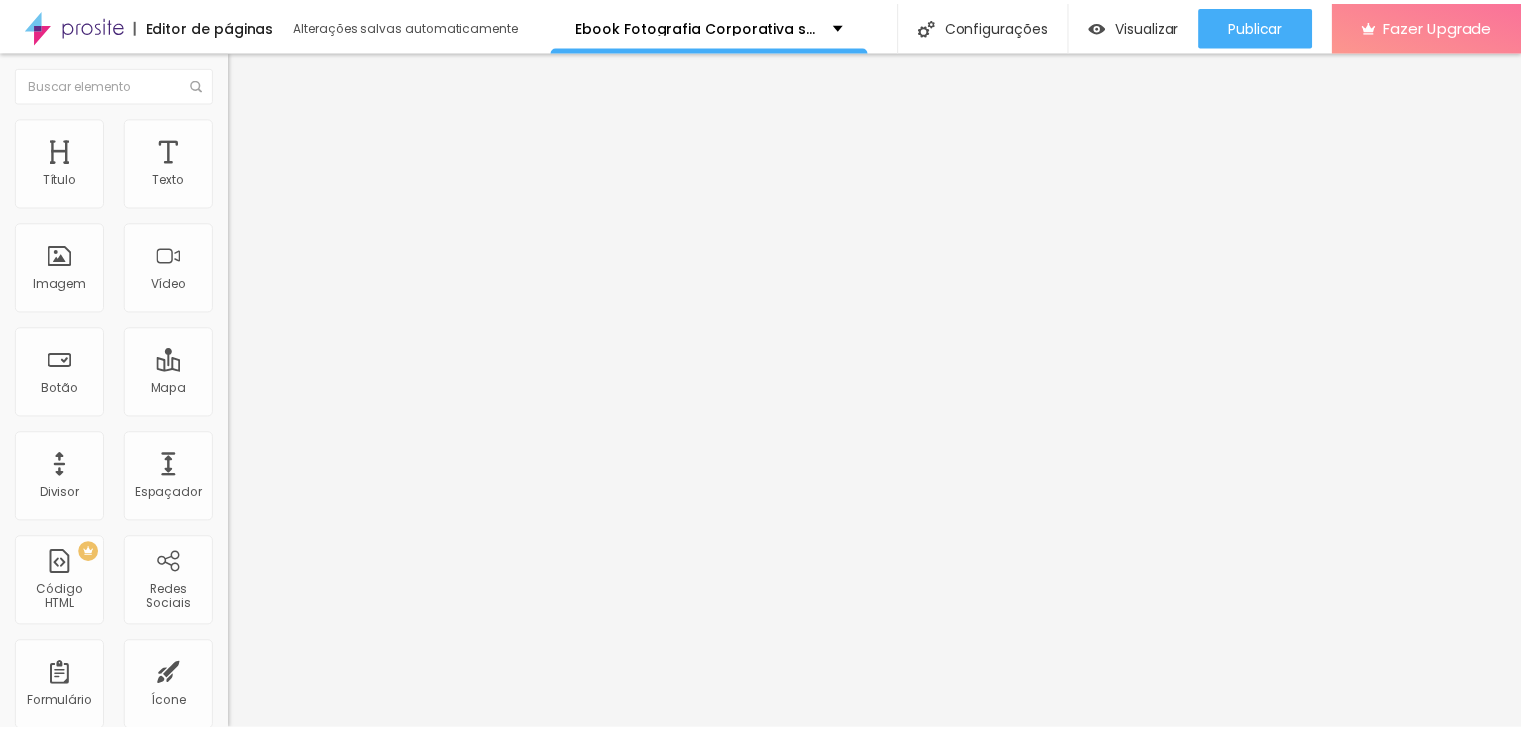 scroll, scrollTop: 0, scrollLeft: 0, axis: both 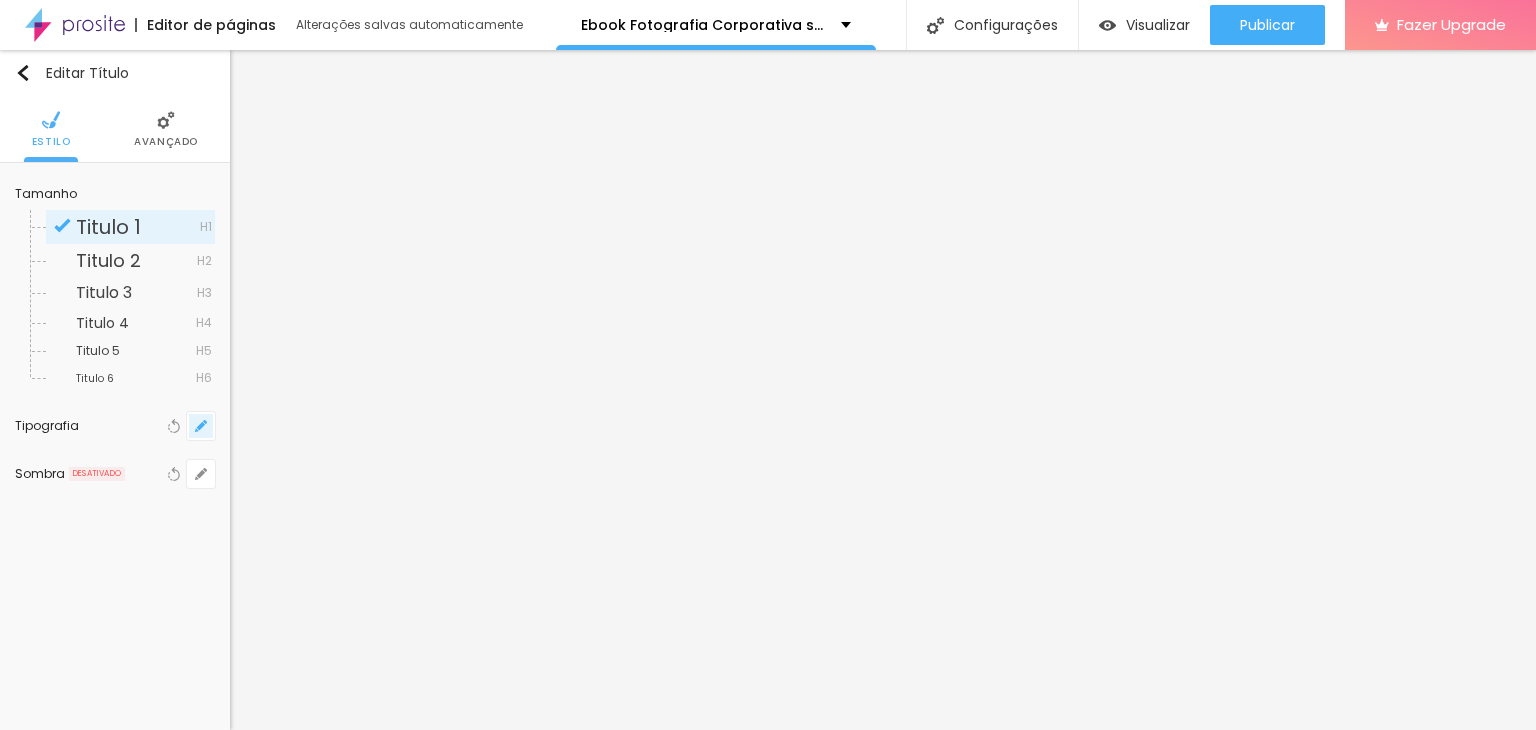 click 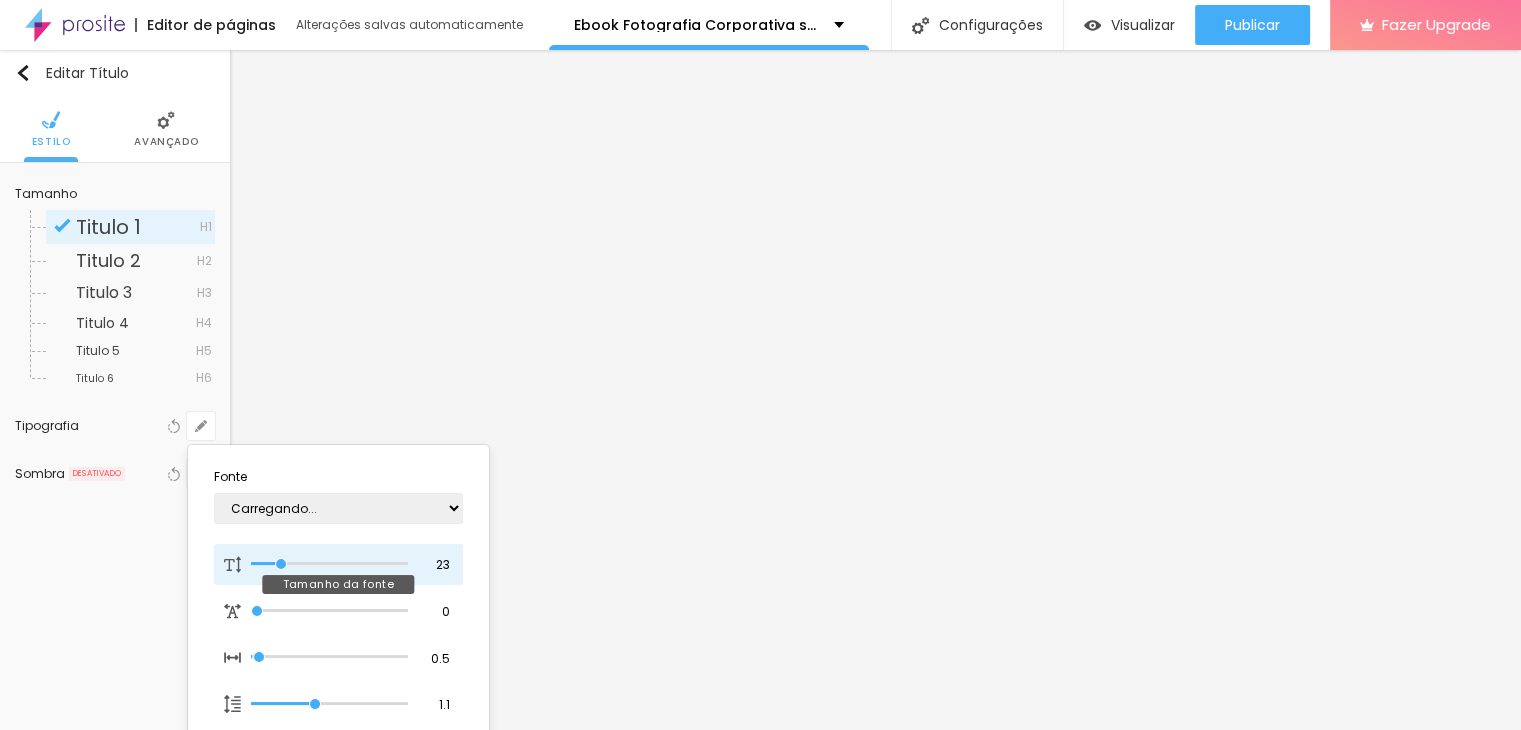 type on "1" 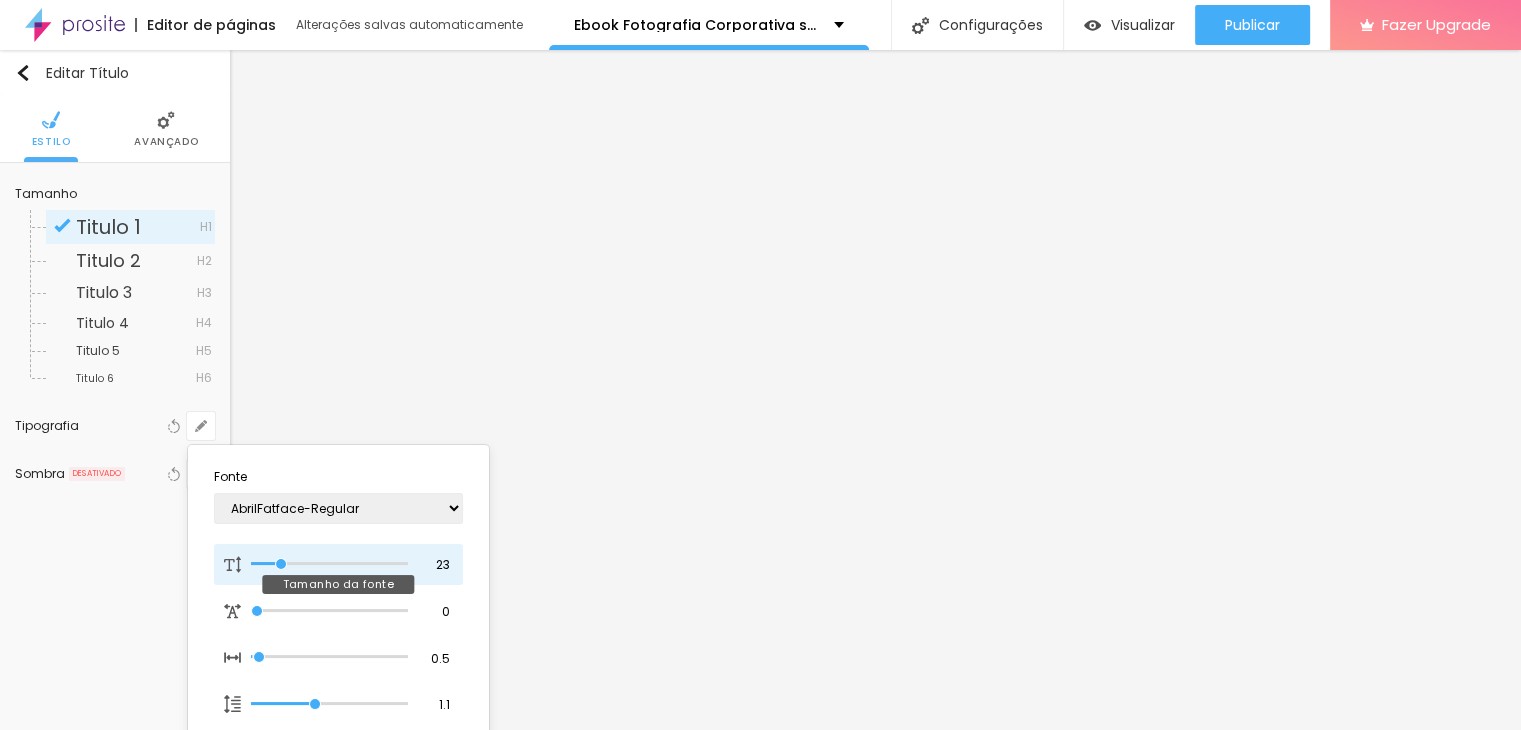 type on "23" 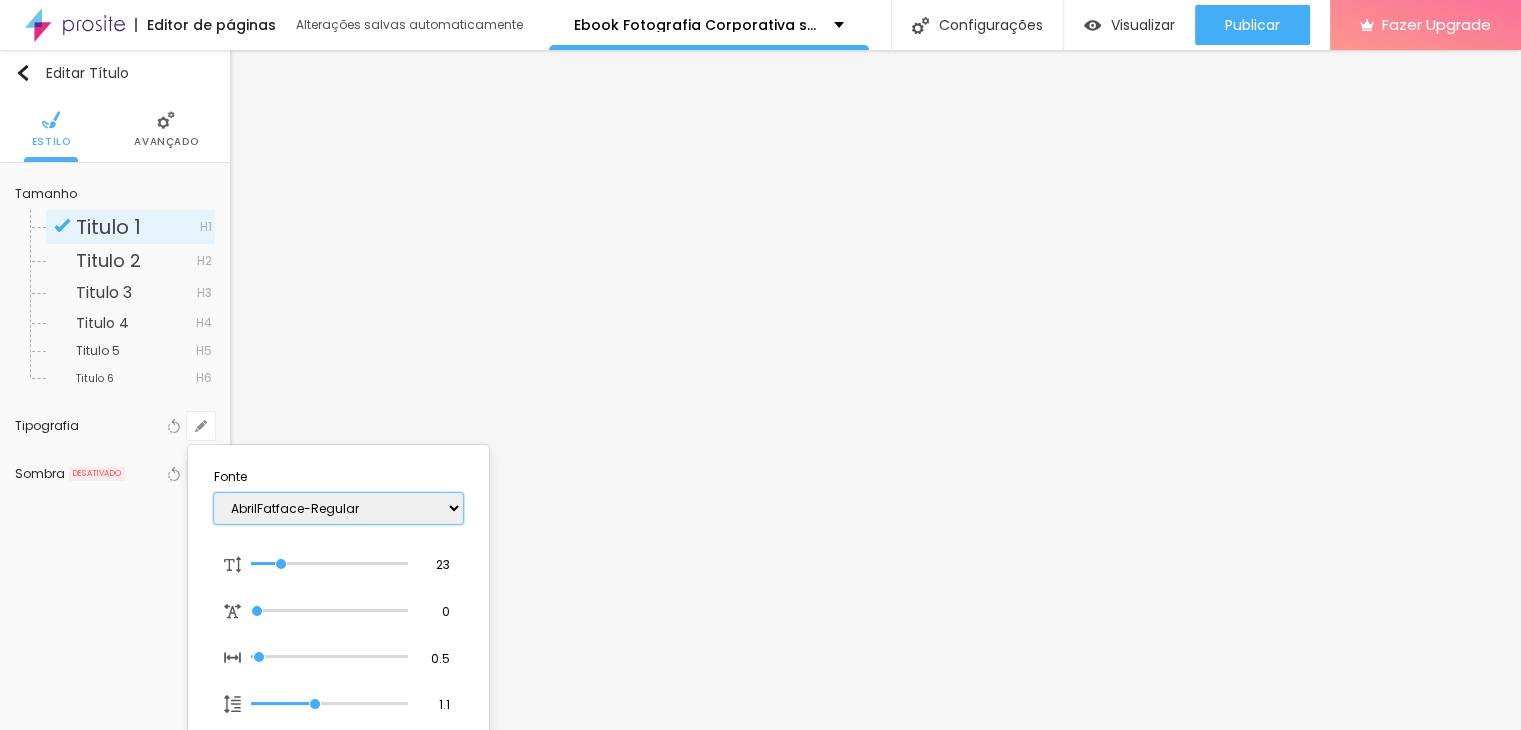 click on "AbrilFatface-Regular Actor-Regular Alegreya AlegreyaBlack Alice Allan-Bold Allan-Regular Amaranth AmaticaSC AmaticSC Amita-Bold Amita-Regular Anaheim AnonymousPro-Bold AnonymousPro-Italic AnonymousPro-Regular Arapey Archivo-Bold Archivo-Italic Archivo-Regular ArefRuqaa Arsenal-Bold Arsenal-Italic Arsenal-Regular Arvo Assistant AssistantLight AveriaLibre AveriaLibreLight AveriaSansLibre-Bold AveriaSansLibre-Italic AveriaSansLibre-Regular Bangers-Regular Bentham-Regular Bevan-Regular BioRhyme BioRhymeExtraBold BioRhymeLight Bitter BreeSerif ButterflyKids-Regular ChangaOne-Italic ChangaOne-Regular Chewy-Regular Chivo CinzelDecorative-Black CinzelDecorative-Bold CinzelDecorative-Regular Comfortaa-Bold Comfortaa-Light Comfortaa-Regular ComingSoon Cookie-Regular Corben-Bold Corben-Regular Cormorant CormorantGeramond-Bold CormorantGeramond-Italic CormorantGeramond-Medium CormorantGeramond-Regular CormorantLight Cousine-Bold Cousine-Italic Cousine-Regular Creepster-Regular CrimsonText CrimsonTextBold Cuprum FjallaOne" at bounding box center [338, 508] 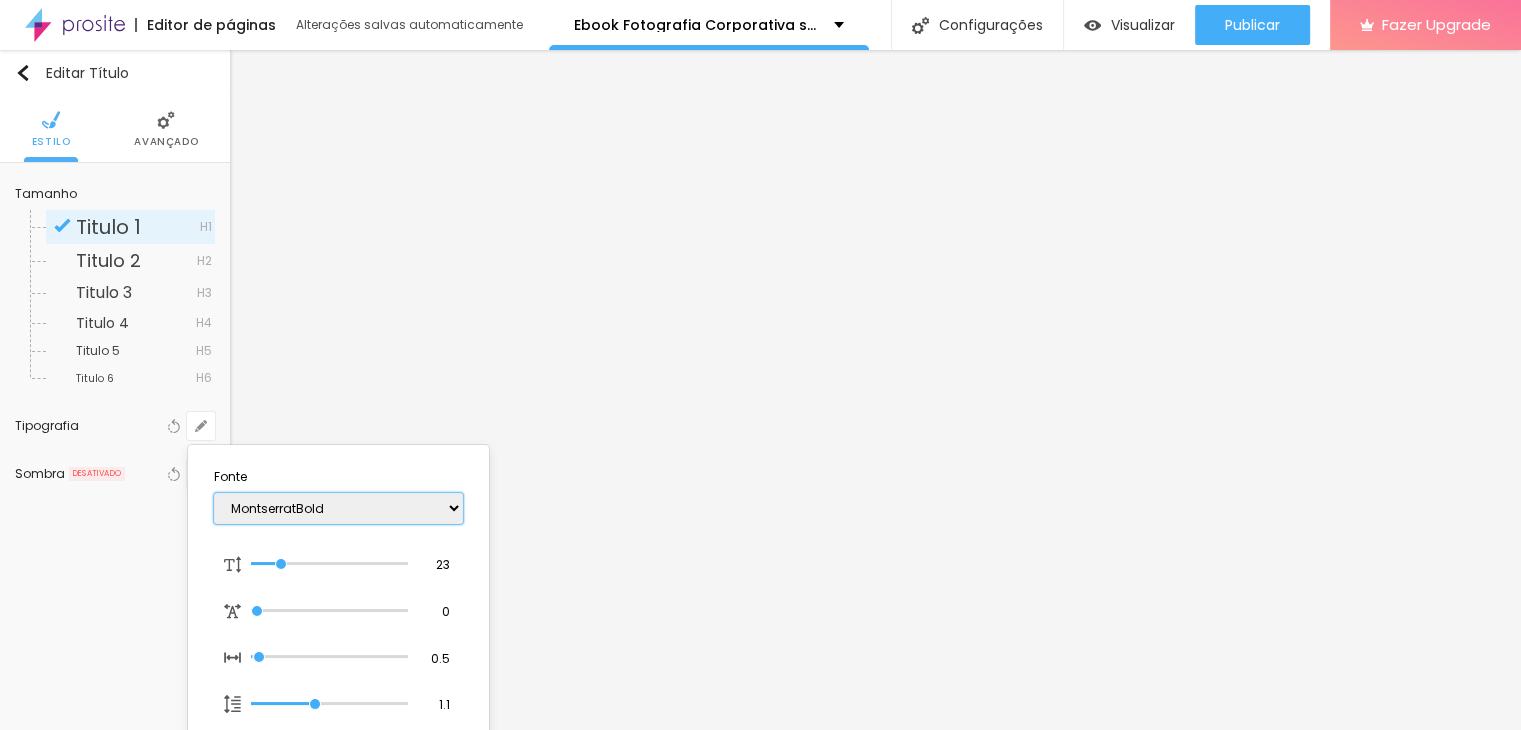 click on "AbrilFatface-Regular Actor-Regular Alegreya AlegreyaBlack Alice Allan-Bold Allan-Regular Amaranth AmaticaSC AmaticSC Amita-Bold Amita-Regular Anaheim AnonymousPro-Bold AnonymousPro-Italic AnonymousPro-Regular Arapey Archivo-Bold Archivo-Italic Archivo-Regular ArefRuqaa Arsenal-Bold Arsenal-Italic Arsenal-Regular Arvo Assistant AssistantLight AveriaLibre AveriaLibreLight AveriaSansLibre-Bold AveriaSansLibre-Italic AveriaSansLibre-Regular Bangers-Regular Bentham-Regular Bevan-Regular BioRhyme BioRhymeExtraBold BioRhymeLight Bitter BreeSerif ButterflyKids-Regular ChangaOne-Italic ChangaOne-Regular Chewy-Regular Chivo CinzelDecorative-Black CinzelDecorative-Bold CinzelDecorative-Regular Comfortaa-Bold Comfortaa-Light Comfortaa-Regular ComingSoon Cookie-Regular Corben-Bold Corben-Regular Cormorant CormorantGeramond-Bold CormorantGeramond-Italic CormorantGeramond-Medium CormorantGeramond-Regular CormorantLight Cousine-Bold Cousine-Italic Cousine-Regular Creepster-Regular CrimsonText CrimsonTextBold Cuprum FjallaOne" at bounding box center [338, 508] 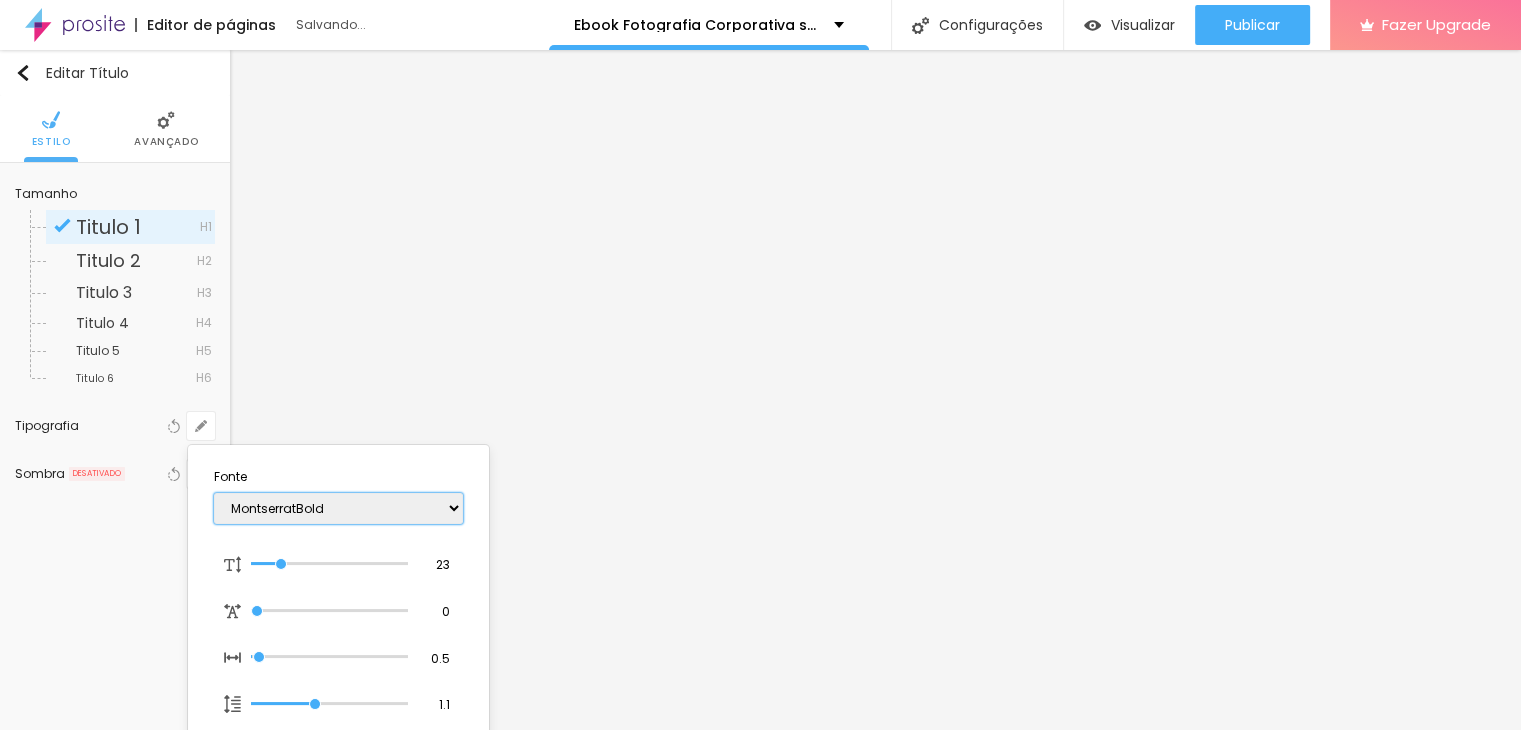 type on "1" 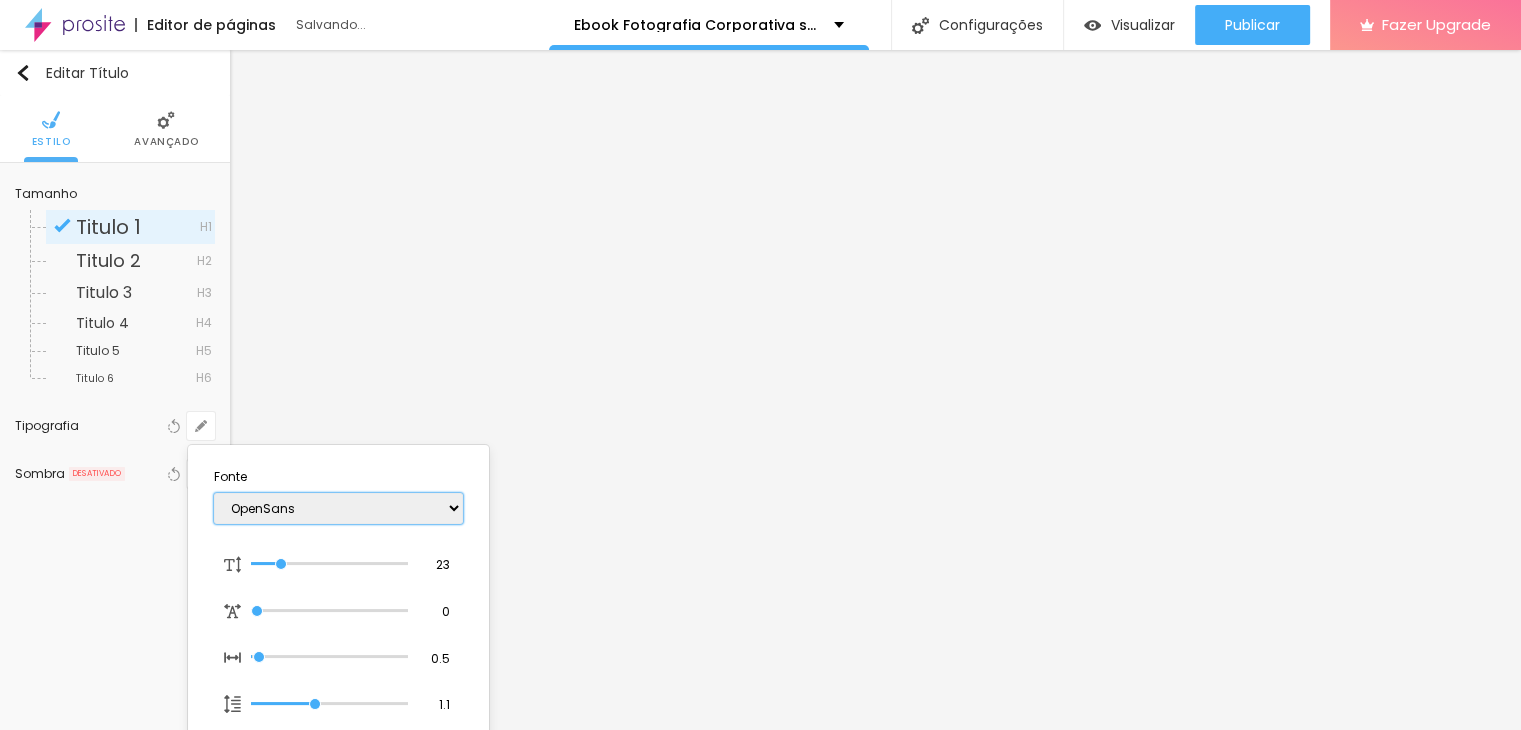 click on "AbrilFatface-Regular Actor-Regular Alegreya AlegreyaBlack Alice Allan-Bold Allan-Regular Amaranth AmaticaSC AmaticSC Amita-Bold Amita-Regular Anaheim AnonymousPro-Bold AnonymousPro-Italic AnonymousPro-Regular Arapey Archivo-Bold Archivo-Italic Archivo-Regular ArefRuqaa Arsenal-Bold Arsenal-Italic Arsenal-Regular Arvo Assistant AssistantLight AveriaLibre AveriaLibreLight AveriaSansLibre-Bold AveriaSansLibre-Italic AveriaSansLibre-Regular Bangers-Regular Bentham-Regular Bevan-Regular BioRhyme BioRhymeExtraBold BioRhymeLight Bitter BreeSerif ButterflyKids-Regular ChangaOne-Italic ChangaOne-Regular Chewy-Regular Chivo CinzelDecorative-Black CinzelDecorative-Bold CinzelDecorative-Regular Comfortaa-Bold Comfortaa-Light Comfortaa-Regular ComingSoon Cookie-Regular Corben-Bold Corben-Regular Cormorant CormorantGeramond-Bold CormorantGeramond-Italic CormorantGeramond-Medium CormorantGeramond-Regular CormorantLight Cousine-Bold Cousine-Italic Cousine-Regular Creepster-Regular CrimsonText CrimsonTextBold Cuprum FjallaOne" at bounding box center (338, 508) 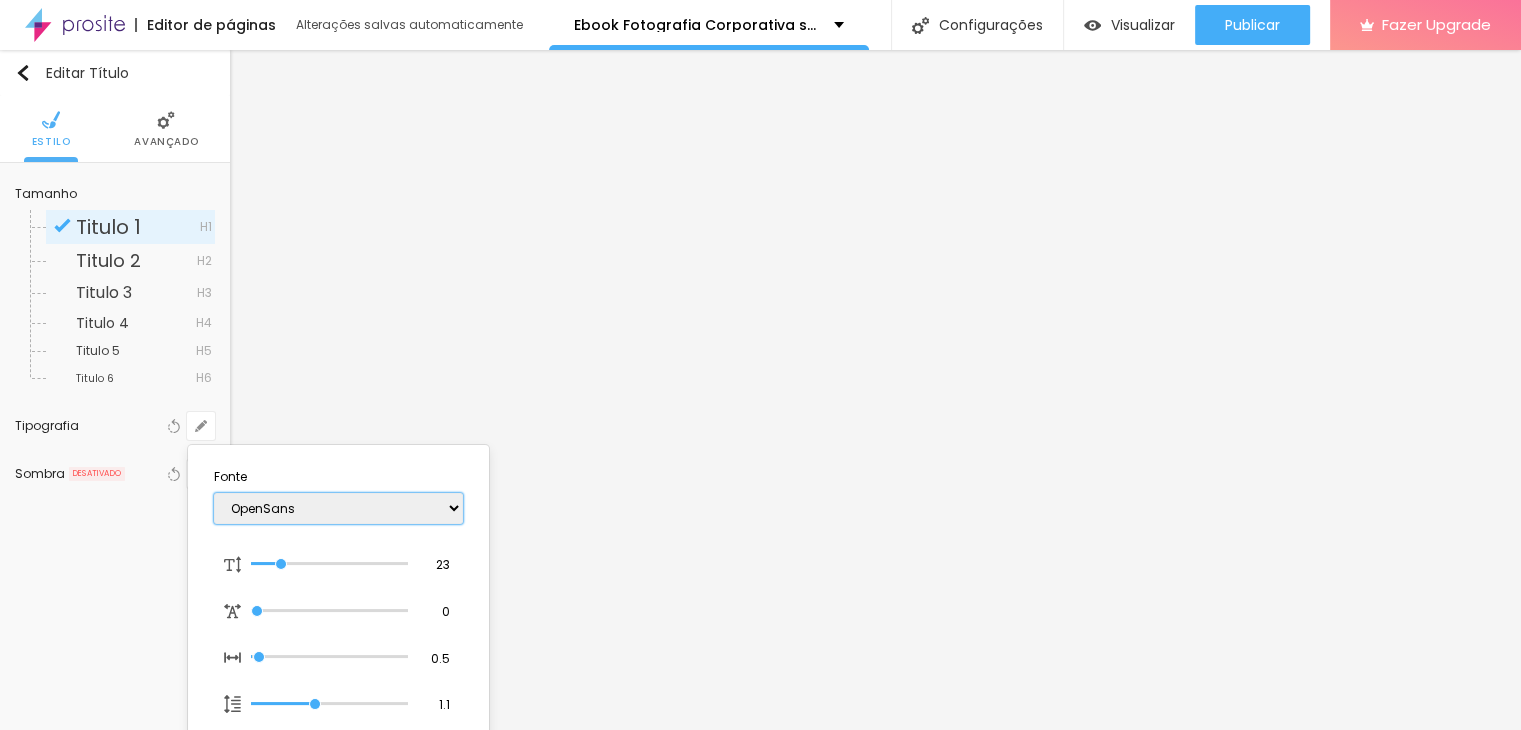 select on "OpenSansBold" 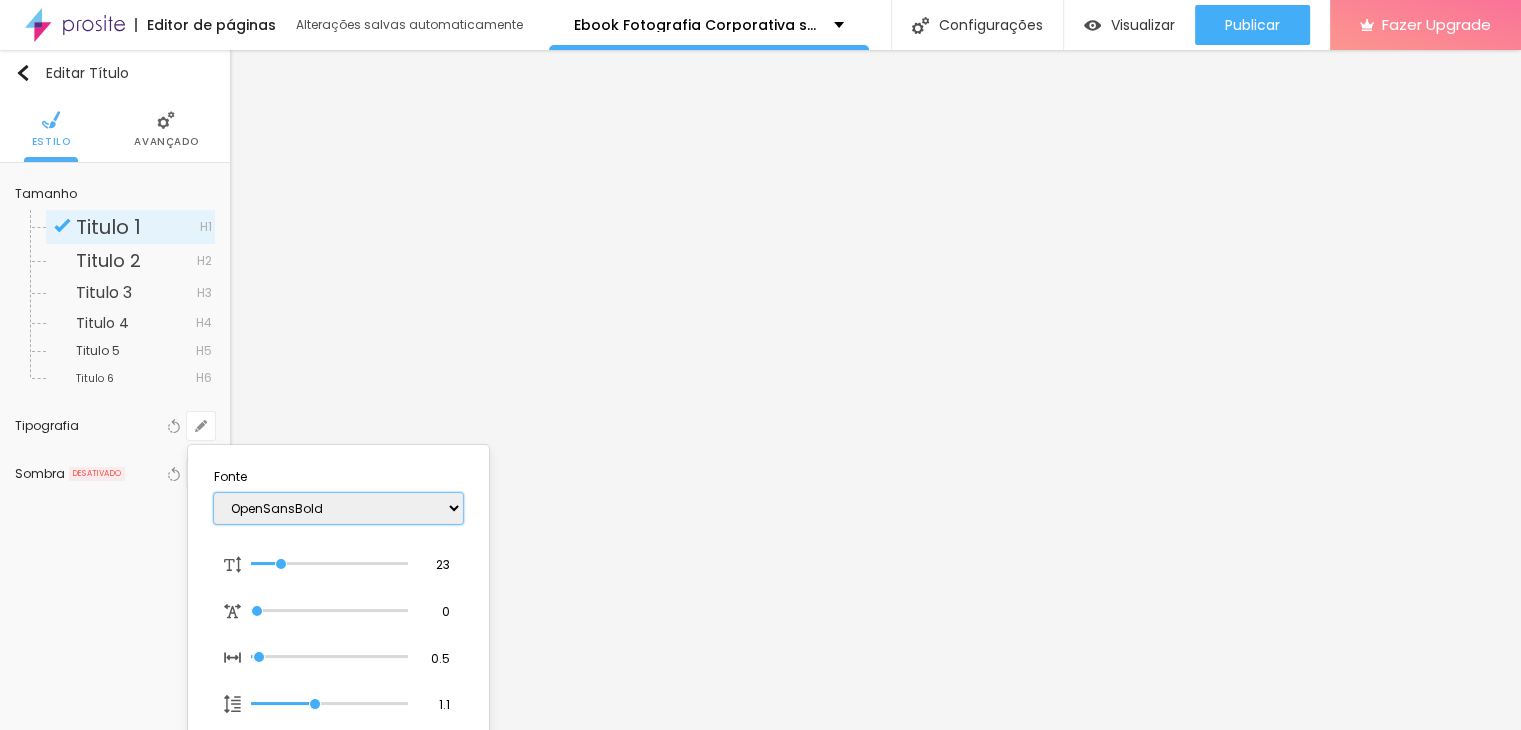 click on "AbrilFatface-Regular Actor-Regular Alegreya AlegreyaBlack Alice Allan-Bold Allan-Regular Amaranth AmaticaSC AmaticSC Amita-Bold Amita-Regular Anaheim AnonymousPro-Bold AnonymousPro-Italic AnonymousPro-Regular Arapey Archivo-Bold Archivo-Italic Archivo-Regular ArefRuqaa Arsenal-Bold Arsenal-Italic Arsenal-Regular Arvo Assistant AssistantLight AveriaLibre AveriaLibreLight AveriaSansLibre-Bold AveriaSansLibre-Italic AveriaSansLibre-Regular Bangers-Regular Bentham-Regular Bevan-Regular BioRhyme BioRhymeExtraBold BioRhymeLight Bitter BreeSerif ButterflyKids-Regular ChangaOne-Italic ChangaOne-Regular Chewy-Regular Chivo CinzelDecorative-Black CinzelDecorative-Bold CinzelDecorative-Regular Comfortaa-Bold Comfortaa-Light Comfortaa-Regular ComingSoon Cookie-Regular Corben-Bold Corben-Regular Cormorant CormorantGeramond-Bold CormorantGeramond-Italic CormorantGeramond-Medium CormorantGeramond-Regular CormorantLight Cousine-Bold Cousine-Italic Cousine-Regular Creepster-Regular CrimsonText CrimsonTextBold Cuprum FjallaOne" at bounding box center [338, 508] 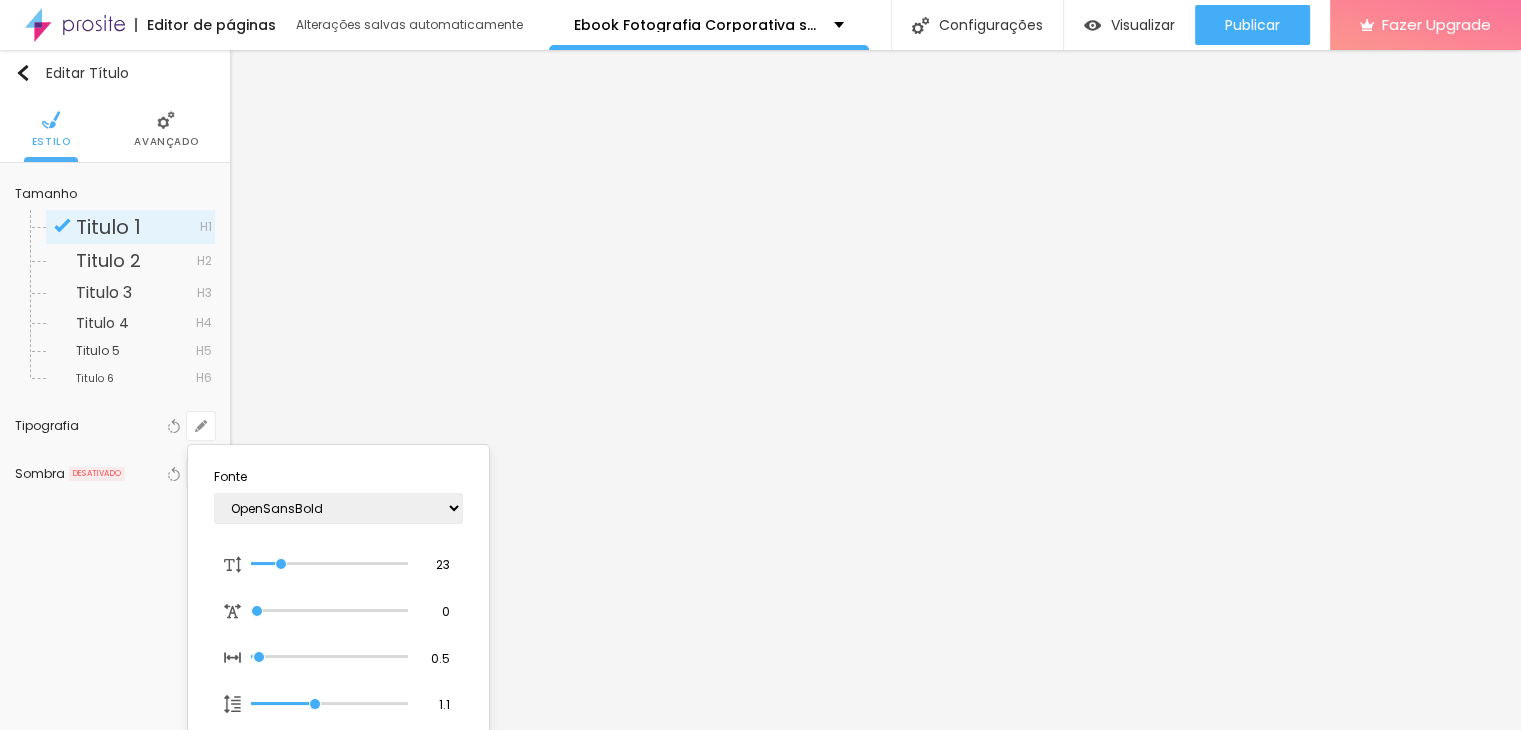 click at bounding box center (760, 365) 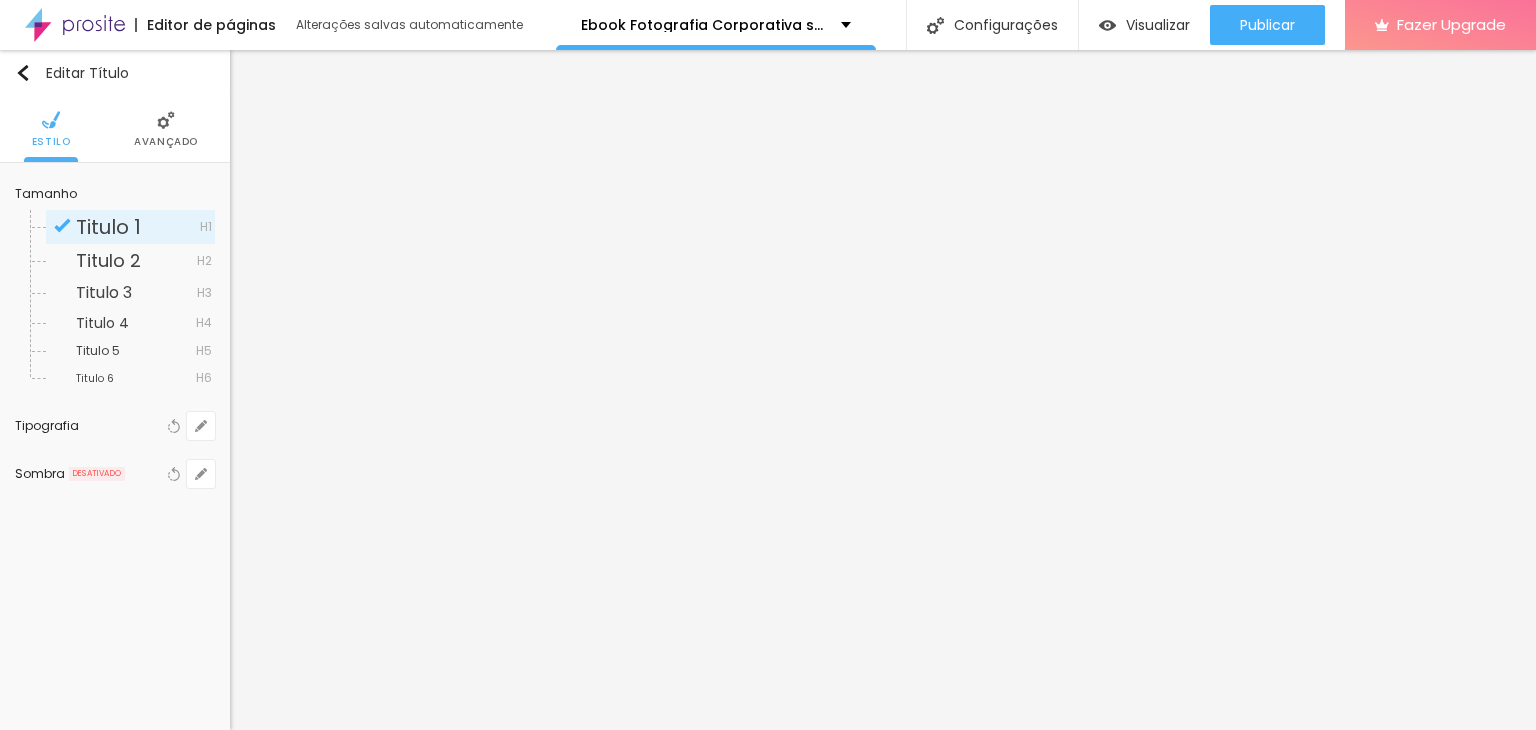 click on "Tipografia Voltar ao padrão" at bounding box center (115, 426) 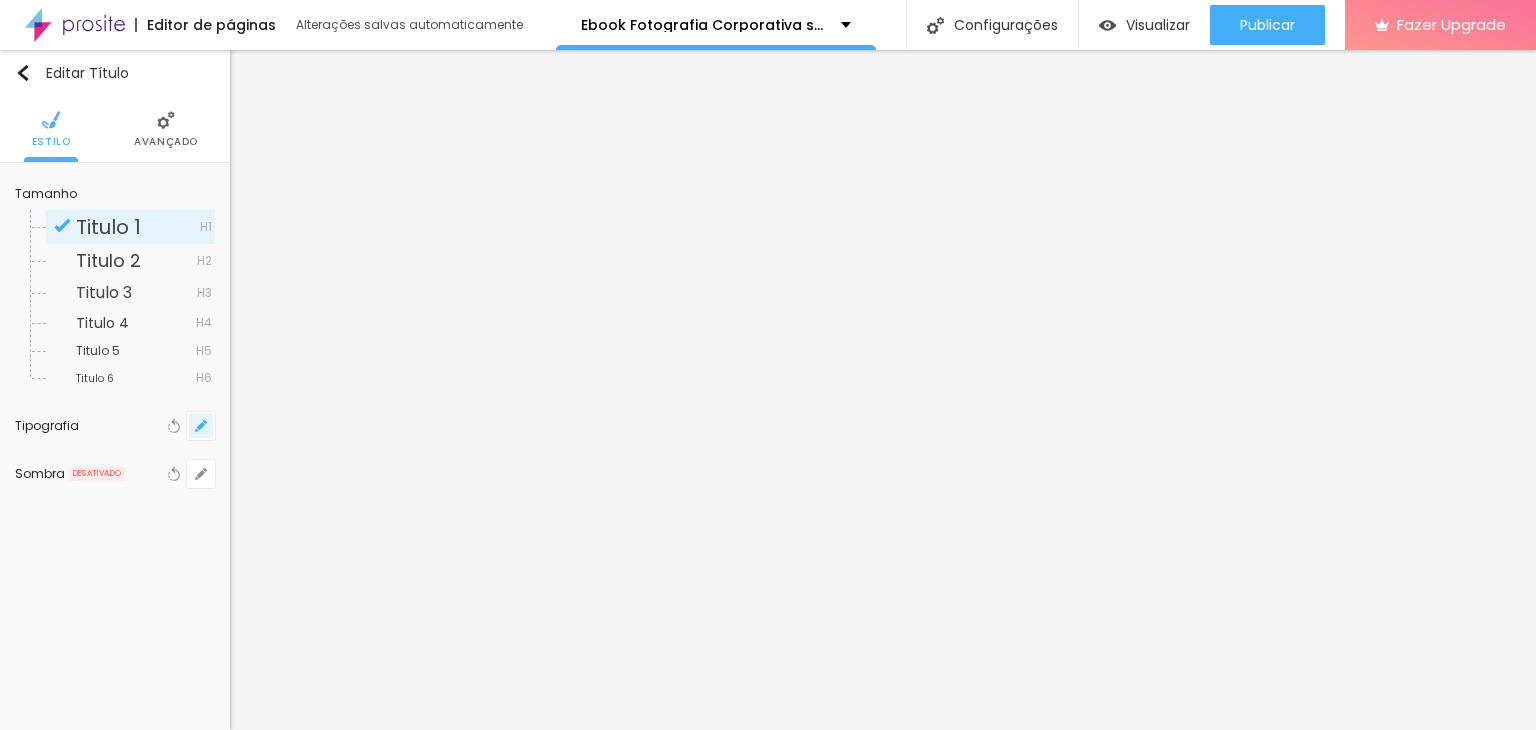 click at bounding box center (201, 426) 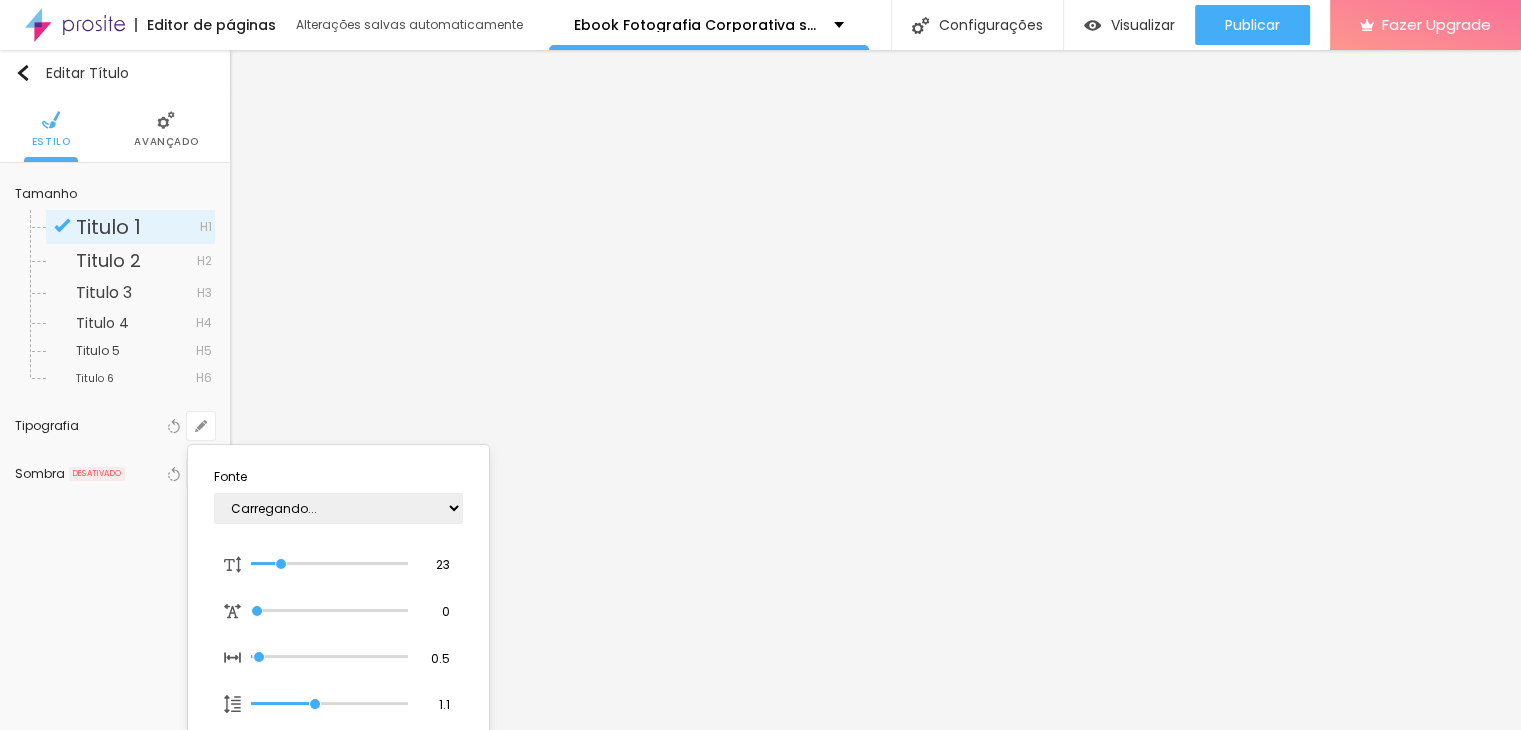 type on "1" 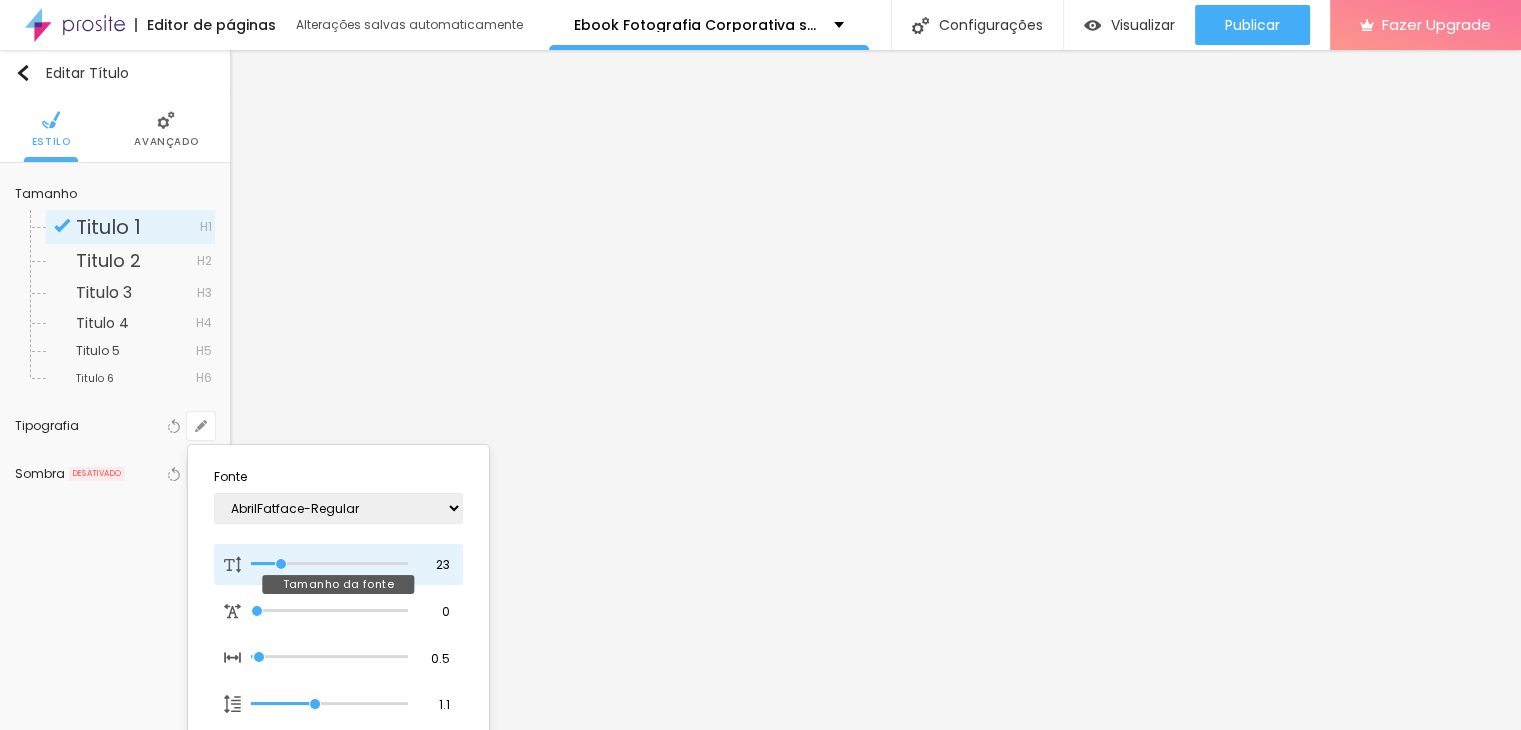 type on "24" 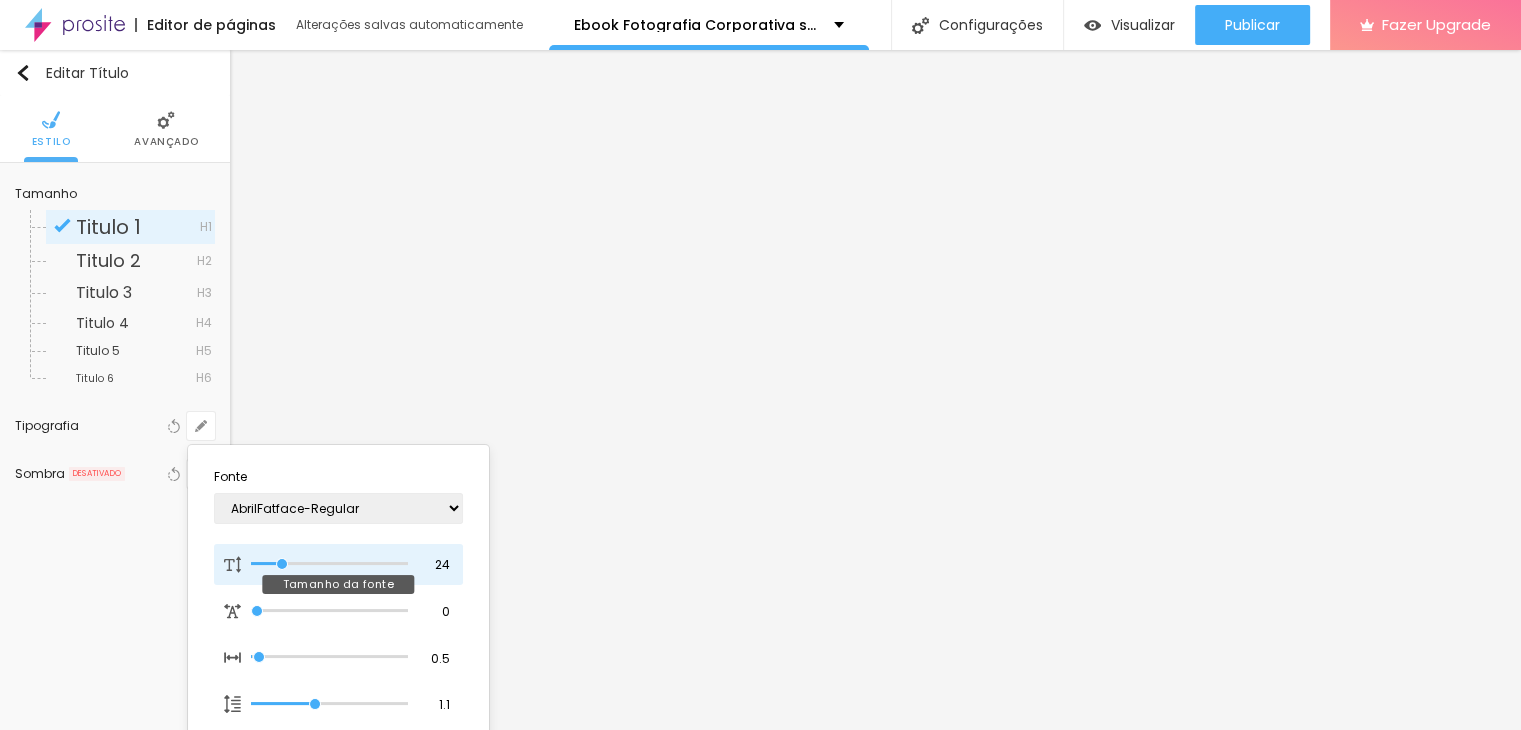 type on "1" 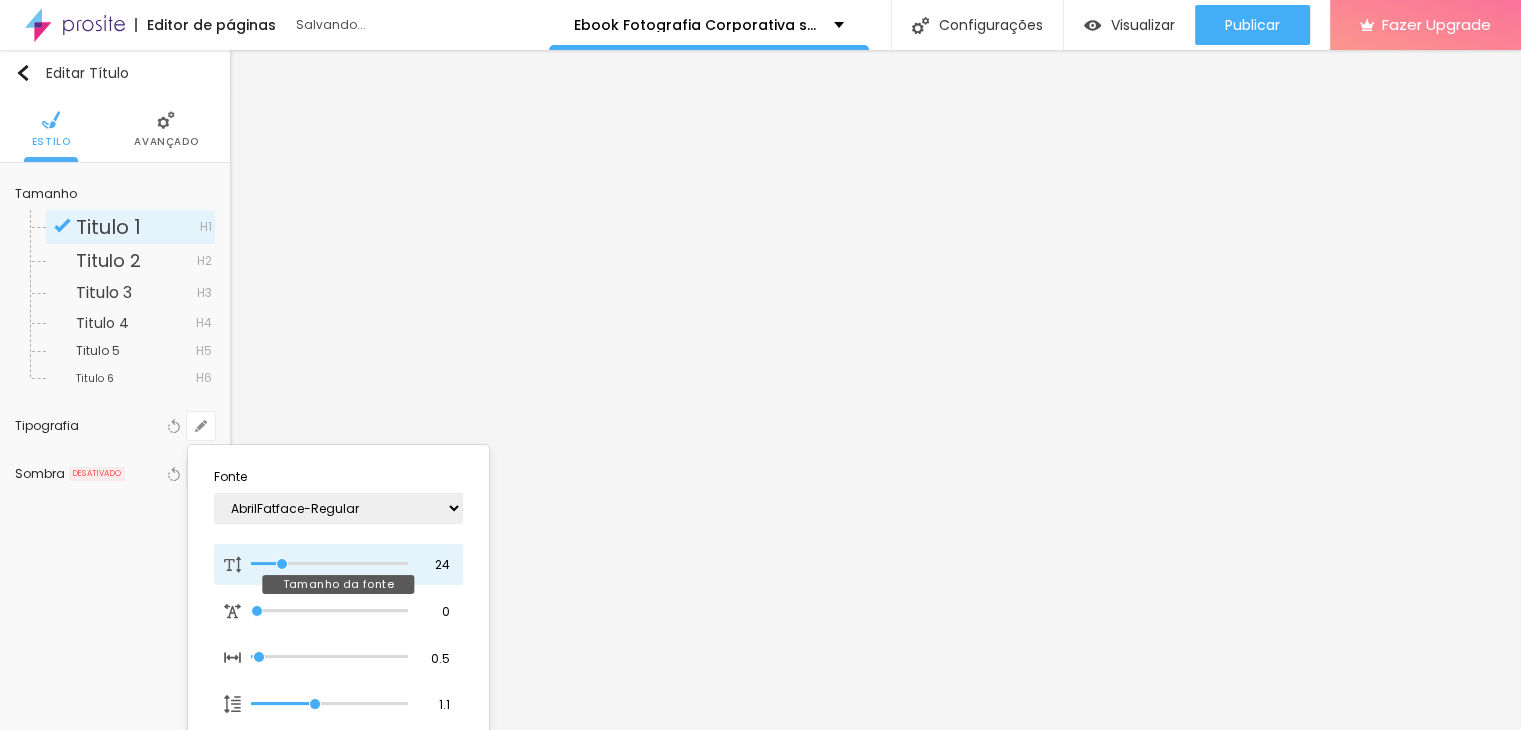 type on "26" 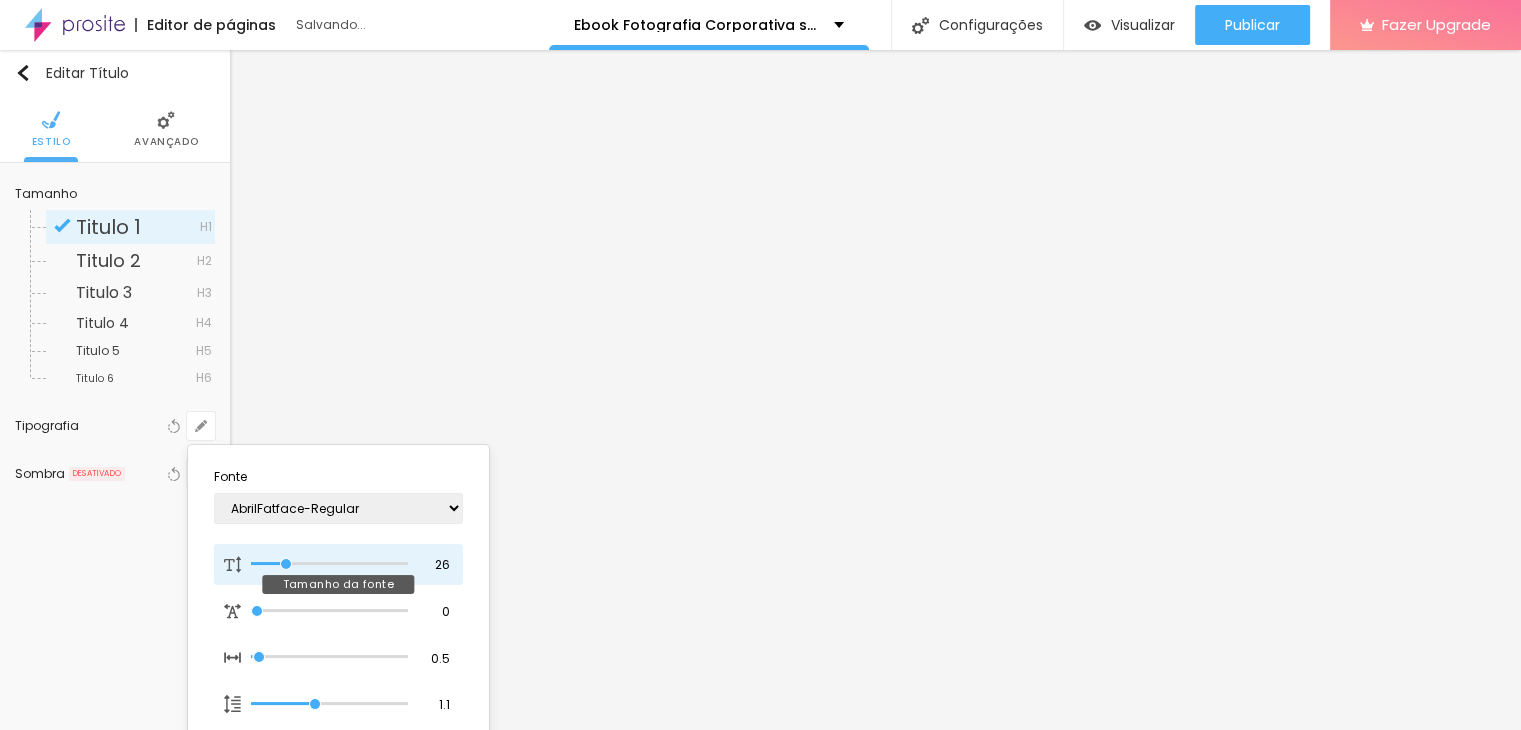 type on "1" 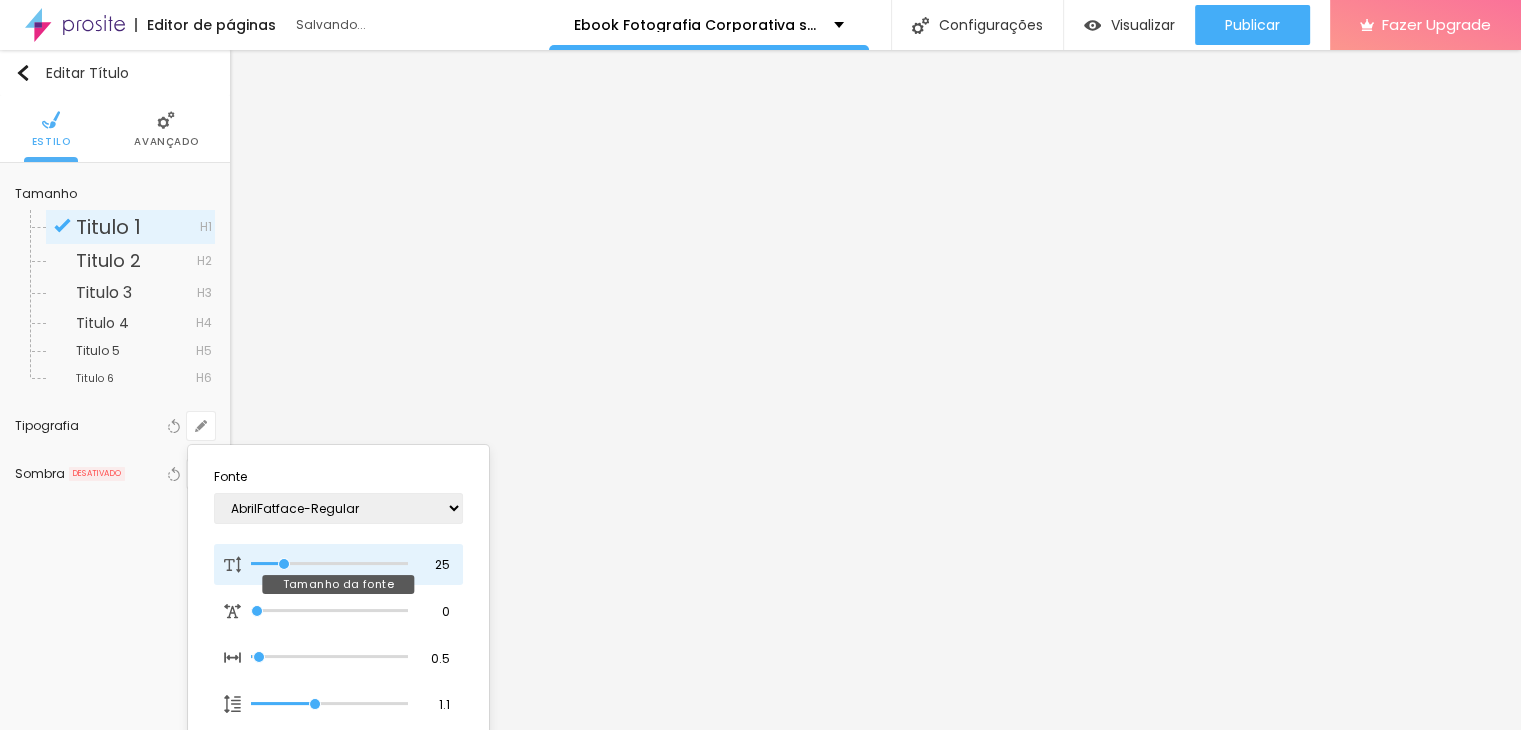 type on "24" 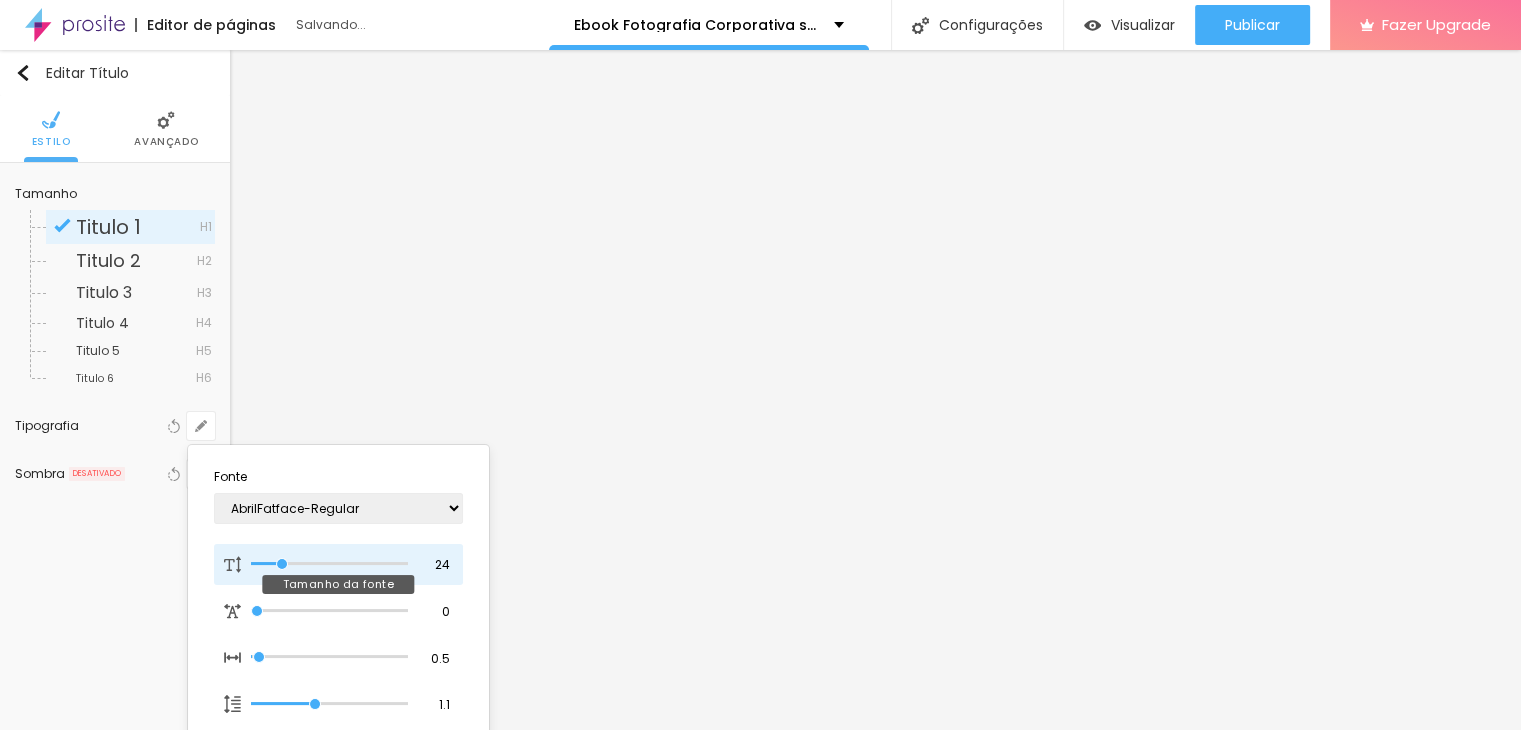 type on "1" 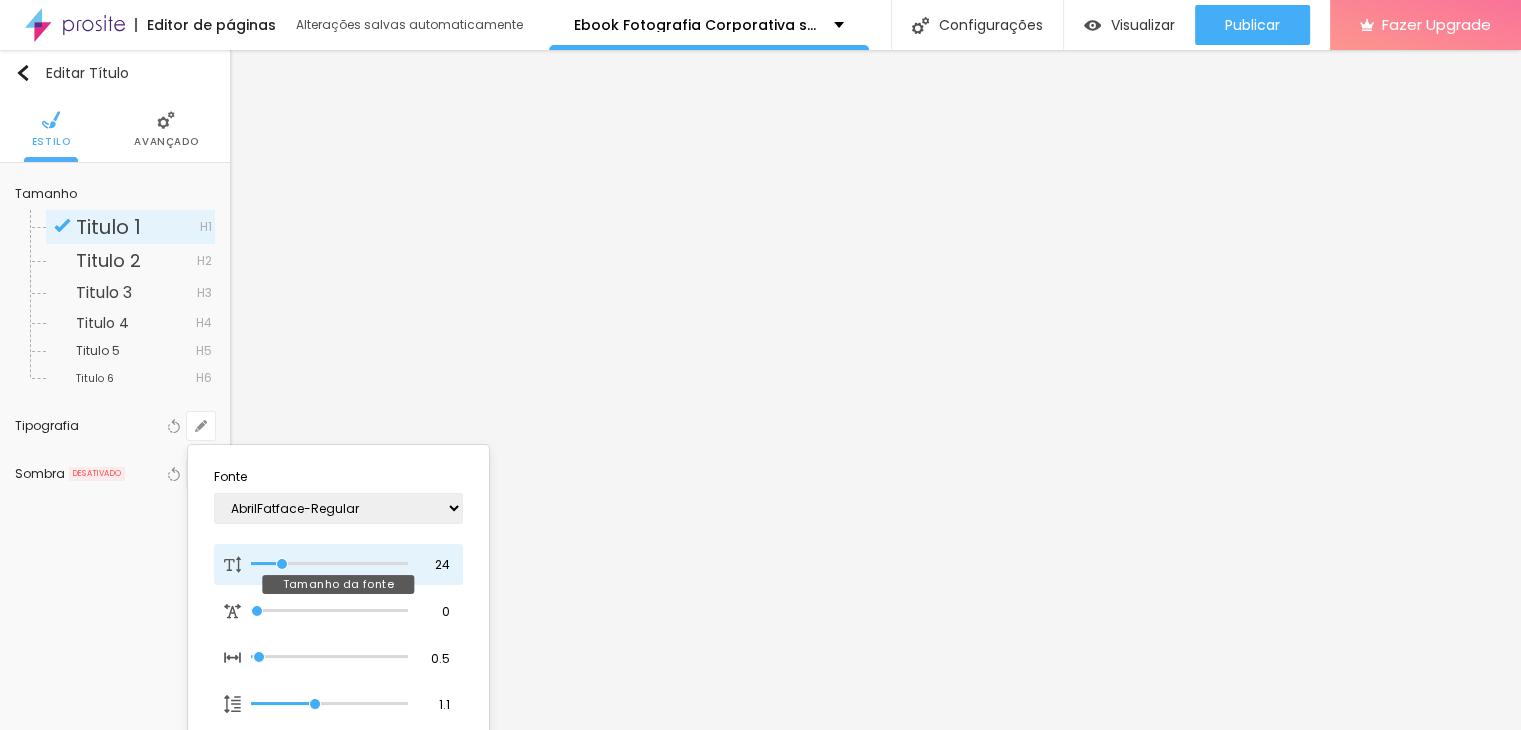 type on "25" 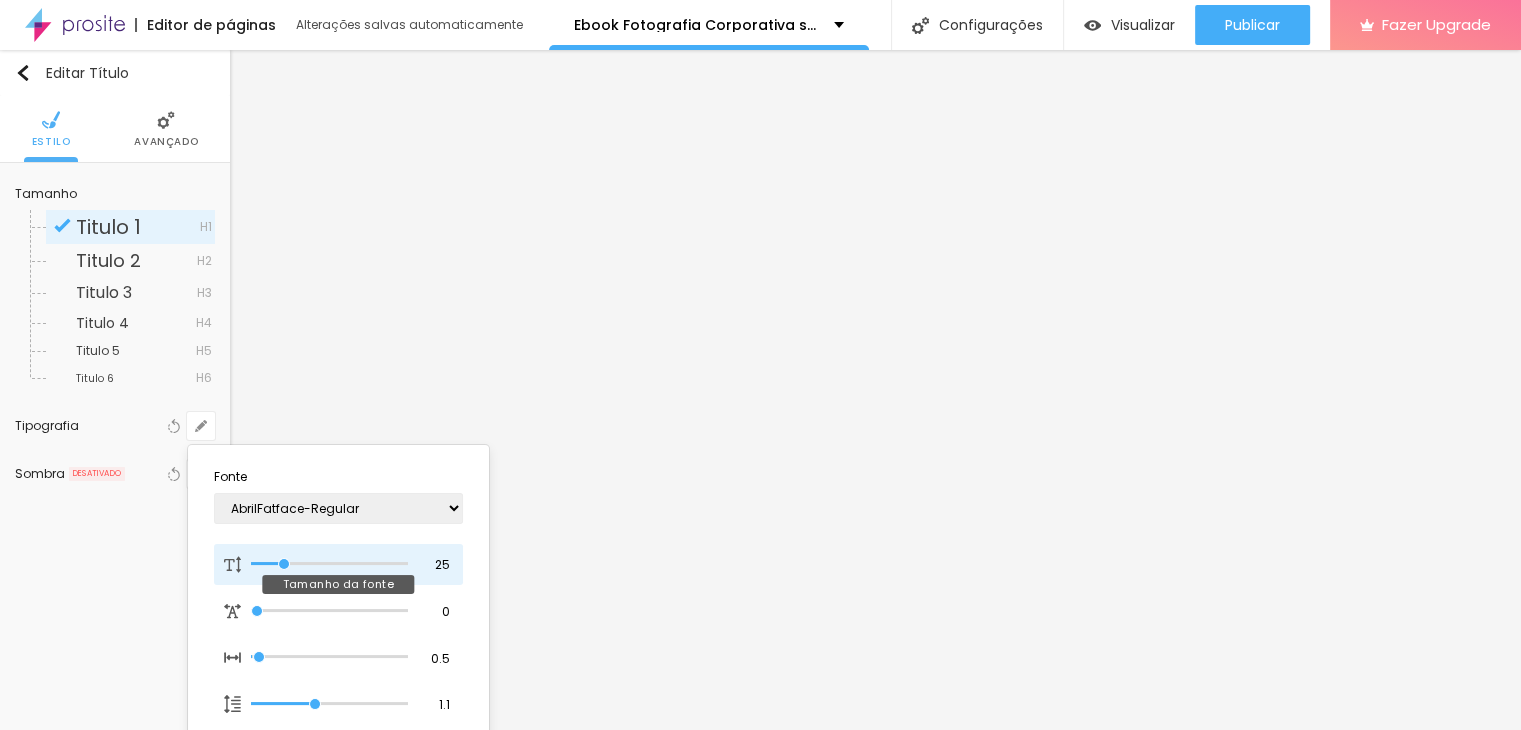 type on "1" 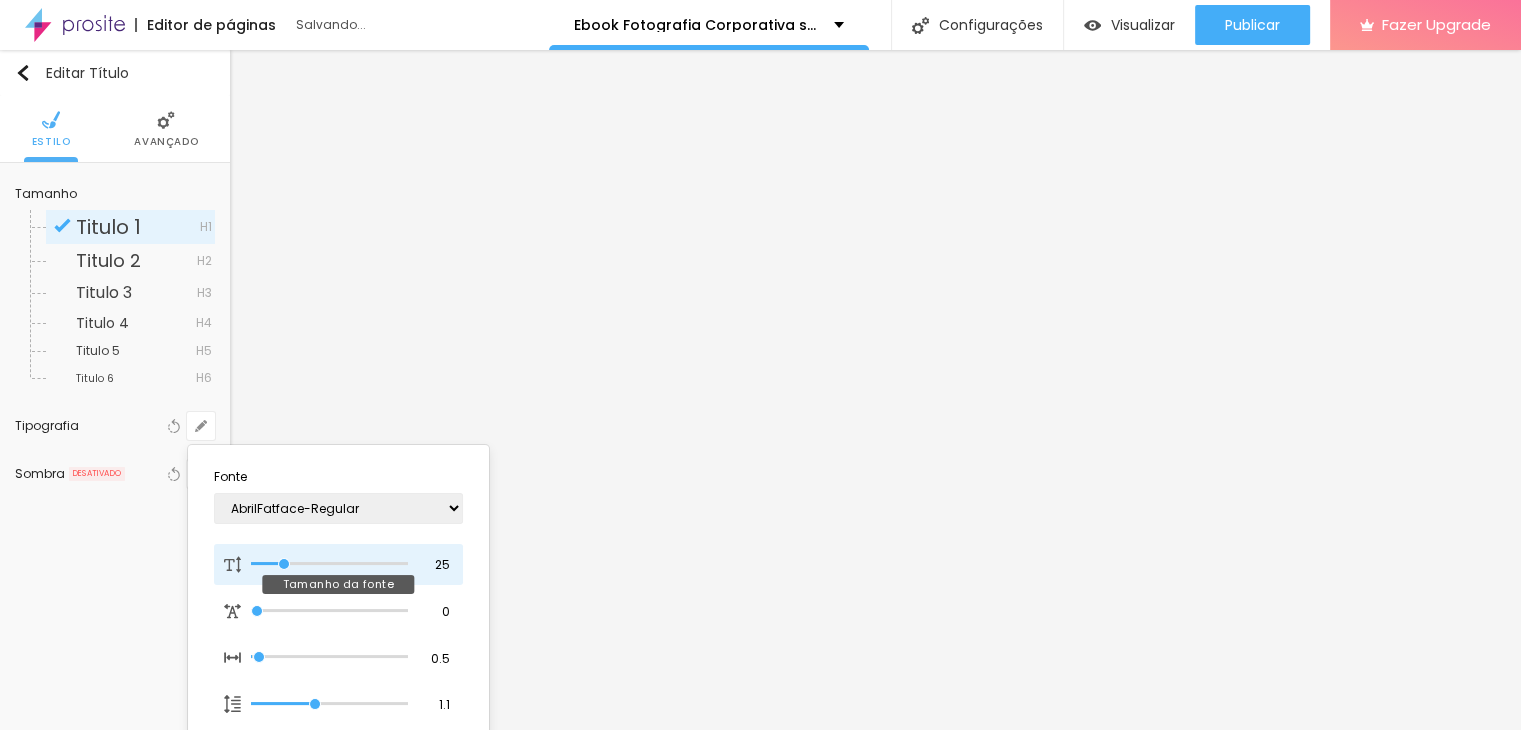 type on "20" 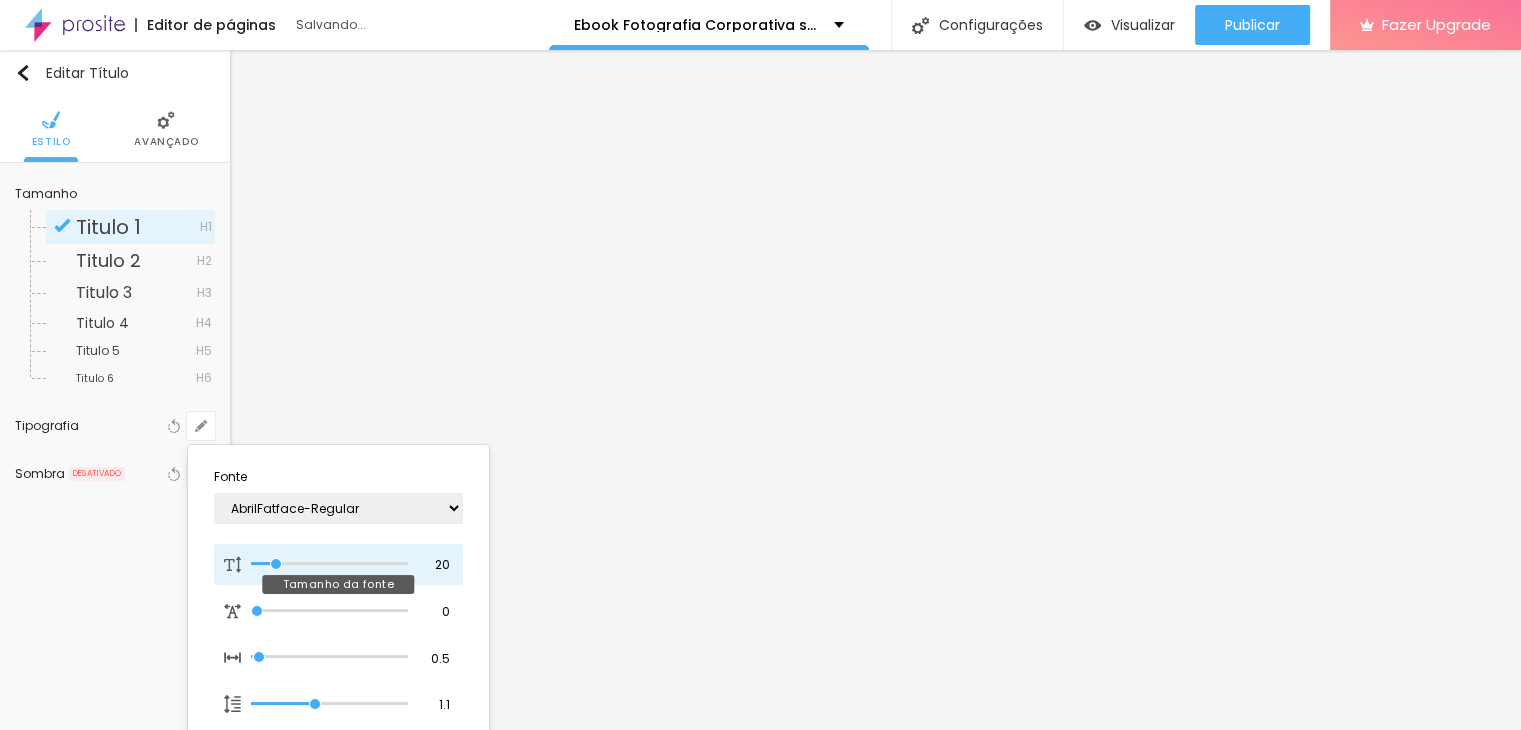 type on "1" 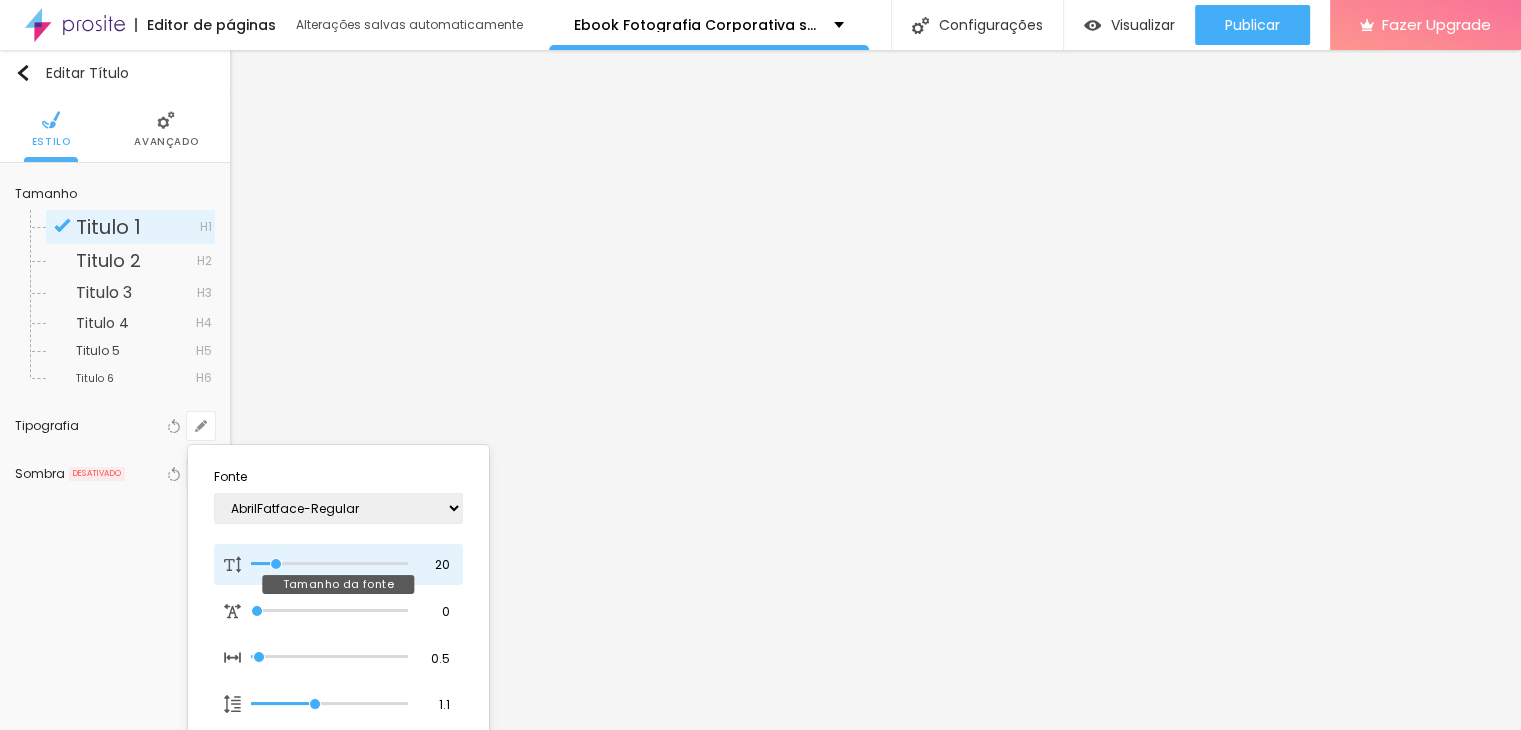 type on "19" 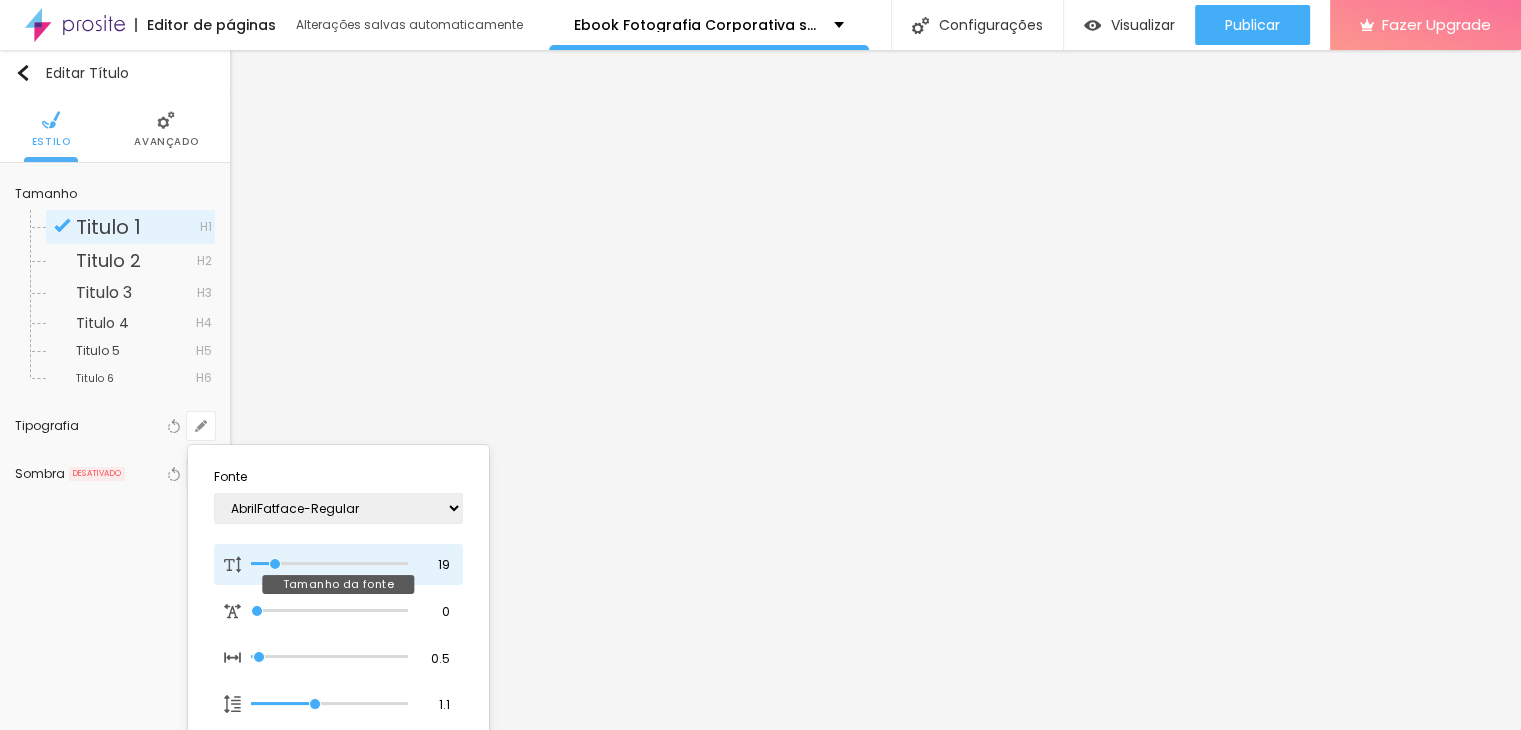 type on "17" 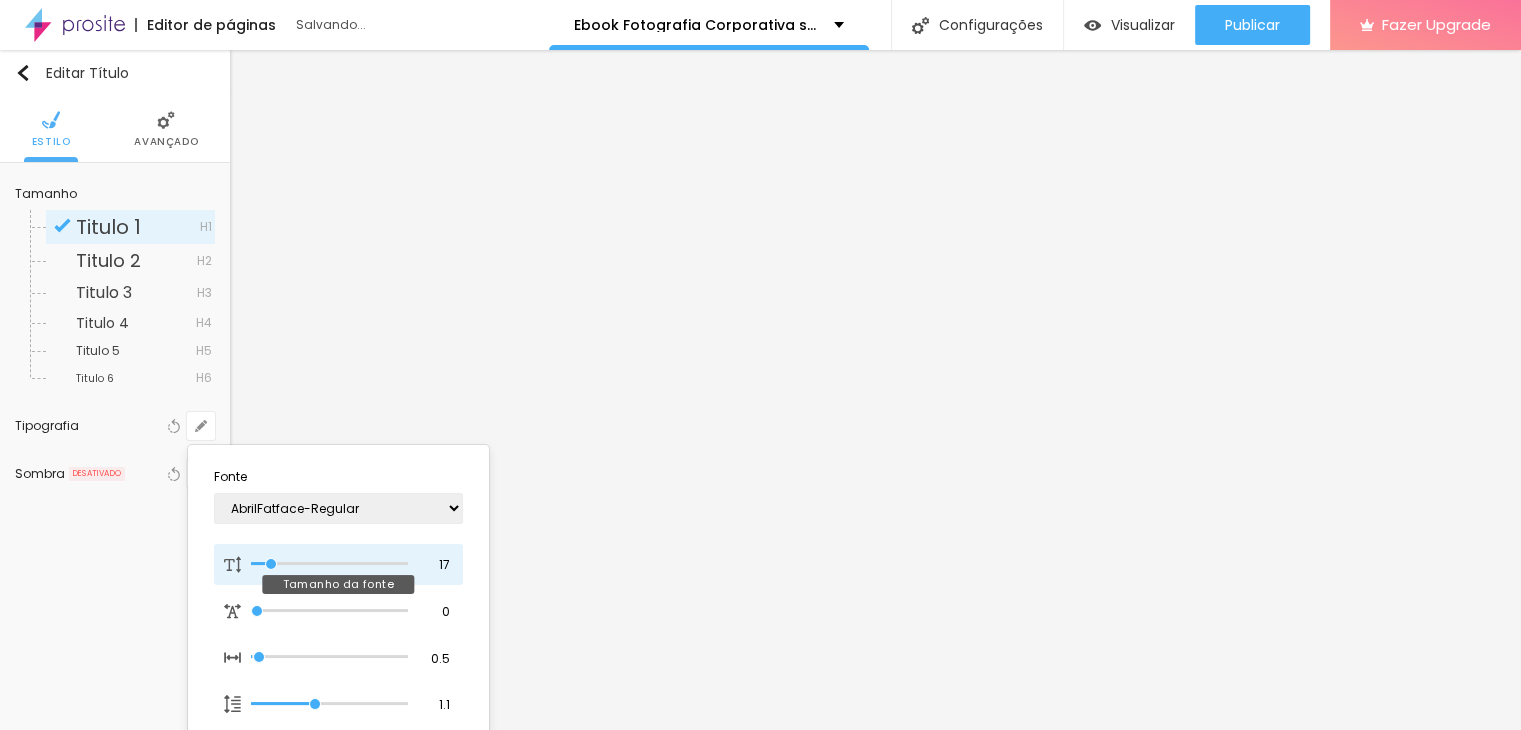 type on "1" 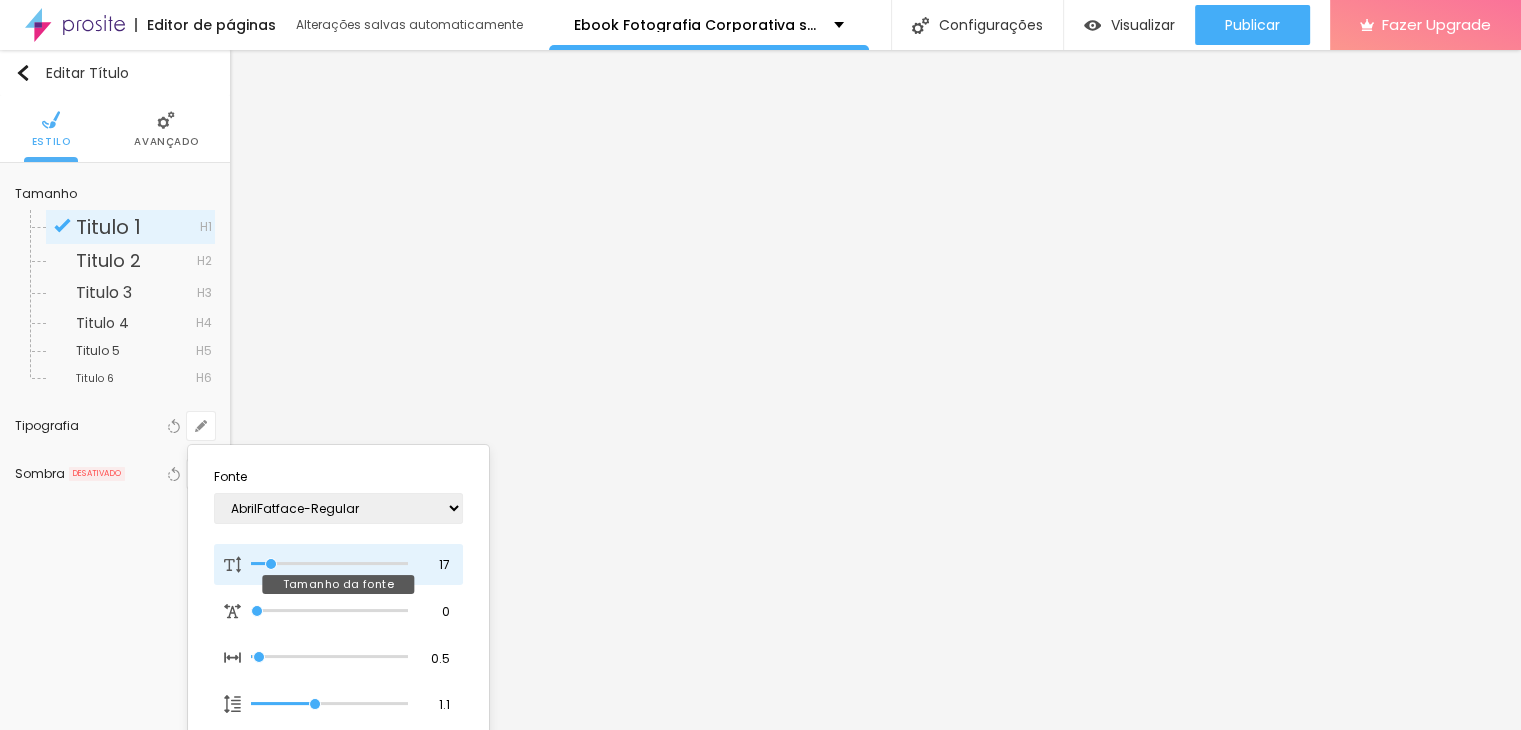 type on "17" 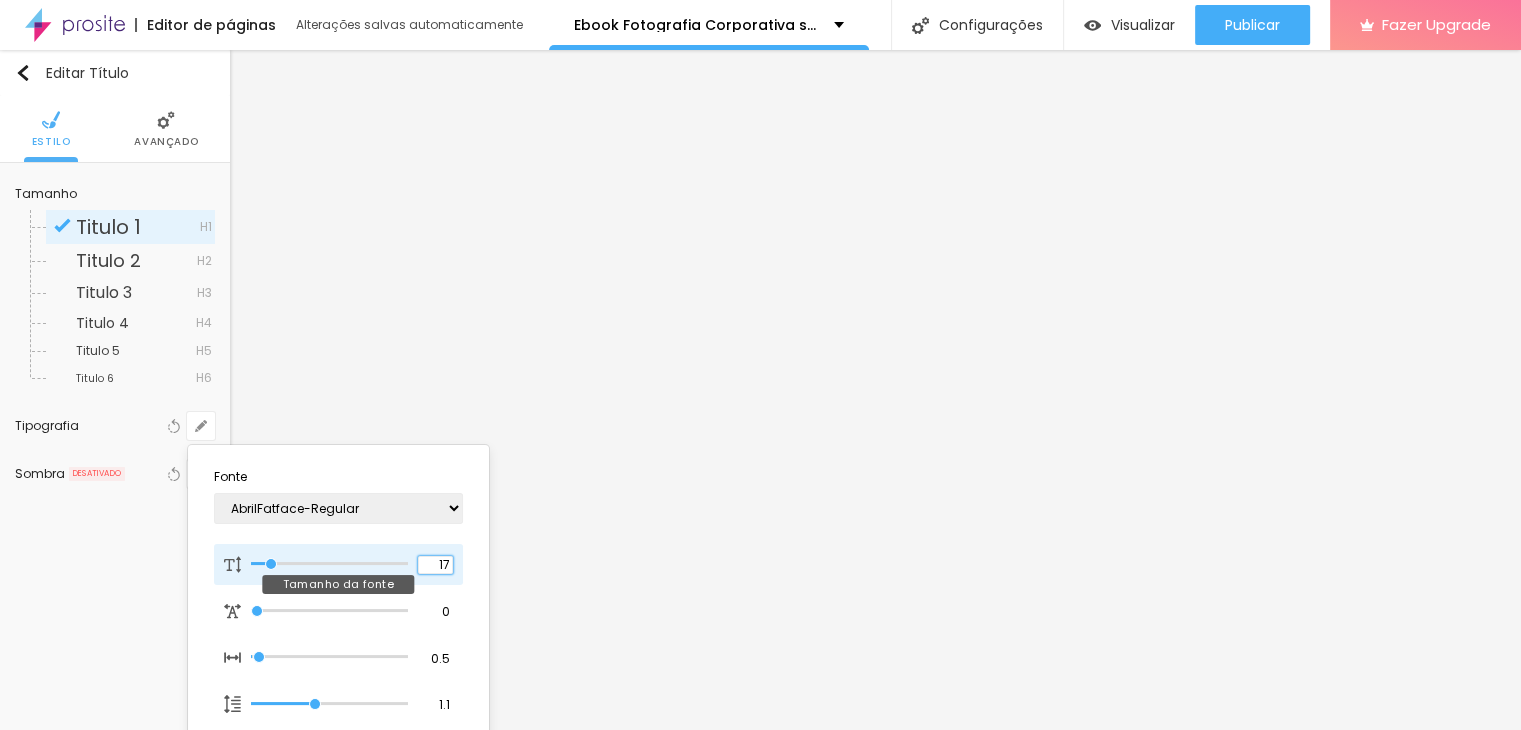 drag, startPoint x: 440, startPoint y: 564, endPoint x: 456, endPoint y: 563, distance: 16.03122 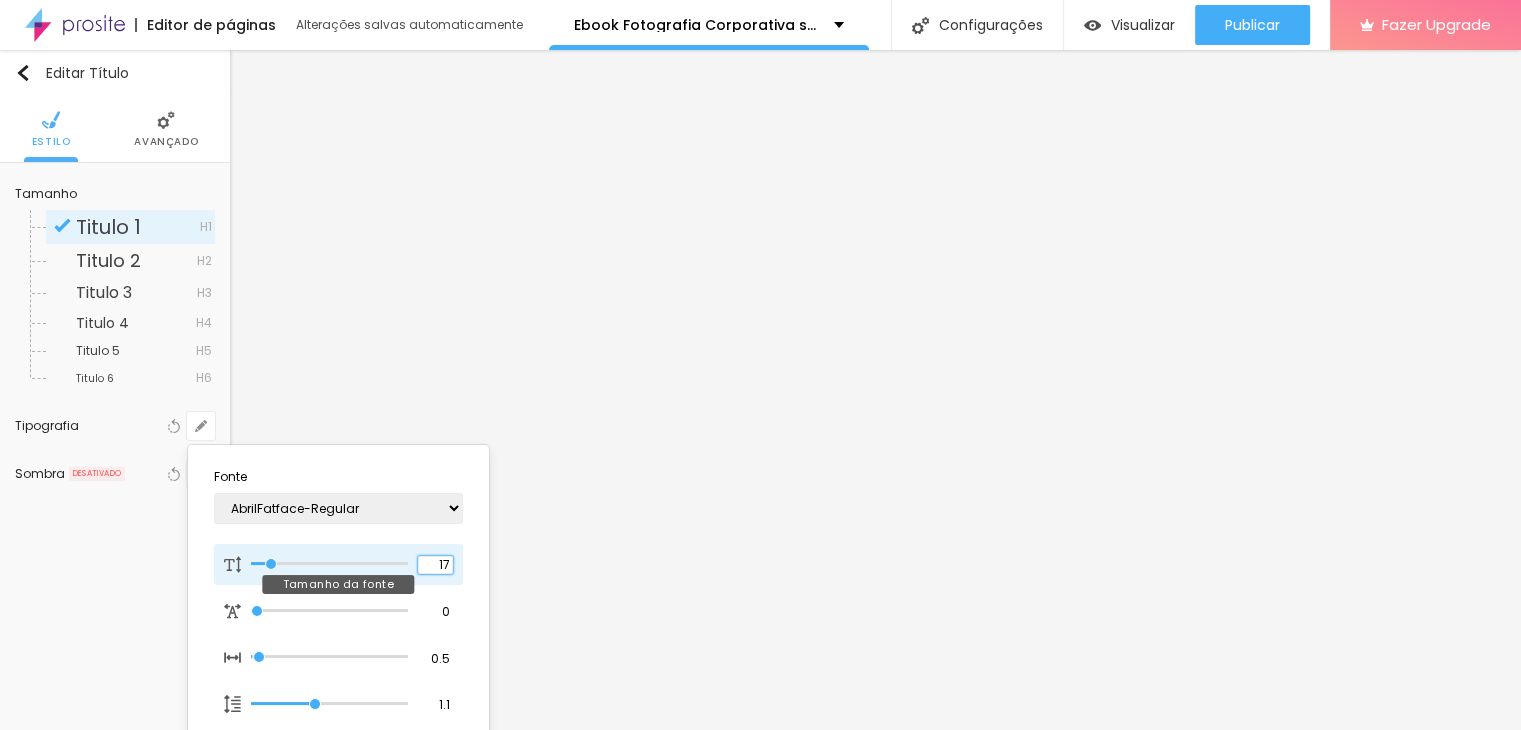 click on "17 Tamanho da fonte" at bounding box center [338, 565] 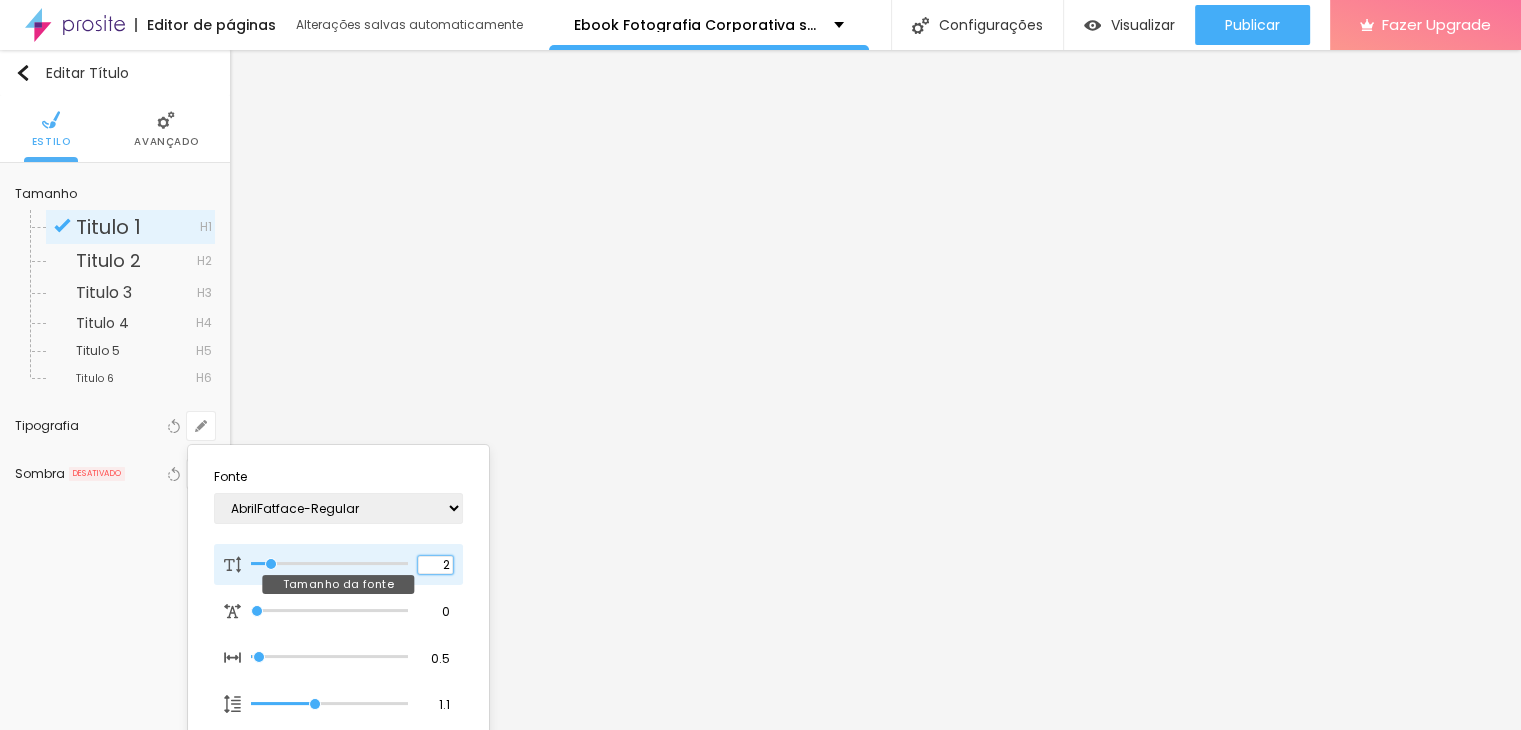 type on "8" 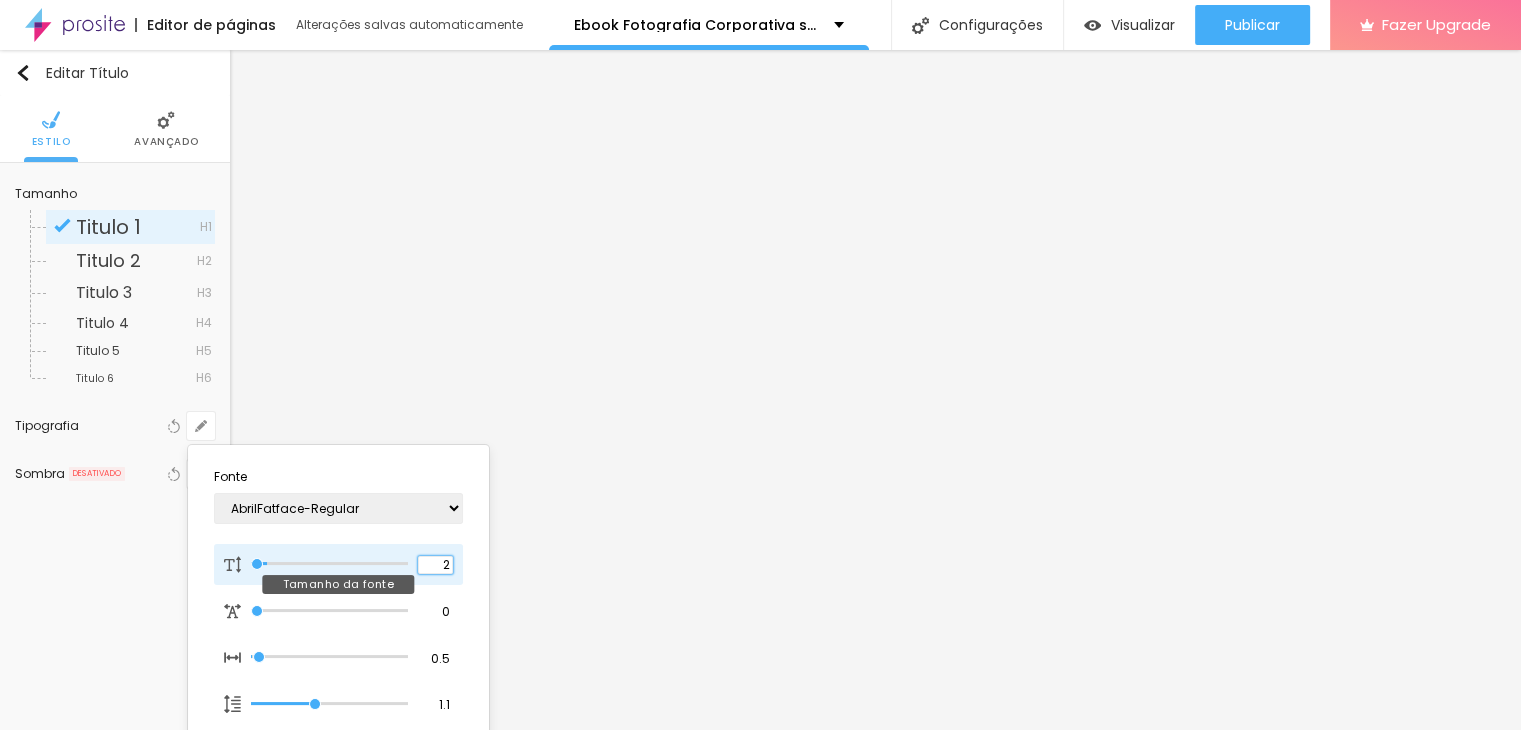 type on "20" 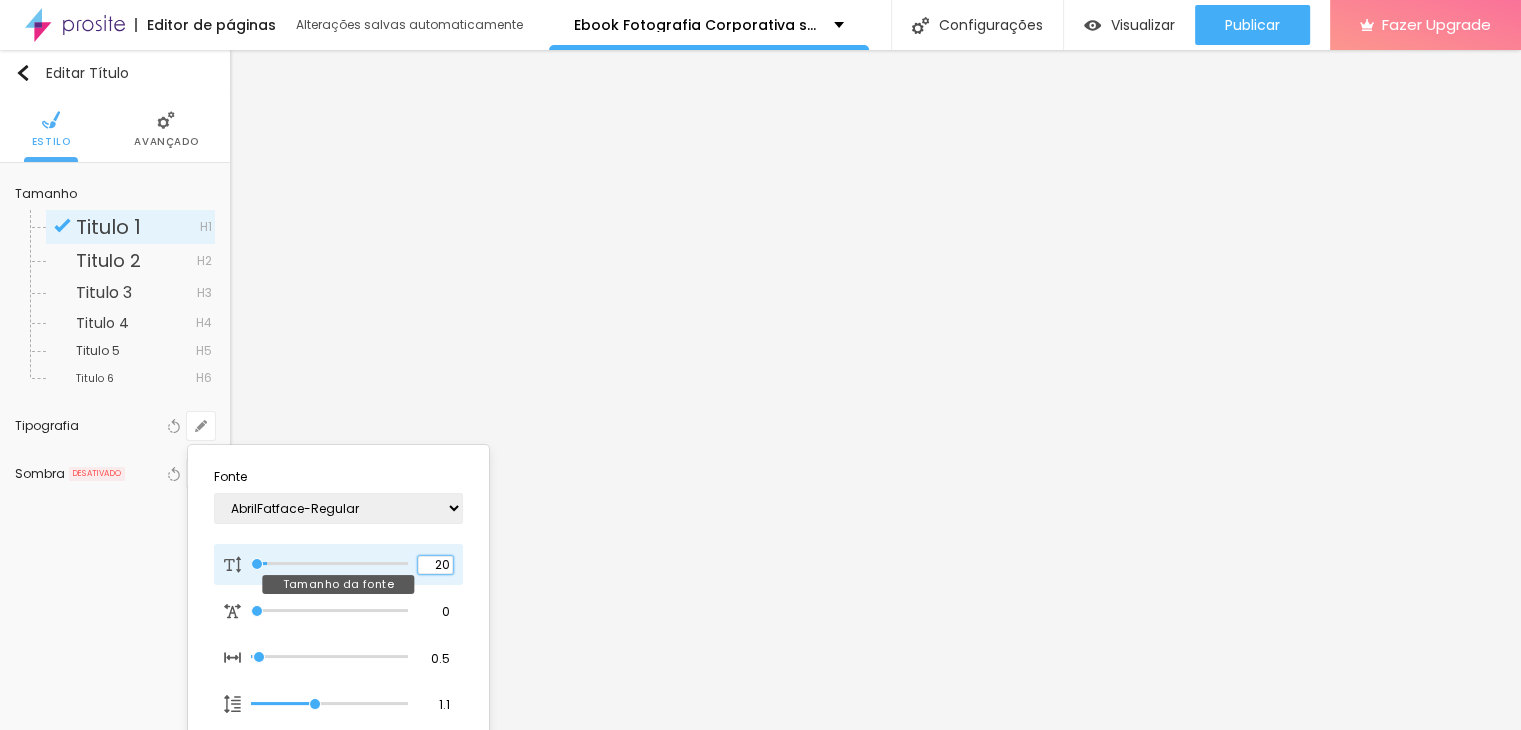 type on "20" 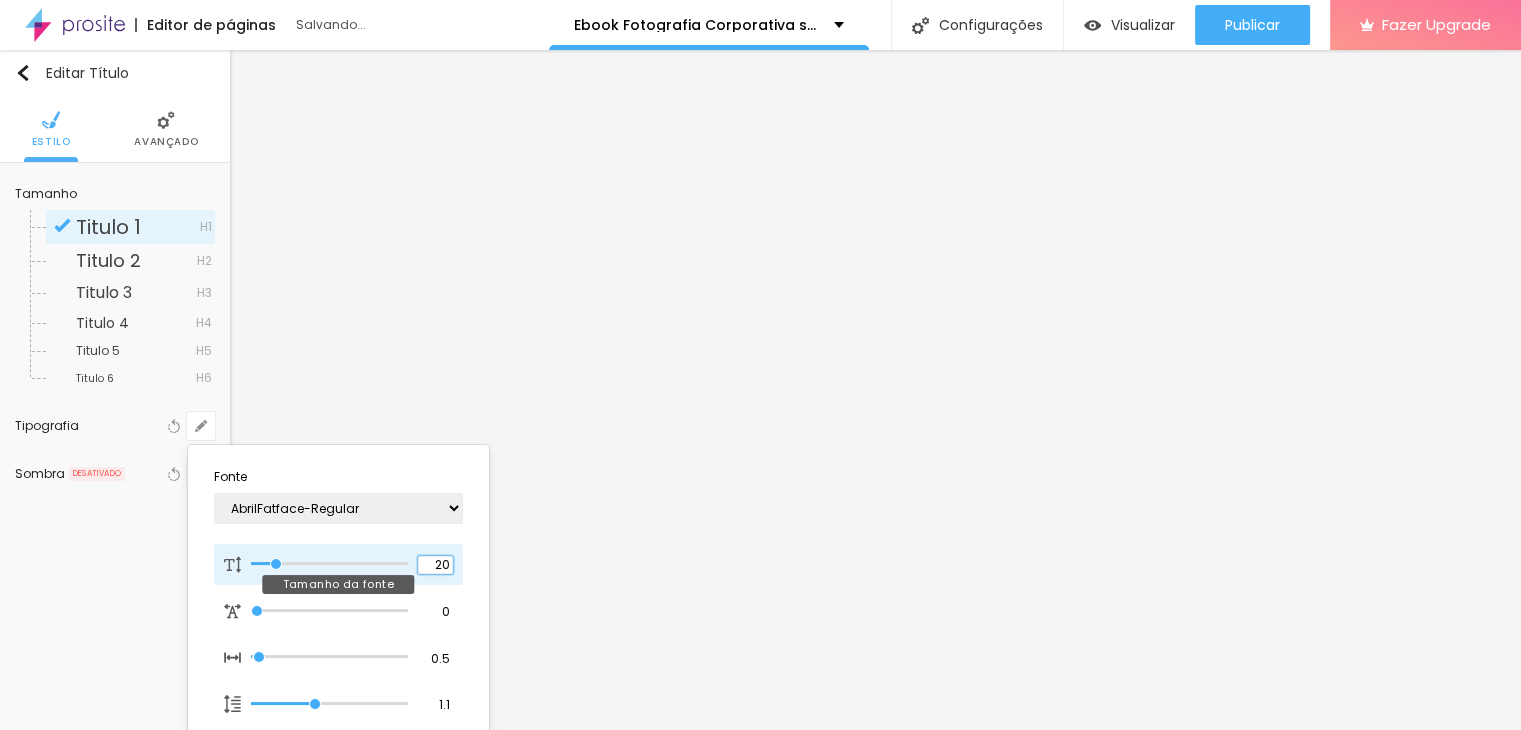 type on "1" 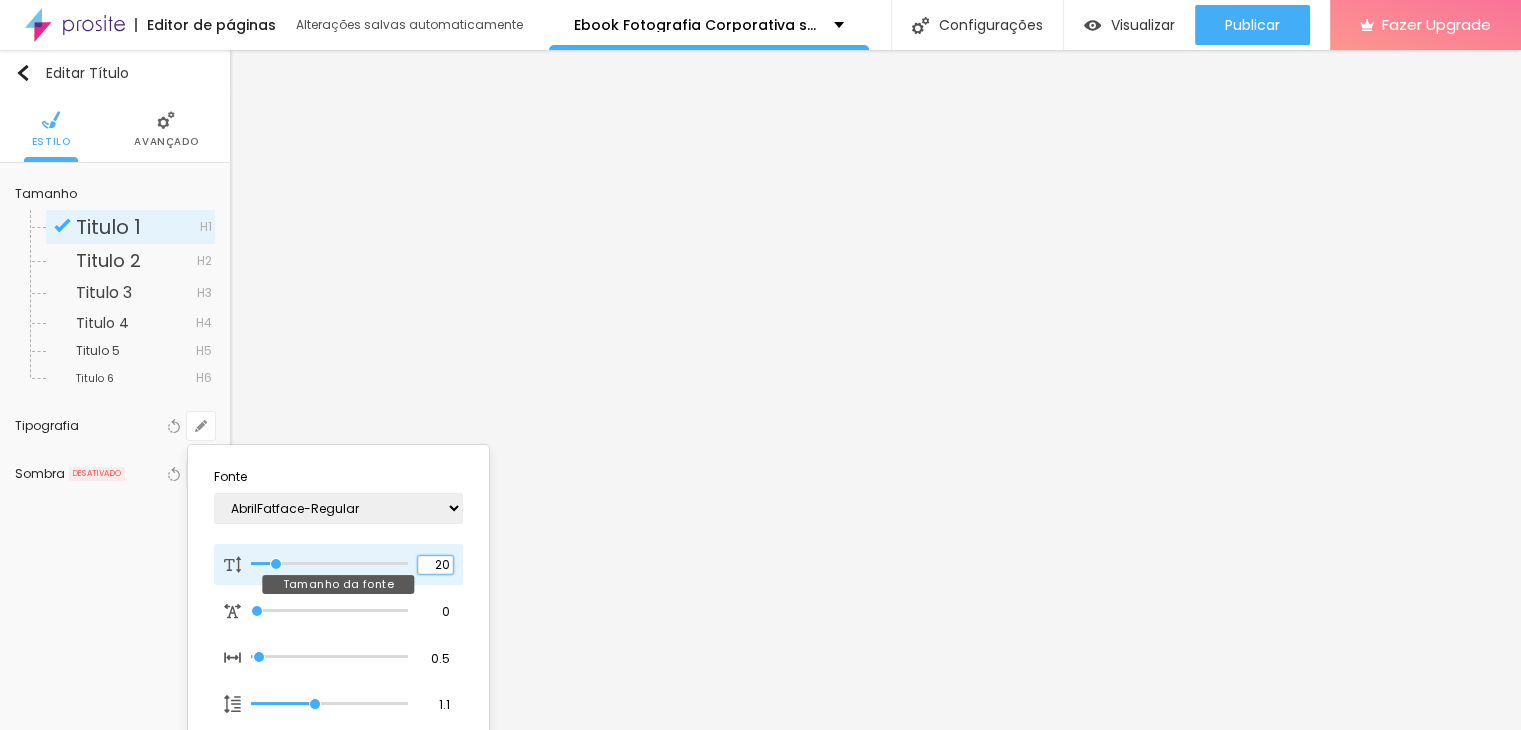 drag, startPoint x: 438, startPoint y: 563, endPoint x: 452, endPoint y: 563, distance: 14 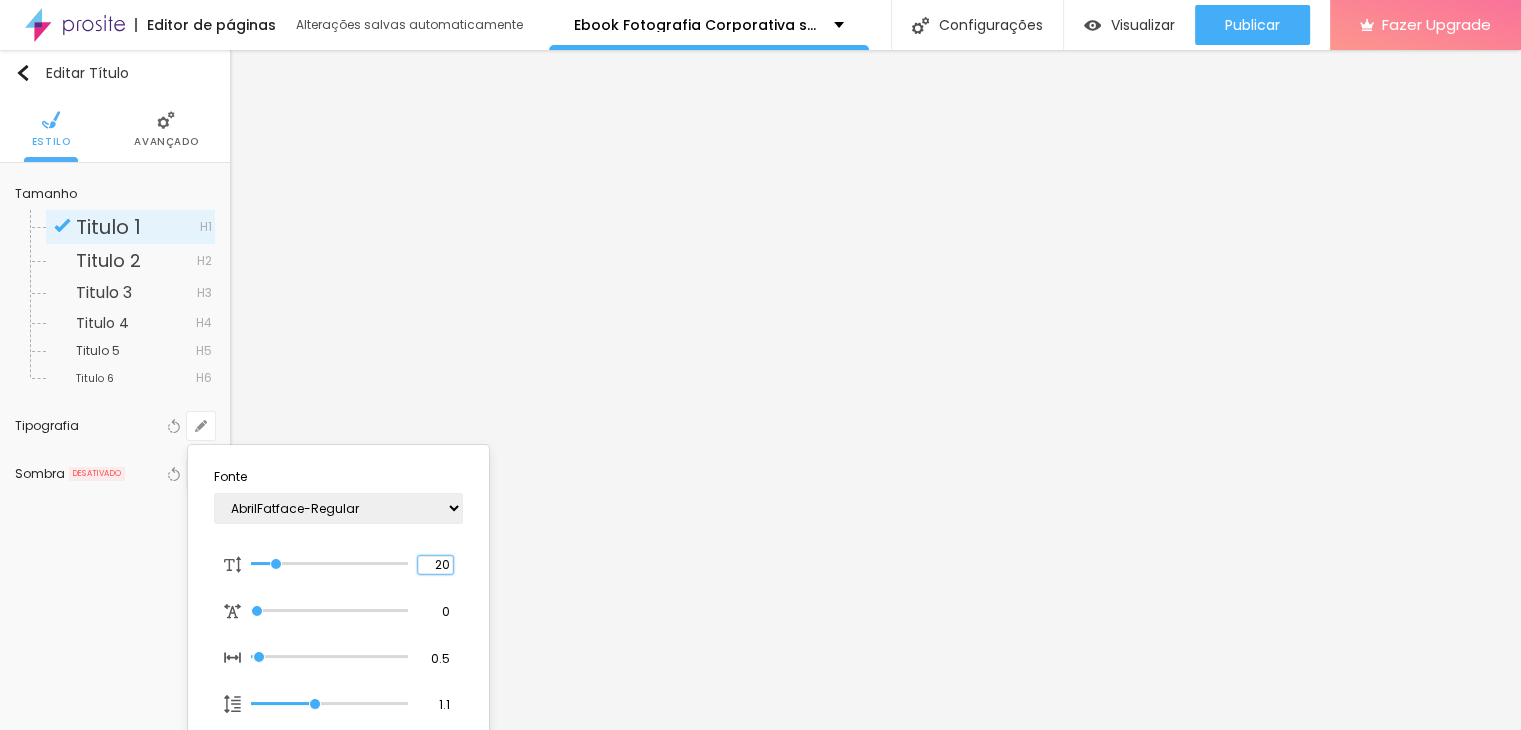 type on "2" 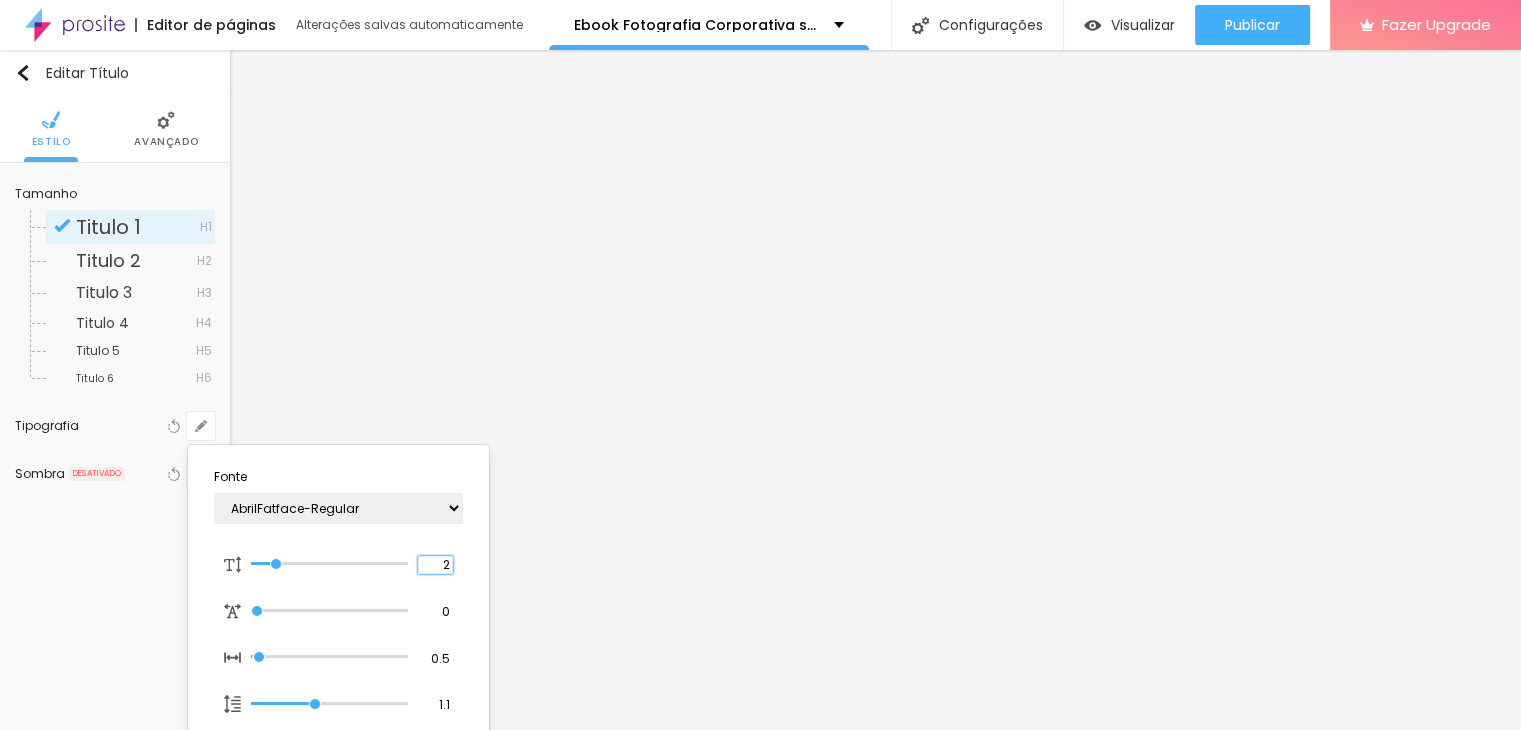 type on "8" 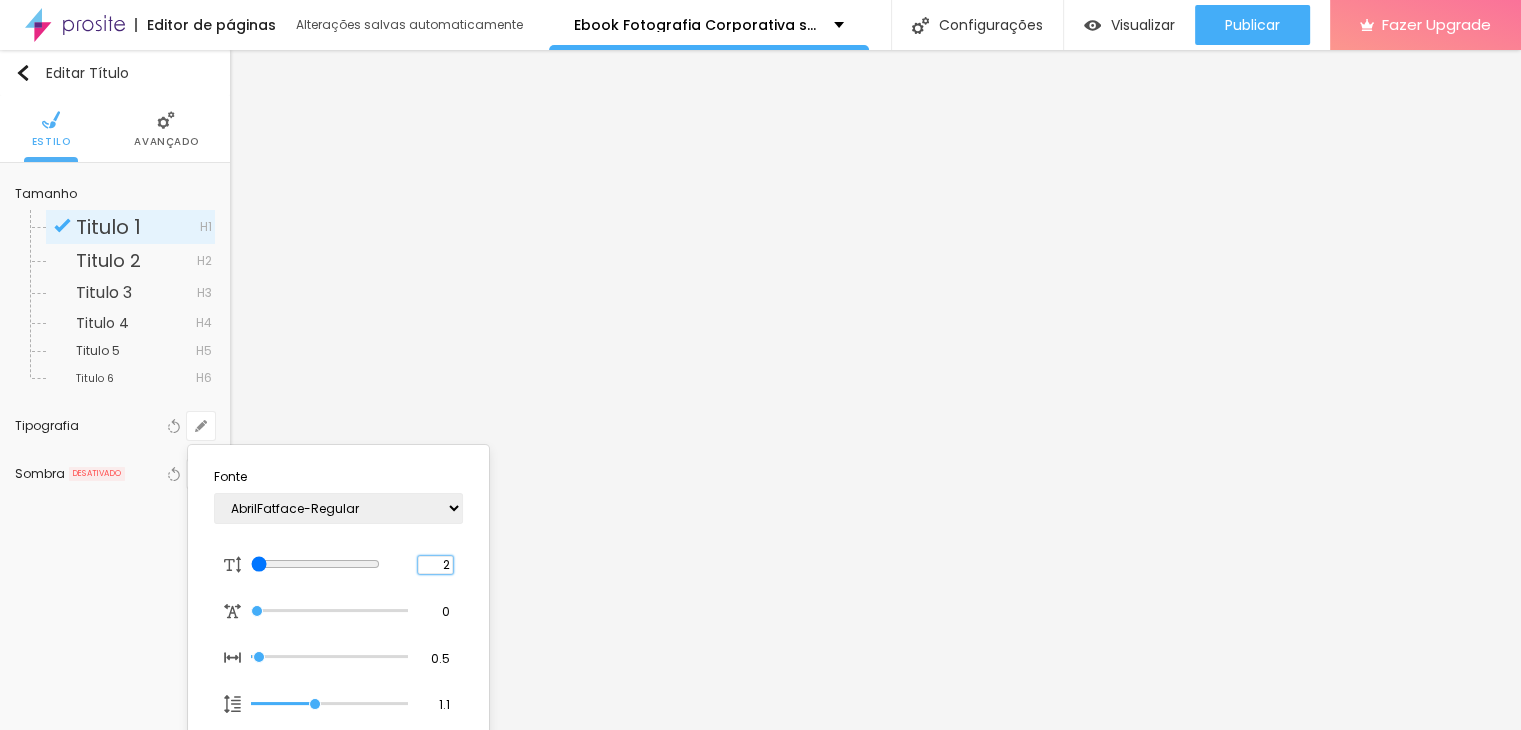 type on "22" 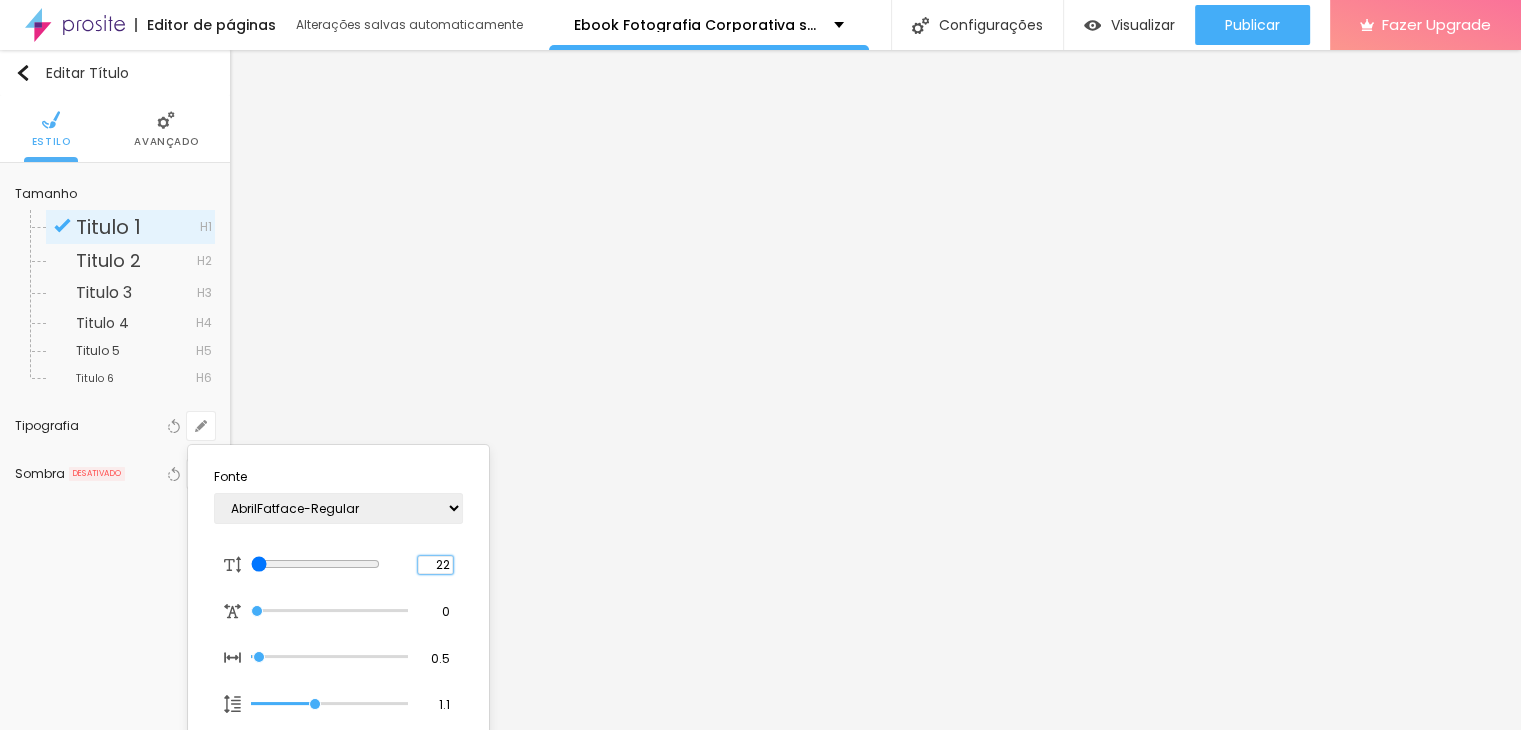type on "22" 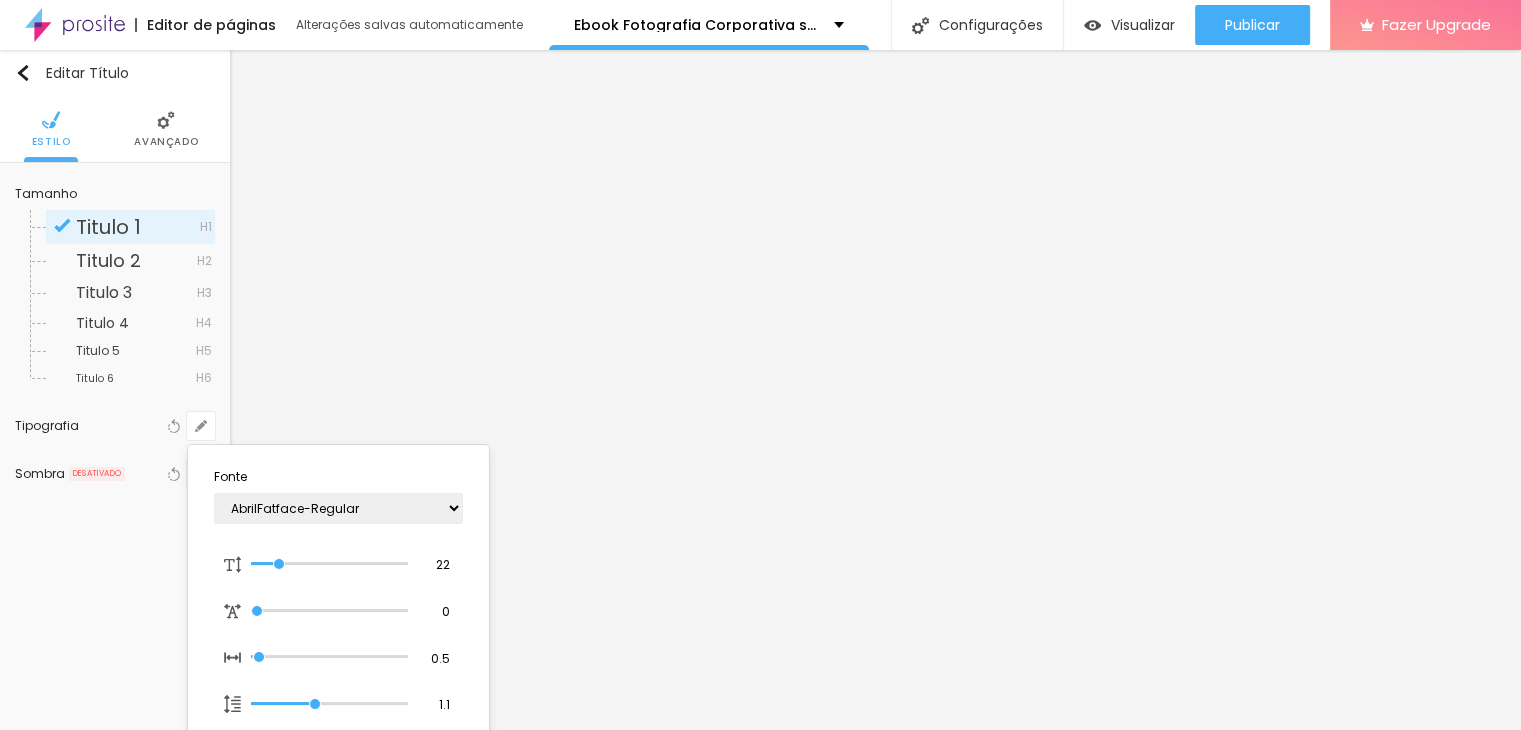 click at bounding box center (760, 365) 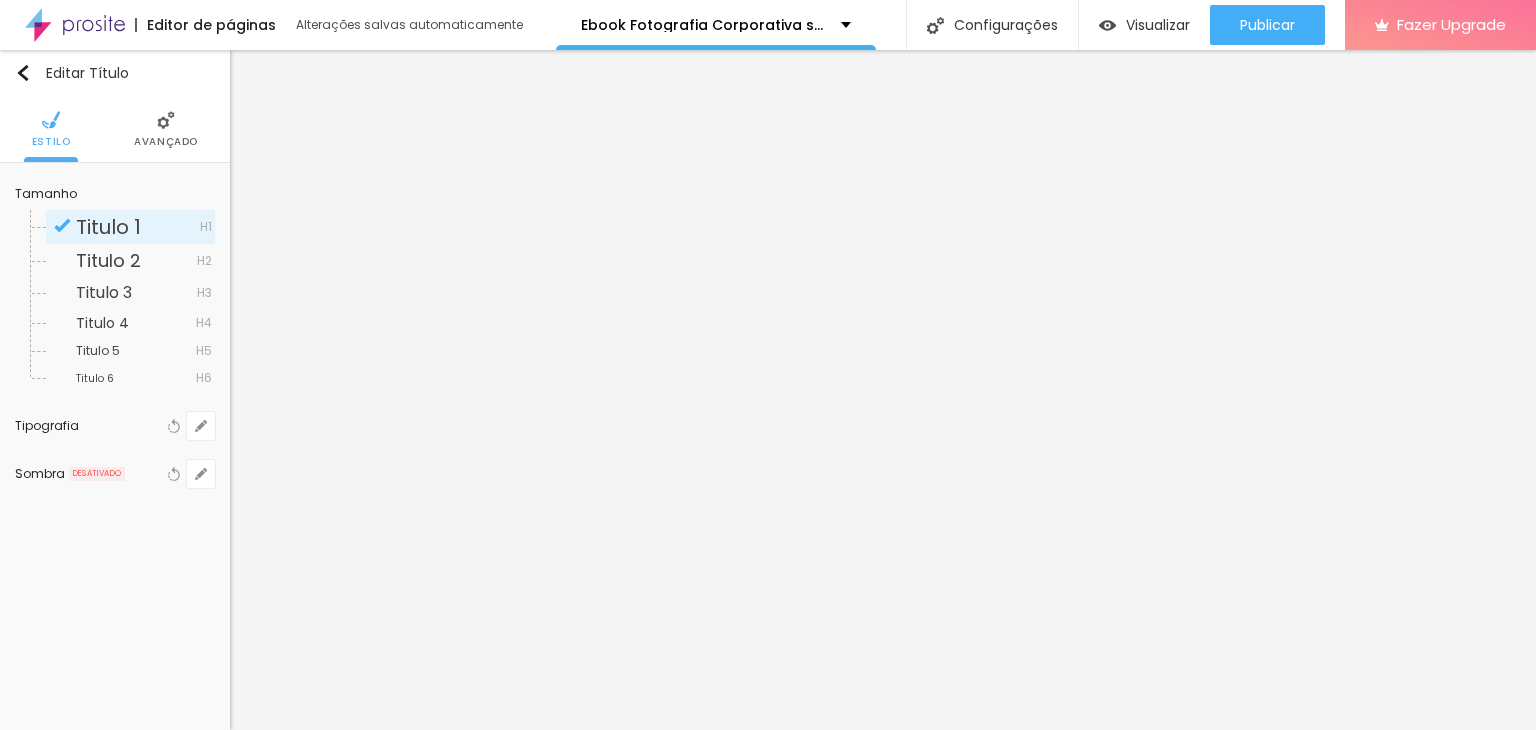 click on "Avançado" at bounding box center (166, 129) 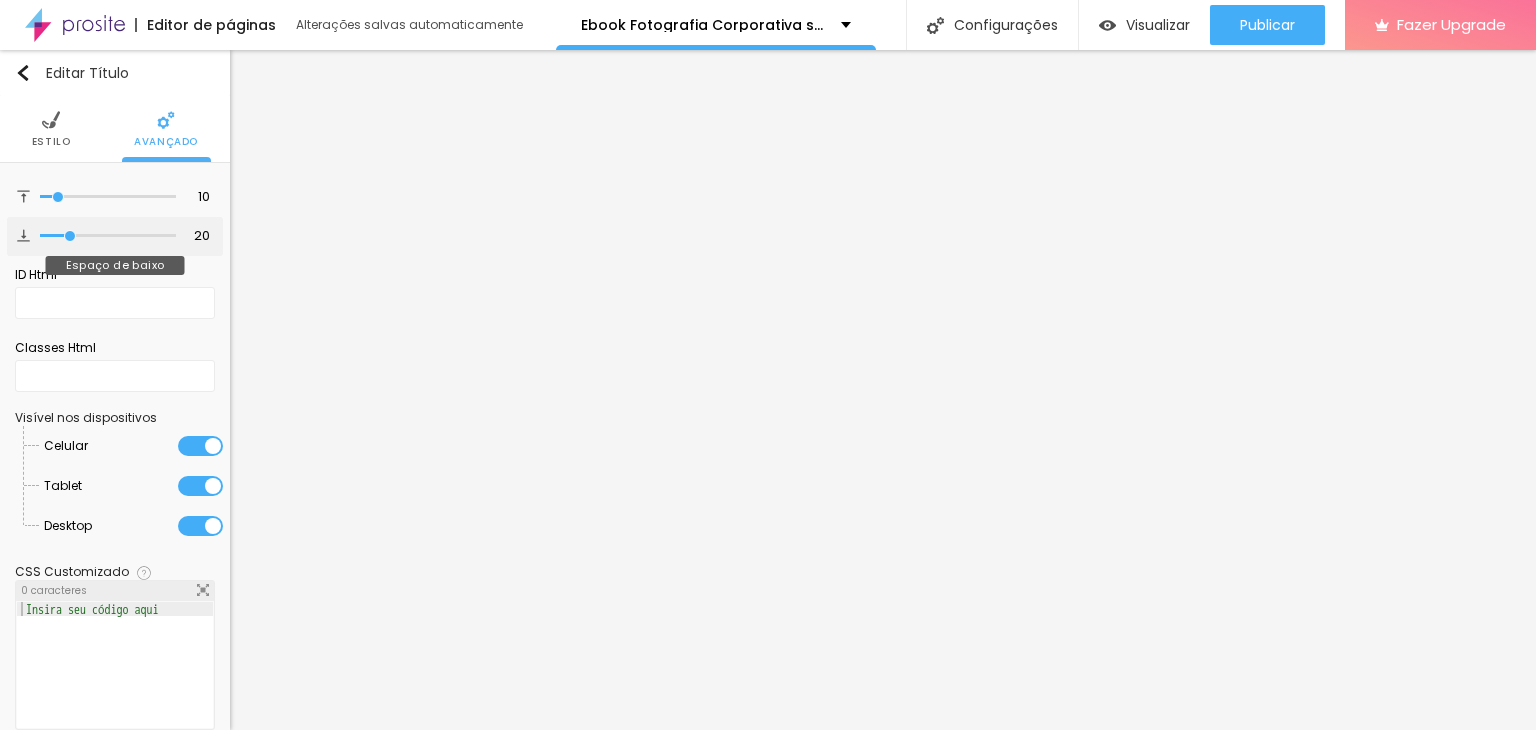 type on "10" 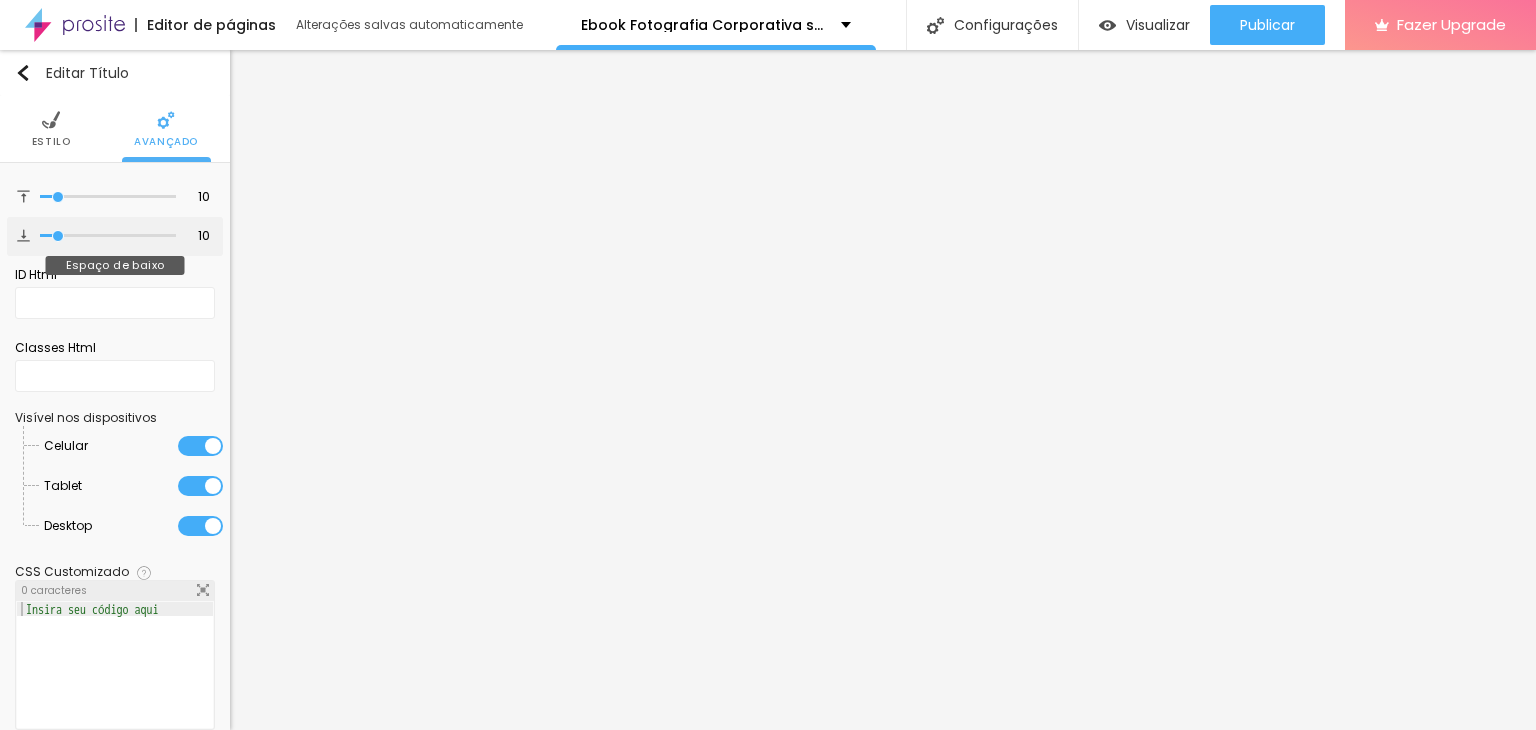 type on "7" 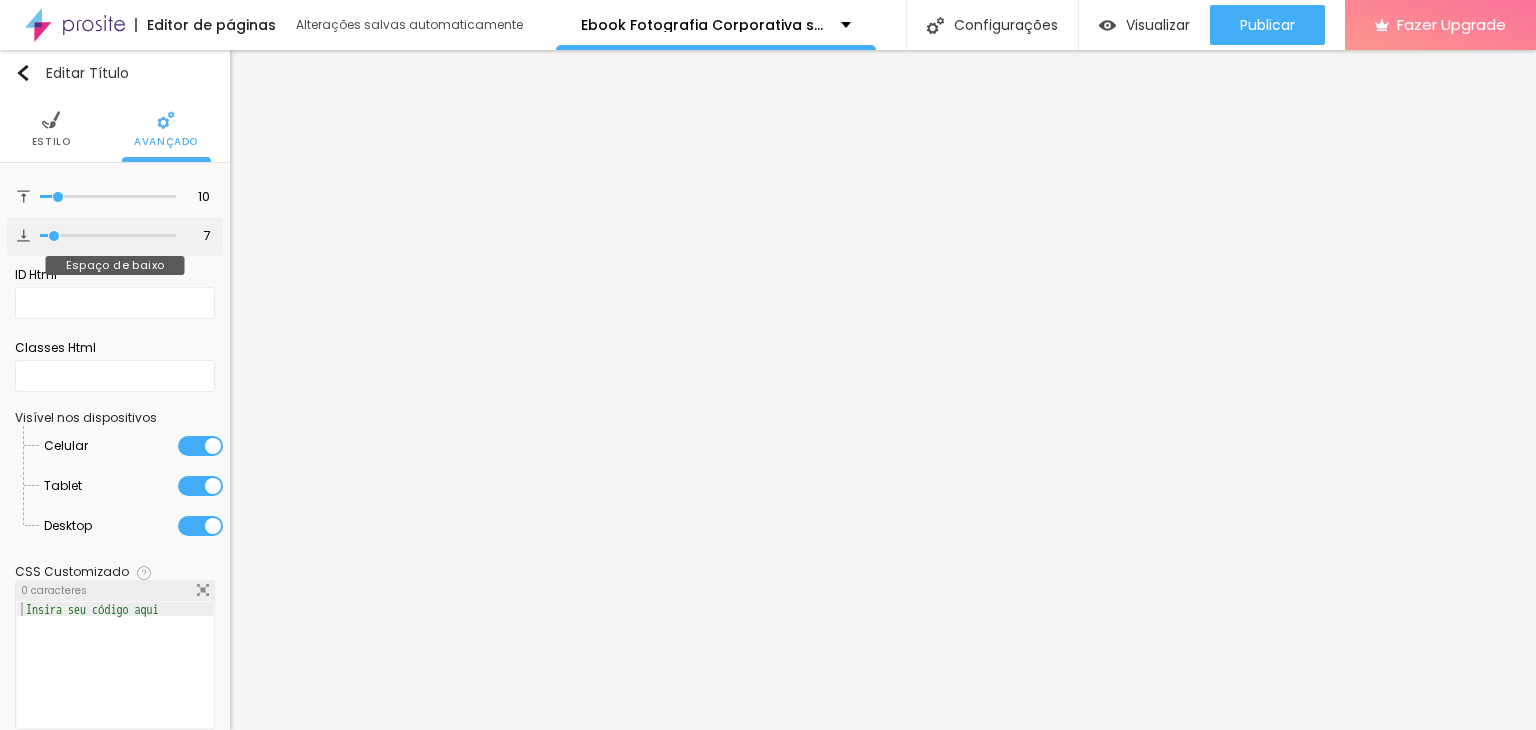 type on "8" 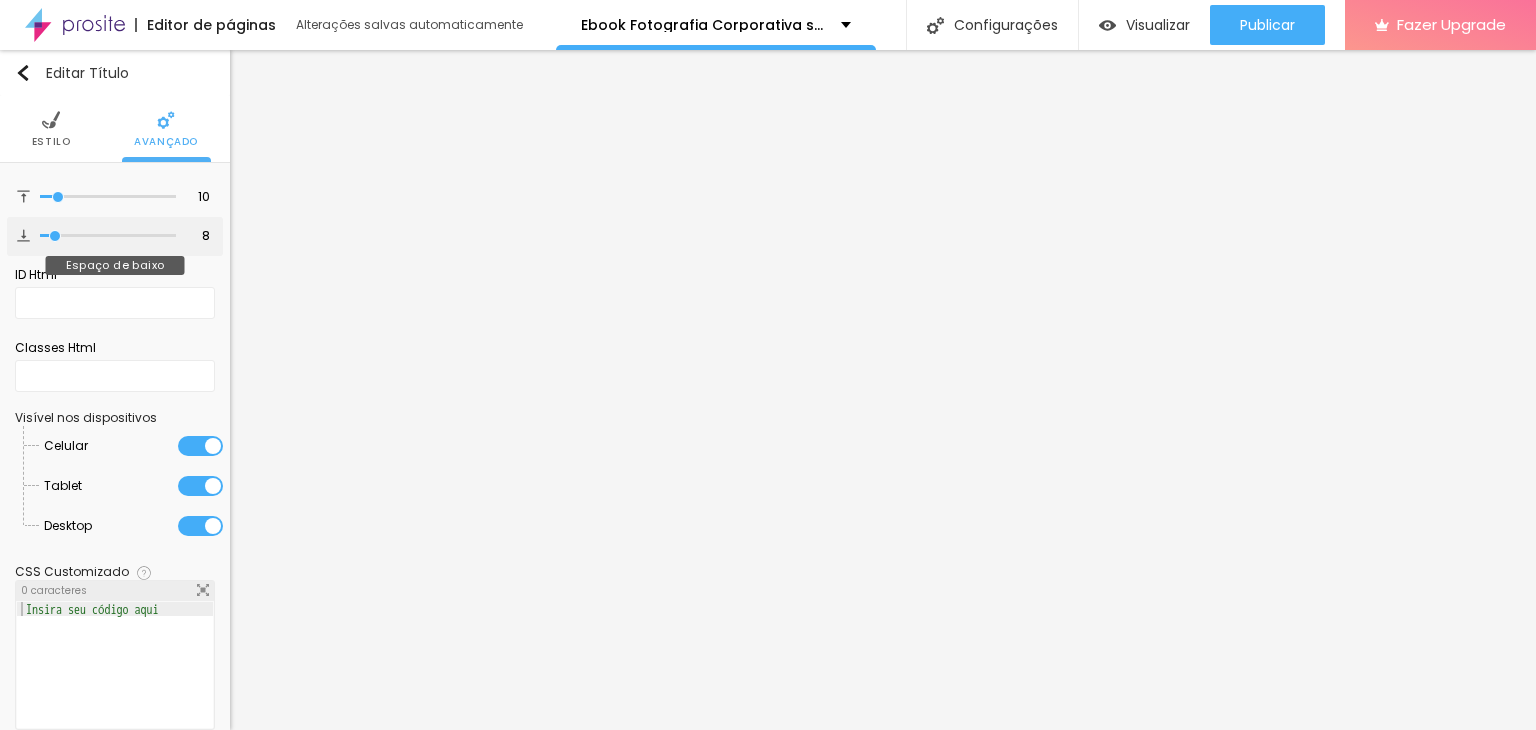 type on "9" 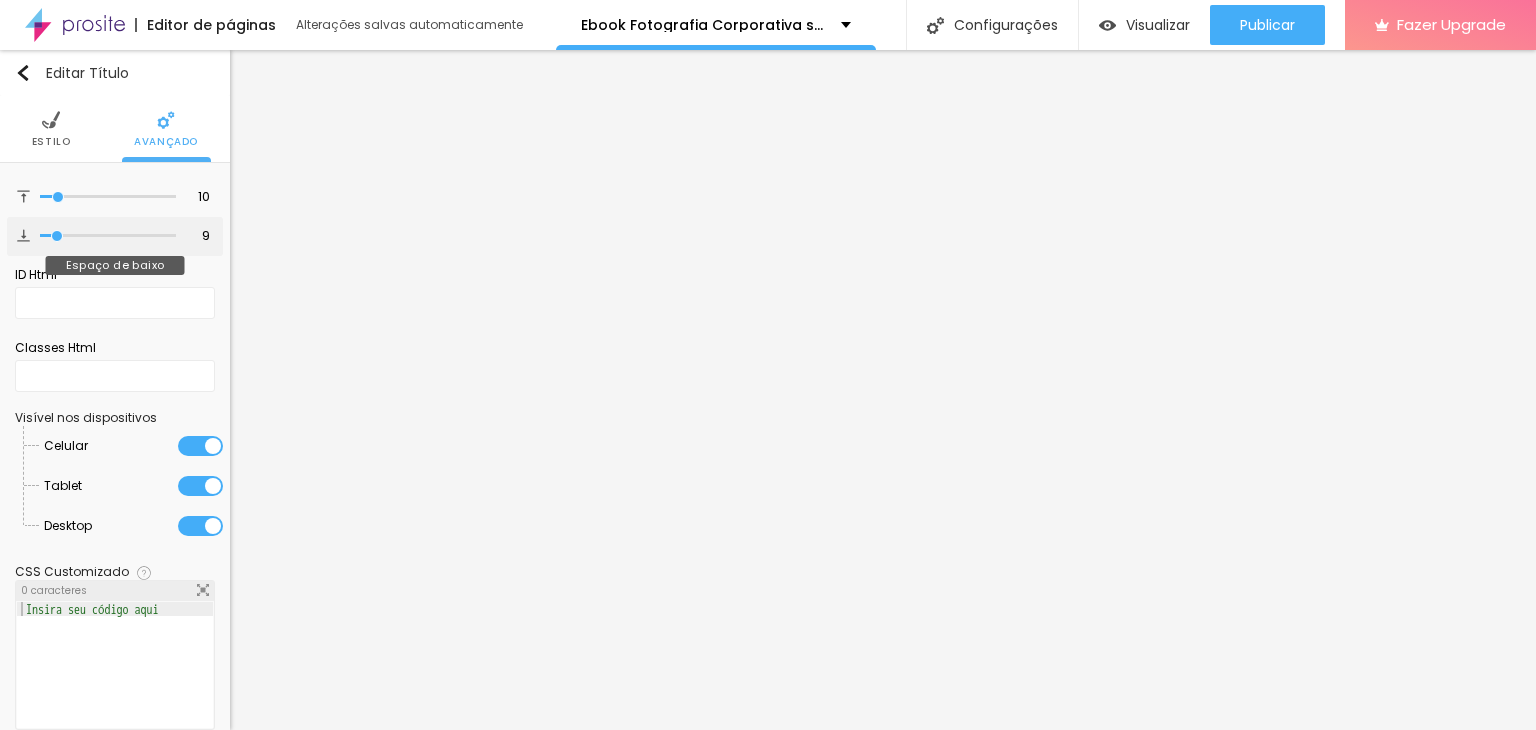 drag, startPoint x: 67, startPoint y: 237, endPoint x: 56, endPoint y: 238, distance: 11.045361 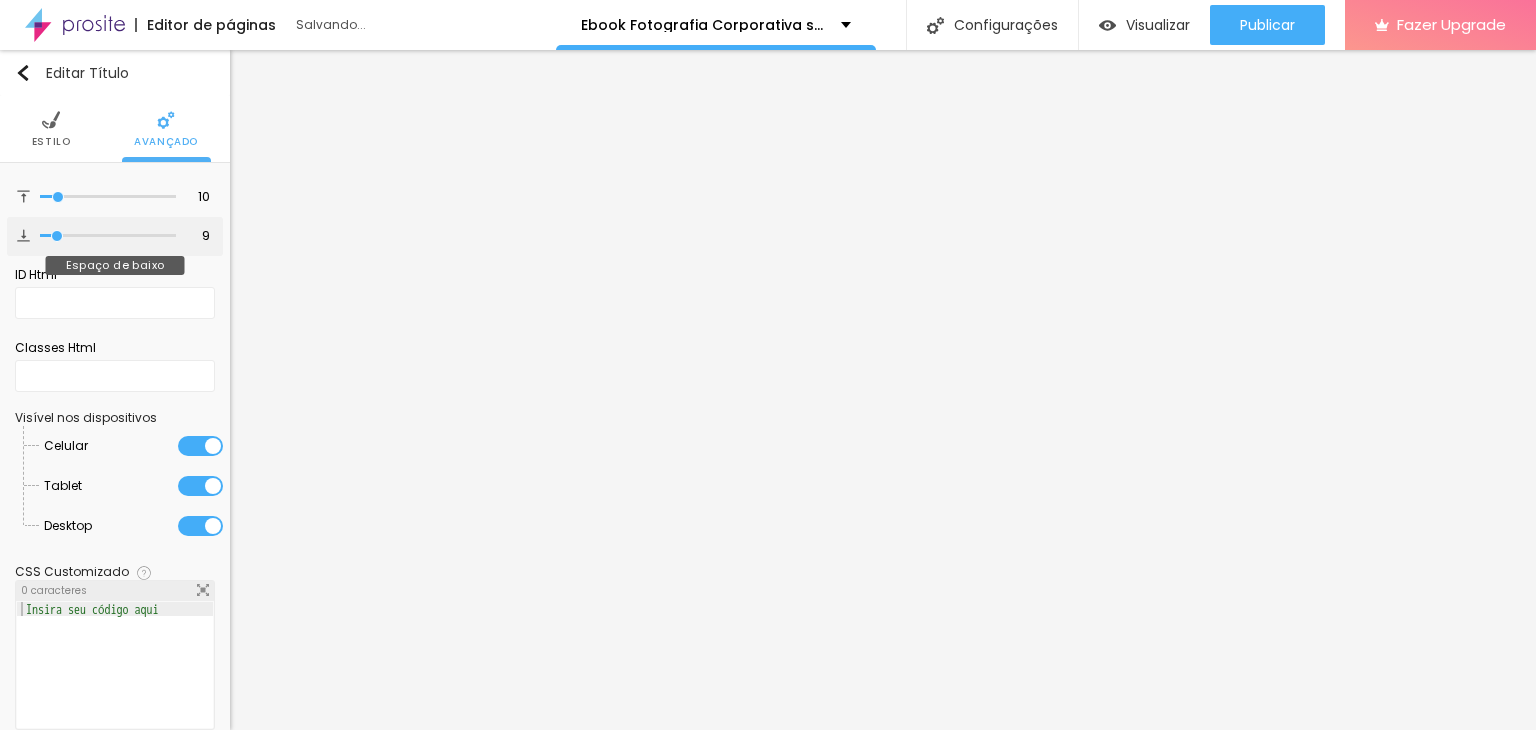 type on "10" 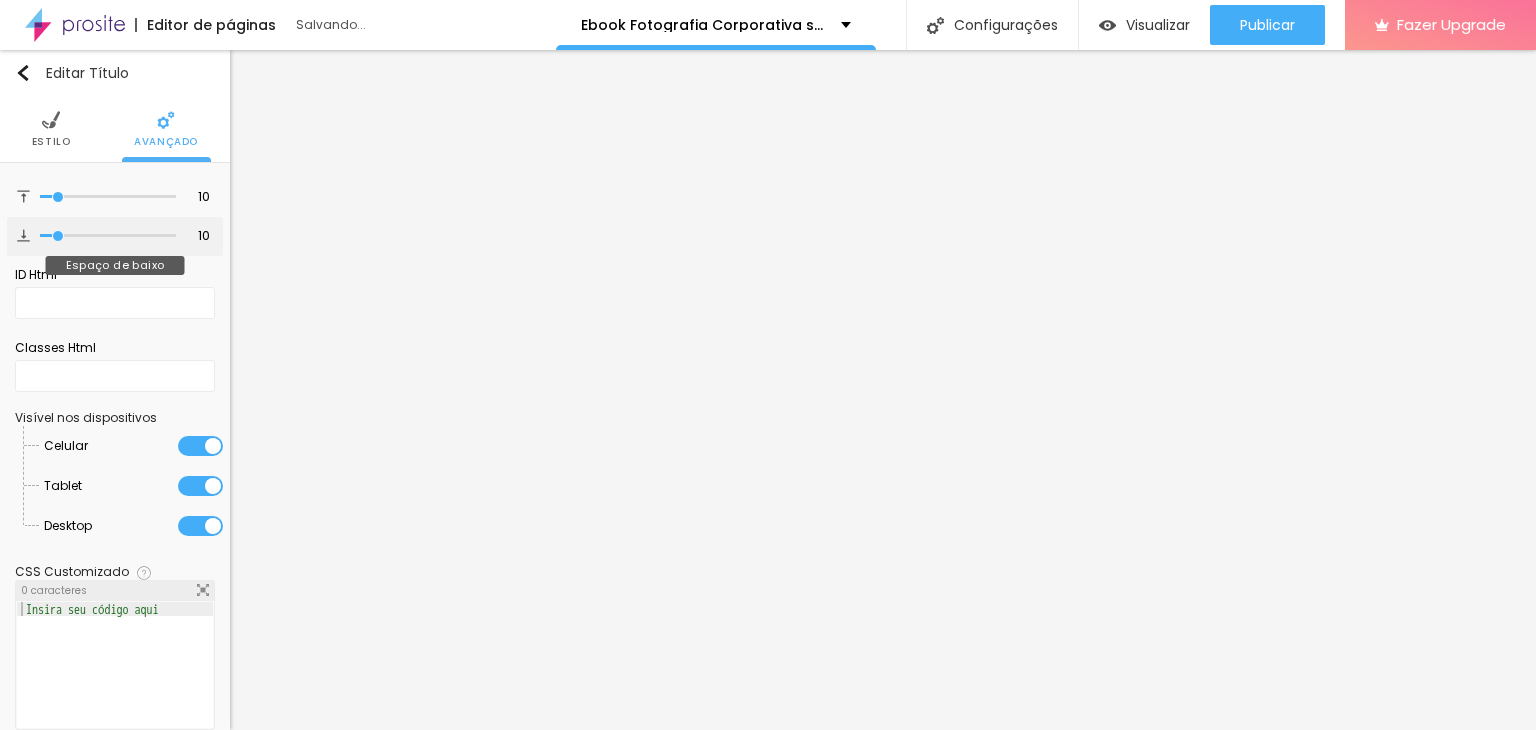 type on "10" 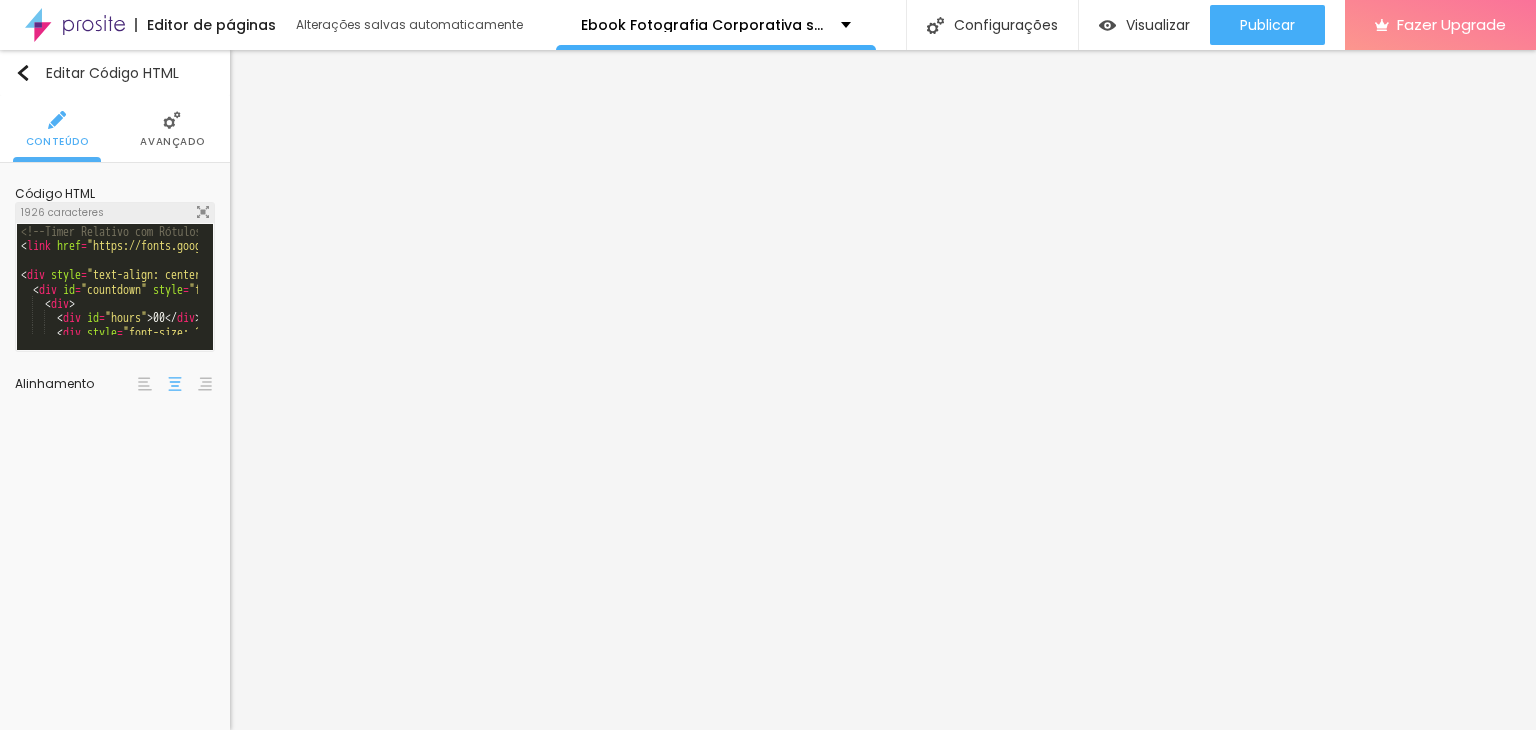 click on "Avançado" at bounding box center (172, 142) 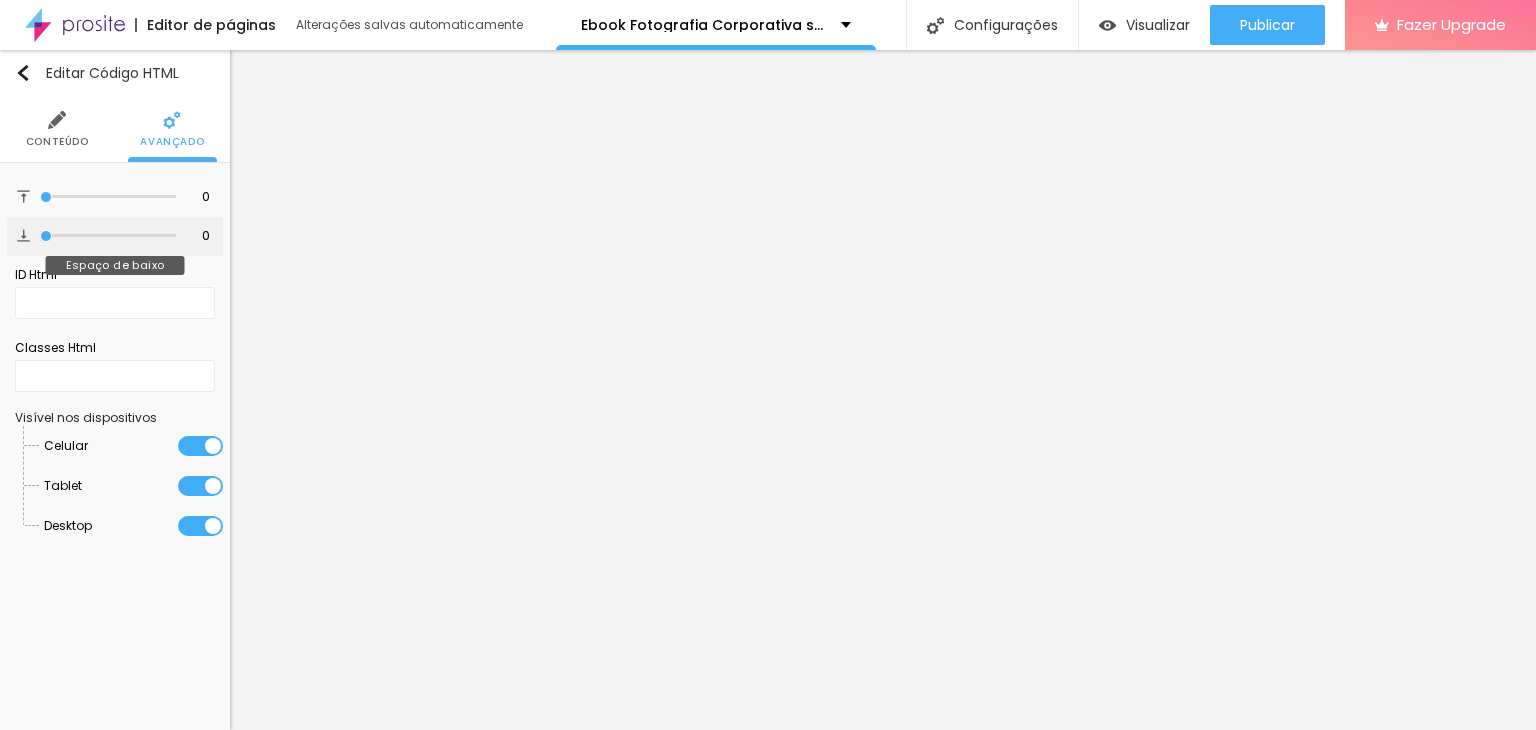 click on "0 Espaço de baixo" at bounding box center (115, 236) 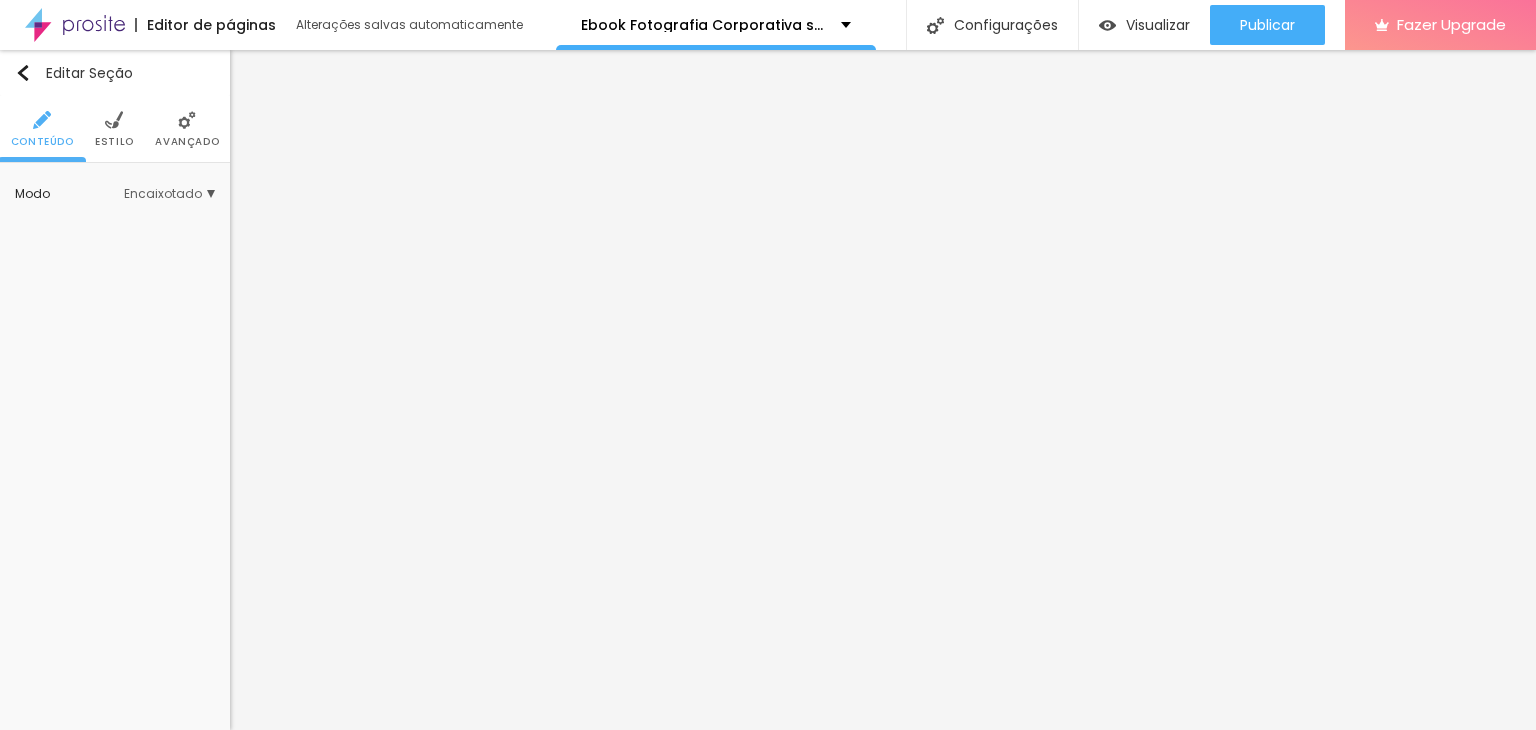 click on "Avançado" at bounding box center [187, 129] 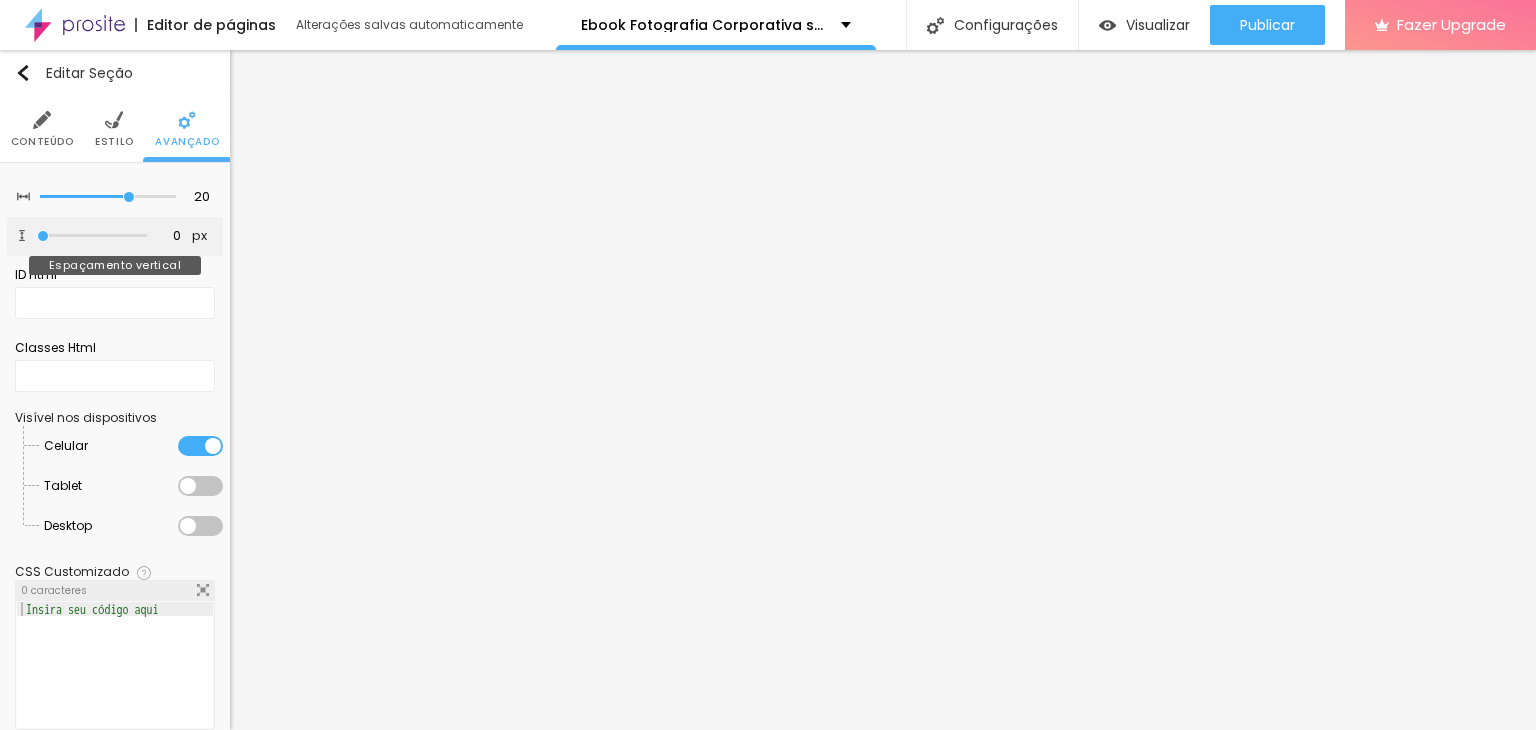drag, startPoint x: 43, startPoint y: 234, endPoint x: 30, endPoint y: 235, distance: 13.038404 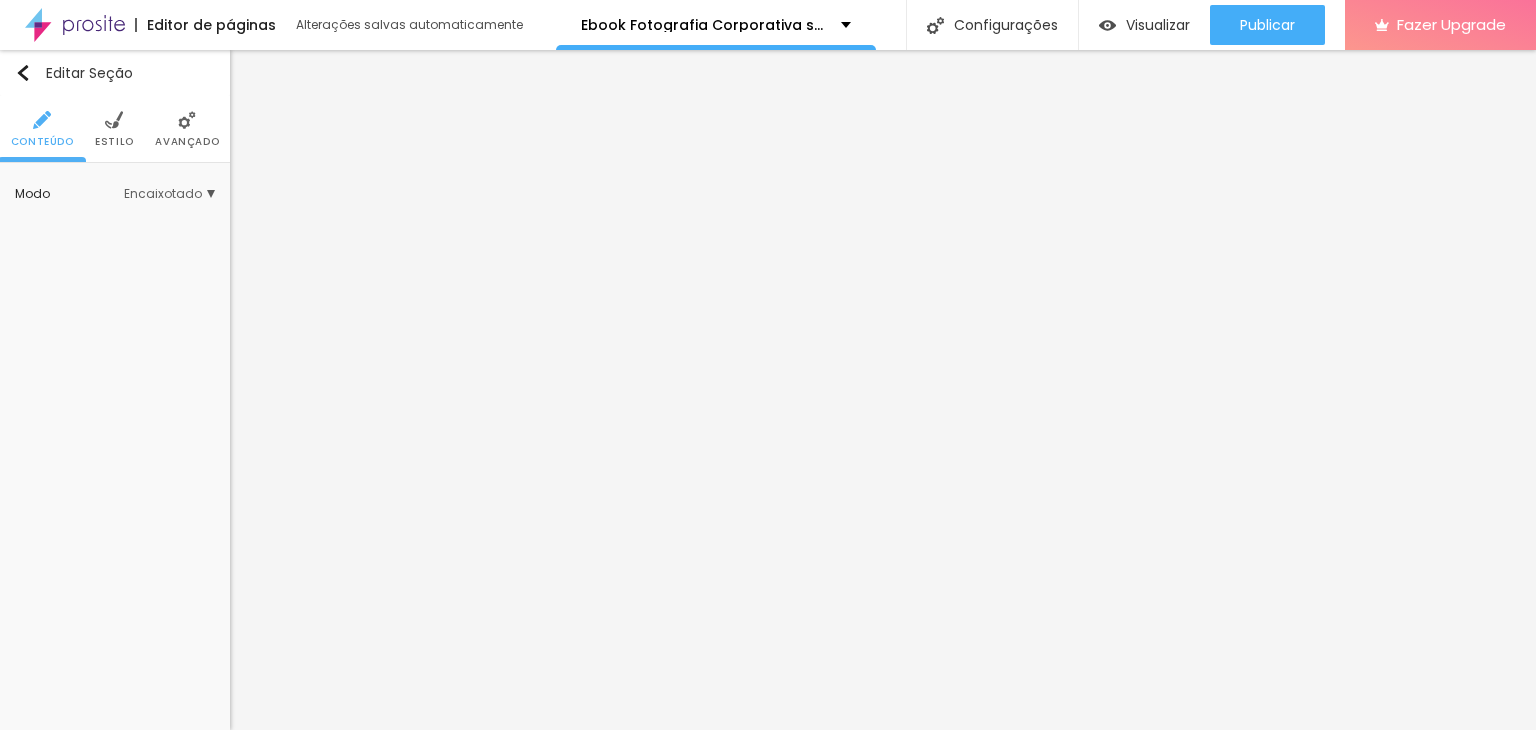 click on "Avançado" at bounding box center (187, 129) 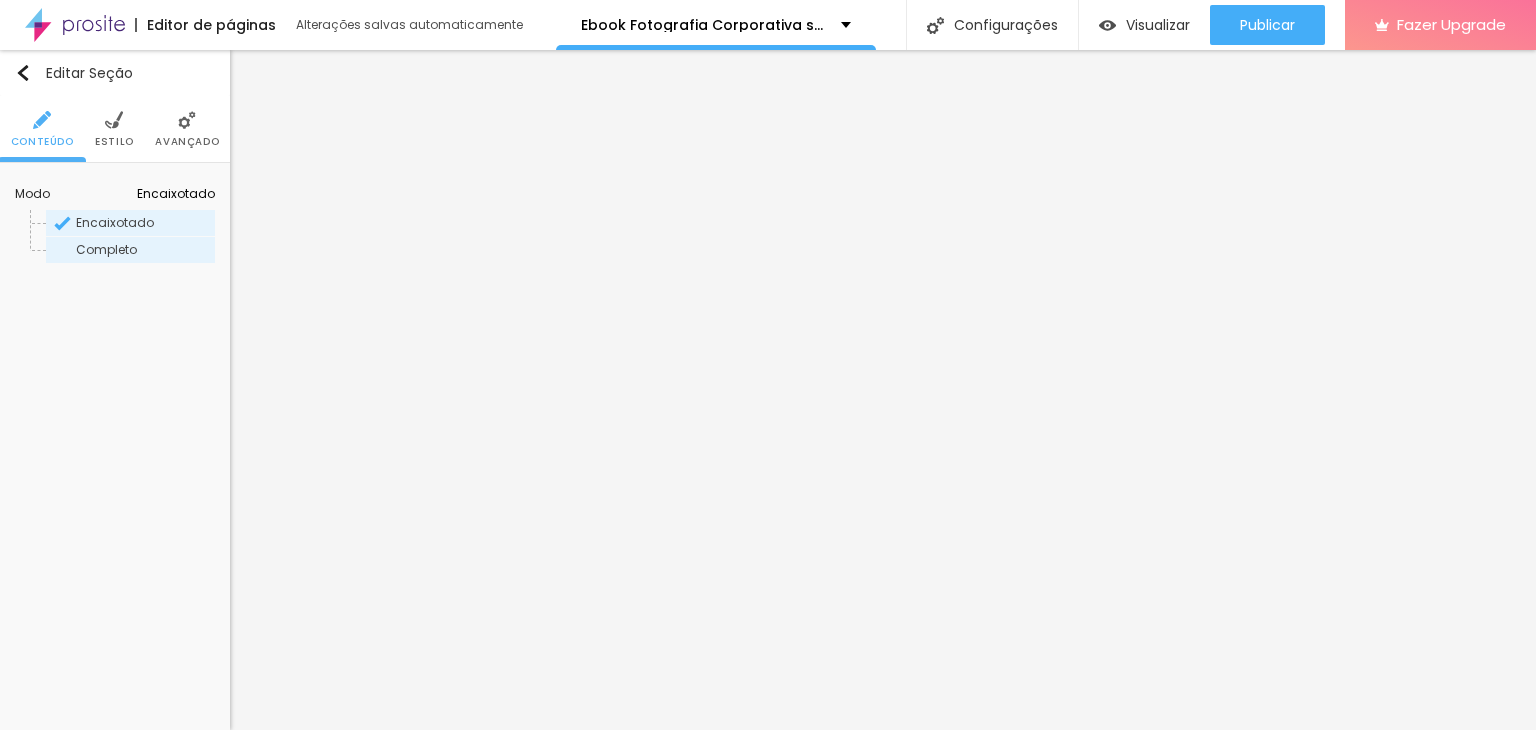 click on "Completo" at bounding box center [144, 250] 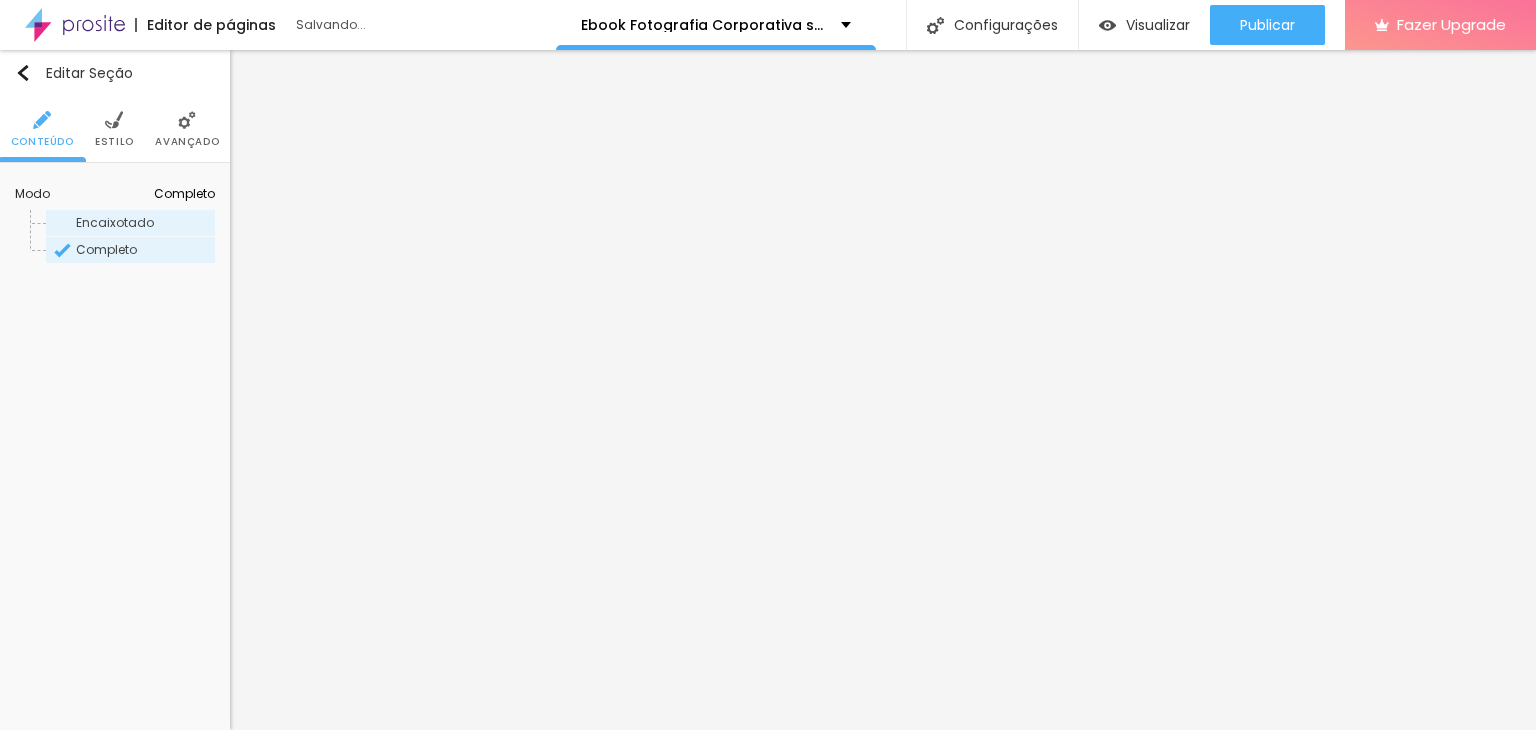 click on "Encaixotado" at bounding box center (130, 223) 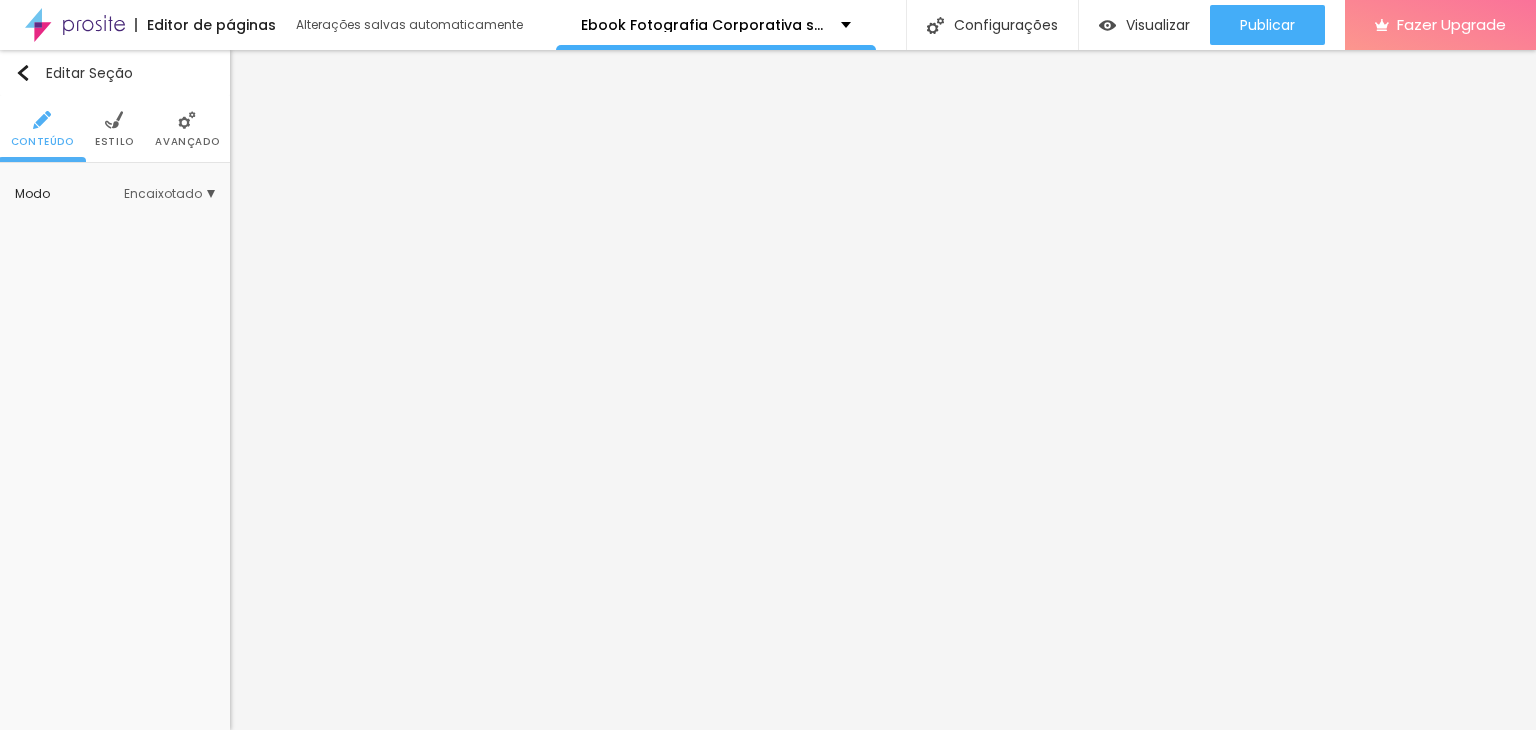 click on "Estilo" at bounding box center (114, 142) 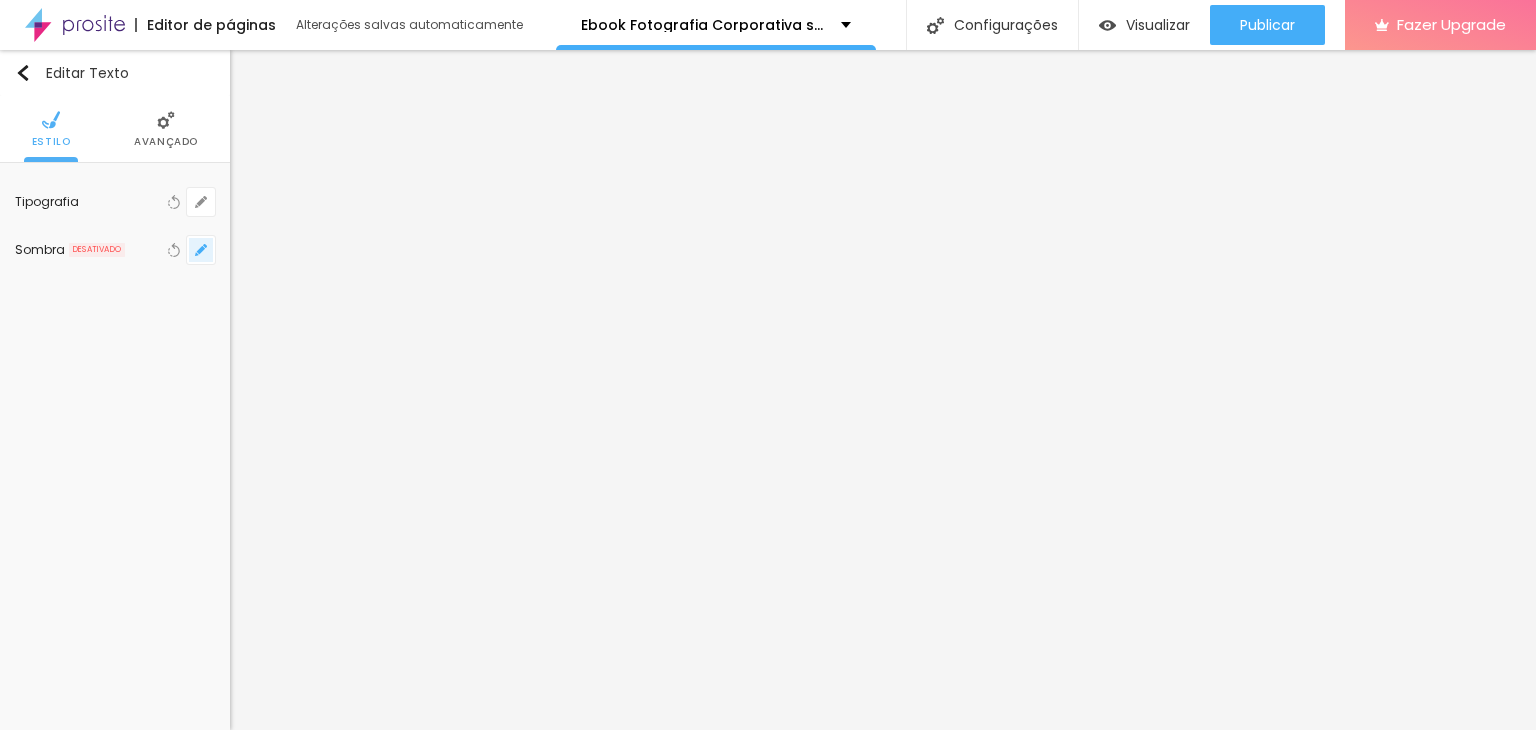 click 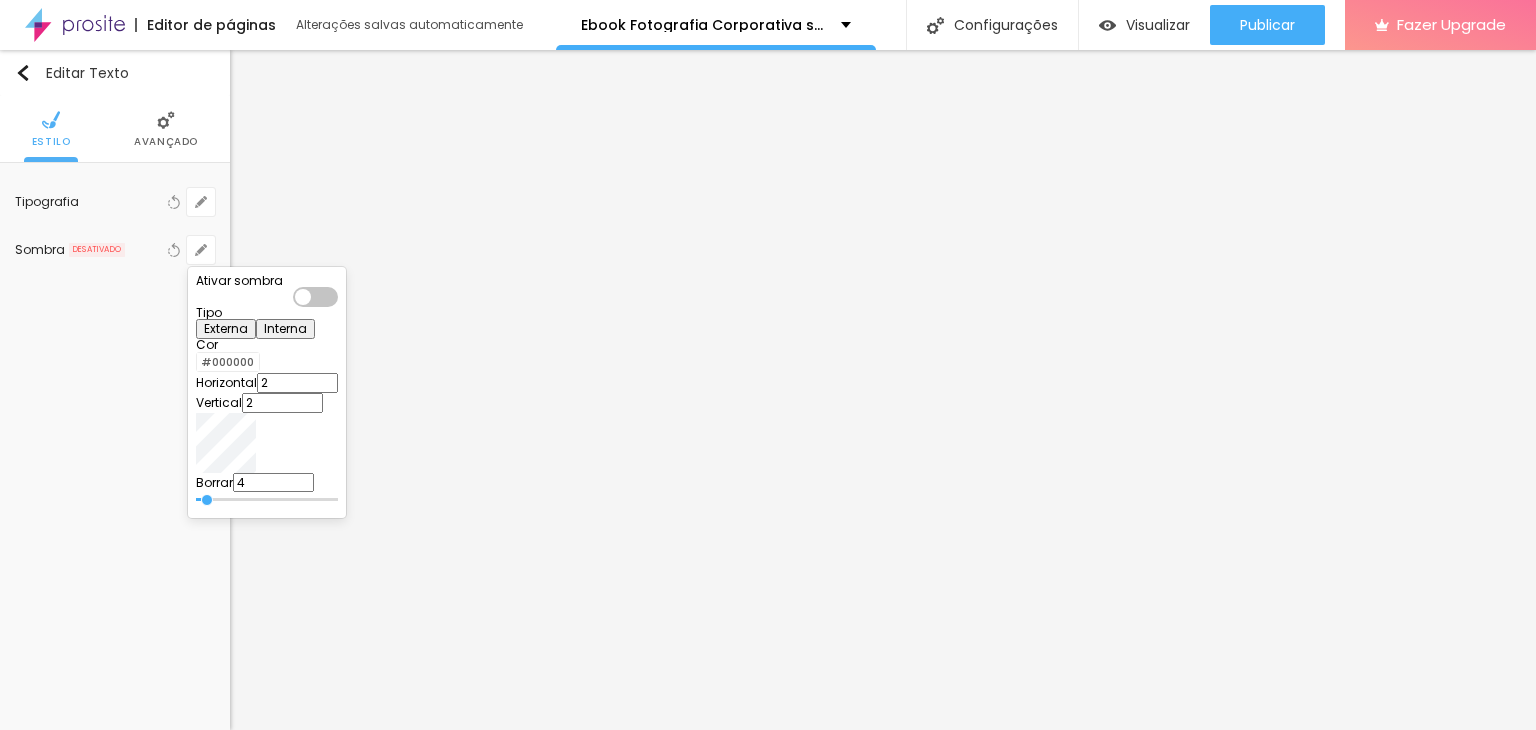 click at bounding box center [768, 365] 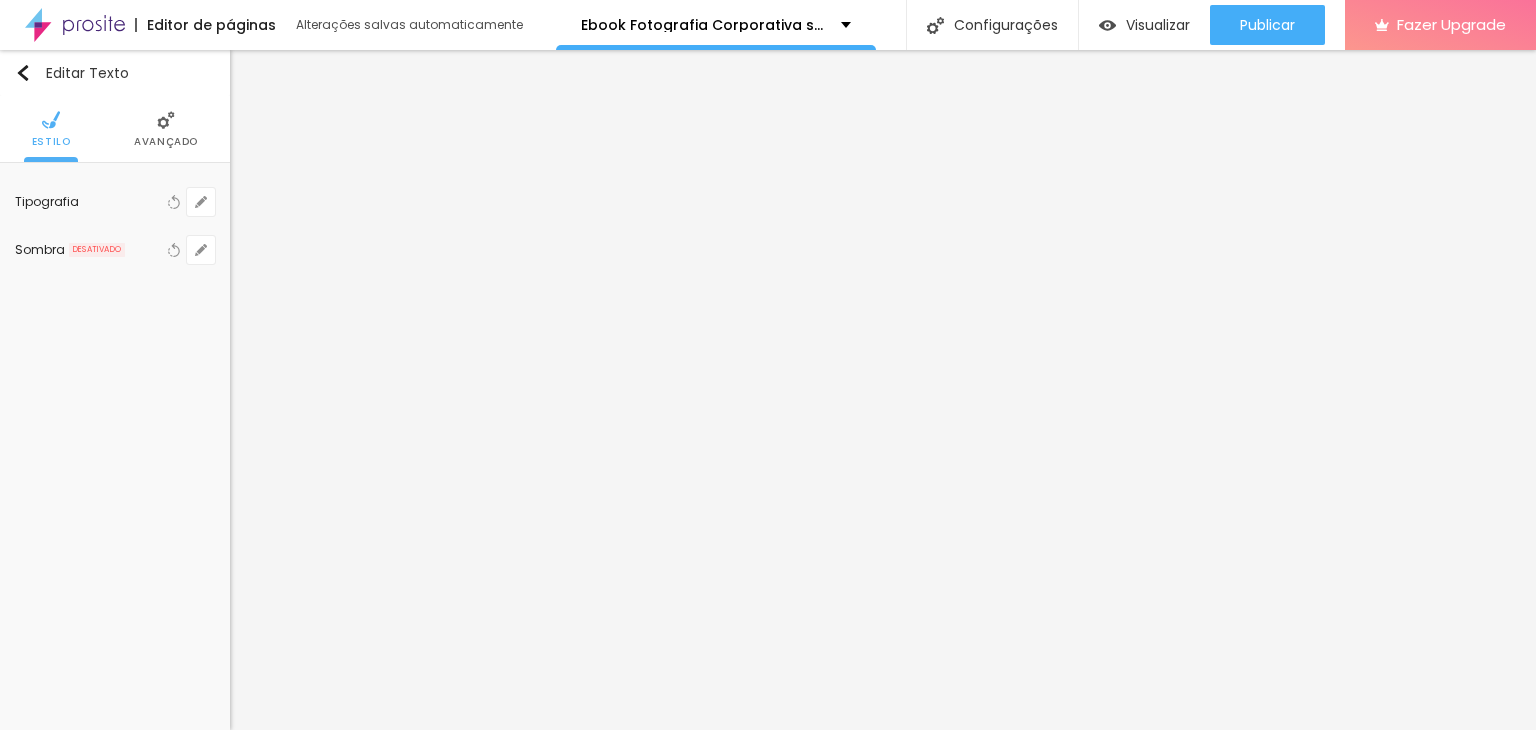 click on "Avançado" at bounding box center (166, 129) 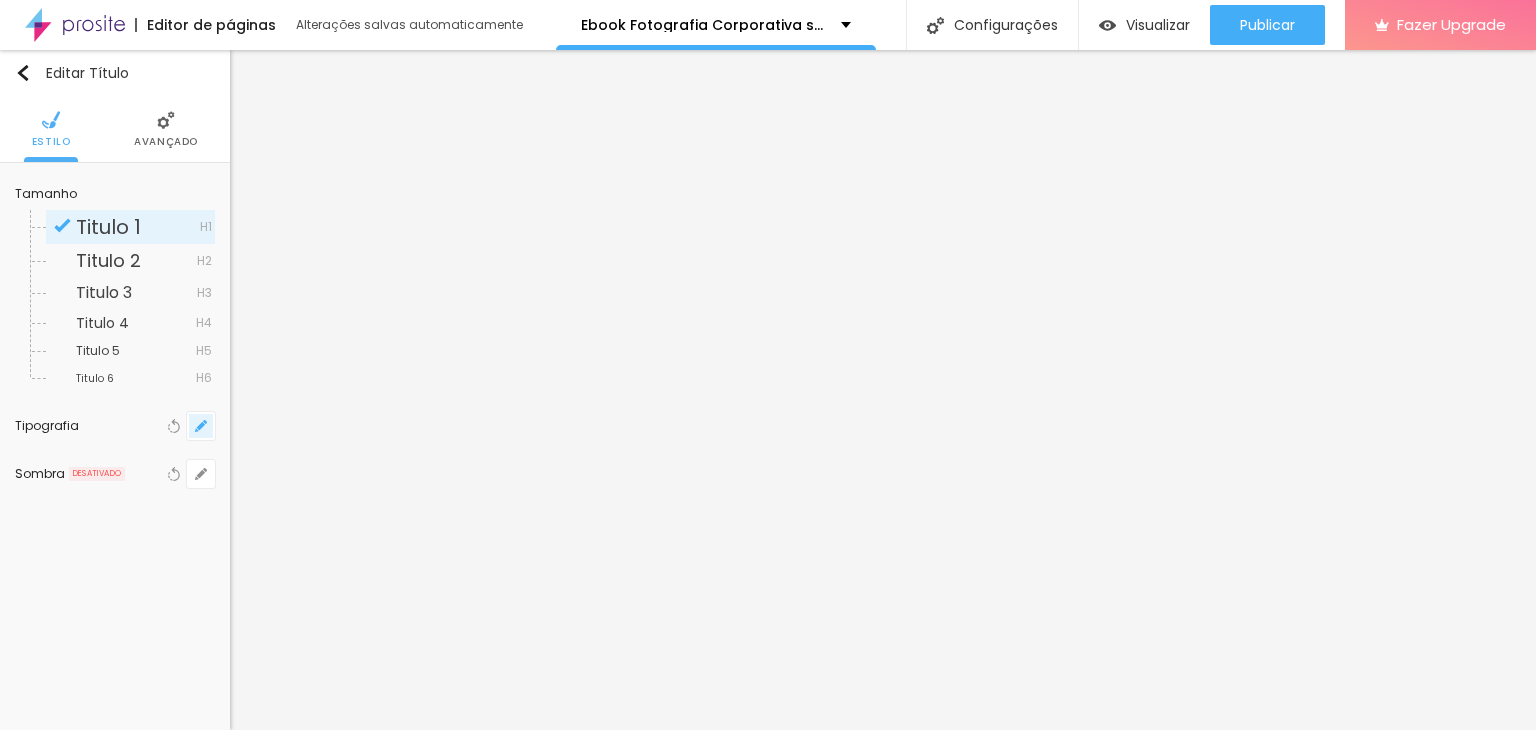 click at bounding box center (201, 426) 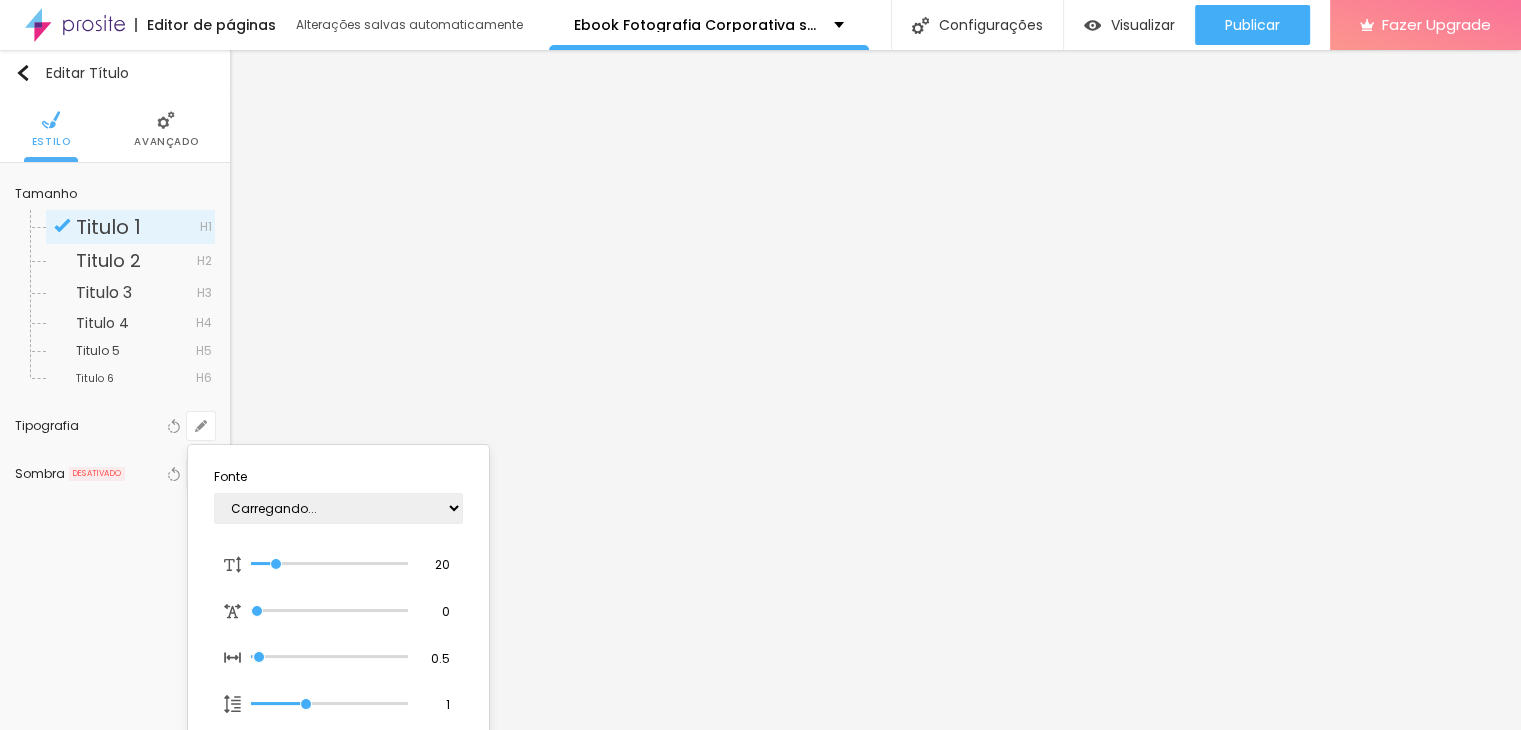 type on "1" 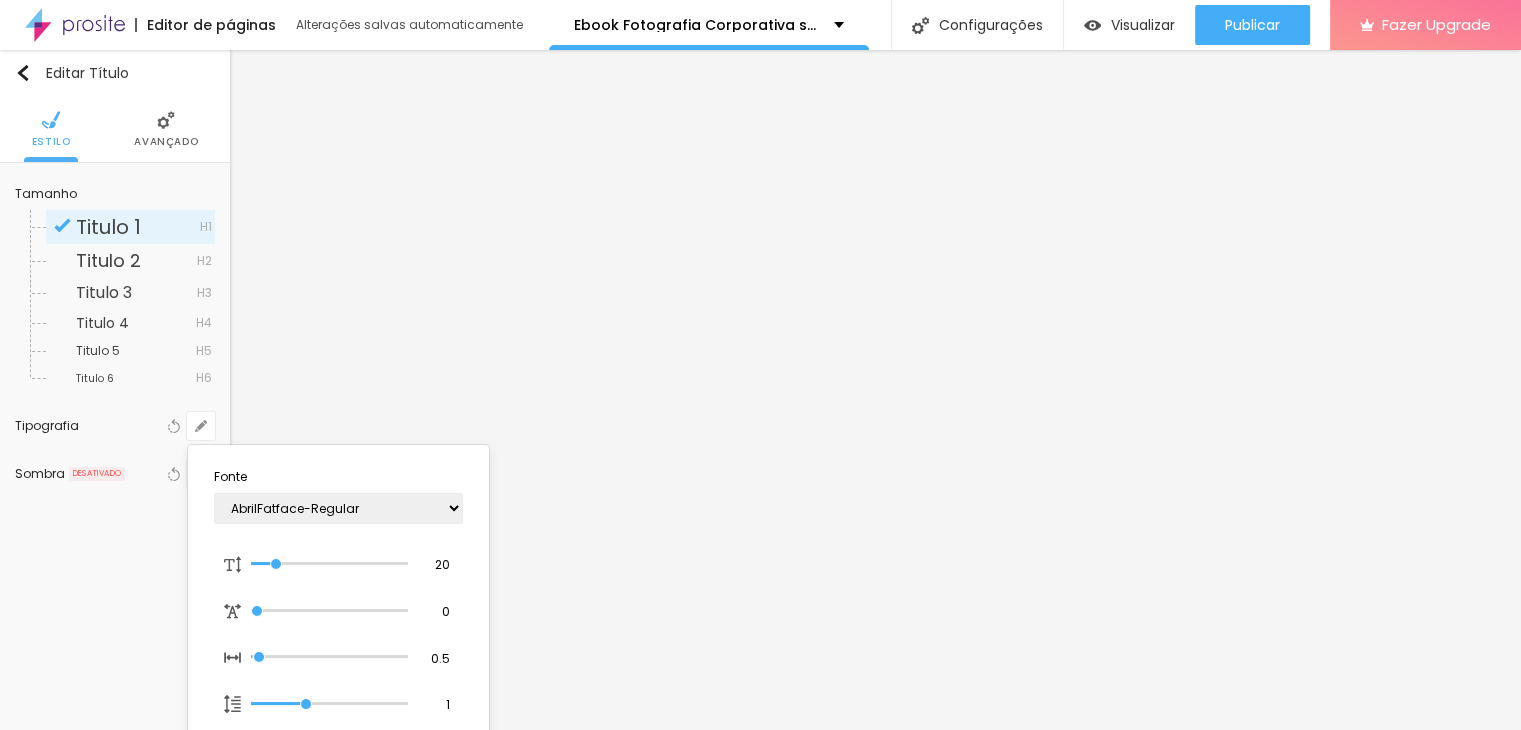 click at bounding box center [760, 365] 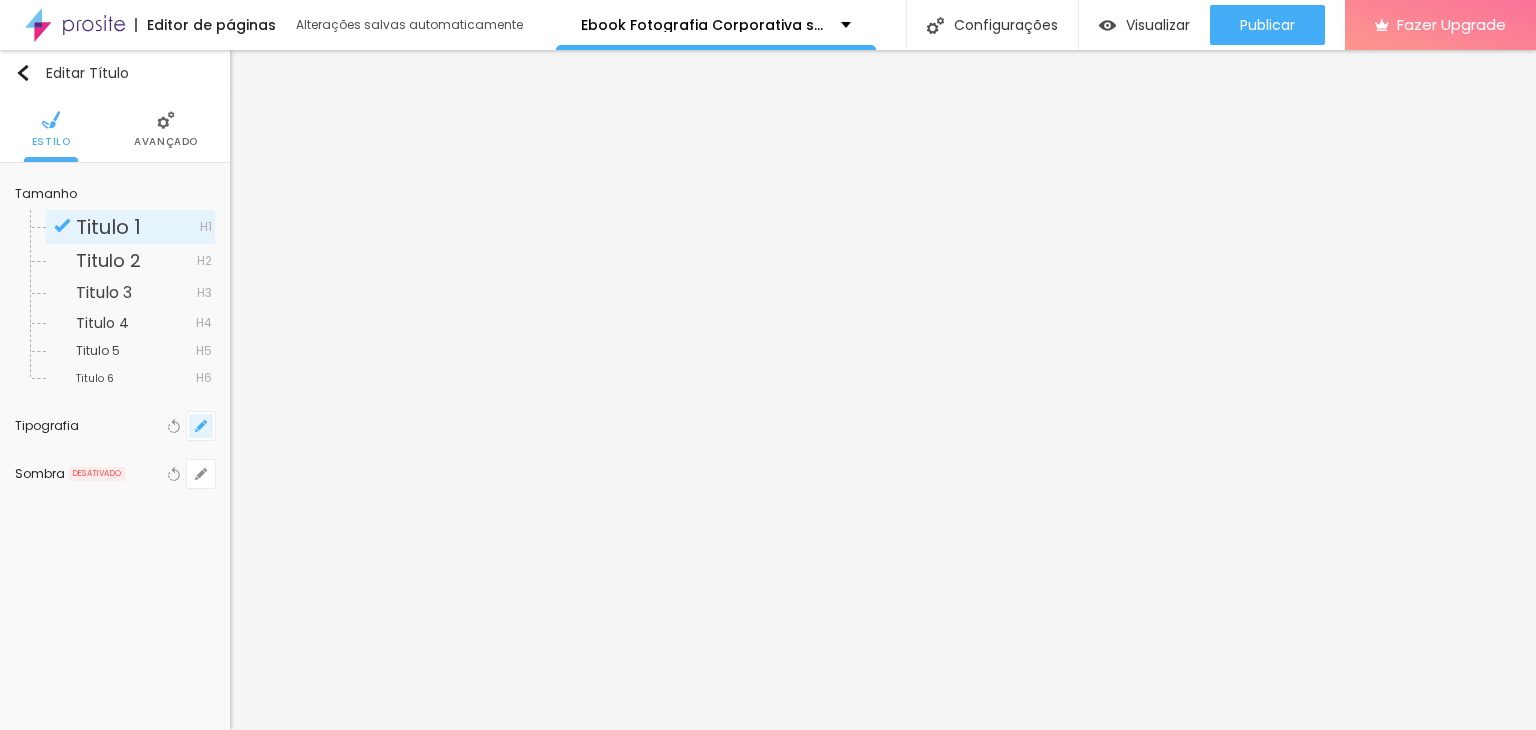 click 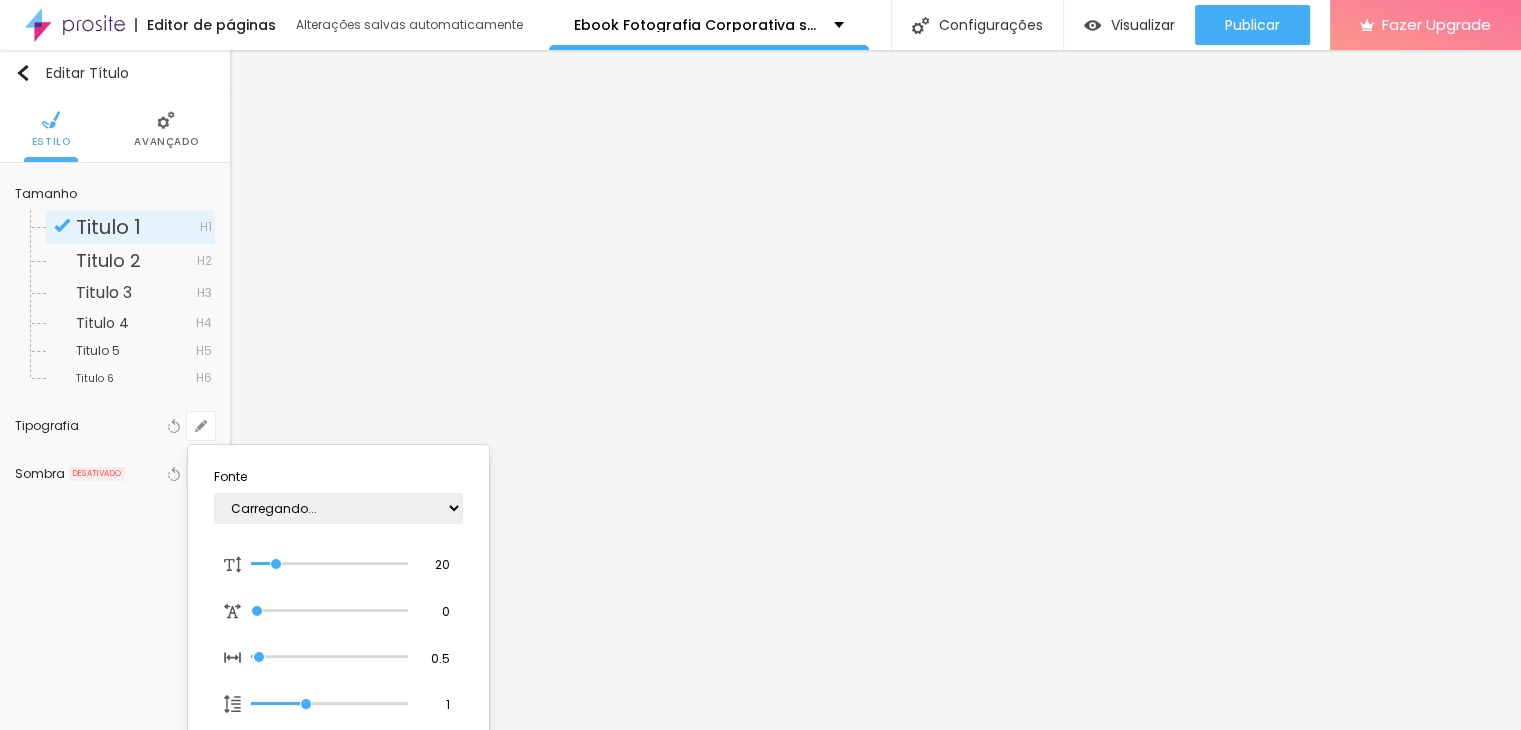 type on "1" 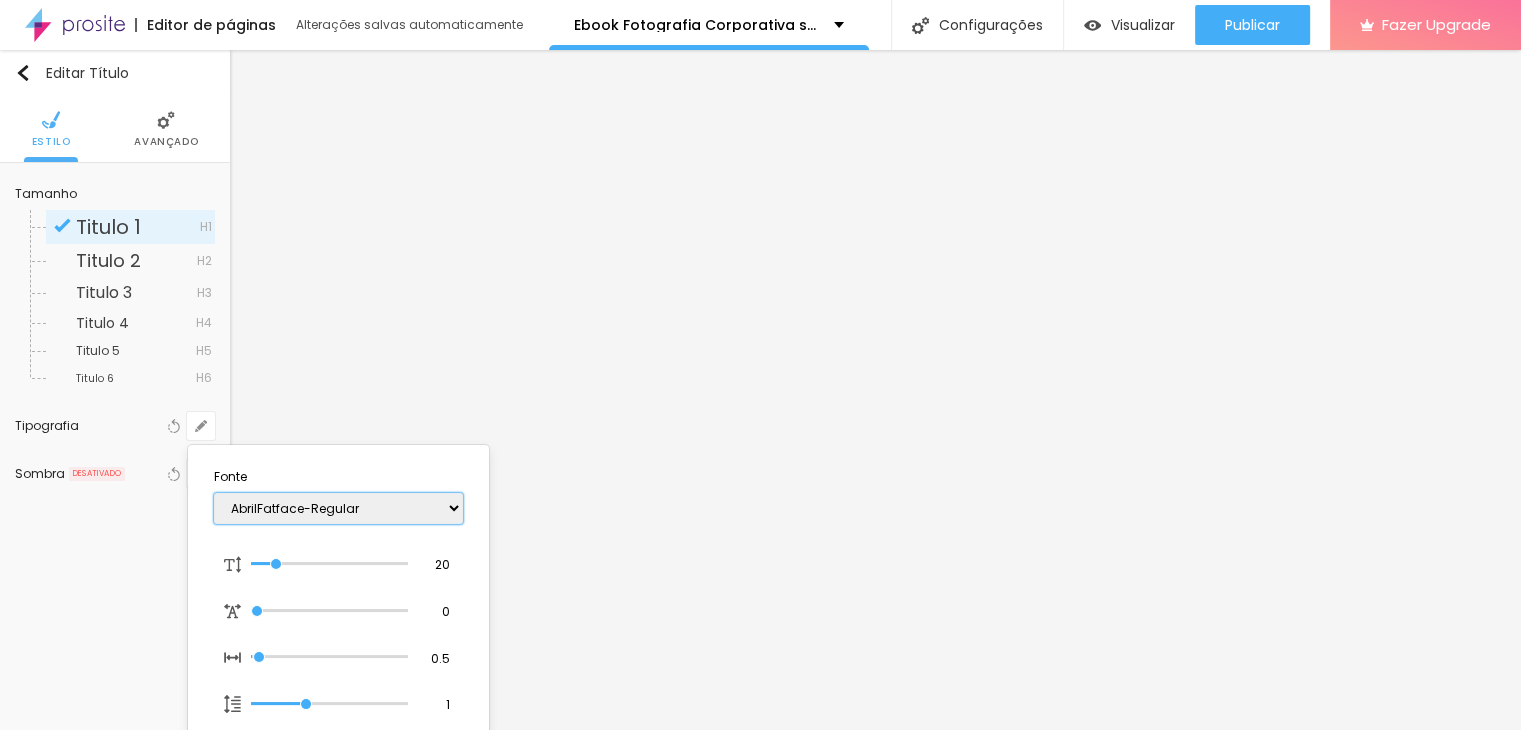 click on "AbrilFatface-Regular Actor-Regular Alegreya AlegreyaBlack Alice Allan-Bold Allan-Regular Amaranth AmaticaSC AmaticSC Amita-Bold Amita-Regular Anaheim AnonymousPro-Bold AnonymousPro-Italic AnonymousPro-Regular Arapey Archivo-Bold Archivo-Italic Archivo-Regular ArefRuqaa Arsenal-Bold Arsenal-Italic Arsenal-Regular Arvo Assistant AssistantLight AveriaLibre AveriaLibreLight AveriaSansLibre-Bold AveriaSansLibre-Italic AveriaSansLibre-Regular Bangers-Regular Bentham-Regular Bevan-Regular BioRhyme BioRhymeExtraBold BioRhymeLight Bitter BreeSerif ButterflyKids-Regular ChangaOne-Italic ChangaOne-Regular Chewy-Regular Chivo CinzelDecorative-Black CinzelDecorative-Bold CinzelDecorative-Regular Comfortaa-Bold Comfortaa-Light Comfortaa-Regular ComingSoon Cookie-Regular Corben-Bold Corben-Regular Cormorant CormorantGeramond-Bold CormorantGeramond-Italic CormorantGeramond-Medium CormorantGeramond-Regular CormorantLight Cousine-Bold Cousine-Italic Cousine-Regular Creepster-Regular CrimsonText CrimsonTextBold Cuprum FjallaOne" at bounding box center [338, 508] 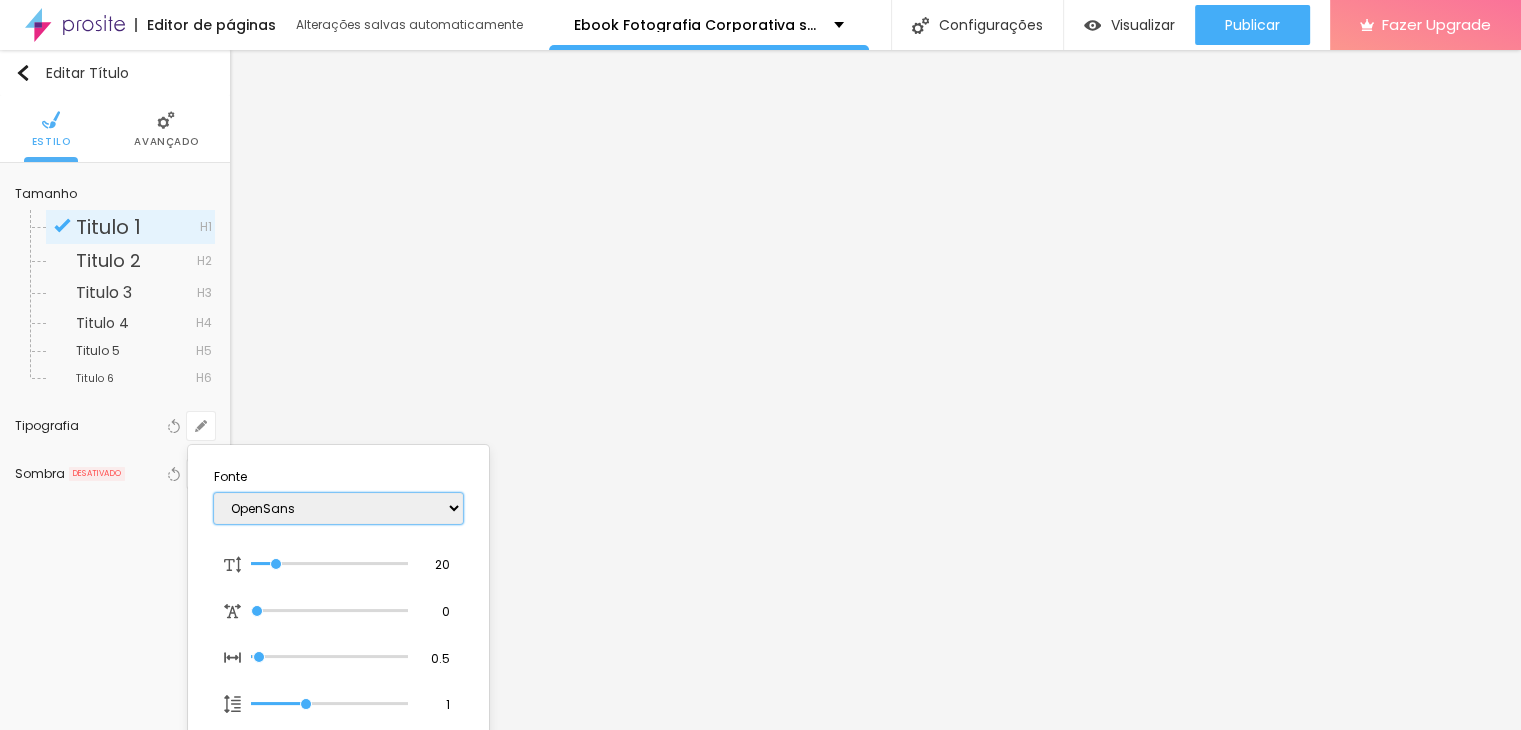 click on "AbrilFatface-Regular Actor-Regular Alegreya AlegreyaBlack Alice Allan-Bold Allan-Regular Amaranth AmaticaSC AmaticSC Amita-Bold Amita-Regular Anaheim AnonymousPro-Bold AnonymousPro-Italic AnonymousPro-Regular Arapey Archivo-Bold Archivo-Italic Archivo-Regular ArefRuqaa Arsenal-Bold Arsenal-Italic Arsenal-Regular Arvo Assistant AssistantLight AveriaLibre AveriaLibreLight AveriaSansLibre-Bold AveriaSansLibre-Italic AveriaSansLibre-Regular Bangers-Regular Bentham-Regular Bevan-Regular BioRhyme BioRhymeExtraBold BioRhymeLight Bitter BreeSerif ButterflyKids-Regular ChangaOne-Italic ChangaOne-Regular Chewy-Regular Chivo CinzelDecorative-Black CinzelDecorative-Bold CinzelDecorative-Regular Comfortaa-Bold Comfortaa-Light Comfortaa-Regular ComingSoon Cookie-Regular Corben-Bold Corben-Regular Cormorant CormorantGeramond-Bold CormorantGeramond-Italic CormorantGeramond-Medium CormorantGeramond-Regular CormorantLight Cousine-Bold Cousine-Italic Cousine-Regular Creepster-Regular CrimsonText CrimsonTextBold Cuprum FjallaOne" at bounding box center (338, 508) 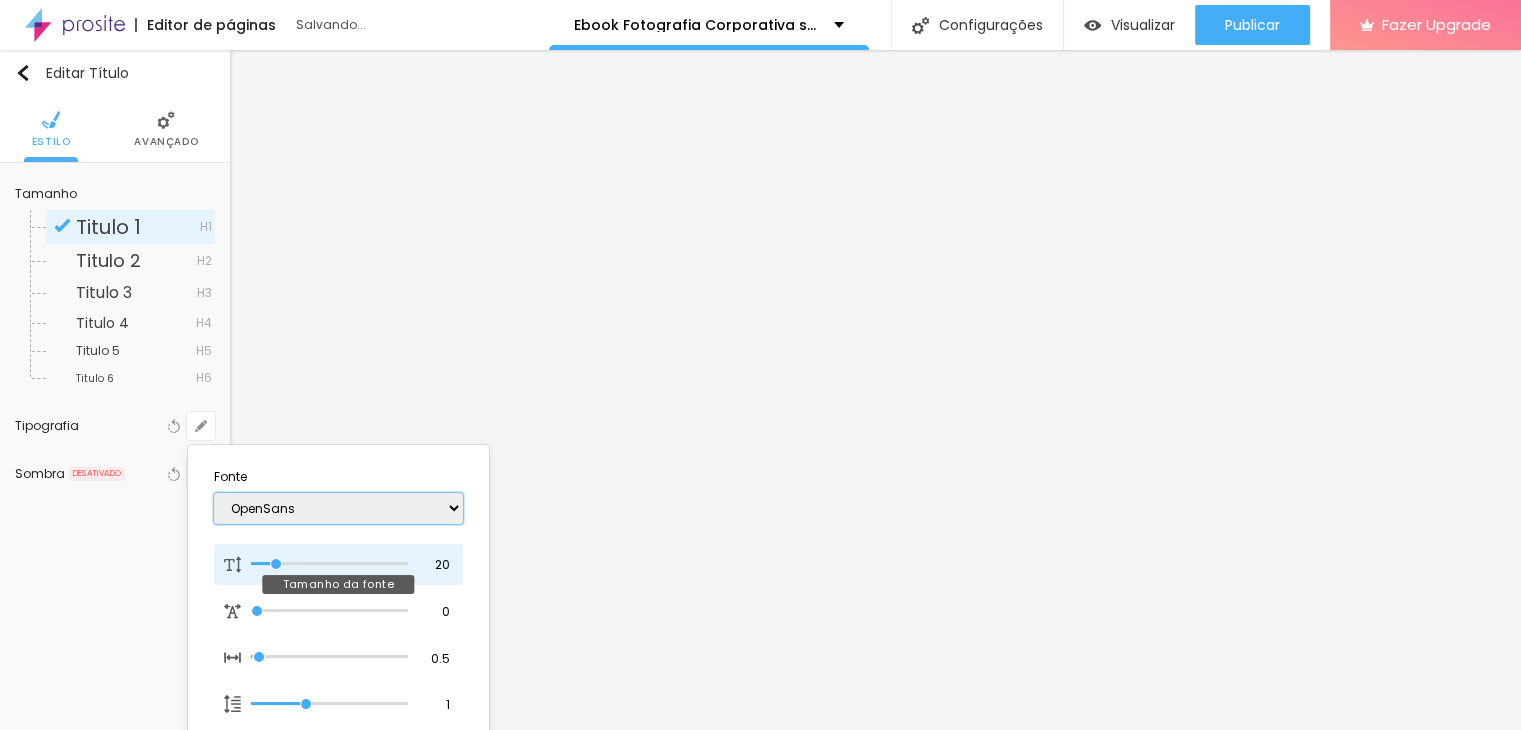 type on "1" 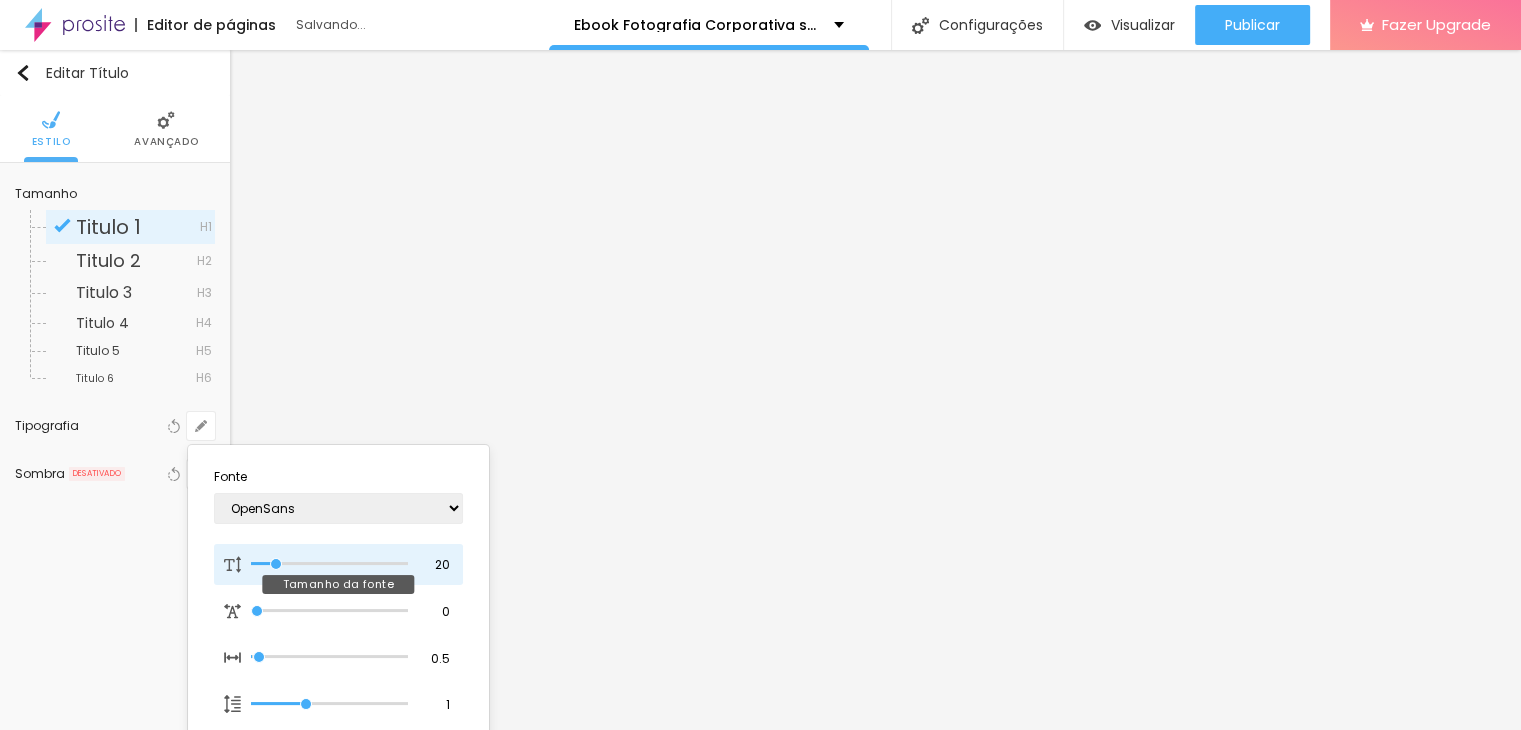 type on "18" 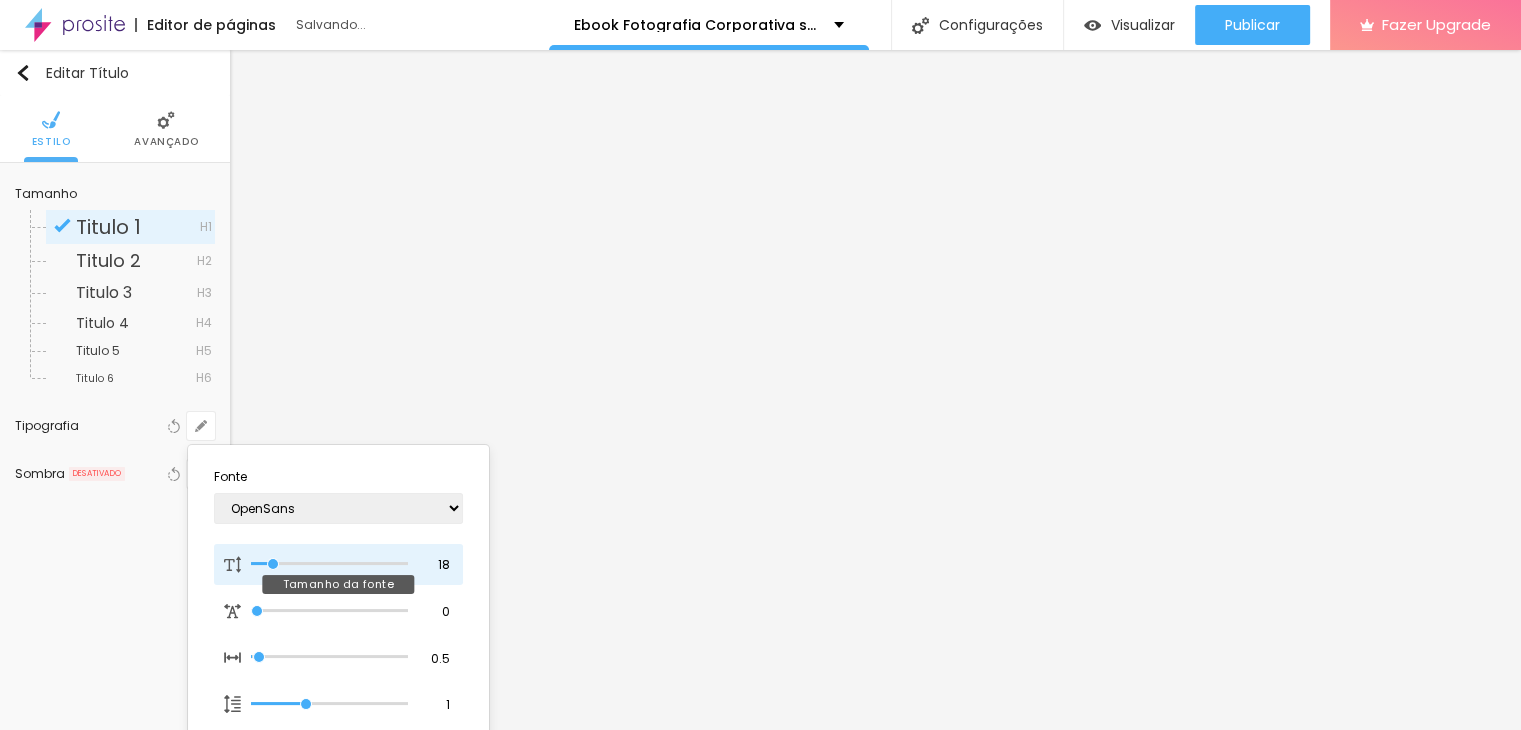type on "1" 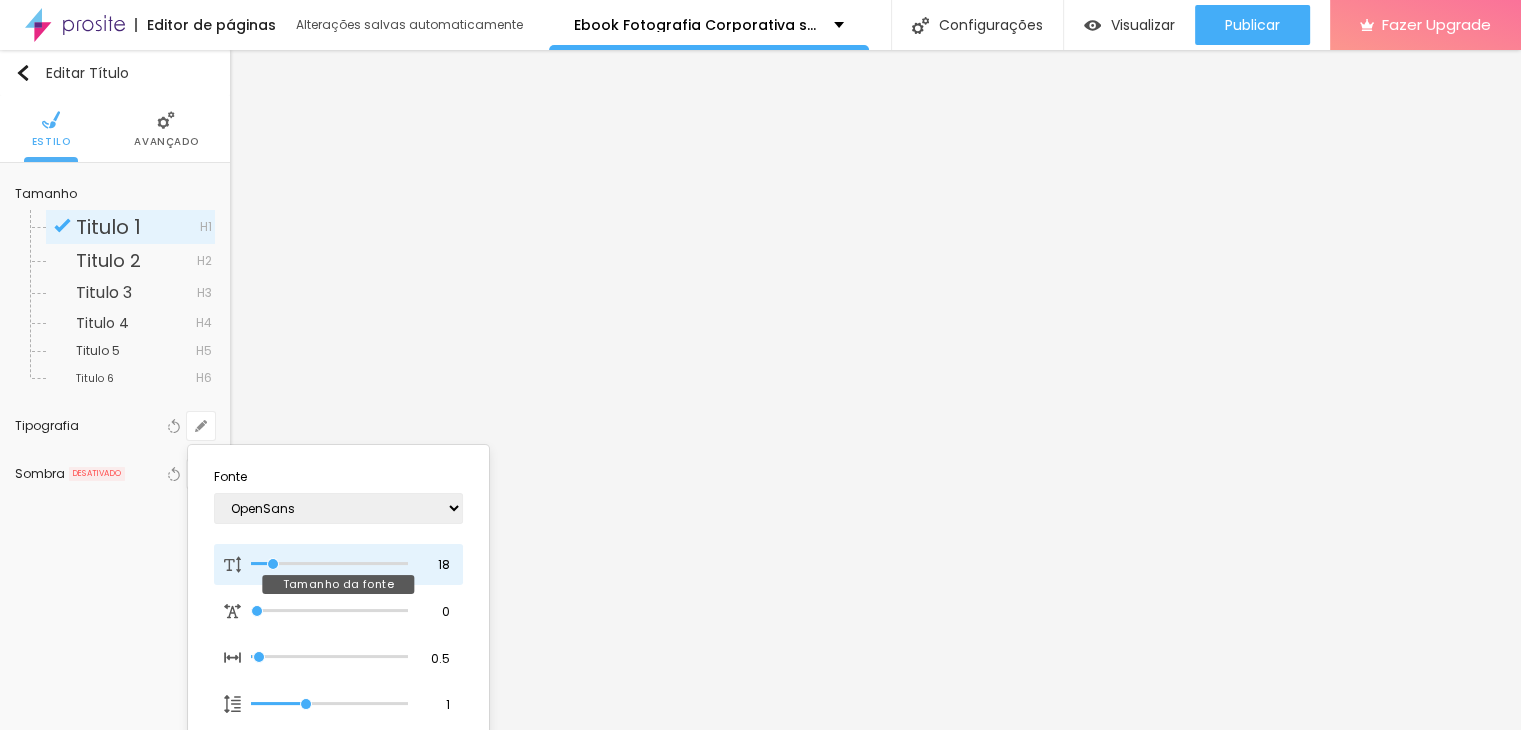 type on "18" 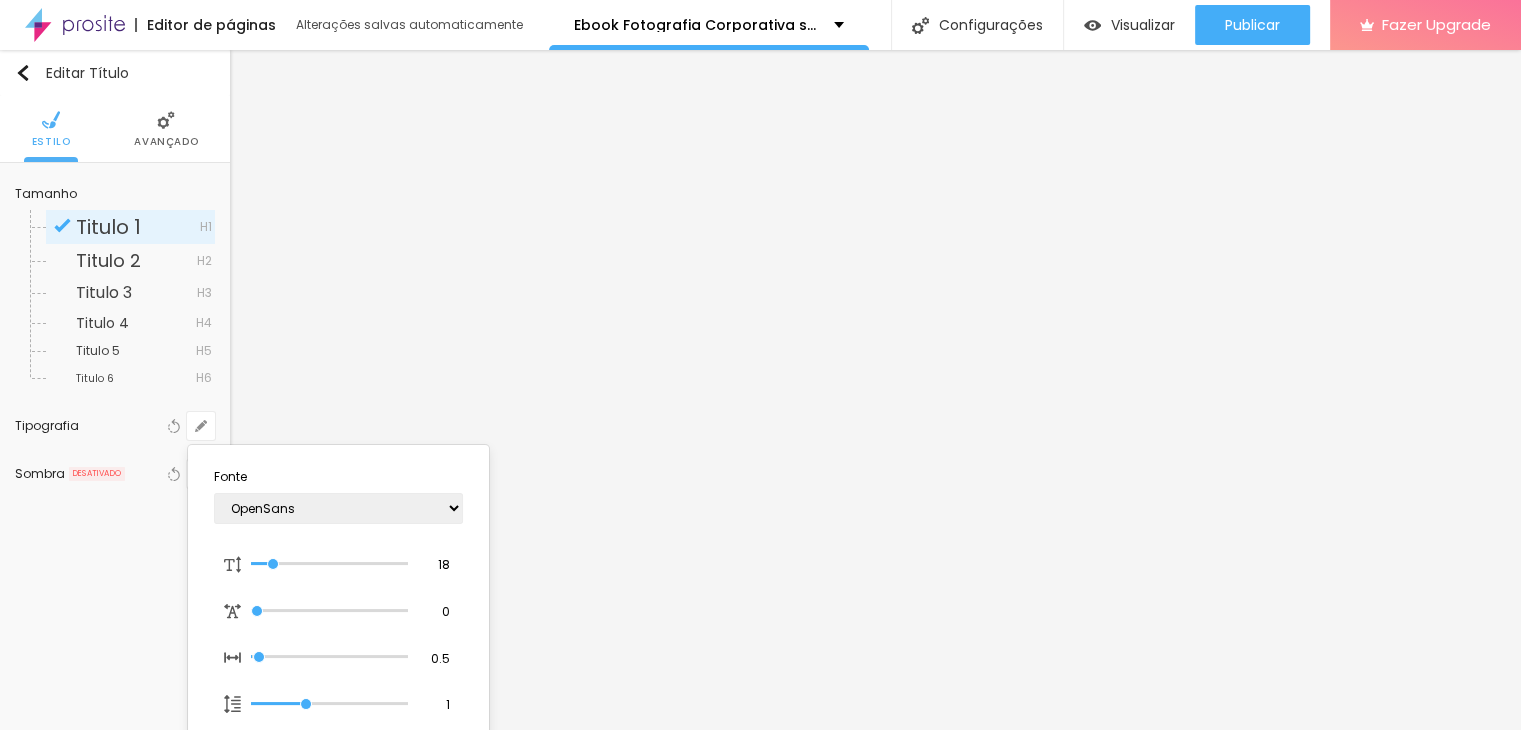 click at bounding box center [760, 365] 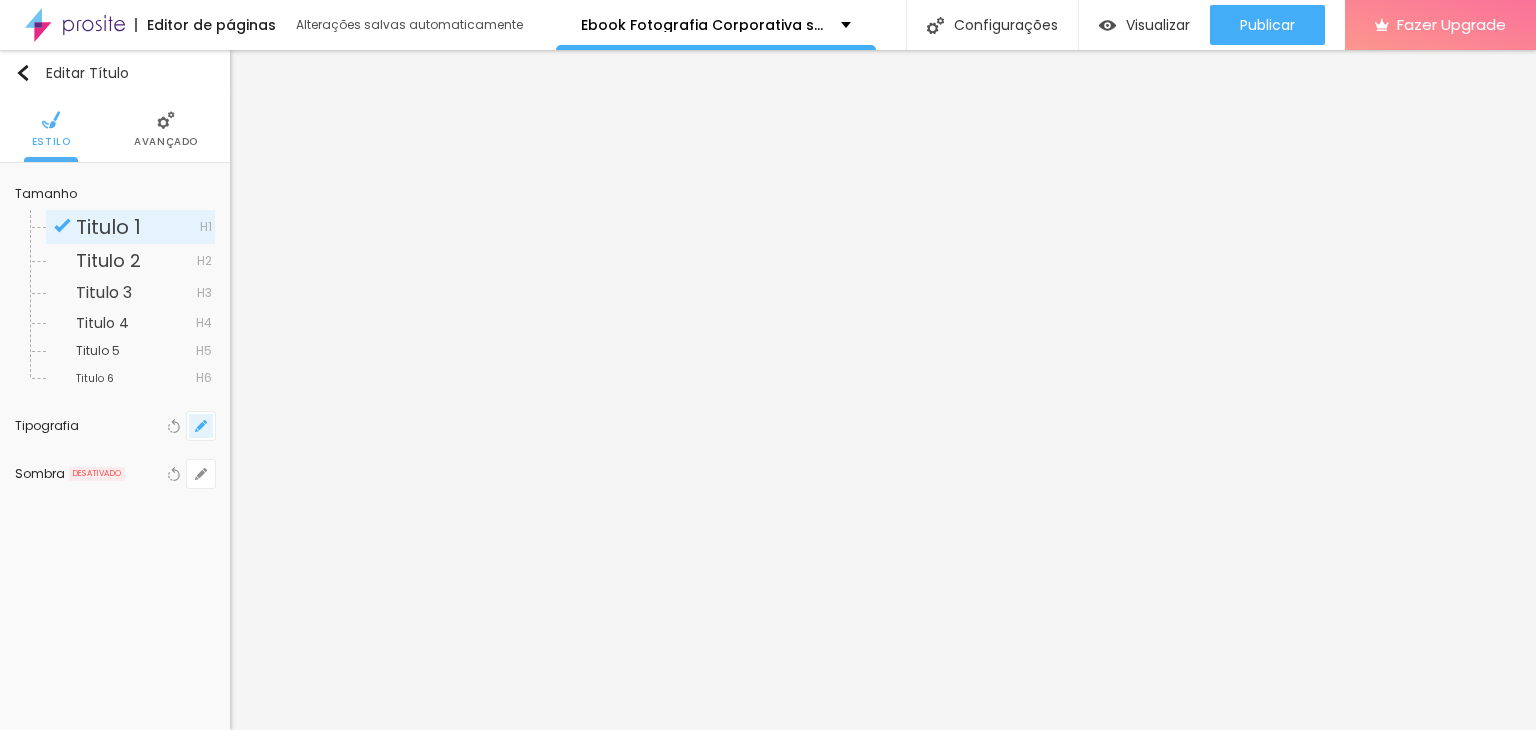 click 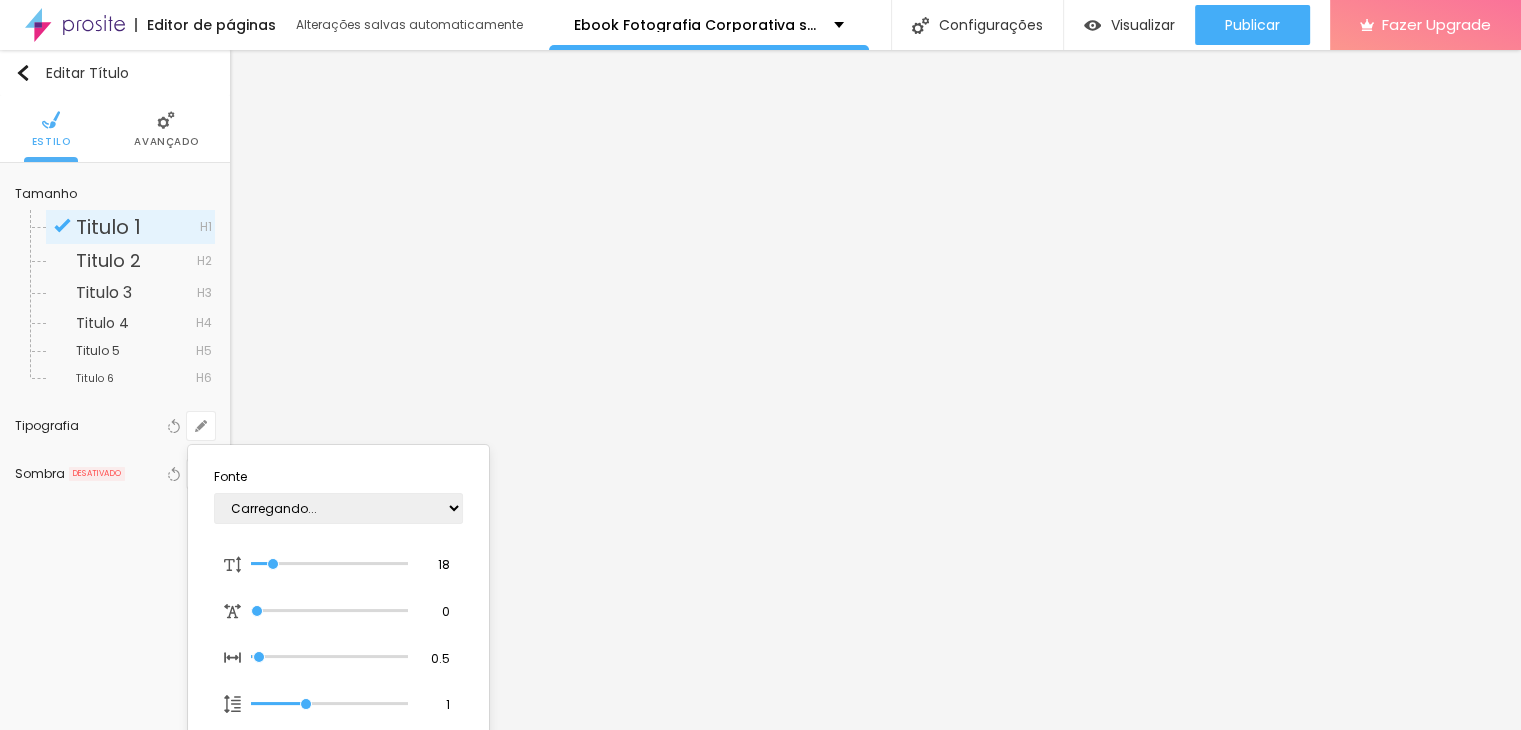 type on "1" 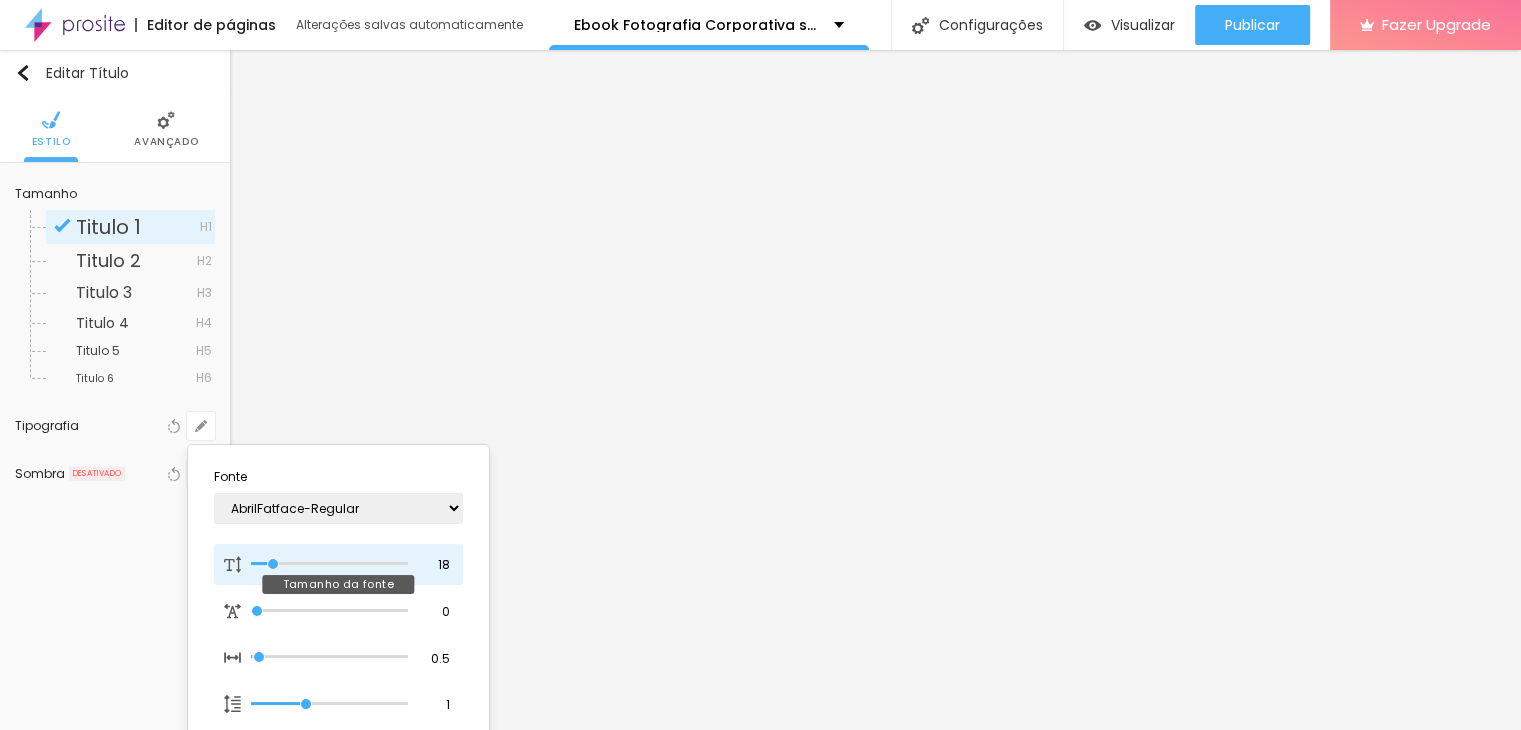 type on "19" 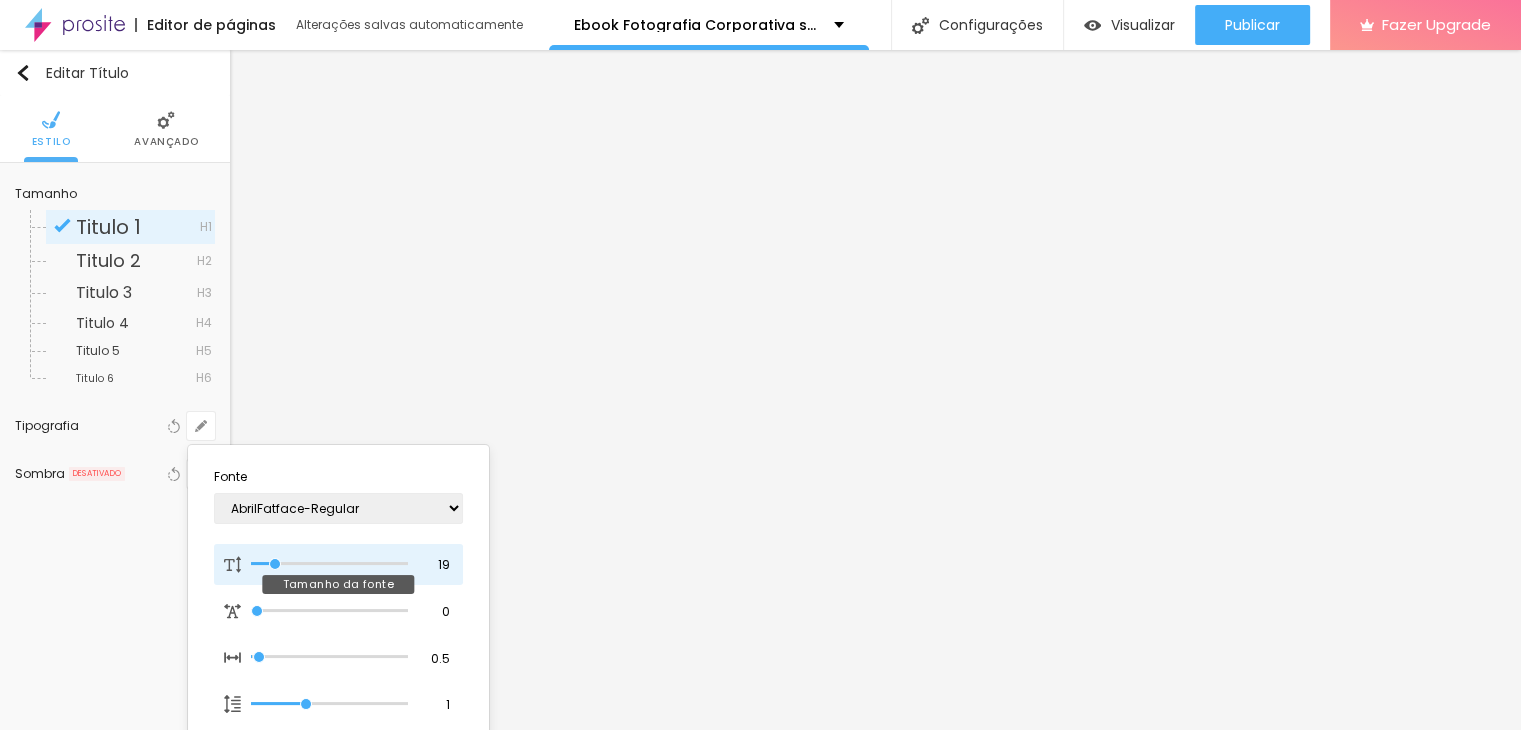 type on "20" 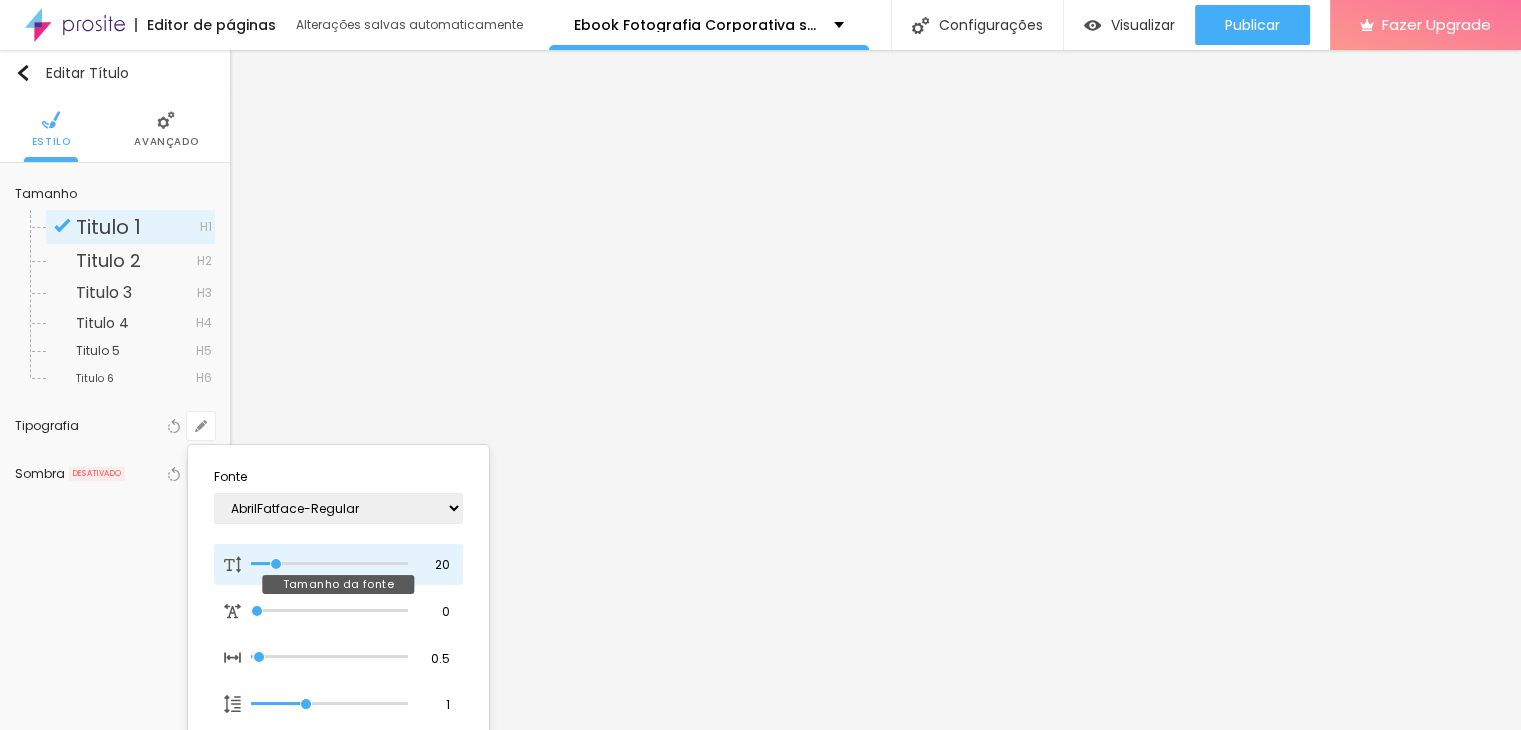 type on "19" 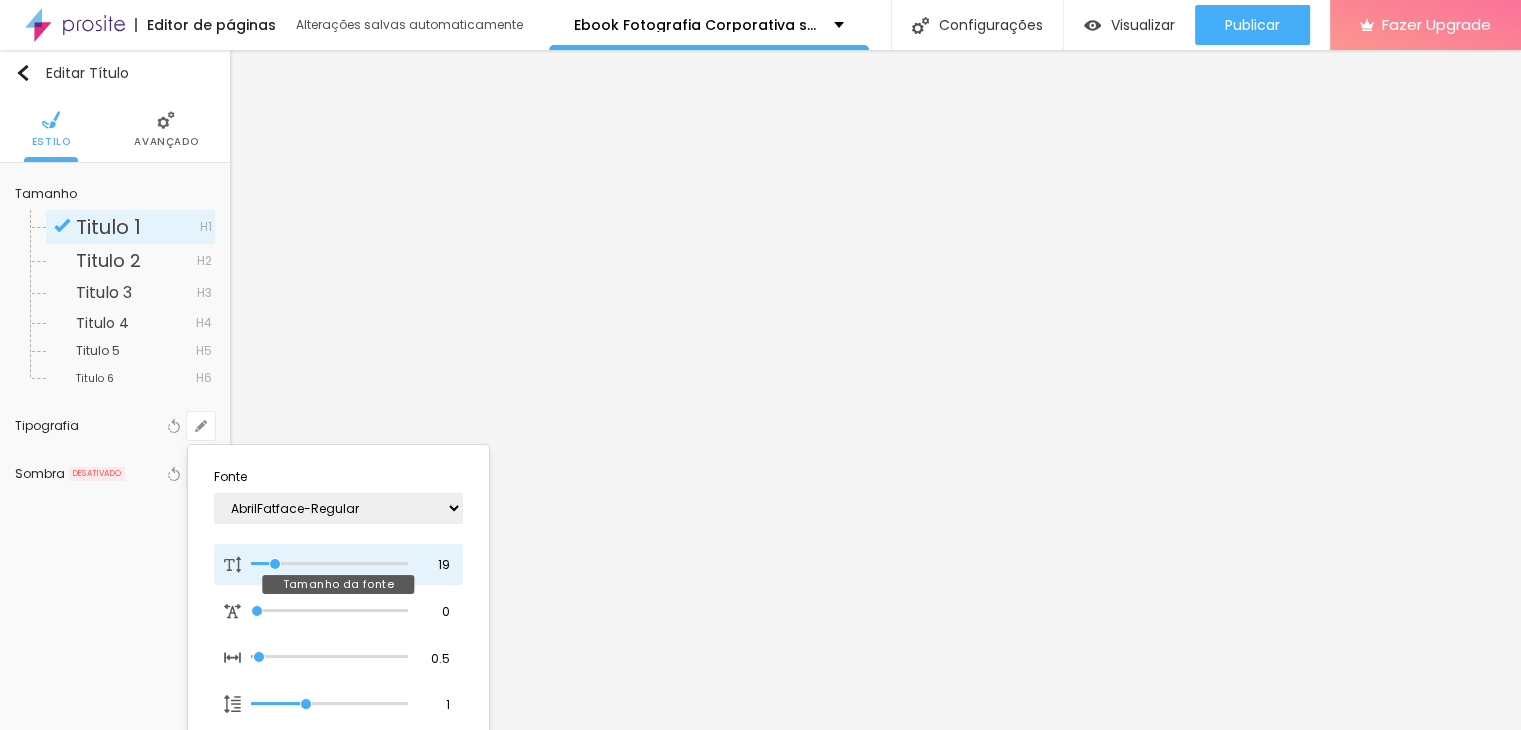 type on "18" 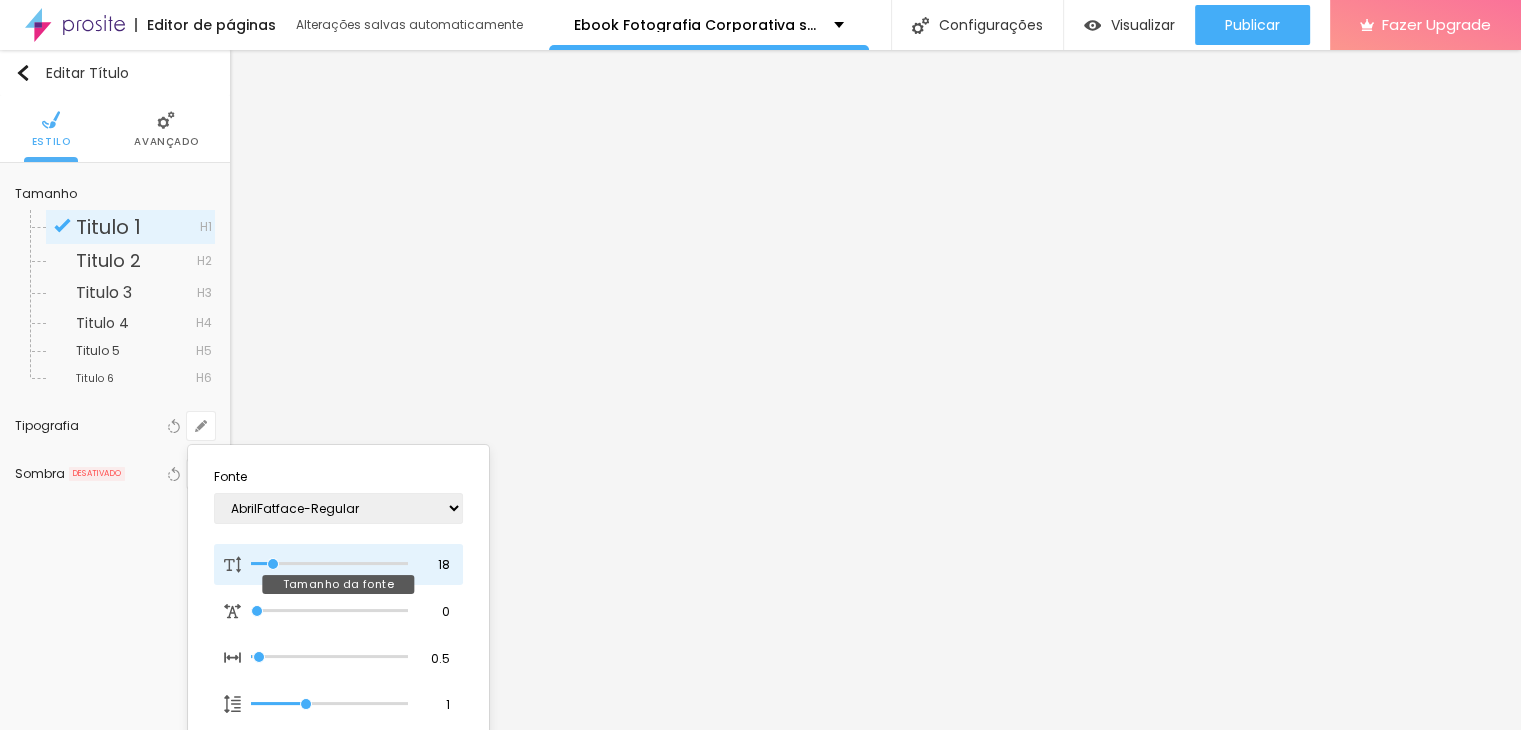 click at bounding box center (329, 564) 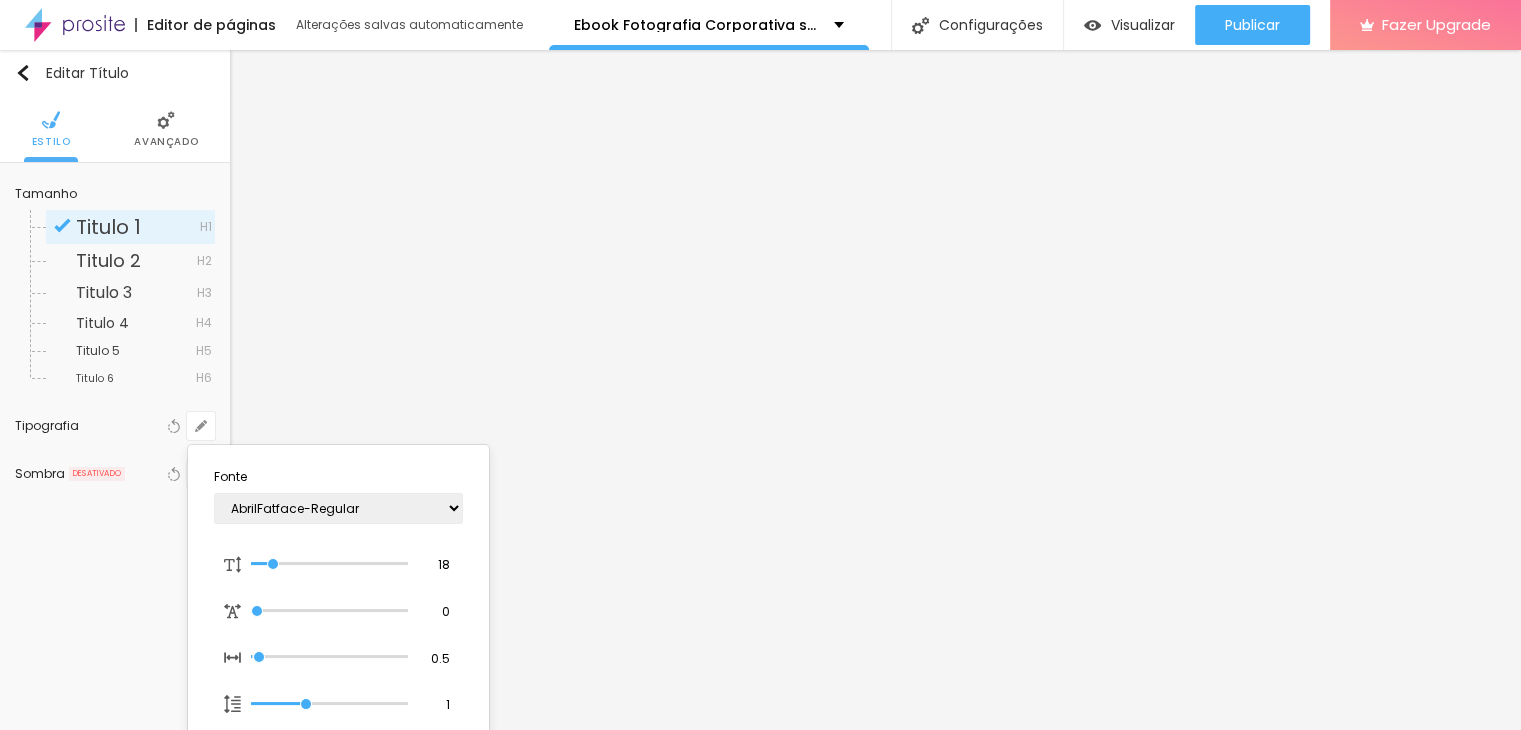 scroll, scrollTop: 100, scrollLeft: 0, axis: vertical 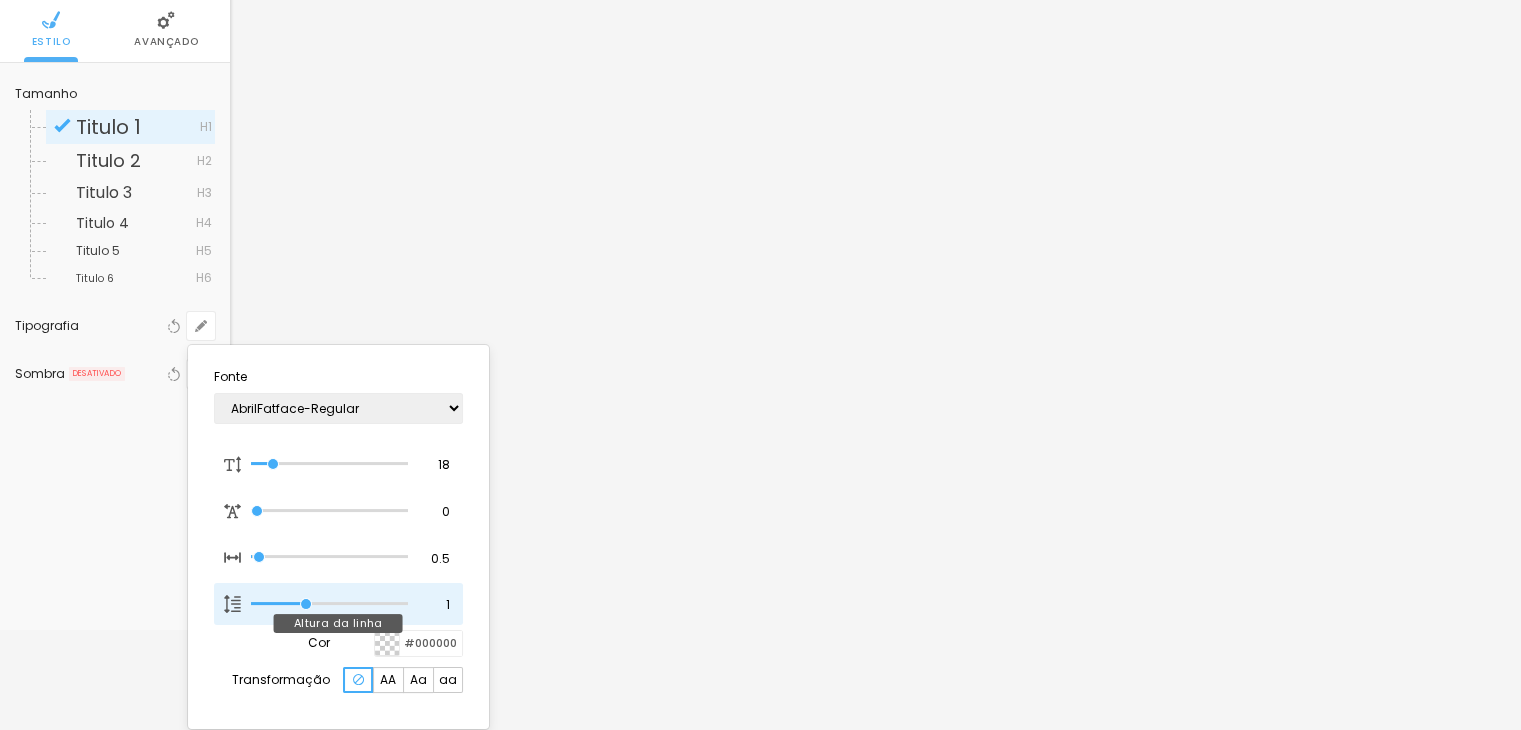 type on "1" 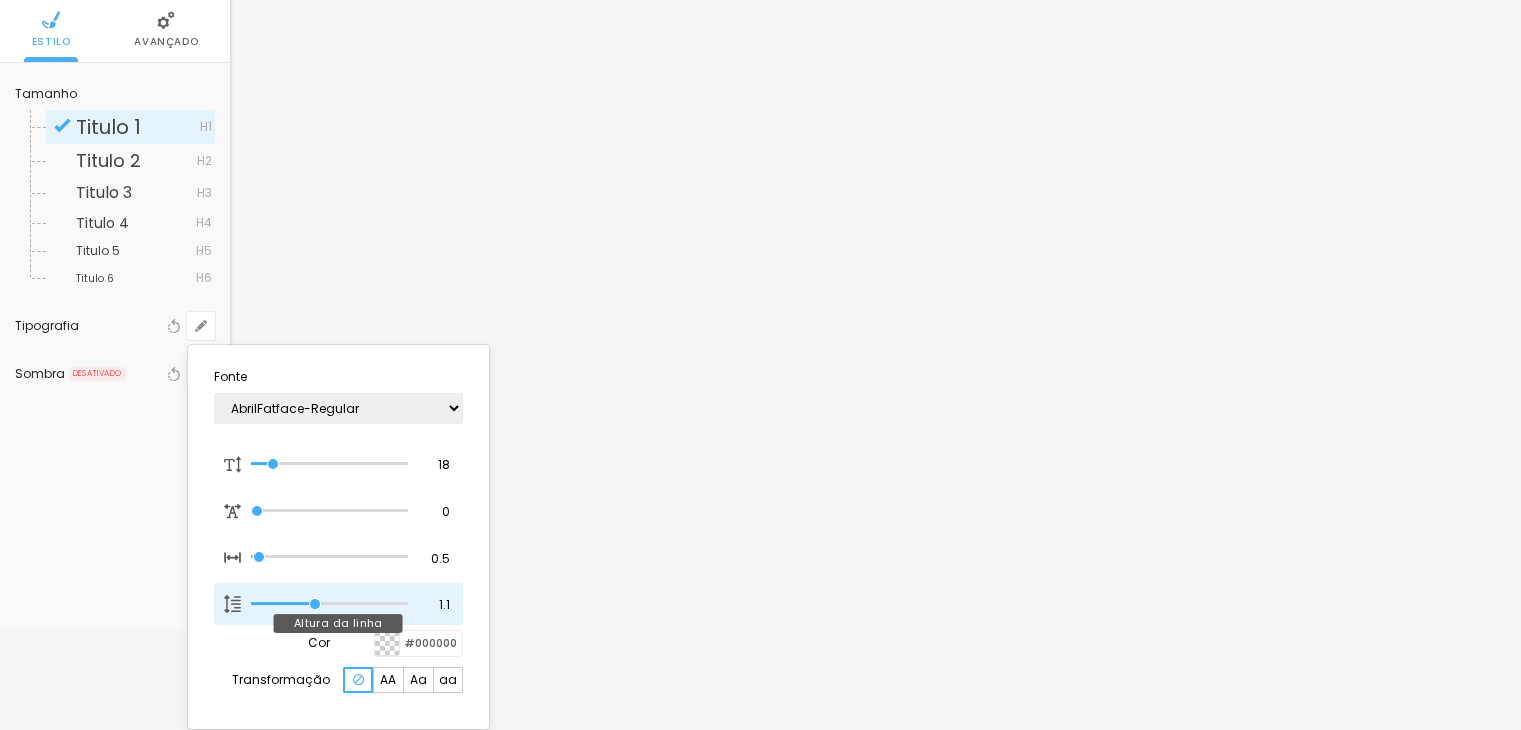 type on "1" 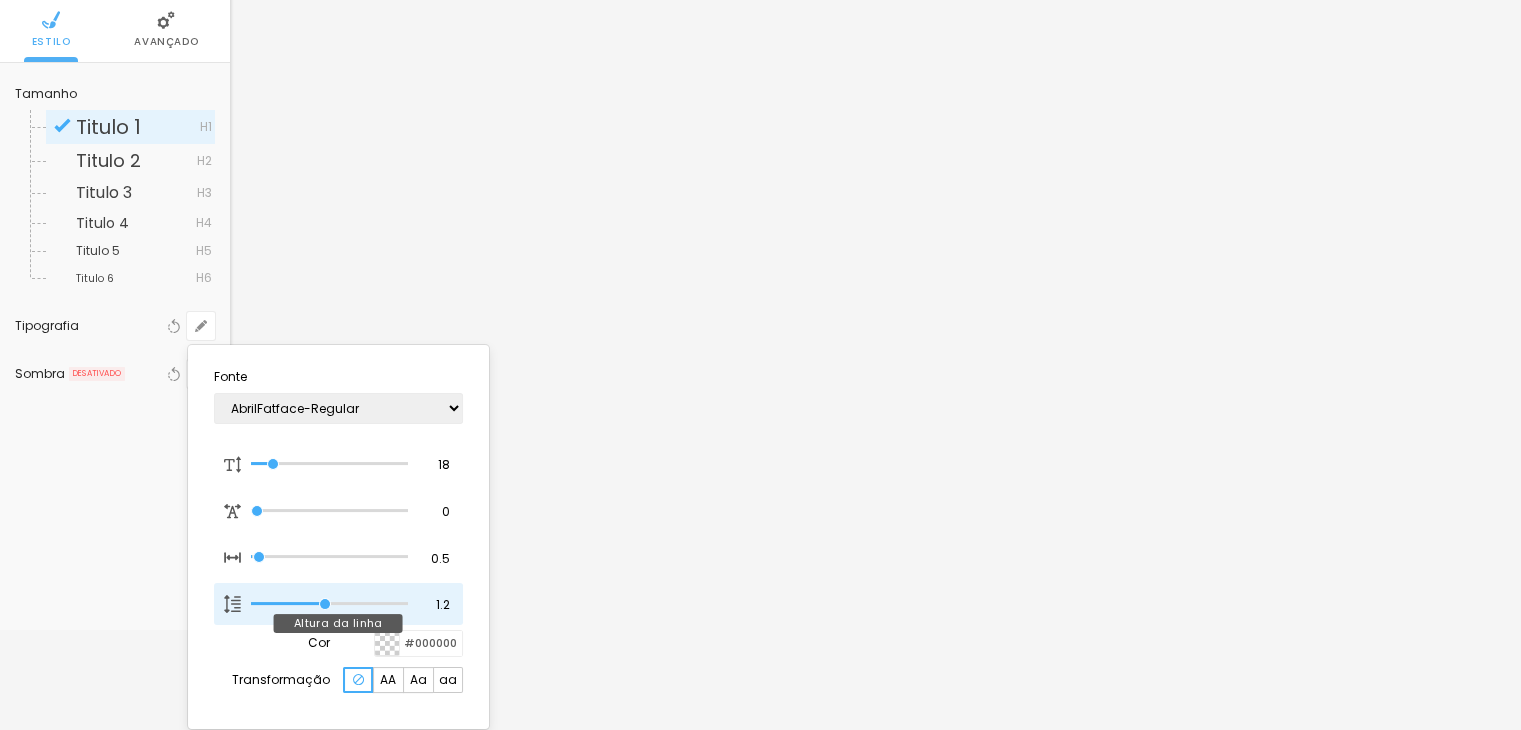 drag, startPoint x: 308, startPoint y: 605, endPoint x: 322, endPoint y: 605, distance: 14 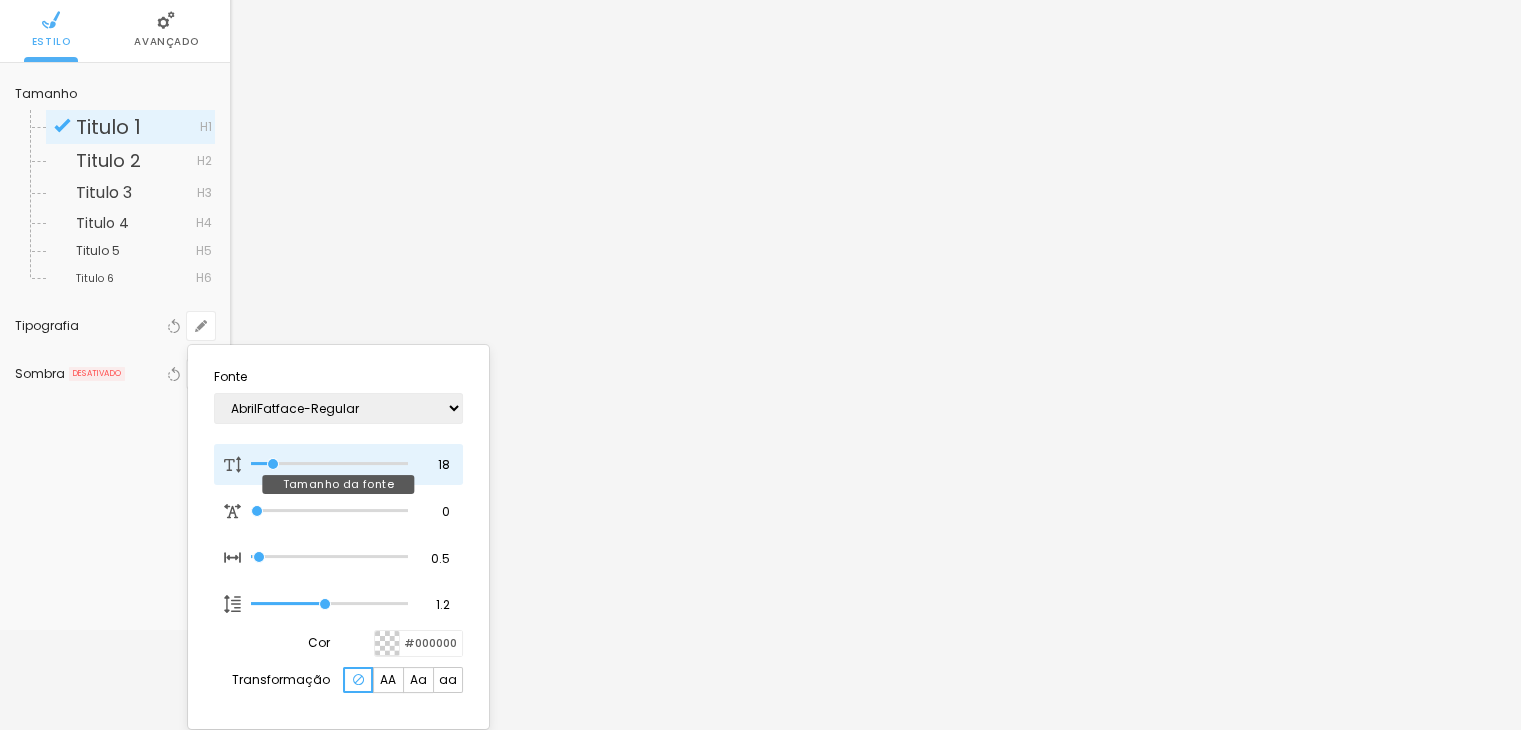 type on "19" 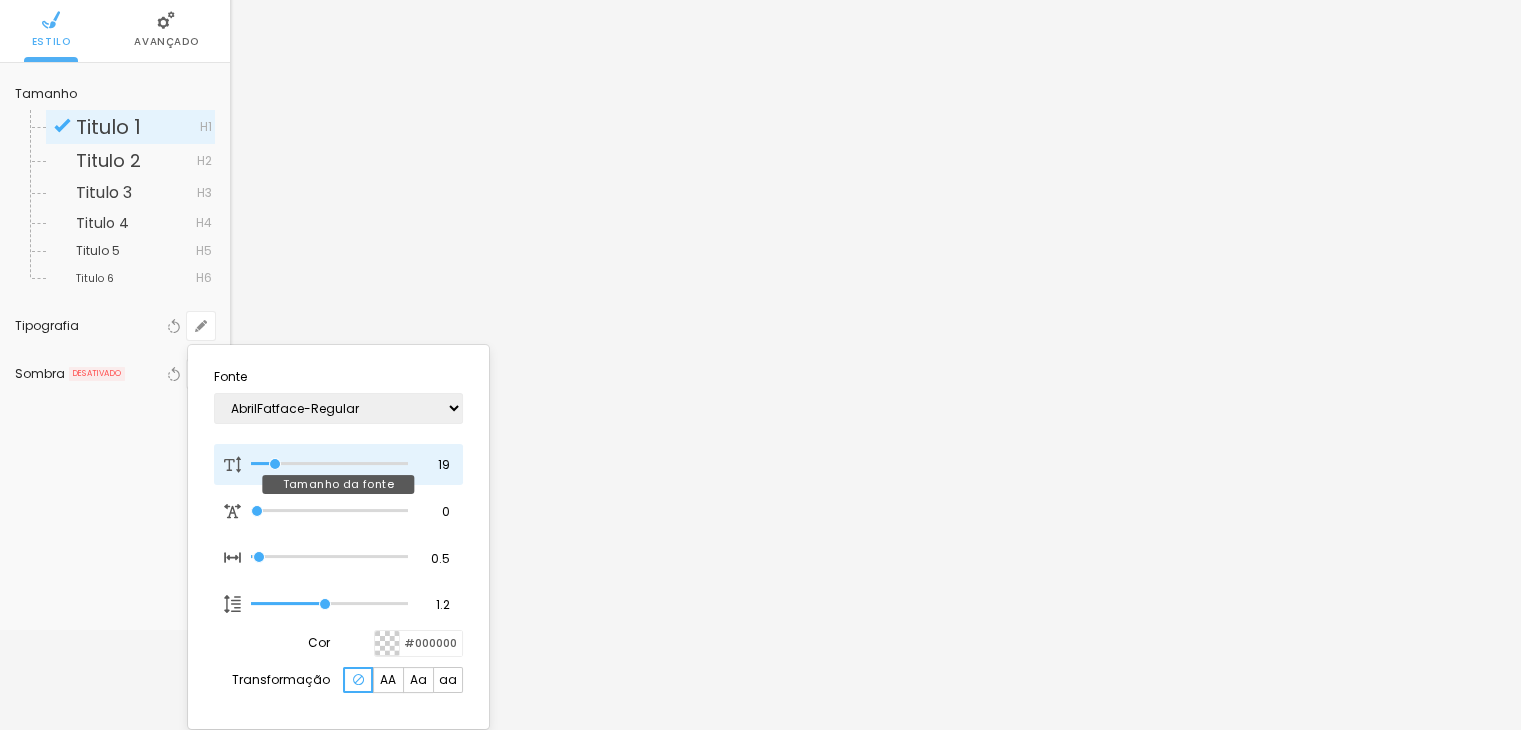 type on "20" 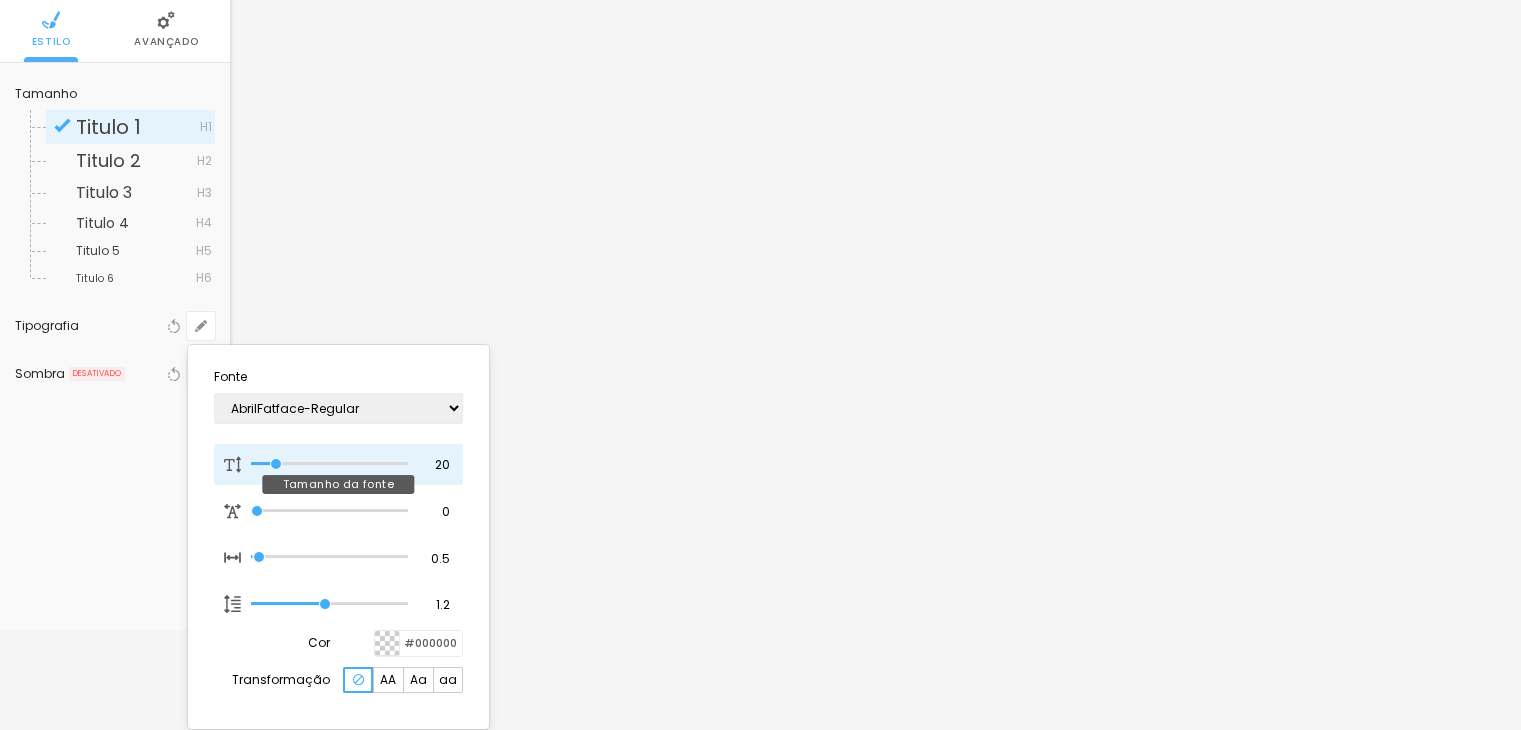 type on "1" 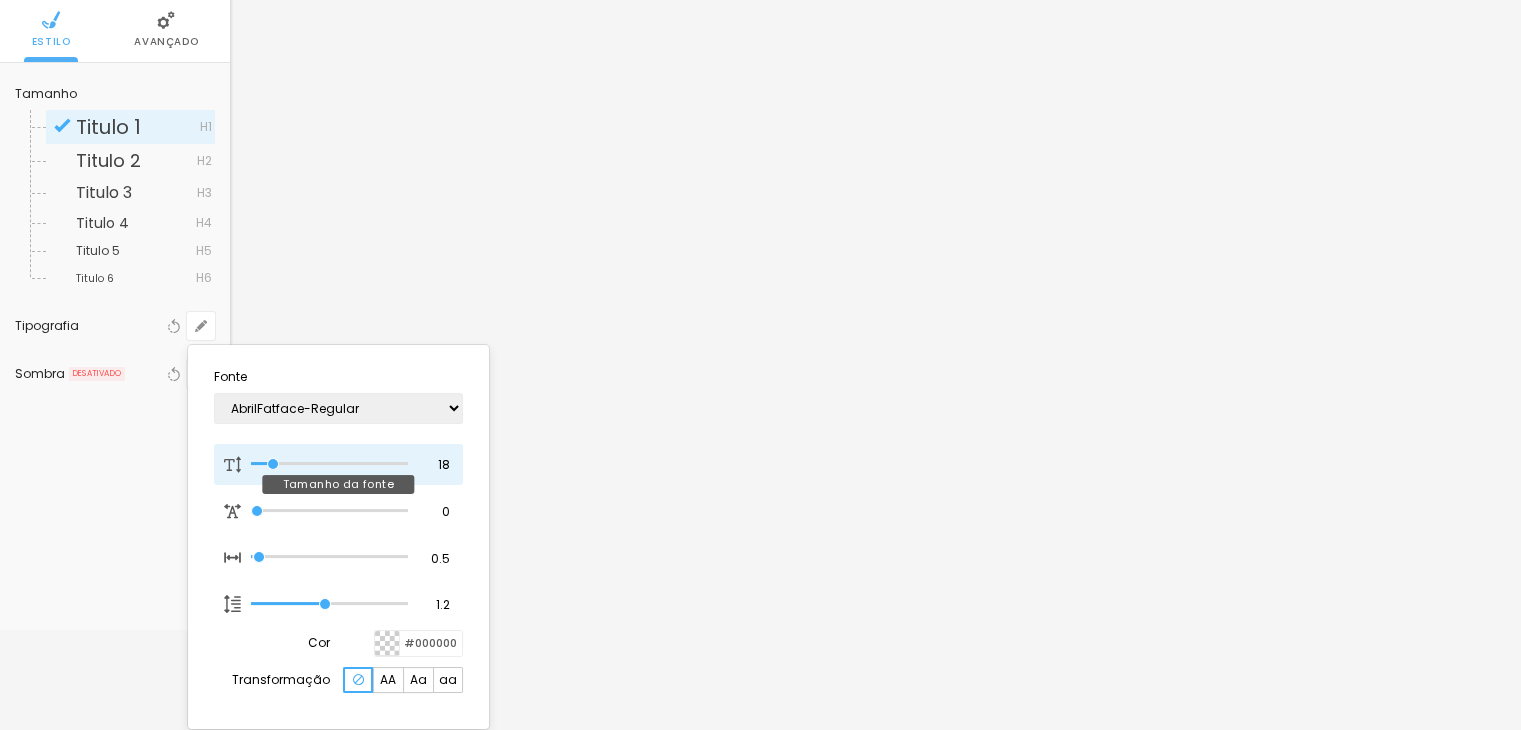 type on "1" 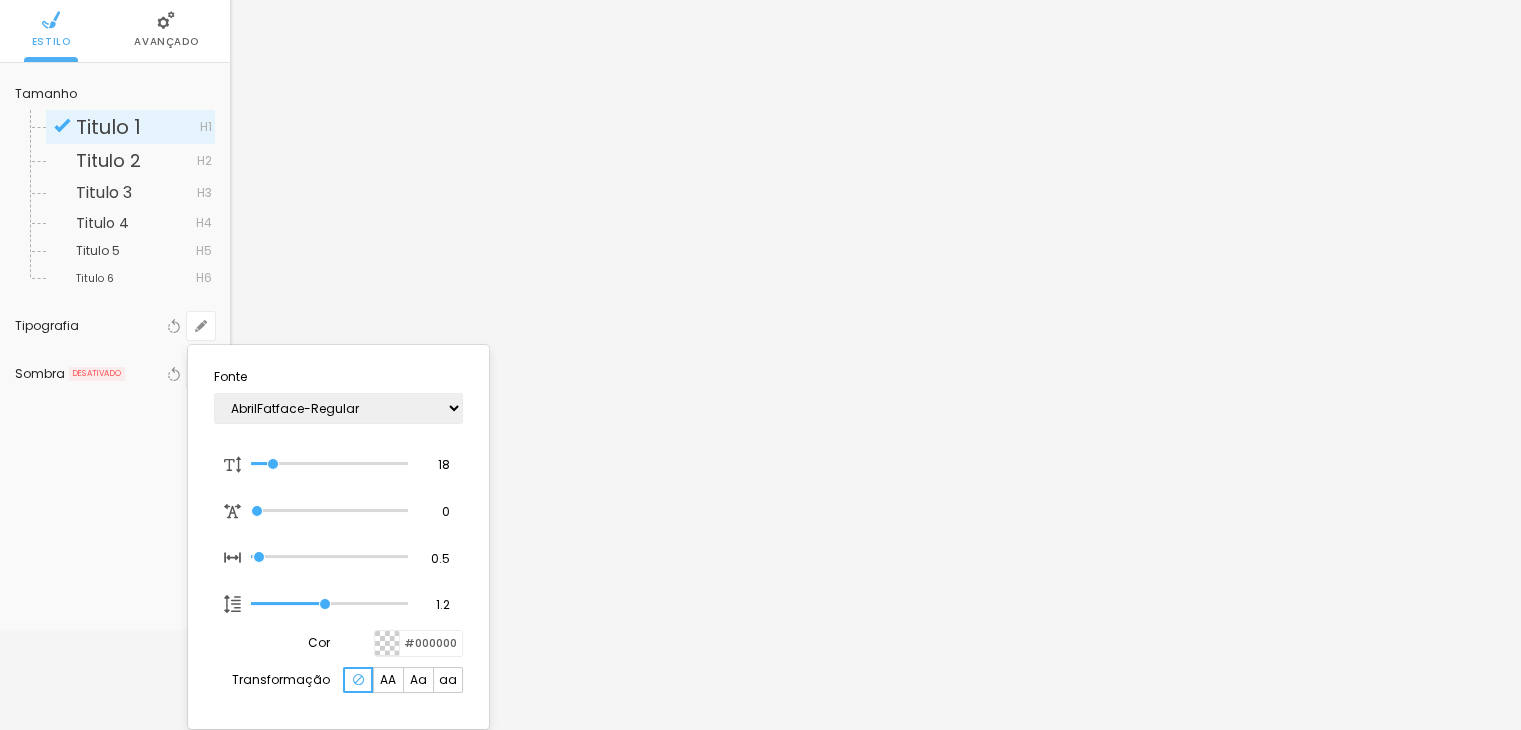click at bounding box center (760, 365) 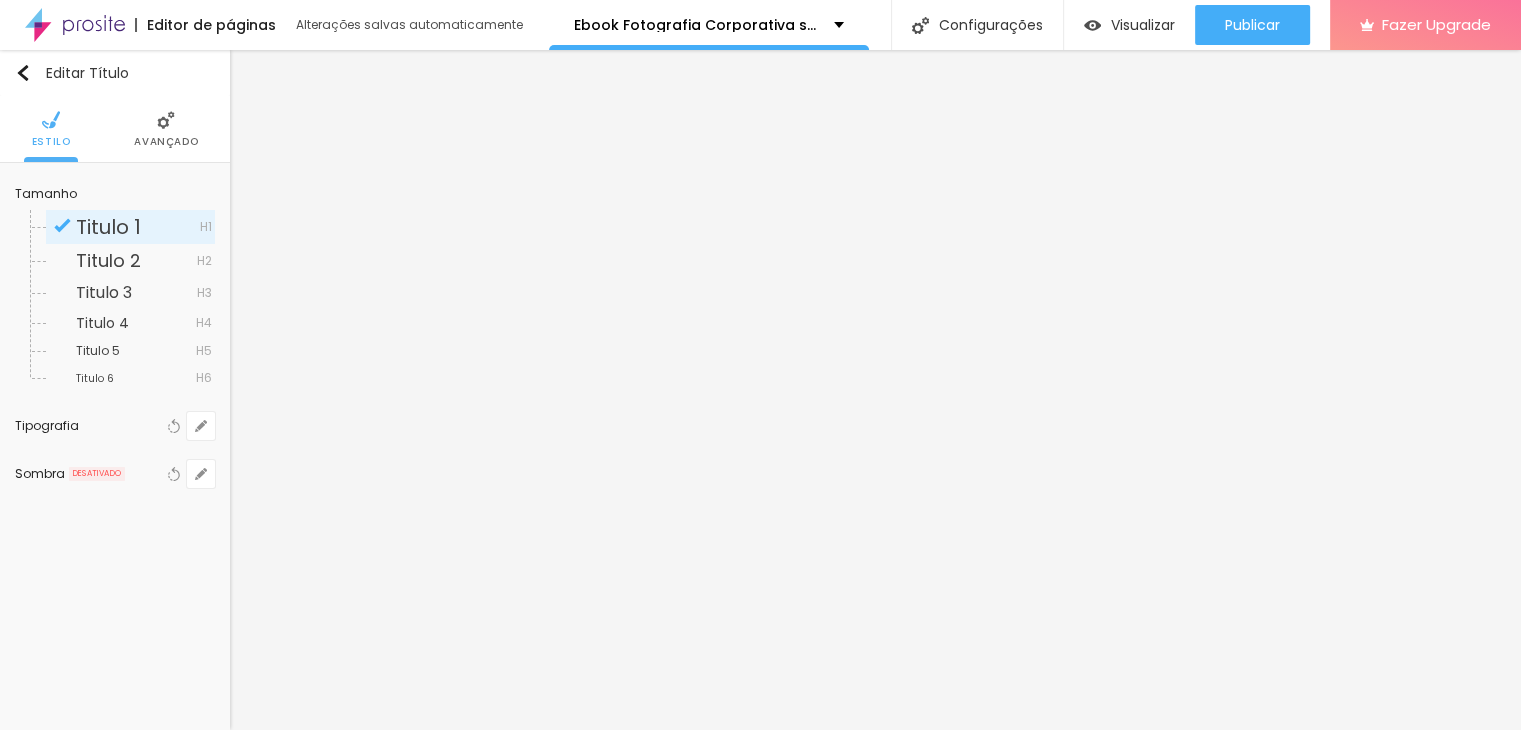 scroll, scrollTop: 0, scrollLeft: 0, axis: both 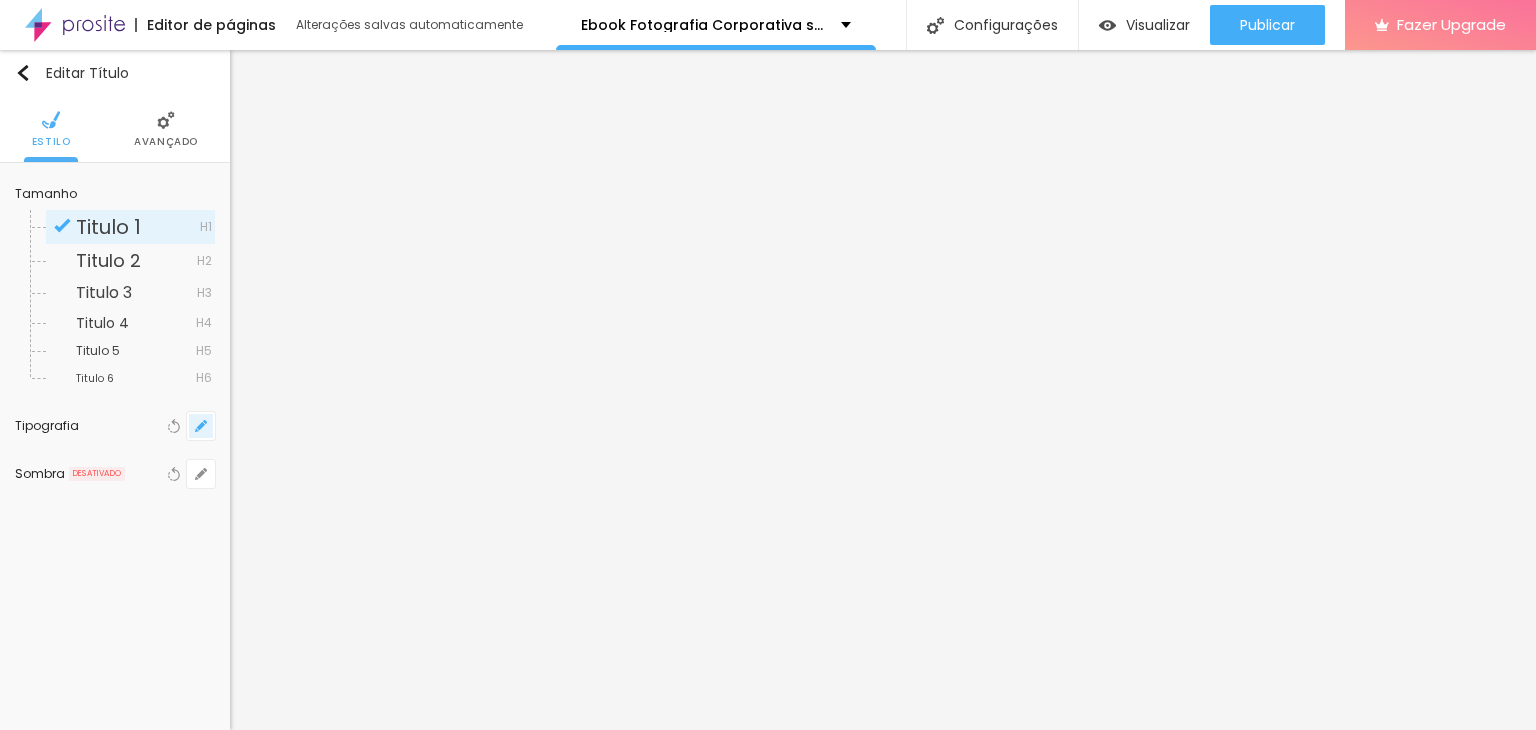 click 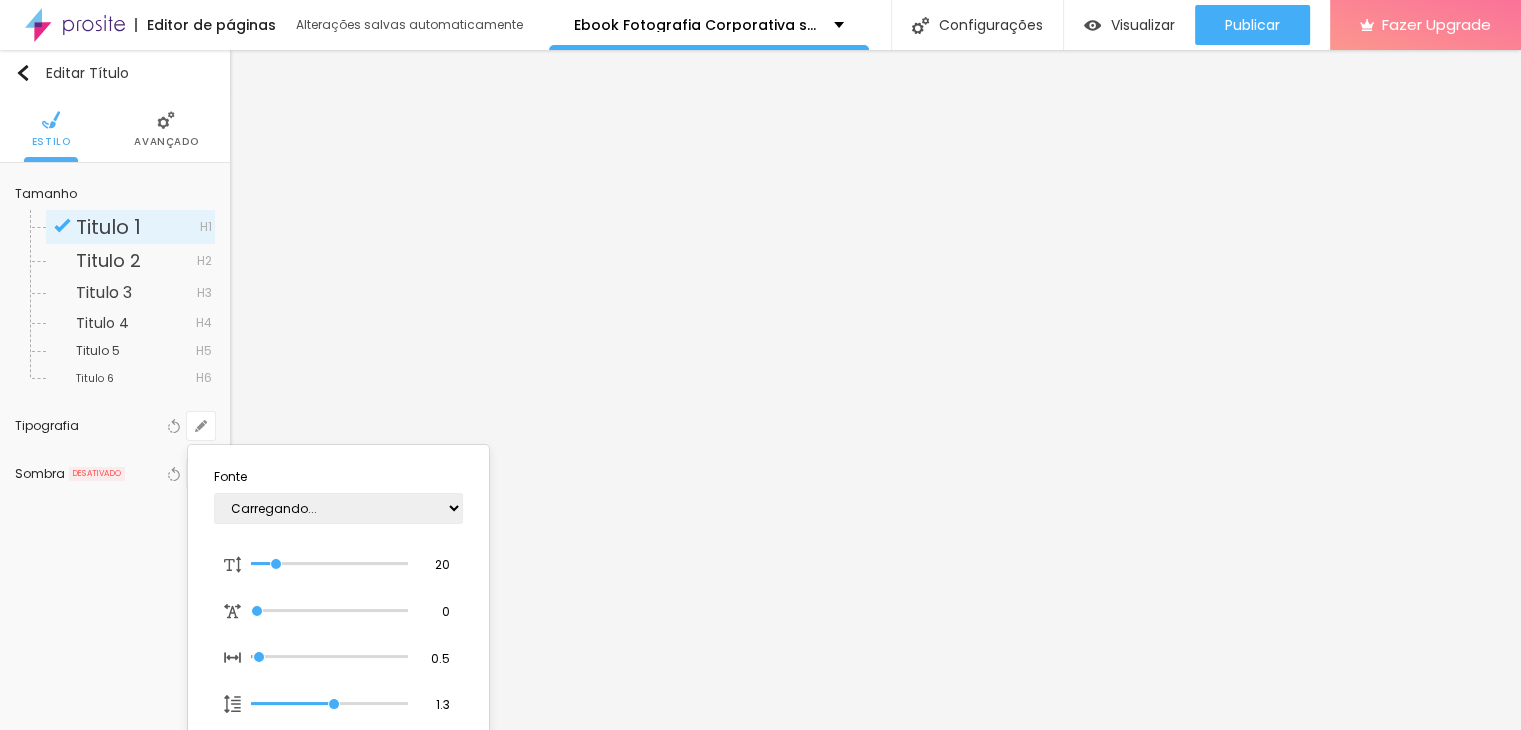 type on "1" 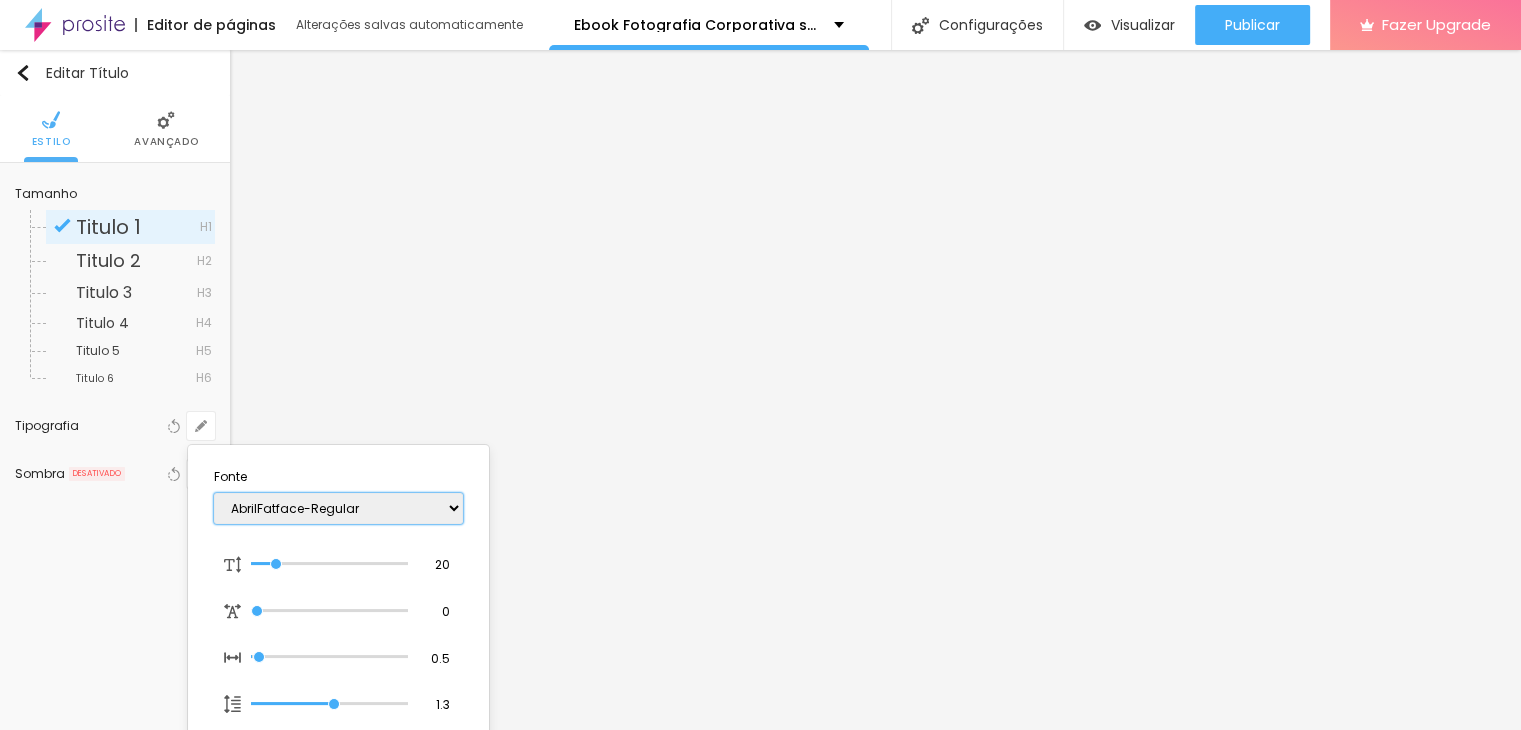click on "AbrilFatface-Regular Actor-Regular Alegreya AlegreyaBlack Alice Allan-Bold Allan-Regular Amaranth AmaticaSC AmaticSC Amita-Bold Amita-Regular Anaheim AnonymousPro-Bold AnonymousPro-Italic AnonymousPro-Regular Arapey Archivo-Bold Archivo-Italic Archivo-Regular ArefRuqaa Arsenal-Bold Arsenal-Italic Arsenal-Regular Arvo Assistant AssistantLight AveriaLibre AveriaLibreLight AveriaSansLibre-Bold AveriaSansLibre-Italic AveriaSansLibre-Regular Bangers-Regular Bentham-Regular Bevan-Regular BioRhyme BioRhymeExtraBold BioRhymeLight Bitter BreeSerif ButterflyKids-Regular ChangaOne-Italic ChangaOne-Regular Chewy-Regular Chivo CinzelDecorative-Black CinzelDecorative-Bold CinzelDecorative-Regular Comfortaa-Bold Comfortaa-Light Comfortaa-Regular ComingSoon Cookie-Regular Corben-Bold Corben-Regular Cormorant CormorantGeramond-Bold CormorantGeramond-Italic CormorantGeramond-Medium CormorantGeramond-Regular CormorantLight Cousine-Bold Cousine-Italic Cousine-Regular Creepster-Regular CrimsonText CrimsonTextBold Cuprum FjallaOne" at bounding box center (338, 508) 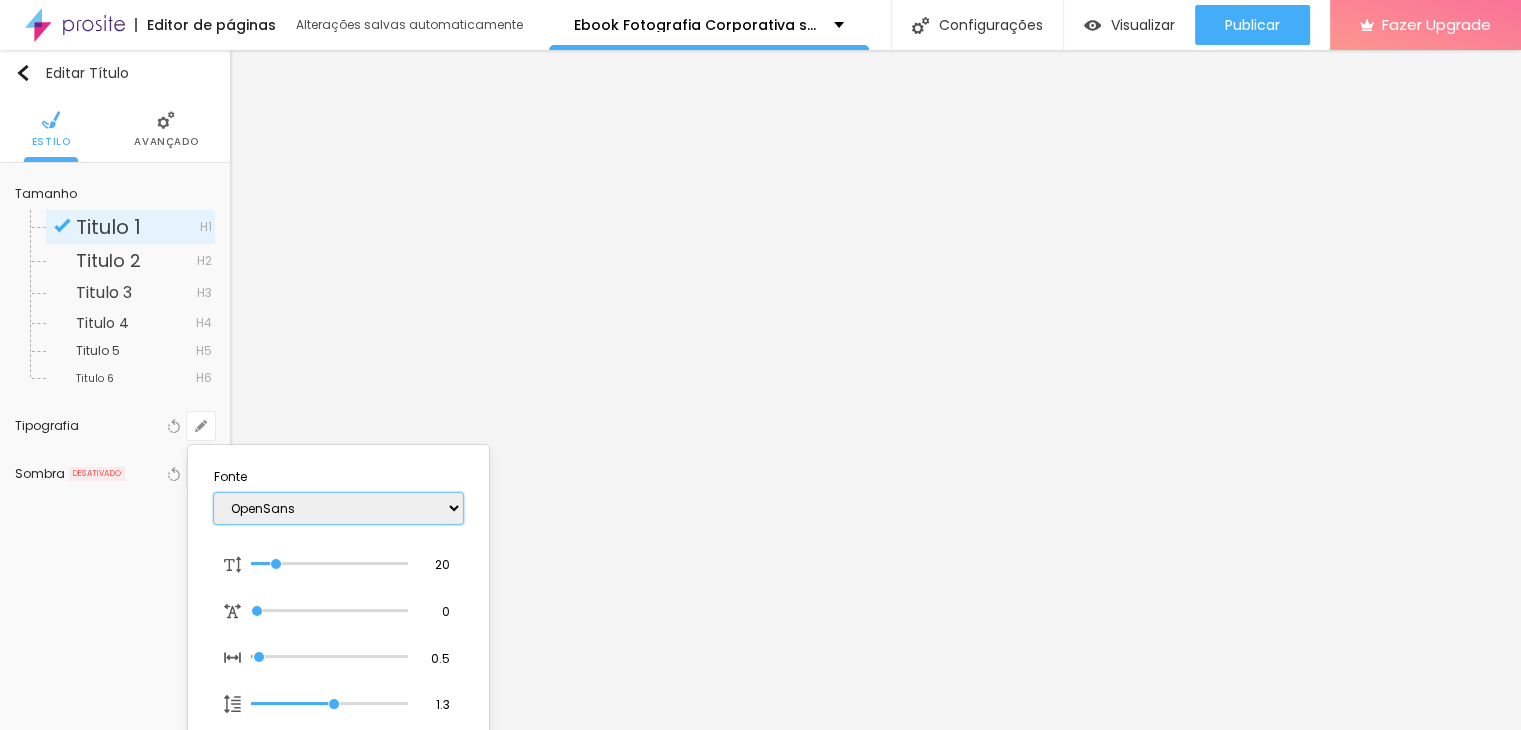 click on "AbrilFatface-Regular Actor-Regular Alegreya AlegreyaBlack Alice Allan-Bold Allan-Regular Amaranth AmaticaSC AmaticSC Amita-Bold Amita-Regular Anaheim AnonymousPro-Bold AnonymousPro-Italic AnonymousPro-Regular Arapey Archivo-Bold Archivo-Italic Archivo-Regular ArefRuqaa Arsenal-Bold Arsenal-Italic Arsenal-Regular Arvo Assistant AssistantLight AveriaLibre AveriaLibreLight AveriaSansLibre-Bold AveriaSansLibre-Italic AveriaSansLibre-Regular Bangers-Regular Bentham-Regular Bevan-Regular BioRhyme BioRhymeExtraBold BioRhymeLight Bitter BreeSerif ButterflyKids-Regular ChangaOne-Italic ChangaOne-Regular Chewy-Regular Chivo CinzelDecorative-Black CinzelDecorative-Bold CinzelDecorative-Regular Comfortaa-Bold Comfortaa-Light Comfortaa-Regular ComingSoon Cookie-Regular Corben-Bold Corben-Regular Cormorant CormorantGeramond-Bold CormorantGeramond-Italic CormorantGeramond-Medium CormorantGeramond-Regular CormorantLight Cousine-Bold Cousine-Italic Cousine-Regular Creepster-Regular CrimsonText CrimsonTextBold Cuprum FjallaOne" at bounding box center (338, 508) 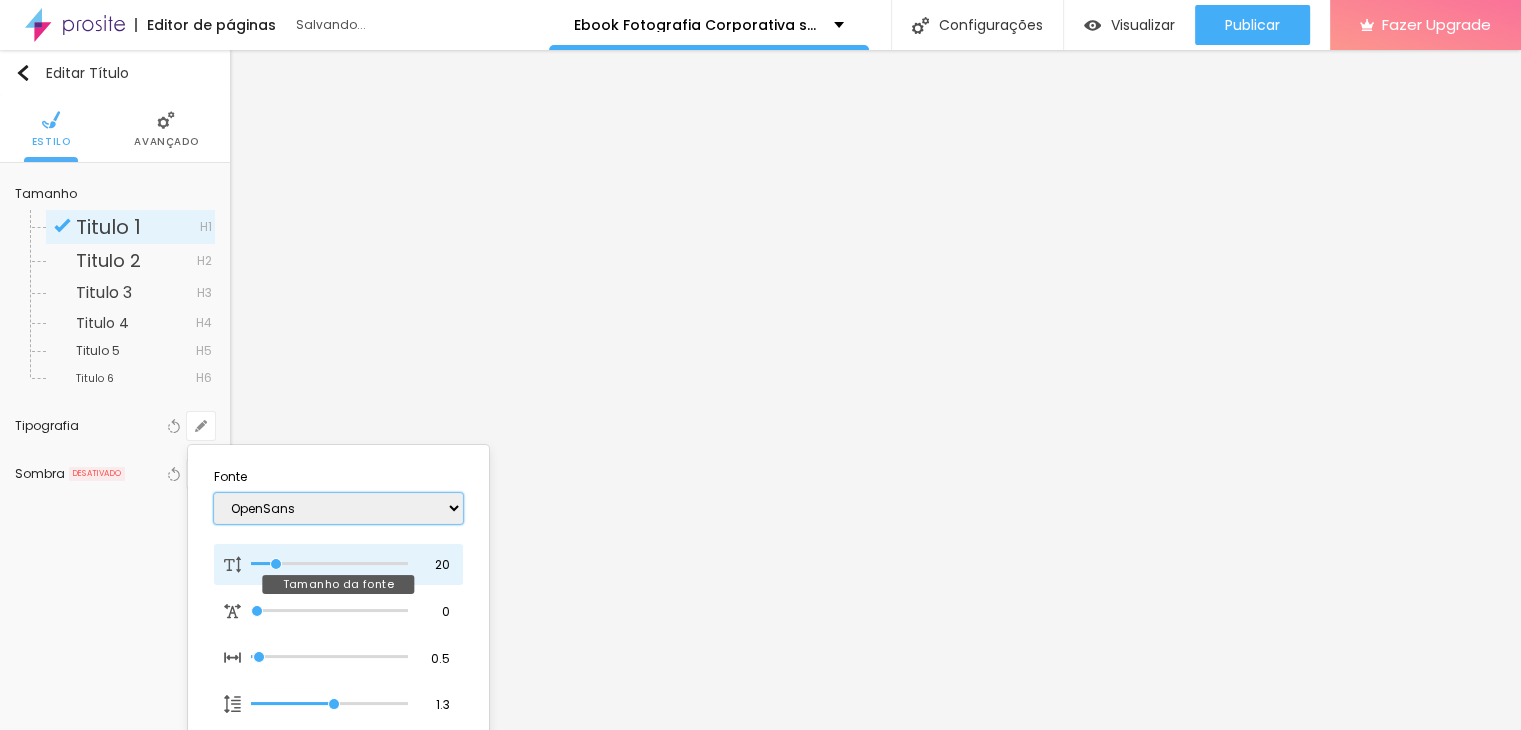 type on "1" 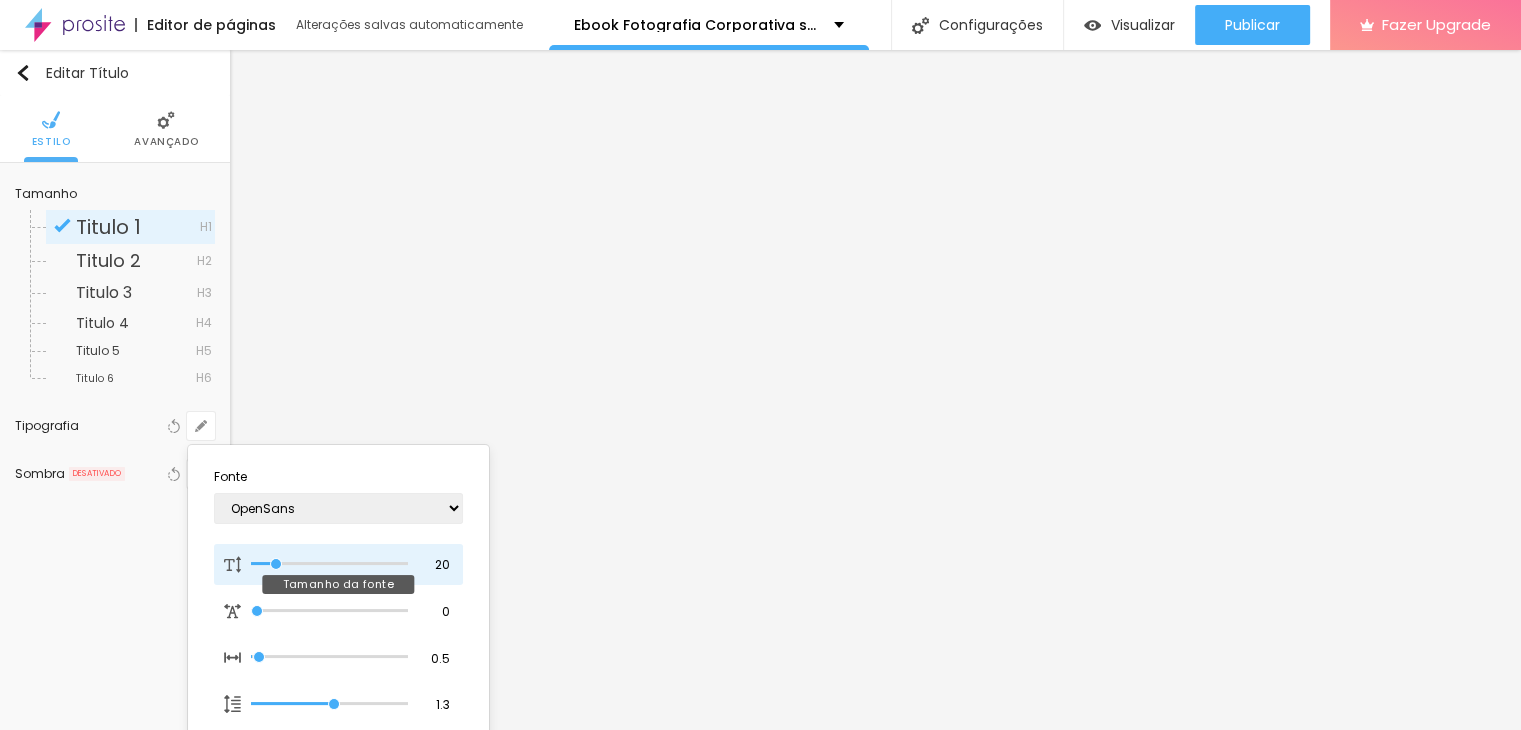 type on "19" 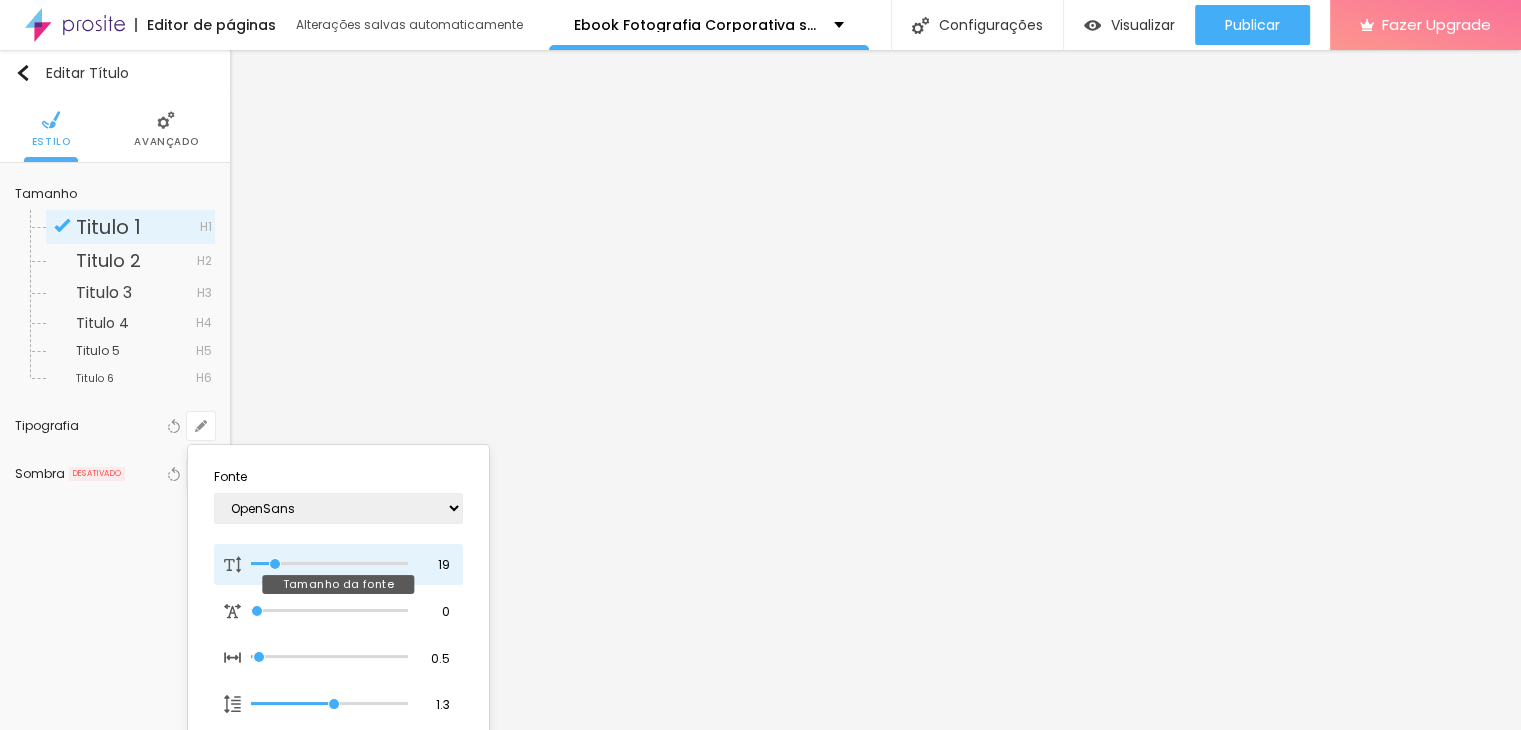 type on "17" 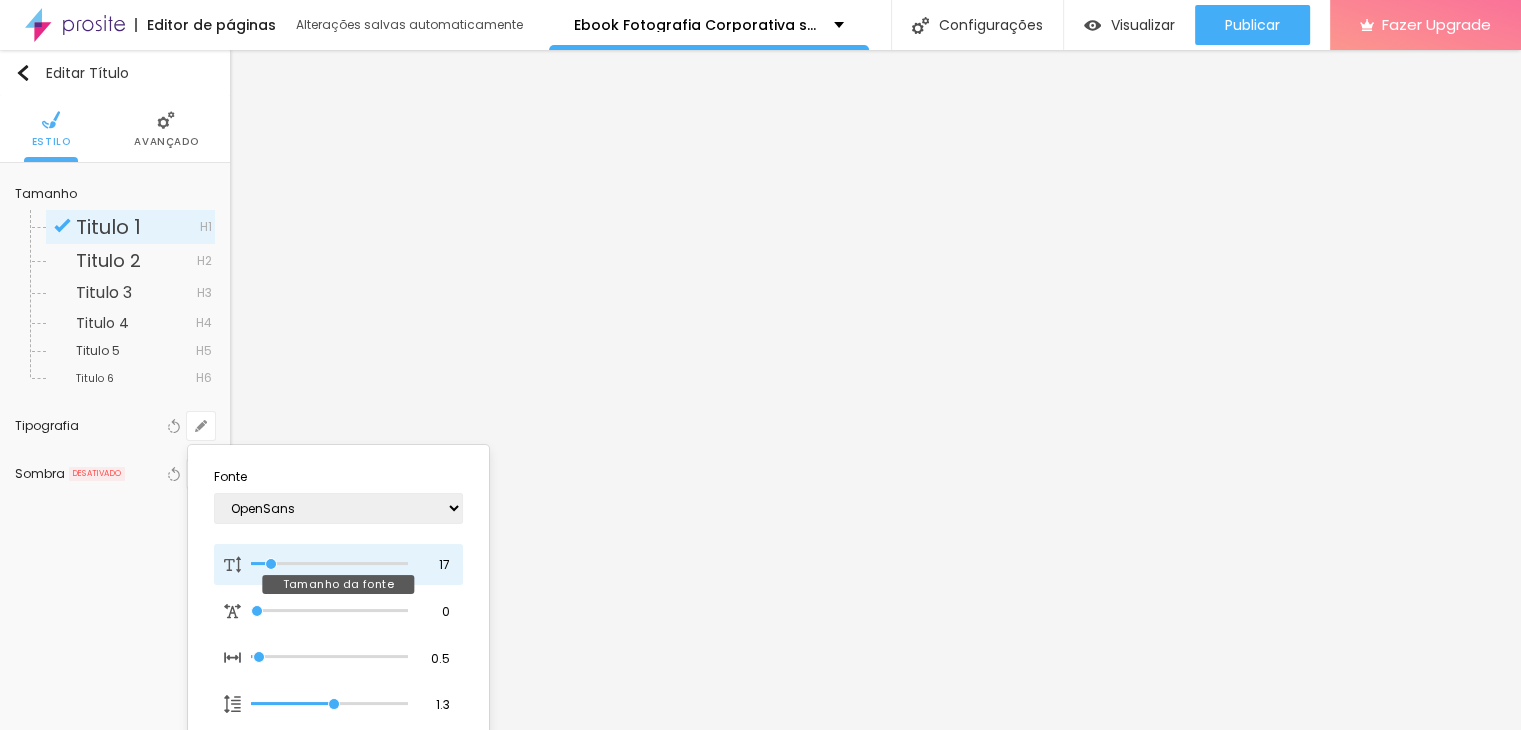 type on "18" 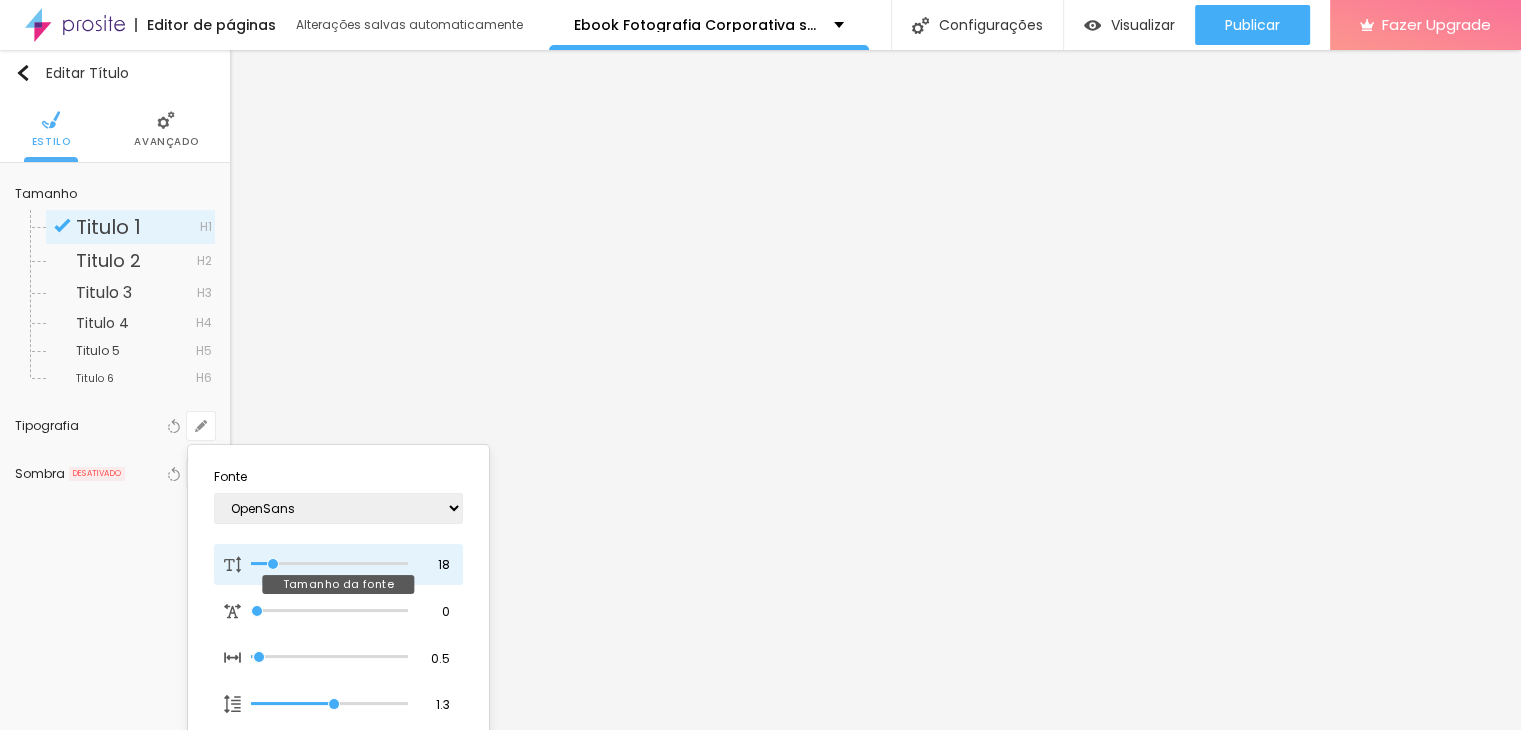 type on "1" 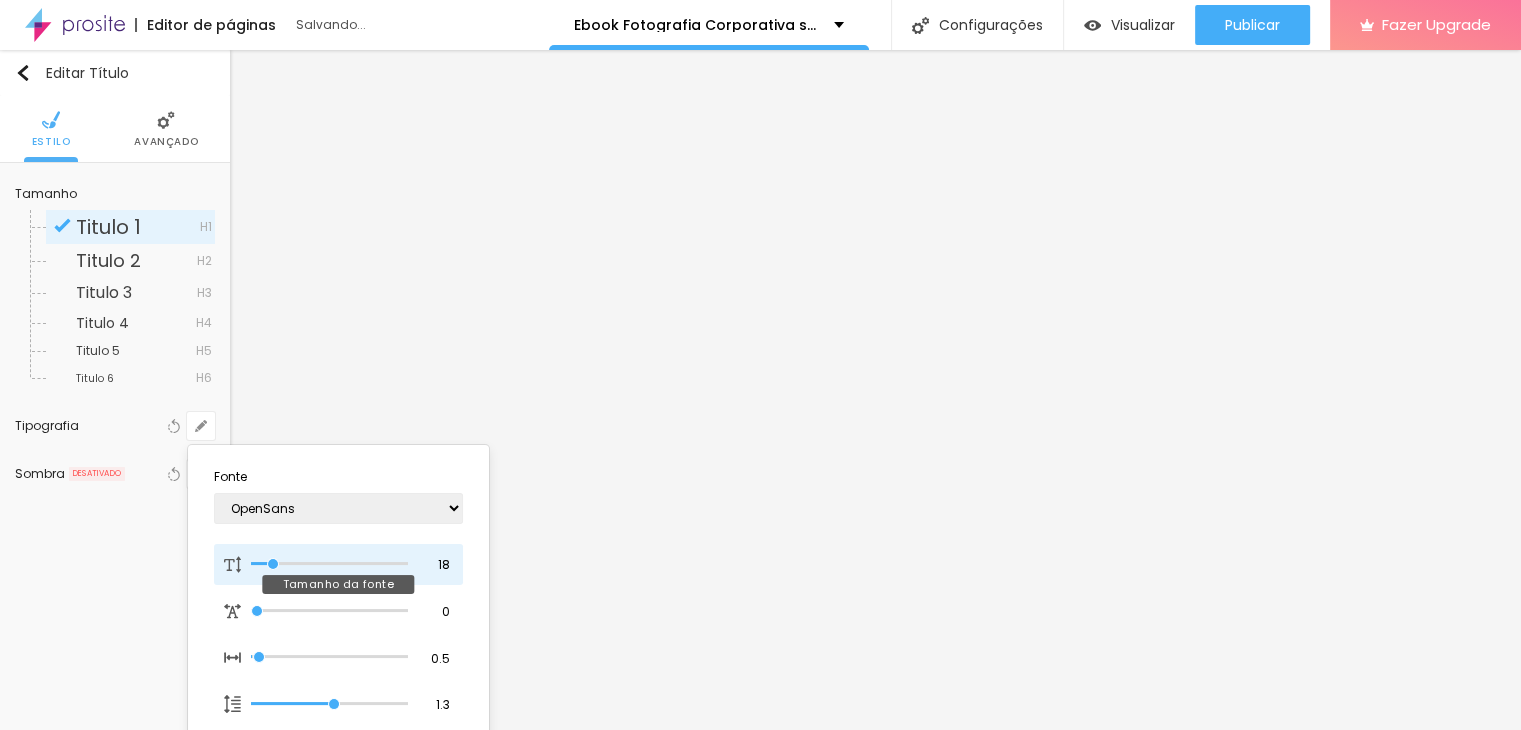 type on "18" 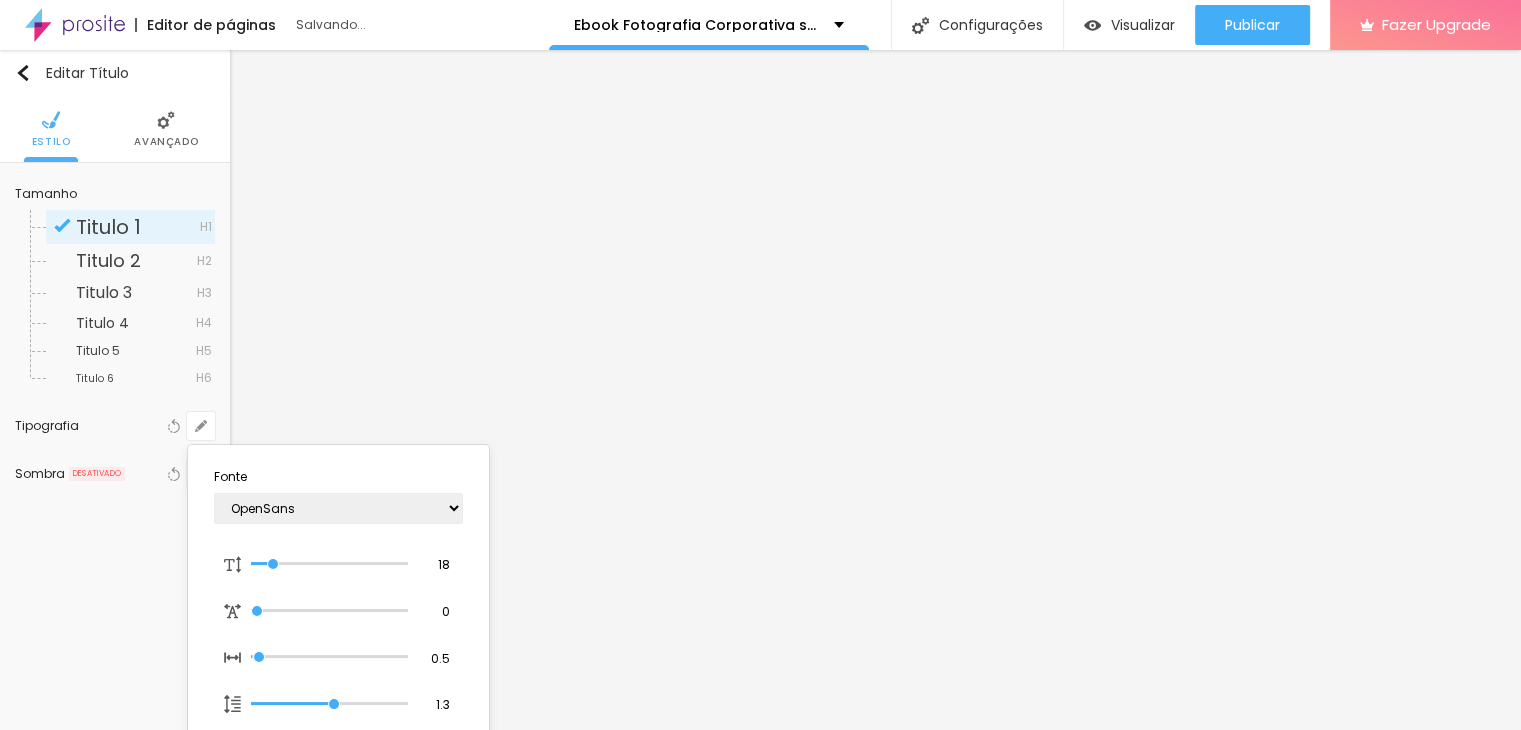 click at bounding box center (760, 365) 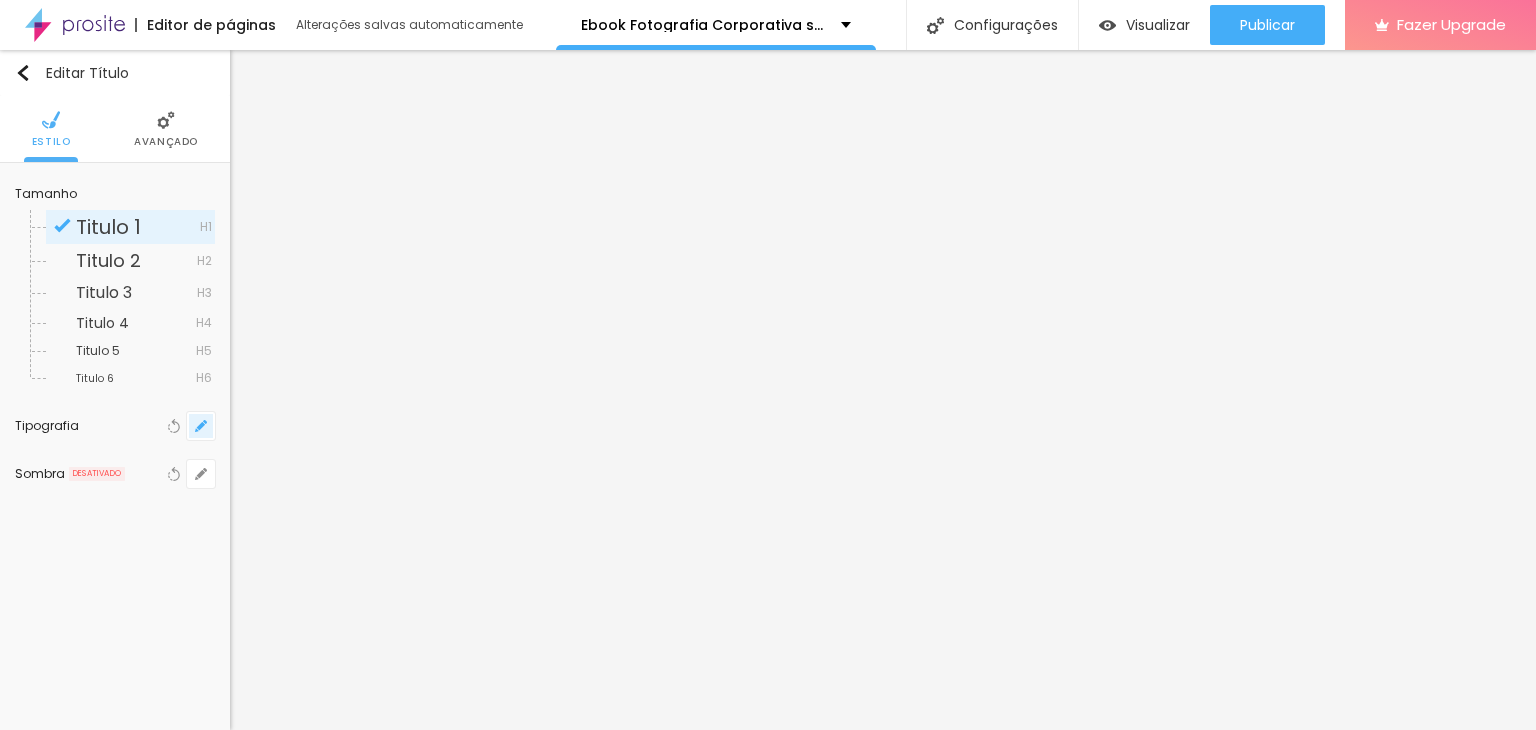 click at bounding box center [201, 426] 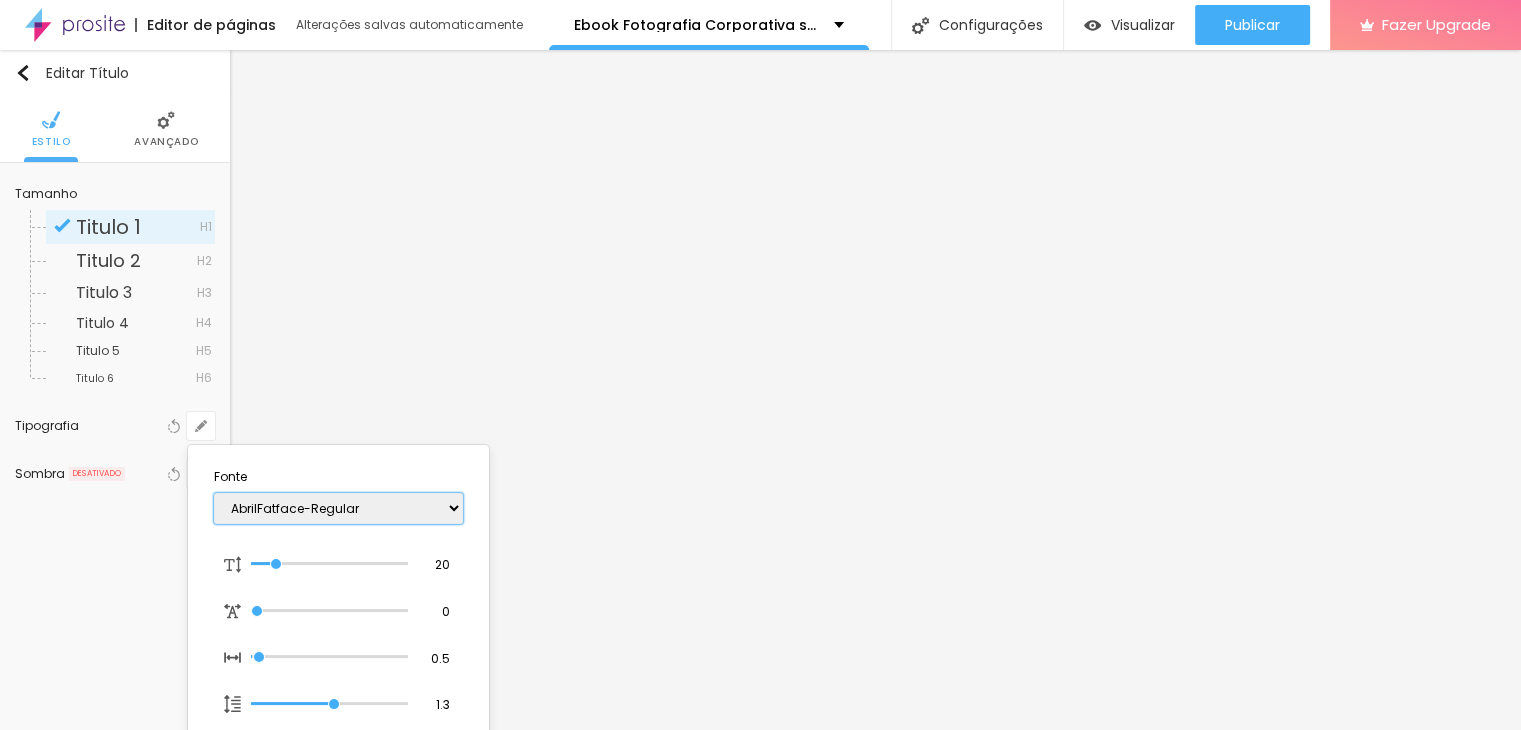 click on "AbrilFatface-Regular Actor-Regular Alegreya AlegreyaBlack Alice Allan-Bold Allan-Regular Amaranth AmaticaSC AmaticSC Amita-Bold Amita-Regular Anaheim AnonymousPro-Bold AnonymousPro-Italic AnonymousPro-Regular Arapey Archivo-Bold Archivo-Italic Archivo-Regular ArefRuqaa Arsenal-Bold Arsenal-Italic Arsenal-Regular Arvo Assistant AssistantLight AveriaLibre AveriaLibreLight AveriaSansLibre-Bold AveriaSansLibre-Italic AveriaSansLibre-Regular Bangers-Regular Bentham-Regular Bevan-Regular BioRhyme BioRhymeExtraBold BioRhymeLight Bitter BreeSerif ButterflyKids-Regular ChangaOne-Italic ChangaOne-Regular Chewy-Regular Chivo CinzelDecorative-Black CinzelDecorative-Bold CinzelDecorative-Regular Comfortaa-Bold Comfortaa-Light Comfortaa-Regular ComingSoon Cookie-Regular Corben-Bold Corben-Regular Cormorant CormorantGeramond-Bold CormorantGeramond-Italic CormorantGeramond-Medium CormorantGeramond-Regular CormorantLight Cousine-Bold Cousine-Italic Cousine-Regular Creepster-Regular CrimsonText CrimsonTextBold Cuprum FjallaOne" at bounding box center [338, 508] 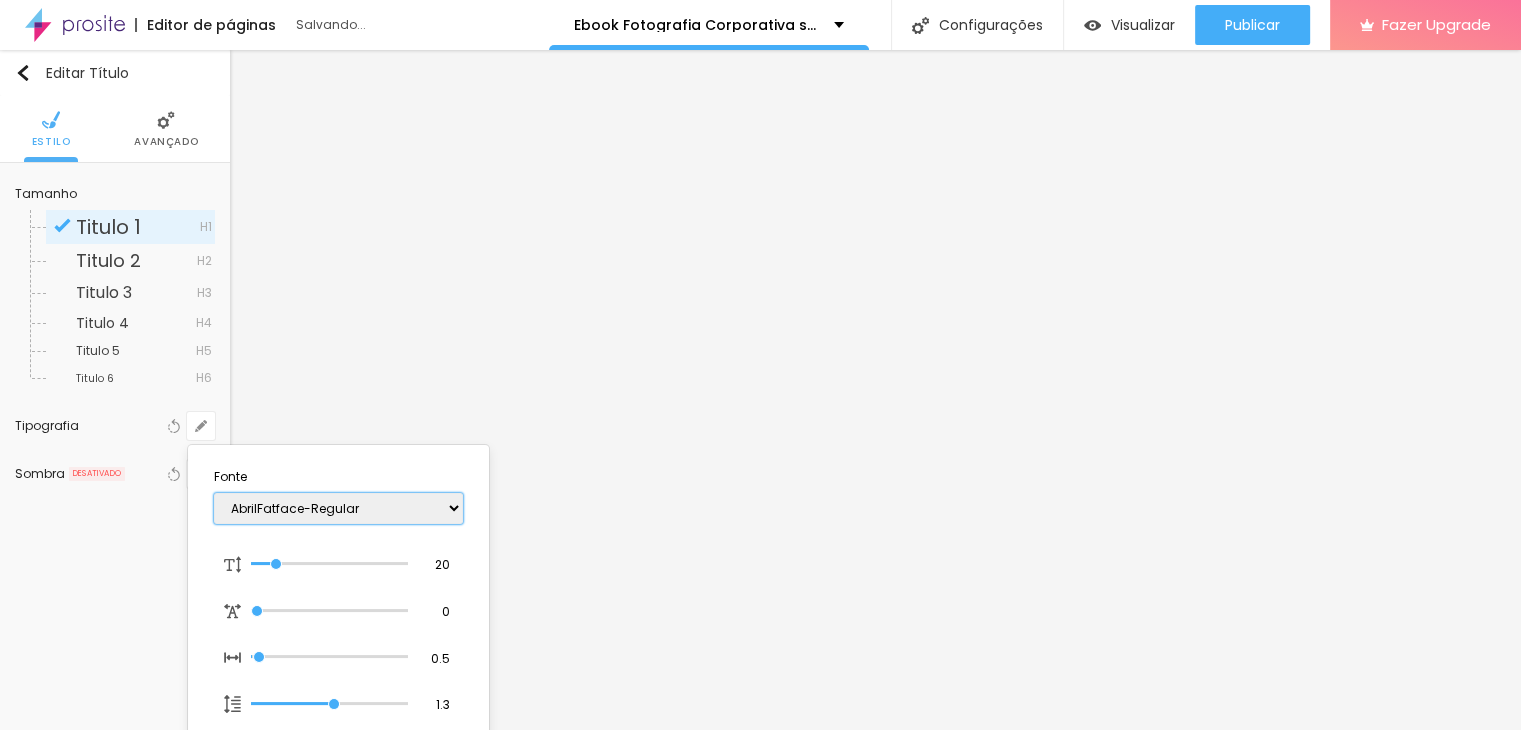 type on "1" 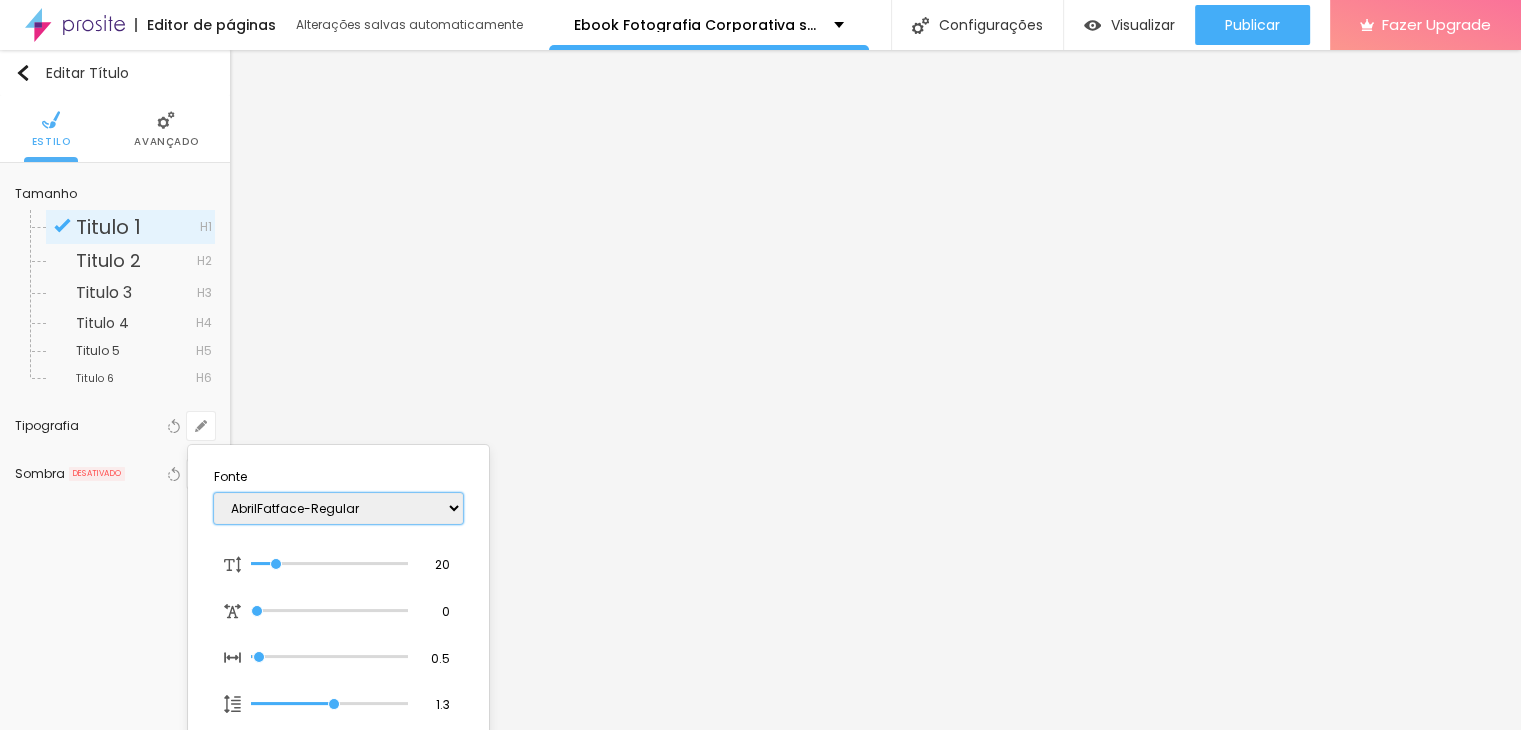 select on "OpenSans" 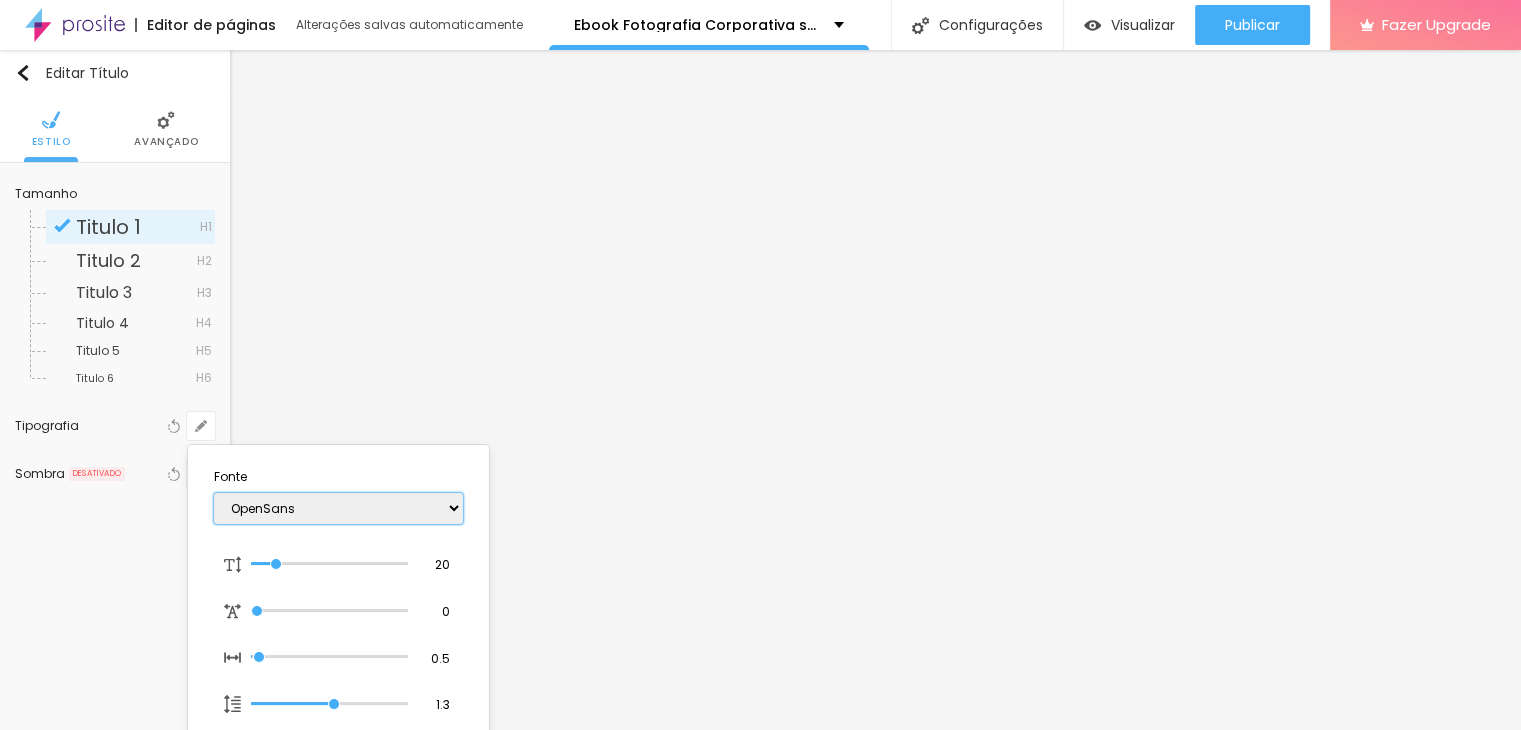 click on "AbrilFatface-Regular Actor-Regular Alegreya AlegreyaBlack Alice Allan-Bold Allan-Regular Amaranth AmaticaSC AmaticSC Amita-Bold Amita-Regular Anaheim AnonymousPro-Bold AnonymousPro-Italic AnonymousPro-Regular Arapey Archivo-Bold Archivo-Italic Archivo-Regular ArefRuqaa Arsenal-Bold Arsenal-Italic Arsenal-Regular Arvo Assistant AssistantLight AveriaLibre AveriaLibreLight AveriaSansLibre-Bold AveriaSansLibre-Italic AveriaSansLibre-Regular Bangers-Regular Bentham-Regular Bevan-Regular BioRhyme BioRhymeExtraBold BioRhymeLight Bitter BreeSerif ButterflyKids-Regular ChangaOne-Italic ChangaOne-Regular Chewy-Regular Chivo CinzelDecorative-Black CinzelDecorative-Bold CinzelDecorative-Regular Comfortaa-Bold Comfortaa-Light Comfortaa-Regular ComingSoon Cookie-Regular Corben-Bold Corben-Regular Cormorant CormorantGeramond-Bold CormorantGeramond-Italic CormorantGeramond-Medium CormorantGeramond-Regular CormorantLight Cousine-Bold Cousine-Italic Cousine-Regular Creepster-Regular CrimsonText CrimsonTextBold Cuprum FjallaOne" at bounding box center (338, 508) 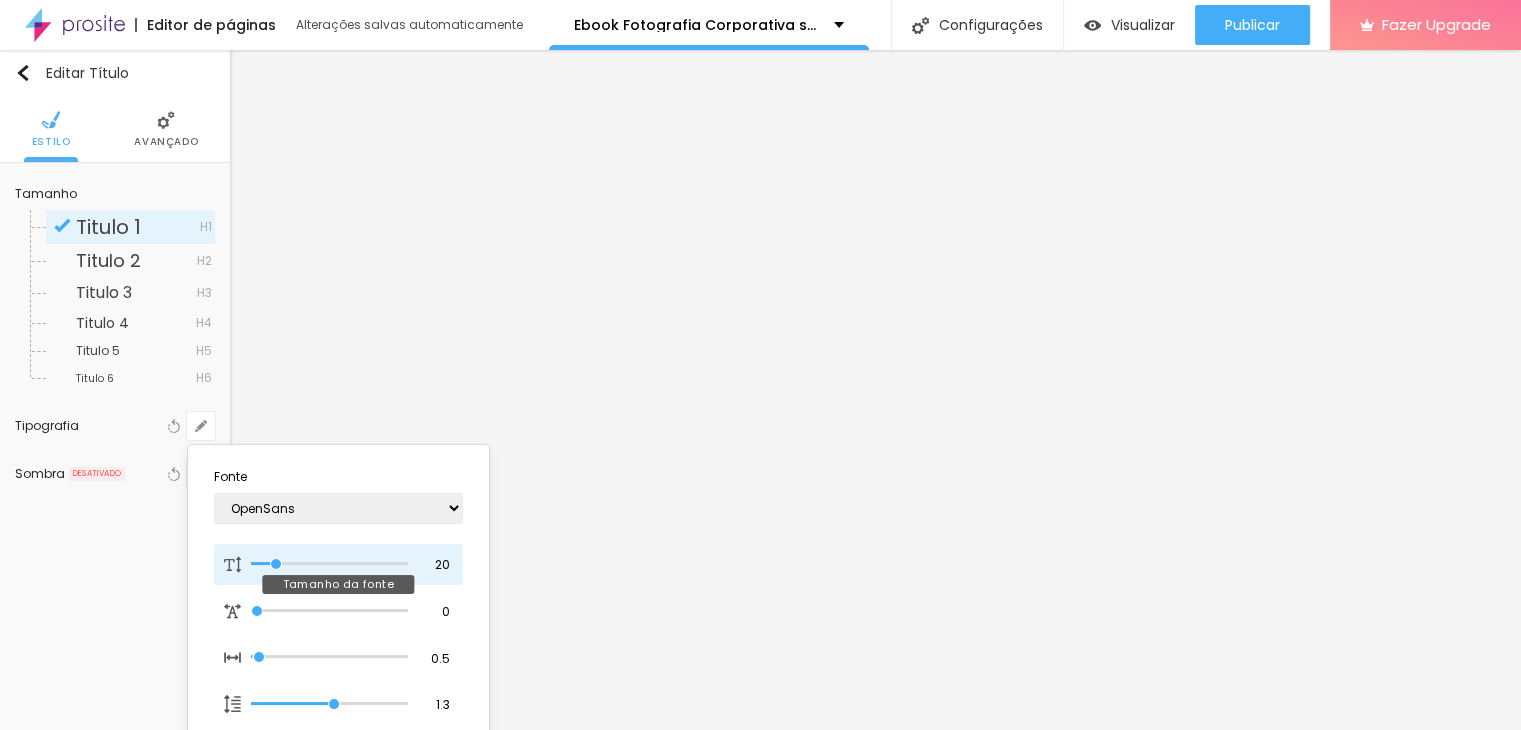 type on "18" 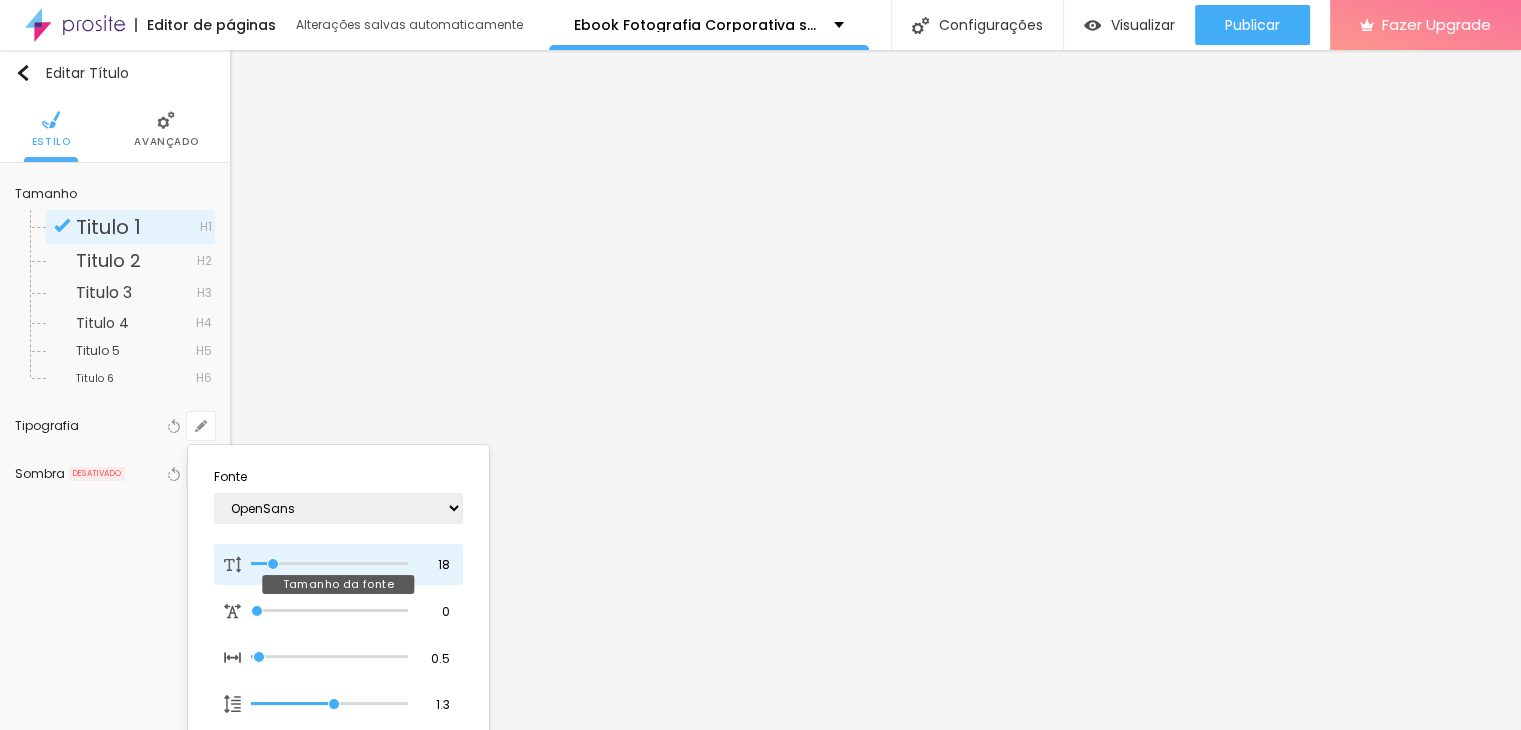 type on "16" 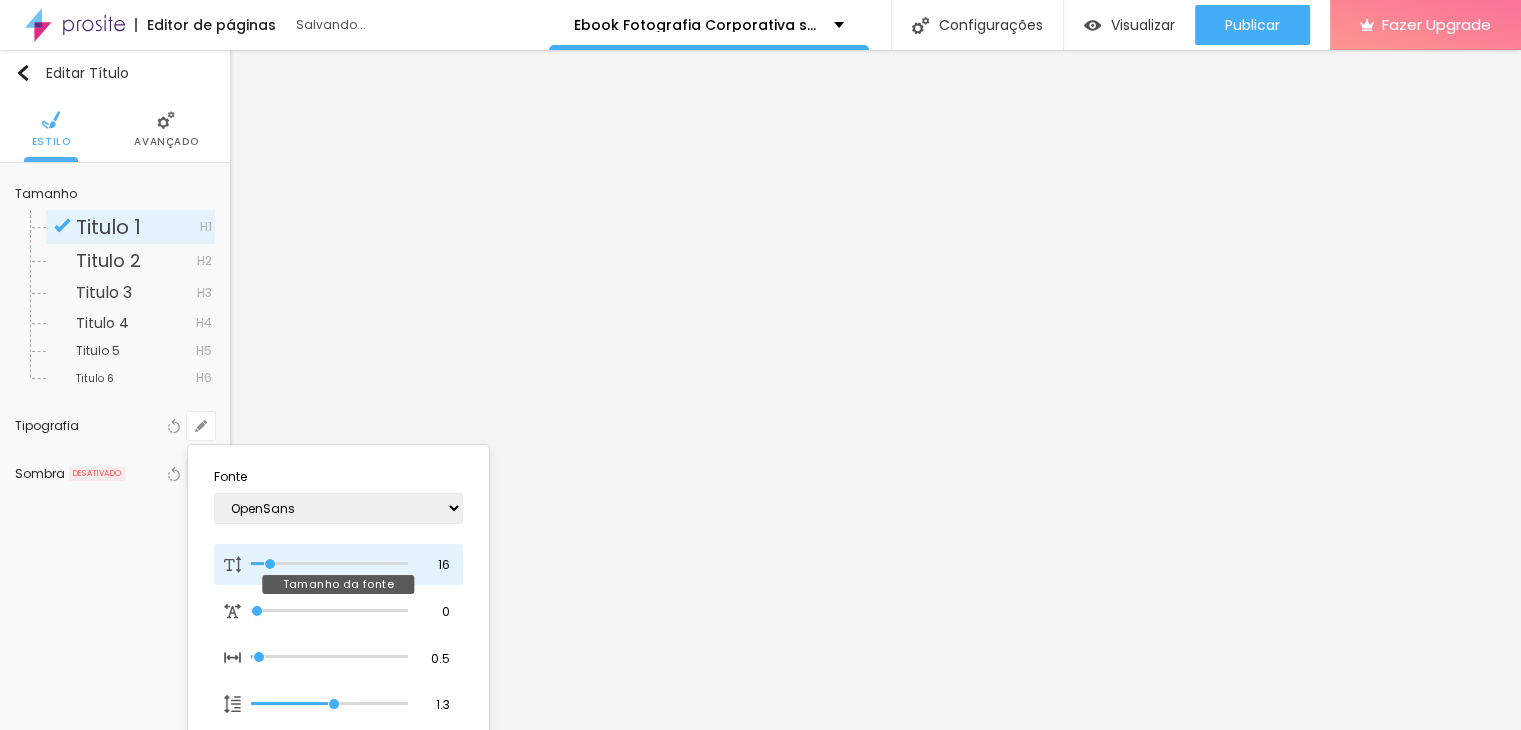 type on "1" 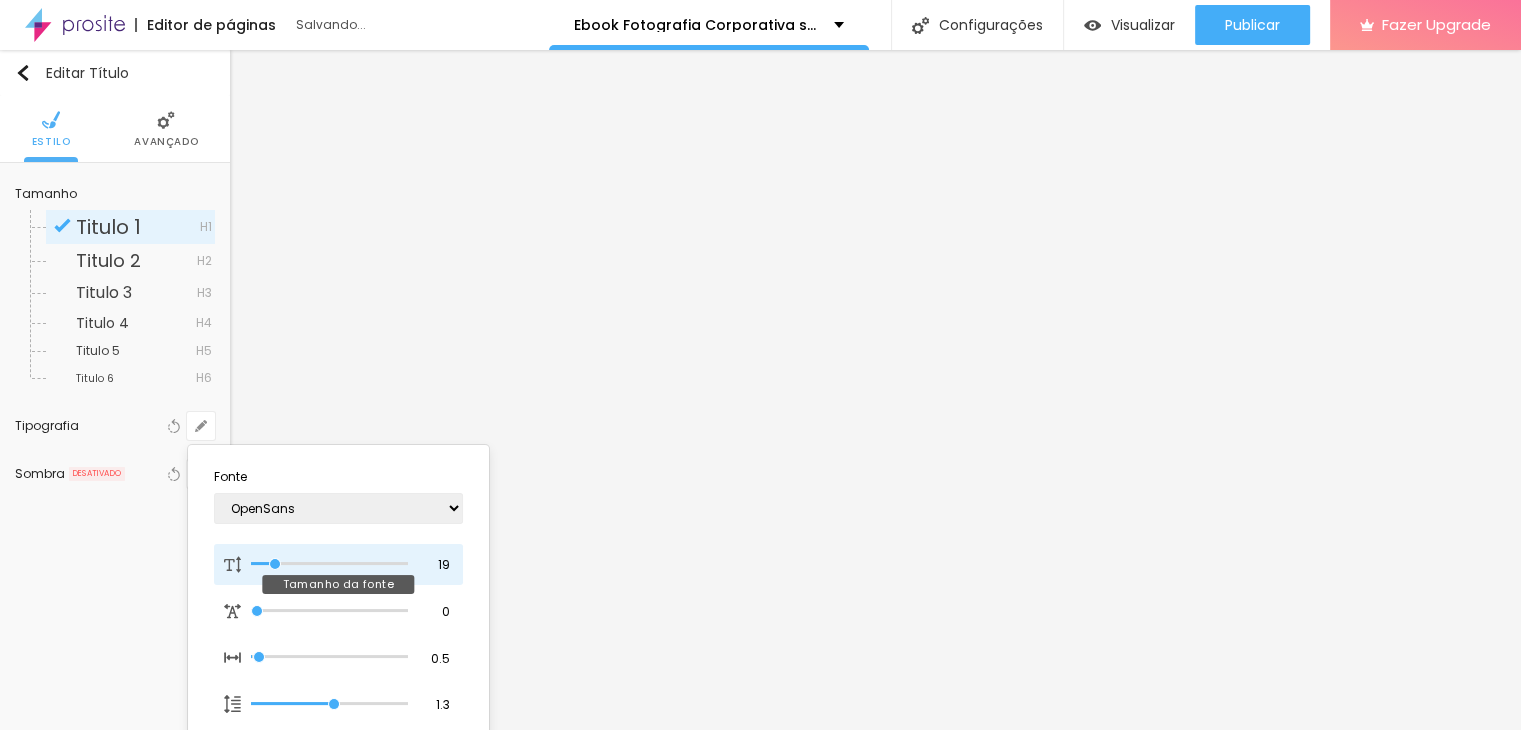 type on "18" 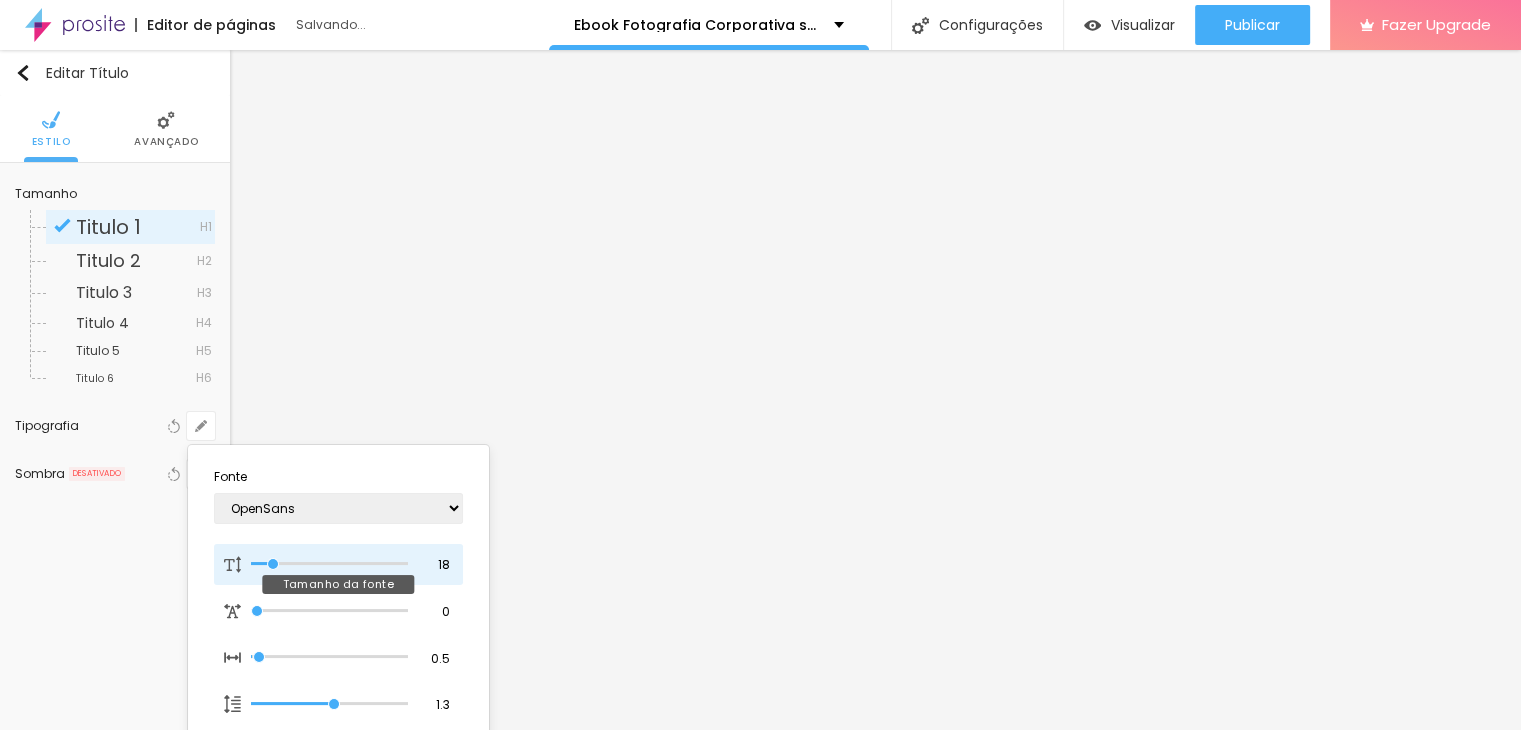 type on "1" 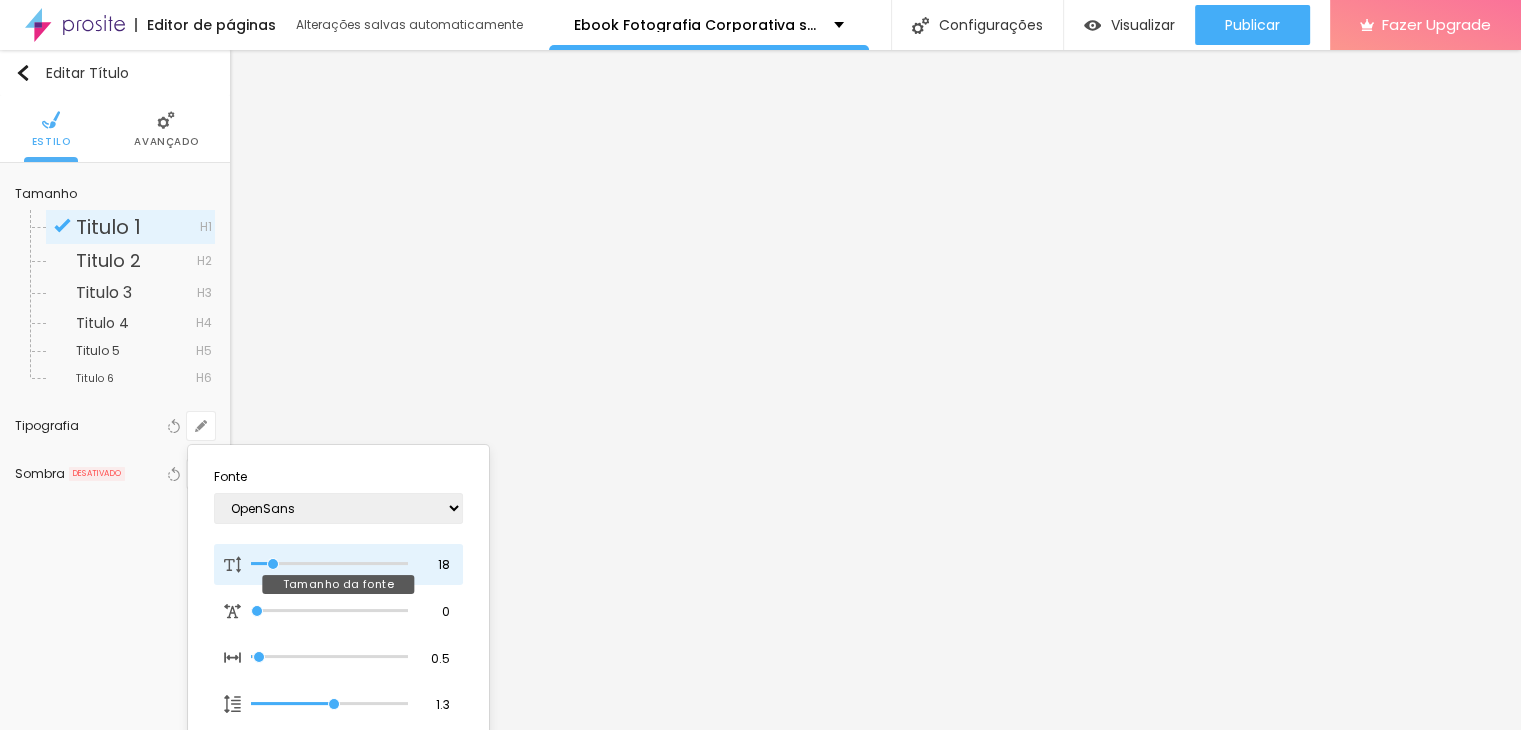 type on "18" 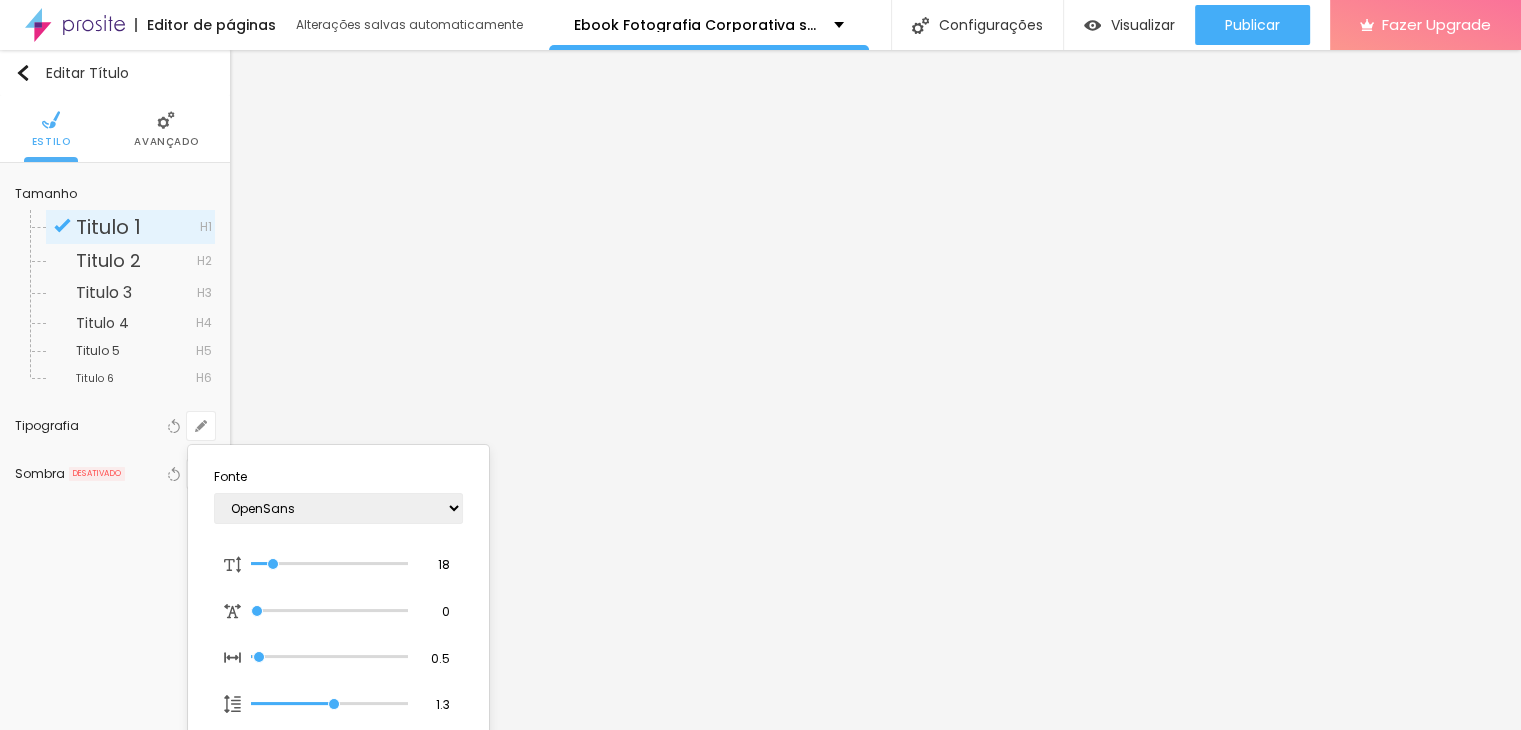click at bounding box center [760, 365] 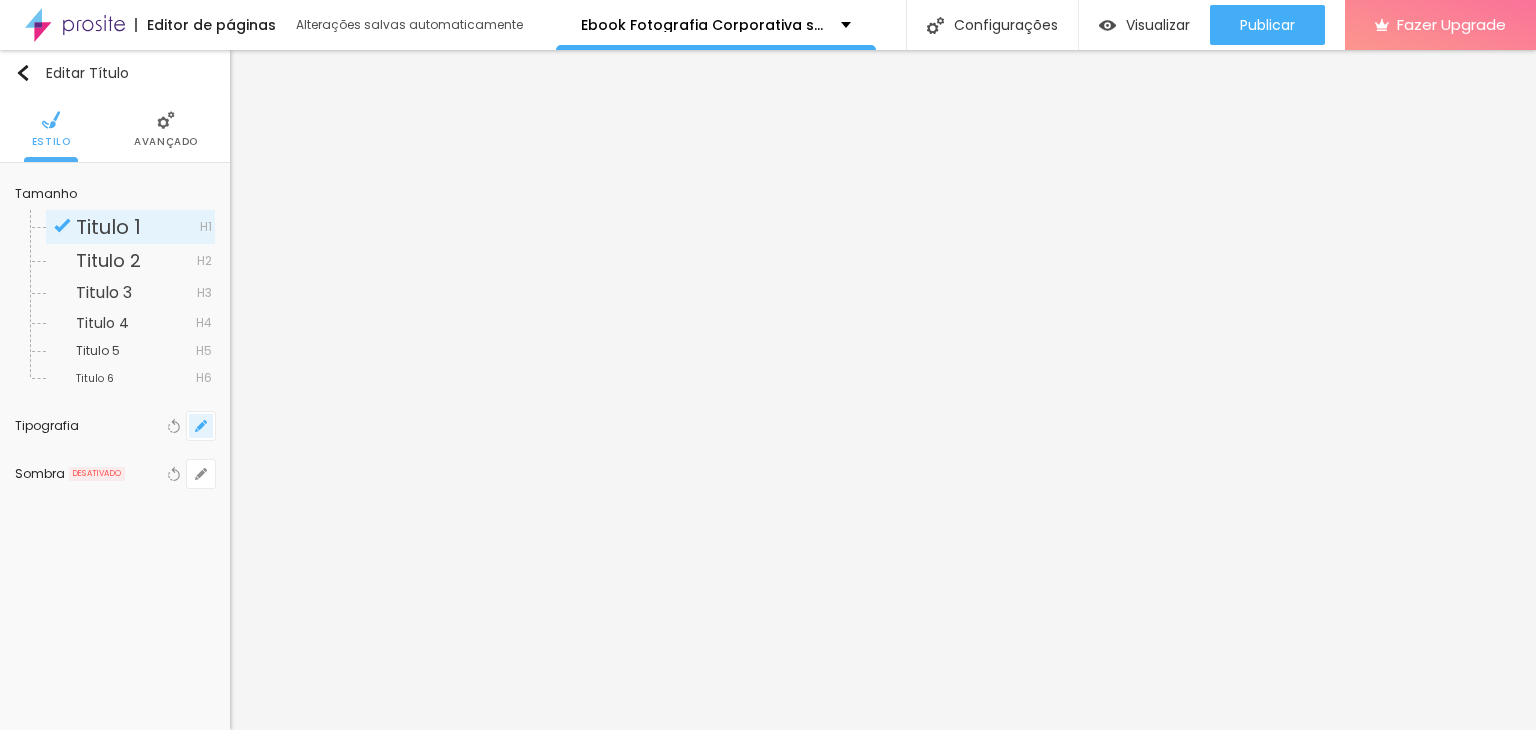 click at bounding box center (201, 426) 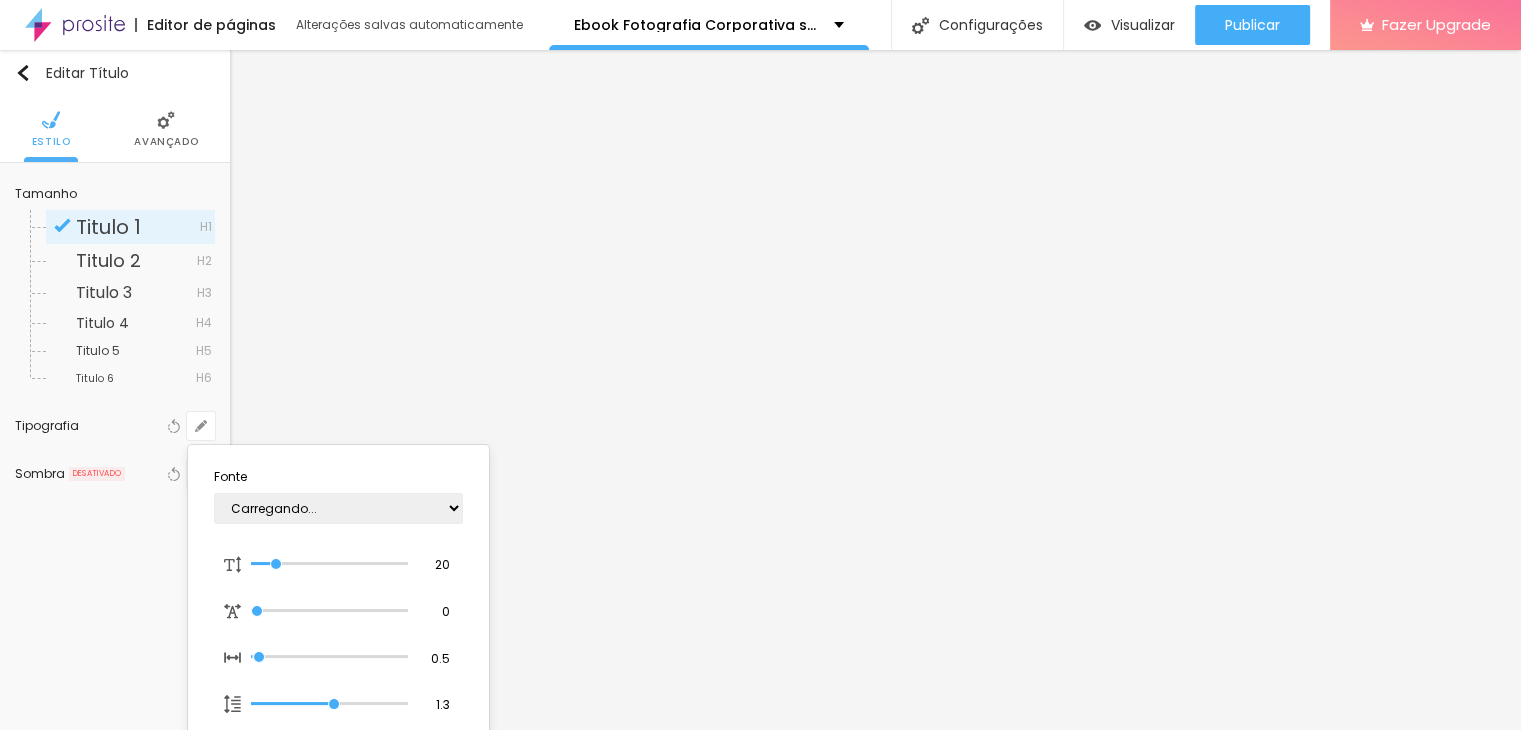type on "1" 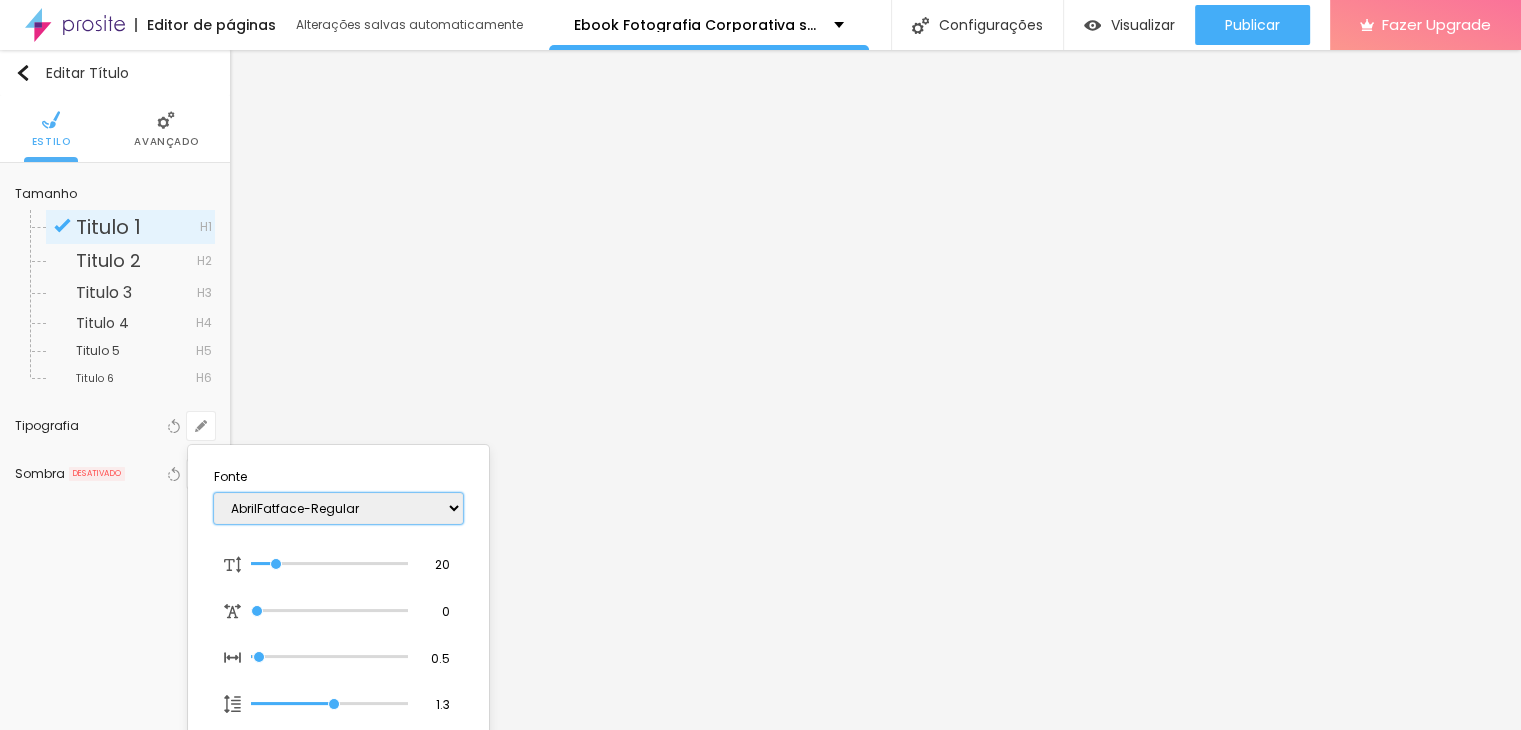 click on "AbrilFatface-Regular Actor-Regular Alegreya AlegreyaBlack Alice Allan-Bold Allan-Regular Amaranth AmaticaSC AmaticSC Amita-Bold Amita-Regular Anaheim AnonymousPro-Bold AnonymousPro-Italic AnonymousPro-Regular Arapey Archivo-Bold Archivo-Italic Archivo-Regular ArefRuqaa Arsenal-Bold Arsenal-Italic Arsenal-Regular Arvo Assistant AssistantLight AveriaLibre AveriaLibreLight AveriaSansLibre-Bold AveriaSansLibre-Italic AveriaSansLibre-Regular Bangers-Regular Bentham-Regular Bevan-Regular BioRhyme BioRhymeExtraBold BioRhymeLight Bitter BreeSerif ButterflyKids-Regular ChangaOne-Italic ChangaOne-Regular Chewy-Regular Chivo CinzelDecorative-Black CinzelDecorative-Bold CinzelDecorative-Regular Comfortaa-Bold Comfortaa-Light Comfortaa-Regular ComingSoon Cookie-Regular Corben-Bold Corben-Regular Cormorant CormorantGeramond-Bold CormorantGeramond-Italic CormorantGeramond-Medium CormorantGeramond-Regular CormorantLight Cousine-Bold Cousine-Italic Cousine-Regular Creepster-Regular CrimsonText CrimsonTextBold Cuprum FjallaOne" at bounding box center [338, 508] 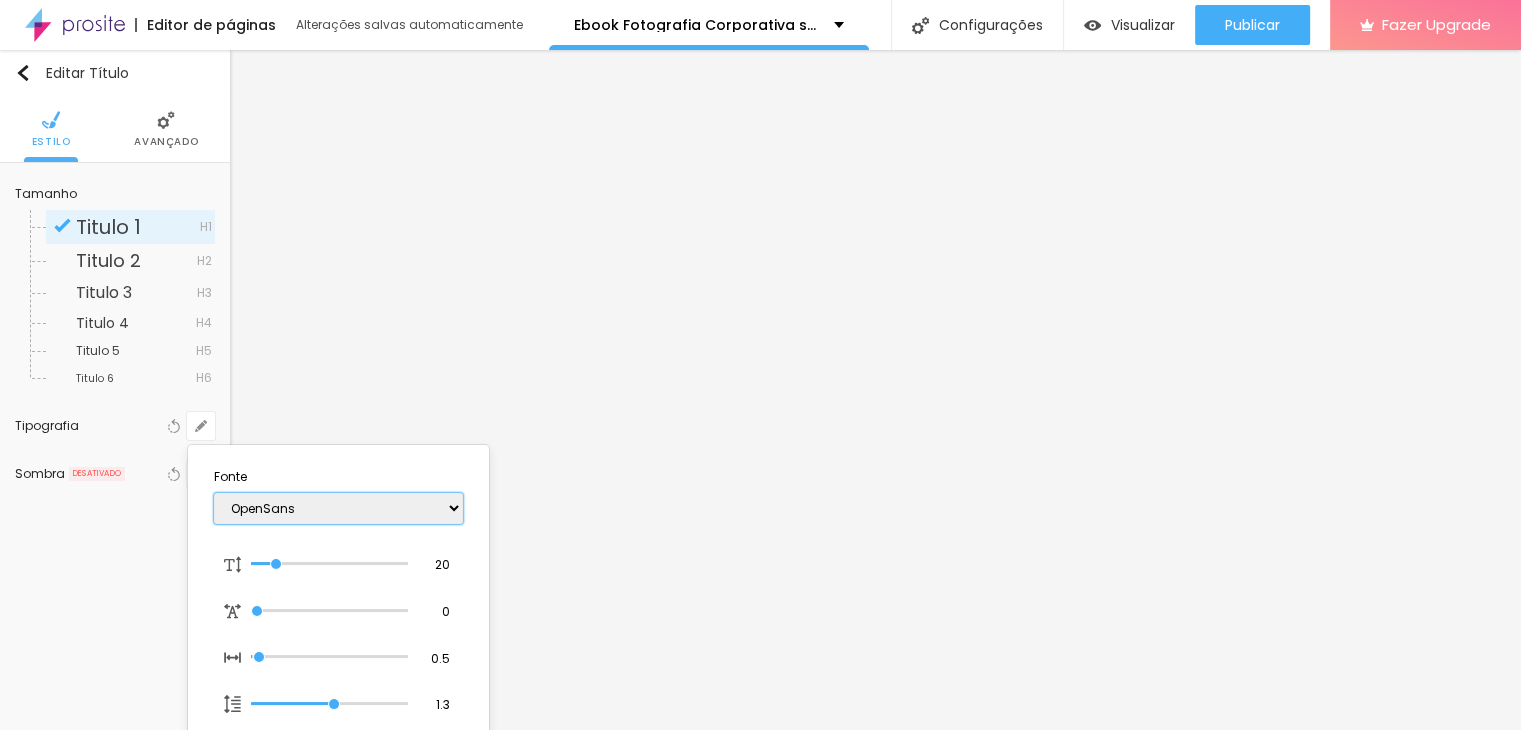 click on "AbrilFatface-Regular Actor-Regular Alegreya AlegreyaBlack Alice Allan-Bold Allan-Regular Amaranth AmaticaSC AmaticSC Amita-Bold Amita-Regular Anaheim AnonymousPro-Bold AnonymousPro-Italic AnonymousPro-Regular Arapey Archivo-Bold Archivo-Italic Archivo-Regular ArefRuqaa Arsenal-Bold Arsenal-Italic Arsenal-Regular Arvo Assistant AssistantLight AveriaLibre AveriaLibreLight AveriaSansLibre-Bold AveriaSansLibre-Italic AveriaSansLibre-Regular Bangers-Regular Bentham-Regular Bevan-Regular BioRhyme BioRhymeExtraBold BioRhymeLight Bitter BreeSerif ButterflyKids-Regular ChangaOne-Italic ChangaOne-Regular Chewy-Regular Chivo CinzelDecorative-Black CinzelDecorative-Bold CinzelDecorative-Regular Comfortaa-Bold Comfortaa-Light Comfortaa-Regular ComingSoon Cookie-Regular Corben-Bold Corben-Regular Cormorant CormorantGeramond-Bold CormorantGeramond-Italic CormorantGeramond-Medium CormorantGeramond-Regular CormorantLight Cousine-Bold Cousine-Italic Cousine-Regular Creepster-Regular CrimsonText CrimsonTextBold Cuprum FjallaOne" at bounding box center [338, 508] 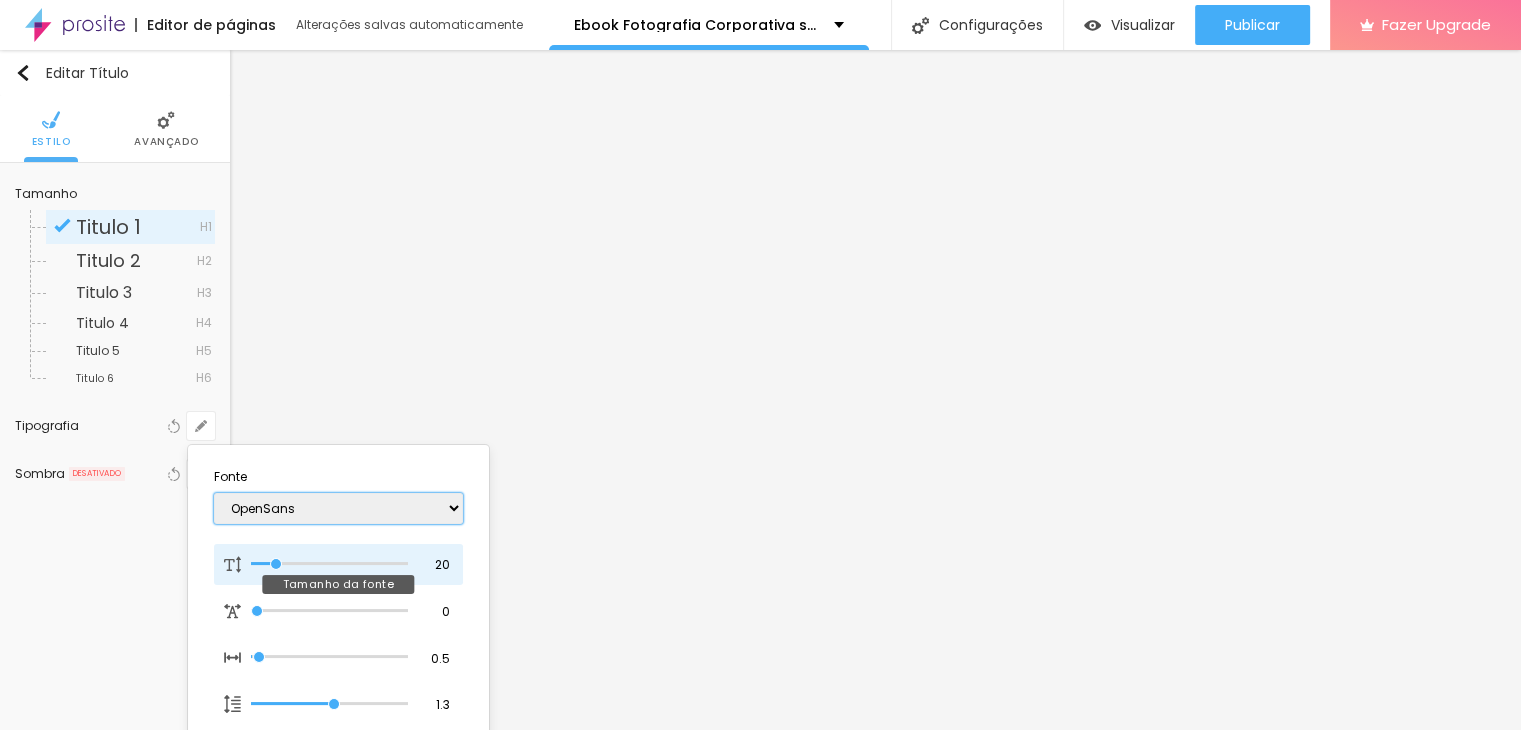 type on "1" 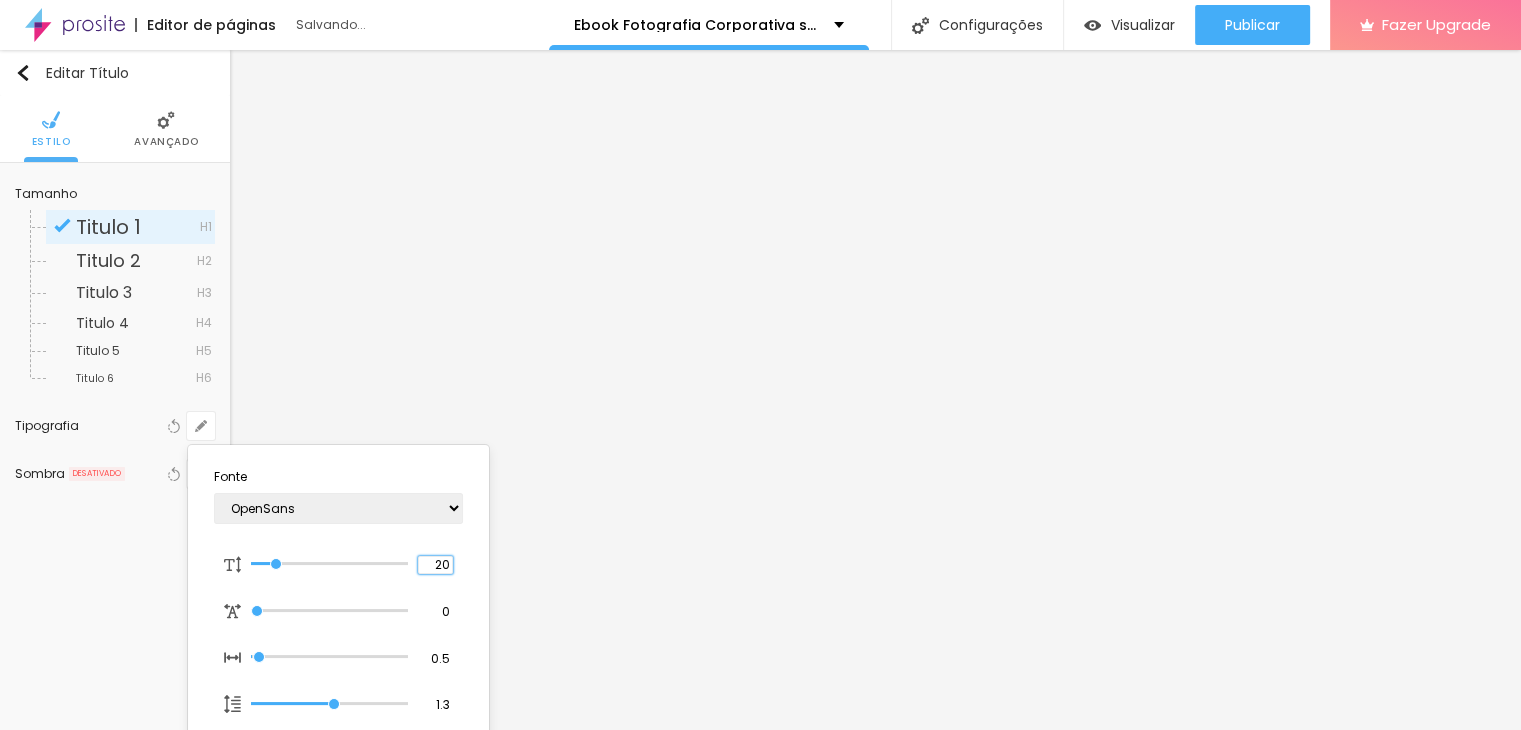 drag, startPoint x: 428, startPoint y: 561, endPoint x: 479, endPoint y: 570, distance: 51.78803 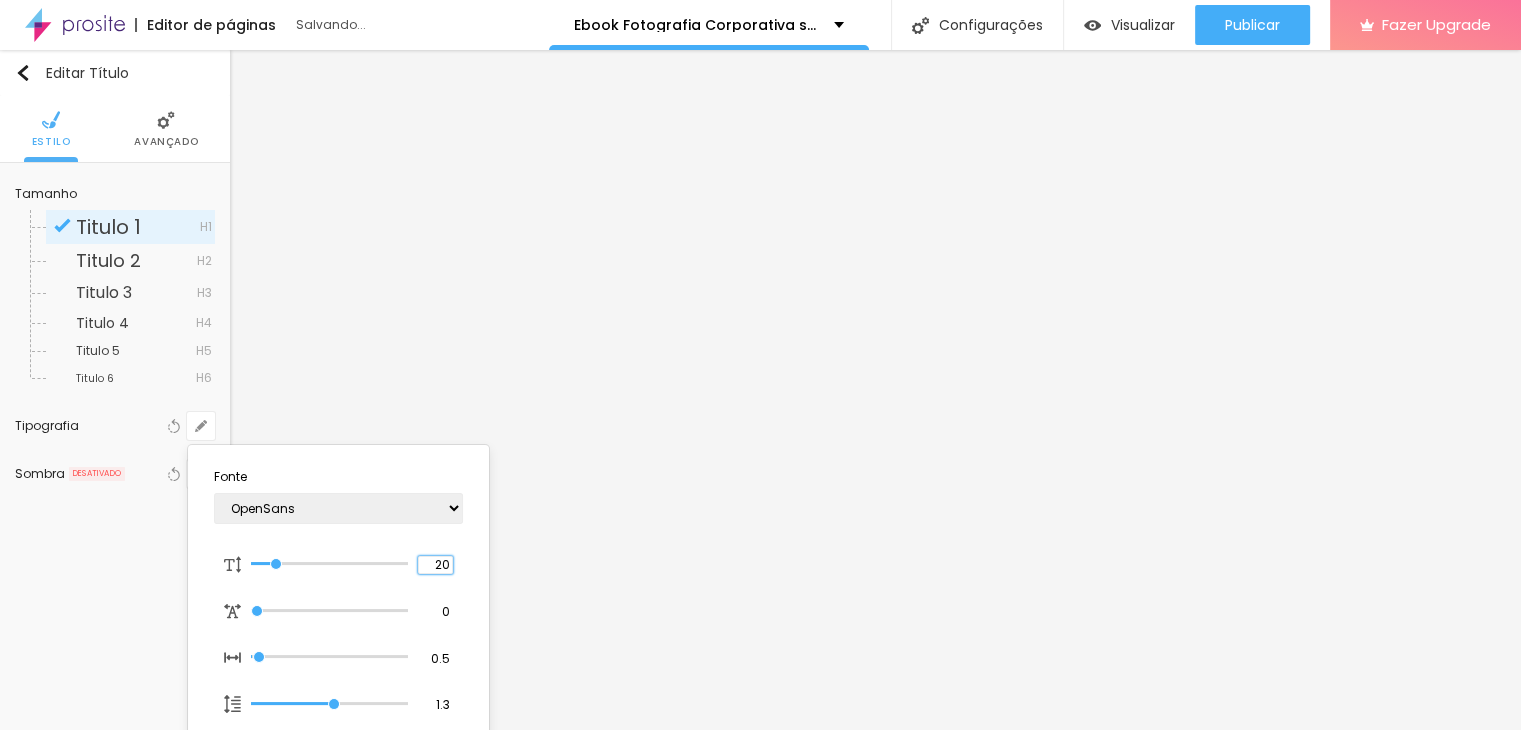 click on "Fonte AbrilFatface-Regular Actor-Regular Alegreya AlegreyaBlack Alice Allan-Bold Allan-Regular Amaranth AmaticaSC AmaticSC Amita-Bold Amita-Regular Anaheim AnonymousPro-Bold AnonymousPro-Italic AnonymousPro-Regular Arapey Archivo-Bold Archivo-Italic Archivo-Regular ArefRuqaa Arsenal-Bold Arsenal-Italic Arsenal-Regular Arvo Assistant AssistantLight AveriaLibre AveriaLibreLight AveriaSansLibre-Bold AveriaSansLibre-Italic AveriaSansLibre-Regular Bangers-Regular Bentham-Regular Bevan-Regular BioRhyme BioRhymeExtraBold BioRhymeLight Bitter BreeSerif ButterflyKids-Regular ChangaOne-Italic ChangaOne-Regular Chewy-Regular Chivo CinzelDecorative-Black CinzelDecorative-Bold CinzelDecorative-Regular Comfortaa-Bold Comfortaa-Light Comfortaa-Regular ComingSoon Cookie-Regular Corben-Bold Corben-Regular Cormorant CormorantGeramond-Bold CormorantGeramond-Italic CormorantGeramond-Medium CormorantGeramond-Regular CormorantLight Cousine-Bold Cousine-Italic Cousine-Regular Creepster-Regular CrimsonText CrimsonTextBold Cuprum 20" at bounding box center [338, 637] 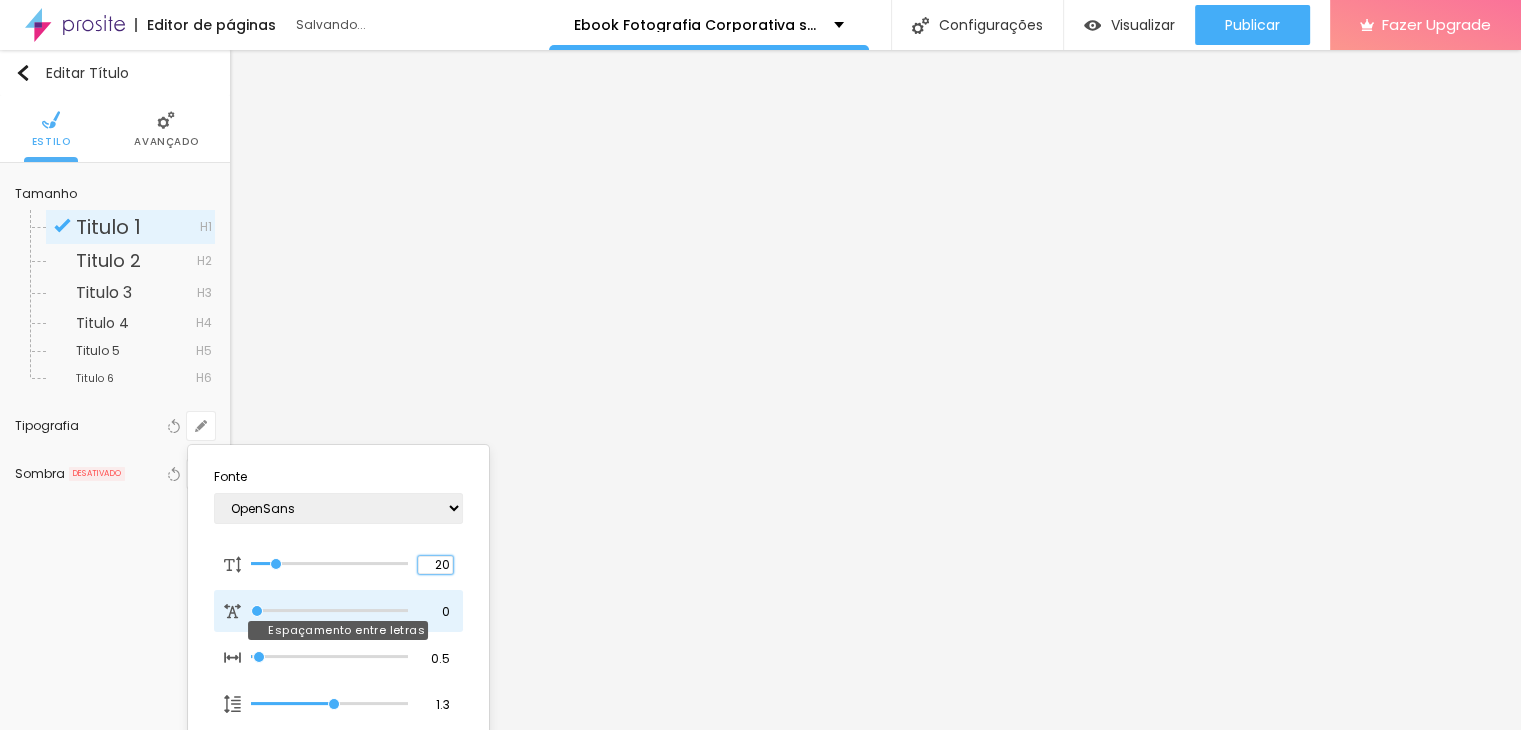 type on "1" 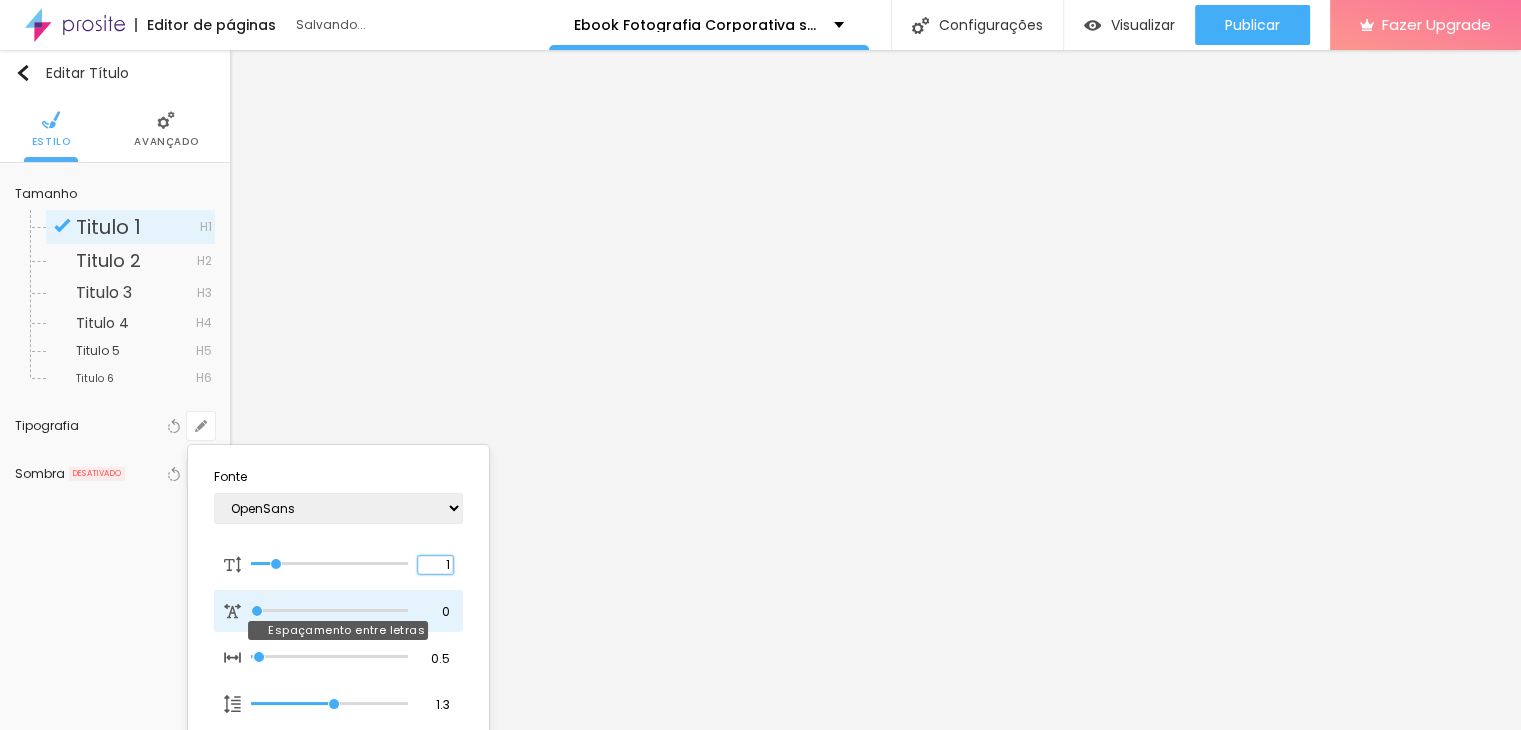 type on "8" 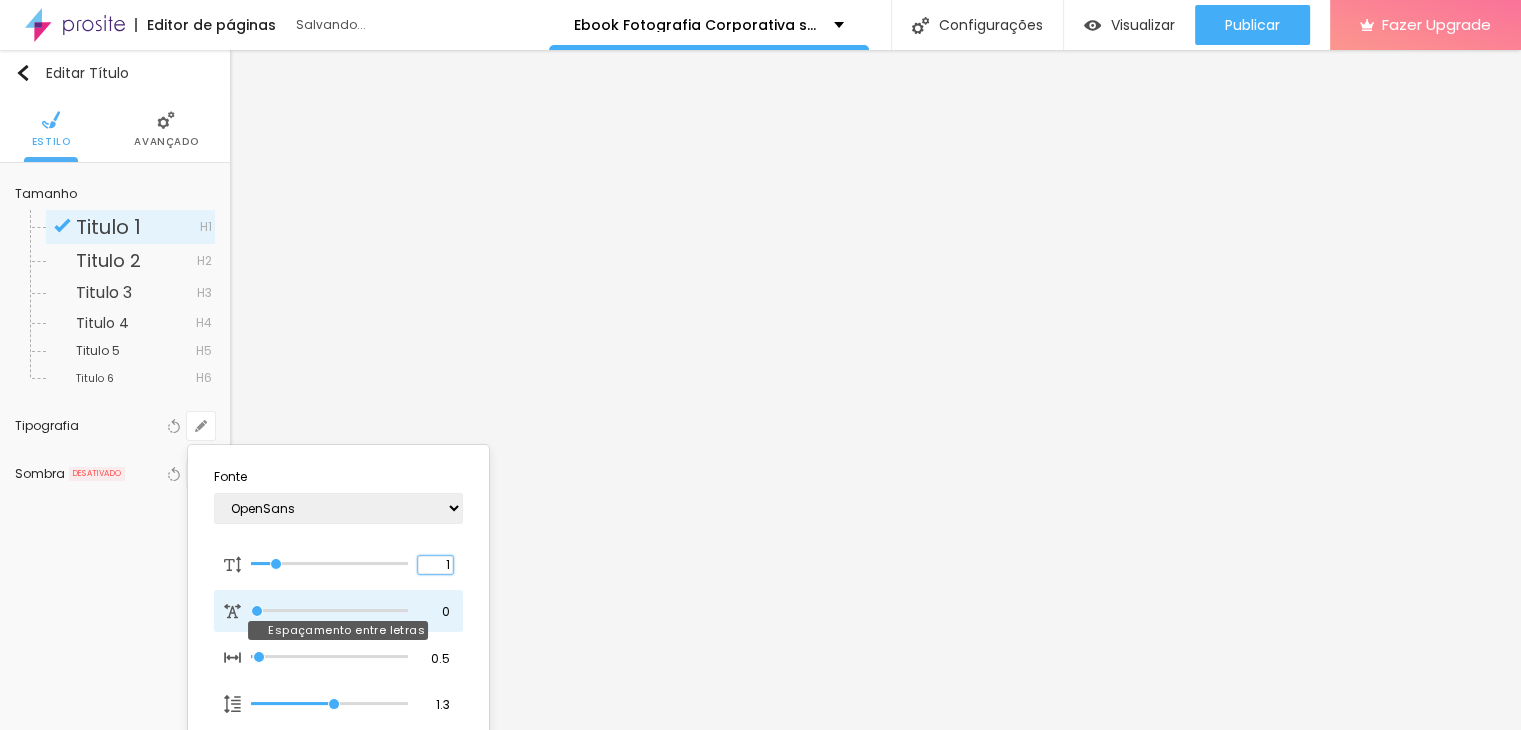 type on "1" 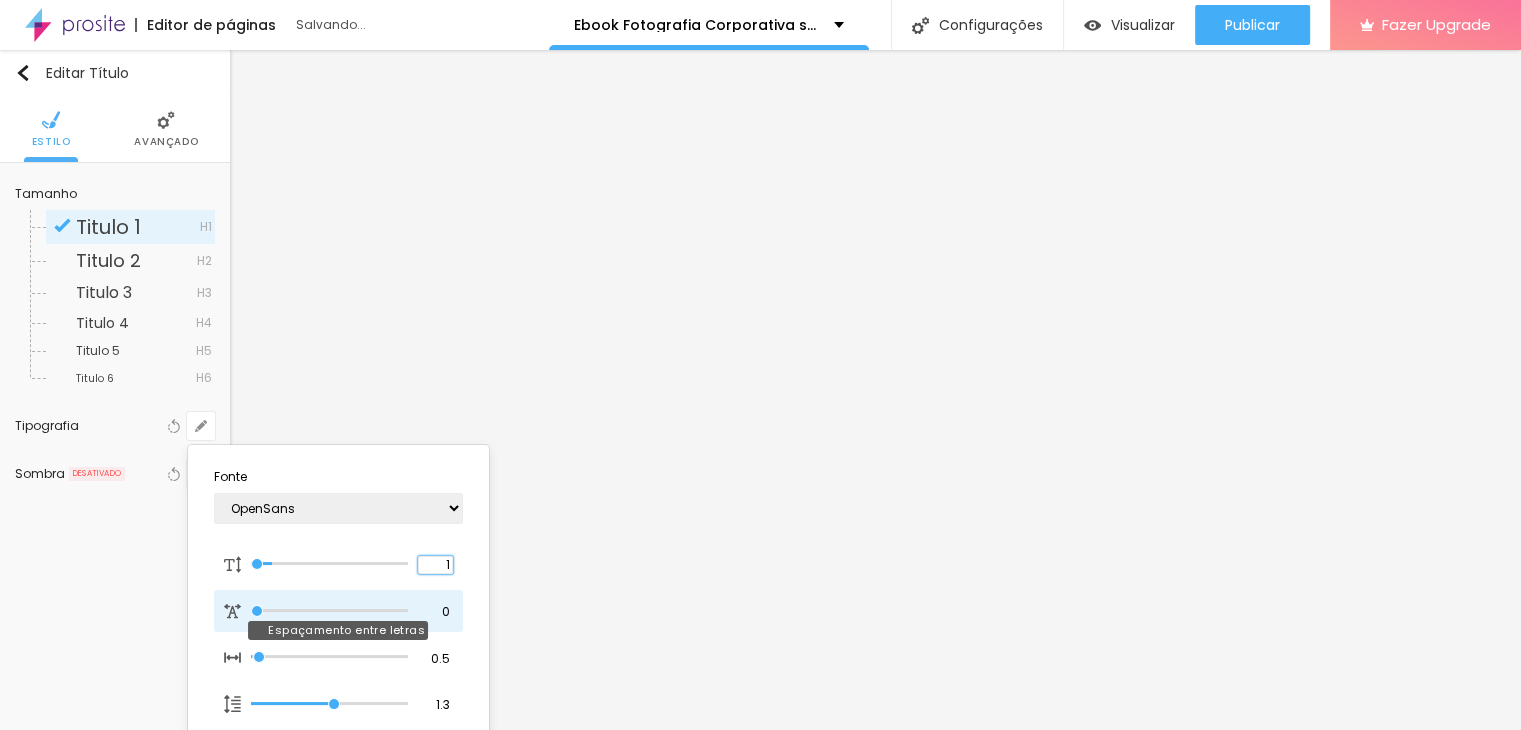 type on "18" 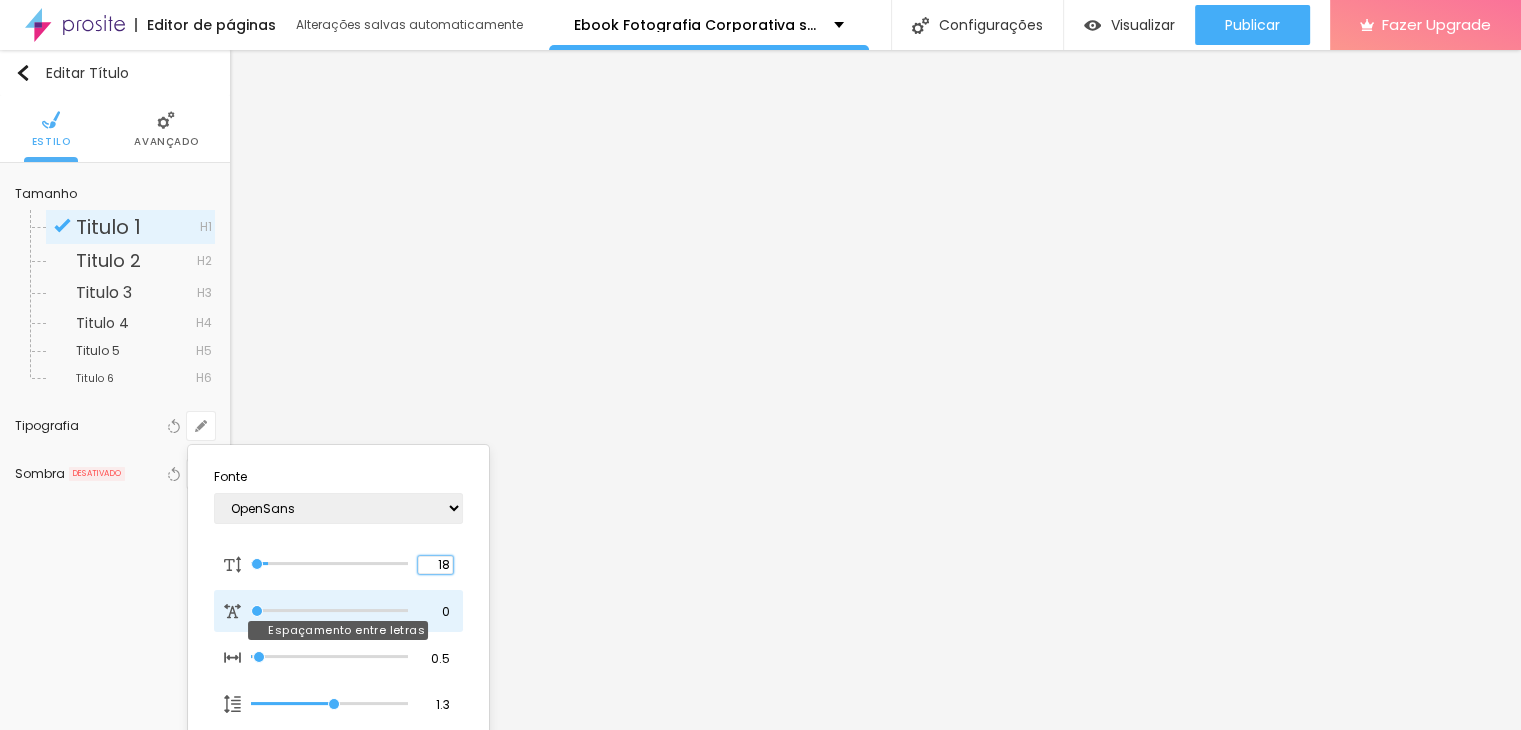 type on "18" 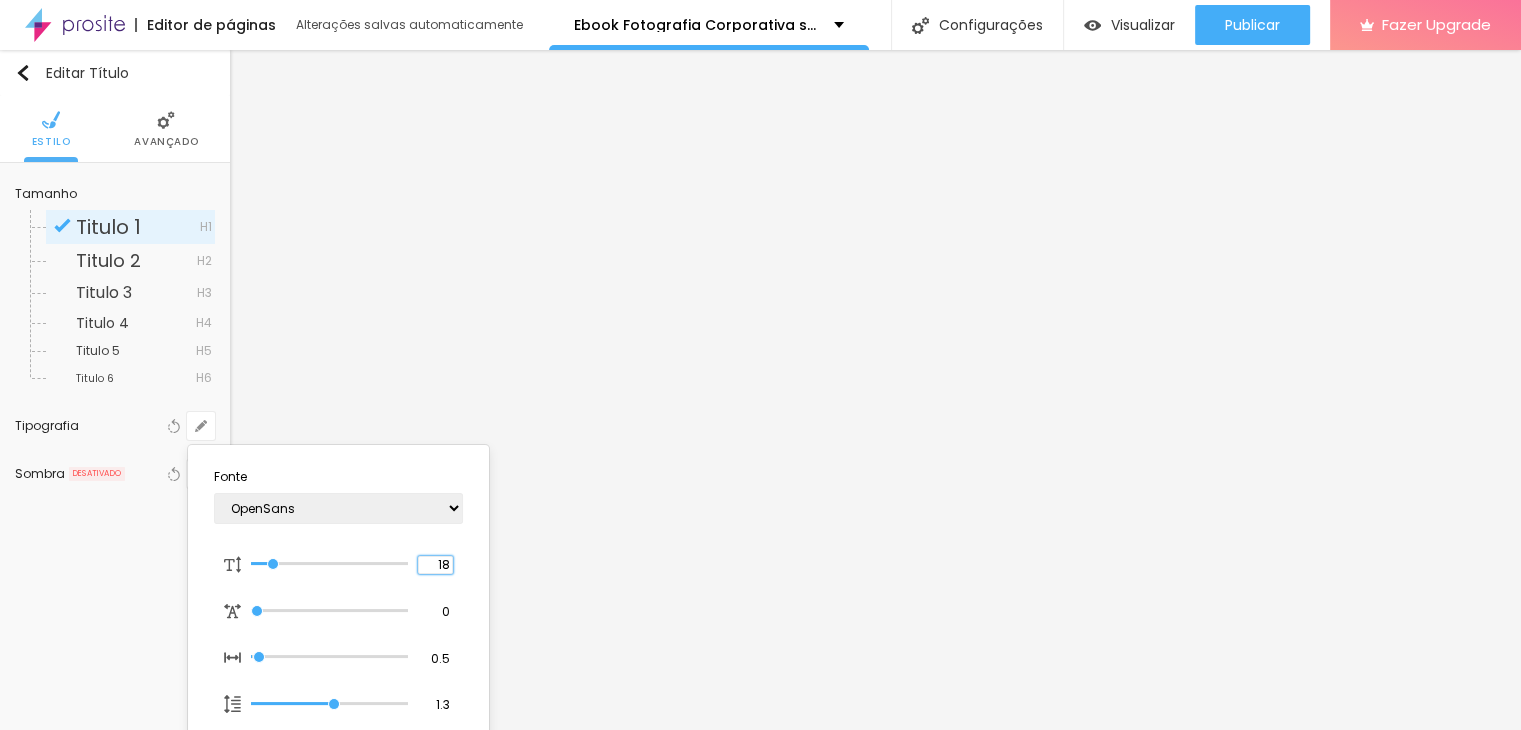 type on "1" 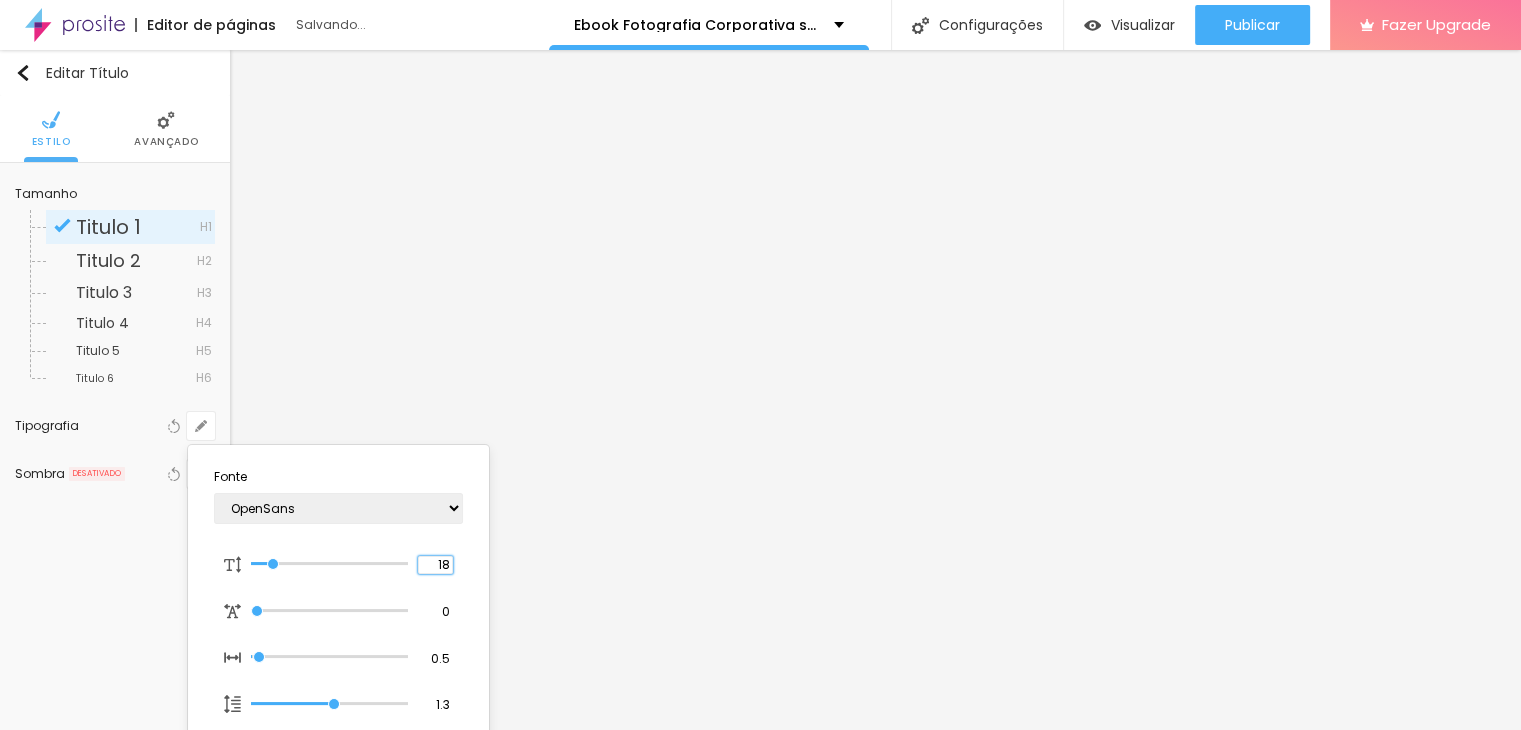 type on "18" 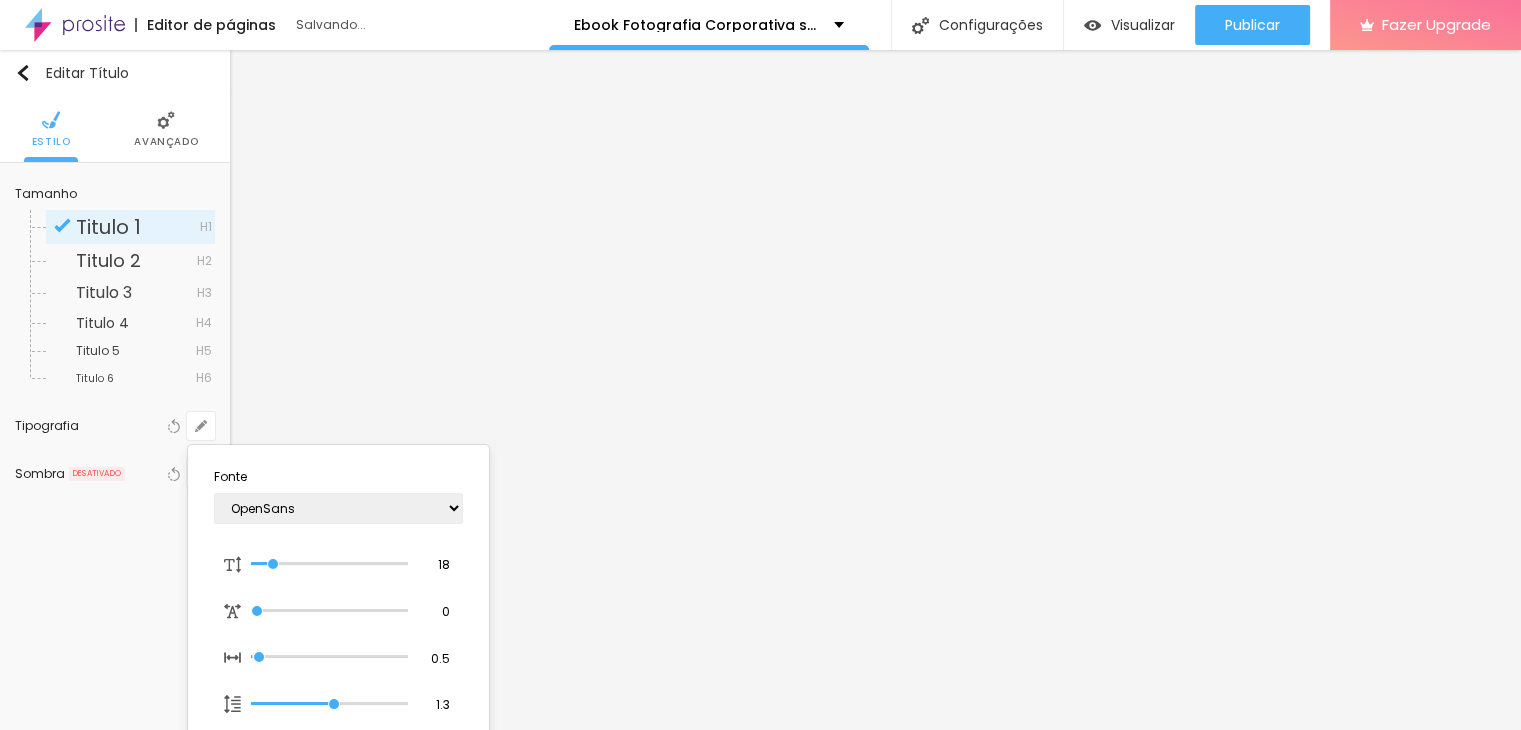 click at bounding box center (760, 365) 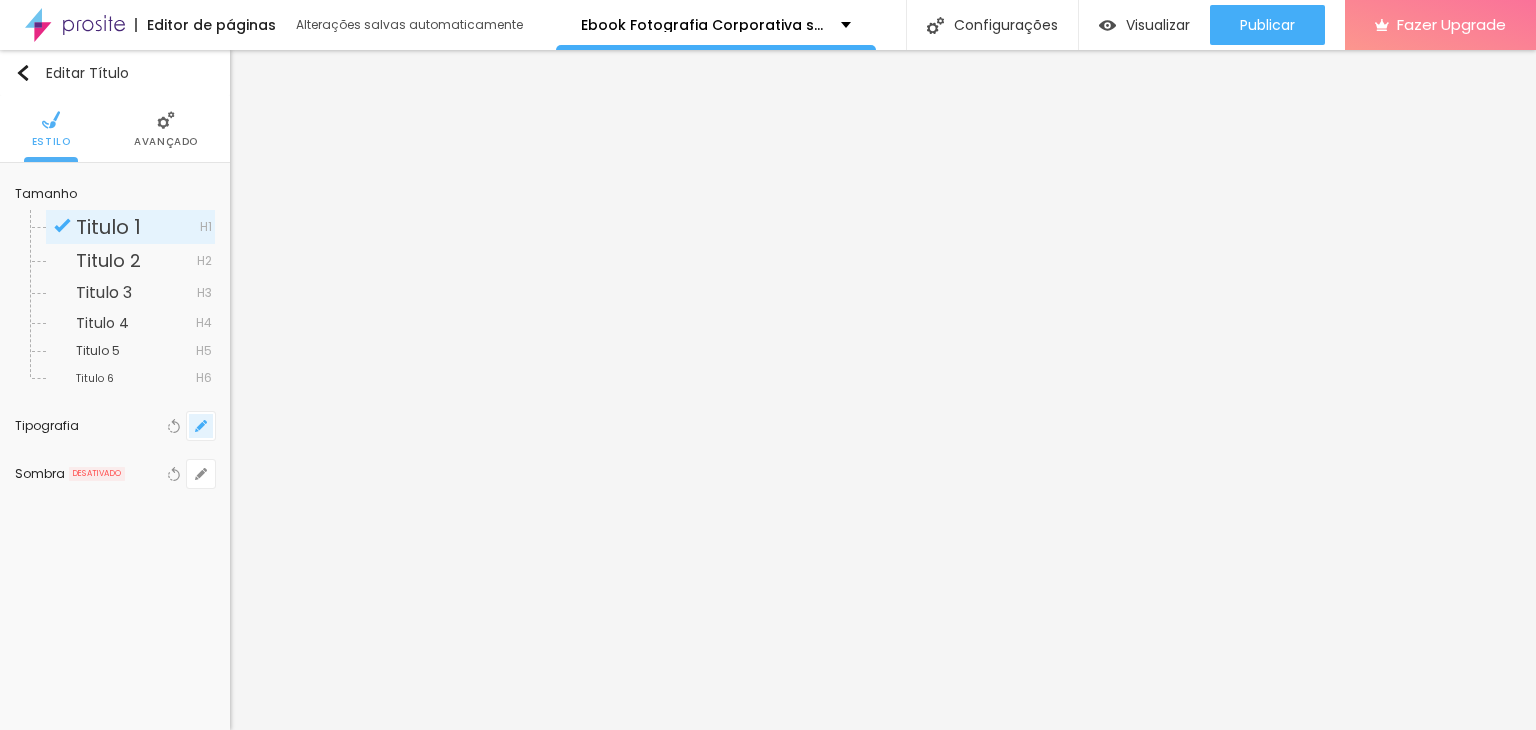 click 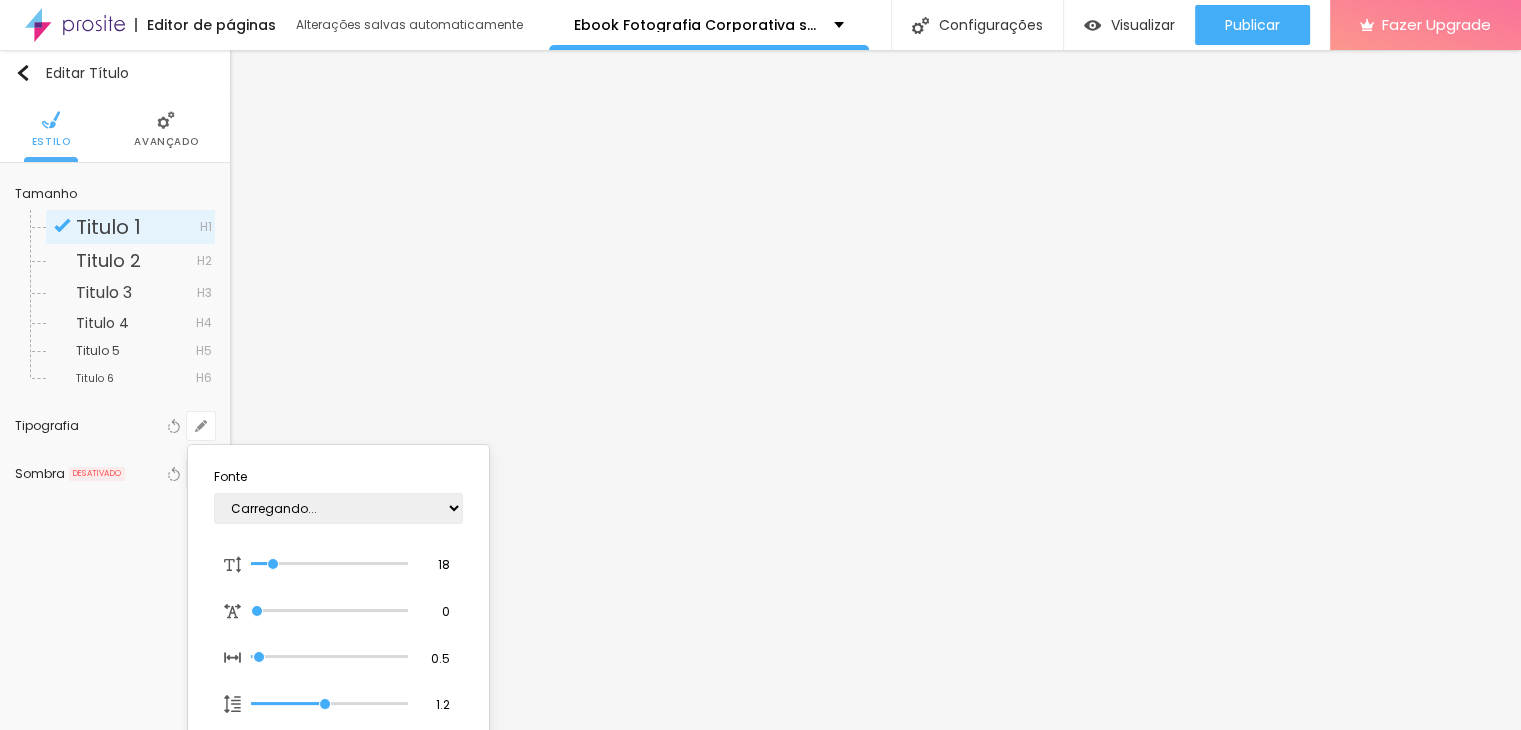 type on "1" 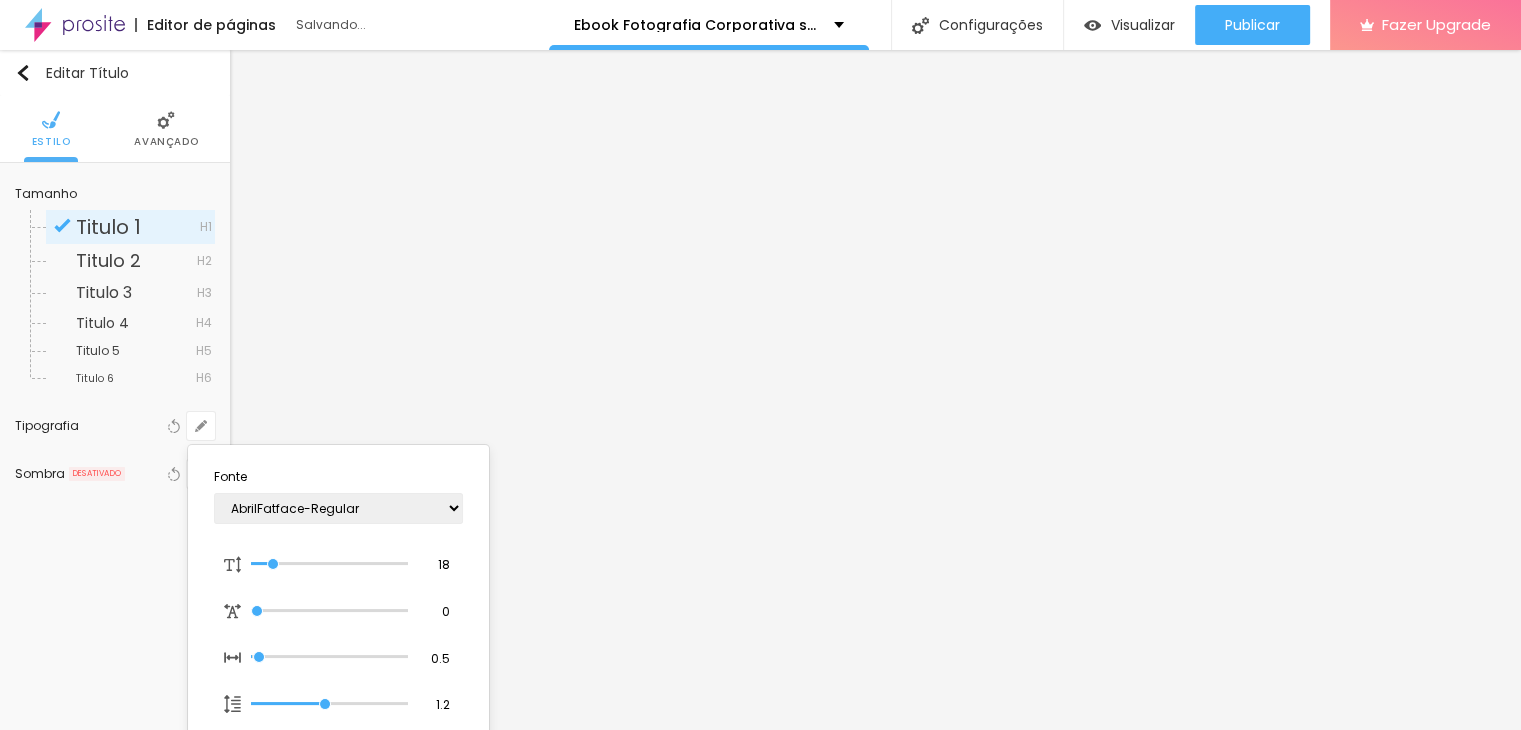 click at bounding box center [760, 365] 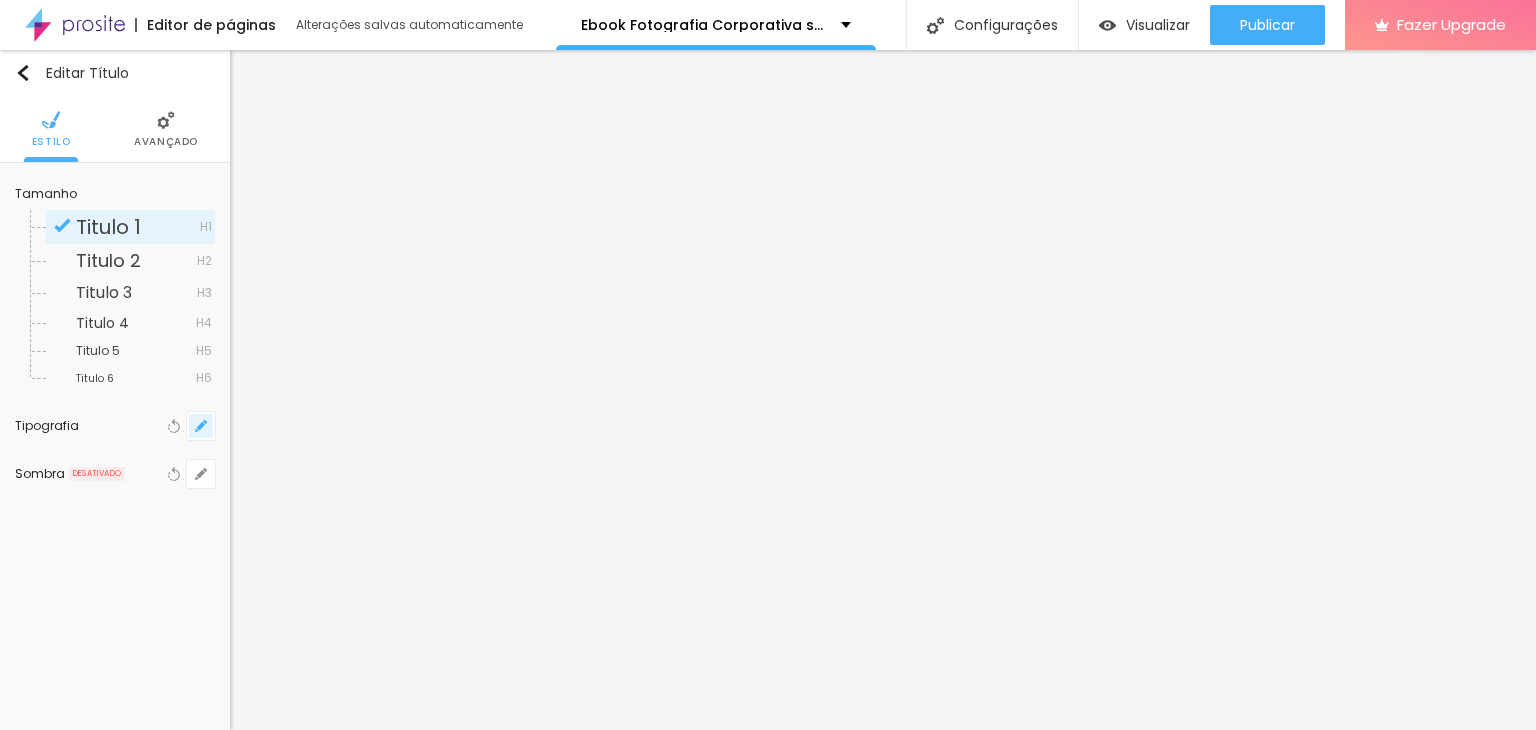 click 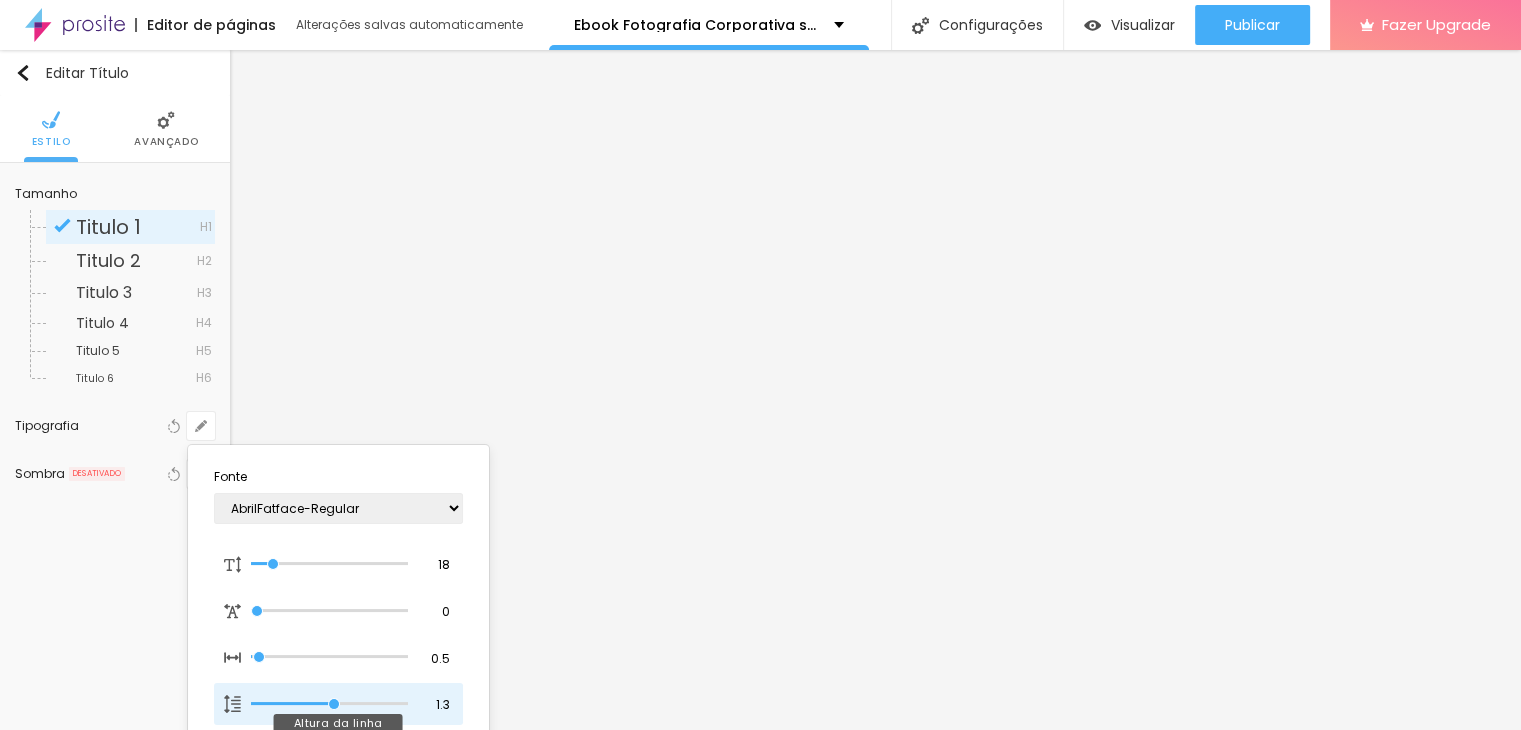 type on "1" 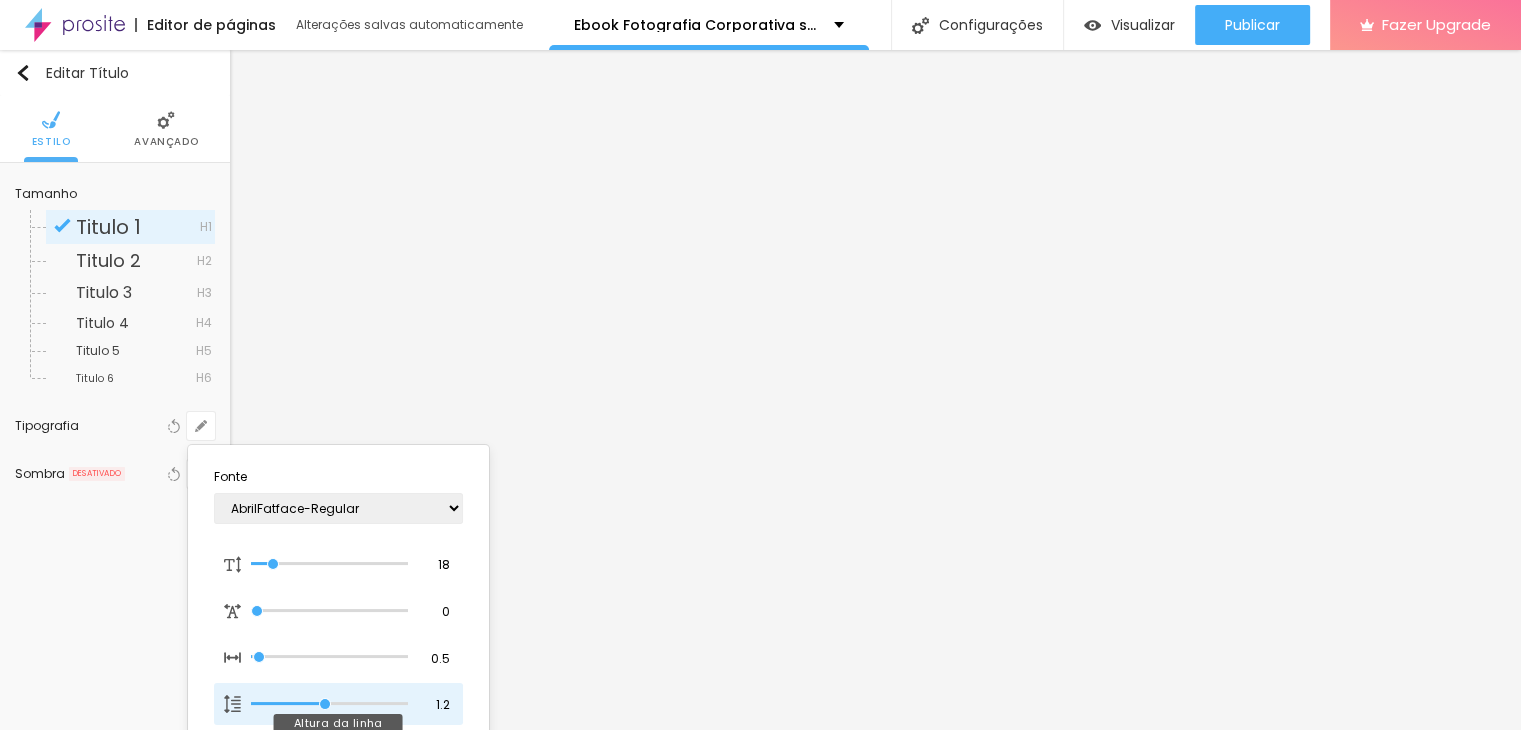 type on "1.2" 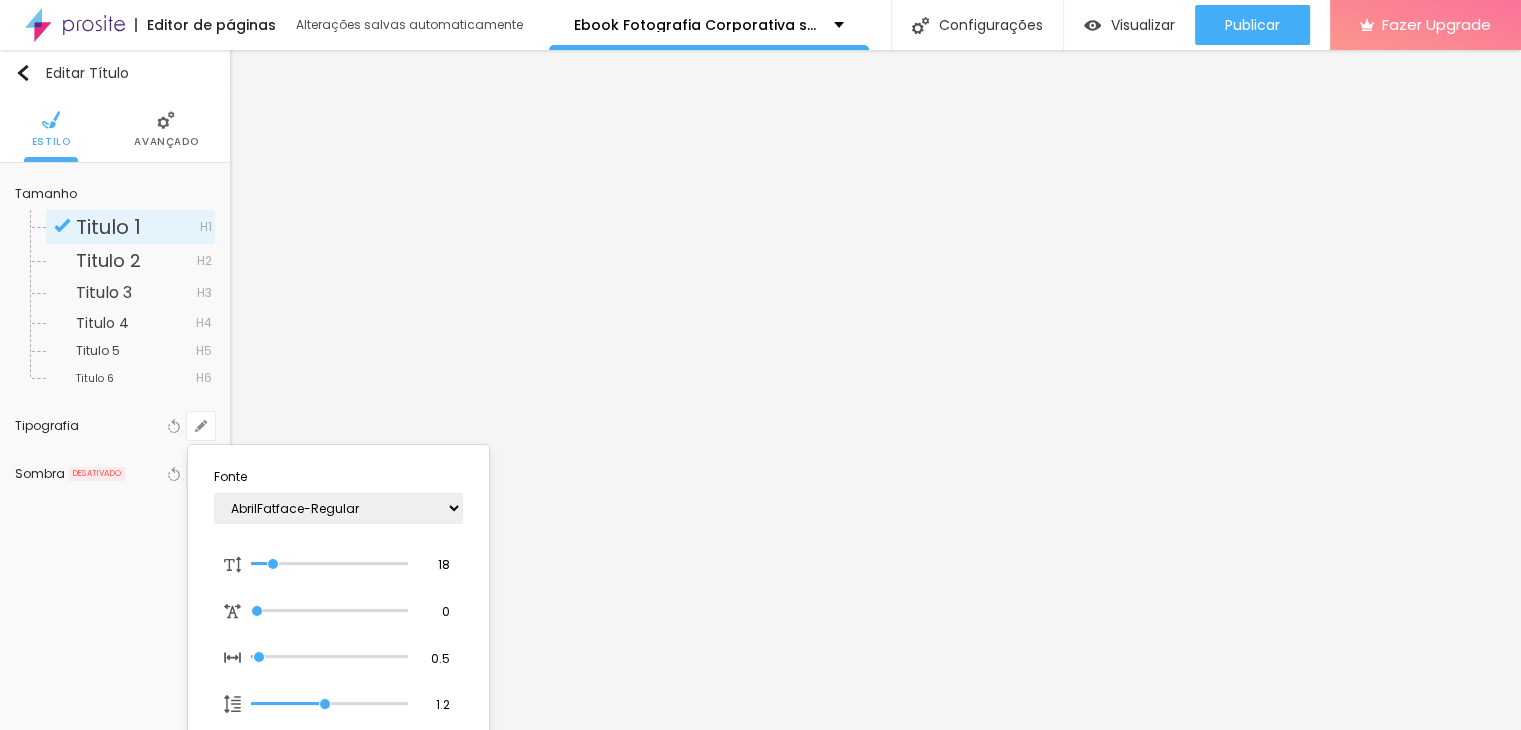 click at bounding box center (760, 365) 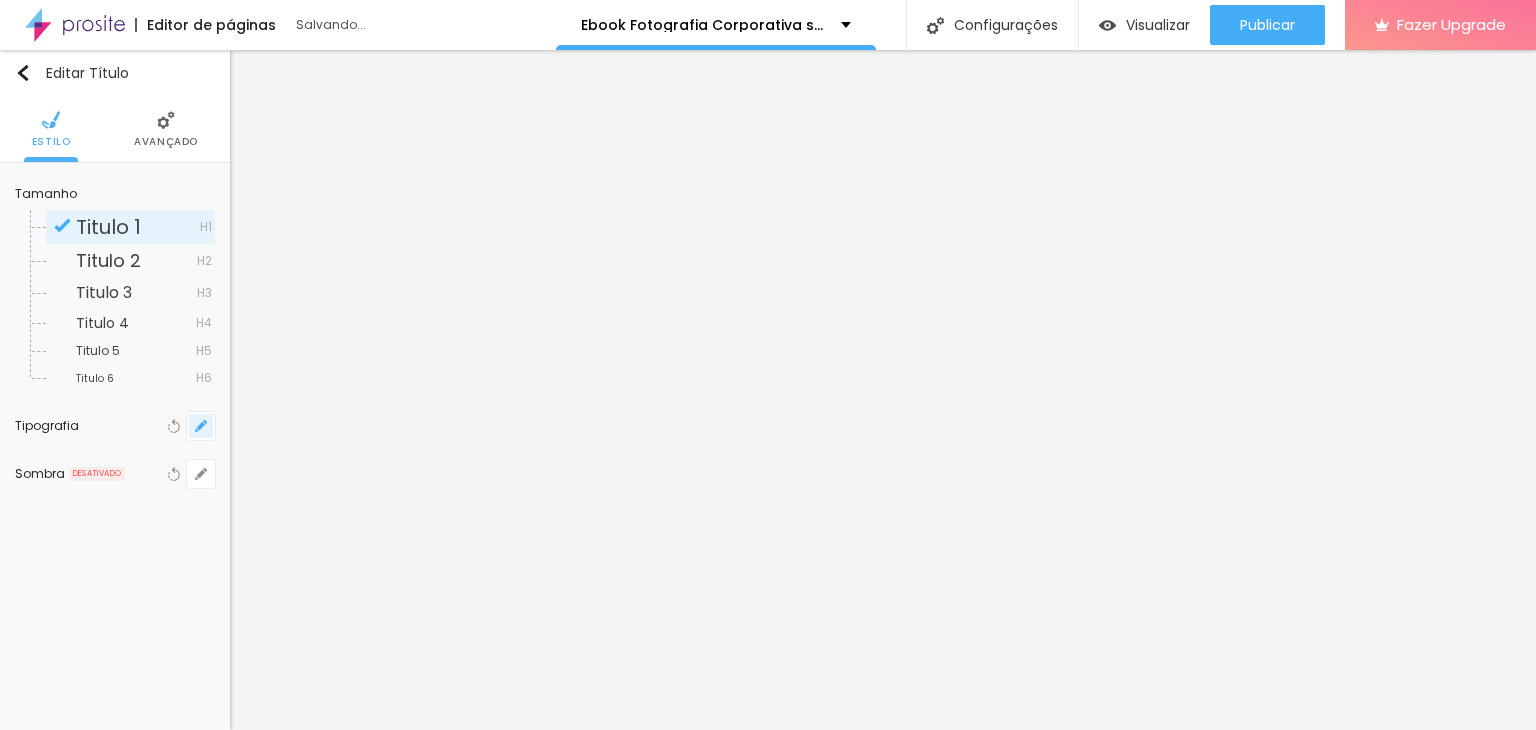 click 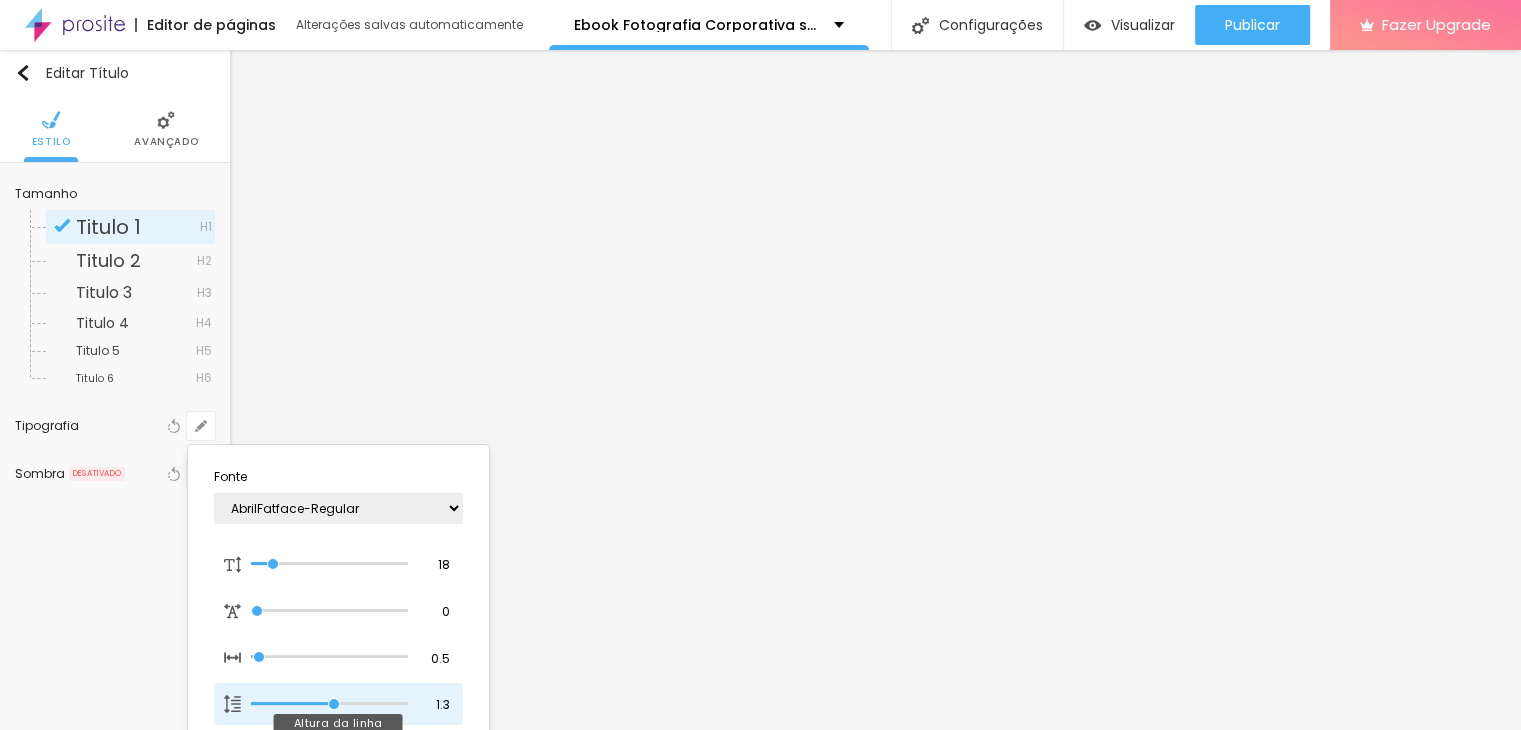 type on "1" 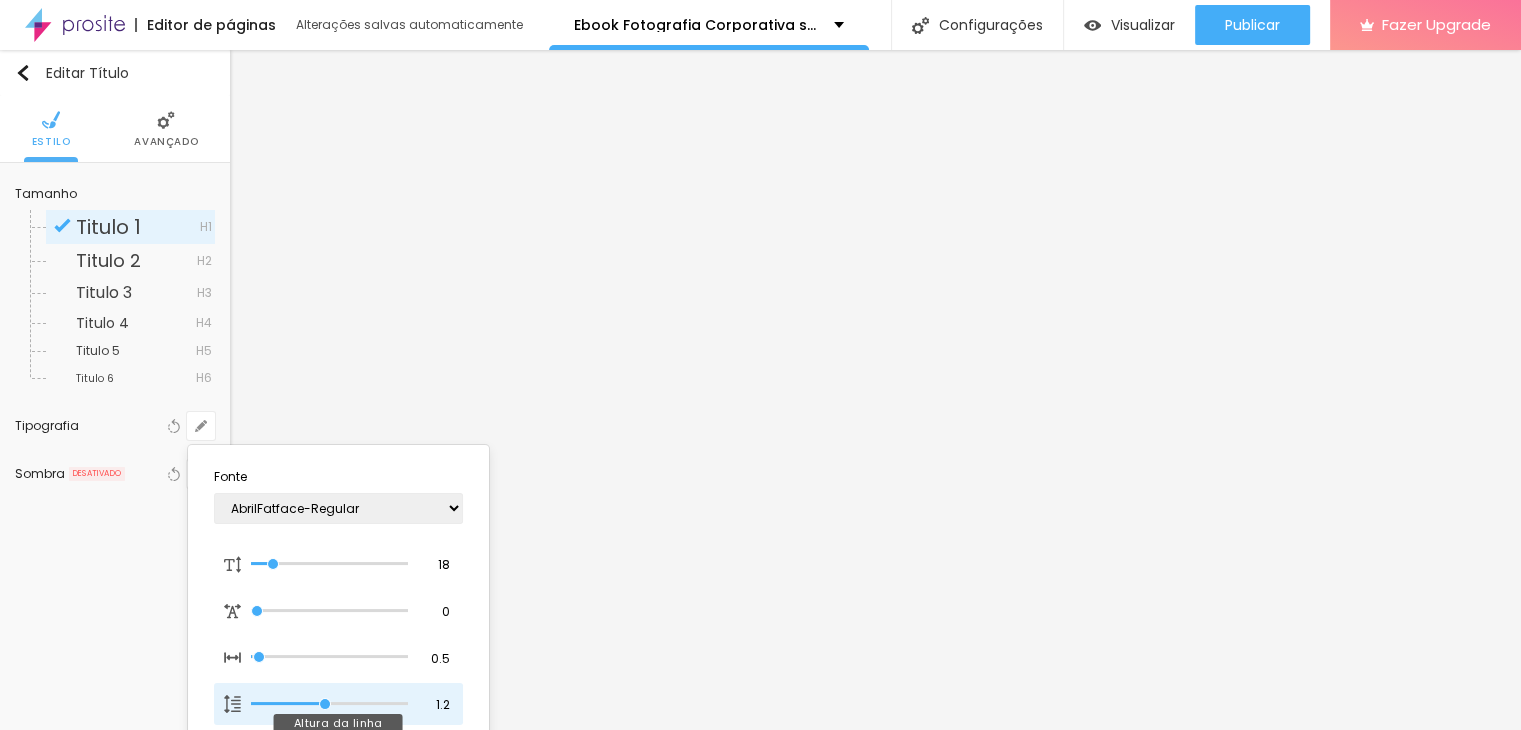 type on "1.2" 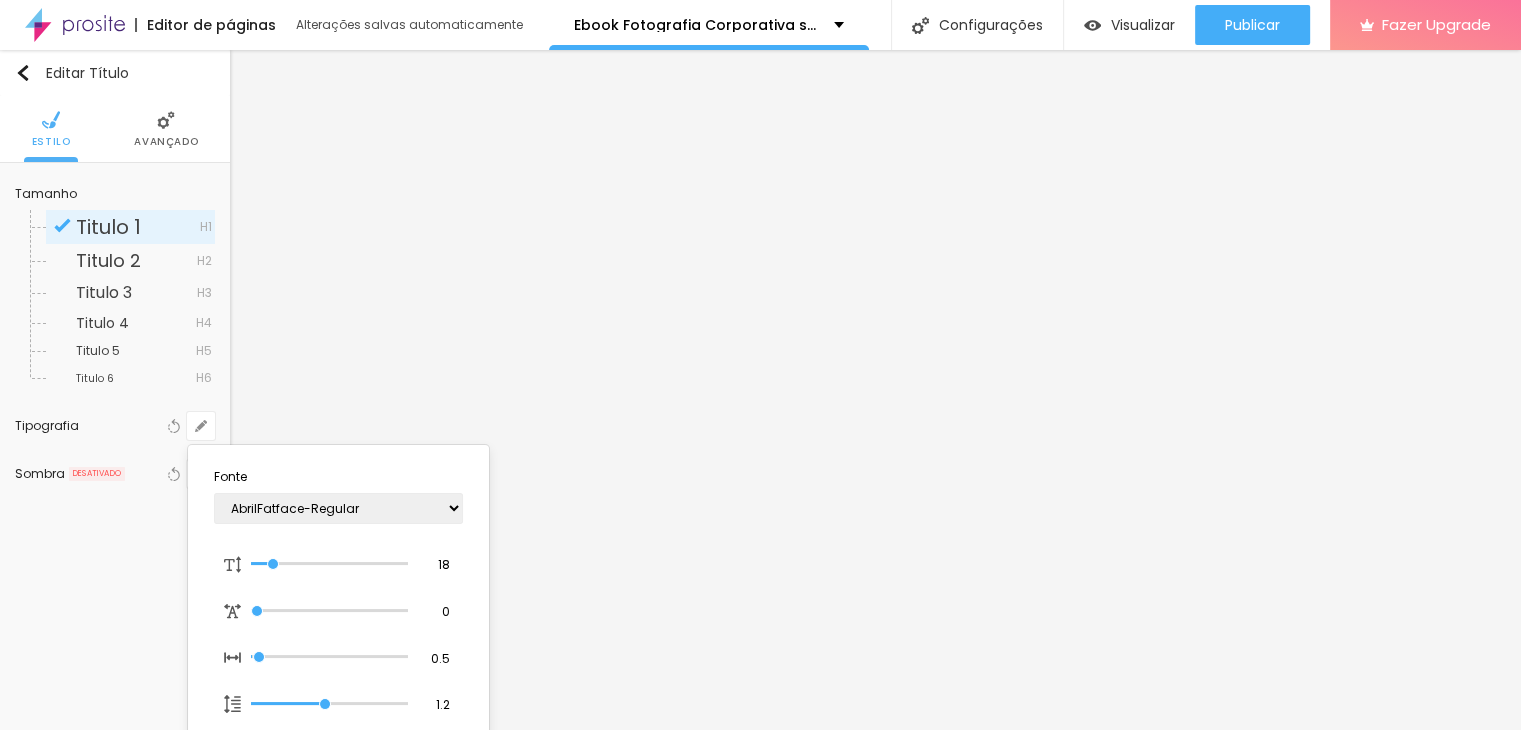 type on "1" 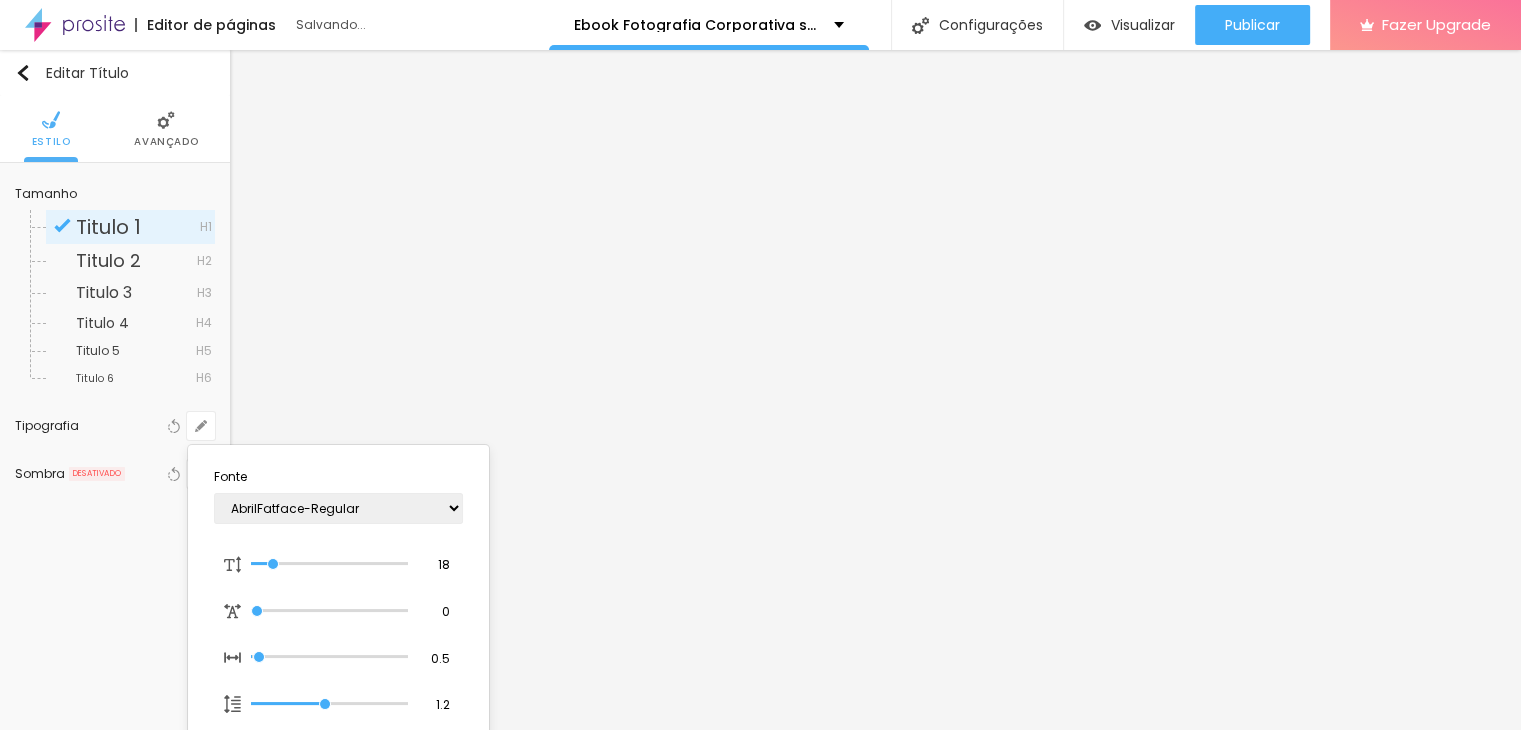 click at bounding box center (760, 365) 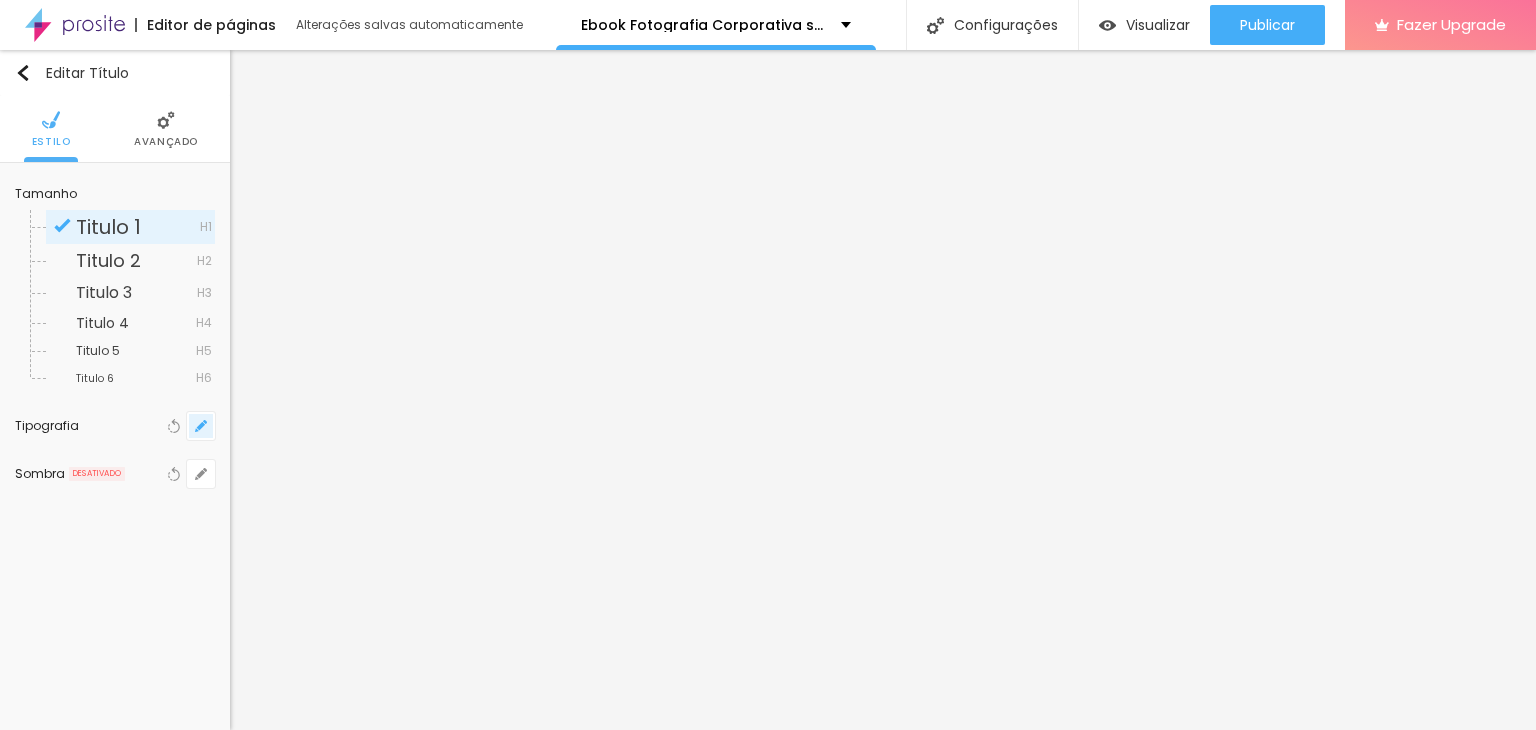 click 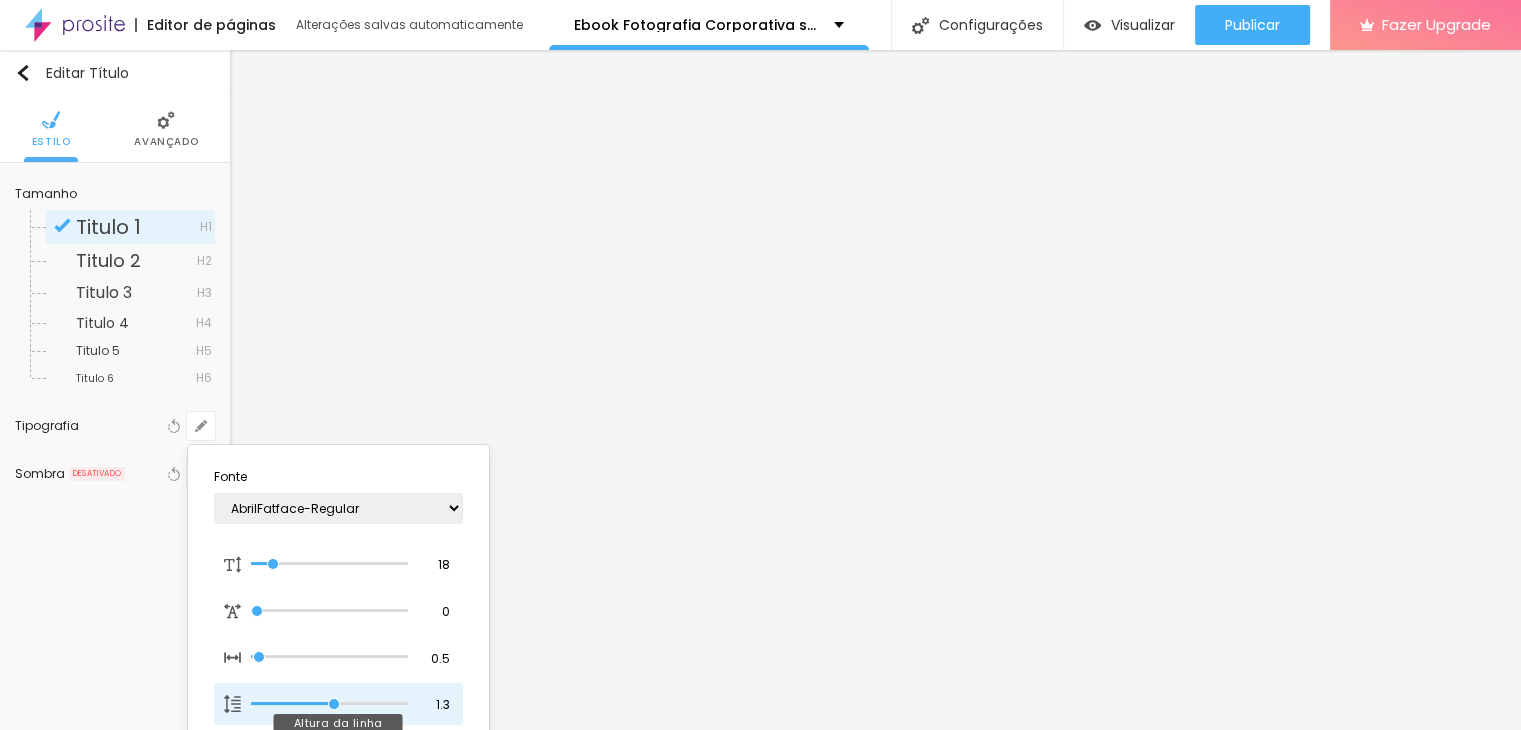 type on "1" 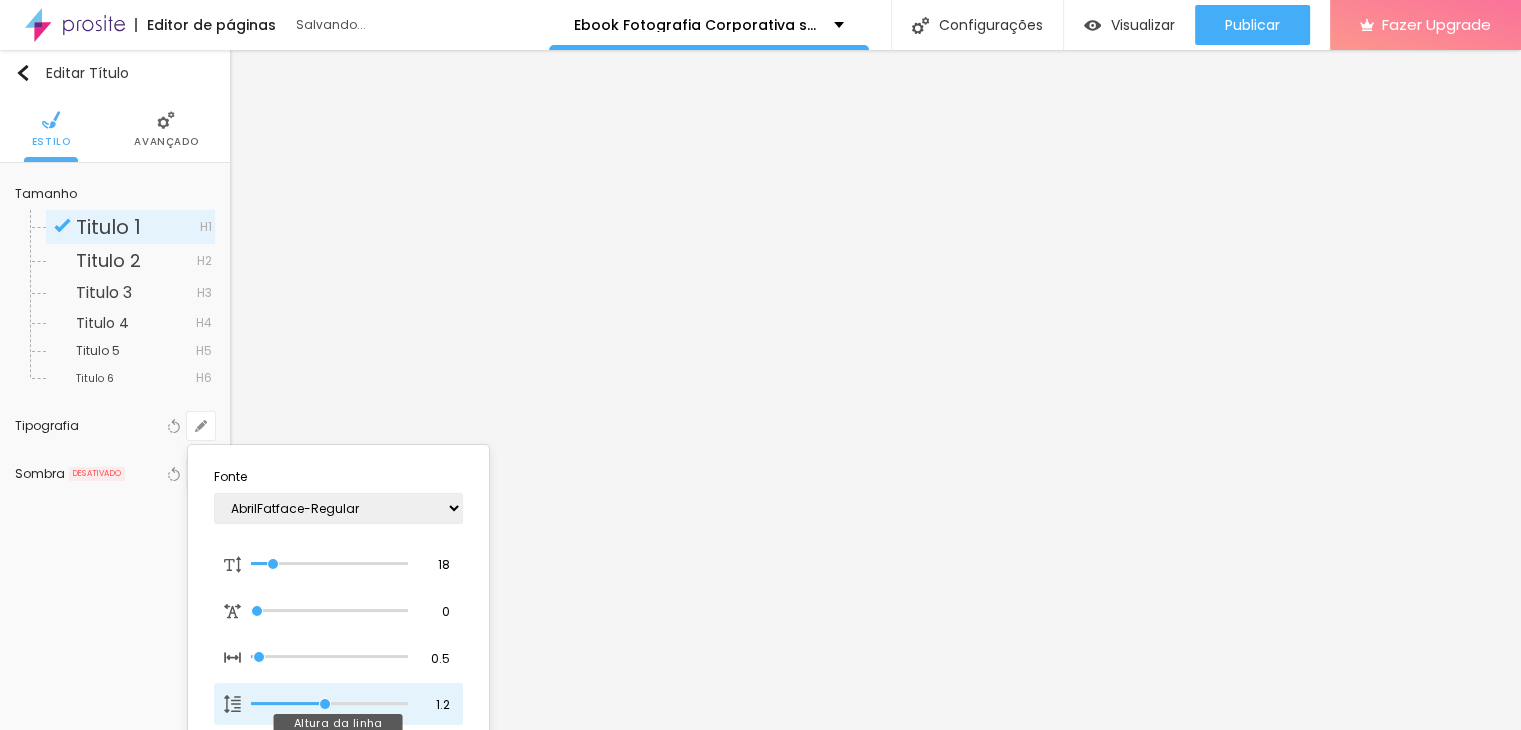 type on "1" 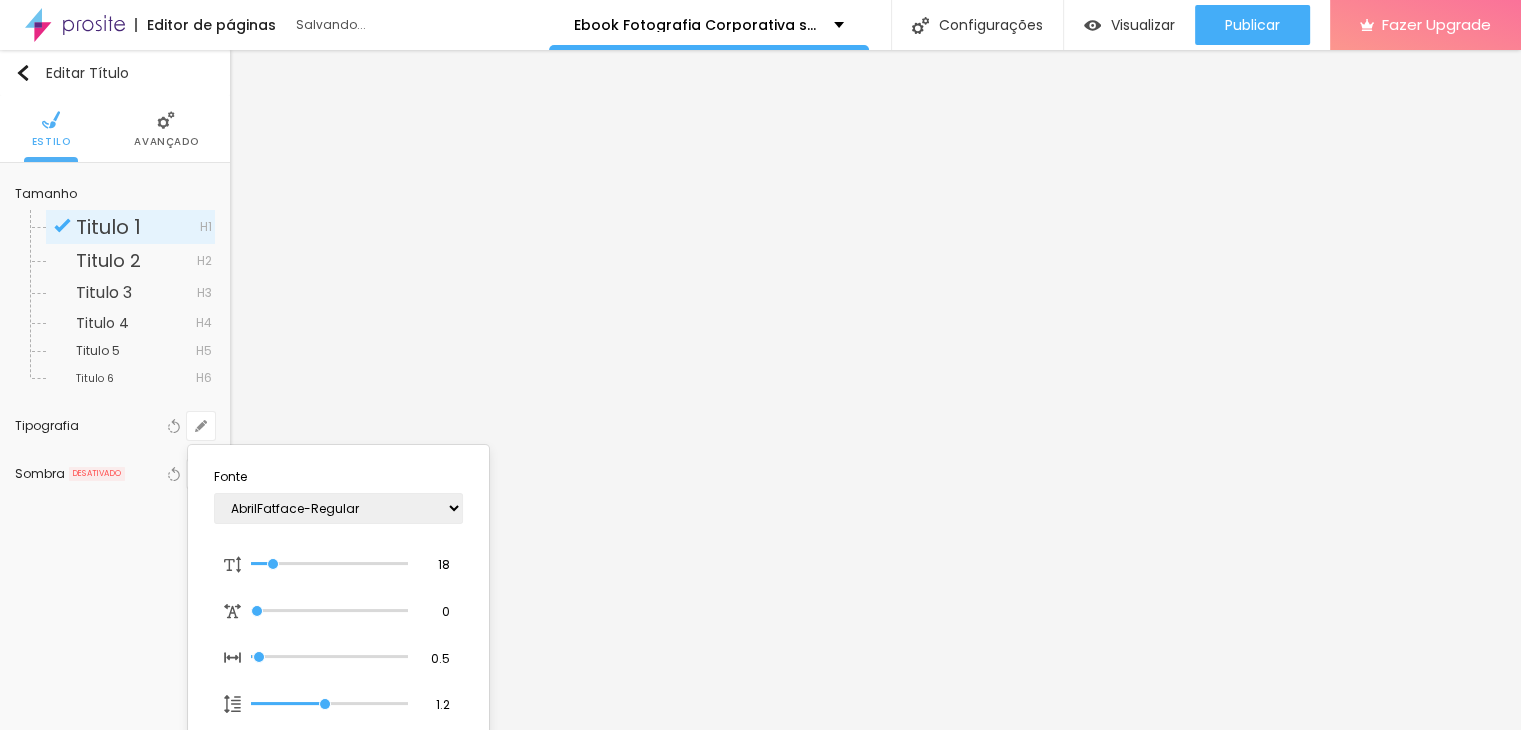 click at bounding box center (760, 365) 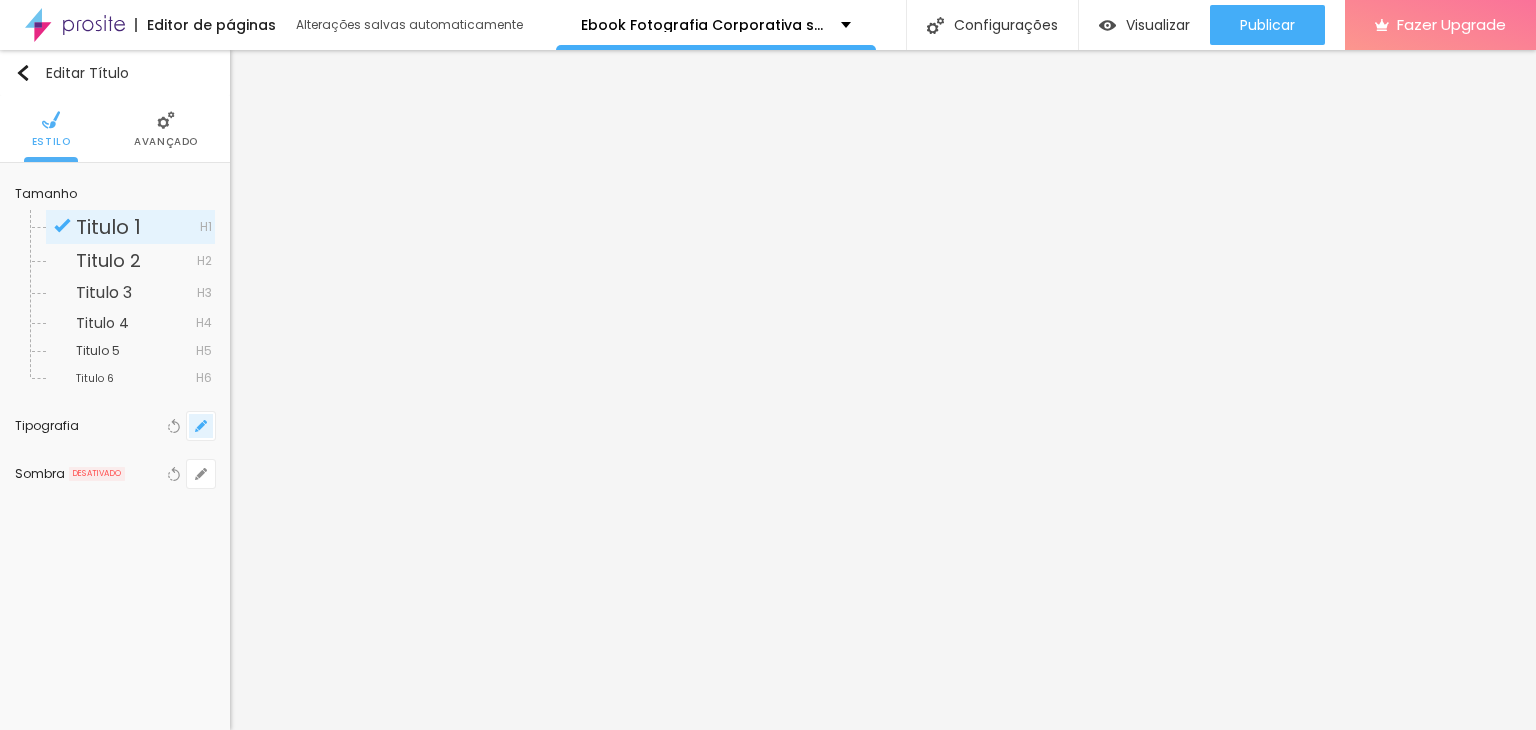 click 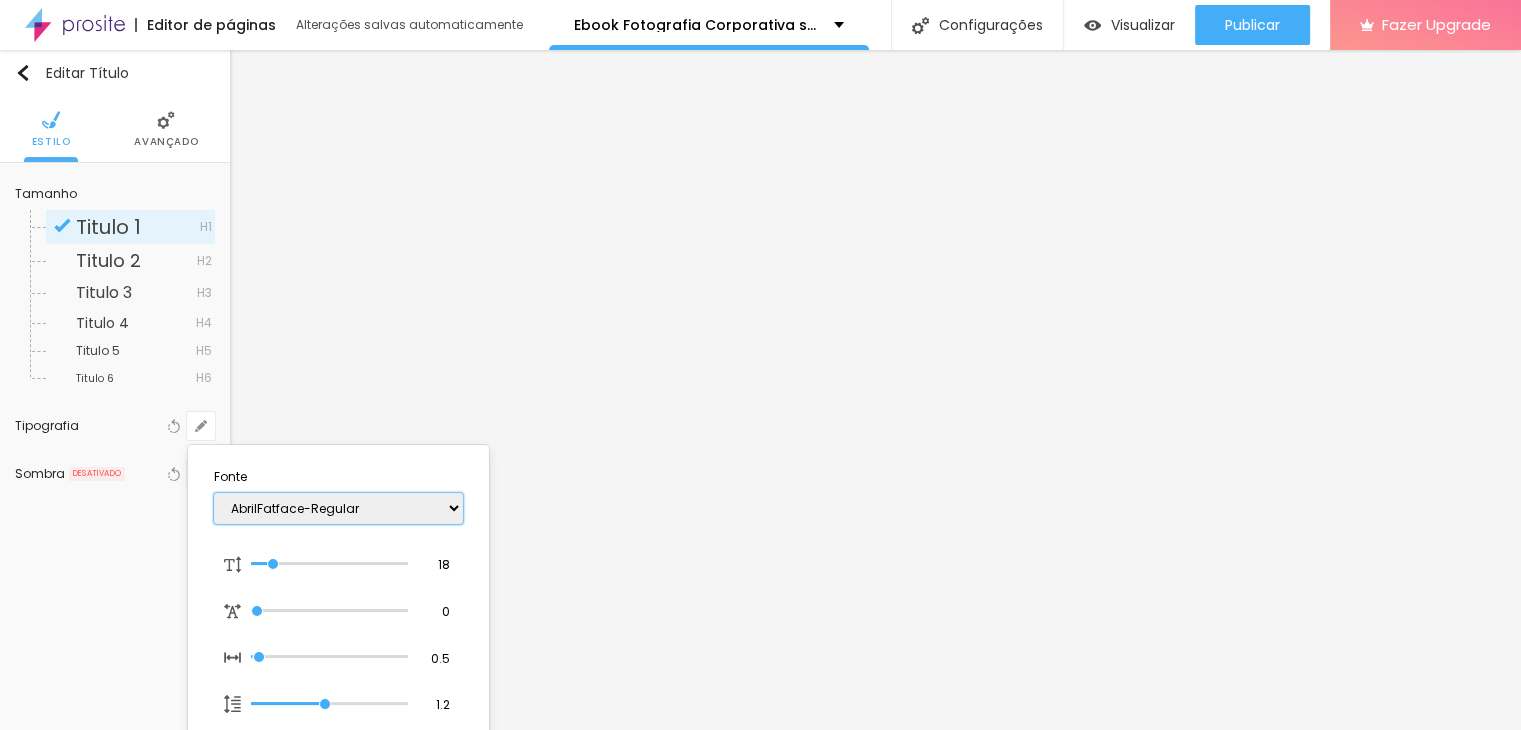click on "AbrilFatface-Regular Actor-Regular Alegreya AlegreyaBlack Alice Allan-Bold Allan-Regular Amaranth AmaticaSC AmaticSC Amita-Bold Amita-Regular Anaheim AnonymousPro-Bold AnonymousPro-Italic AnonymousPro-Regular Arapey Archivo-Bold Archivo-Italic Archivo-Regular ArefRuqaa Arsenal-Bold Arsenal-Italic Arsenal-Regular Arvo Assistant AssistantLight AveriaLibre AveriaLibreLight AveriaSansLibre-Bold AveriaSansLibre-Italic AveriaSansLibre-Regular Bangers-Regular Bentham-Regular Bevan-Regular BioRhyme BioRhymeExtraBold BioRhymeLight Bitter BreeSerif ButterflyKids-Regular ChangaOne-Italic ChangaOne-Regular Chewy-Regular Chivo CinzelDecorative-Black CinzelDecorative-Bold CinzelDecorative-Regular Comfortaa-Bold Comfortaa-Light Comfortaa-Regular ComingSoon Cookie-Regular Corben-Bold Corben-Regular Cormorant CormorantGeramond-Bold CormorantGeramond-Italic CormorantGeramond-Medium CormorantGeramond-Regular CormorantLight Cousine-Bold Cousine-Italic Cousine-Regular Creepster-Regular CrimsonText CrimsonTextBold Cuprum FjallaOne" at bounding box center [338, 508] 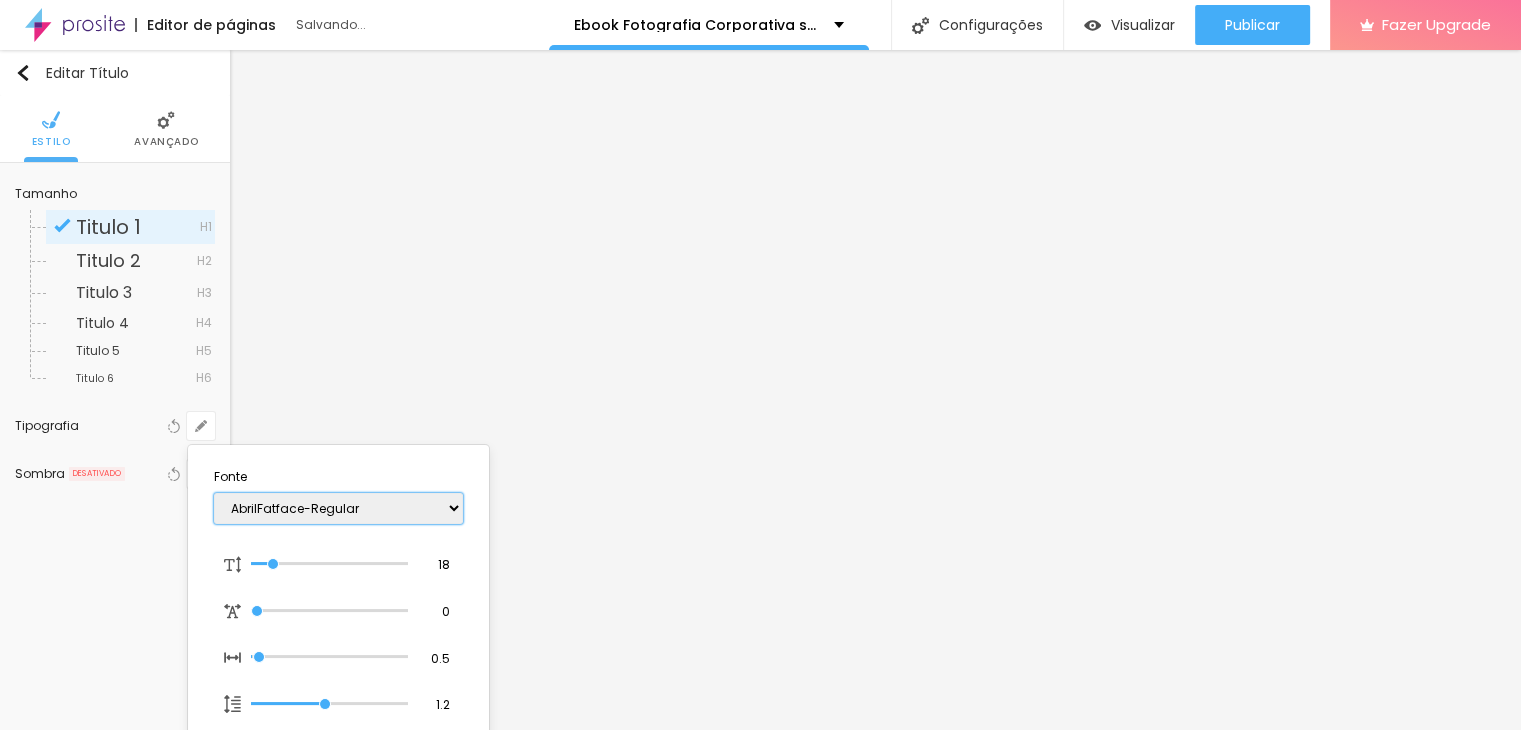 type on "1" 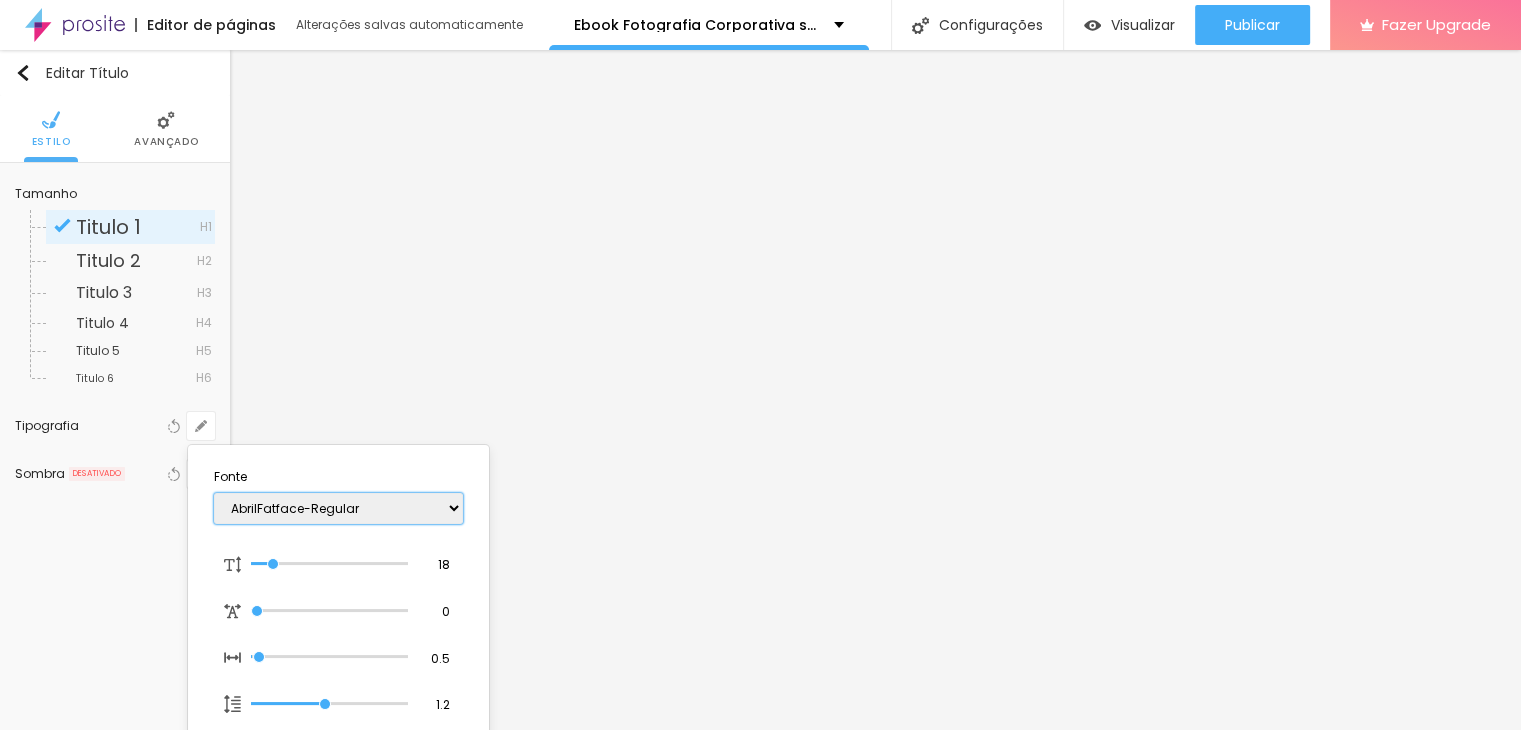 click on "AbrilFatface-Regular Actor-Regular Alegreya AlegreyaBlack Alice Allan-Bold Allan-Regular Amaranth AmaticaSC AmaticSC Amita-Bold Amita-Regular Anaheim AnonymousPro-Bold AnonymousPro-Italic AnonymousPro-Regular Arapey Archivo-Bold Archivo-Italic Archivo-Regular ArefRuqaa Arsenal-Bold Arsenal-Italic Arsenal-Regular Arvo Assistant AssistantLight AveriaLibre AveriaLibreLight AveriaSansLibre-Bold AveriaSansLibre-Italic AveriaSansLibre-Regular Bangers-Regular Bentham-Regular Bevan-Regular BioRhyme BioRhymeExtraBold BioRhymeLight Bitter BreeSerif ButterflyKids-Regular ChangaOne-Italic ChangaOne-Regular Chewy-Regular Chivo CinzelDecorative-Black CinzelDecorative-Bold CinzelDecorative-Regular Comfortaa-Bold Comfortaa-Light Comfortaa-Regular ComingSoon Cookie-Regular Corben-Bold Corben-Regular Cormorant CormorantGeramond-Bold CormorantGeramond-Italic CormorantGeramond-Medium CormorantGeramond-Regular CormorantLight Cousine-Bold Cousine-Italic Cousine-Regular Creepster-Regular CrimsonText CrimsonTextBold Cuprum FjallaOne" at bounding box center (338, 508) 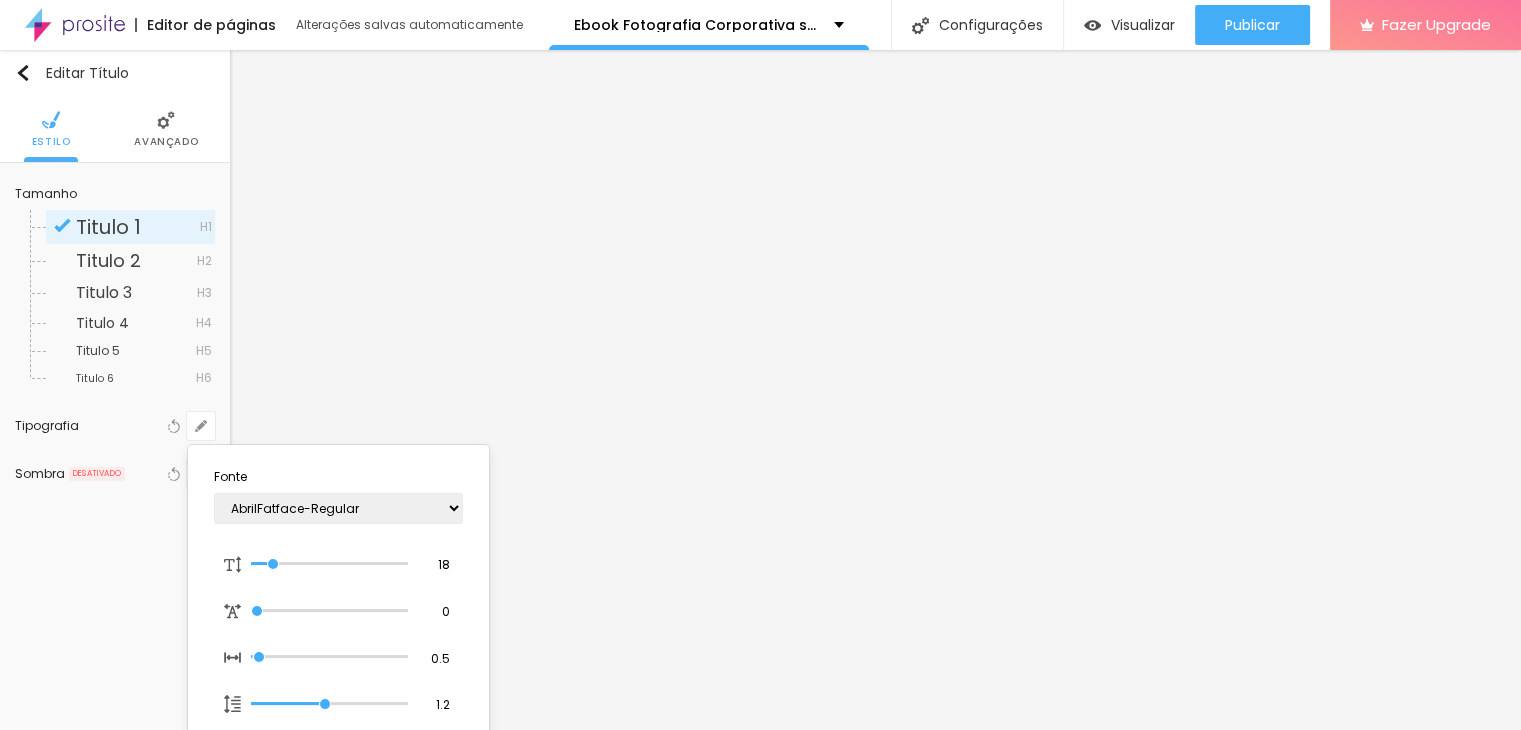 click at bounding box center (760, 365) 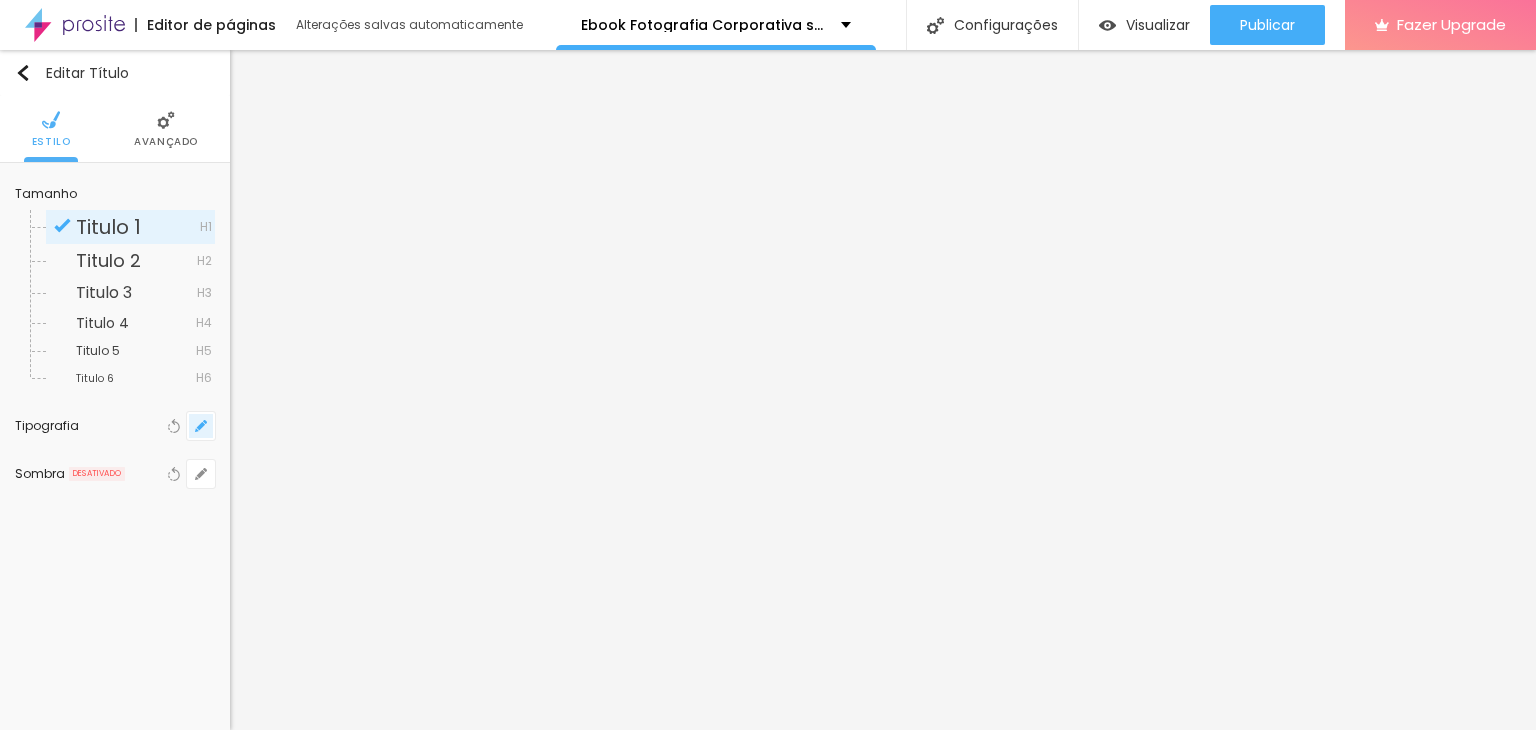 click at bounding box center [201, 426] 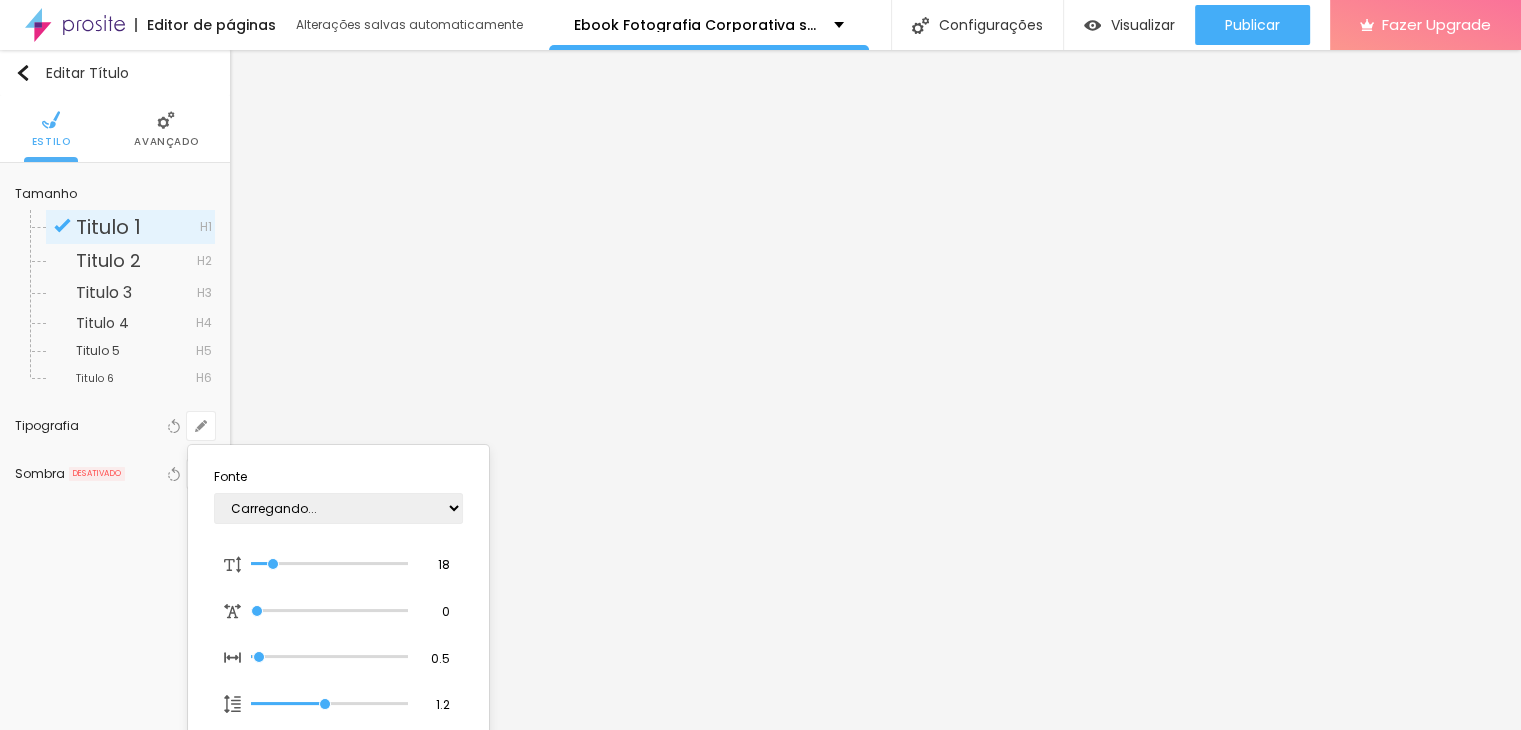 type on "1" 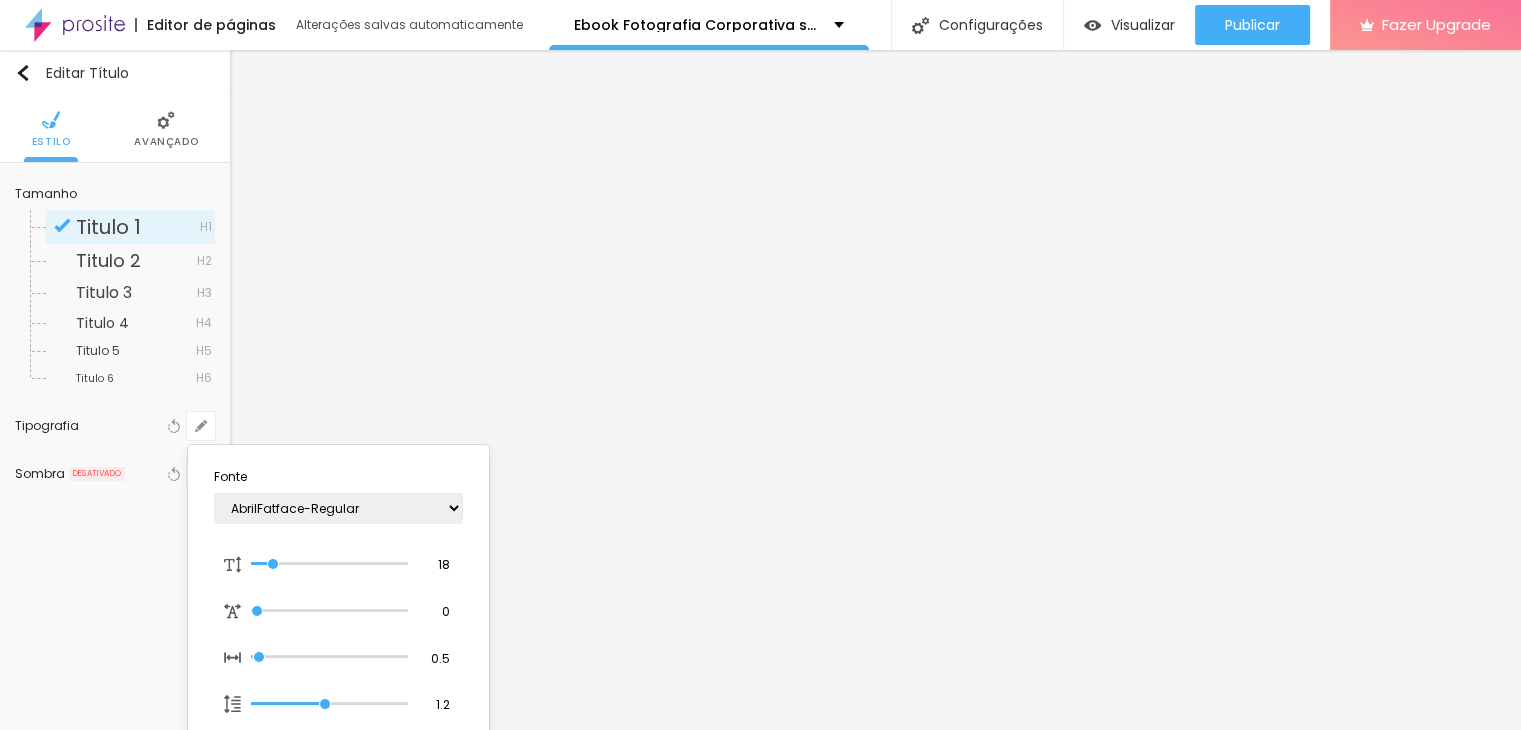 click at bounding box center (760, 365) 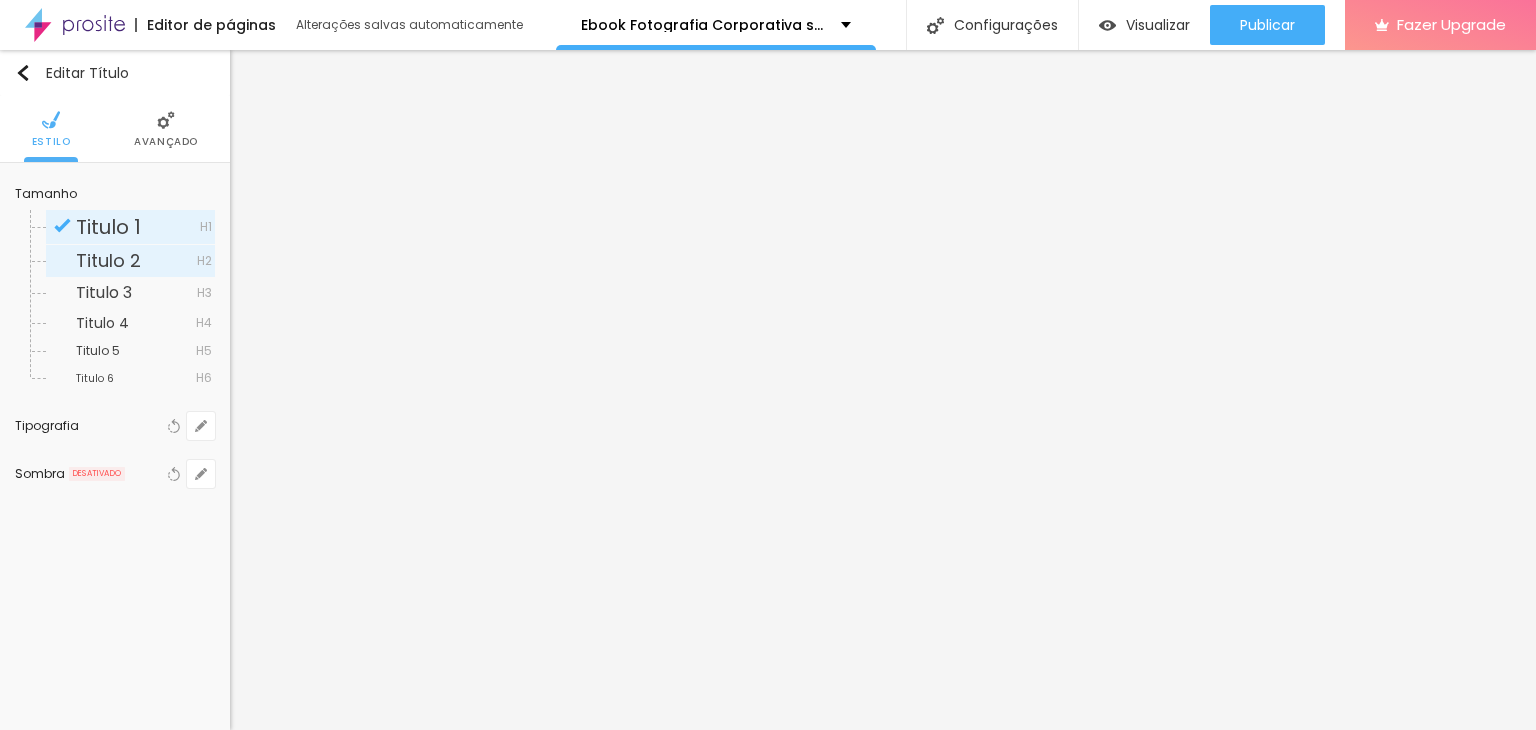 click on "Titulo 2" at bounding box center (136, 261) 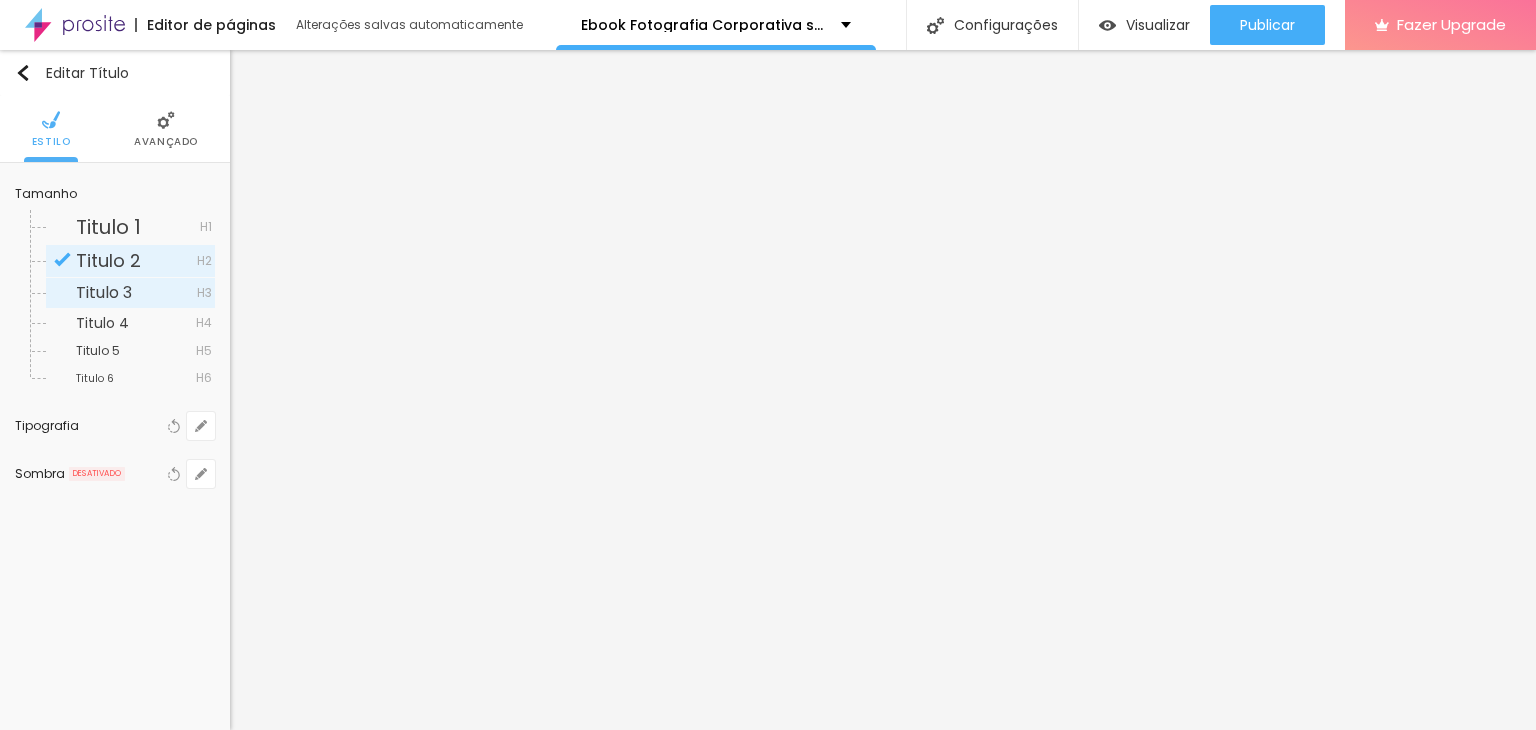 click on "Titulo 3" at bounding box center [136, 293] 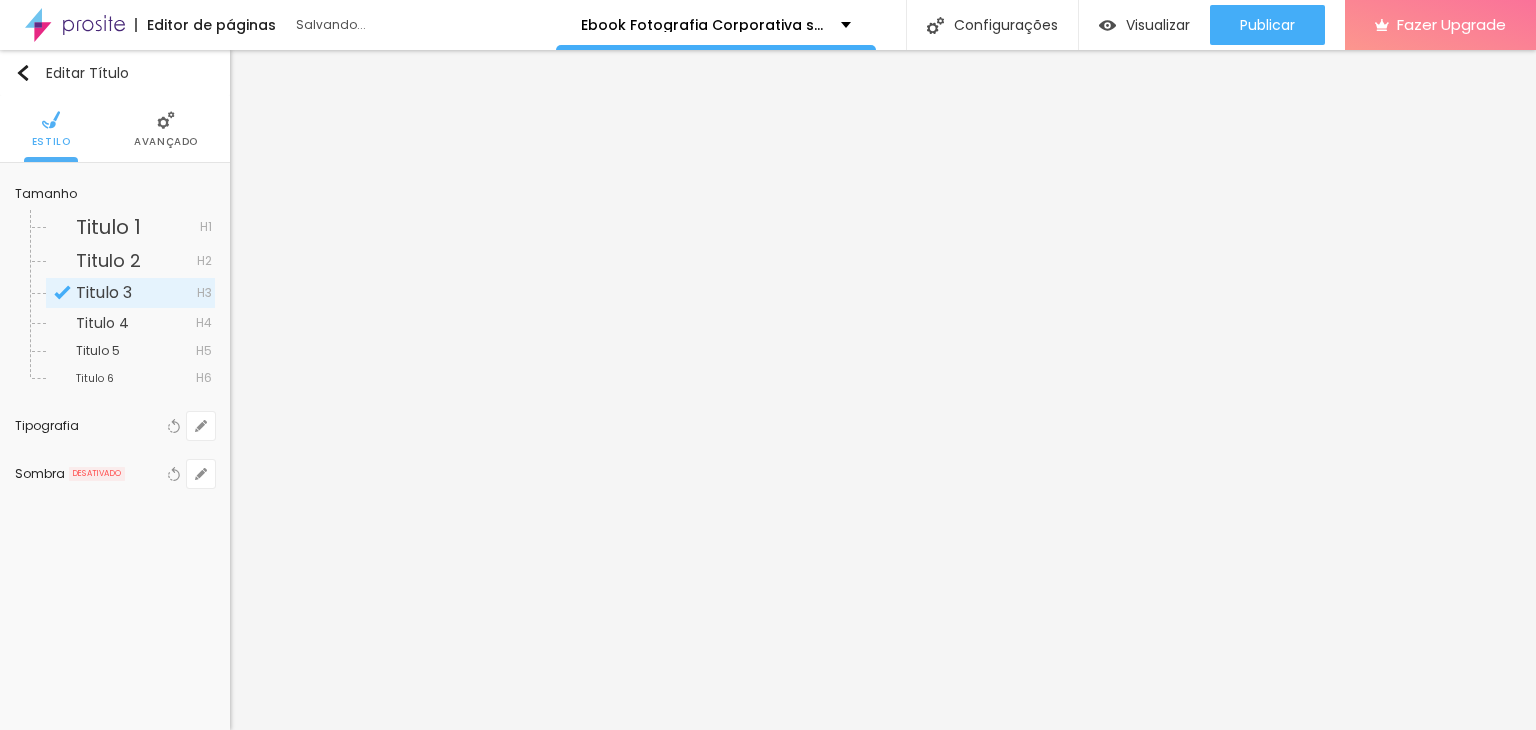 click on "Titulo 3 H3" at bounding box center [130, 293] 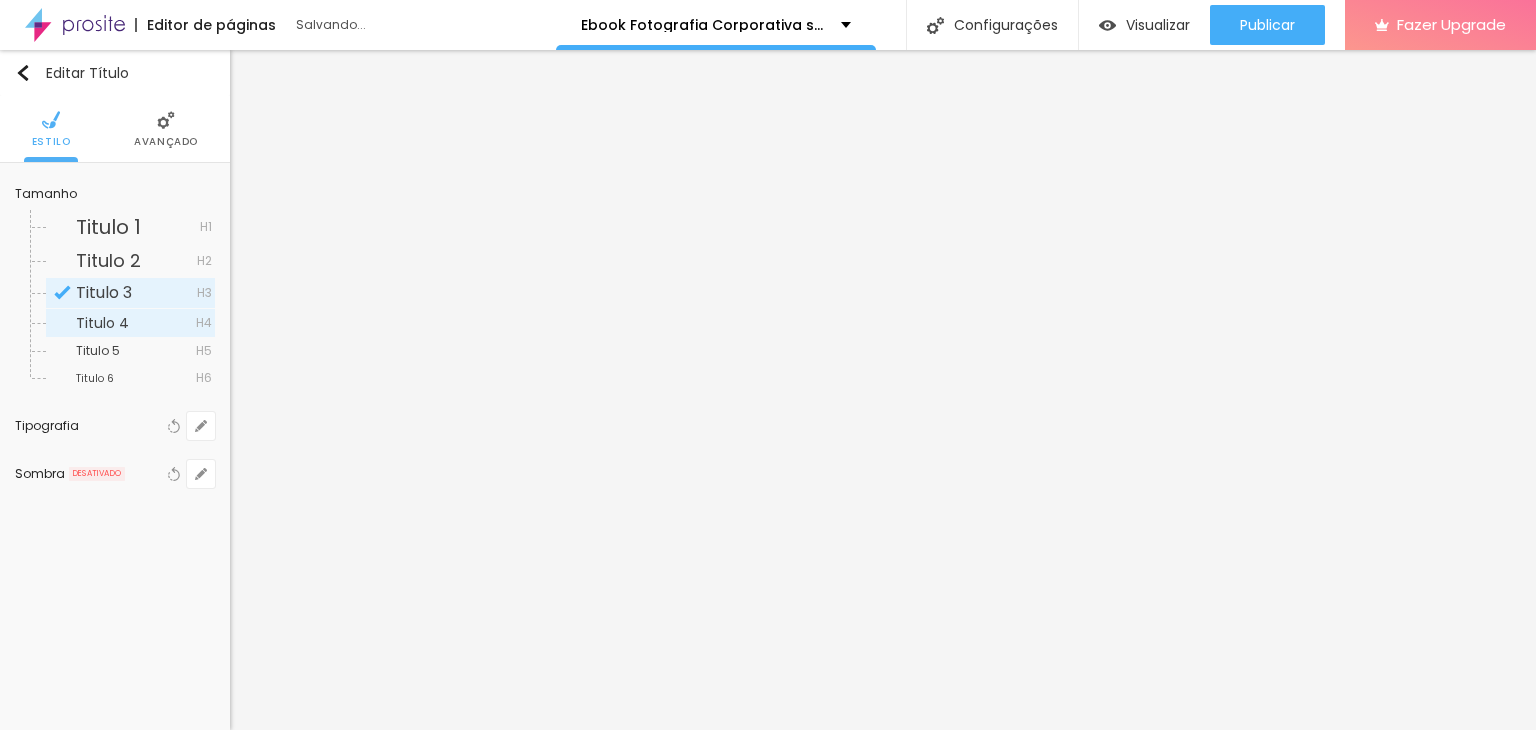 click on "Titulo 4" at bounding box center (102, 323) 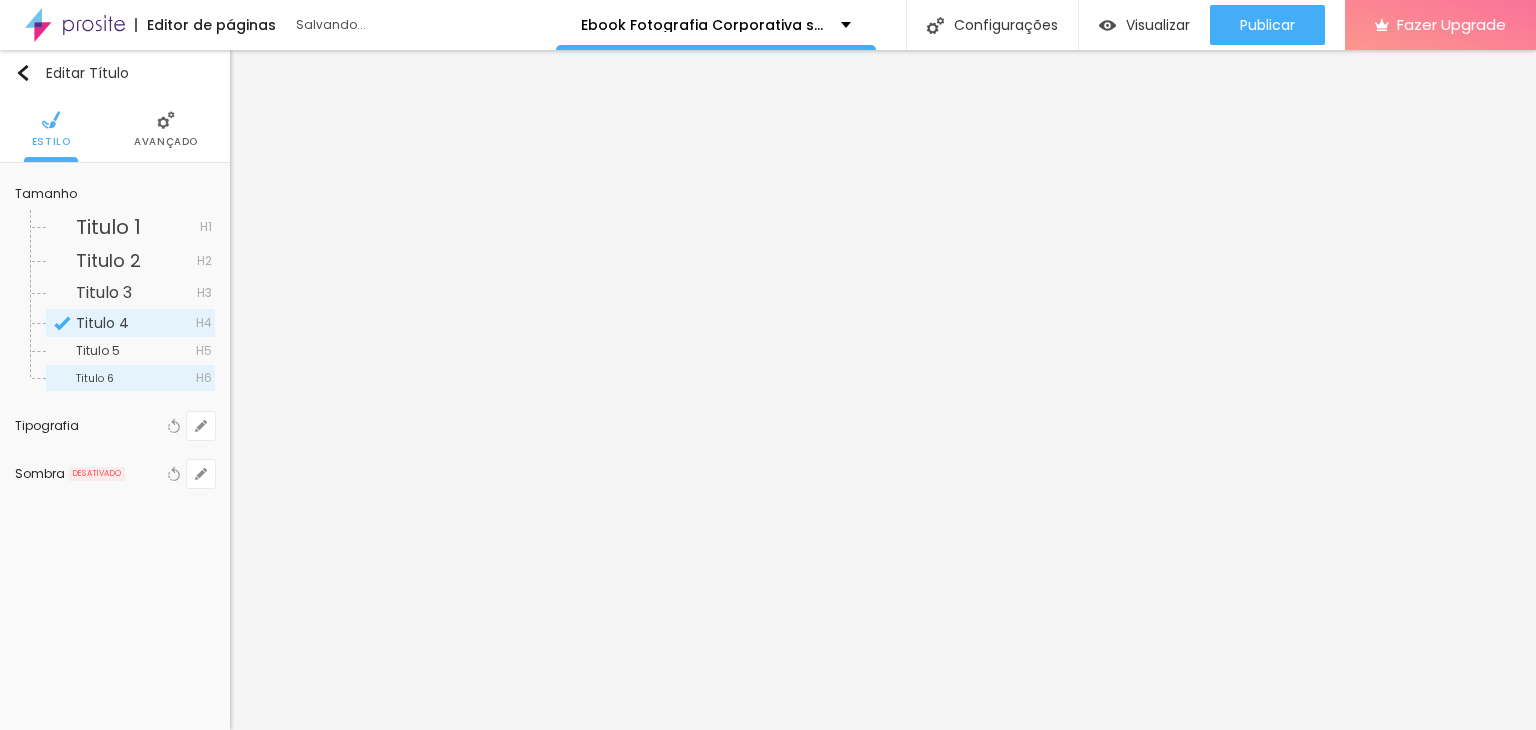 click on "Titulo 6 H6" at bounding box center [130, 378] 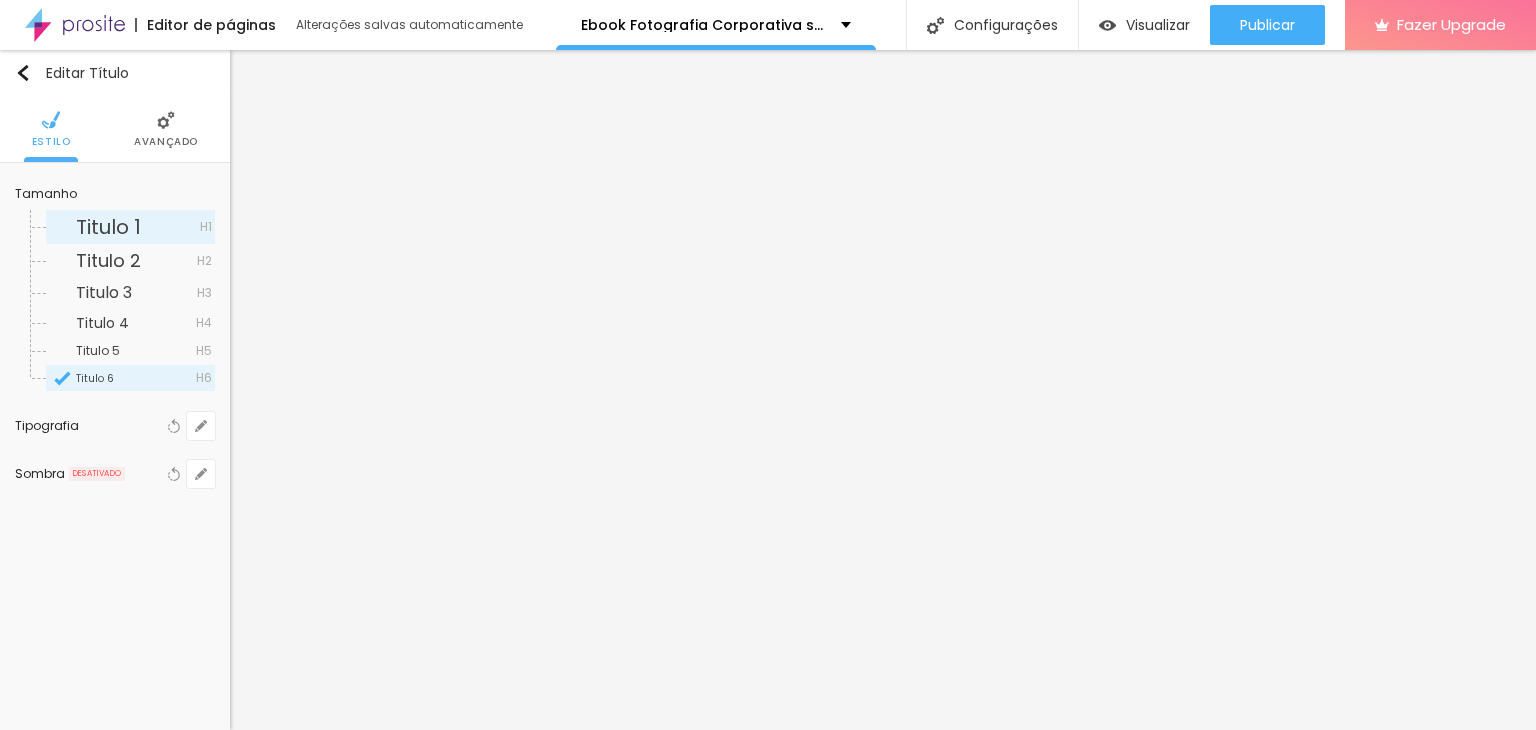 click on "Titulo 1 H1" at bounding box center [130, 227] 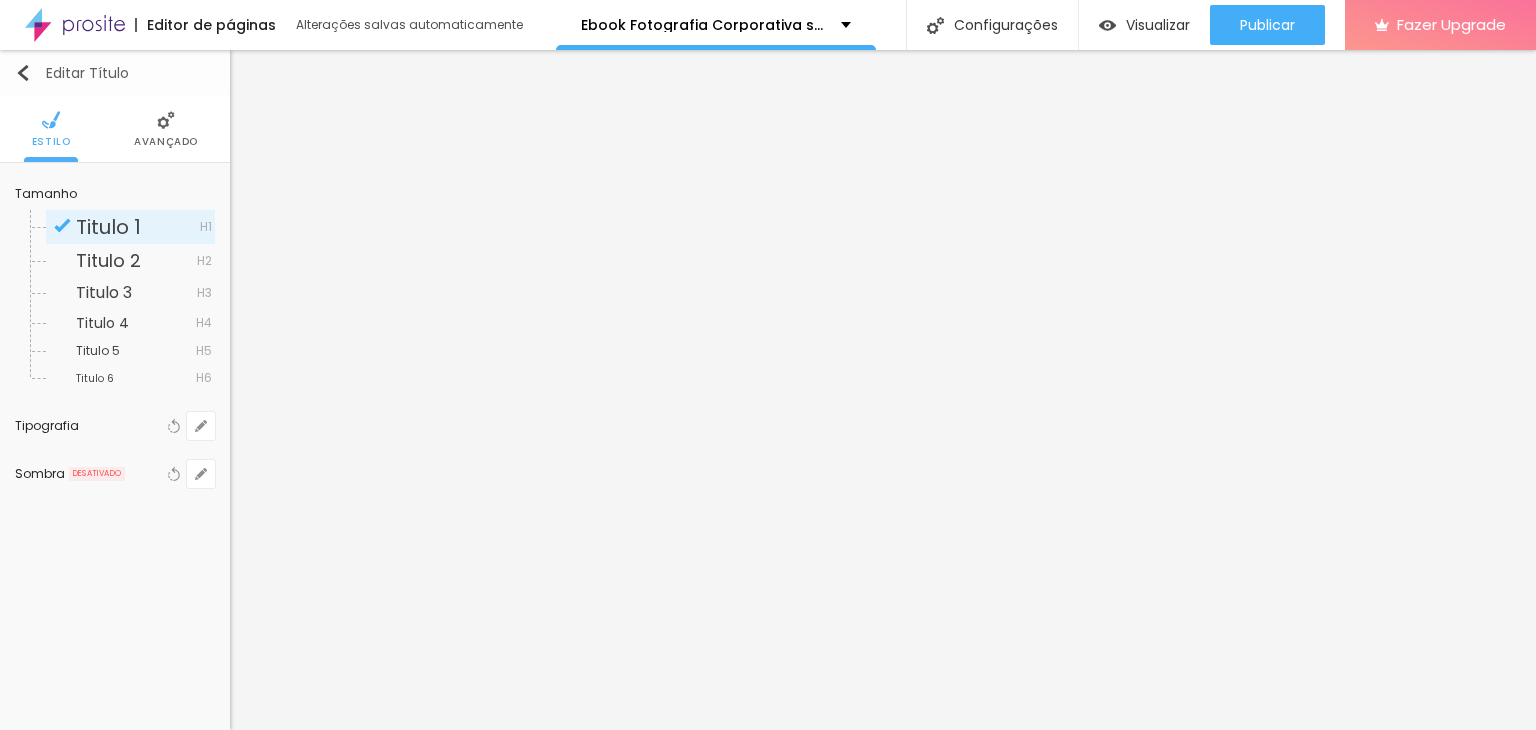 click on "Editar Título" at bounding box center [72, 73] 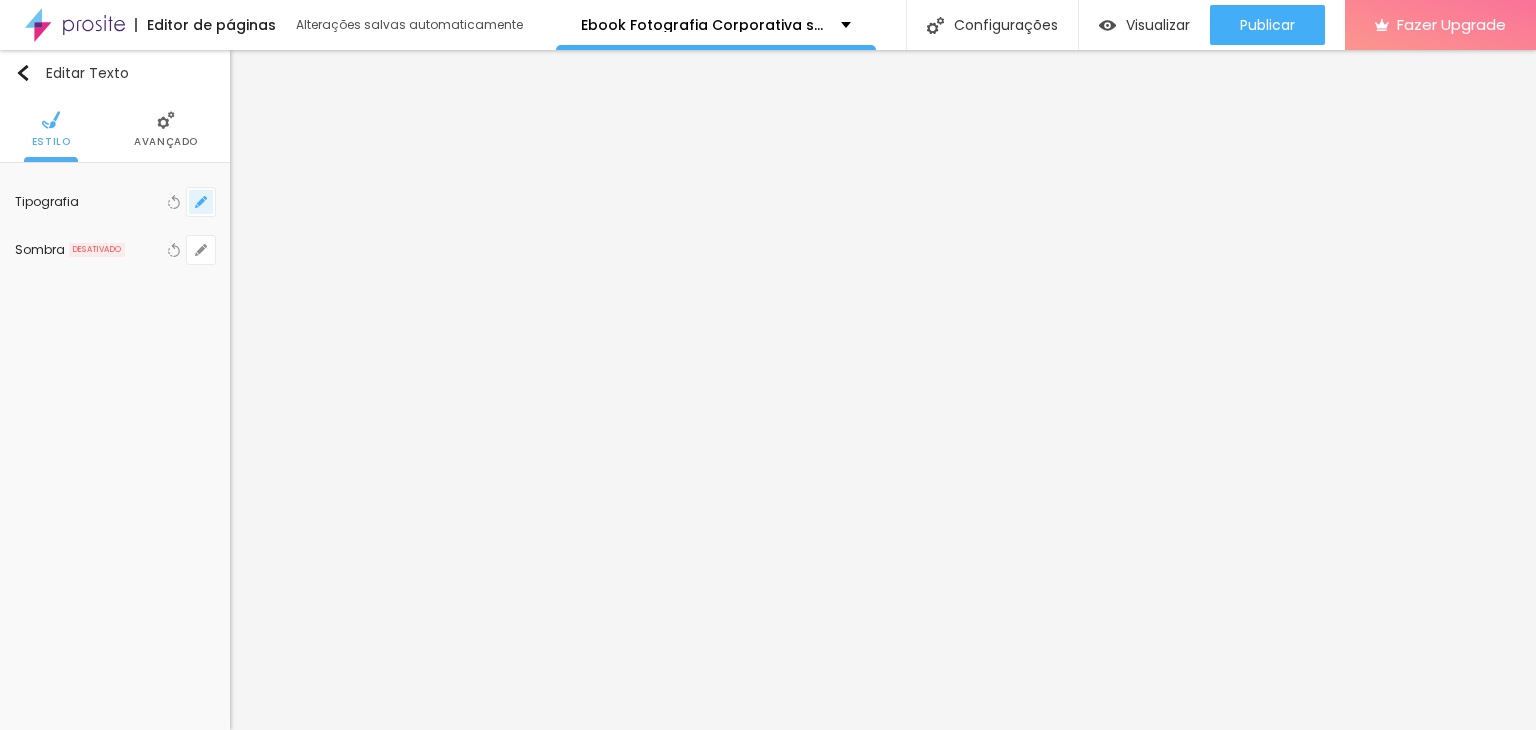 click 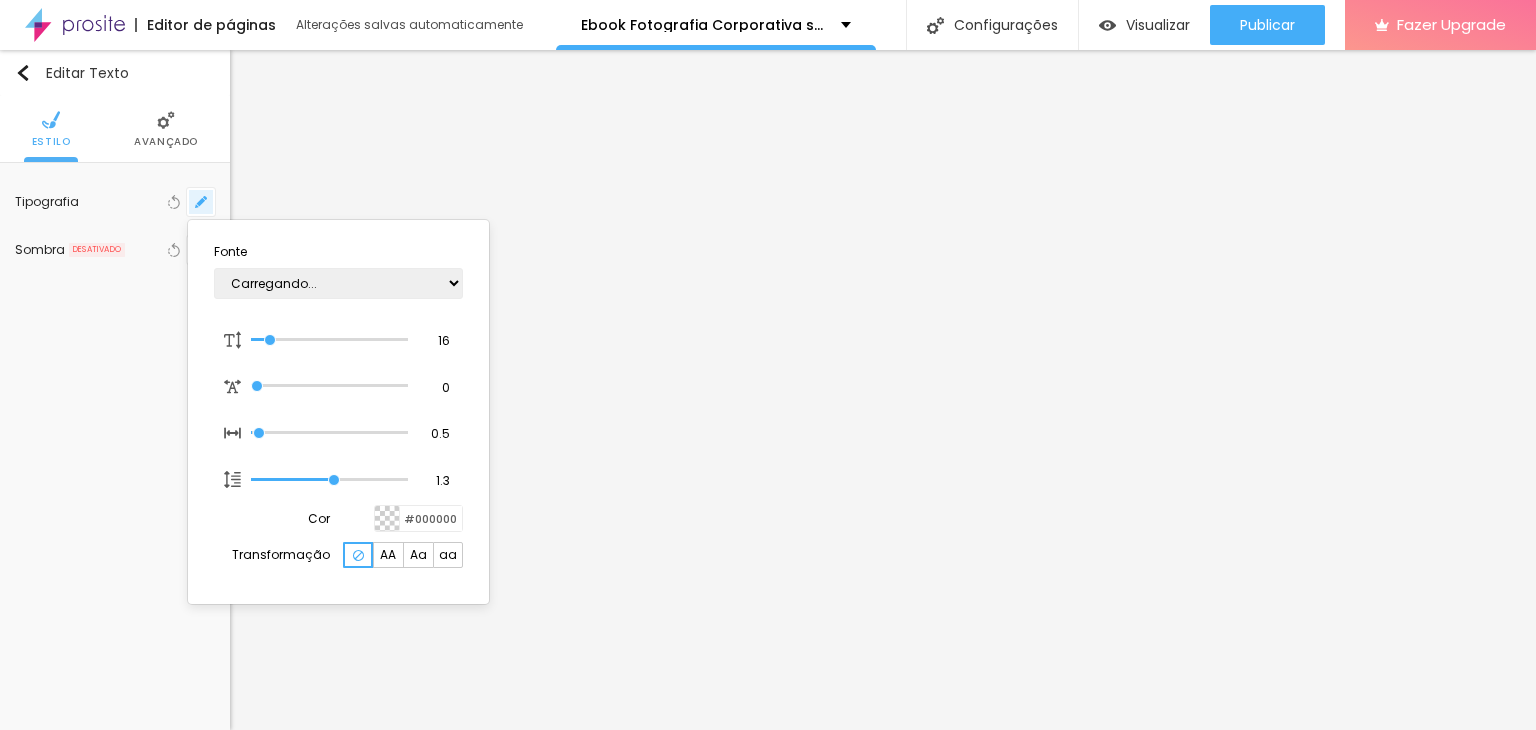 type on "1" 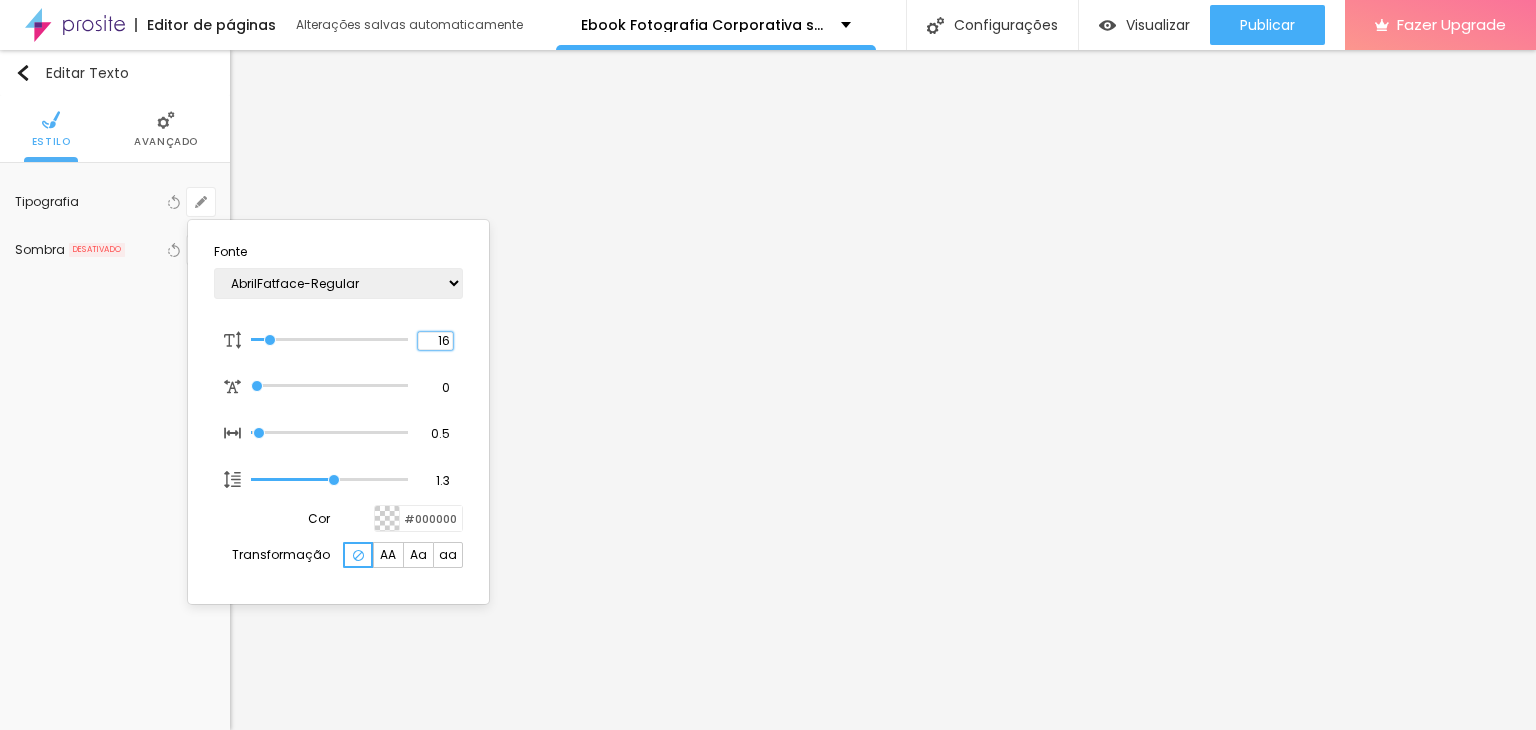 drag, startPoint x: 440, startPoint y: 341, endPoint x: 464, endPoint y: 345, distance: 24.33105 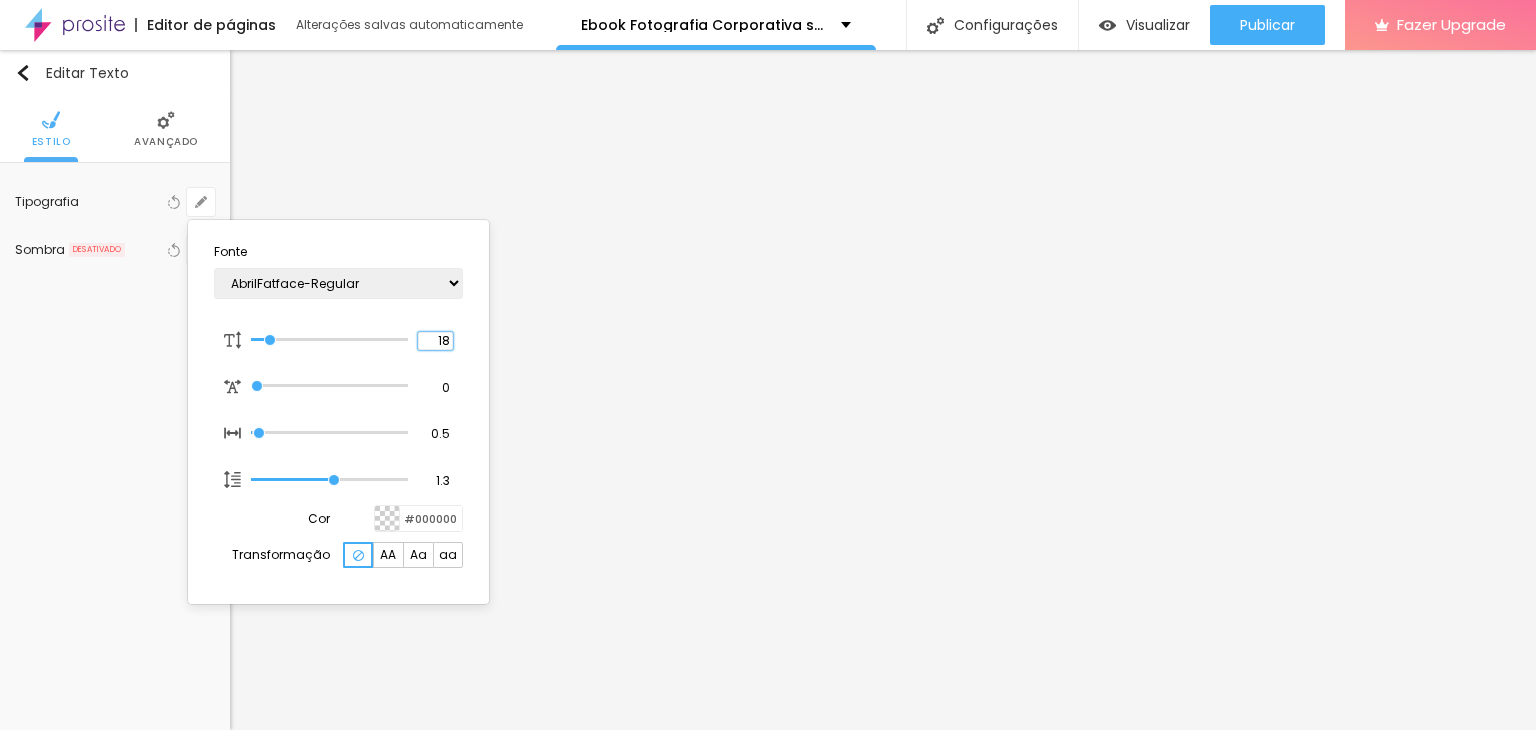 type on "18" 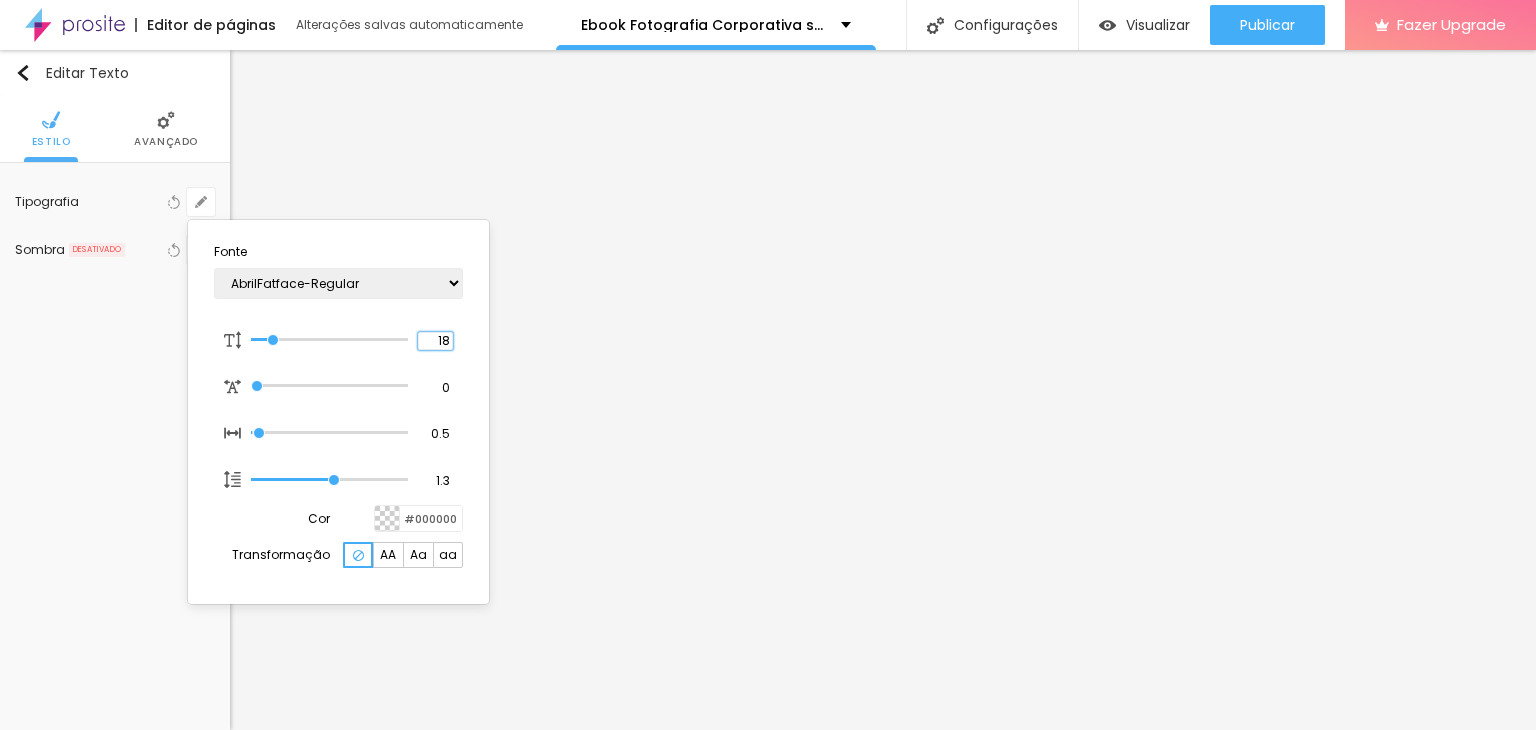 type on "18" 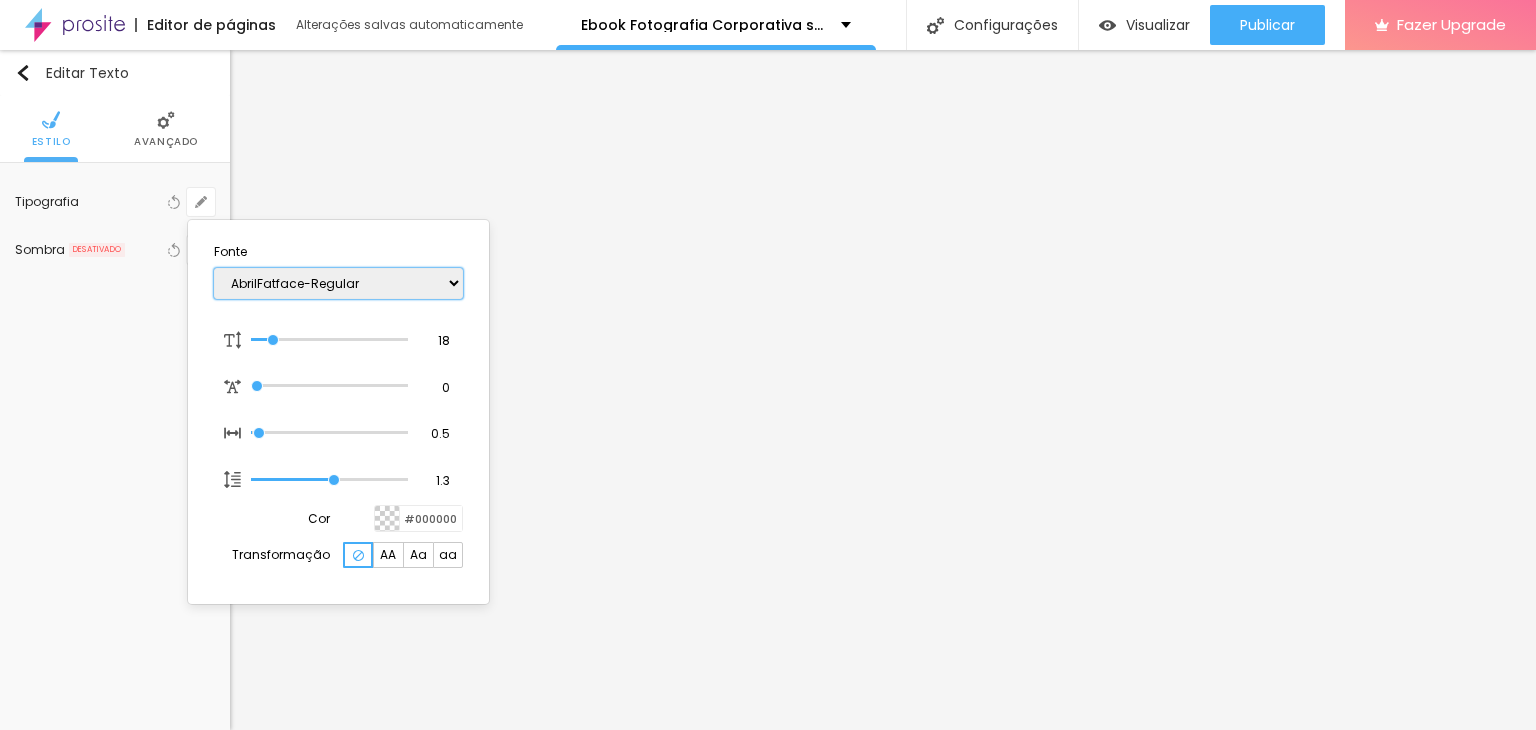 click on "AbrilFatface-Regular Actor-Regular Alegreya AlegreyaBlack Alice Allan-Bold Allan-Regular Amaranth AmaticaSC AmaticSC Amita-Bold Amita-Regular Anaheim AnonymousPro-Bold AnonymousPro-Italic AnonymousPro-Regular Arapey Archivo-Bold Archivo-Italic Archivo-Regular ArefRuqaa Arsenal-Bold Arsenal-Italic Arsenal-Regular Arvo Assistant AssistantLight AveriaLibre AveriaLibreLight AveriaSansLibre-Bold AveriaSansLibre-Italic AveriaSansLibre-Regular Bangers-Regular Bentham-Regular Bevan-Regular BioRhyme BioRhymeExtraBold BioRhymeLight Bitter BreeSerif ButterflyKids-Regular ChangaOne-Italic ChangaOne-Regular Chewy-Regular Chivo CinzelDecorative-Black CinzelDecorative-Bold CinzelDecorative-Regular Comfortaa-Bold Comfortaa-Light Comfortaa-Regular ComingSoon Cookie-Regular Corben-Bold Corben-Regular Cormorant CormorantGeramond-Bold CormorantGeramond-Italic CormorantGeramond-Medium CormorantGeramond-Regular CormorantLight Cousine-Bold Cousine-Italic Cousine-Regular Creepster-Regular CrimsonText CrimsonTextBold Cuprum FjallaOne" at bounding box center [338, 283] 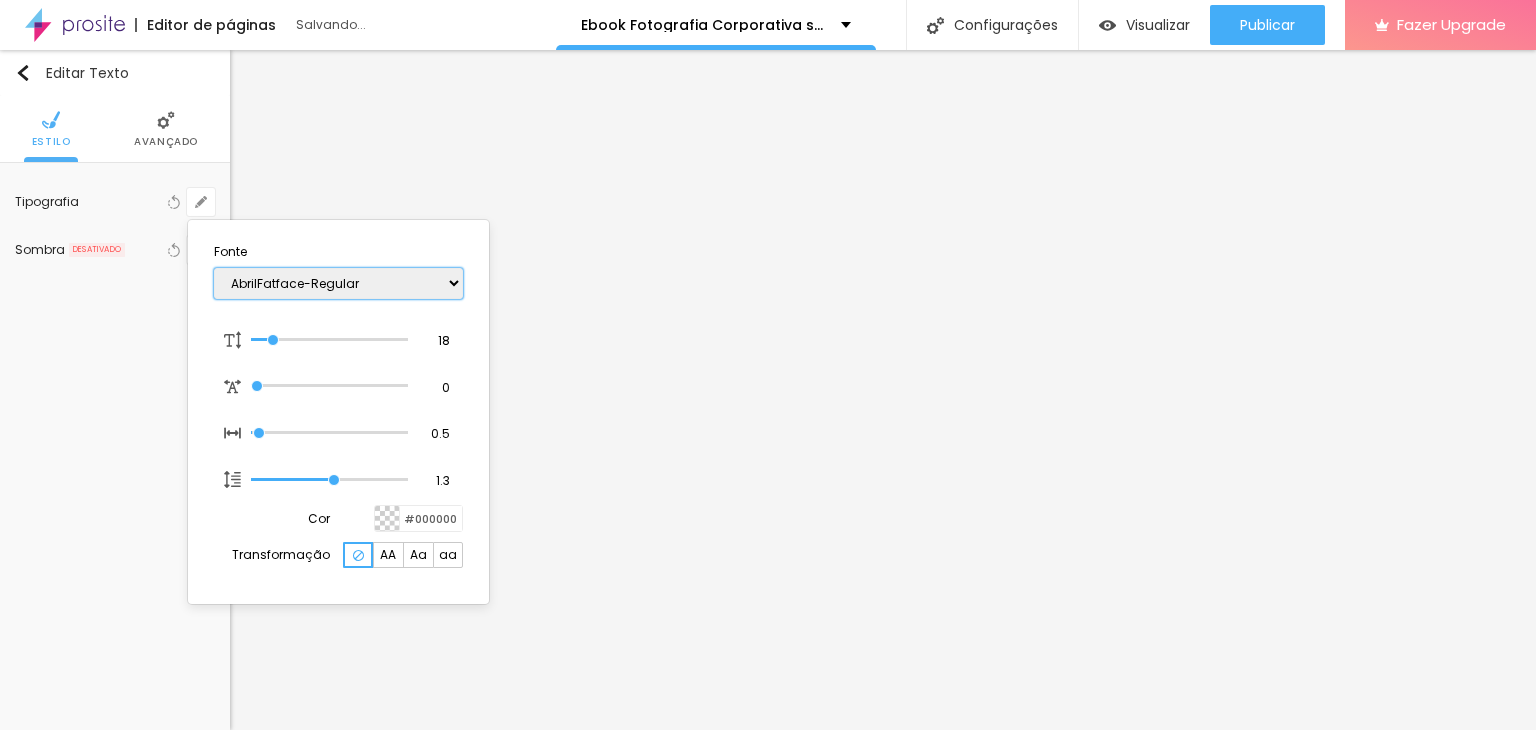 select on "OpenSans" 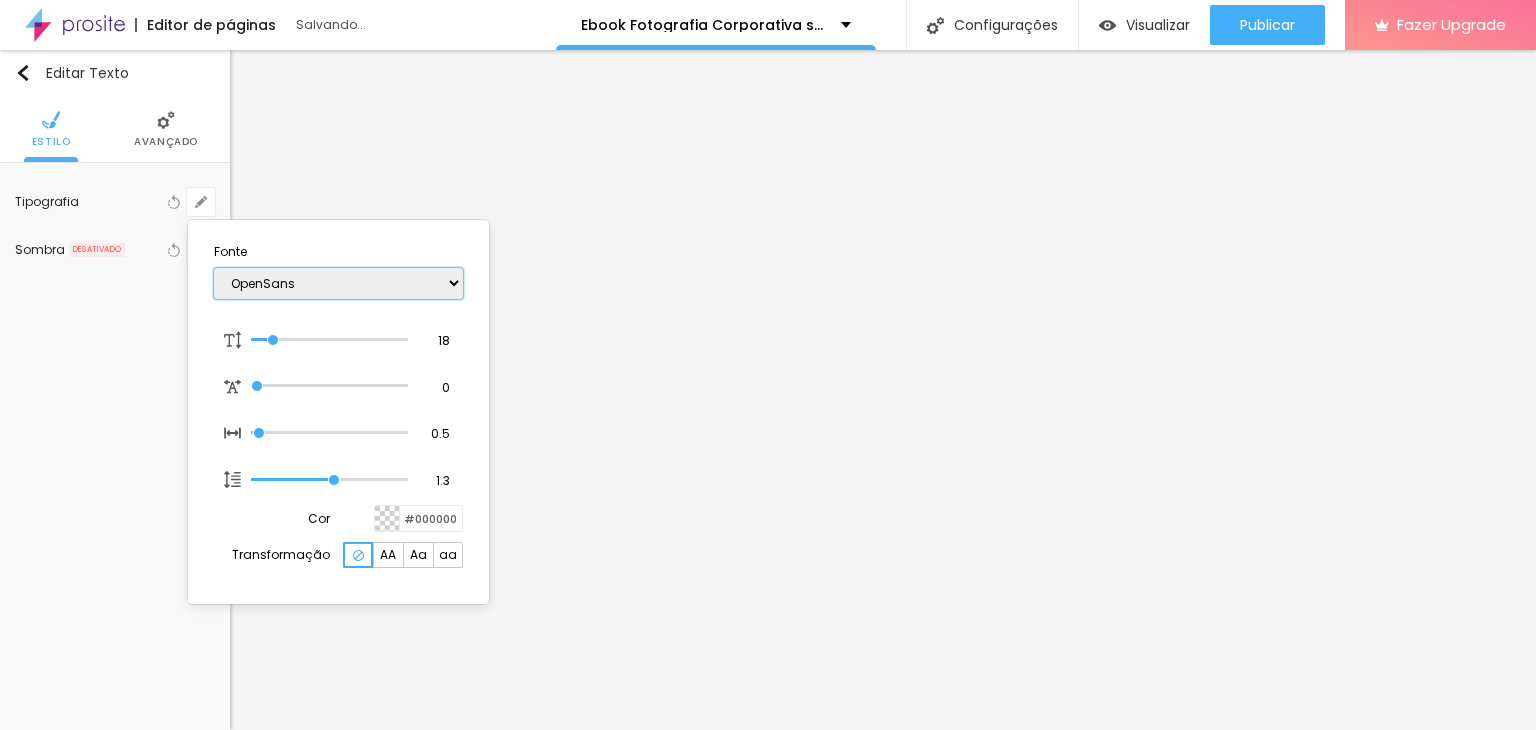 click on "AbrilFatface-Regular Actor-Regular Alegreya AlegreyaBlack Alice Allan-Bold Allan-Regular Amaranth AmaticaSC AmaticSC Amita-Bold Amita-Regular Anaheim AnonymousPro-Bold AnonymousPro-Italic AnonymousPro-Regular Arapey Archivo-Bold Archivo-Italic Archivo-Regular ArefRuqaa Arsenal-Bold Arsenal-Italic Arsenal-Regular Arvo Assistant AssistantLight AveriaLibre AveriaLibreLight AveriaSansLibre-Bold AveriaSansLibre-Italic AveriaSansLibre-Regular Bangers-Regular Bentham-Regular Bevan-Regular BioRhyme BioRhymeExtraBold BioRhymeLight Bitter BreeSerif ButterflyKids-Regular ChangaOne-Italic ChangaOne-Regular Chewy-Regular Chivo CinzelDecorative-Black CinzelDecorative-Bold CinzelDecorative-Regular Comfortaa-Bold Comfortaa-Light Comfortaa-Regular ComingSoon Cookie-Regular Corben-Bold Corben-Regular Cormorant CormorantGeramond-Bold CormorantGeramond-Italic CormorantGeramond-Medium CormorantGeramond-Regular CormorantLight Cousine-Bold Cousine-Italic Cousine-Regular Creepster-Regular CrimsonText CrimsonTextBold Cuprum FjallaOne" at bounding box center (338, 283) 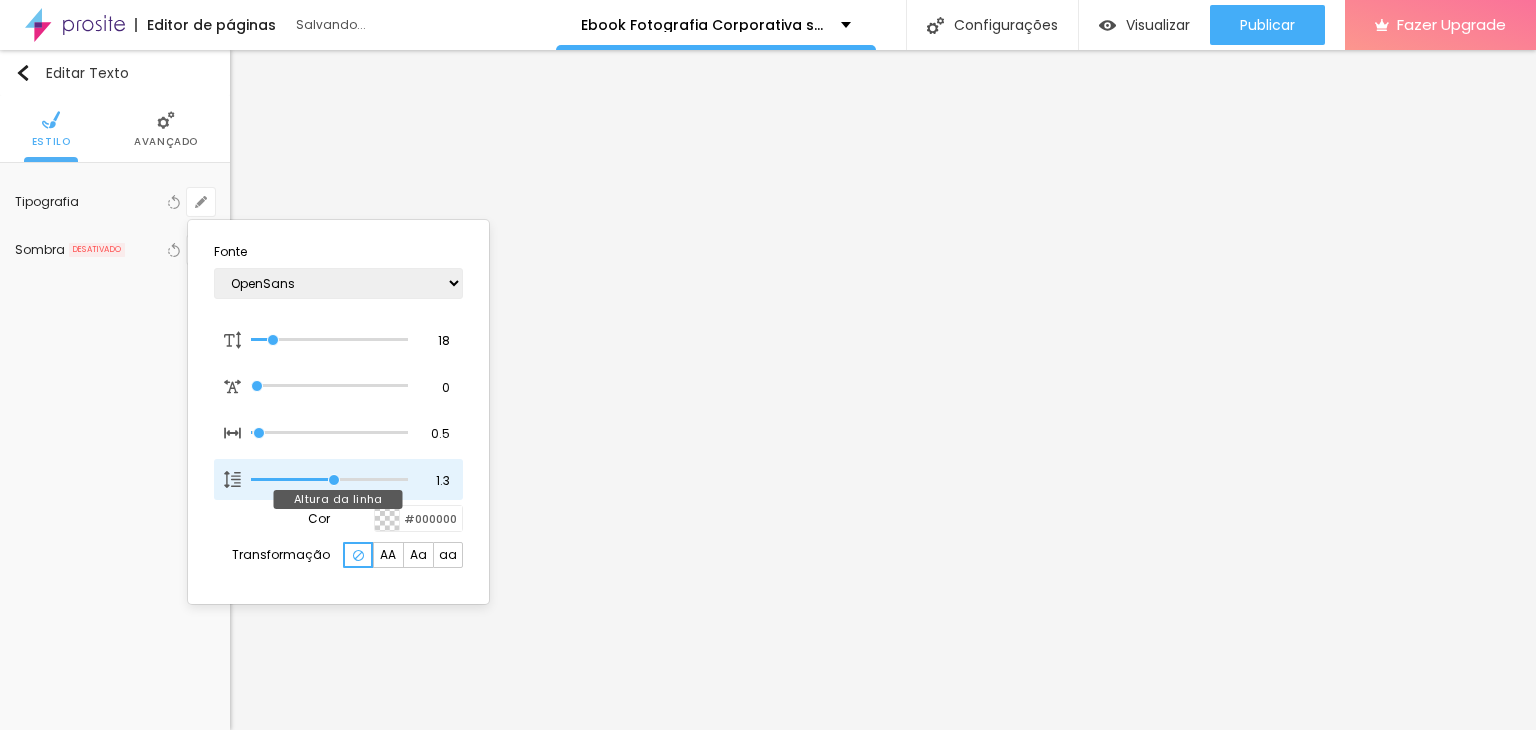 type on "1" 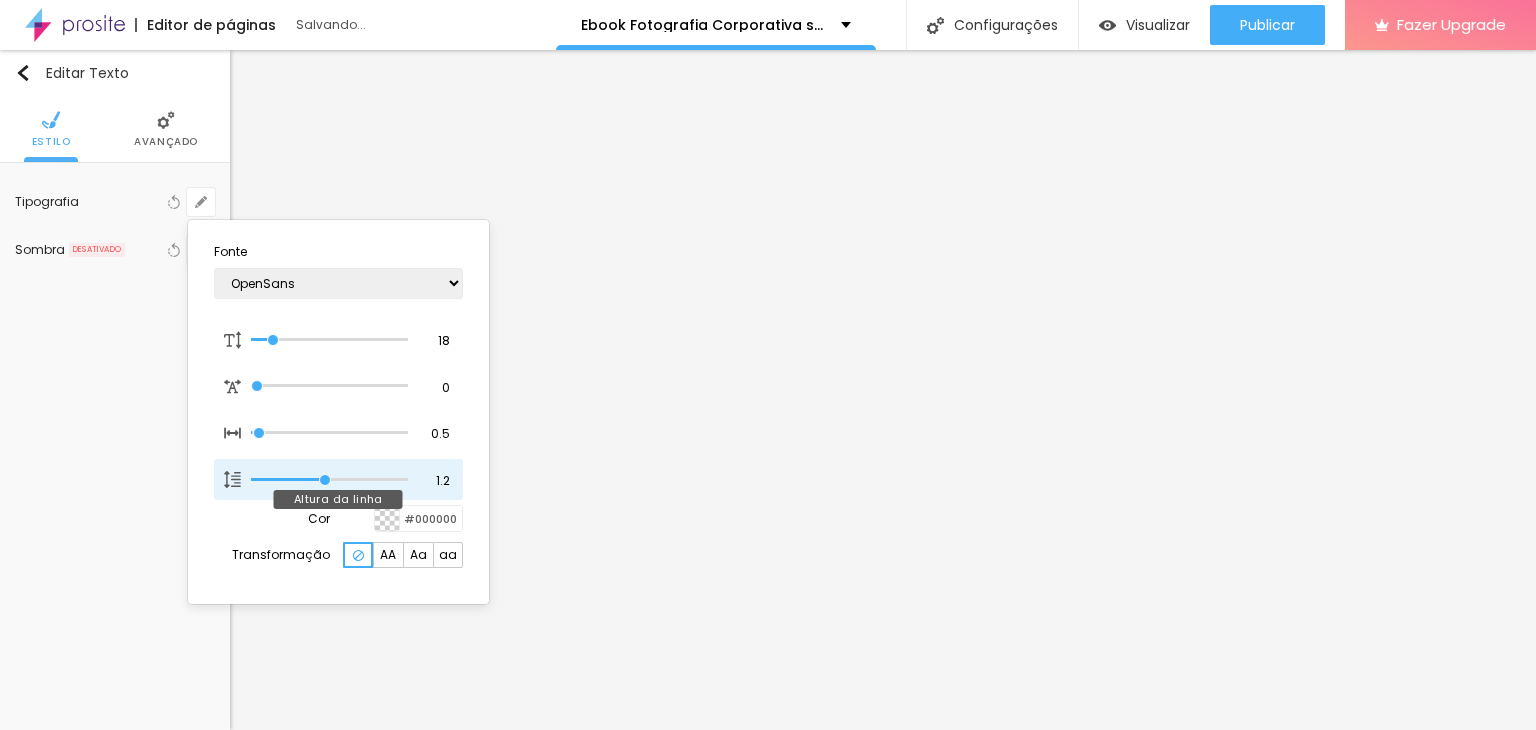 drag, startPoint x: 337, startPoint y: 477, endPoint x: 324, endPoint y: 481, distance: 13.601471 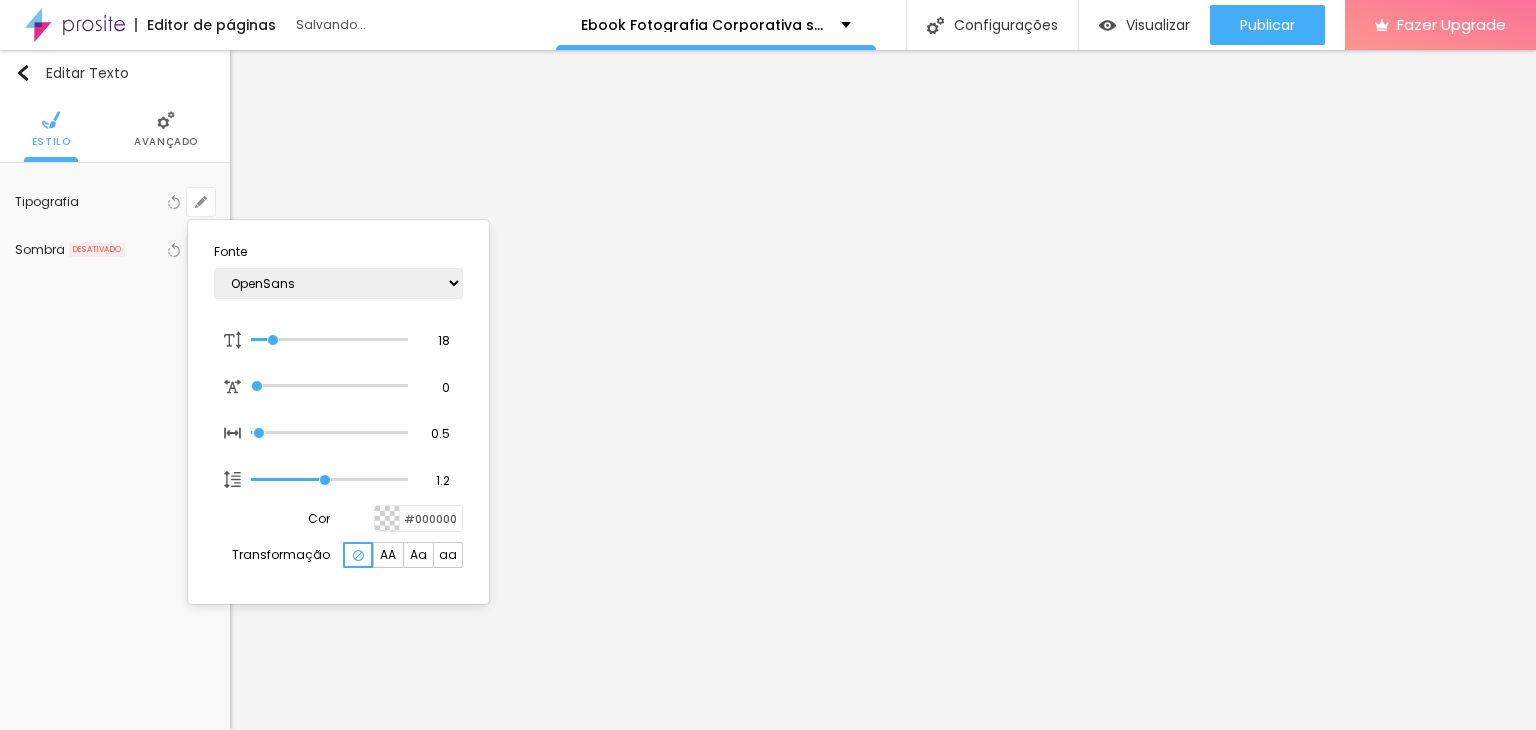 type on "1" 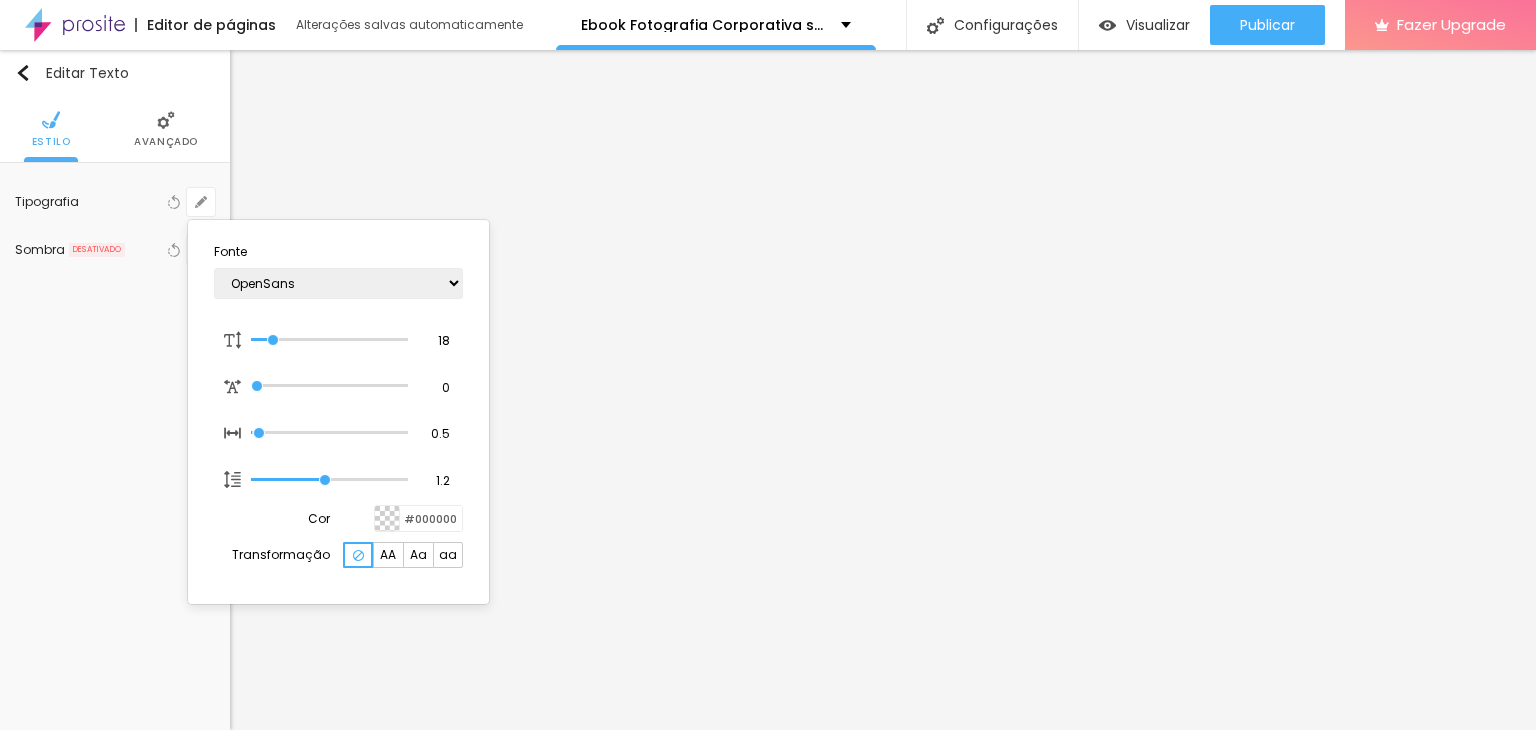 click at bounding box center [768, 365] 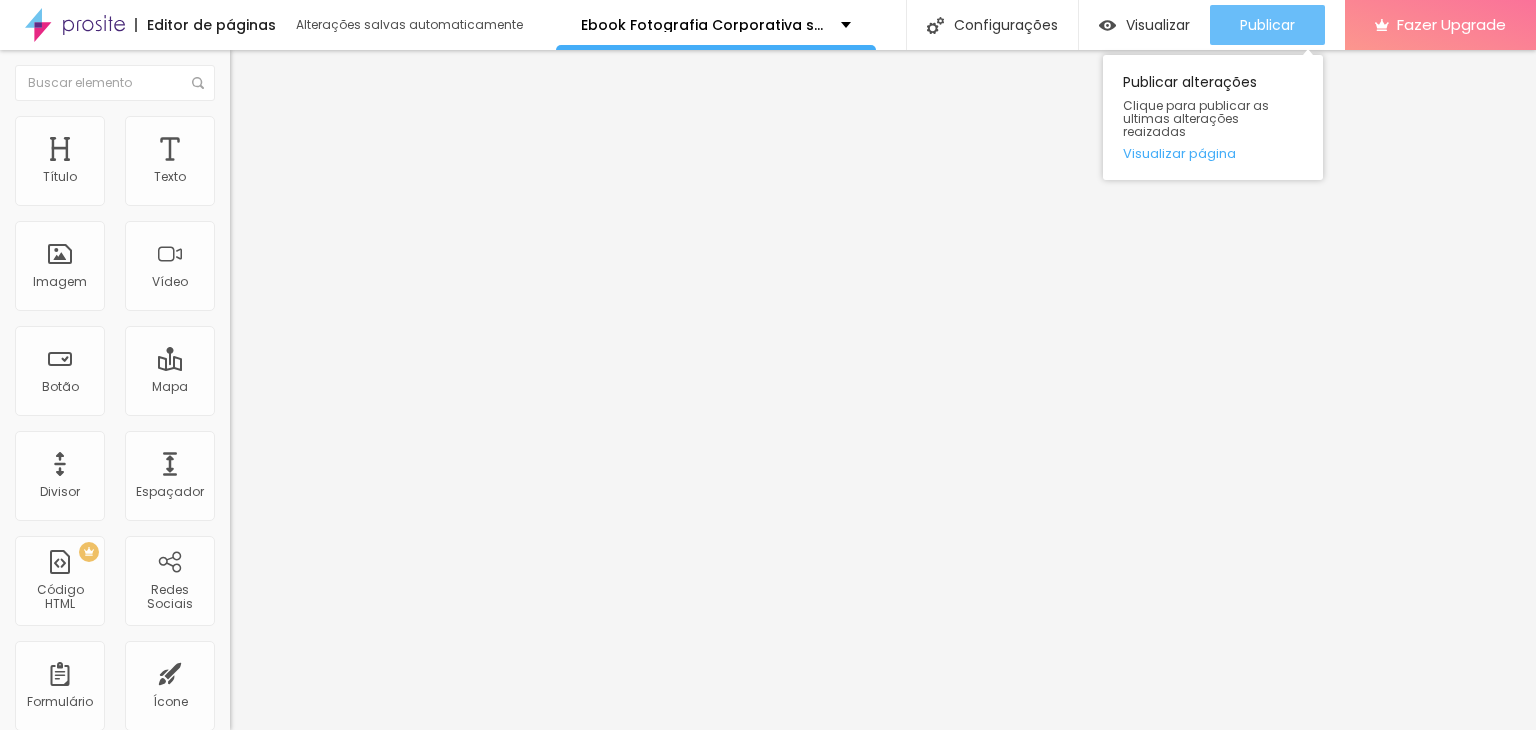 click on "Publicar" at bounding box center (1267, 25) 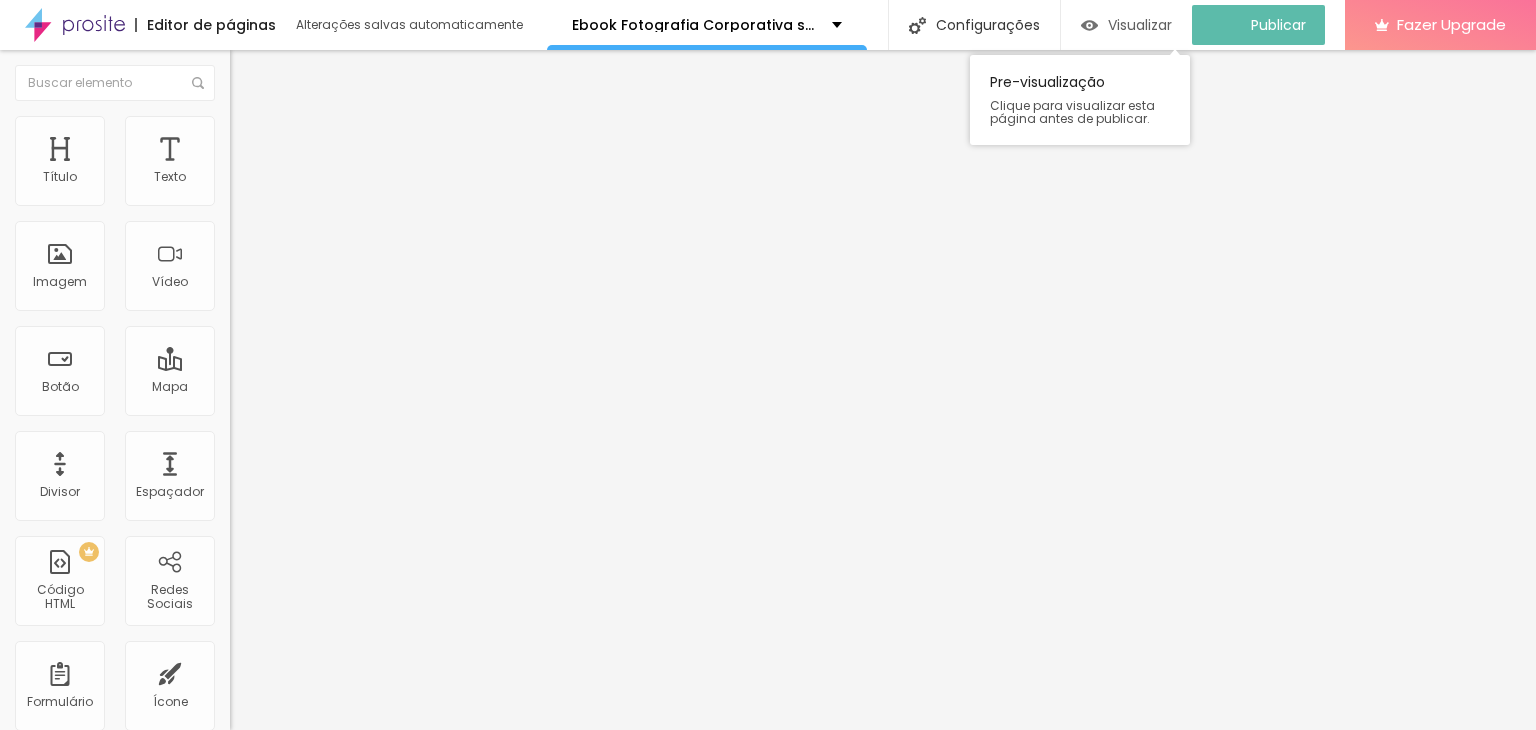 click on "Visualizar" at bounding box center [1140, 25] 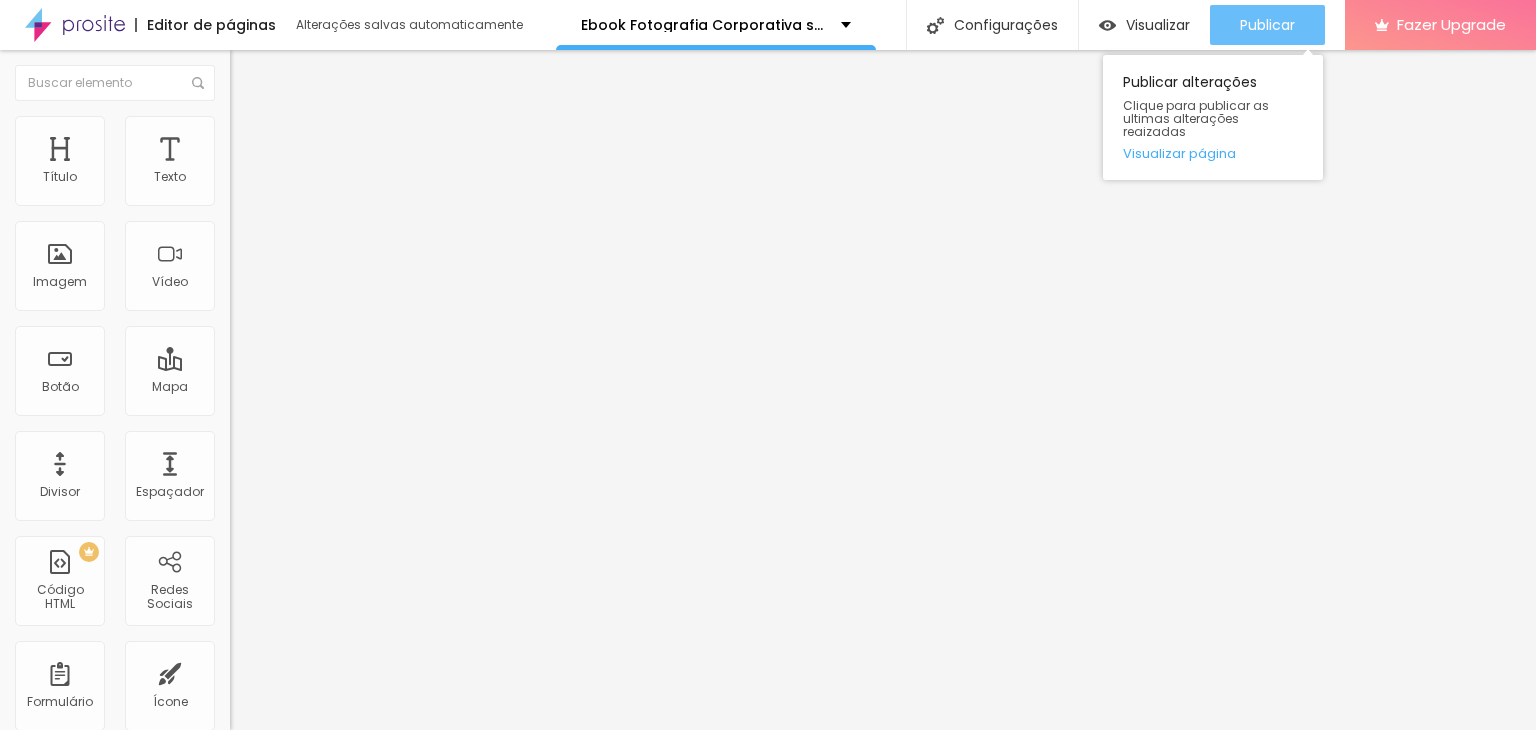 click on "Publicar" at bounding box center (1267, 25) 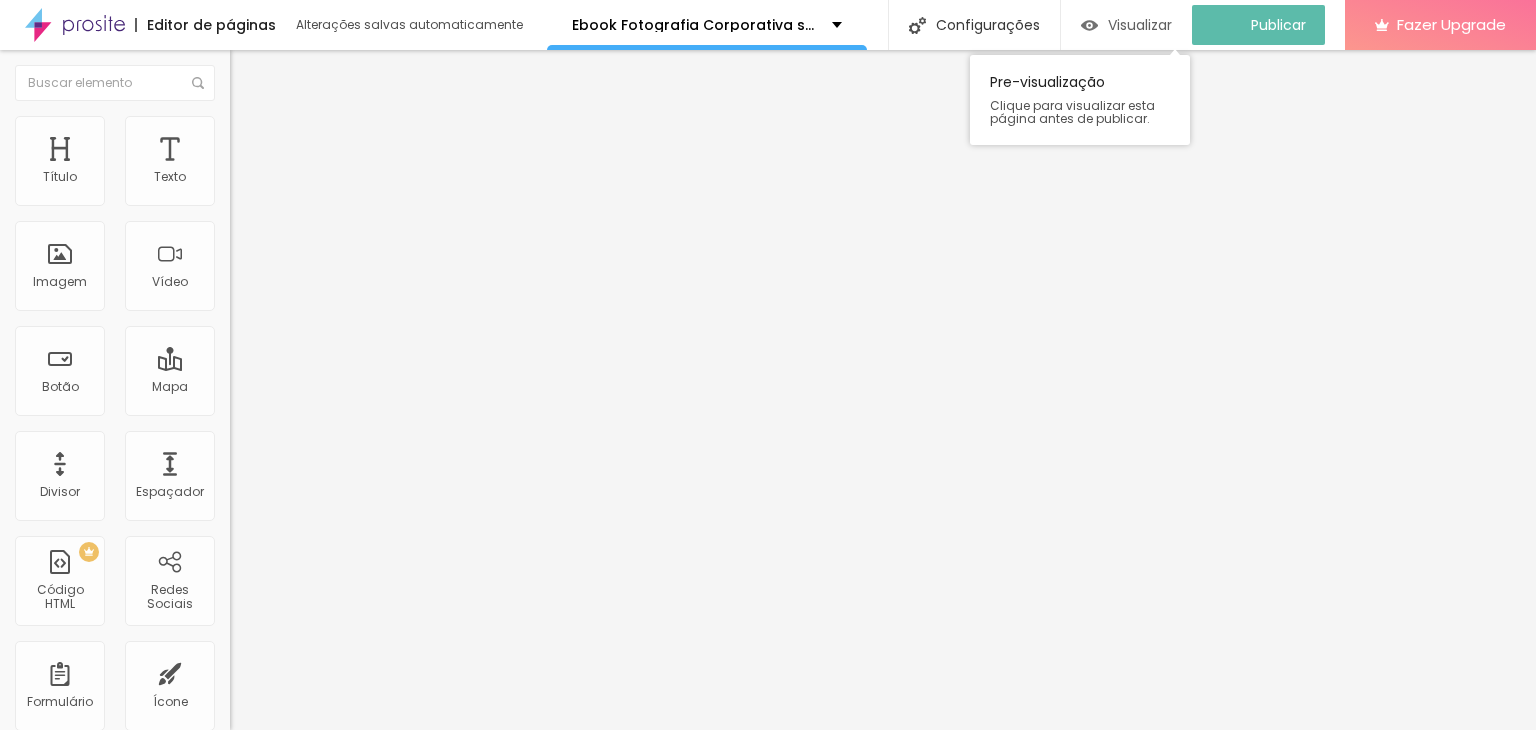 click on "Visualizar" at bounding box center [1140, 25] 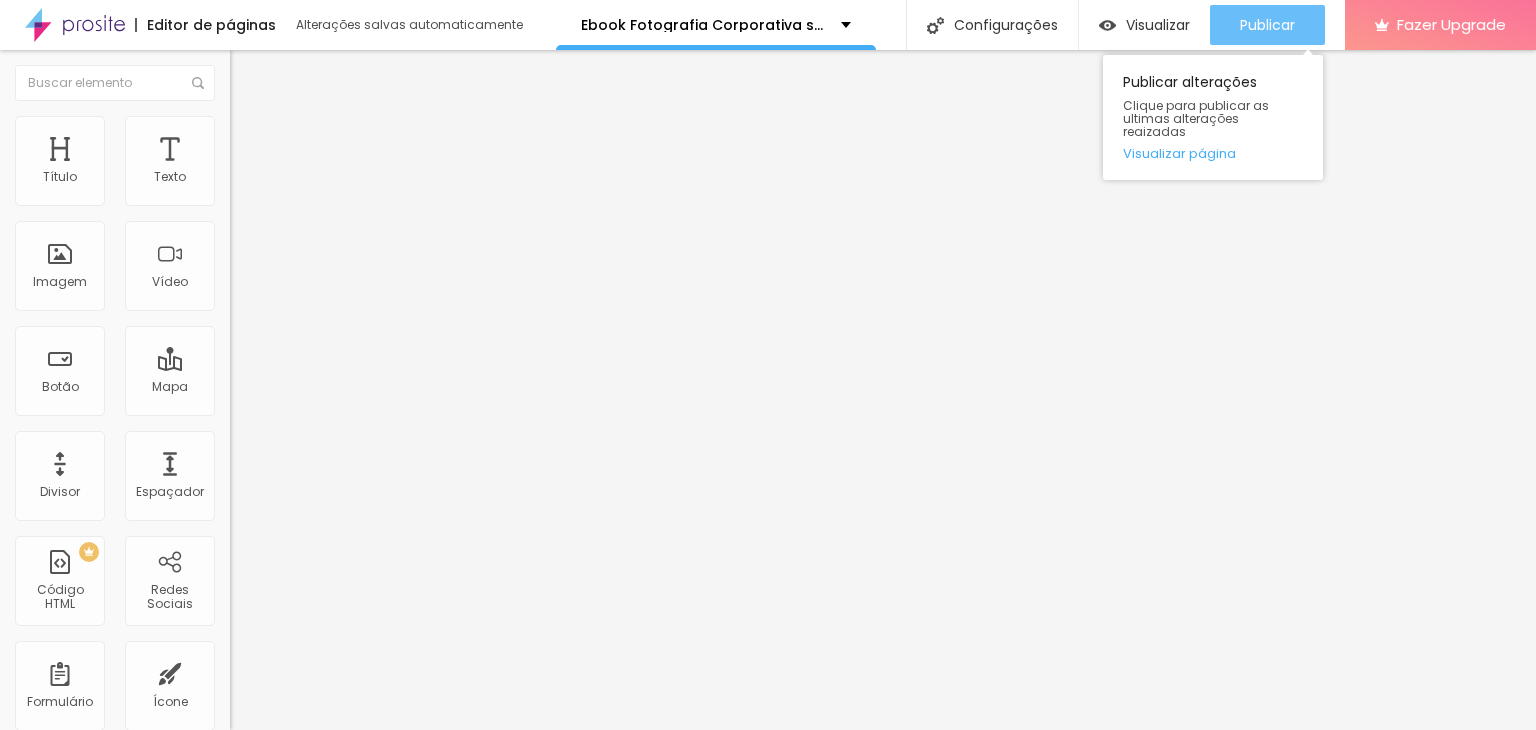 click on "Publicar" at bounding box center (1267, 25) 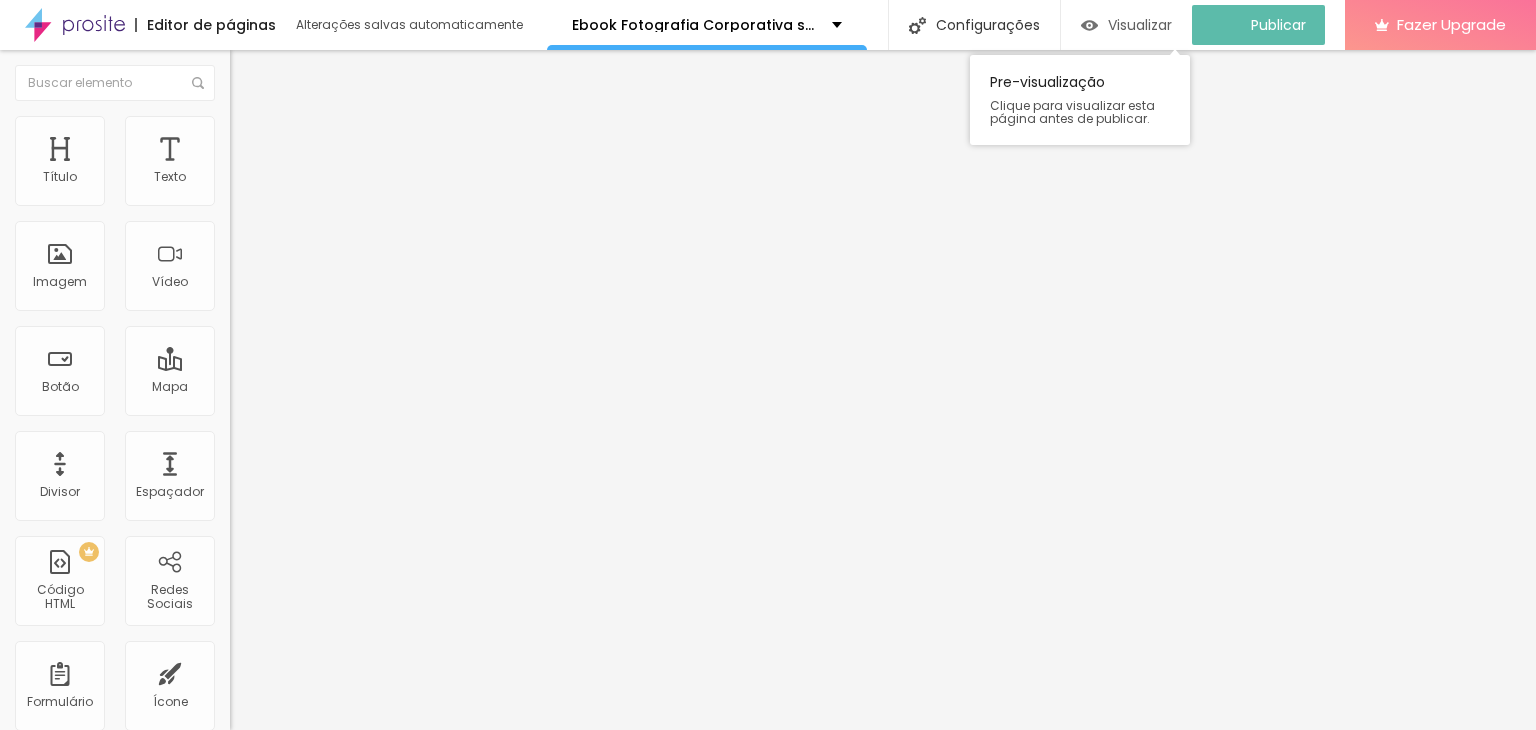 click on "Visualizar" at bounding box center [1140, 25] 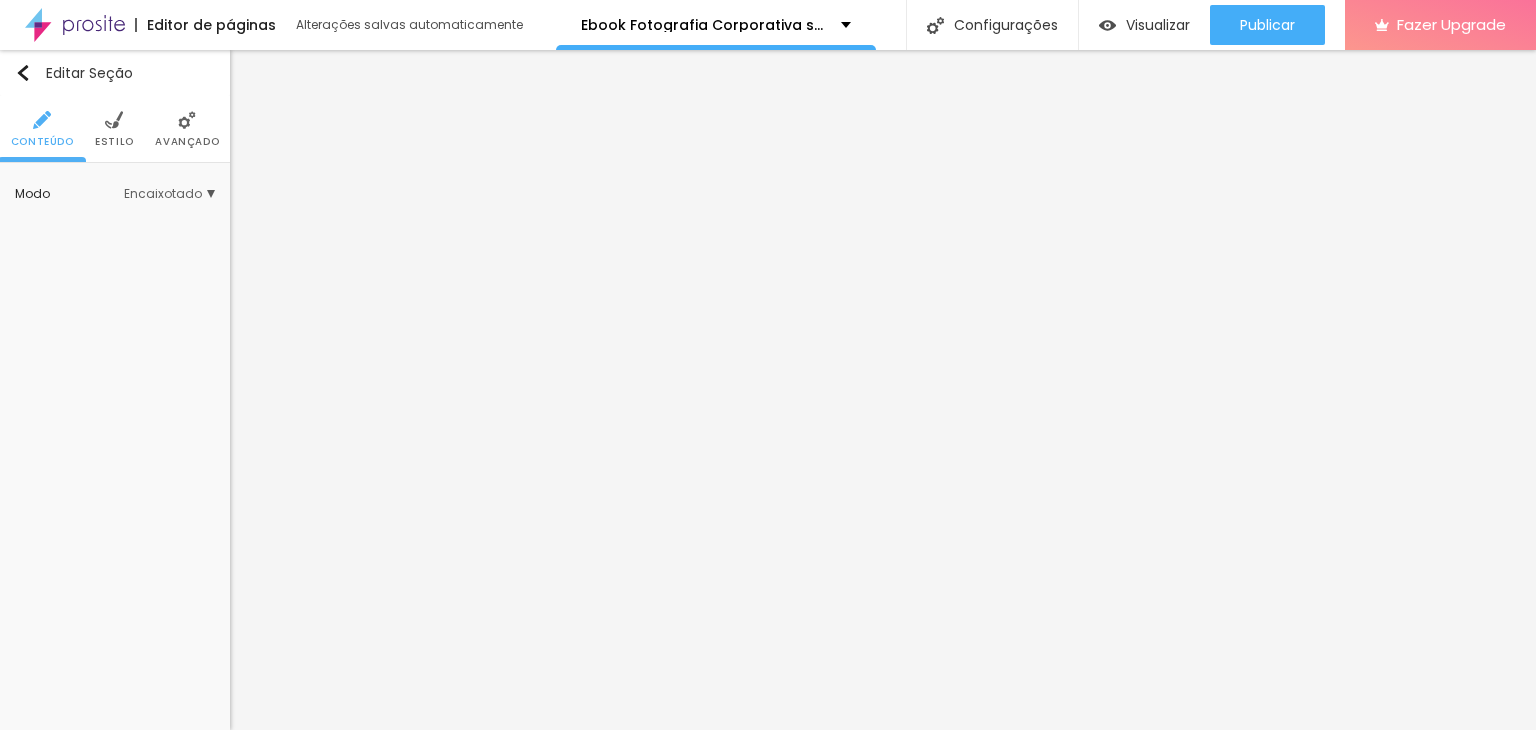 click on "Avançado" at bounding box center [187, 142] 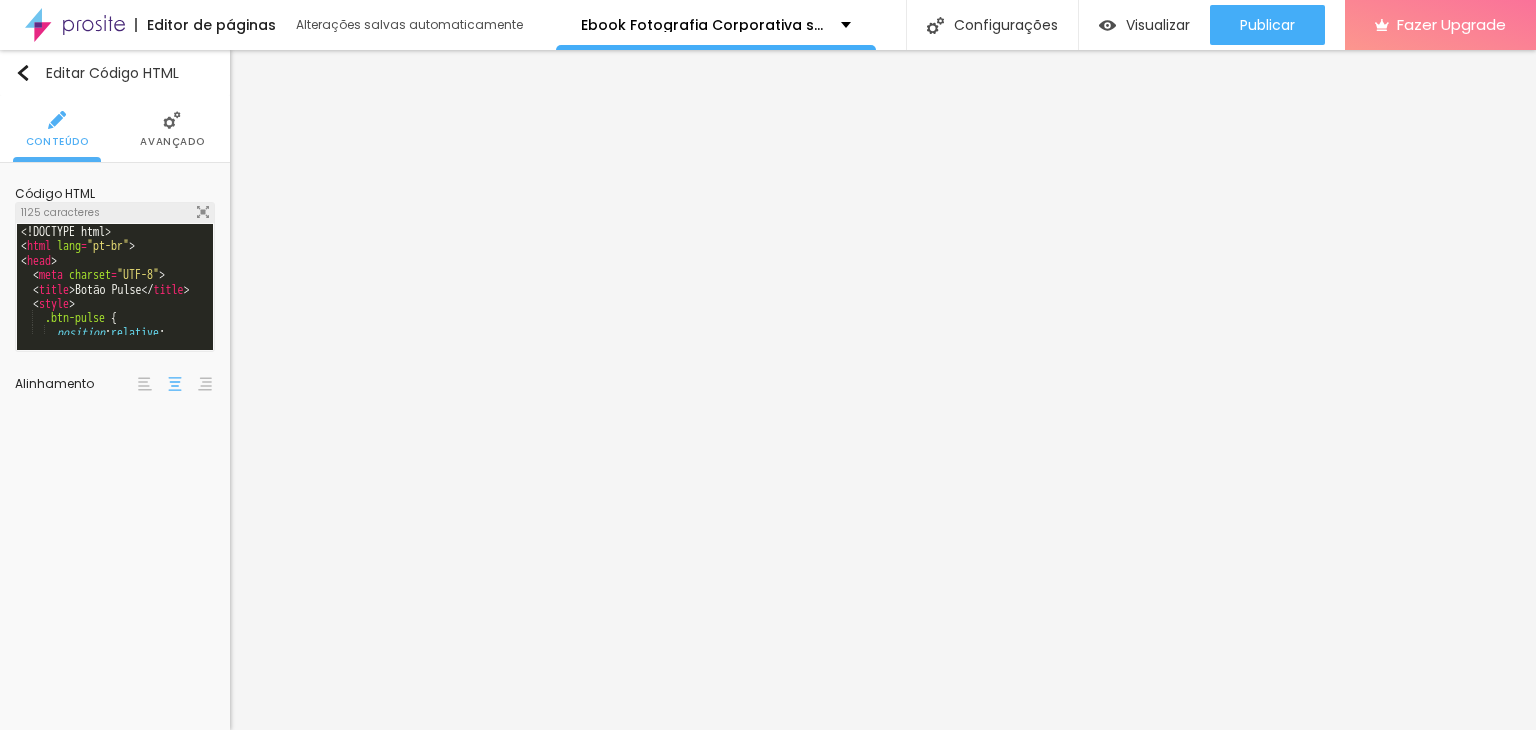 drag, startPoint x: 174, startPoint y: 141, endPoint x: 146, endPoint y: 166, distance: 37.536648 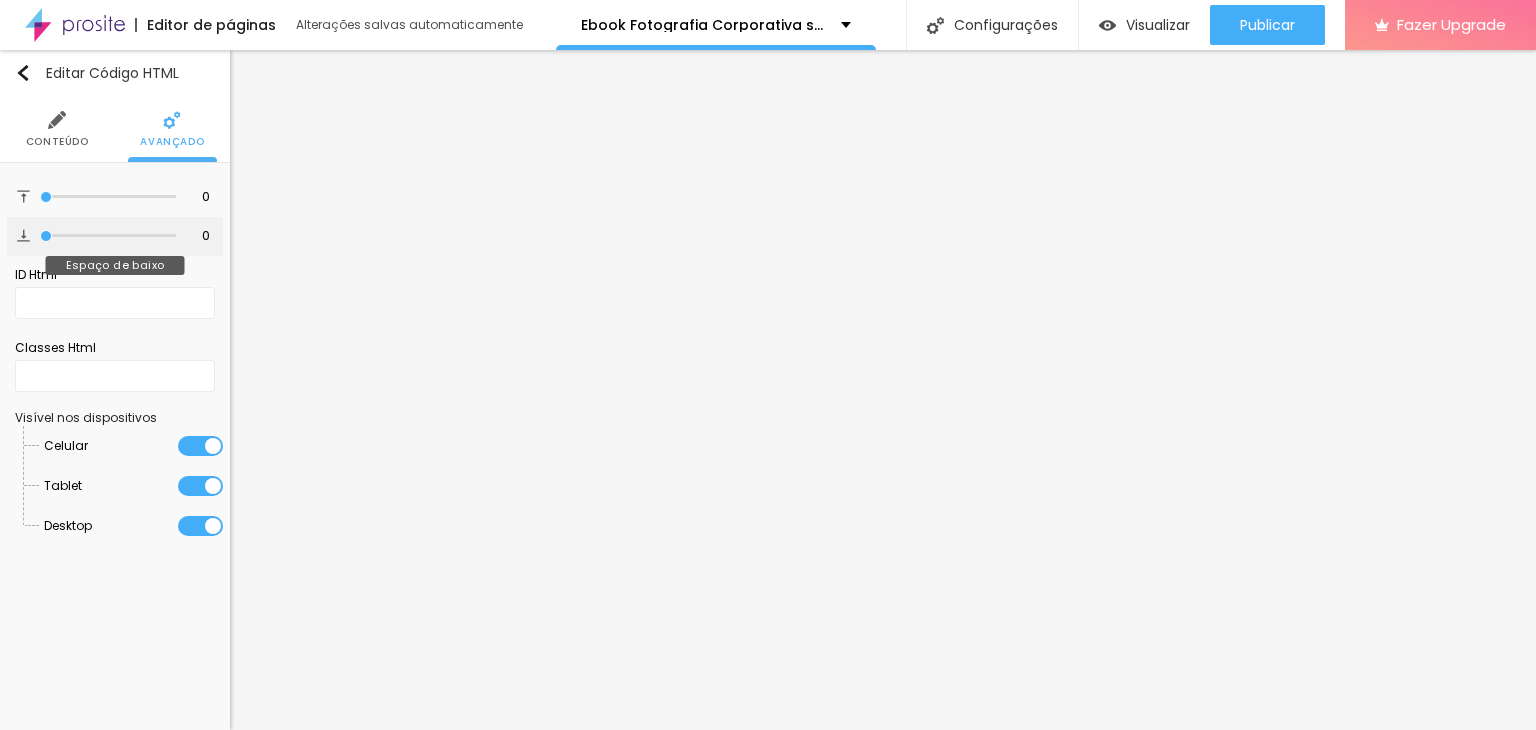 type on "3" 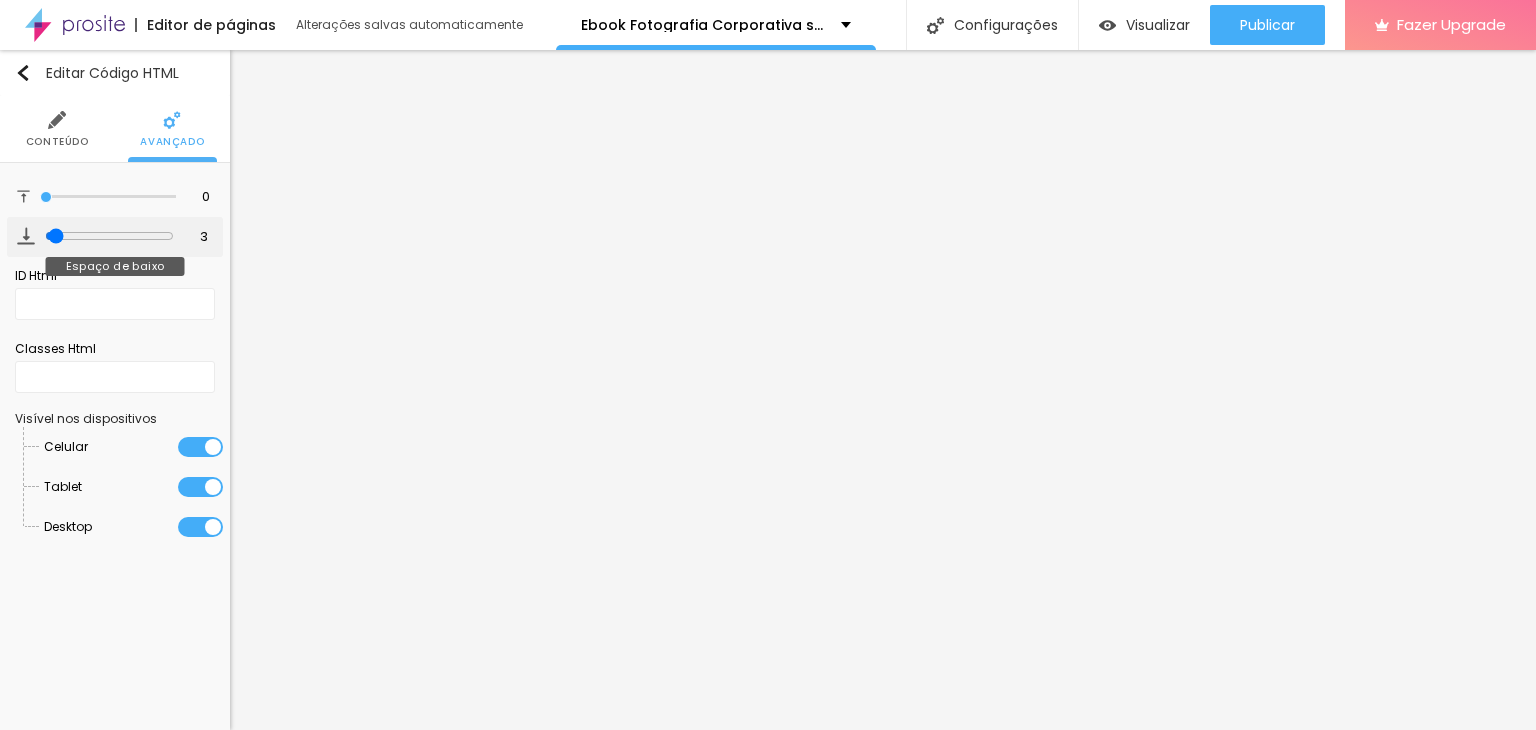 type on "5" 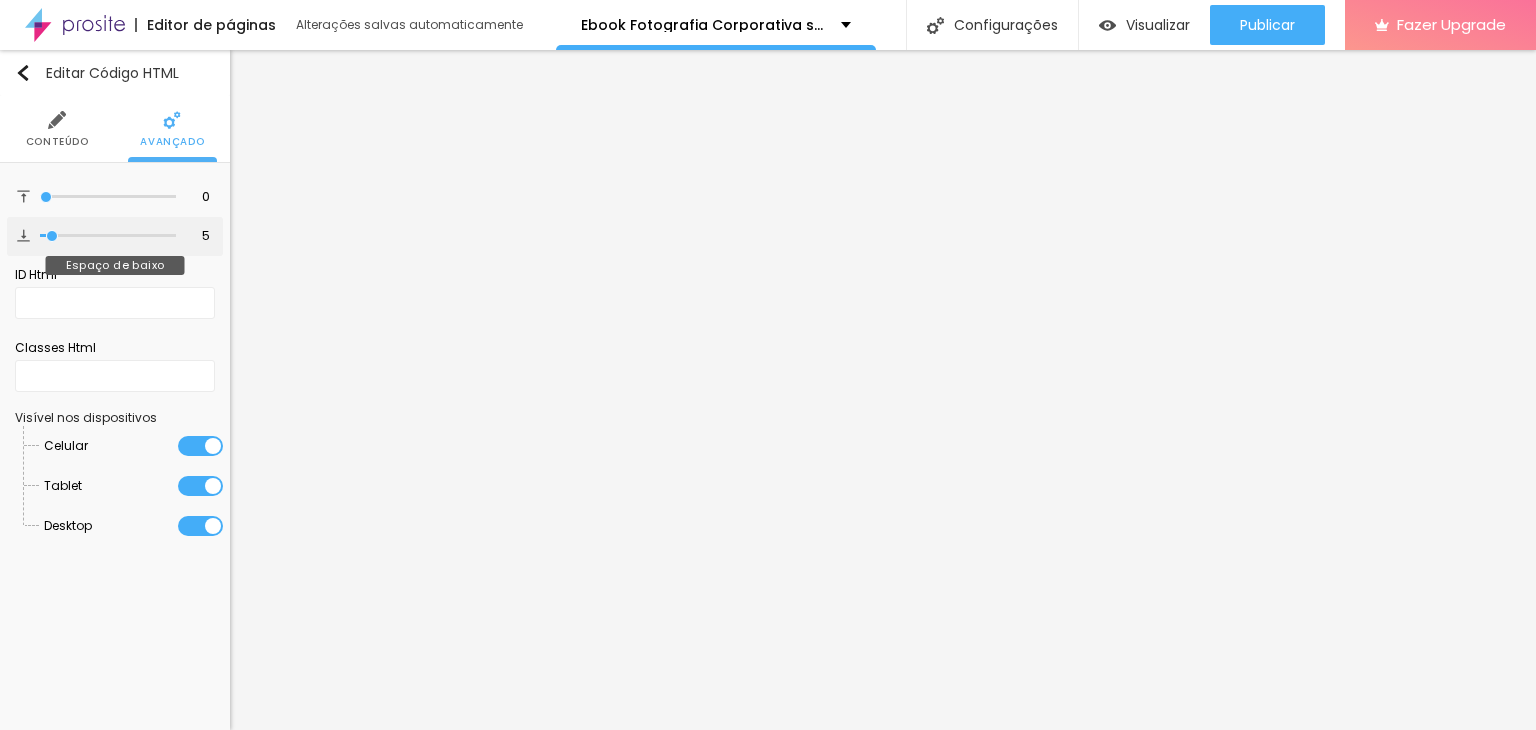 type on "6" 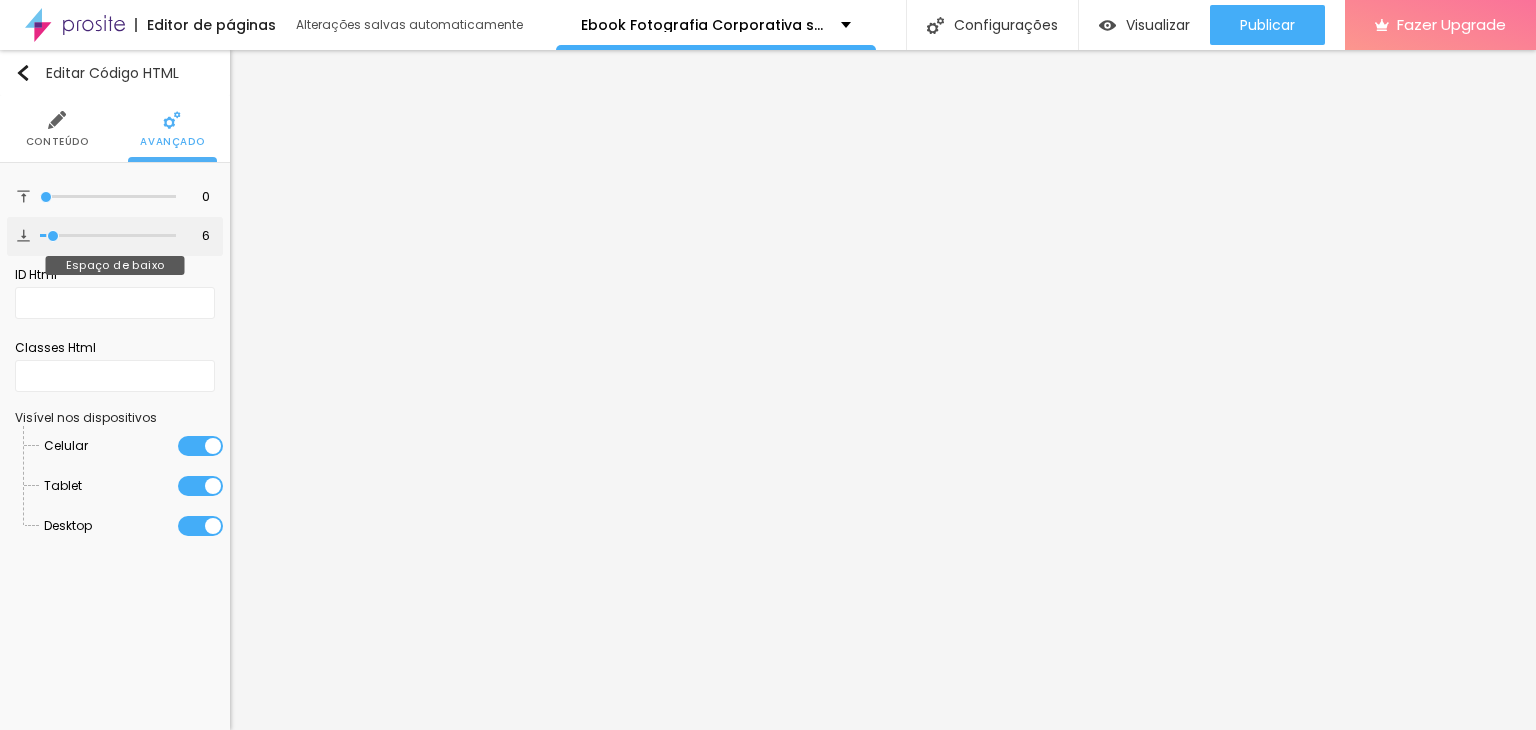 type on "7" 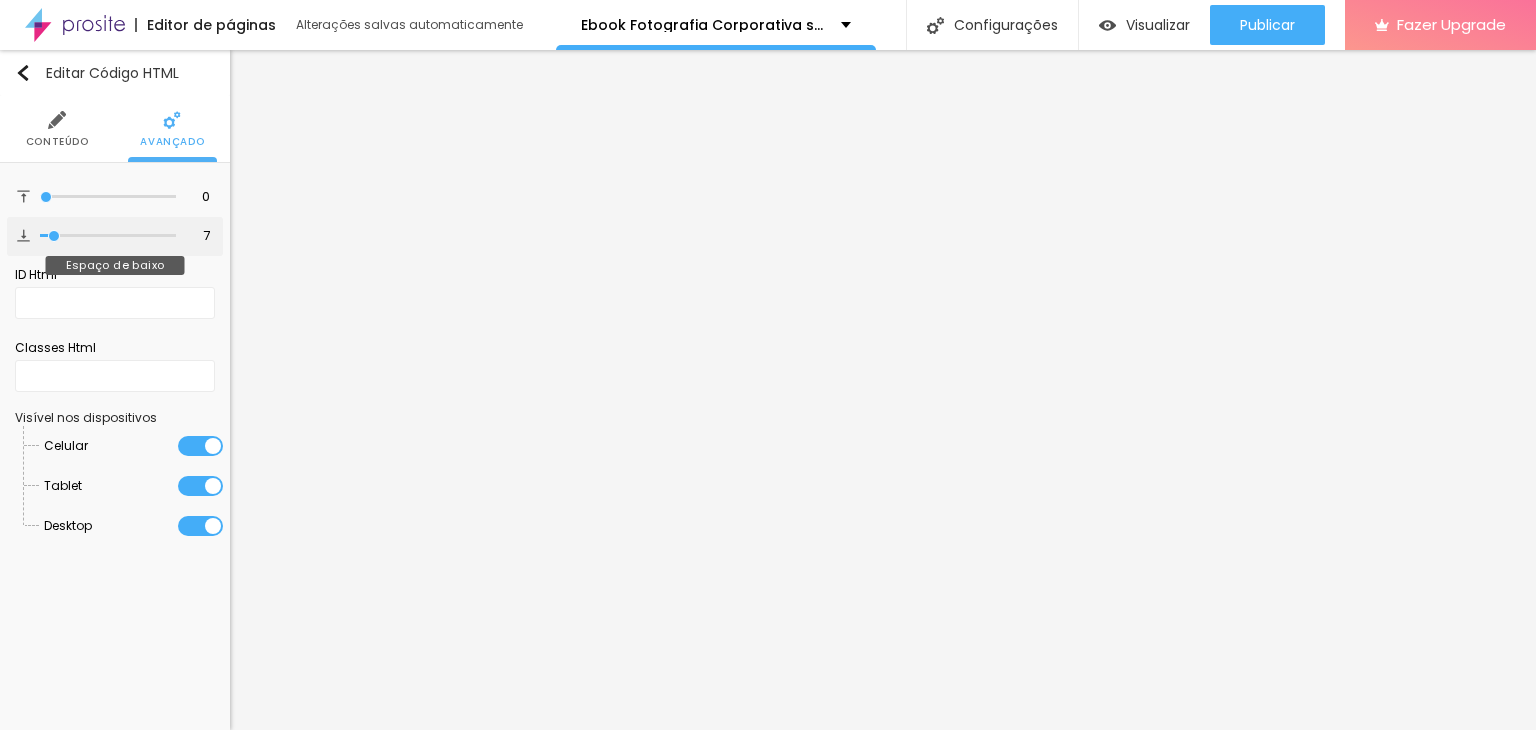 type on "8" 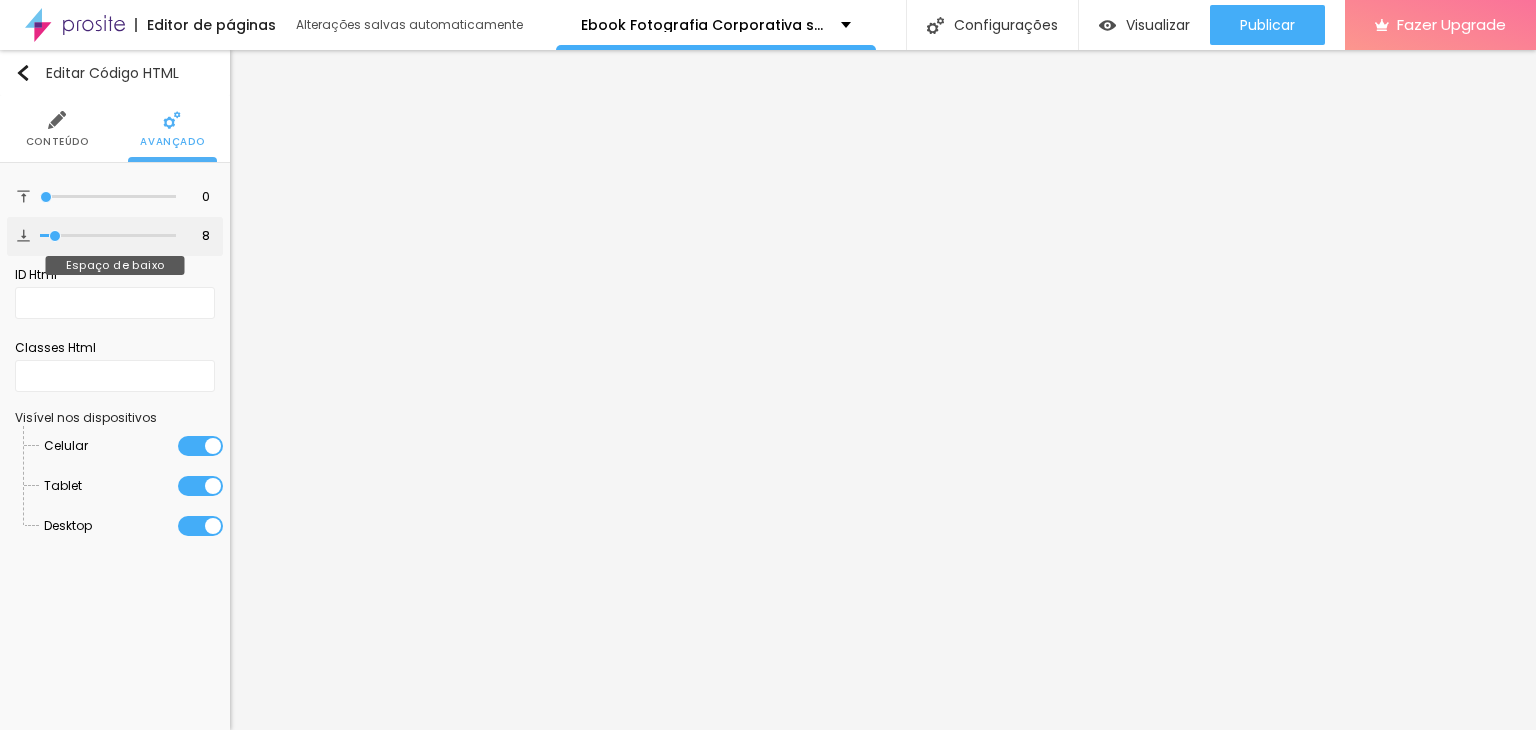 type on "9" 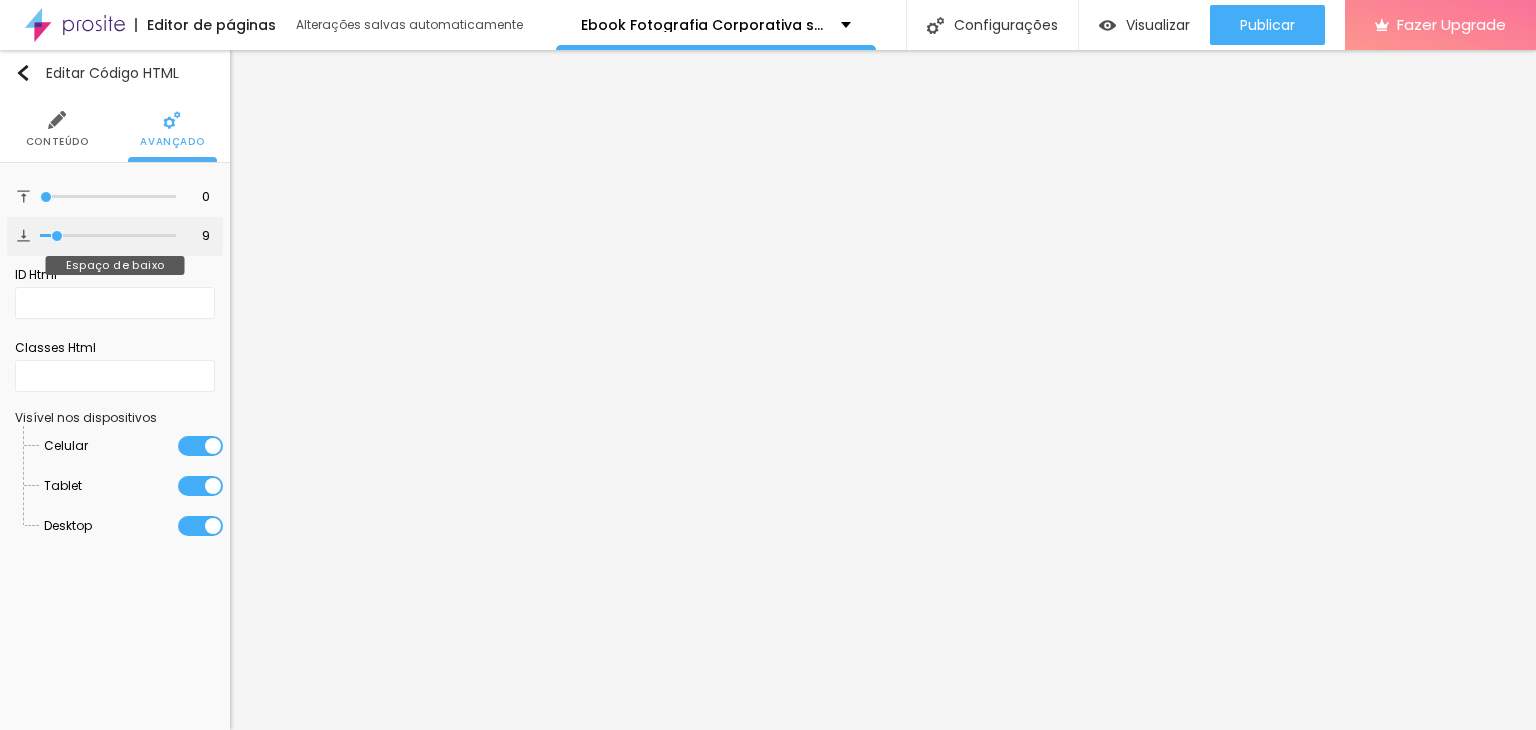 type on "11" 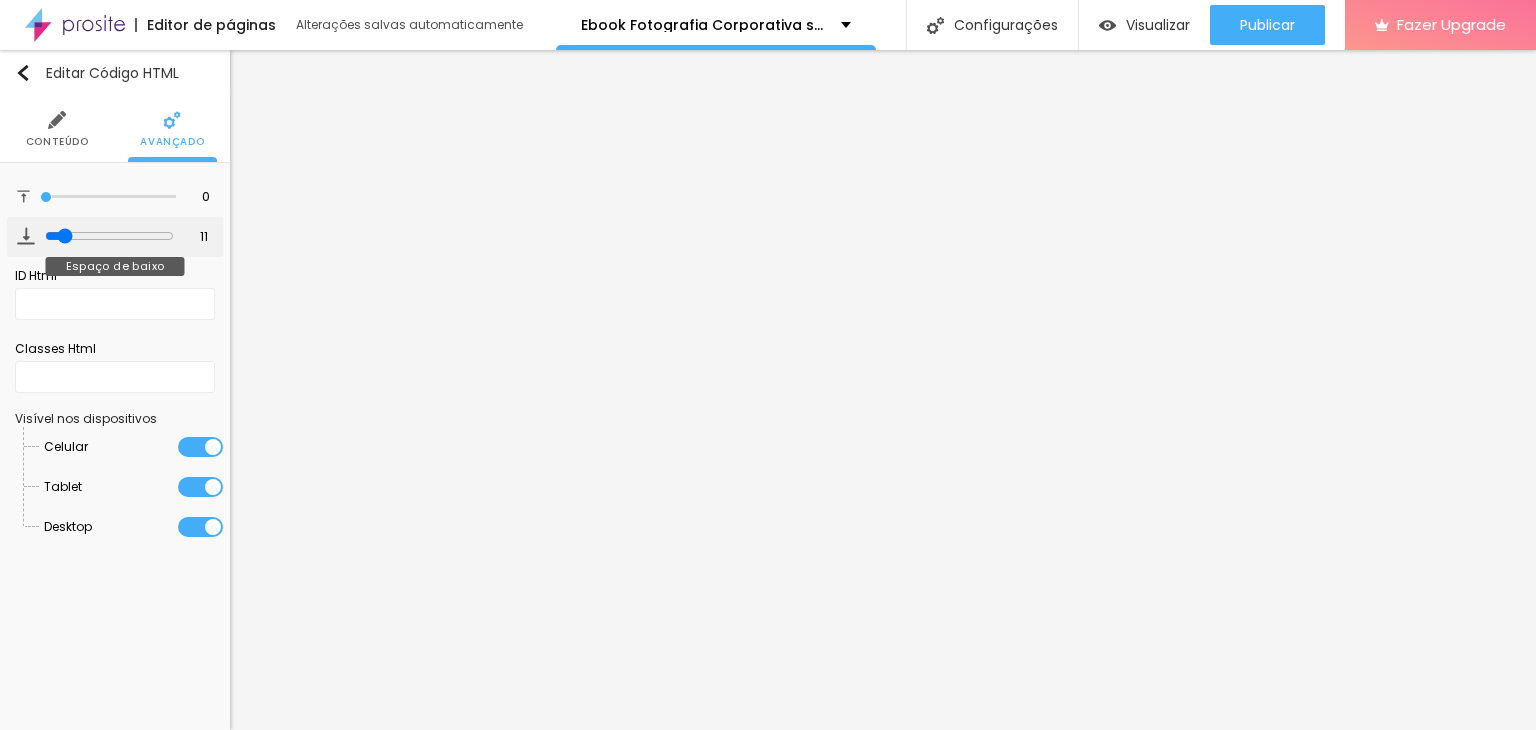 type on "9" 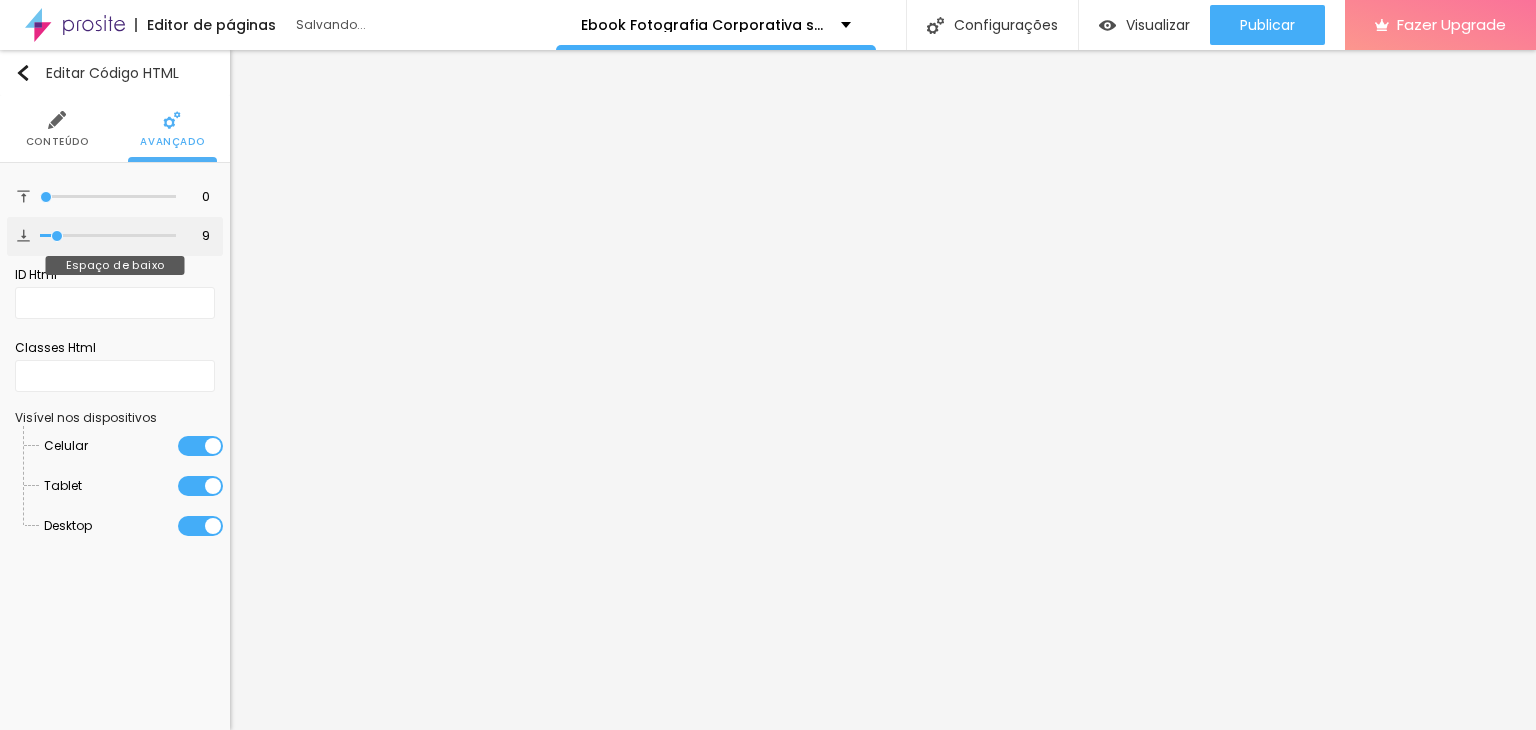 type on "10" 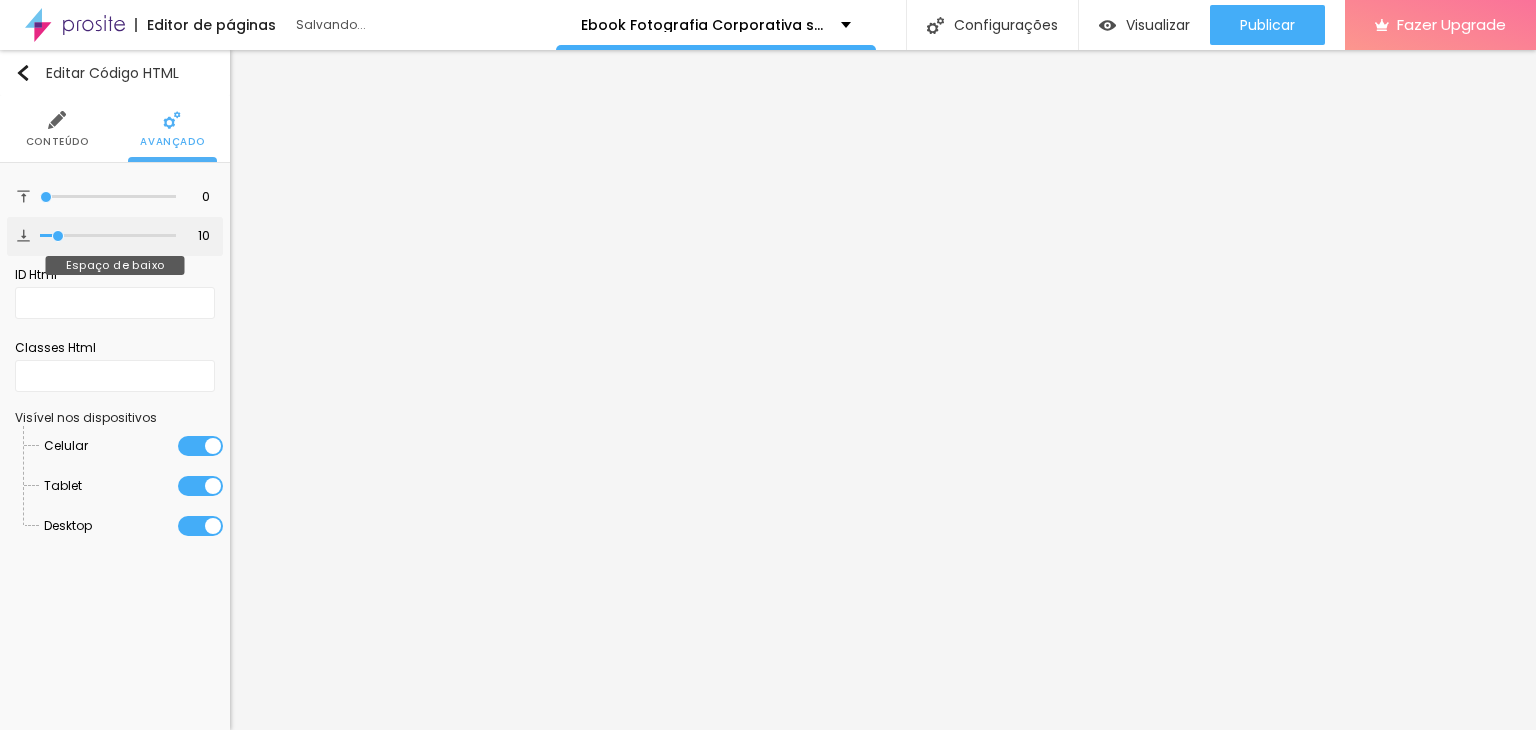 drag, startPoint x: 44, startPoint y: 237, endPoint x: 59, endPoint y: 235, distance: 15.132746 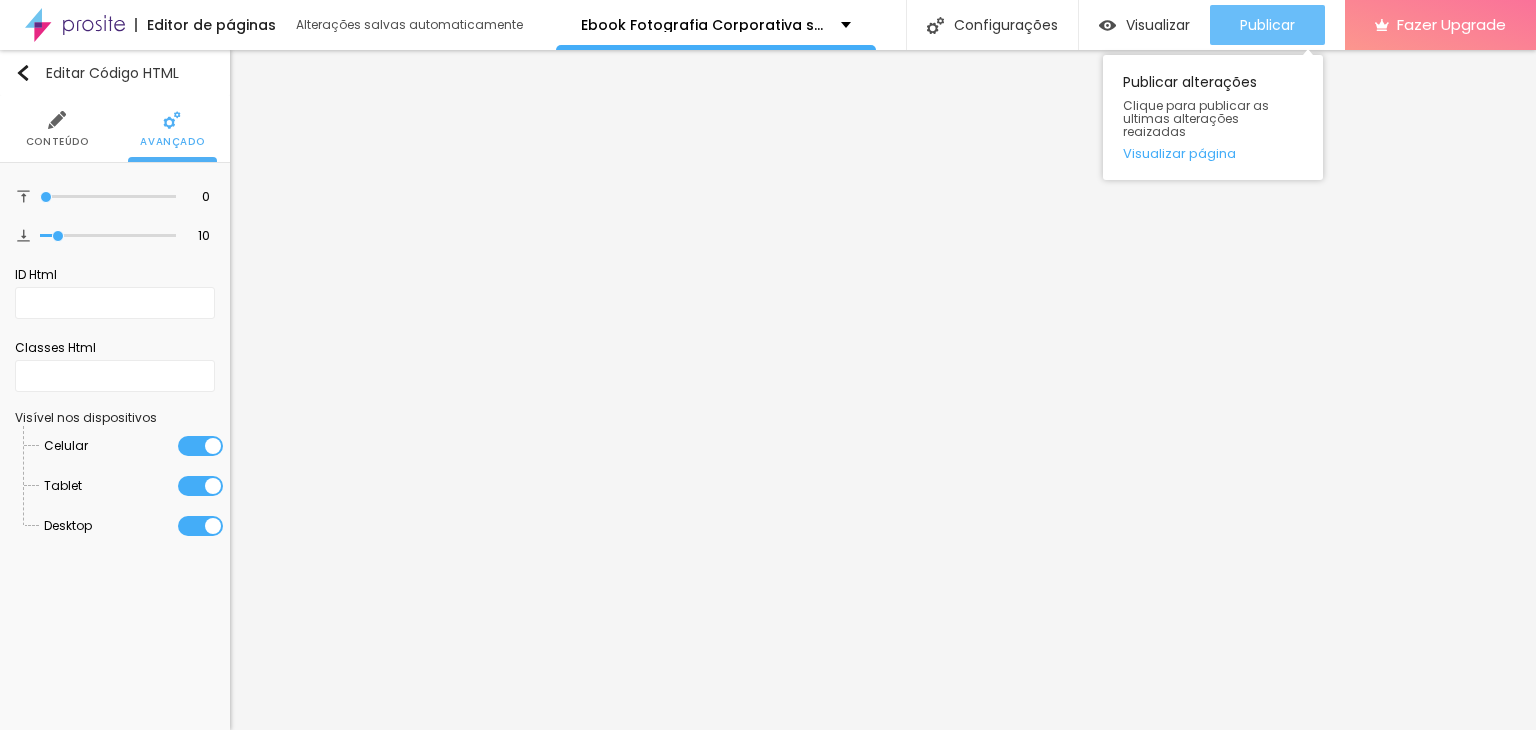 click on "Publicar" at bounding box center [1267, 25] 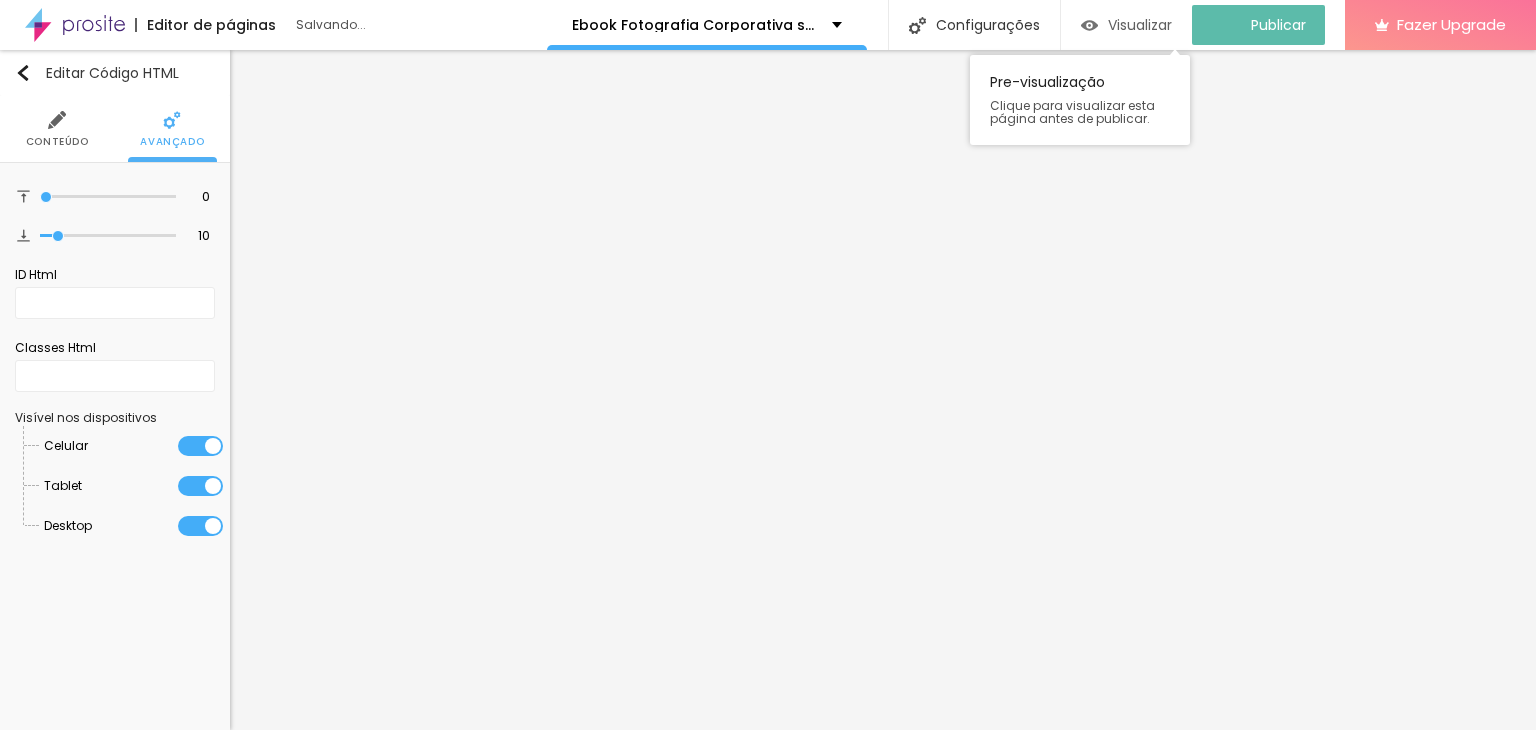 click on "Visualizar" at bounding box center [1140, 25] 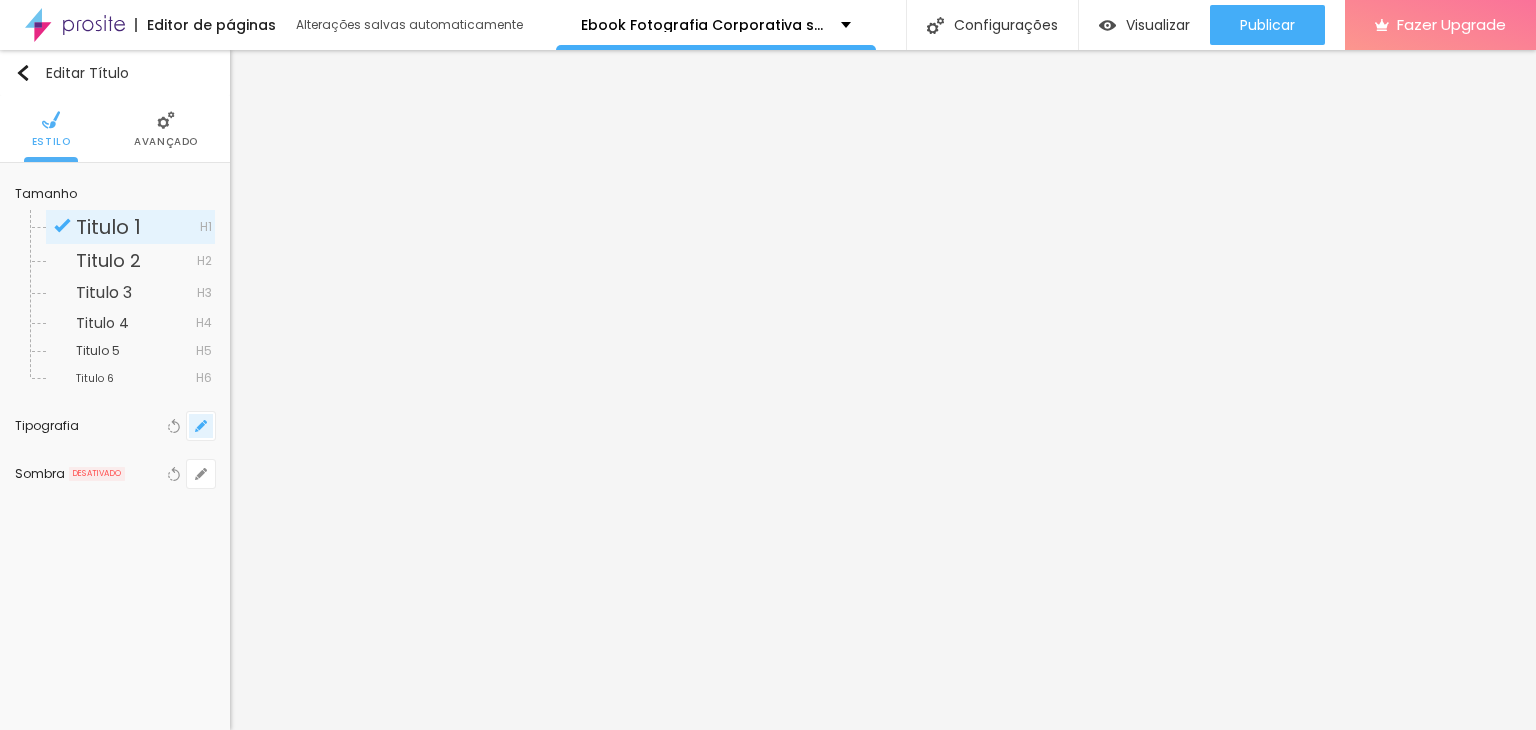 click at bounding box center [201, 426] 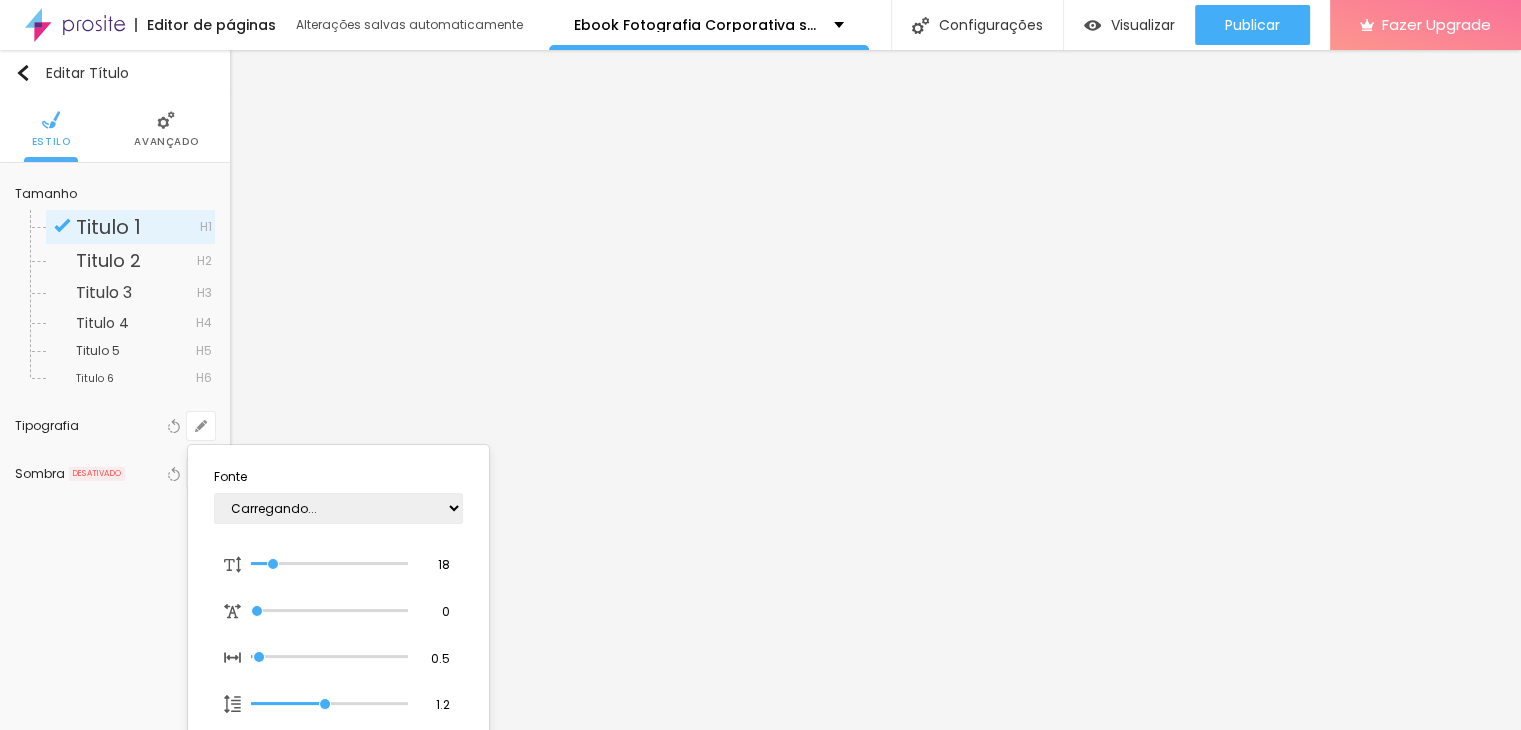 type on "1" 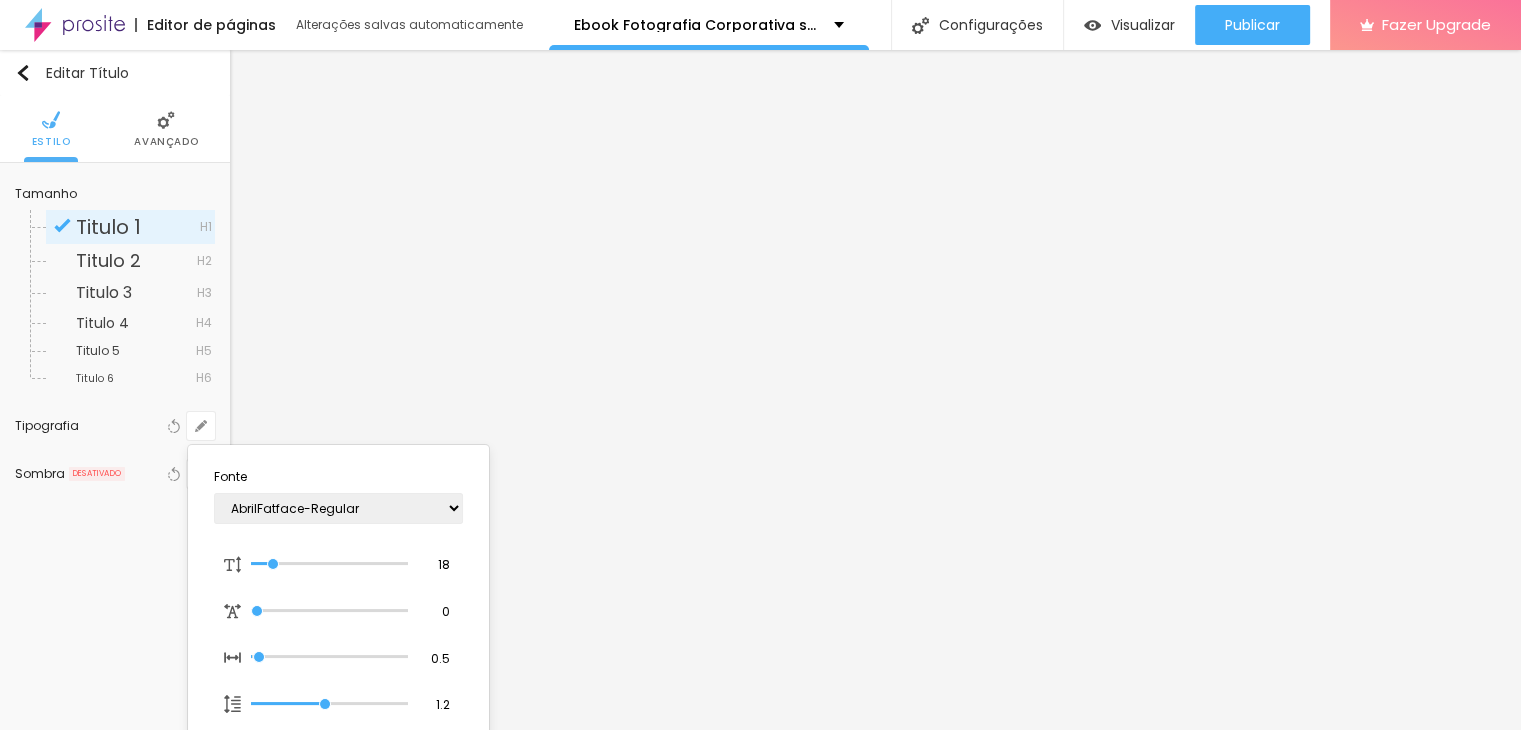 click at bounding box center (760, 365) 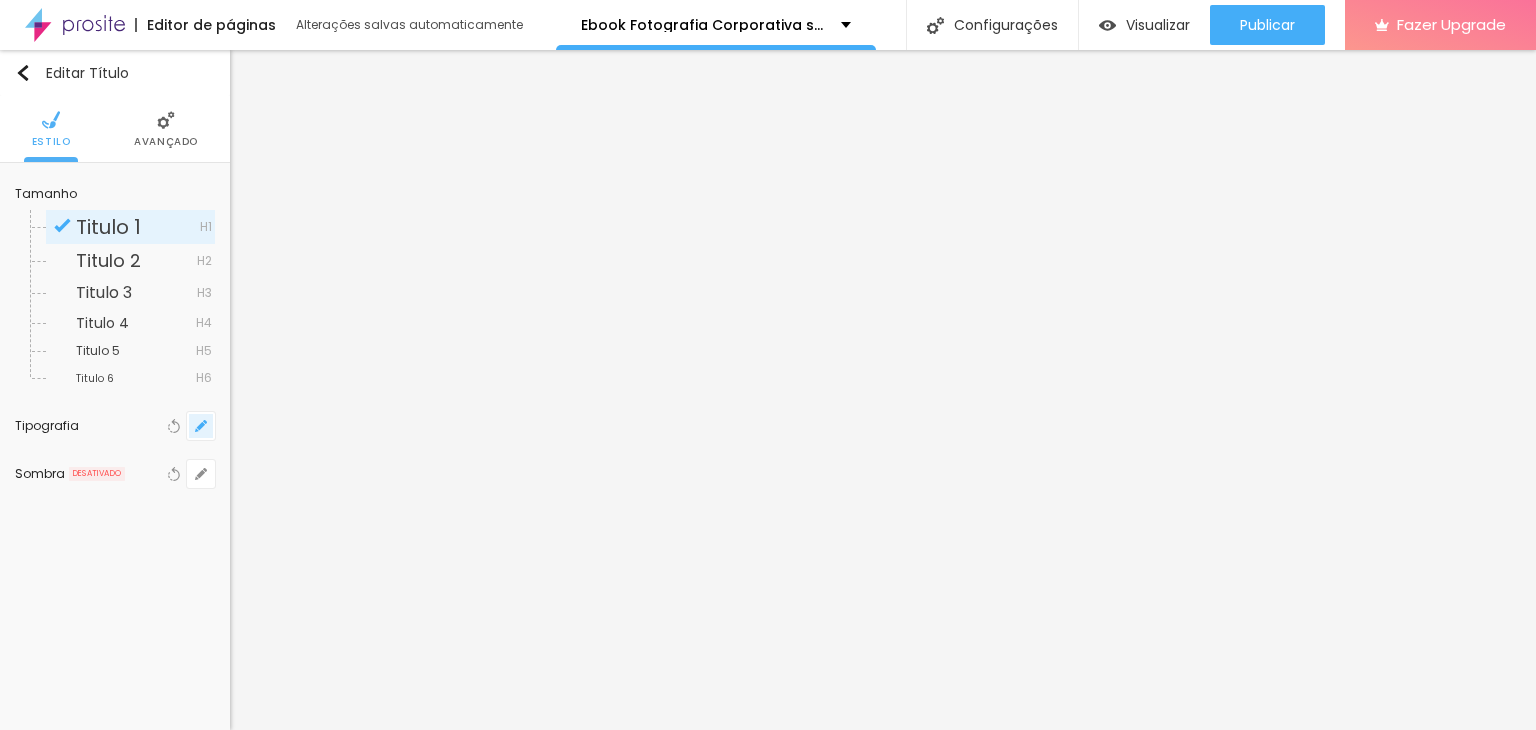 click 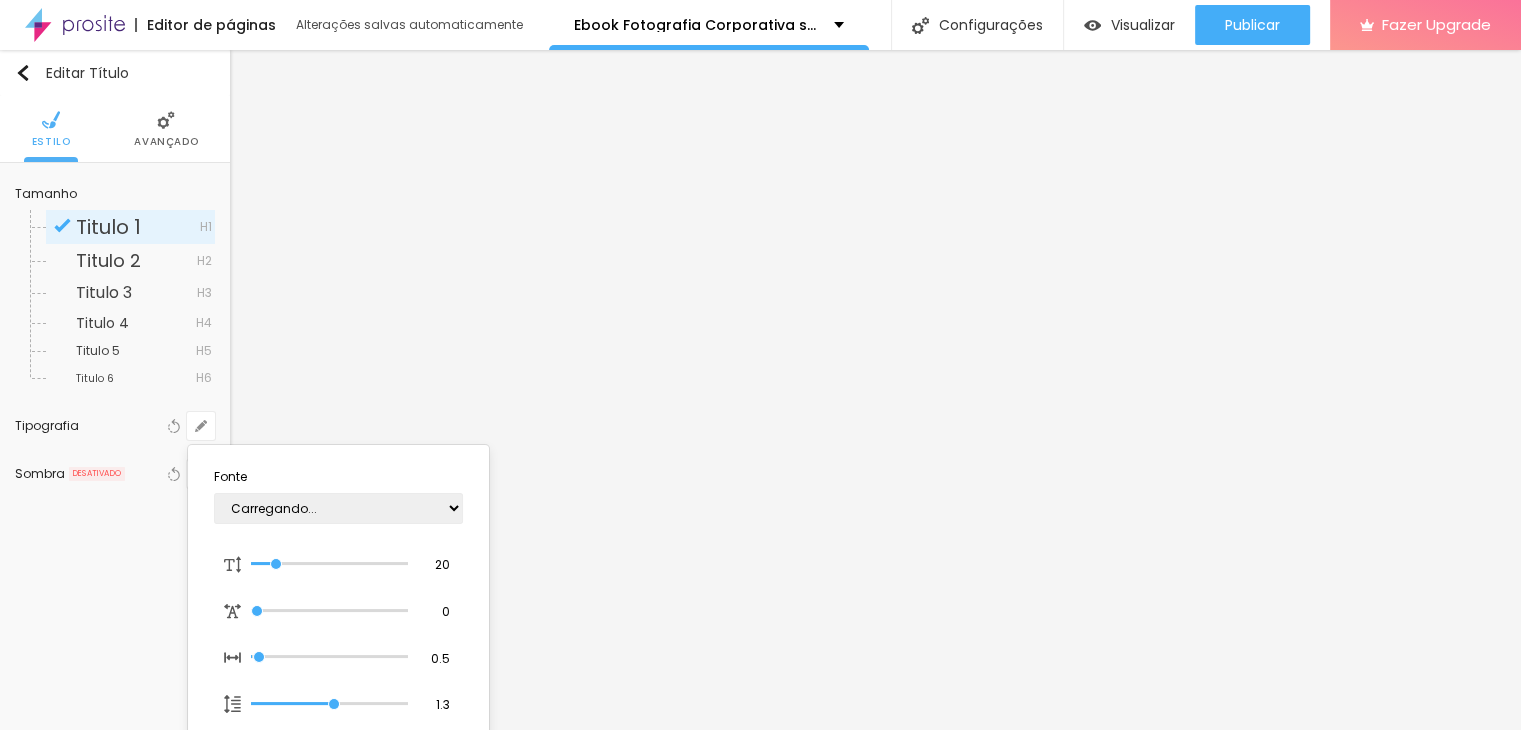 type on "1" 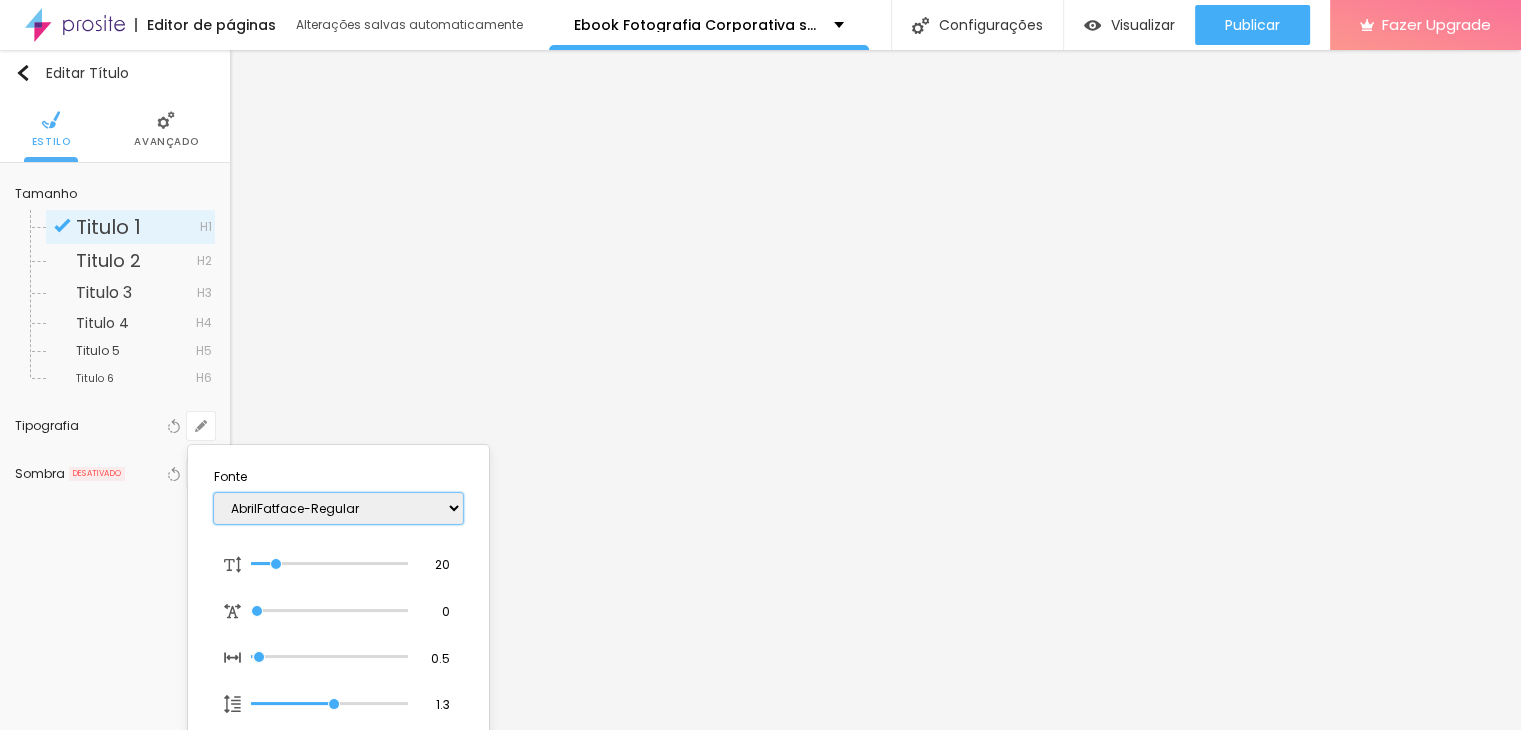 click on "AbrilFatface-Regular Actor-Regular Alegreya AlegreyaBlack Alice Allan-Bold Allan-Regular Amaranth AmaticaSC AmaticSC Amita-Bold Amita-Regular Anaheim AnonymousPro-Bold AnonymousPro-Italic AnonymousPro-Regular Arapey Archivo-Bold Archivo-Italic Archivo-Regular ArefRuqaa Arsenal-Bold Arsenal-Italic Arsenal-Regular Arvo Assistant AssistantLight AveriaLibre AveriaLibreLight AveriaSansLibre-Bold AveriaSansLibre-Italic AveriaSansLibre-Regular Bangers-Regular Bentham-Regular Bevan-Regular BioRhyme BioRhymeExtraBold BioRhymeLight Bitter BreeSerif ButterflyKids-Regular ChangaOne-Italic ChangaOne-Regular Chewy-Regular Chivo CinzelDecorative-Black CinzelDecorative-Bold CinzelDecorative-Regular Comfortaa-Bold Comfortaa-Light Comfortaa-Regular ComingSoon Cookie-Regular Corben-Bold Corben-Regular Cormorant CormorantGeramond-Bold CormorantGeramond-Italic CormorantGeramond-Medium CormorantGeramond-Regular CormorantLight Cousine-Bold Cousine-Italic Cousine-Regular Creepster-Regular CrimsonText CrimsonTextBold Cuprum FjallaOne" at bounding box center (338, 508) 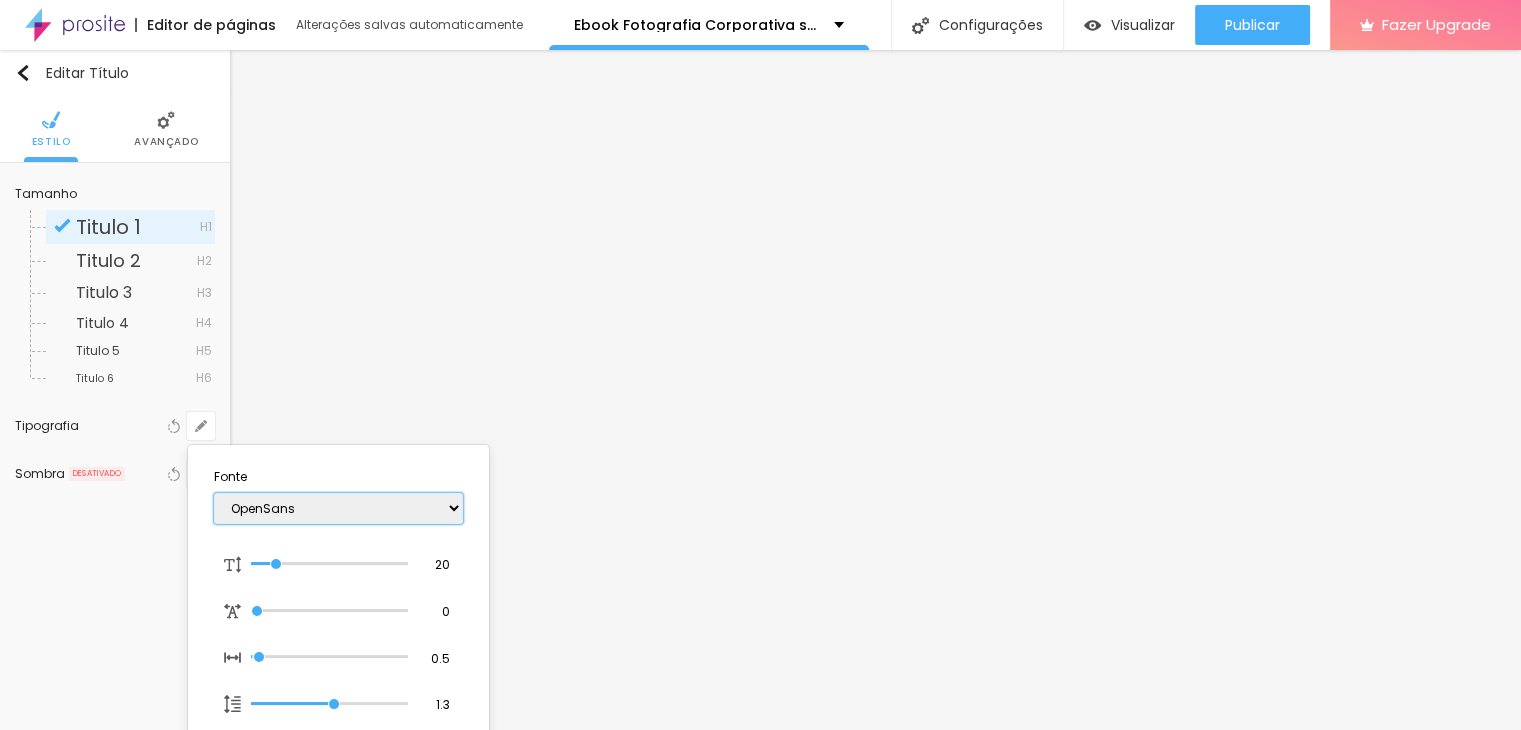 click on "AbrilFatface-Regular Actor-Regular Alegreya AlegreyaBlack Alice Allan-Bold Allan-Regular Amaranth AmaticaSC AmaticSC Amita-Bold Amita-Regular Anaheim AnonymousPro-Bold AnonymousPro-Italic AnonymousPro-Regular Arapey Archivo-Bold Archivo-Italic Archivo-Regular ArefRuqaa Arsenal-Bold Arsenal-Italic Arsenal-Regular Arvo Assistant AssistantLight AveriaLibre AveriaLibreLight AveriaSansLibre-Bold AveriaSansLibre-Italic AveriaSansLibre-Regular Bangers-Regular Bentham-Regular Bevan-Regular BioRhyme BioRhymeExtraBold BioRhymeLight Bitter BreeSerif ButterflyKids-Regular ChangaOne-Italic ChangaOne-Regular Chewy-Regular Chivo CinzelDecorative-Black CinzelDecorative-Bold CinzelDecorative-Regular Comfortaa-Bold Comfortaa-Light Comfortaa-Regular ComingSoon Cookie-Regular Corben-Bold Corben-Regular Cormorant CormorantGeramond-Bold CormorantGeramond-Italic CormorantGeramond-Medium CormorantGeramond-Regular CormorantLight Cousine-Bold Cousine-Italic Cousine-Regular Creepster-Regular CrimsonText CrimsonTextBold Cuprum FjallaOne" at bounding box center (338, 508) 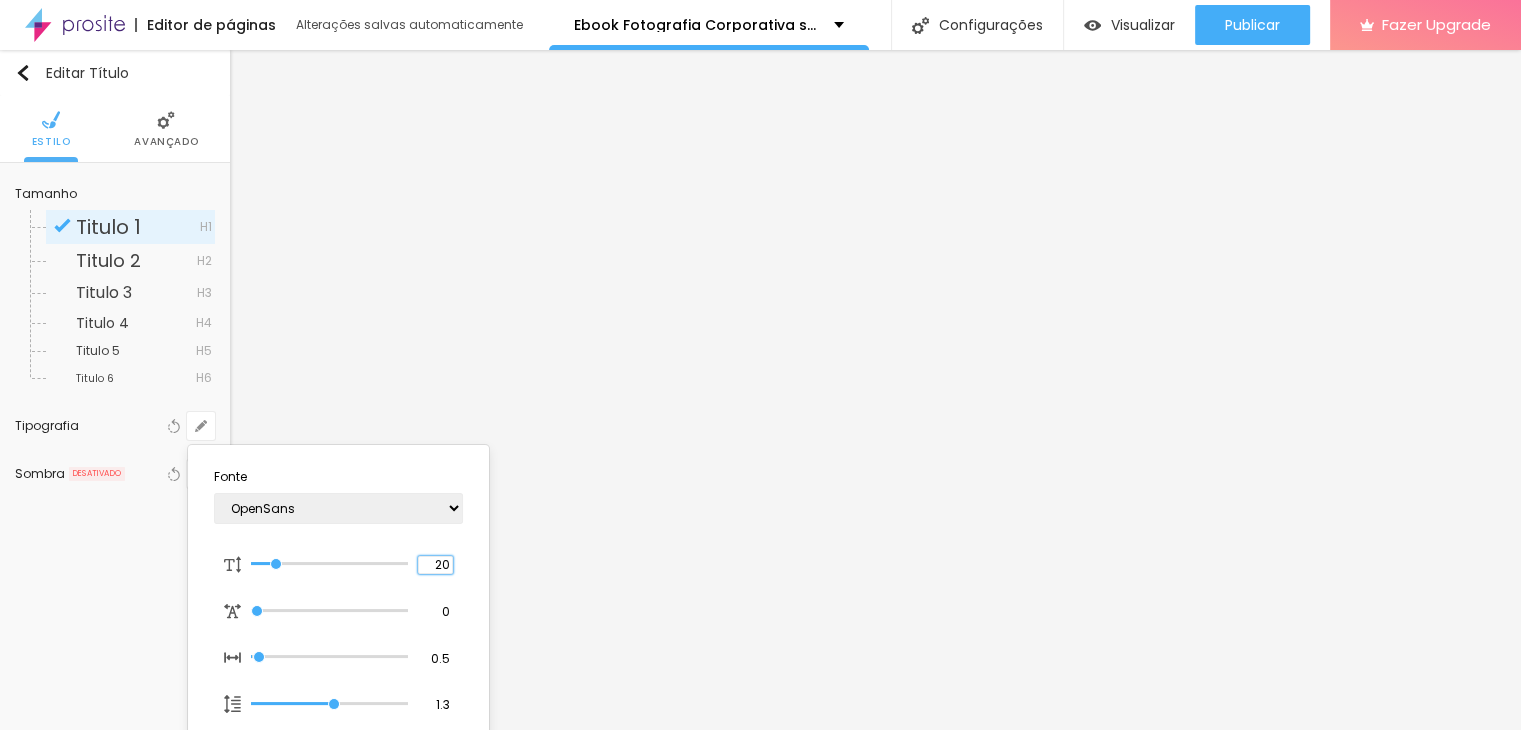 drag, startPoint x: 428, startPoint y: 563, endPoint x: 519, endPoint y: 562, distance: 91.00549 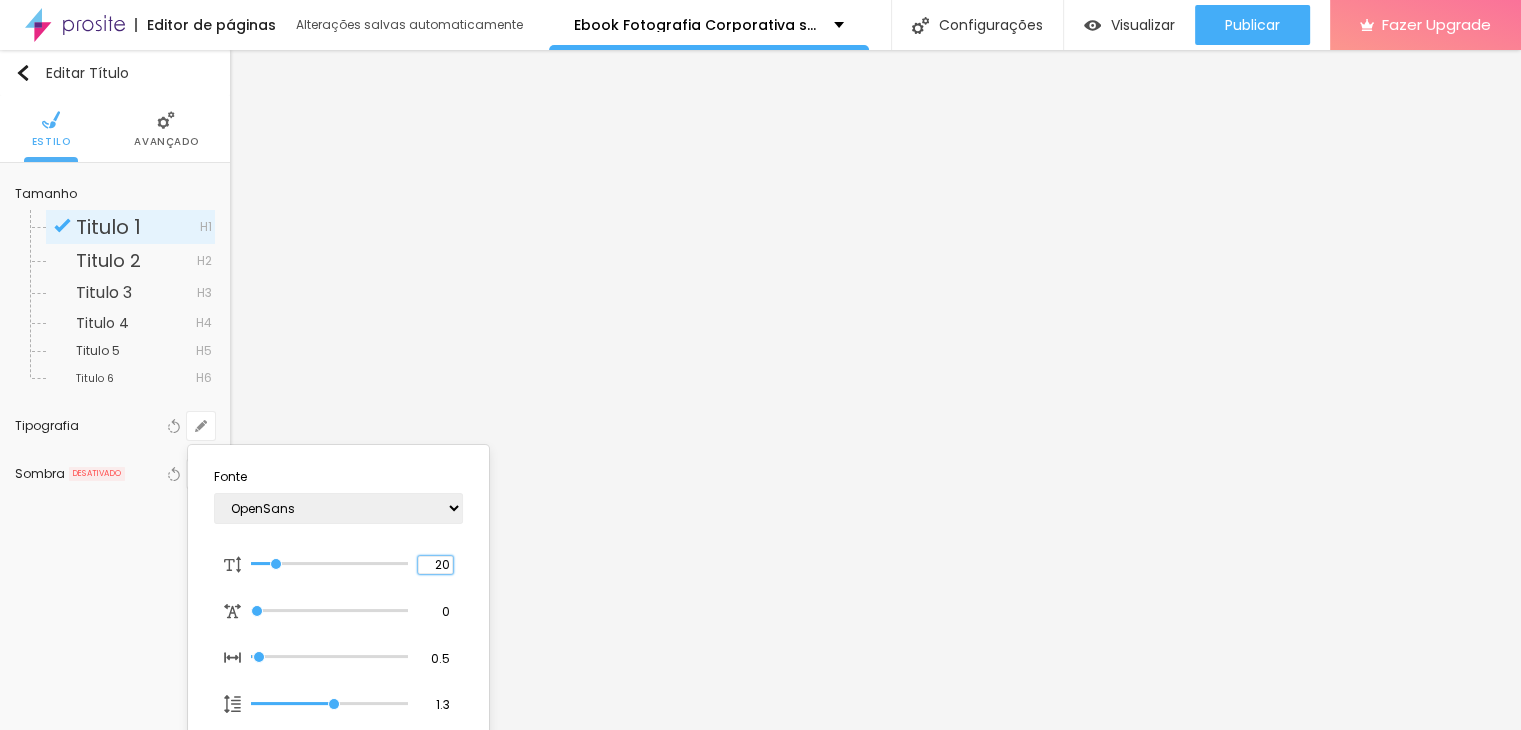 click on "Editor de páginas Alterações salvas automaticamente Ebook Fotografia Corporativa sem Estúdio Configurações Configurações da página Clique para editar as configurações desta página como: Informações para compartilhamento, SEO, URL e layout. Visualizar Pre-visualização Clique para visualizar esta página antes de publicar. Publicar Publicar alterações Clique para publicar as ultimas alterações reaizadas Visualizar página Fazer Upgrade Título Texto Imagem Vídeo Botão Mapa Divisor Espaçador PREMIUM Código HTML Redes Sociais Formulário Ícone Perguntas frequentes Timer Botão de pagamento Botão do WhatsApp Novo Google Reviews Outros CRM Comentários do Facebook Antes/Depois Editar Título Estilo Avançado Tamanho Titulo 1 H1 Titulo 2 H2 Titulo 3 H3 Titulo 4 H4 Titulo 5 H5 Titulo 6 H6 Tipografia Voltar ao padrão Sombra DESATIVADO Voltar ao padrão
Fonte AbrilFatface-Regular Actor-Regular Alegreya AlegreyaBlack Alice Allan-Bold Allan-Regular Arvo" at bounding box center [760, 365] 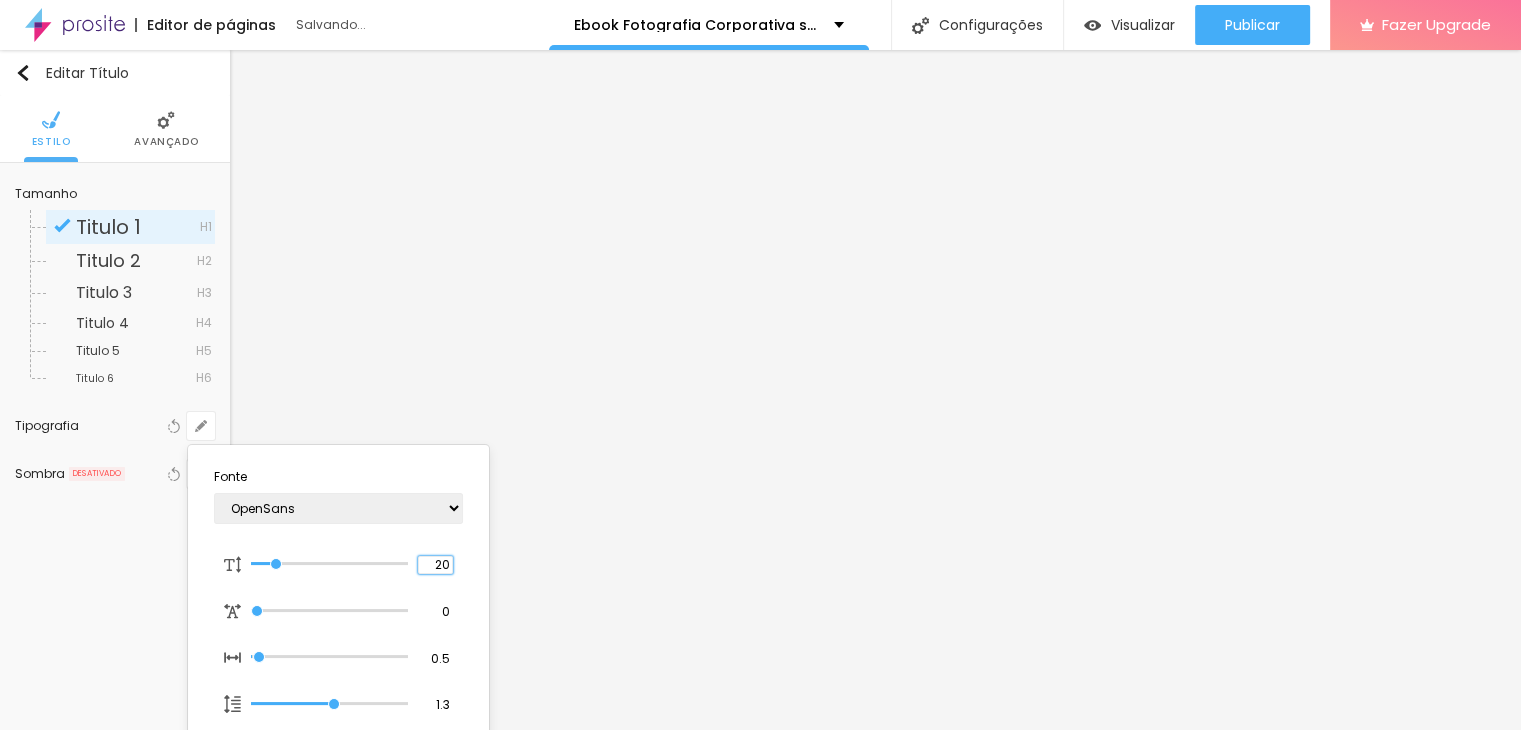 type on "1" 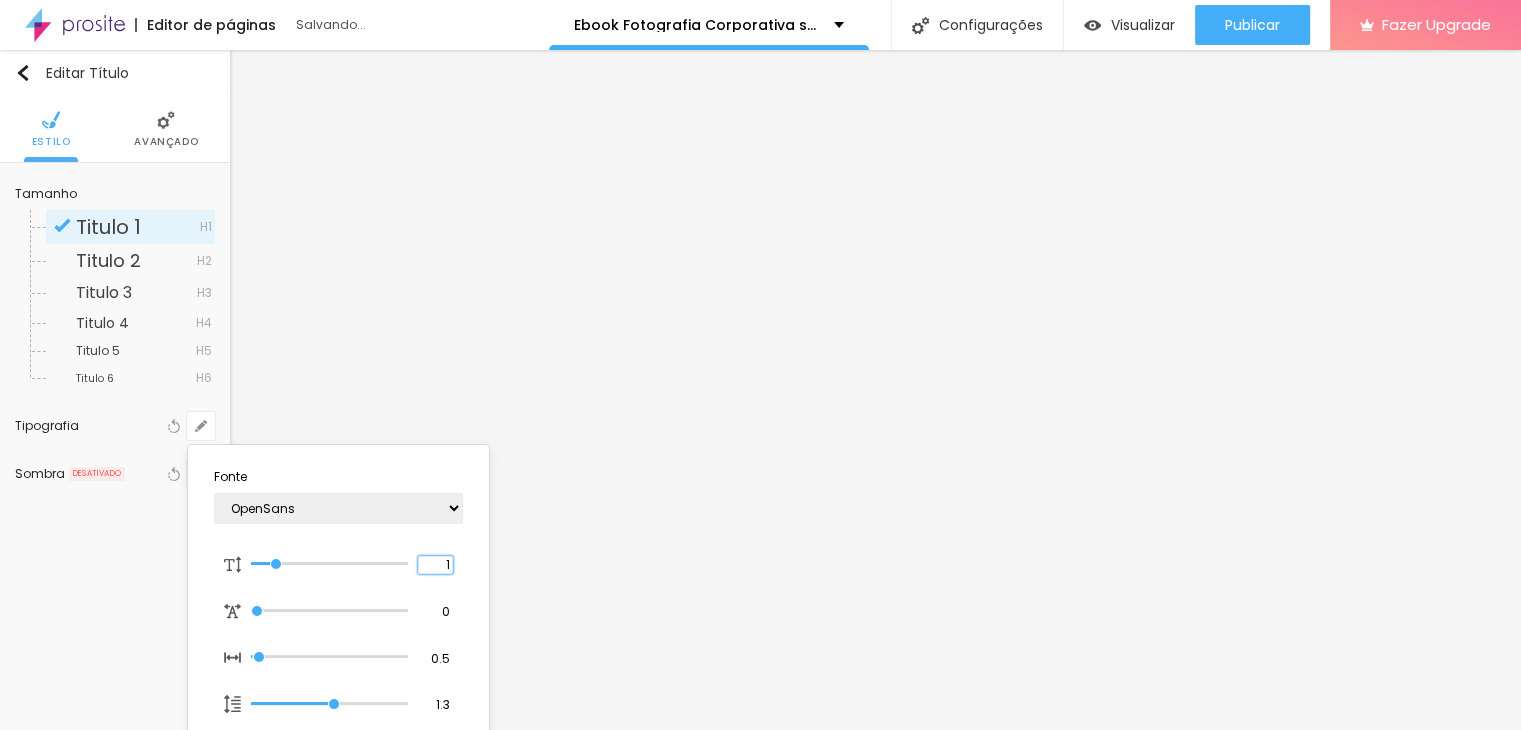 type on "8" 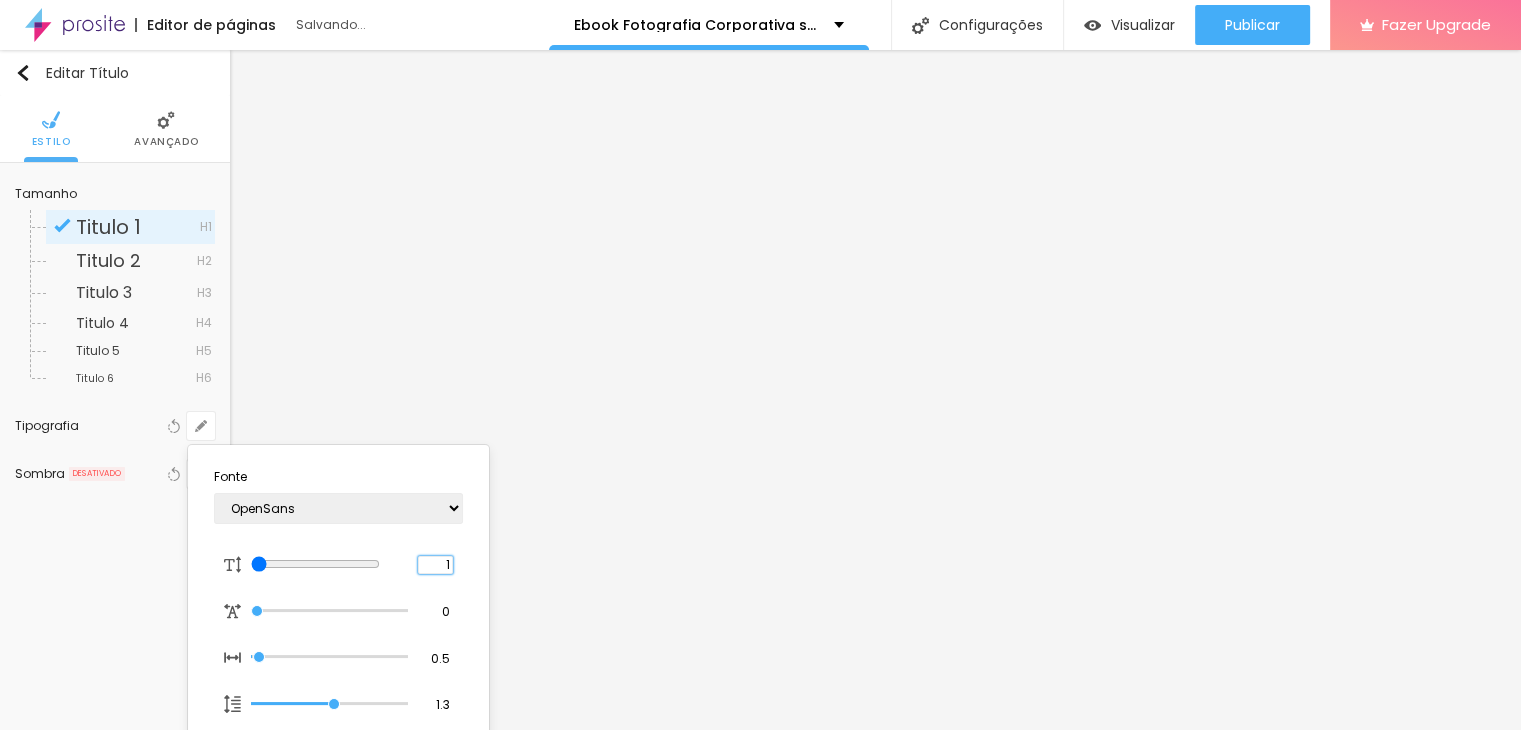type on "18" 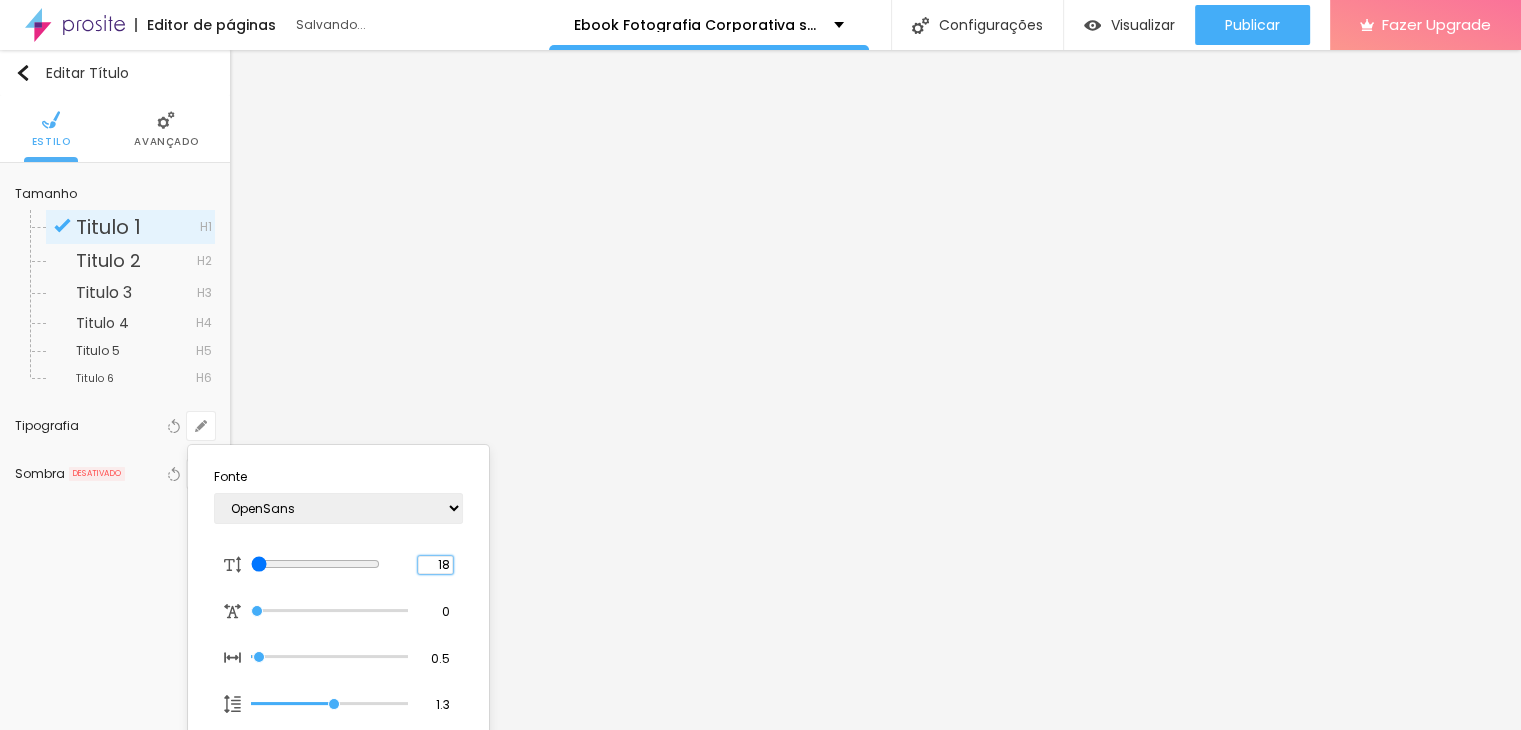 type on "18" 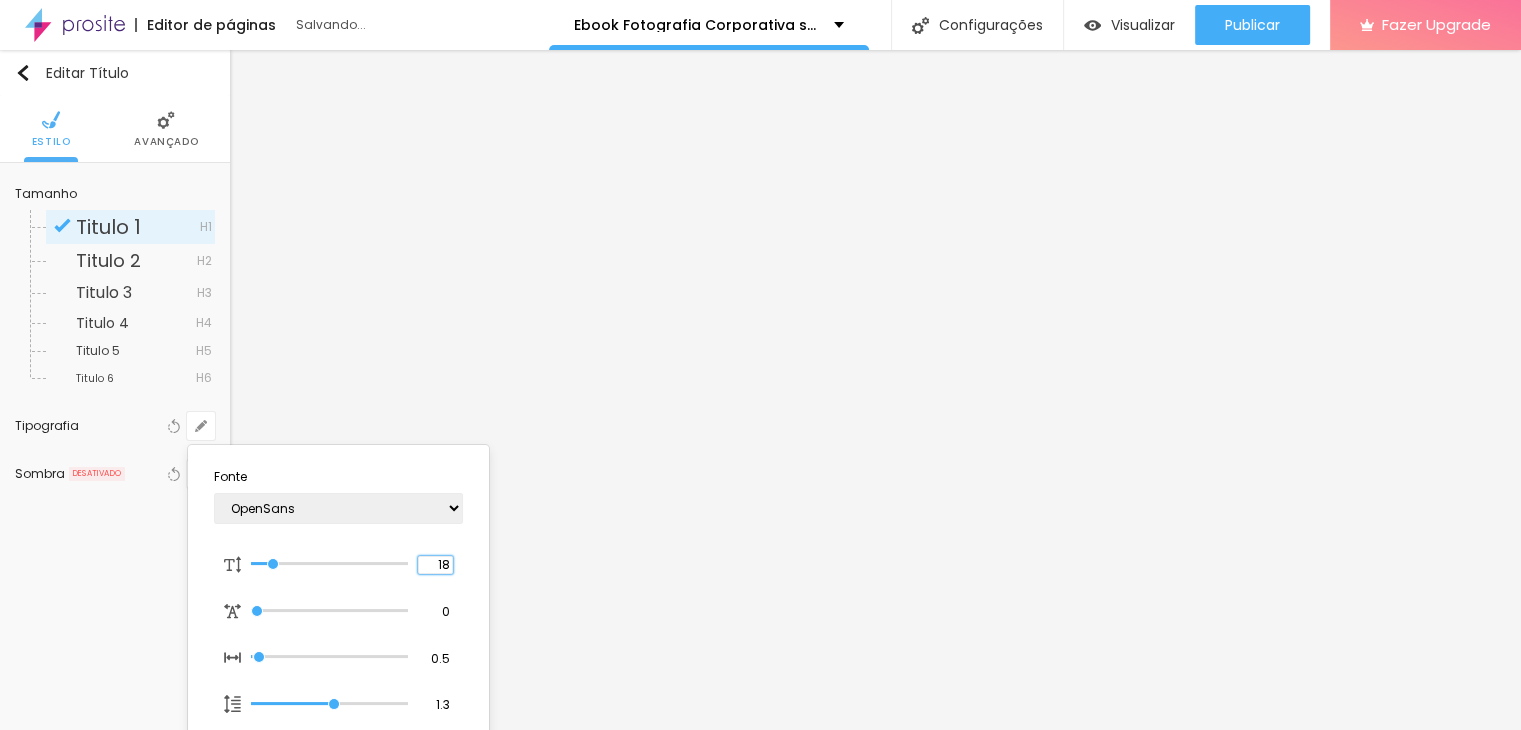 type on "1" 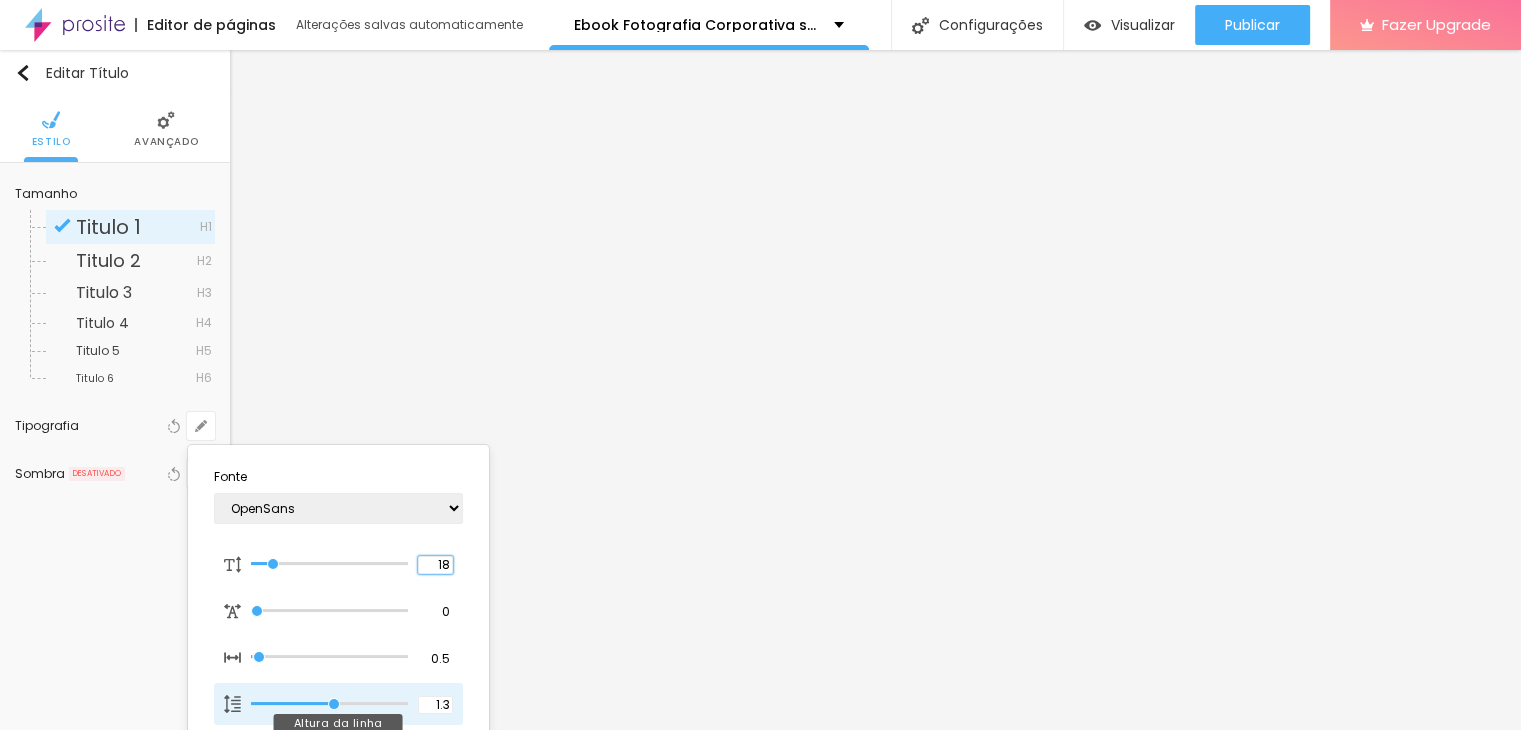 type on "18" 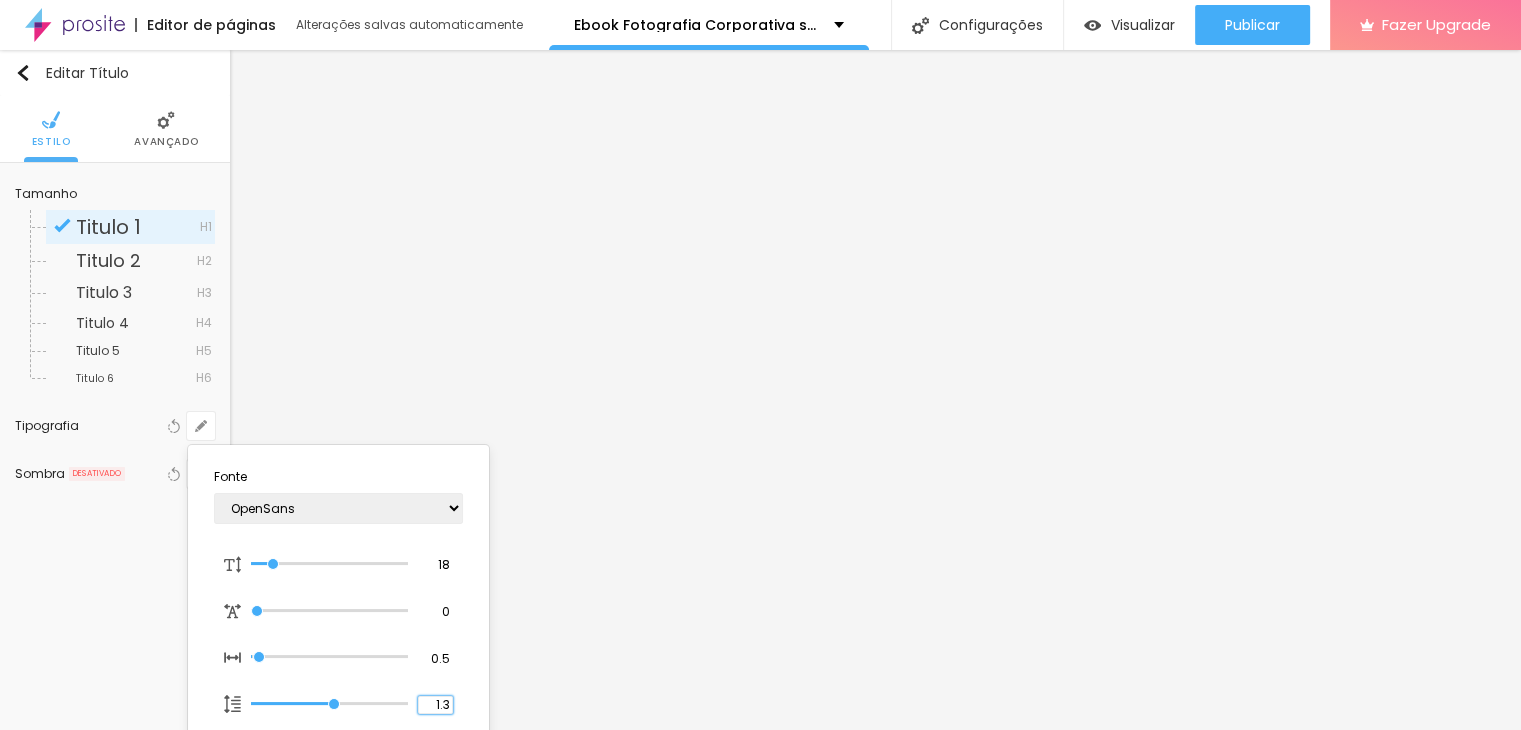 drag, startPoint x: 432, startPoint y: 705, endPoint x: 502, endPoint y: 703, distance: 70.028564 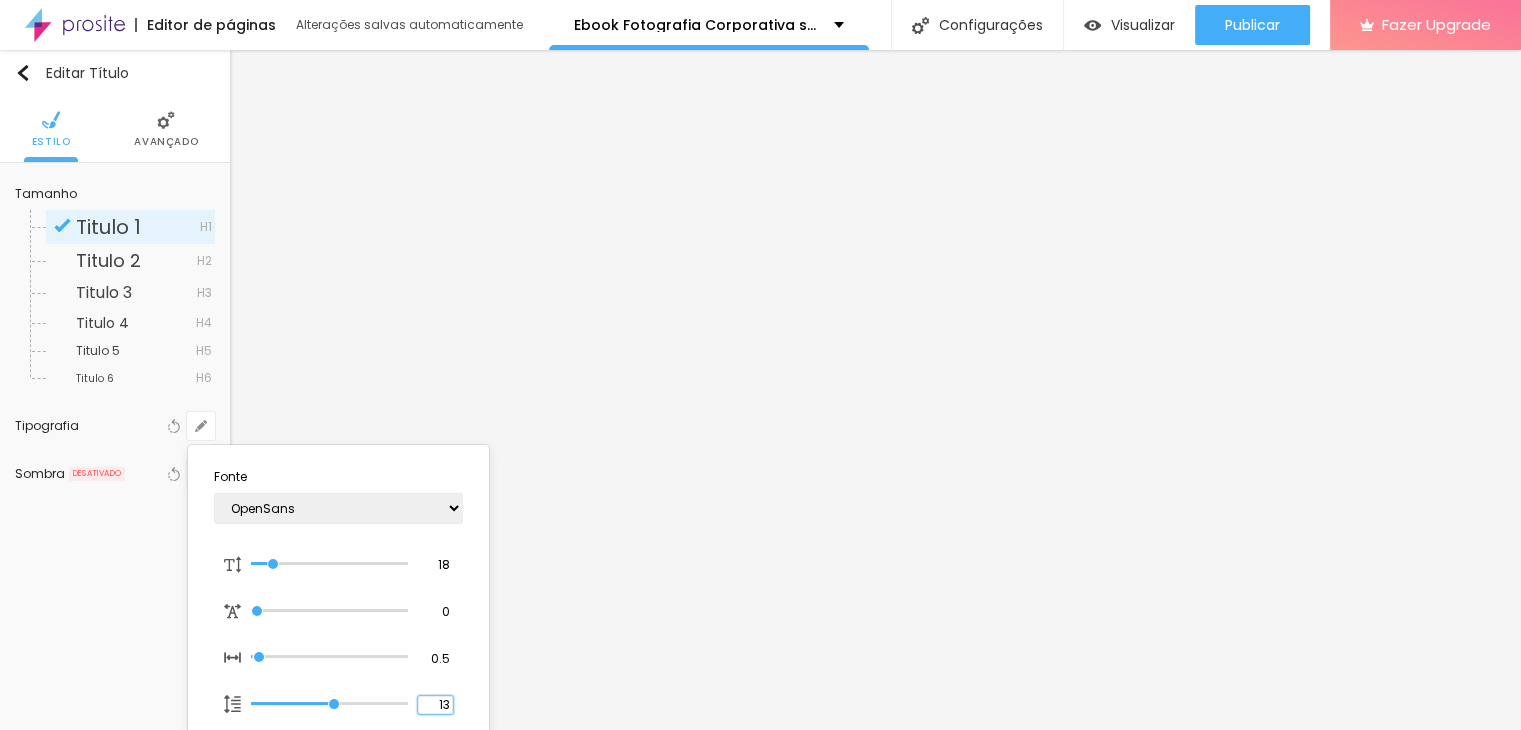 type on "1" 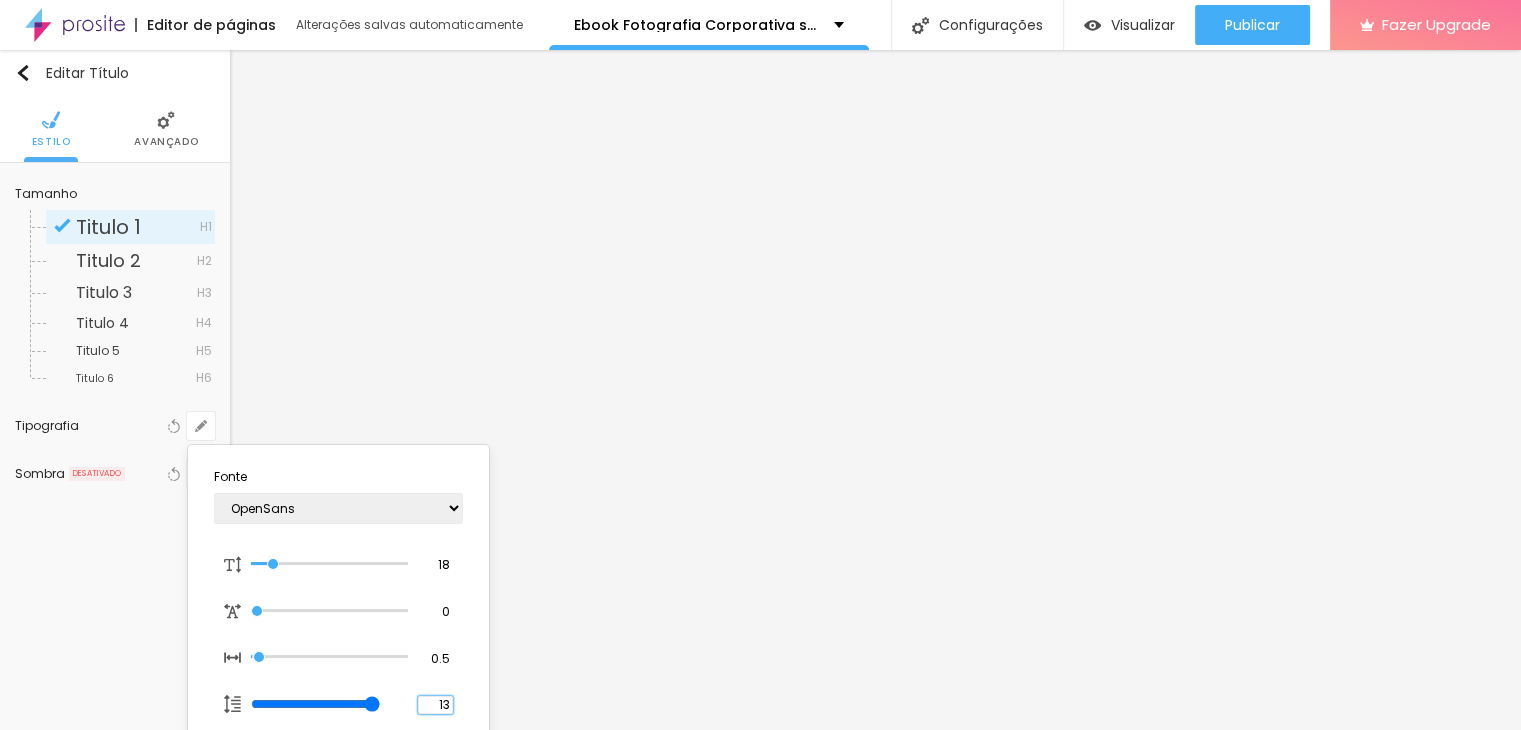 type on "1.3" 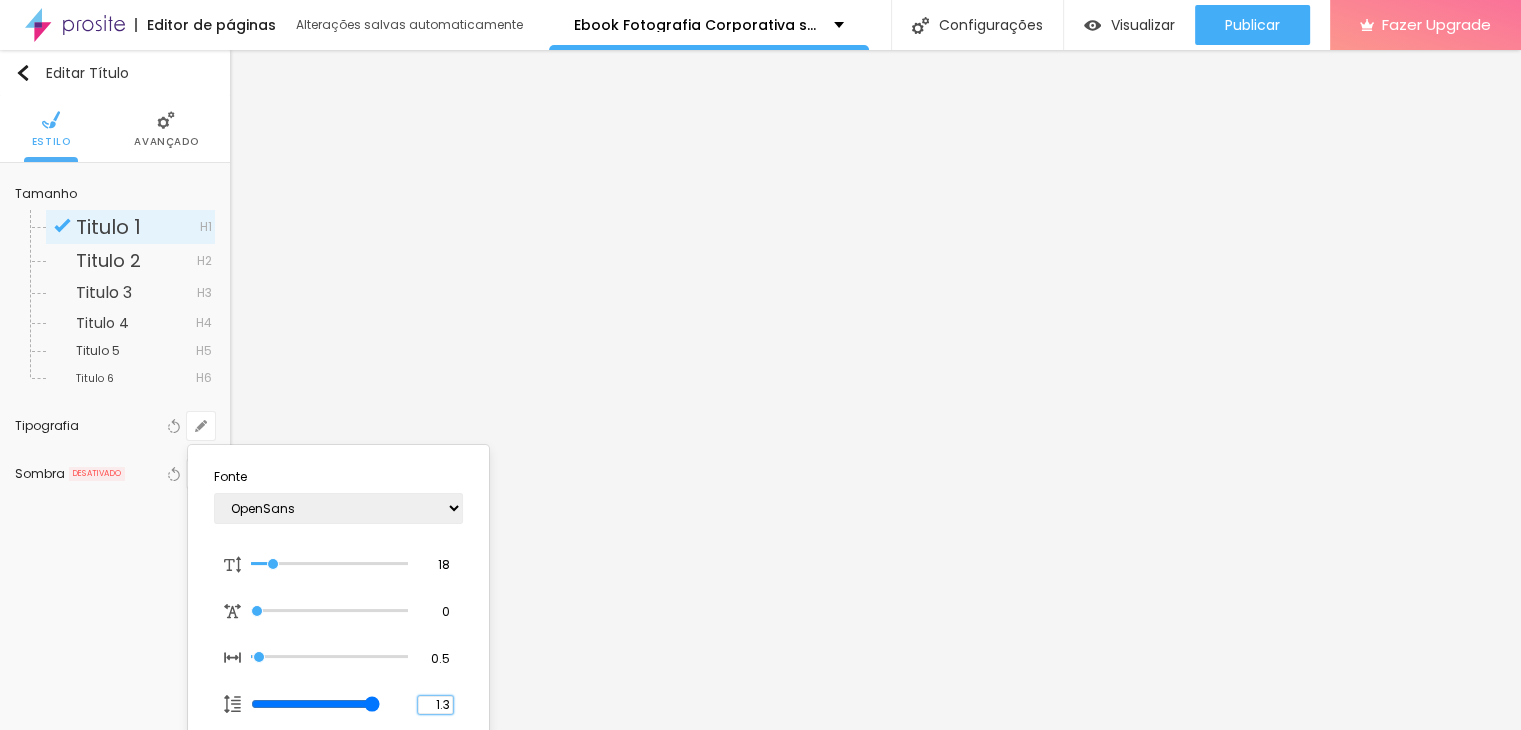 type on "1" 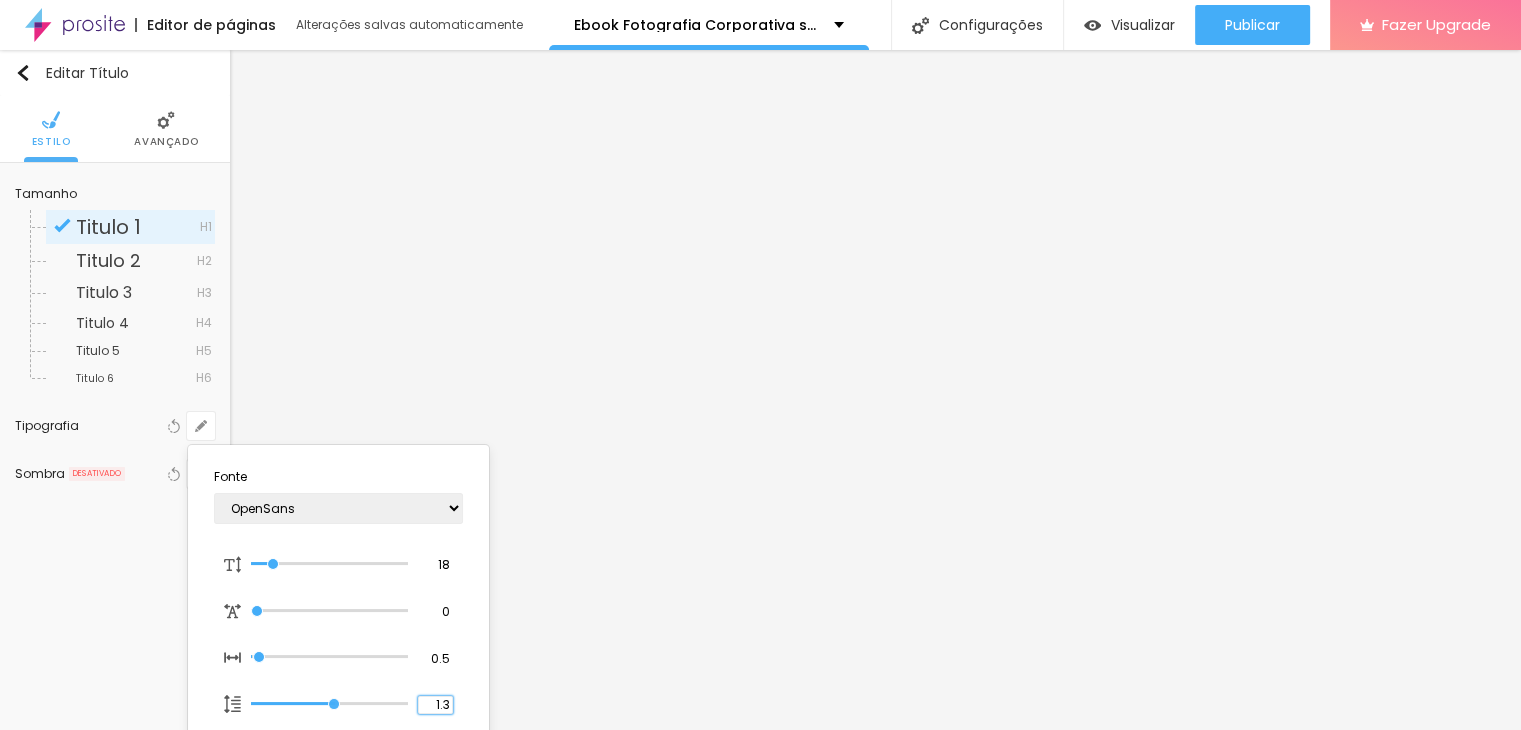 type on "1.23" 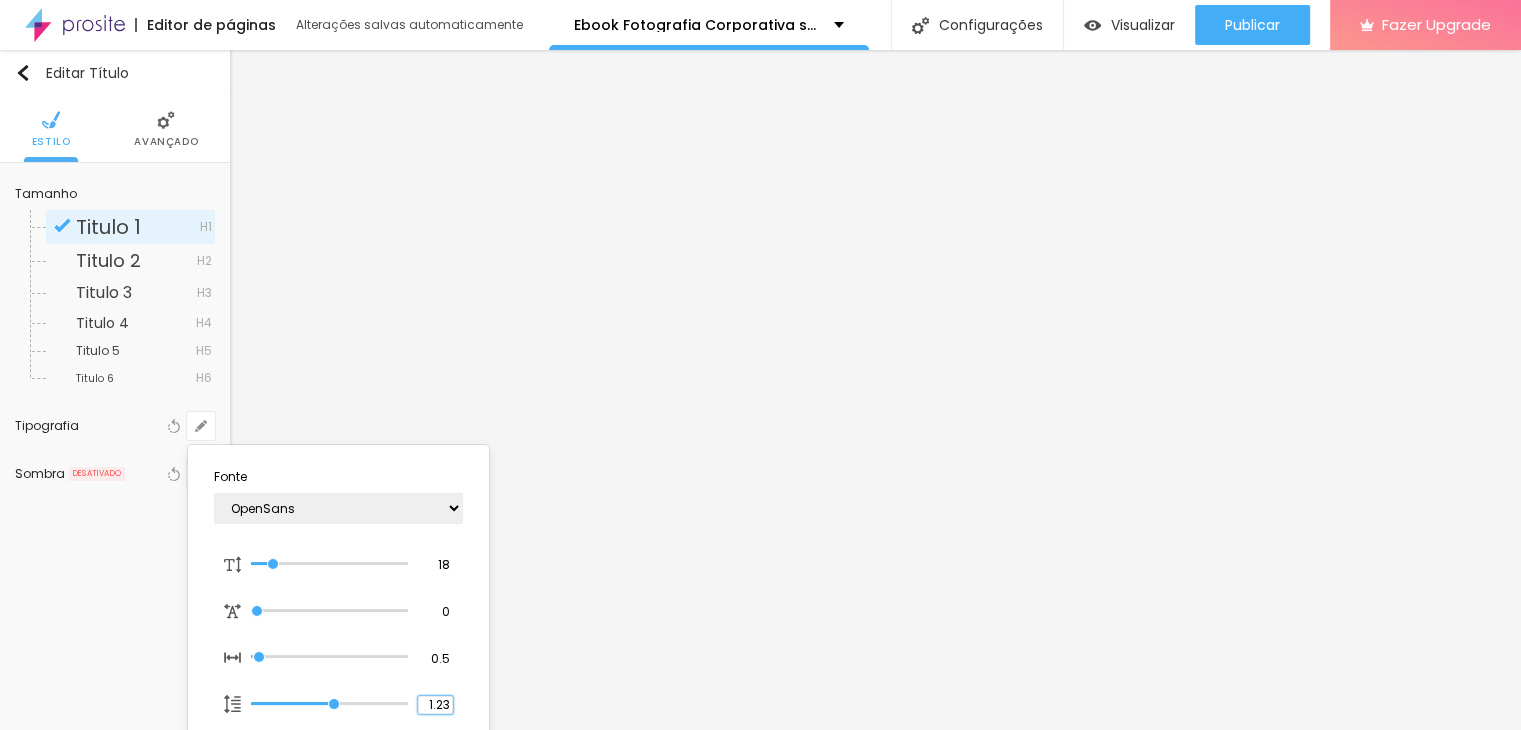 type 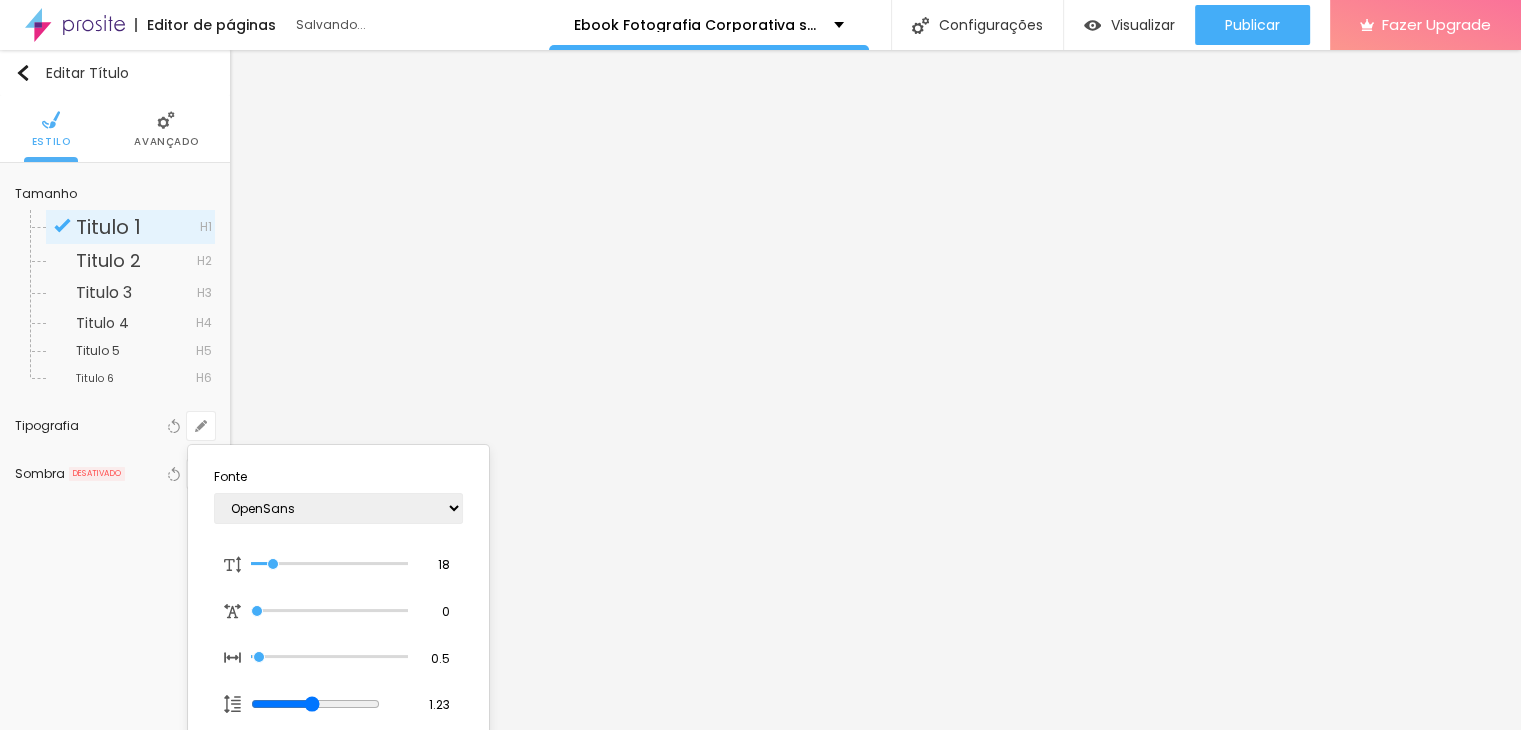 click at bounding box center [760, 365] 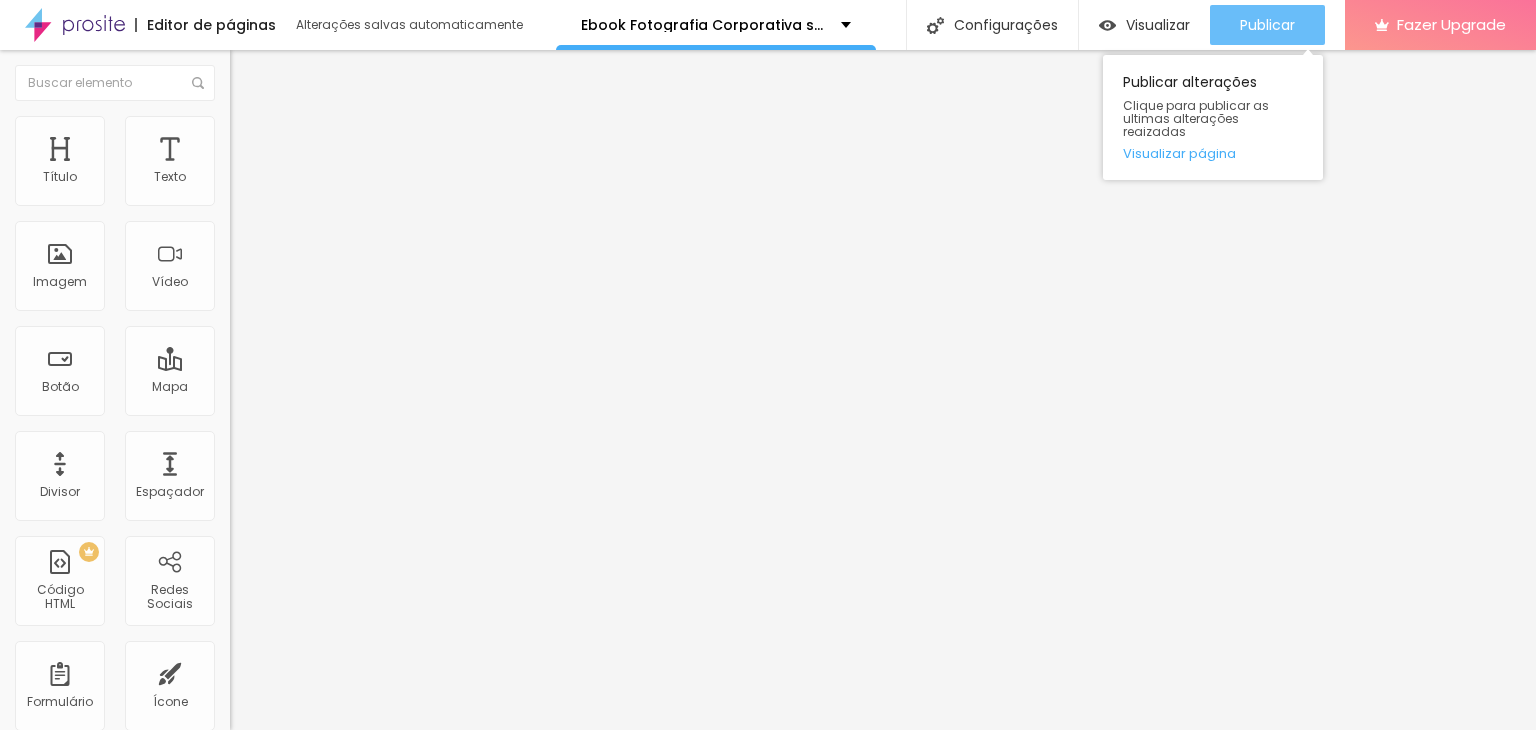 click on "Publicar" at bounding box center (1267, 25) 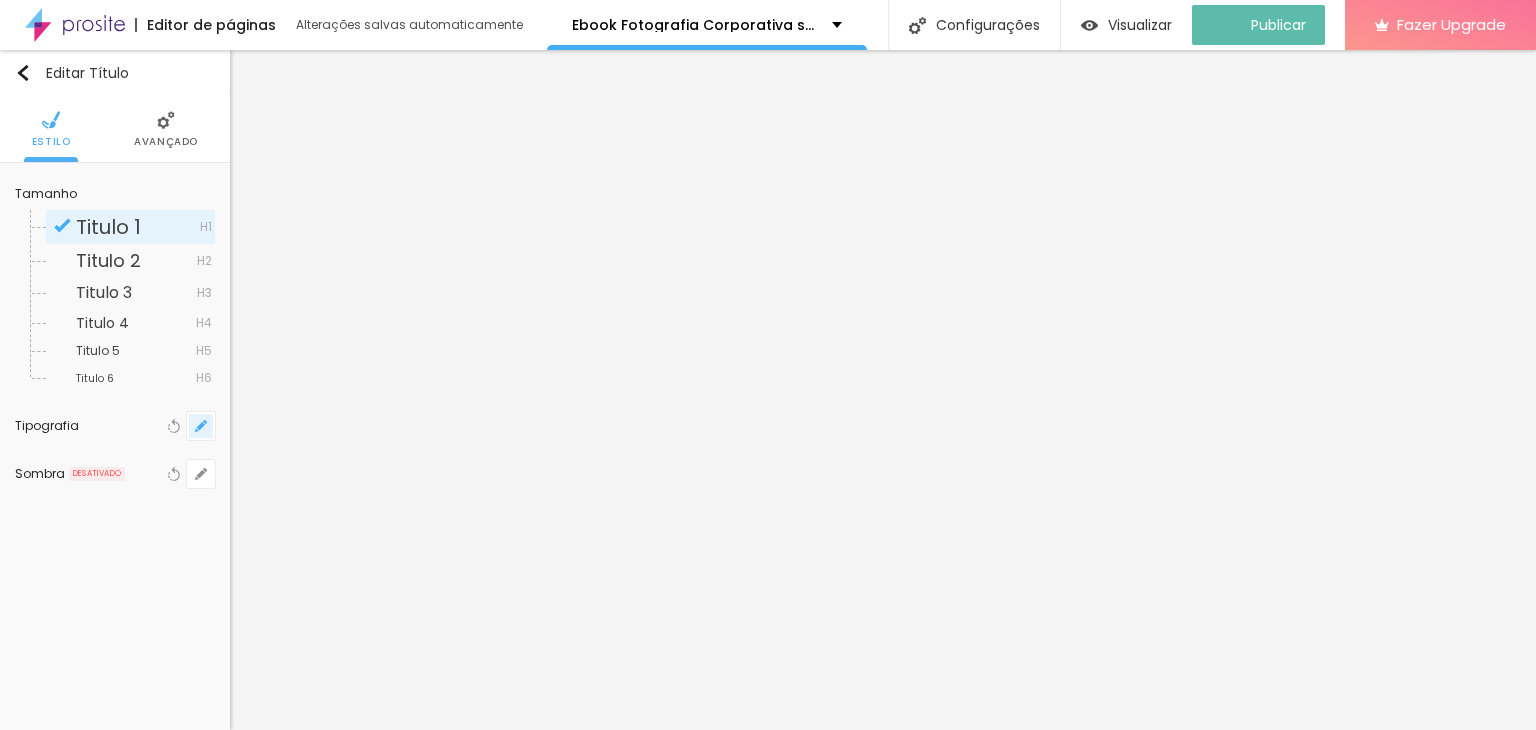 click 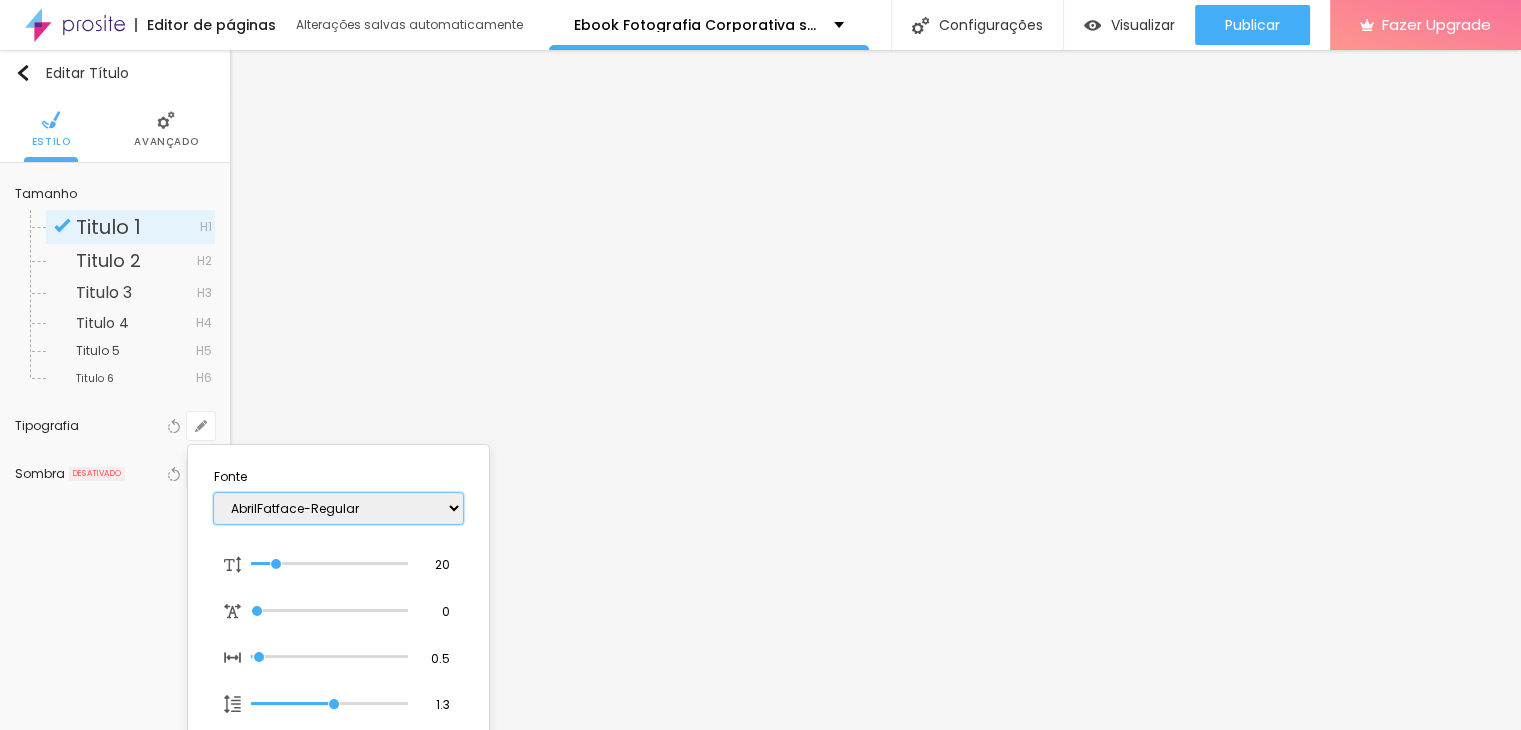click on "AbrilFatface-Regular Actor-Regular Alegreya AlegreyaBlack Alice Allan-Bold Allan-Regular Amaranth AmaticaSC AmaticSC Amita-Bold Amita-Regular Anaheim AnonymousPro-Bold AnonymousPro-Italic AnonymousPro-Regular Arapey Archivo-Bold Archivo-Italic Archivo-Regular ArefRuqaa Arsenal-Bold Arsenal-Italic Arsenal-Regular Arvo Assistant AssistantLight AveriaLibre AveriaLibreLight AveriaSansLibre-Bold AveriaSansLibre-Italic AveriaSansLibre-Regular Bangers-Regular Bentham-Regular Bevan-Regular BioRhyme BioRhymeExtraBold BioRhymeLight Bitter BreeSerif ButterflyKids-Regular ChangaOne-Italic ChangaOne-Regular Chewy-Regular Chivo CinzelDecorative-Black CinzelDecorative-Bold CinzelDecorative-Regular Comfortaa-Bold Comfortaa-Light Comfortaa-Regular ComingSoon Cookie-Regular Corben-Bold Corben-Regular Cormorant CormorantGeramond-Bold CormorantGeramond-Italic CormorantGeramond-Medium CormorantGeramond-Regular CormorantLight Cousine-Bold Cousine-Italic Cousine-Regular Creepster-Regular CrimsonText CrimsonTextBold Cuprum FjallaOne" at bounding box center (338, 508) 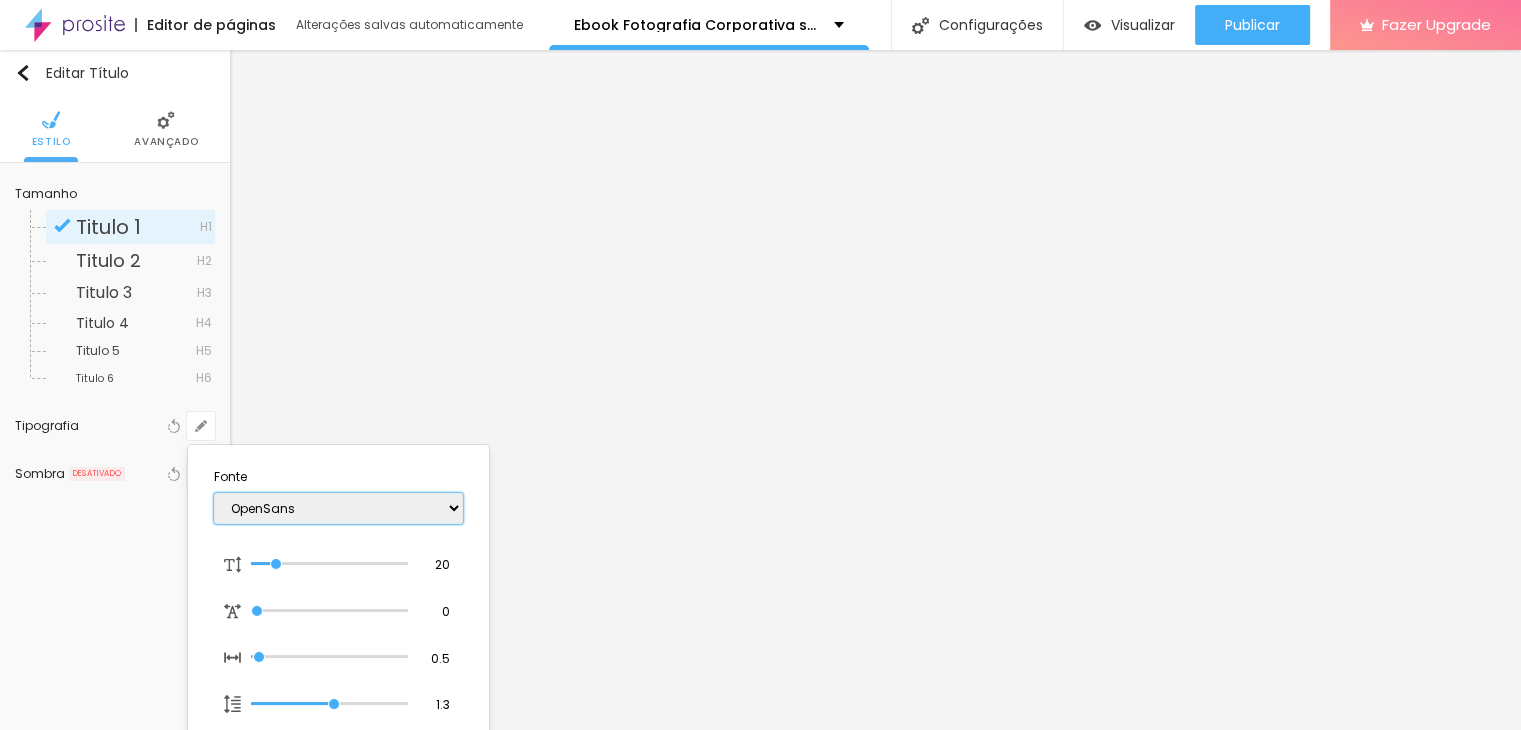 click on "AbrilFatface-Regular Actor-Regular Alegreya AlegreyaBlack Alice Allan-Bold Allan-Regular Amaranth AmaticaSC AmaticSC Amita-Bold Amita-Regular Anaheim AnonymousPro-Bold AnonymousPro-Italic AnonymousPro-Regular Arapey Archivo-Bold Archivo-Italic Archivo-Regular ArefRuqaa Arsenal-Bold Arsenal-Italic Arsenal-Regular Arvo Assistant AssistantLight AveriaLibre AveriaLibreLight AveriaSansLibre-Bold AveriaSansLibre-Italic AveriaSansLibre-Regular Bangers-Regular Bentham-Regular Bevan-Regular BioRhyme BioRhymeExtraBold BioRhymeLight Bitter BreeSerif ButterflyKids-Regular ChangaOne-Italic ChangaOne-Regular Chewy-Regular Chivo CinzelDecorative-Black CinzelDecorative-Bold CinzelDecorative-Regular Comfortaa-Bold Comfortaa-Light Comfortaa-Regular ComingSoon Cookie-Regular Corben-Bold Corben-Regular Cormorant CormorantGeramond-Bold CormorantGeramond-Italic CormorantGeramond-Medium CormorantGeramond-Regular CormorantLight Cousine-Bold Cousine-Italic Cousine-Regular Creepster-Regular CrimsonText CrimsonTextBold Cuprum FjallaOne" at bounding box center [338, 508] 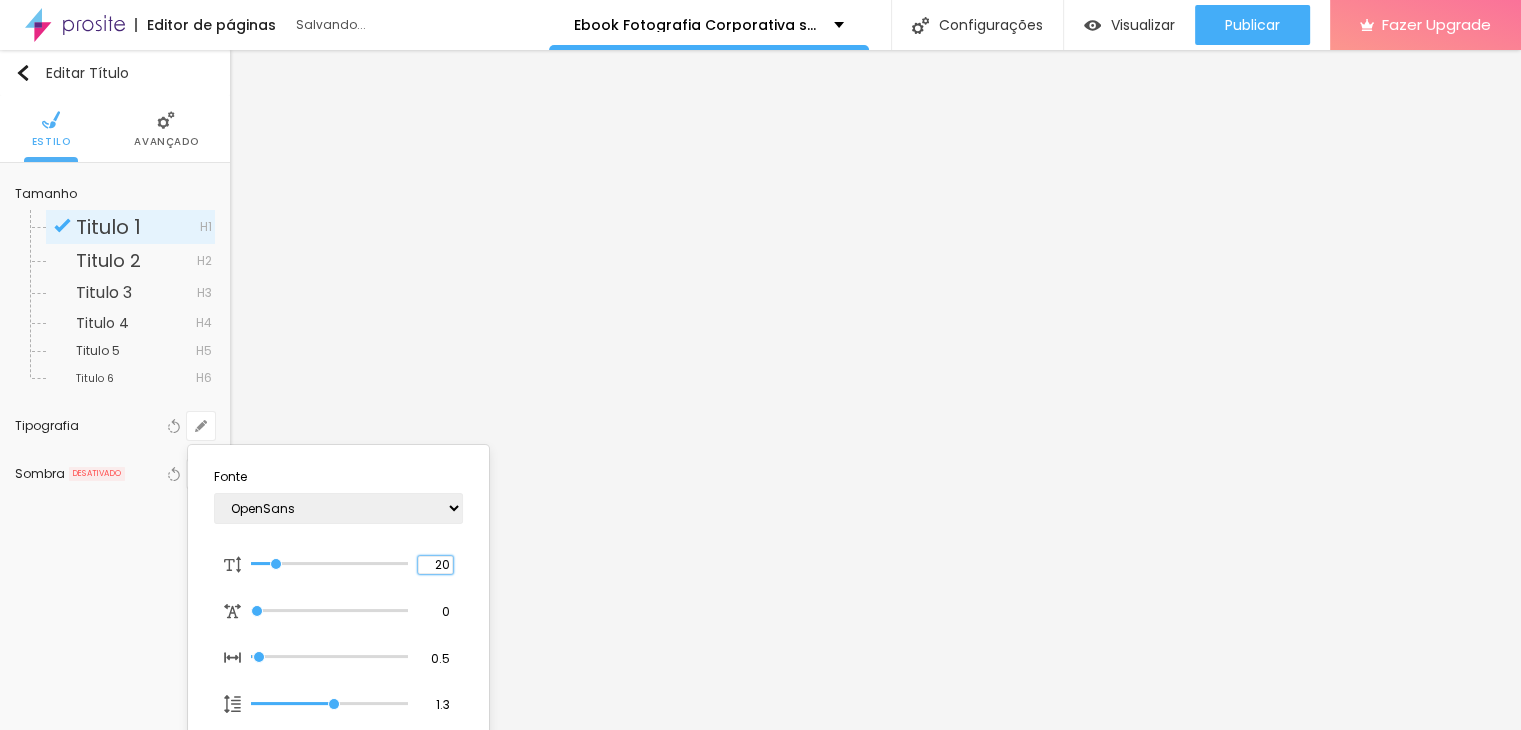 drag, startPoint x: 434, startPoint y: 562, endPoint x: 520, endPoint y: 574, distance: 86.833176 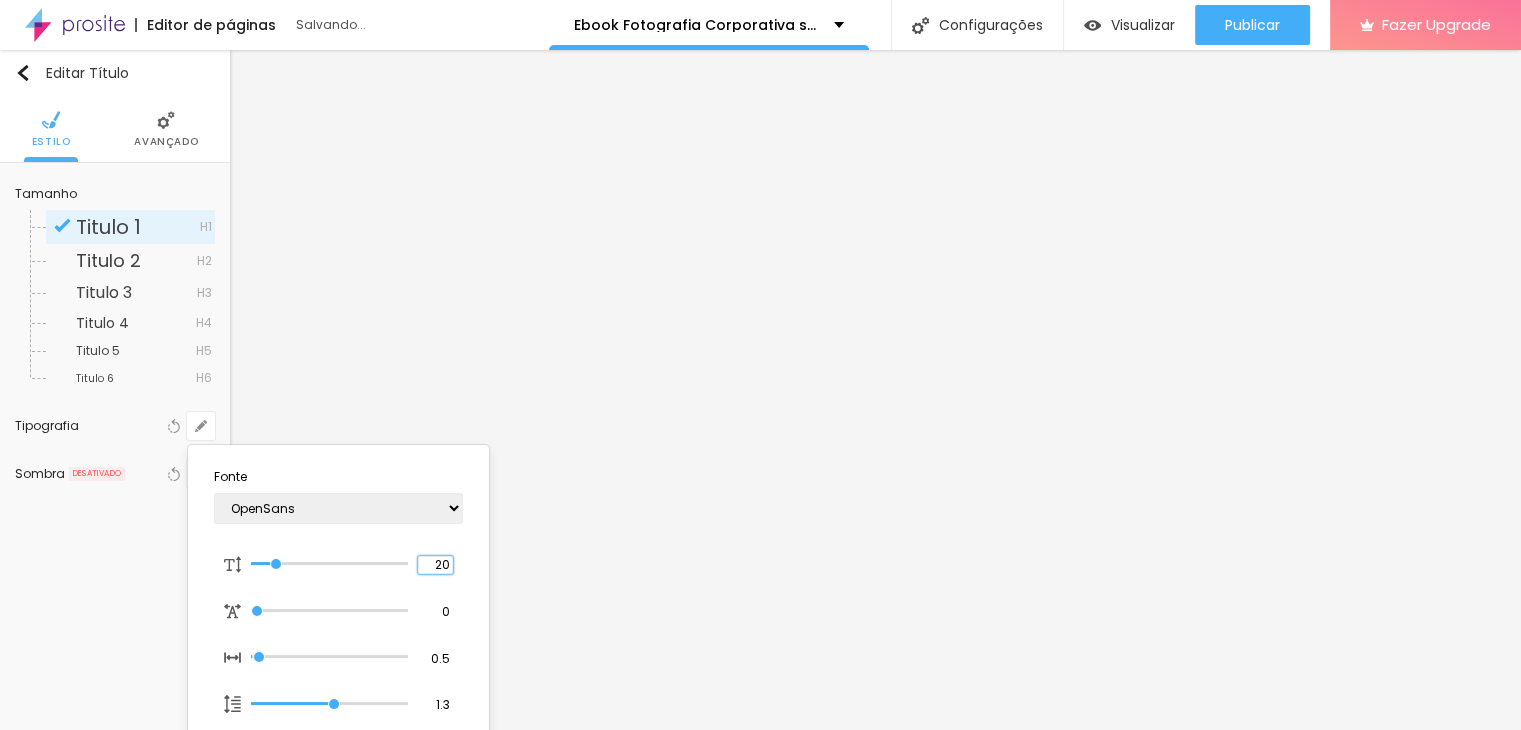 click on "Fonte AbrilFatface-Regular Actor-Regular Alegreya AlegreyaBlack Alice Allan-Bold Allan-Regular Amaranth AmaticaSC AmaticSC Amita-Bold Amita-Regular Anaheim AnonymousPro-Bold AnonymousPro-Italic AnonymousPro-Regular Arapey Archivo-Bold Archivo-Italic Archivo-Regular ArefRuqaa Arsenal-Bold Arsenal-Italic Arsenal-Regular Arvo Assistant AssistantLight AveriaLibre AveriaLibreLight AveriaSansLibre-Bold AveriaSansLibre-Italic AveriaSansLibre-Regular Bangers-Regular Bentham-Regular Bevan-Regular BioRhyme BioRhymeExtraBold BioRhymeLight Bitter BreeSerif ButterflyKids-Regular ChangaOne-Italic ChangaOne-Regular Chewy-Regular Chivo CinzelDecorative-Black CinzelDecorative-Bold CinzelDecorative-Regular Comfortaa-Bold Comfortaa-Light Comfortaa-Regular ComingSoon Cookie-Regular Corben-Bold Corben-Regular Cormorant CormorantGeramond-Bold CormorantGeramond-Italic CormorantGeramond-Medium CormorantGeramond-Regular CormorantLight Cousine-Bold Cousine-Italic Cousine-Regular Creepster-Regular CrimsonText CrimsonTextBold Cuprum 20" at bounding box center (338, 637) 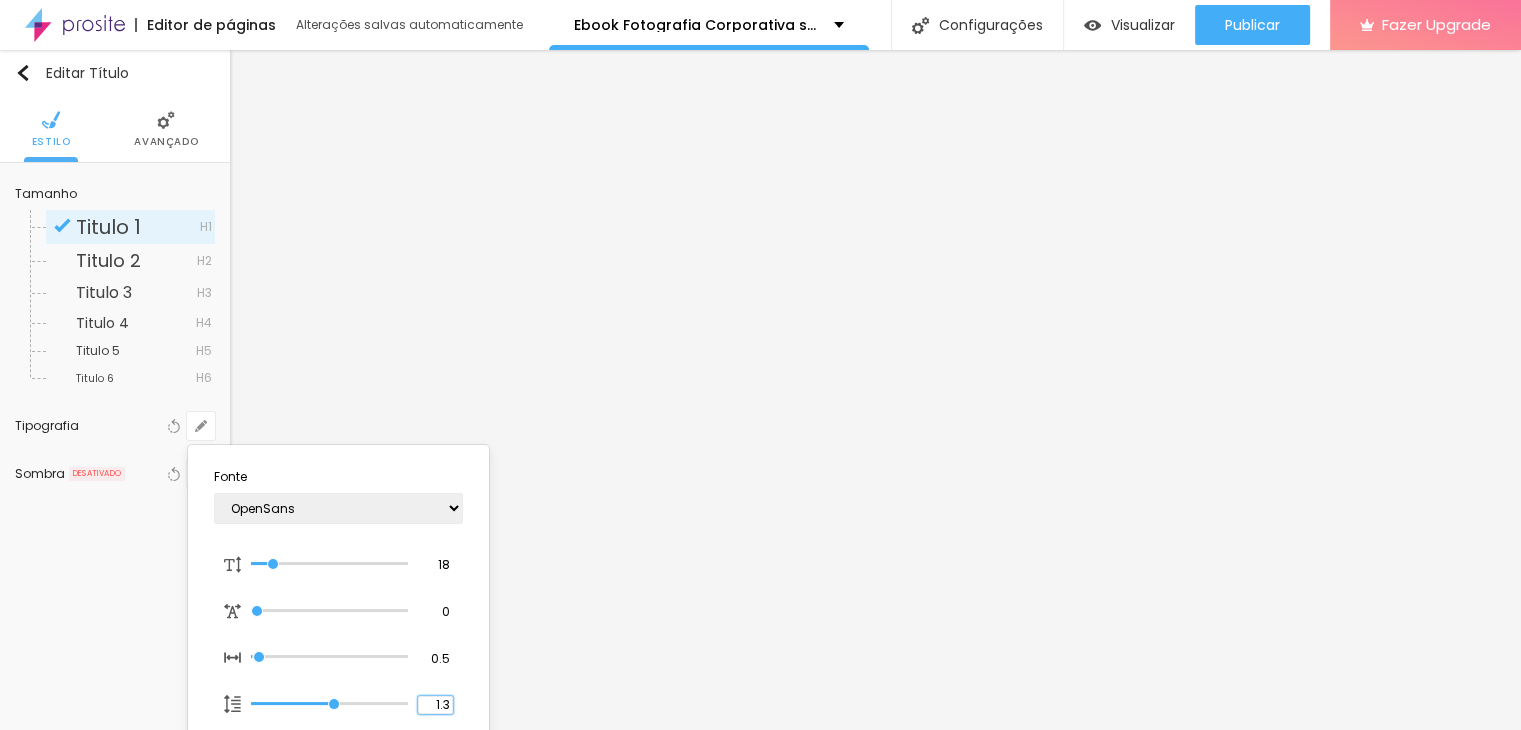 drag, startPoint x: 484, startPoint y: 707, endPoint x: 506, endPoint y: 710, distance: 22.203604 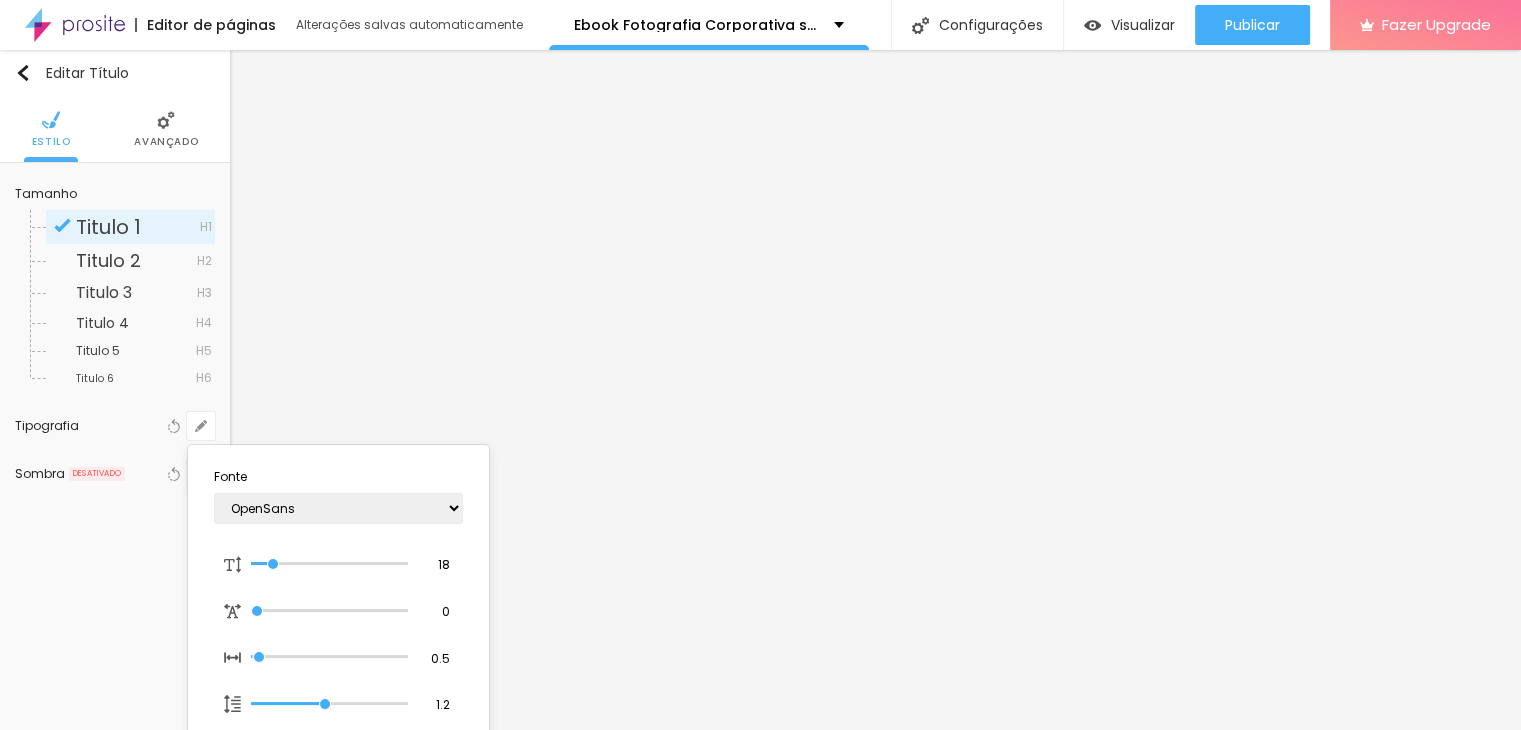 click at bounding box center (760, 365) 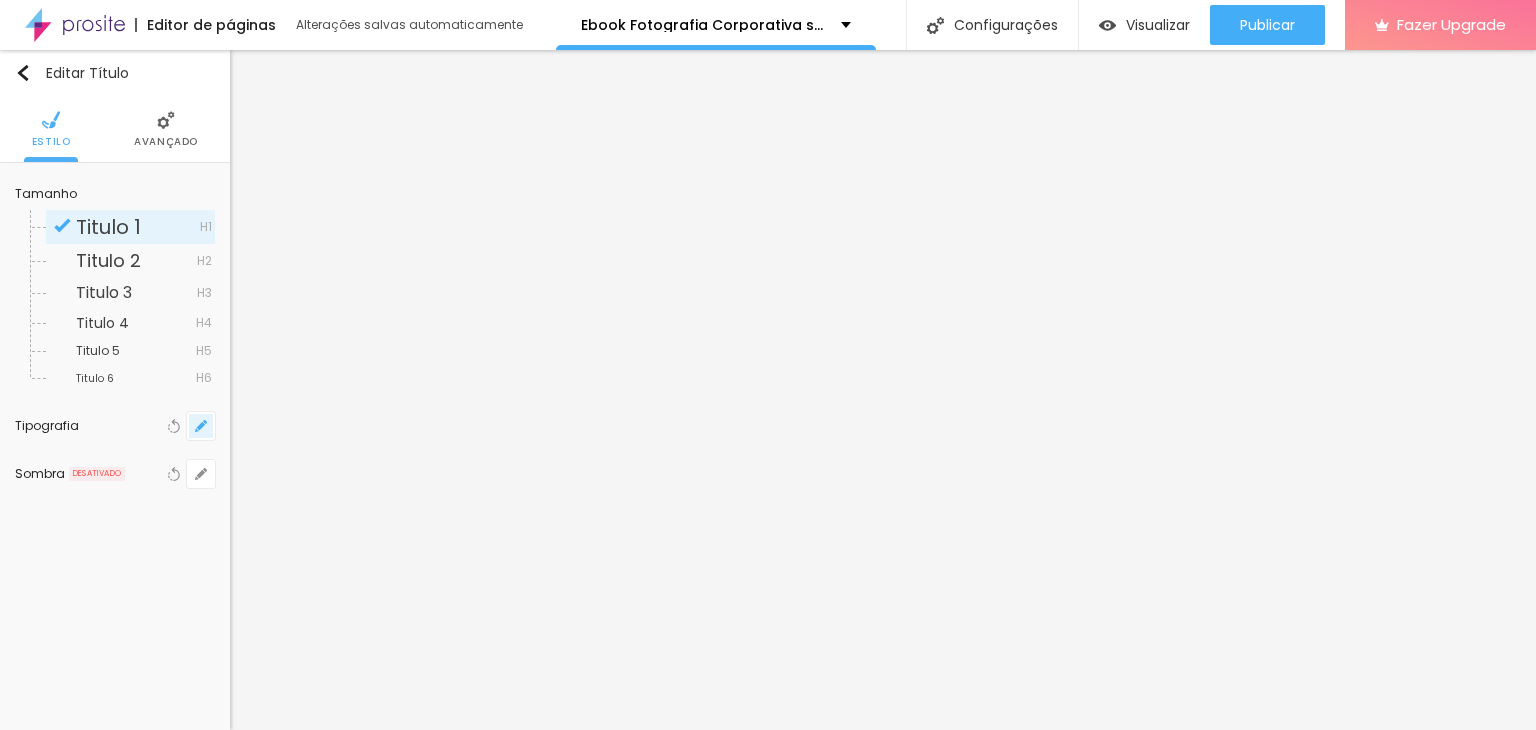 click at bounding box center [201, 426] 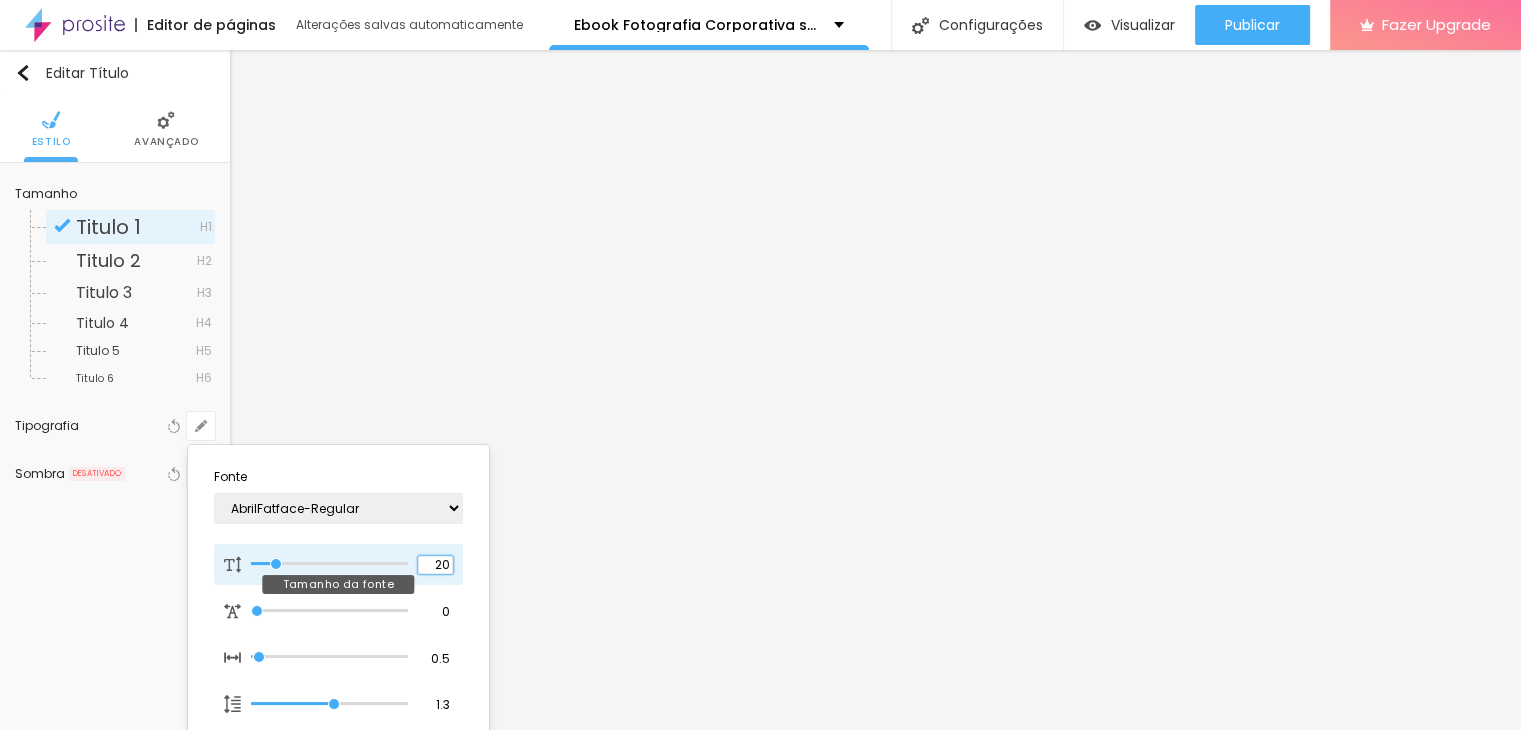 click on "20" at bounding box center (435, 565) 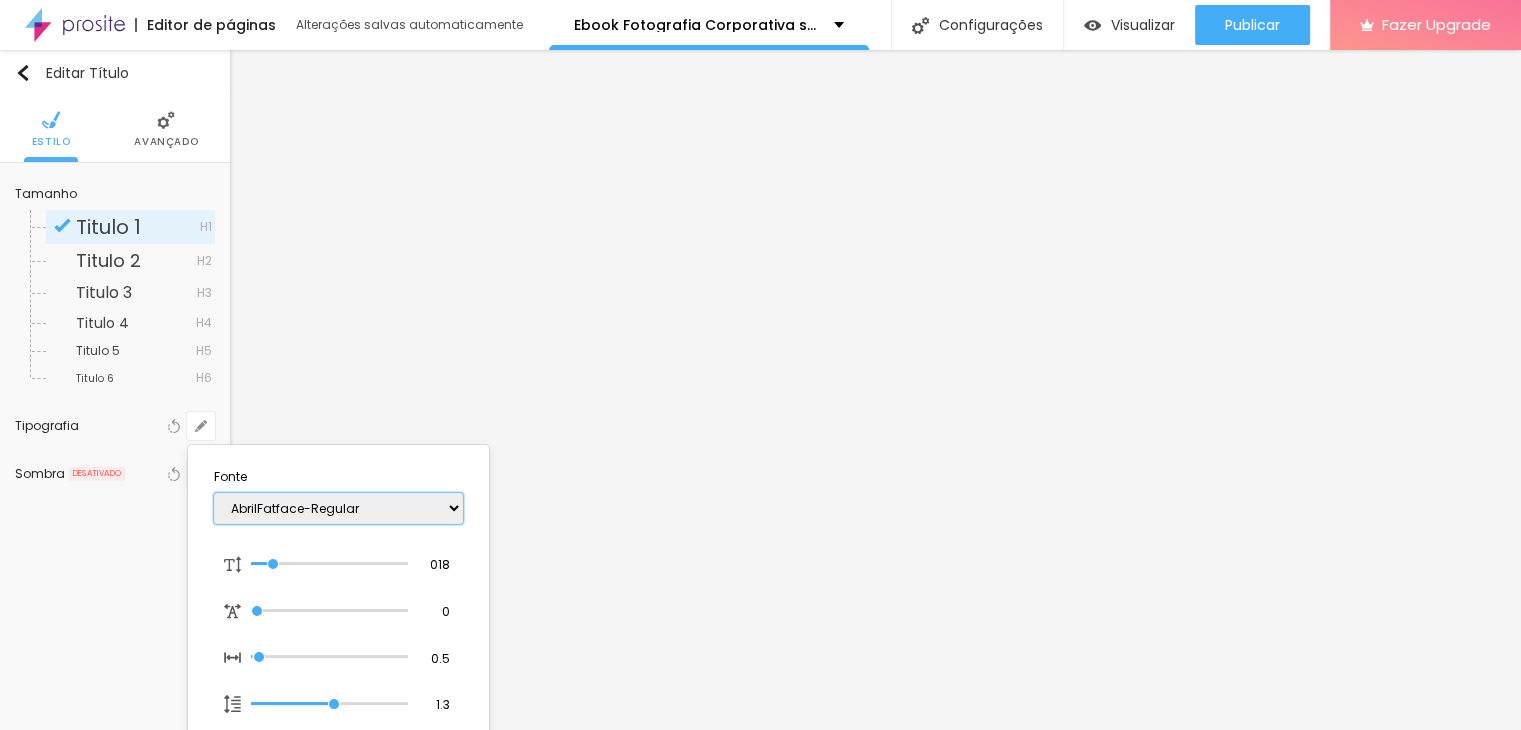click on "AbrilFatface-Regular Actor-Regular Alegreya AlegreyaBlack Alice Allan-Bold Allan-Regular Amaranth AmaticaSC AmaticSC Amita-Bold Amita-Regular Anaheim AnonymousPro-Bold AnonymousPro-Italic AnonymousPro-Regular Arapey Archivo-Bold Archivo-Italic Archivo-Regular ArefRuqaa Arsenal-Bold Arsenal-Italic Arsenal-Regular Arvo Assistant AssistantLight AveriaLibre AveriaLibreLight AveriaSansLibre-Bold AveriaSansLibre-Italic AveriaSansLibre-Regular Bangers-Regular Bentham-Regular Bevan-Regular BioRhyme BioRhymeExtraBold BioRhymeLight Bitter BreeSerif ButterflyKids-Regular ChangaOne-Italic ChangaOne-Regular Chewy-Regular Chivo CinzelDecorative-Black CinzelDecorative-Bold CinzelDecorative-Regular Comfortaa-Bold Comfortaa-Light Comfortaa-Regular ComingSoon Cookie-Regular Corben-Bold Corben-Regular Cormorant CormorantGeramond-Bold CormorantGeramond-Italic CormorantGeramond-Medium CormorantGeramond-Regular CormorantLight Cousine-Bold Cousine-Italic Cousine-Regular Creepster-Regular CrimsonText CrimsonTextBold Cuprum FjallaOne" at bounding box center [338, 508] 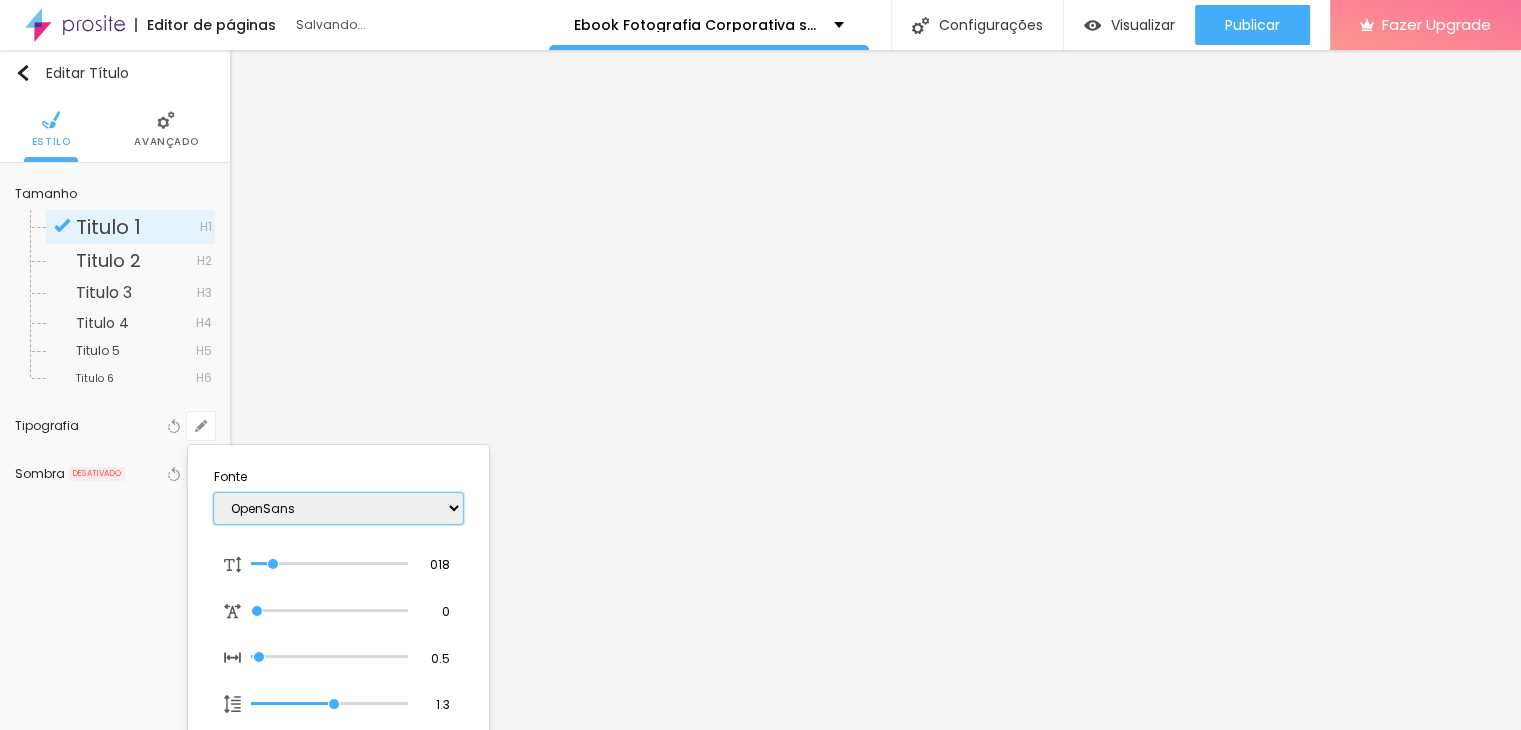 click on "AbrilFatface-Regular Actor-Regular Alegreya AlegreyaBlack Alice Allan-Bold Allan-Regular Amaranth AmaticaSC AmaticSC Amita-Bold Amita-Regular Anaheim AnonymousPro-Bold AnonymousPro-Italic AnonymousPro-Regular Arapey Archivo-Bold Archivo-Italic Archivo-Regular ArefRuqaa Arsenal-Bold Arsenal-Italic Arsenal-Regular Arvo Assistant AssistantLight AveriaLibre AveriaLibreLight AveriaSansLibre-Bold AveriaSansLibre-Italic AveriaSansLibre-Regular Bangers-Regular Bentham-Regular Bevan-Regular BioRhyme BioRhymeExtraBold BioRhymeLight Bitter BreeSerif ButterflyKids-Regular ChangaOne-Italic ChangaOne-Regular Chewy-Regular Chivo CinzelDecorative-Black CinzelDecorative-Bold CinzelDecorative-Regular Comfortaa-Bold Comfortaa-Light Comfortaa-Regular ComingSoon Cookie-Regular Corben-Bold Corben-Regular Cormorant CormorantGeramond-Bold CormorantGeramond-Italic CormorantGeramond-Medium CormorantGeramond-Regular CormorantLight Cousine-Bold Cousine-Italic Cousine-Regular Creepster-Regular CrimsonText CrimsonTextBold Cuprum FjallaOne" at bounding box center [338, 508] 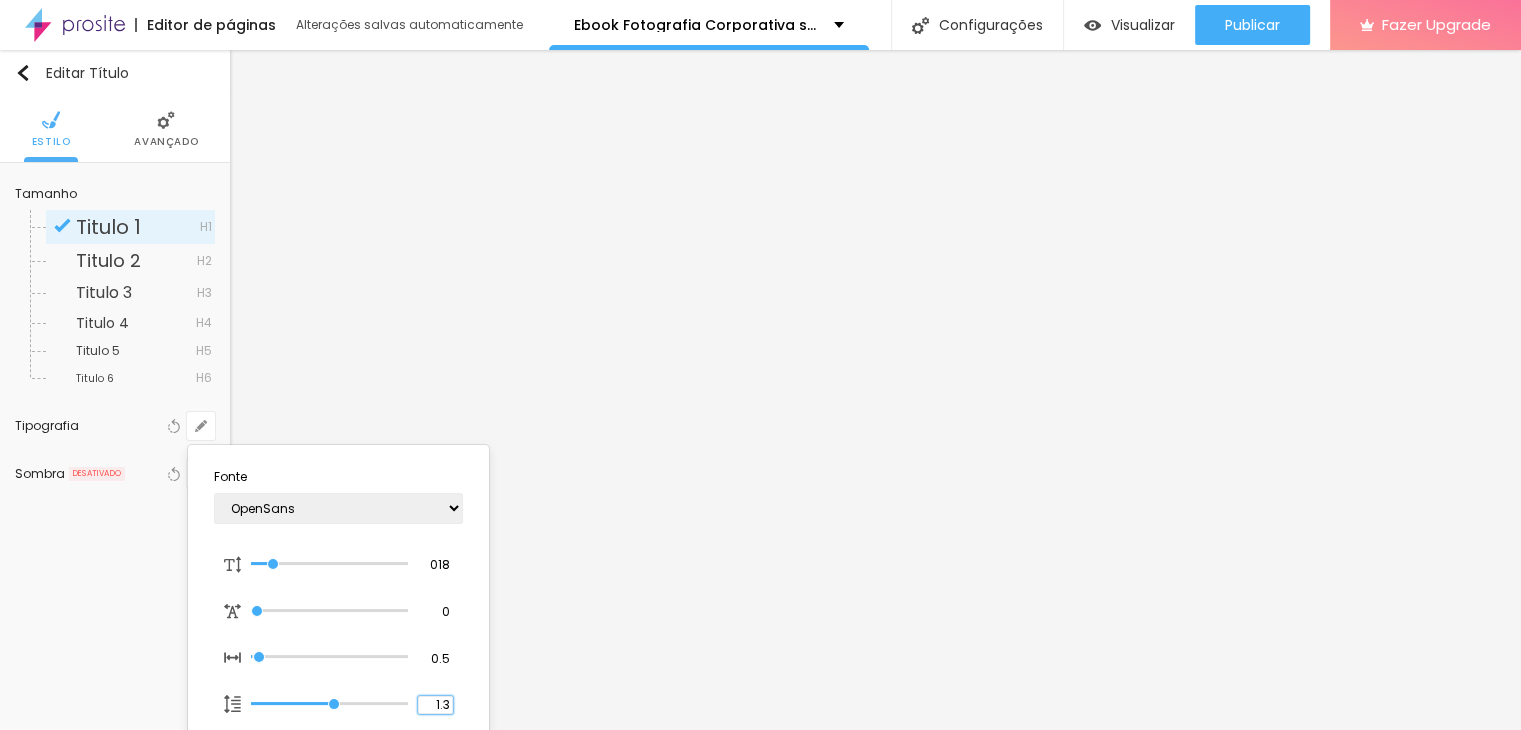 drag, startPoint x: 441, startPoint y: 700, endPoint x: 472, endPoint y: 705, distance: 31.400637 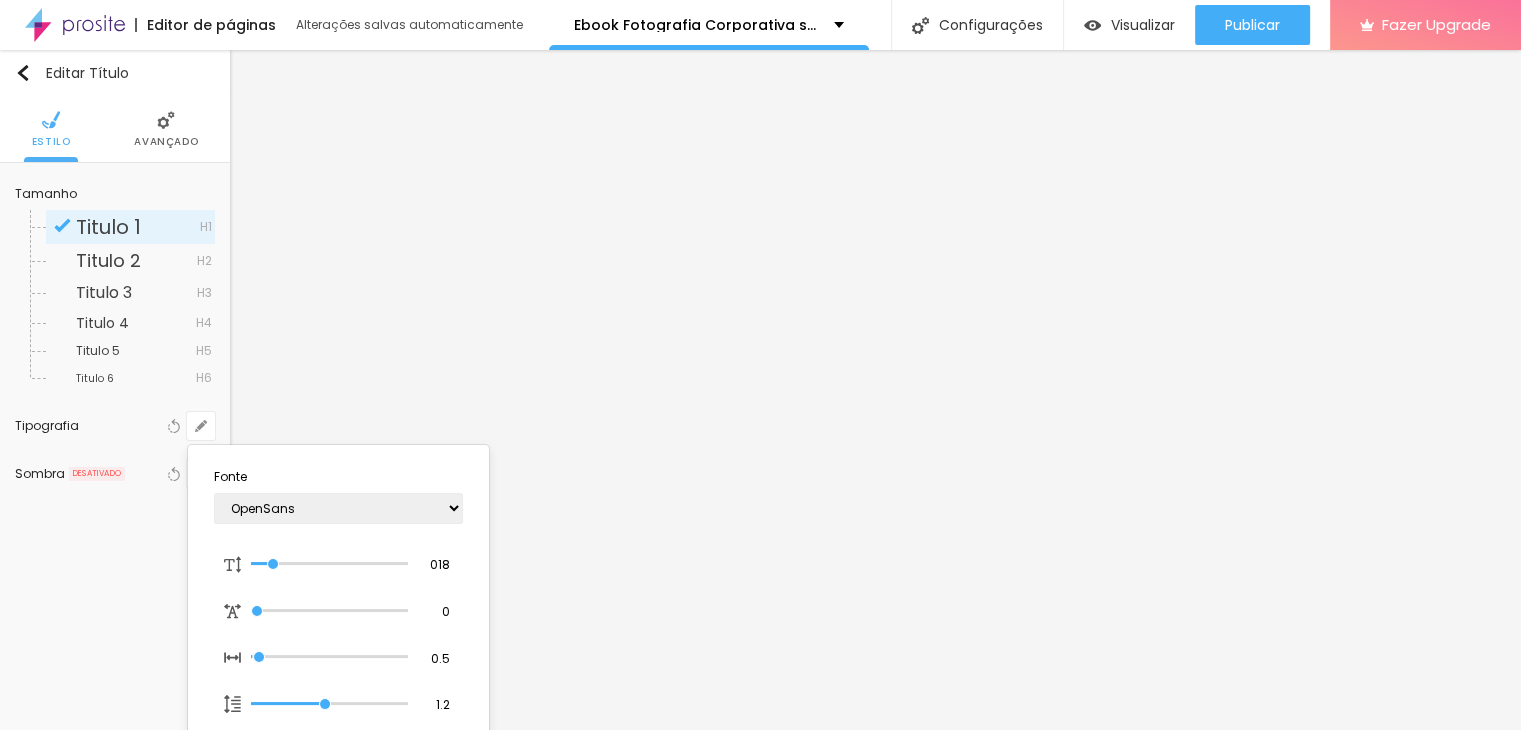 click at bounding box center [760, 365] 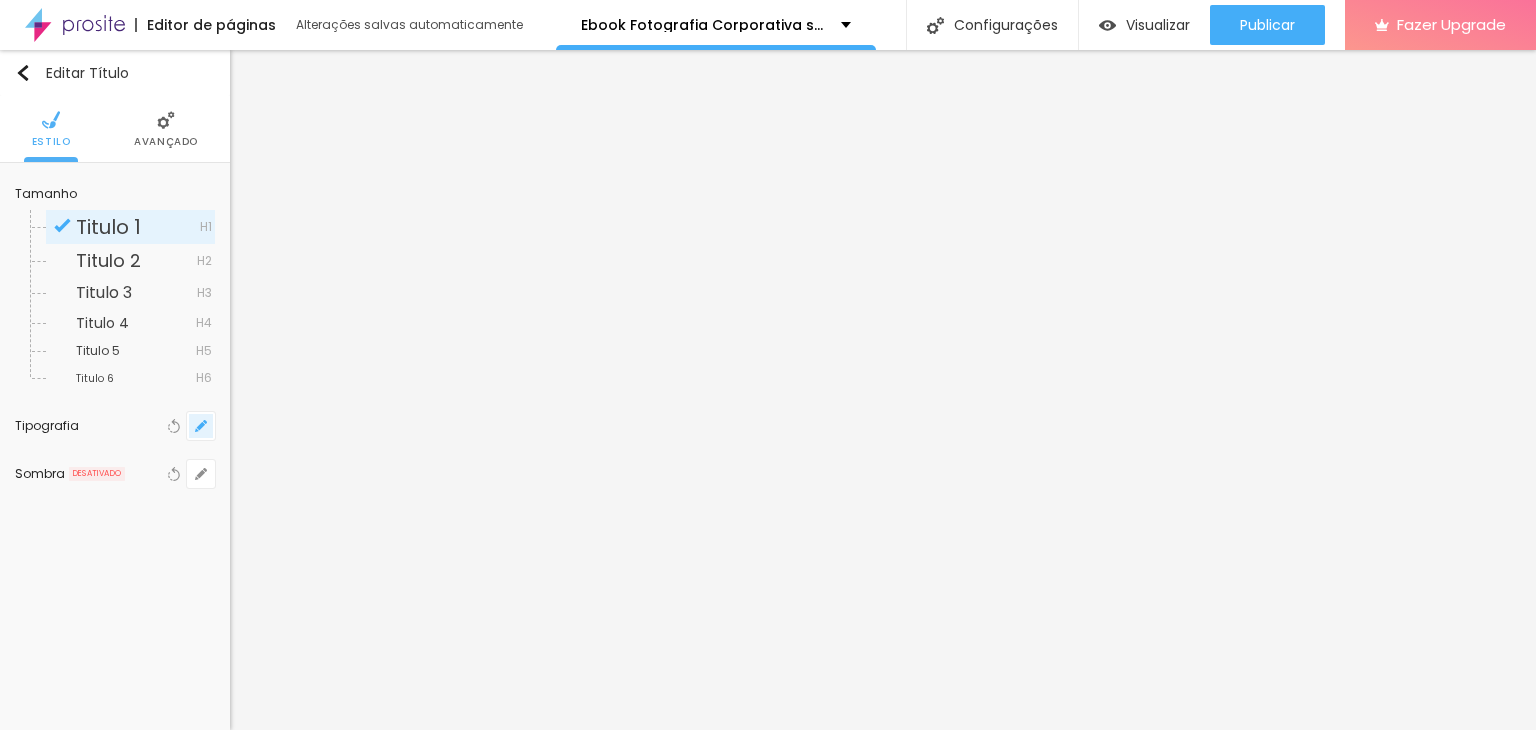 click at bounding box center [201, 426] 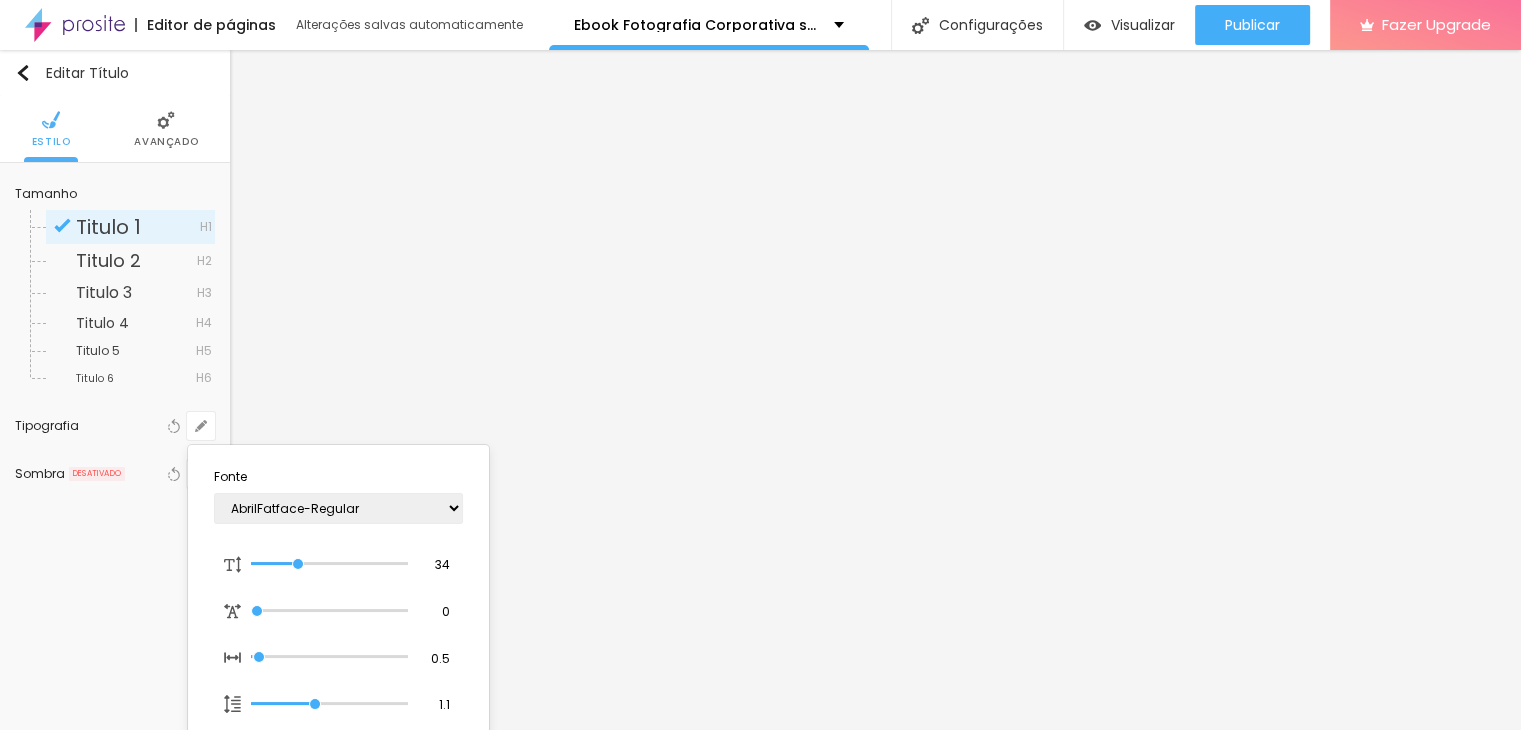click at bounding box center [760, 365] 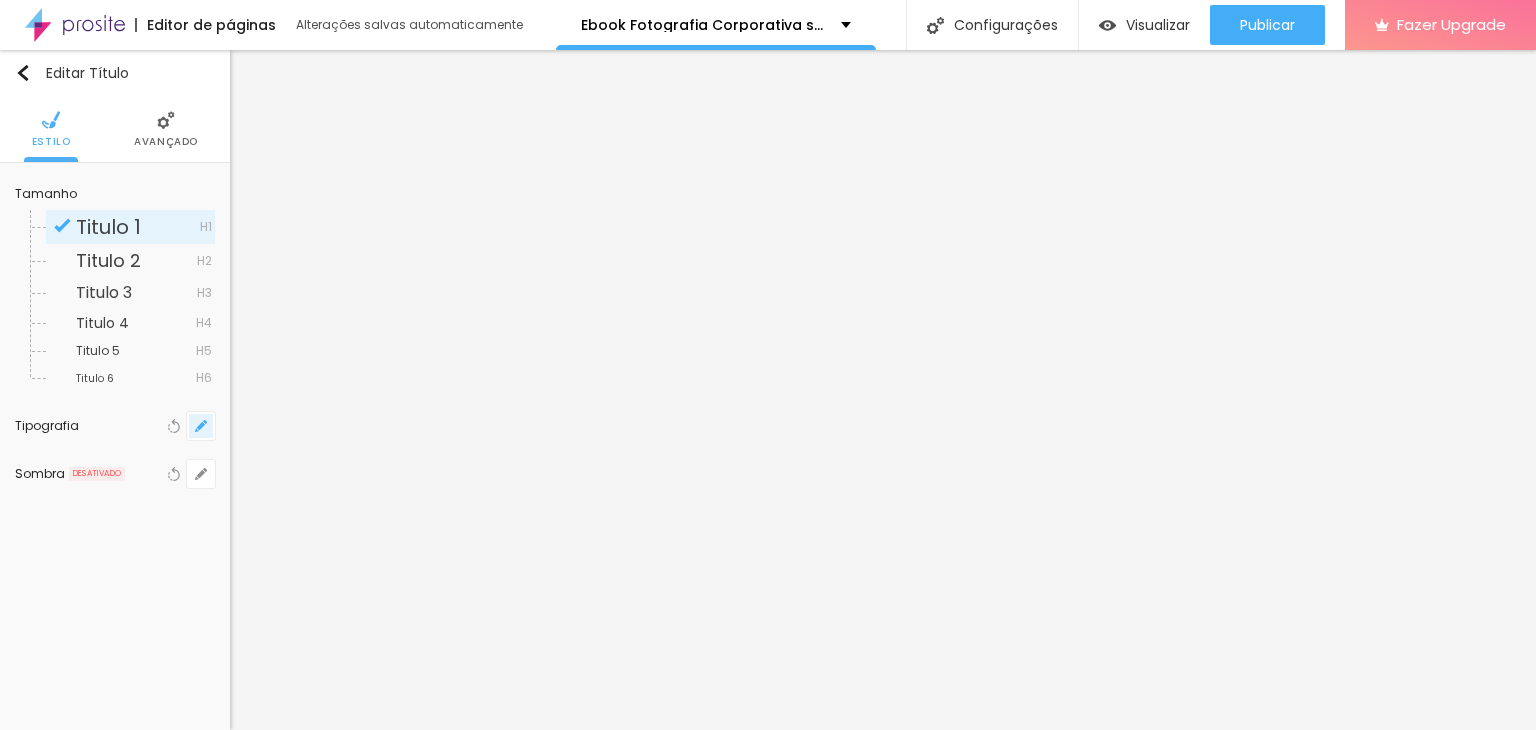 click 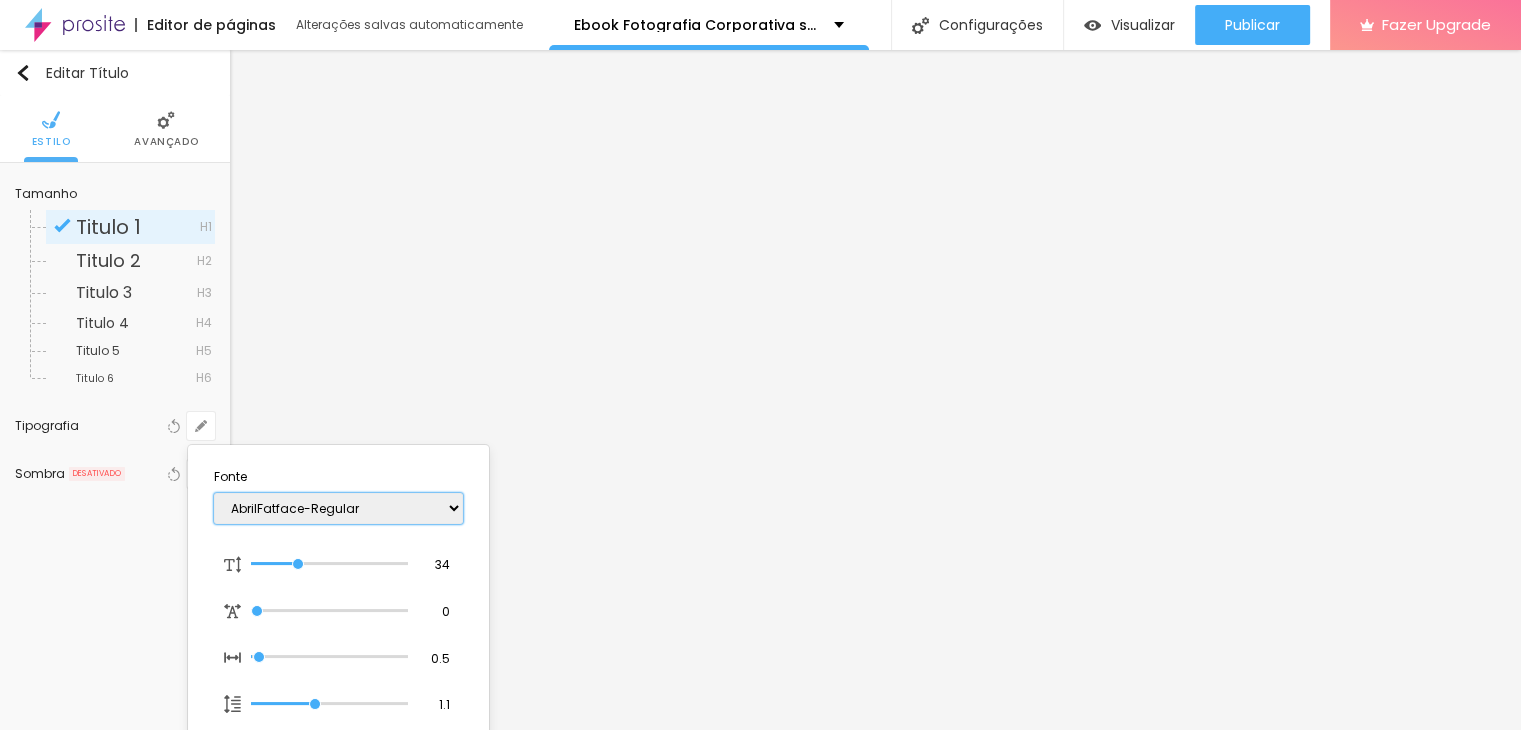 click on "AbrilFatface-Regular Actor-Regular Alegreya AlegreyaBlack Alice Allan-Bold Allan-Regular Amaranth AmaticaSC AmaticSC Amita-Bold Amita-Regular Anaheim AnonymousPro-Bold AnonymousPro-Italic AnonymousPro-Regular Arapey Archivo-Bold Archivo-Italic Archivo-Regular ArefRuqaa Arsenal-Bold Arsenal-Italic Arsenal-Regular Arvo Assistant AssistantLight AveriaLibre AveriaLibreLight AveriaSansLibre-Bold AveriaSansLibre-Italic AveriaSansLibre-Regular Bangers-Regular Bentham-Regular Bevan-Regular BioRhyme BioRhymeExtraBold BioRhymeLight Bitter BreeSerif ButterflyKids-Regular ChangaOne-Italic ChangaOne-Regular Chewy-Regular Chivo CinzelDecorative-Black CinzelDecorative-Bold CinzelDecorative-Regular Comfortaa-Bold Comfortaa-Light Comfortaa-Regular ComingSoon Cookie-Regular Corben-Bold Corben-Regular Cormorant CormorantGeramond-Bold CormorantGeramond-Italic CormorantGeramond-Medium CormorantGeramond-Regular CormorantLight Cousine-Bold Cousine-Italic Cousine-Regular Creepster-Regular CrimsonText CrimsonTextBold Cuprum FjallaOne" at bounding box center [338, 508] 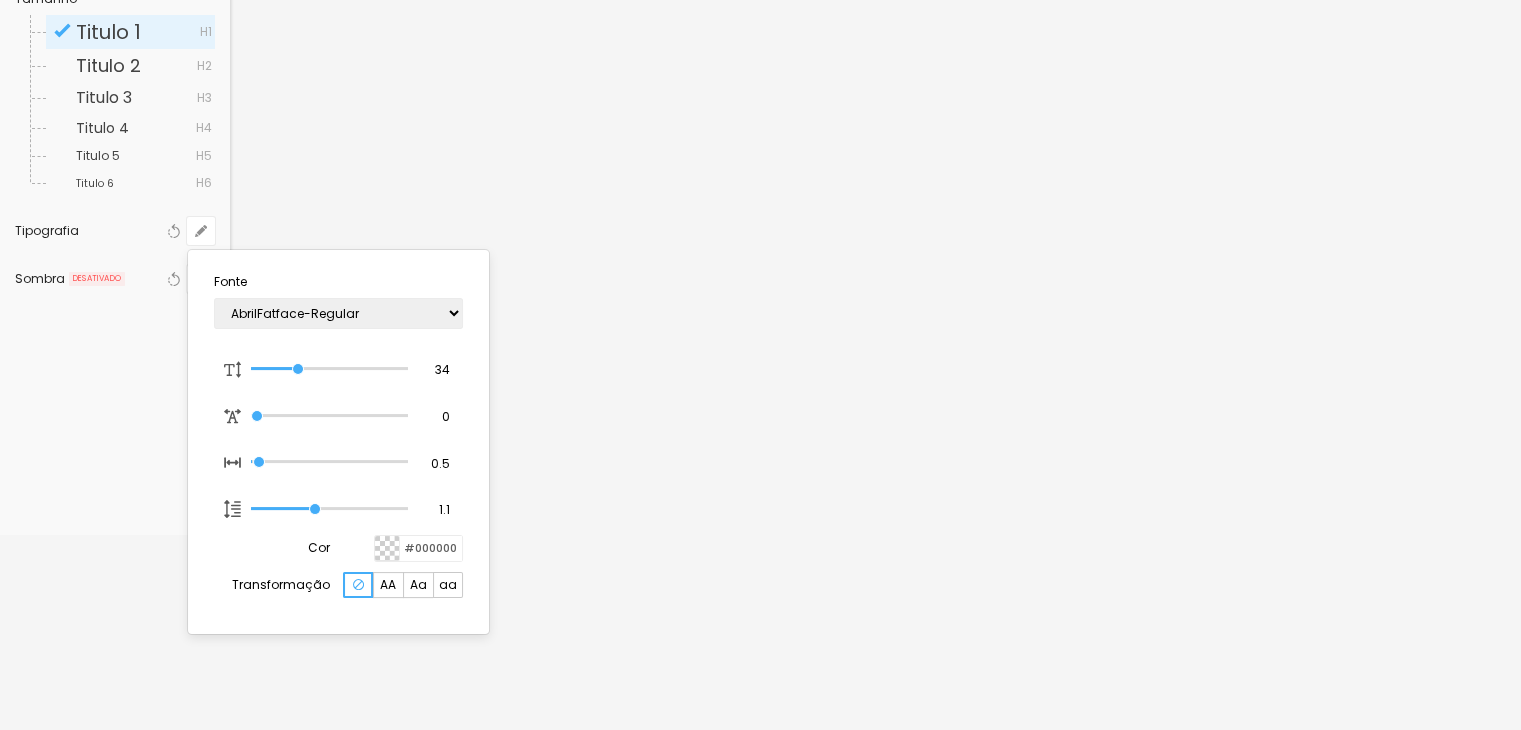 click at bounding box center (760, 365) 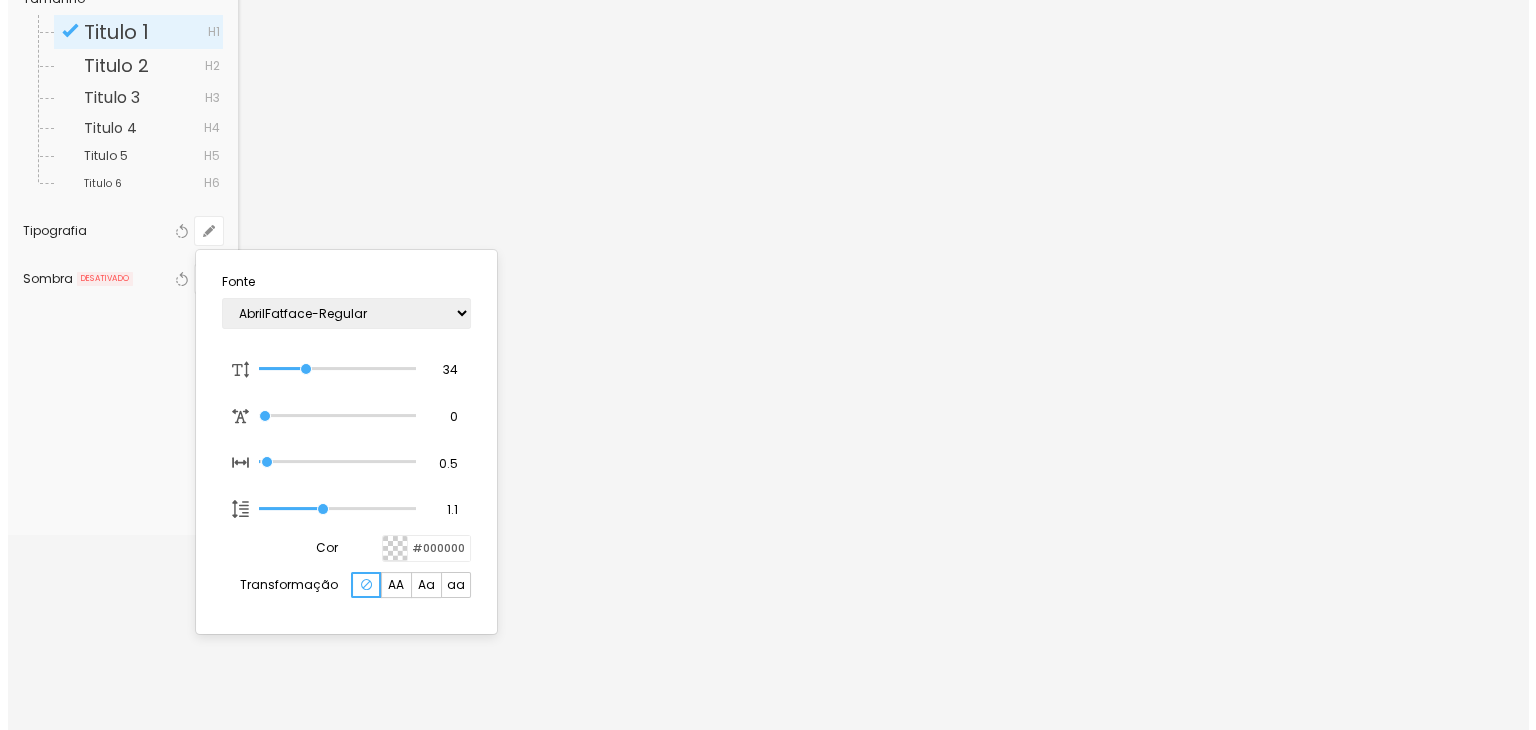 scroll, scrollTop: 0, scrollLeft: 0, axis: both 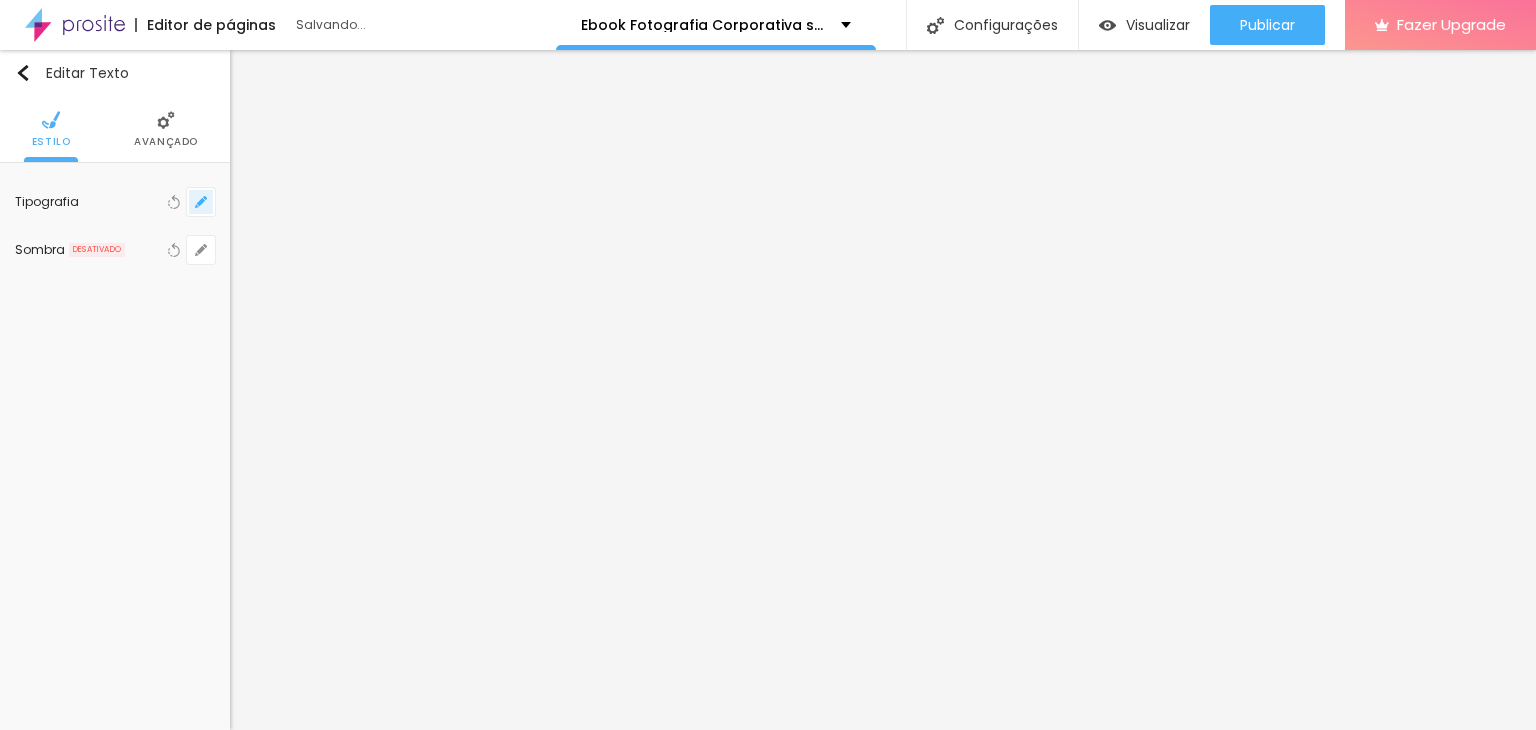 click 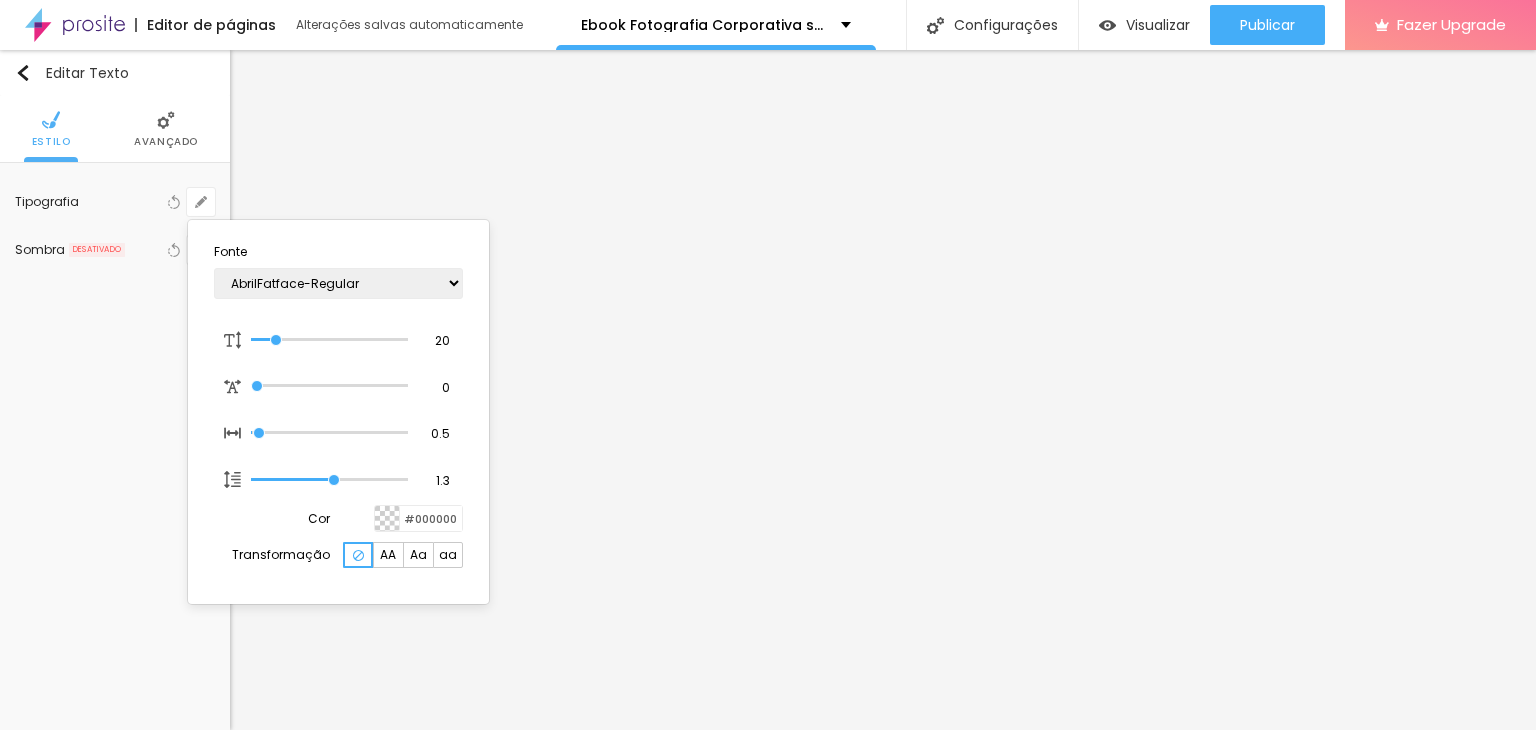 click at bounding box center (768, 365) 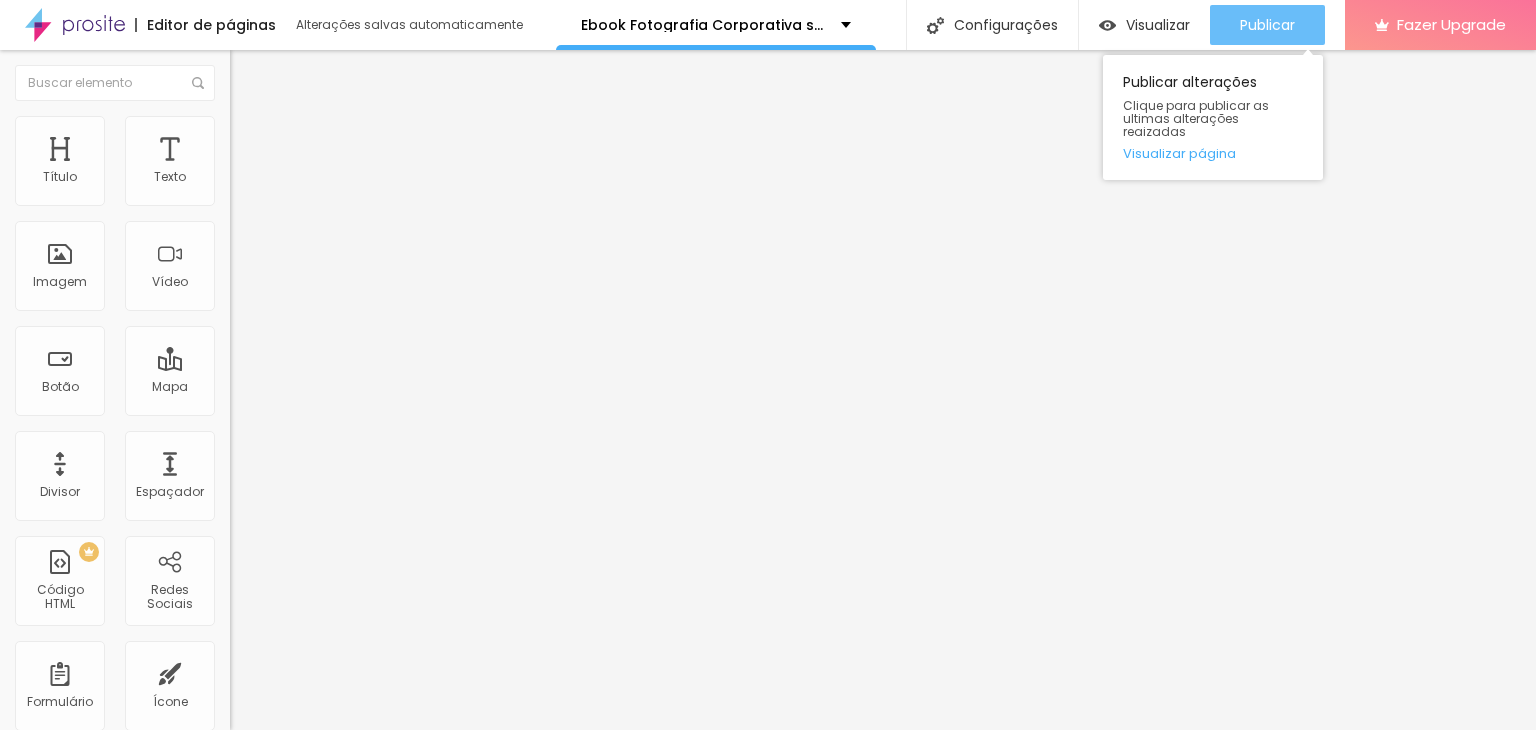 click on "Publicar" at bounding box center [1267, 25] 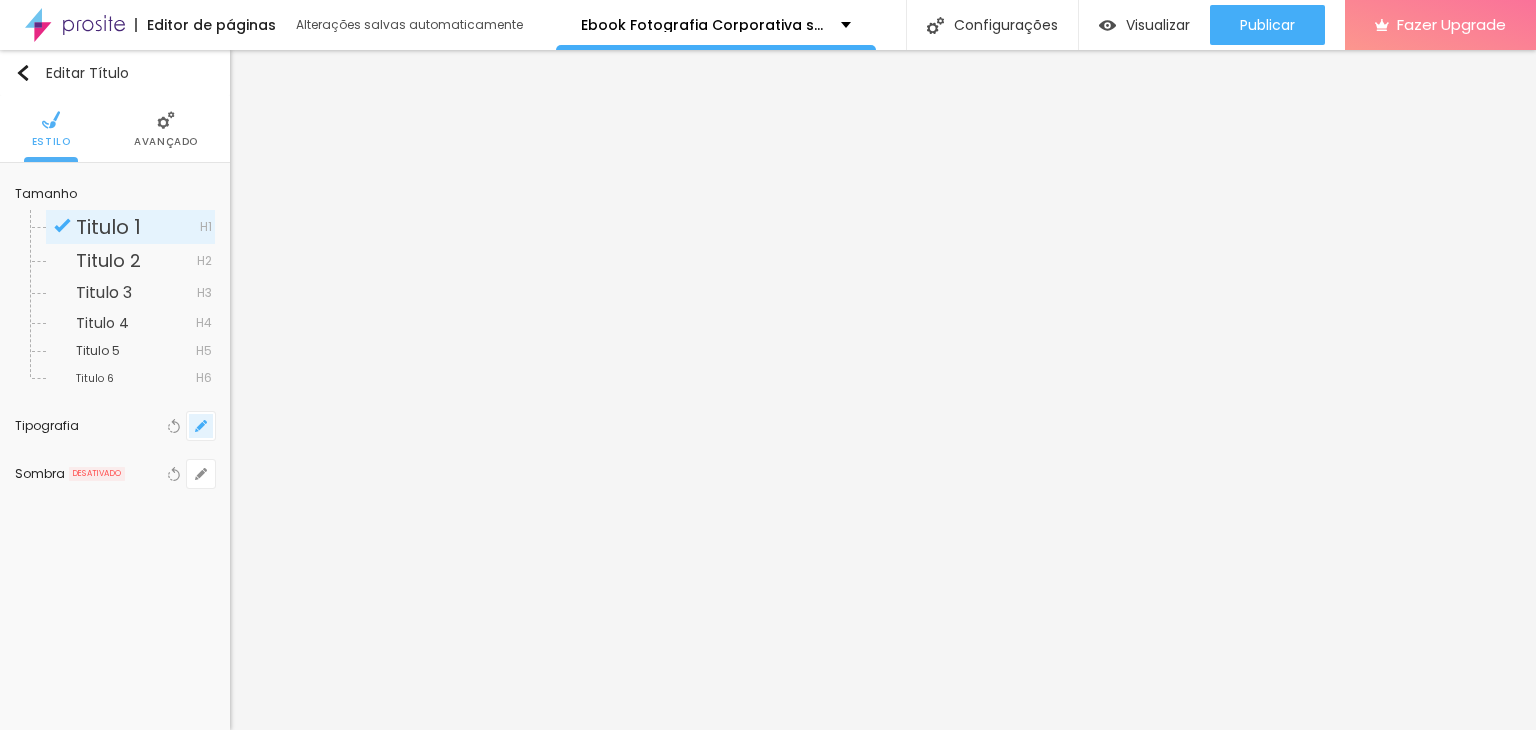 click at bounding box center (201, 426) 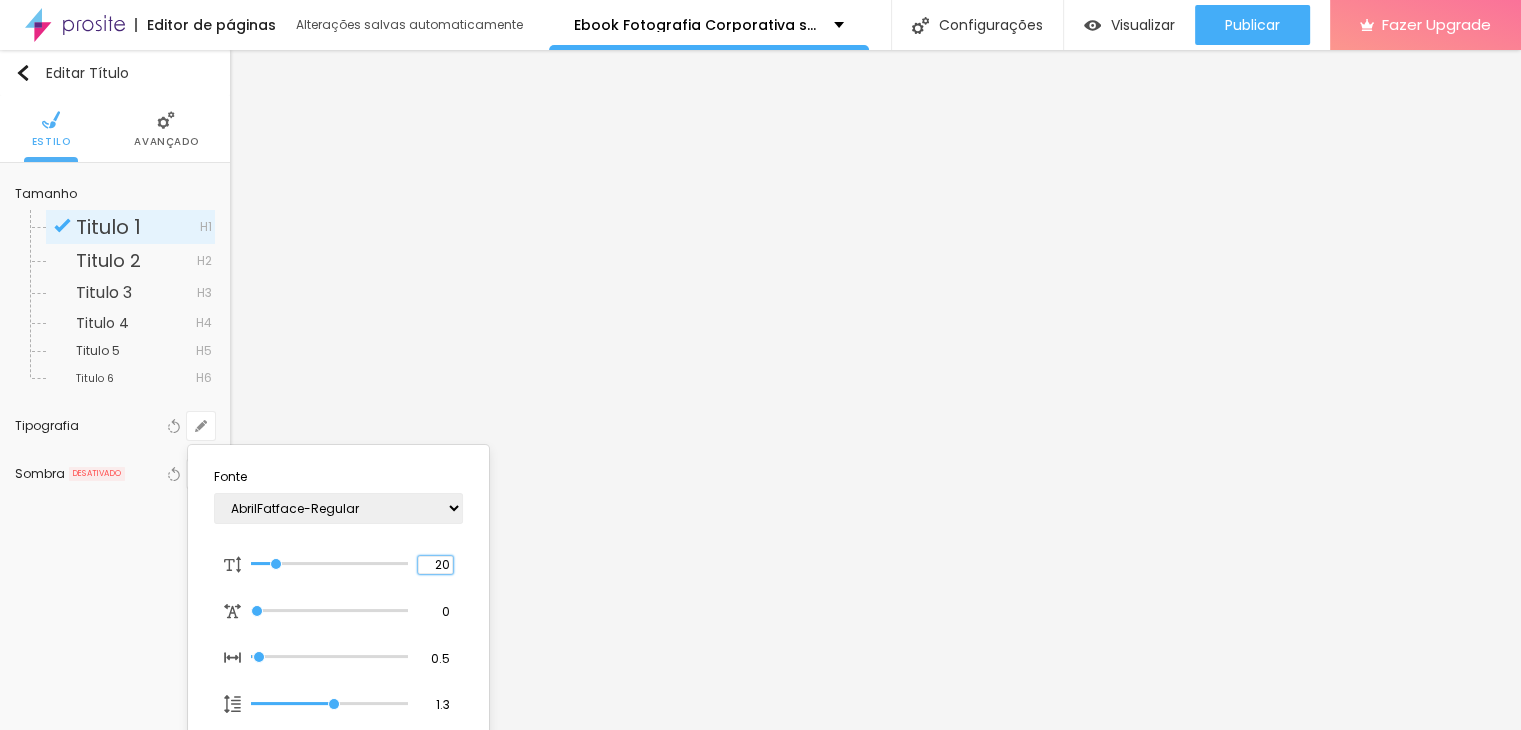 drag, startPoint x: 435, startPoint y: 563, endPoint x: 496, endPoint y: 569, distance: 61.294373 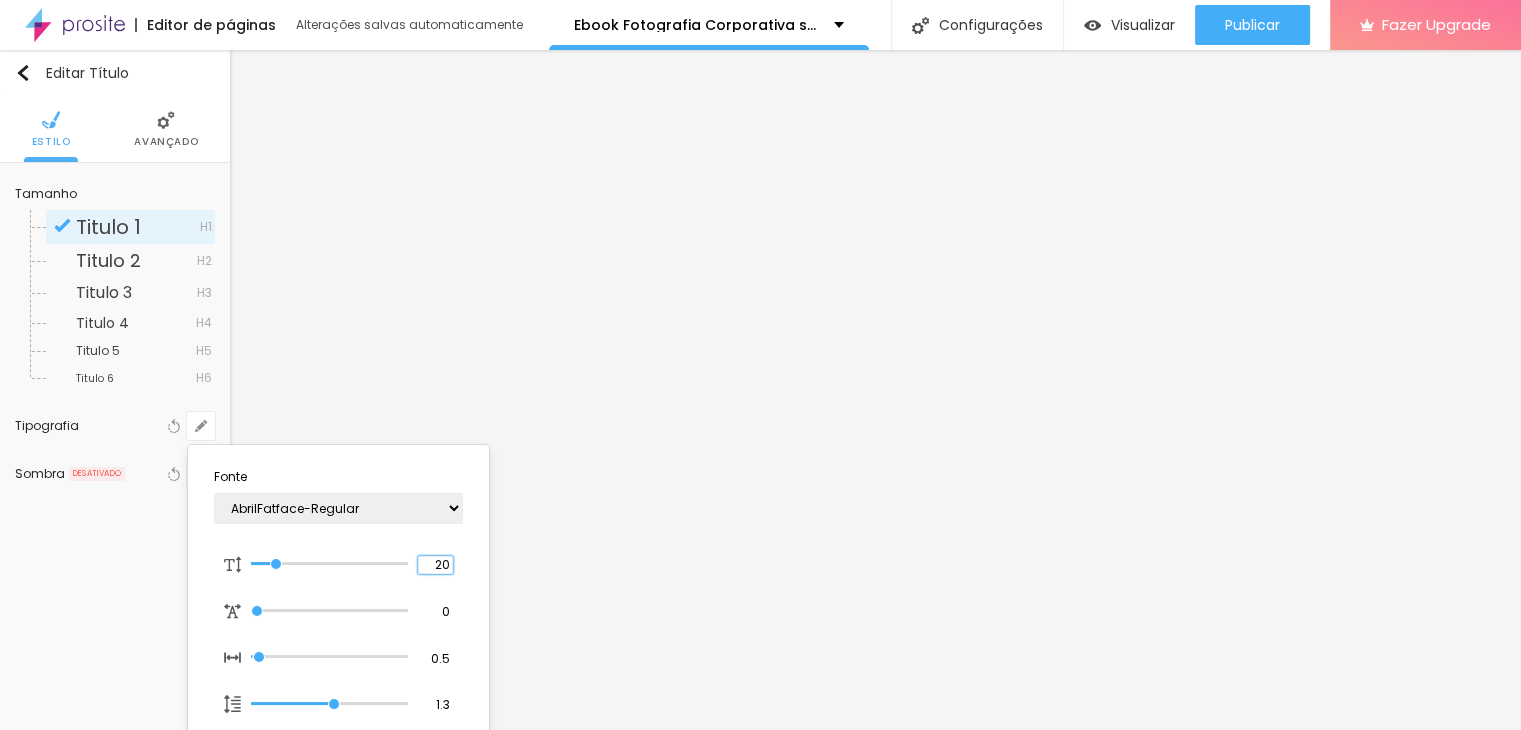 click on "20 Tamanho da fonte" at bounding box center (338, 565) 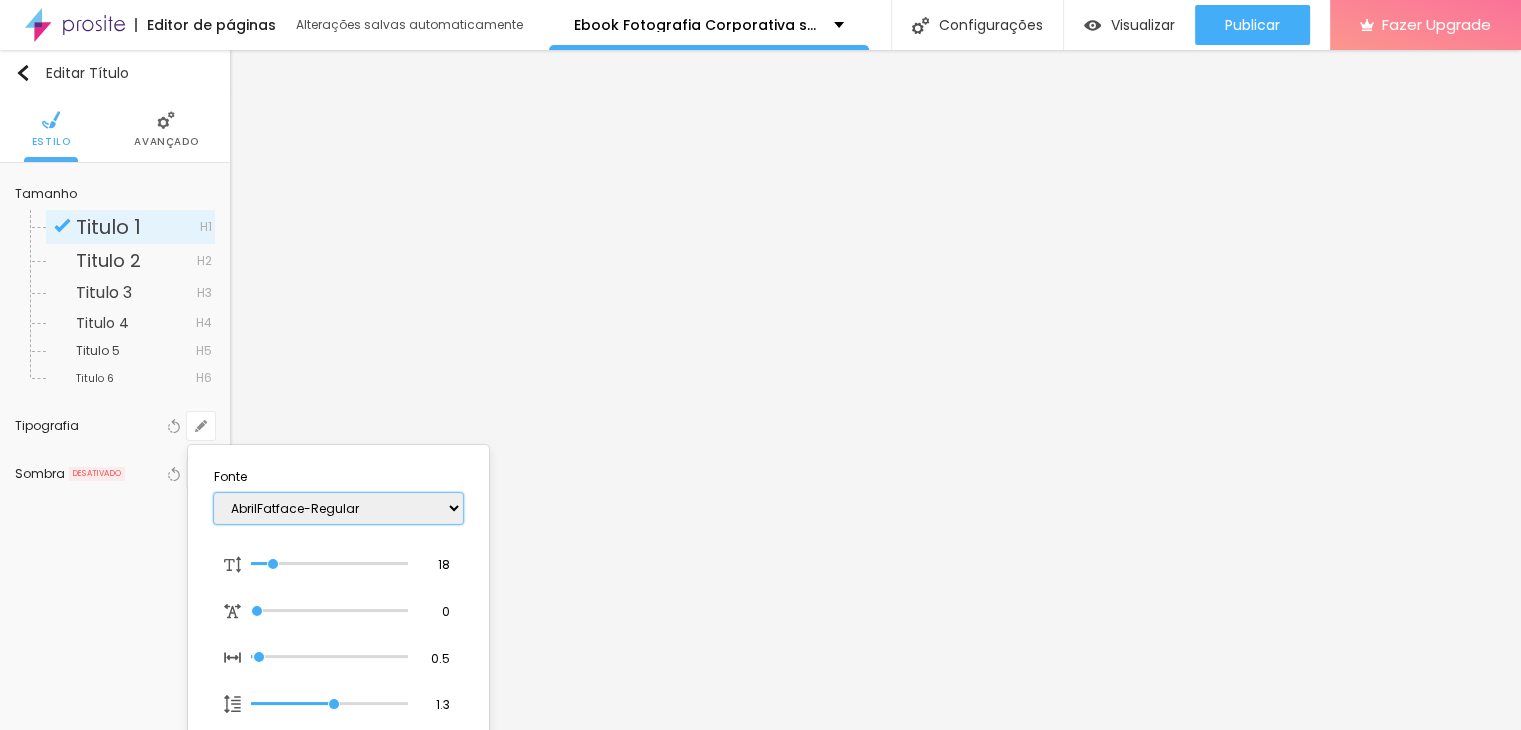 click on "AbrilFatface-Regular Actor-Regular Alegreya AlegreyaBlack Alice Allan-Bold Allan-Regular Amaranth AmaticaSC AmaticSC Amita-Bold Amita-Regular Anaheim AnonymousPro-Bold AnonymousPro-Italic AnonymousPro-Regular Arapey Archivo-Bold Archivo-Italic Archivo-Regular ArefRuqaa Arsenal-Bold Arsenal-Italic Arsenal-Regular Arvo Assistant AssistantLight AveriaLibre AveriaLibreLight AveriaSansLibre-Bold AveriaSansLibre-Italic AveriaSansLibre-Regular Bangers-Regular Bentham-Regular Bevan-Regular BioRhyme BioRhymeExtraBold BioRhymeLight Bitter BreeSerif ButterflyKids-Regular ChangaOne-Italic ChangaOne-Regular Chewy-Regular Chivo CinzelDecorative-Black CinzelDecorative-Bold CinzelDecorative-Regular Comfortaa-Bold Comfortaa-Light Comfortaa-Regular ComingSoon Cookie-Regular Corben-Bold Corben-Regular Cormorant CormorantGeramond-Bold CormorantGeramond-Italic CormorantGeramond-Medium CormorantGeramond-Regular CormorantLight Cousine-Bold Cousine-Italic Cousine-Regular Creepster-Regular CrimsonText CrimsonTextBold Cuprum FjallaOne" at bounding box center (338, 508) 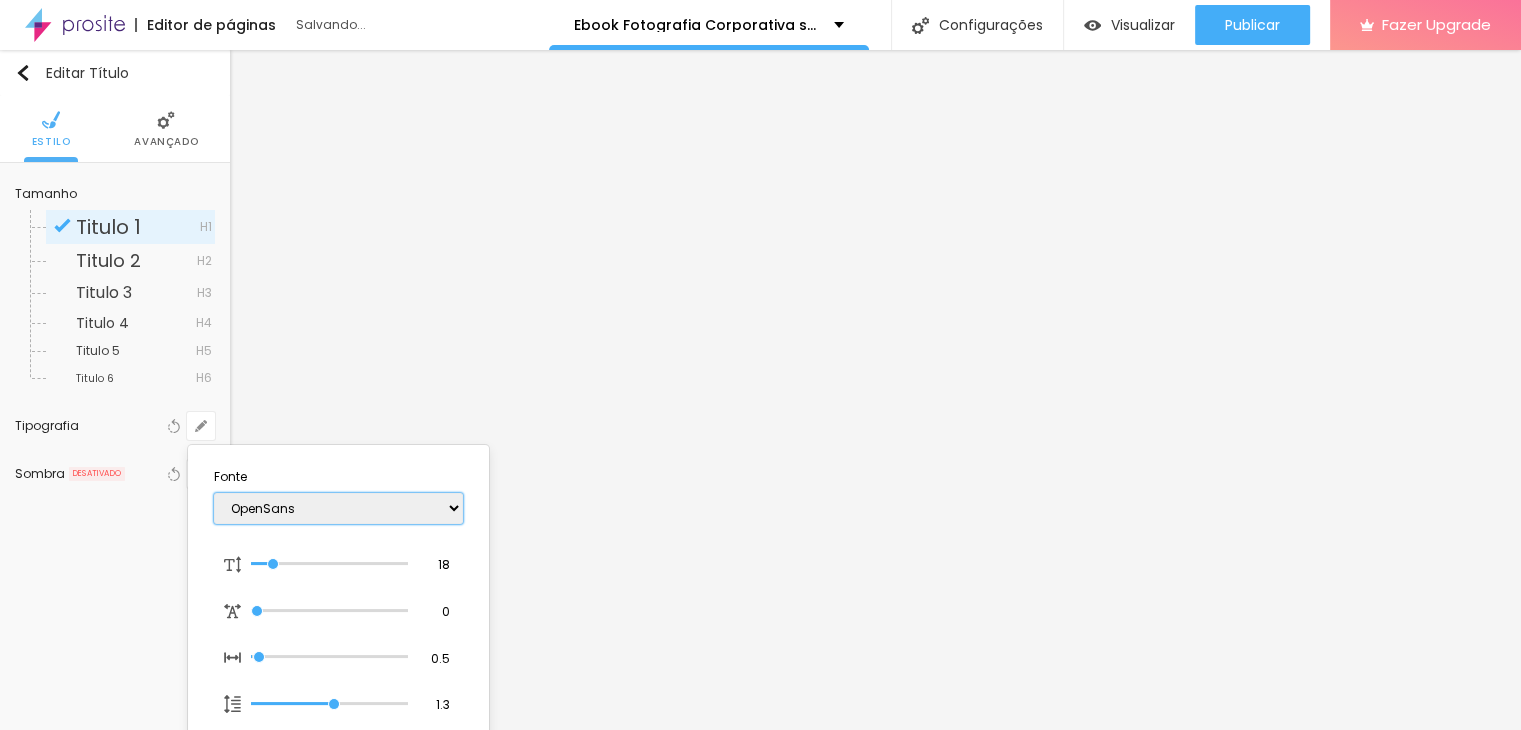 click on "AbrilFatface-Regular Actor-Regular Alegreya AlegreyaBlack Alice Allan-Bold Allan-Regular Amaranth AmaticaSC AmaticSC Amita-Bold Amita-Regular Anaheim AnonymousPro-Bold AnonymousPro-Italic AnonymousPro-Regular Arapey Archivo-Bold Archivo-Italic Archivo-Regular ArefRuqaa Arsenal-Bold Arsenal-Italic Arsenal-Regular Arvo Assistant AssistantLight AveriaLibre AveriaLibreLight AveriaSansLibre-Bold AveriaSansLibre-Italic AveriaSansLibre-Regular Bangers-Regular Bentham-Regular Bevan-Regular BioRhyme BioRhymeExtraBold BioRhymeLight Bitter BreeSerif ButterflyKids-Regular ChangaOne-Italic ChangaOne-Regular Chewy-Regular Chivo CinzelDecorative-Black CinzelDecorative-Bold CinzelDecorative-Regular Comfortaa-Bold Comfortaa-Light Comfortaa-Regular ComingSoon Cookie-Regular Corben-Bold Corben-Regular Cormorant CormorantGeramond-Bold CormorantGeramond-Italic CormorantGeramond-Medium CormorantGeramond-Regular CormorantLight Cousine-Bold Cousine-Italic Cousine-Regular Creepster-Regular CrimsonText CrimsonTextBold Cuprum FjallaOne" at bounding box center (338, 508) 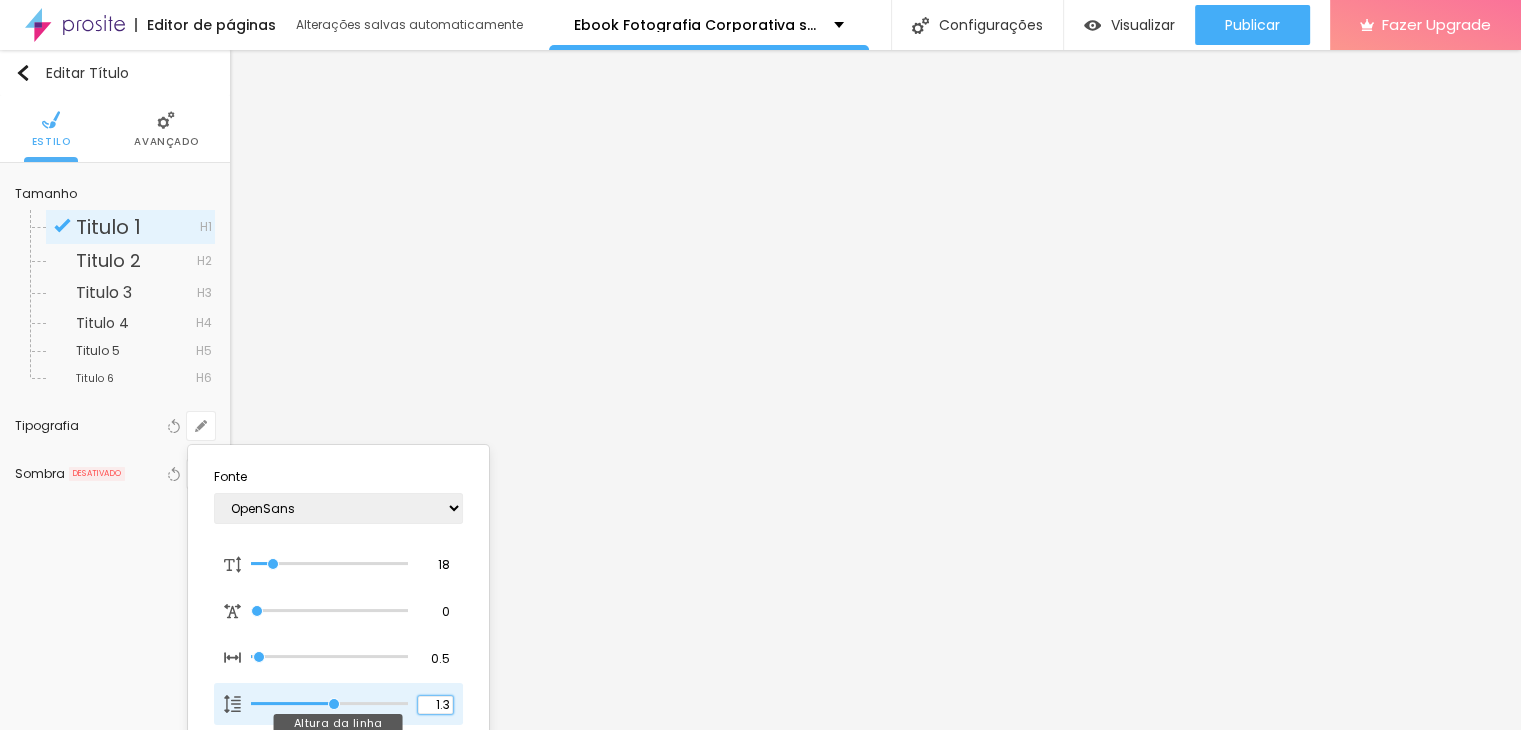 drag, startPoint x: 437, startPoint y: 698, endPoint x: 459, endPoint y: 698, distance: 22 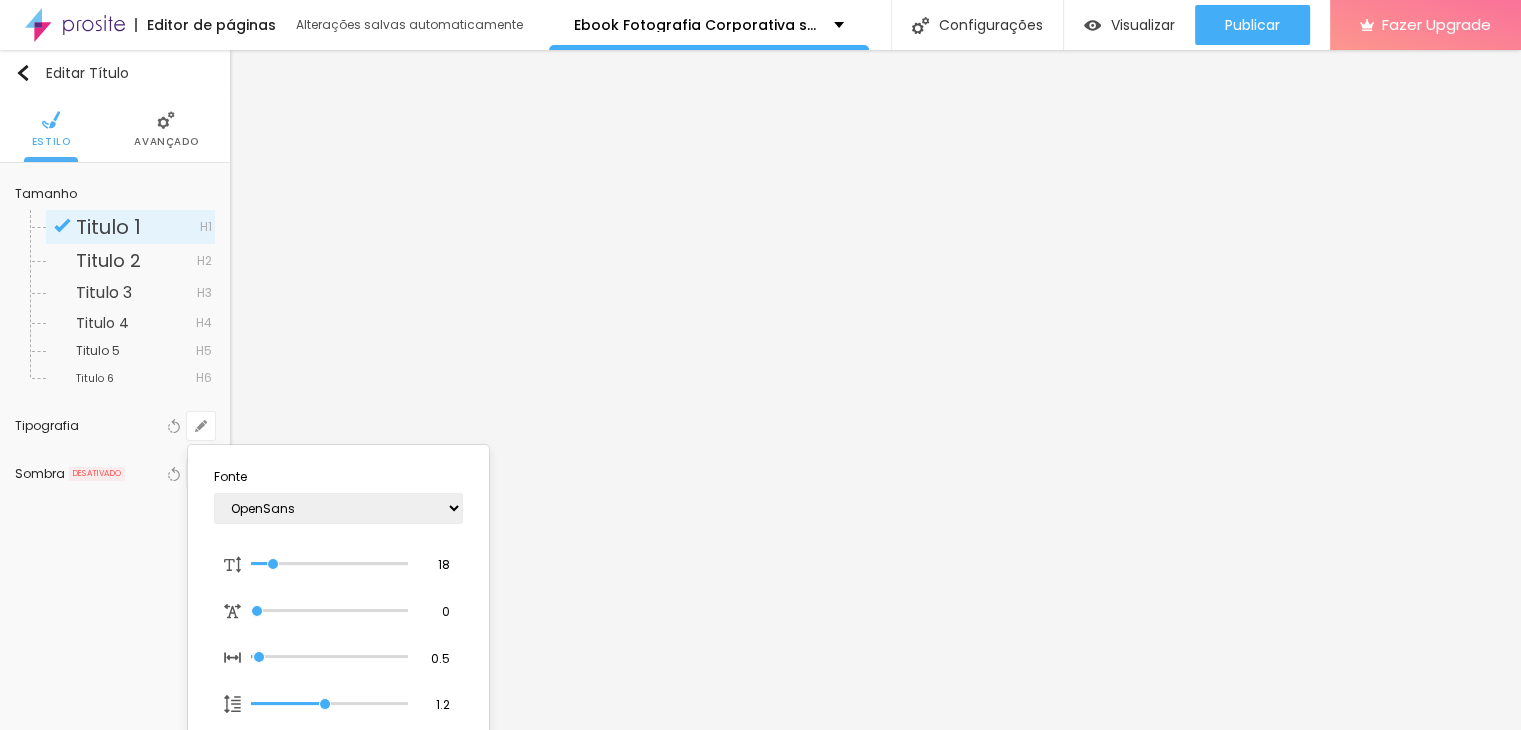 click at bounding box center [760, 365] 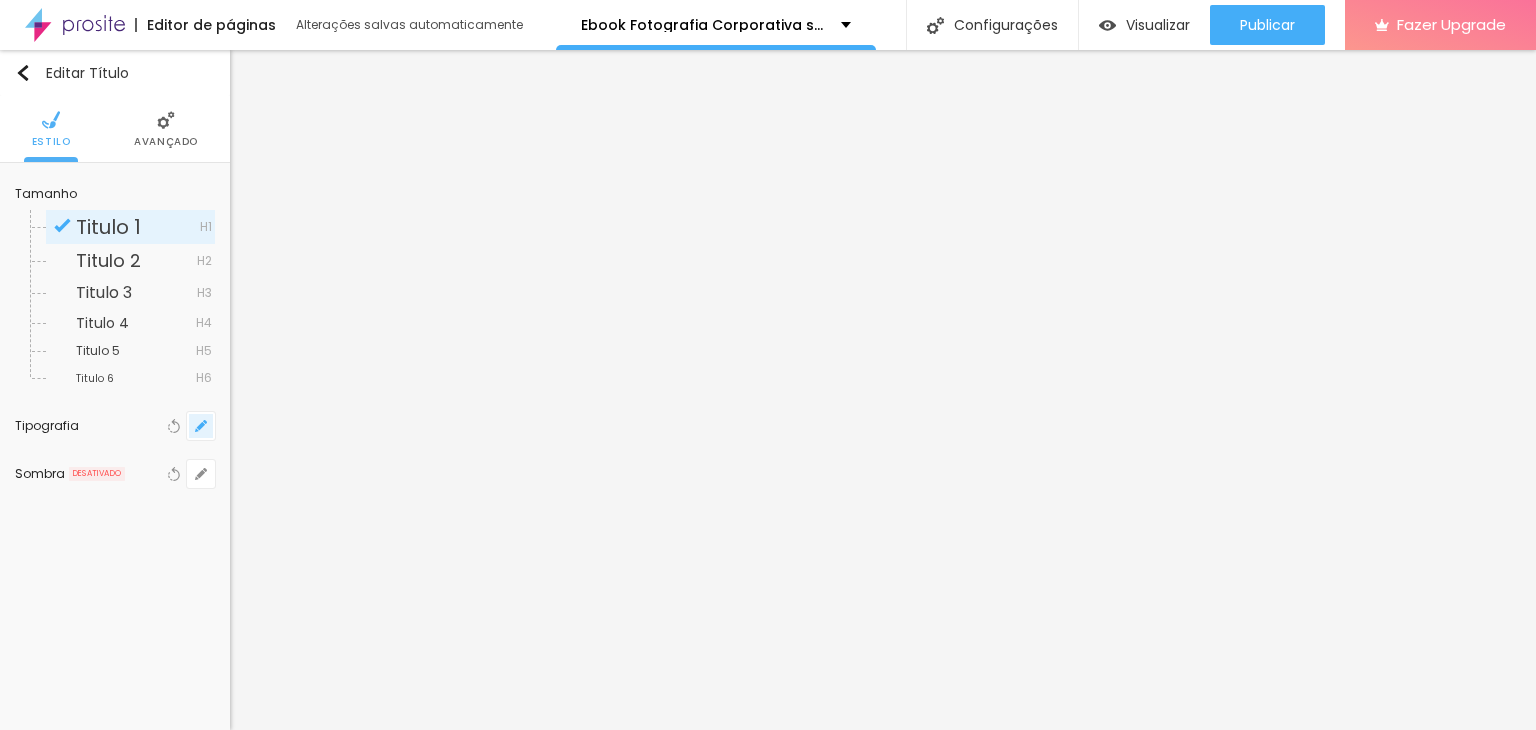 click at bounding box center [201, 426] 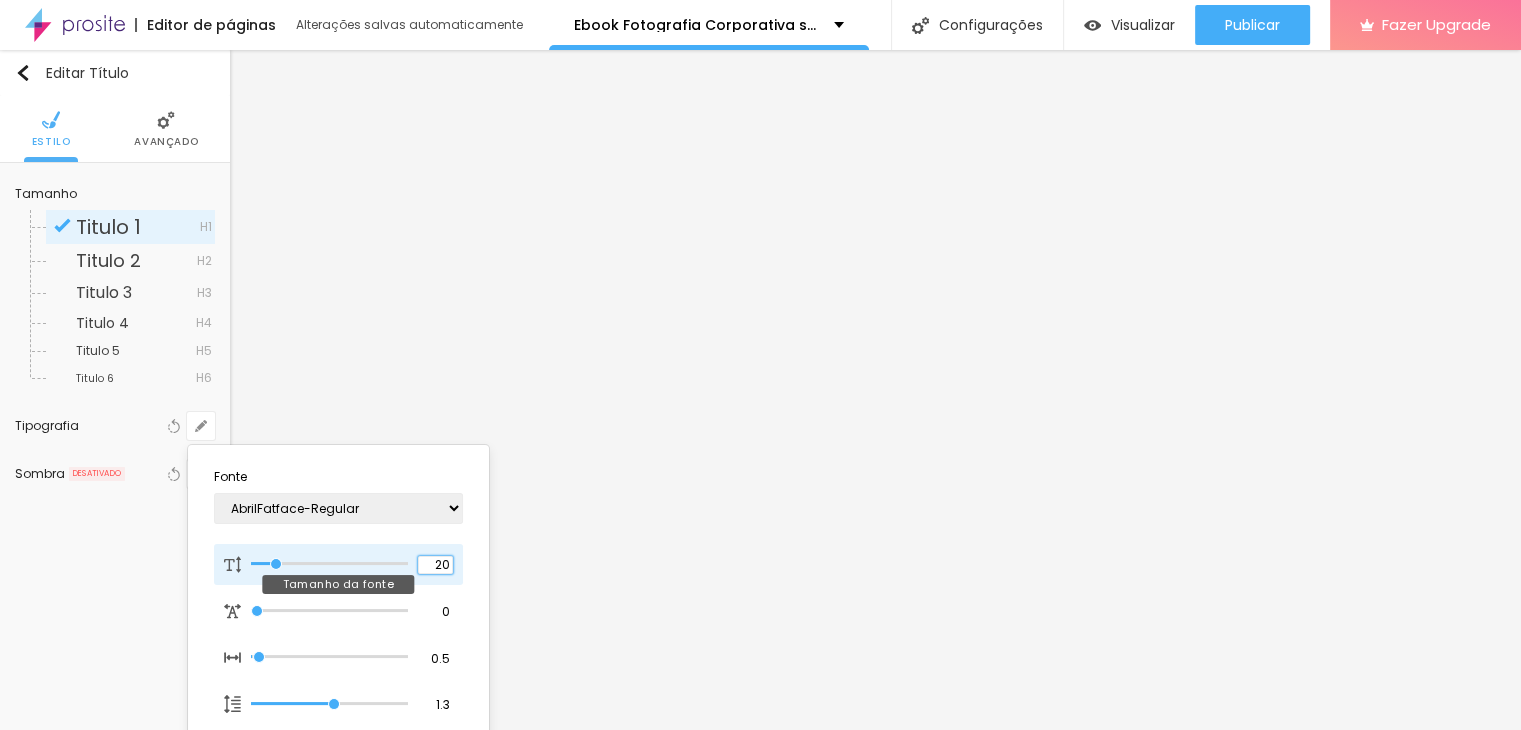 drag, startPoint x: 442, startPoint y: 564, endPoint x: 458, endPoint y: 563, distance: 16.03122 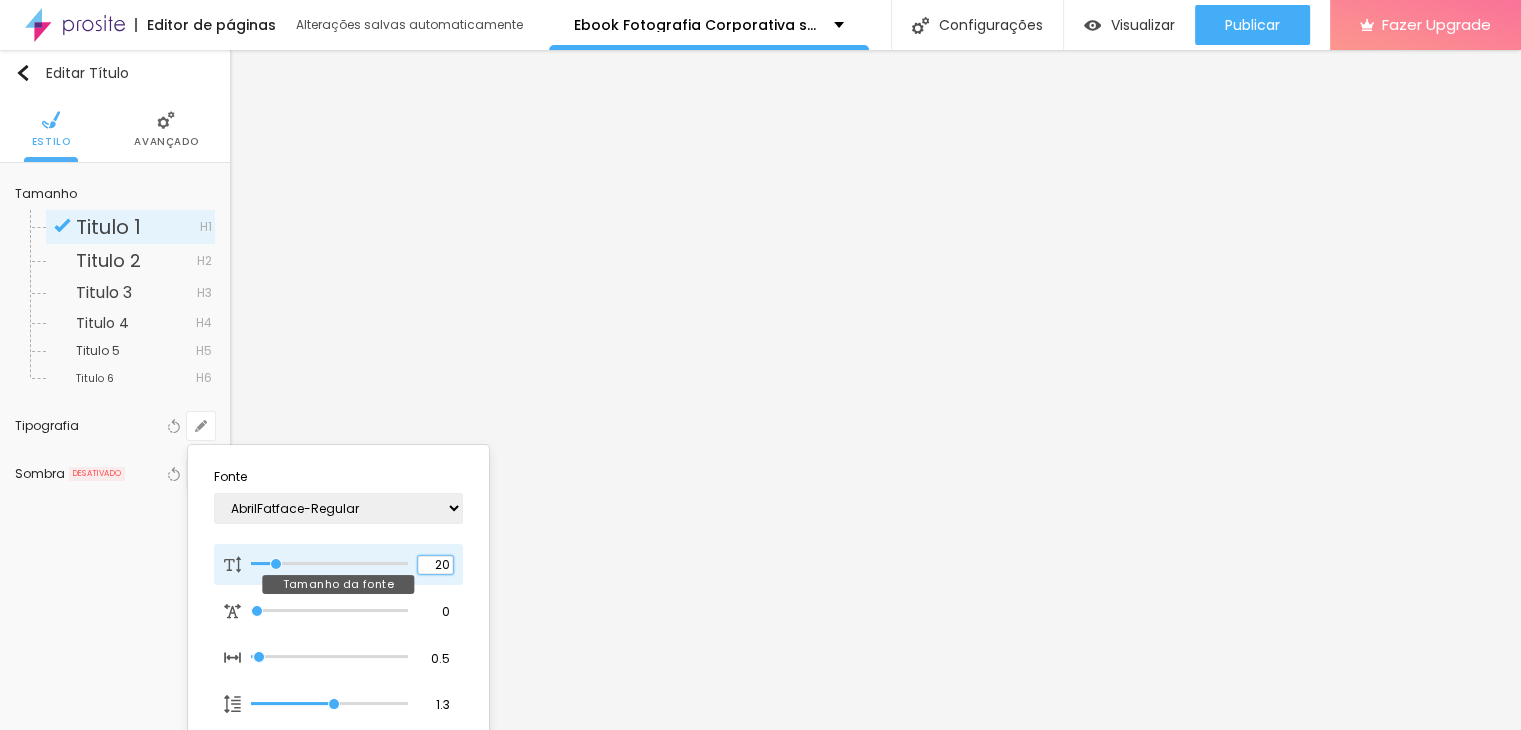 click on "20 Tamanho da fonte" at bounding box center [338, 565] 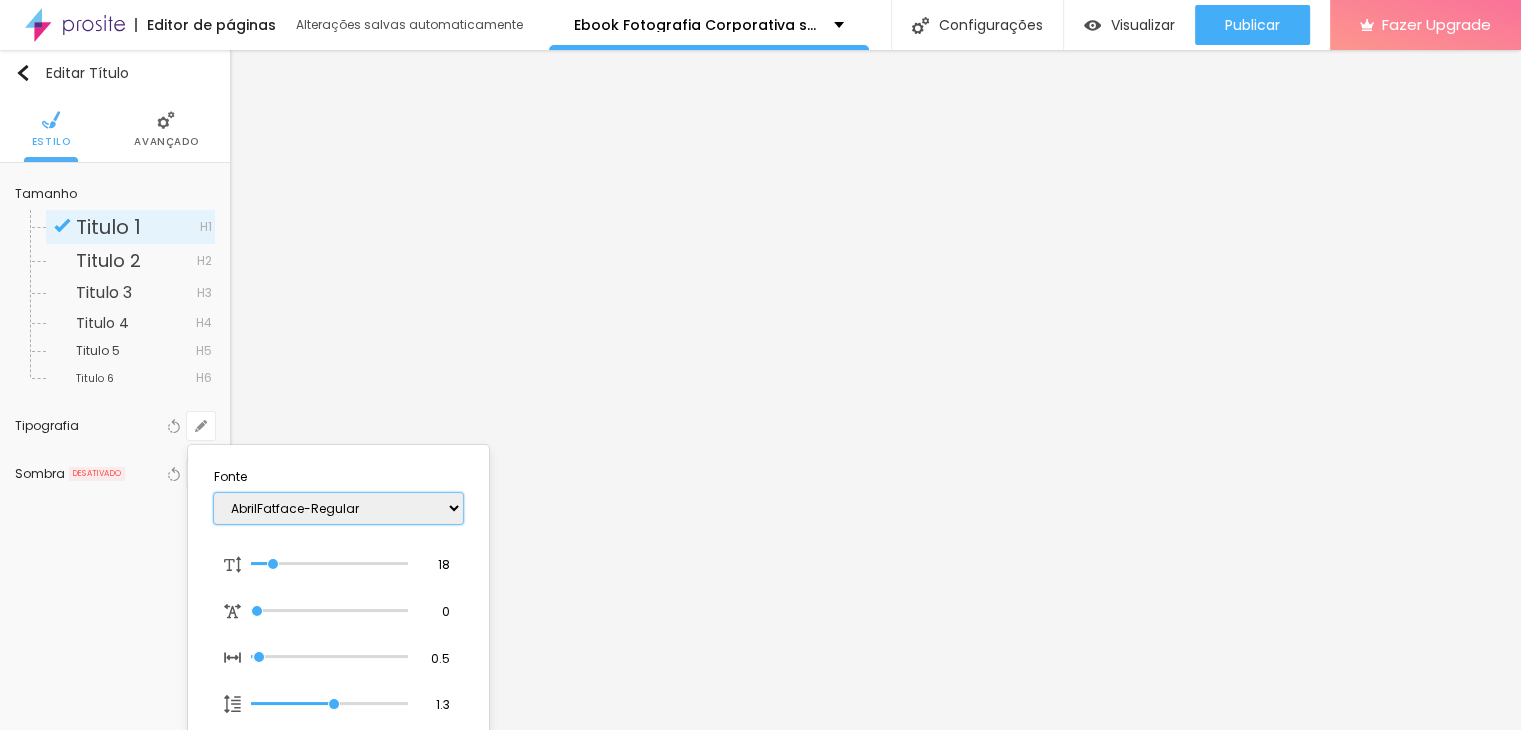 click on "AbrilFatface-Regular Actor-Regular Alegreya AlegreyaBlack Alice Allan-Bold Allan-Regular Amaranth AmaticaSC AmaticSC Amita-Bold Amita-Regular Anaheim AnonymousPro-Bold AnonymousPro-Italic AnonymousPro-Regular Arapey Archivo-Bold Archivo-Italic Archivo-Regular ArefRuqaa Arsenal-Bold Arsenal-Italic Arsenal-Regular Arvo Assistant AssistantLight AveriaLibre AveriaLibreLight AveriaSansLibre-Bold AveriaSansLibre-Italic AveriaSansLibre-Regular Bangers-Regular Bentham-Regular Bevan-Regular BioRhyme BioRhymeExtraBold BioRhymeLight Bitter BreeSerif ButterflyKids-Regular ChangaOne-Italic ChangaOne-Regular Chewy-Regular Chivo CinzelDecorative-Black CinzelDecorative-Bold CinzelDecorative-Regular Comfortaa-Bold Comfortaa-Light Comfortaa-Regular ComingSoon Cookie-Regular Corben-Bold Corben-Regular Cormorant CormorantGeramond-Bold CormorantGeramond-Italic CormorantGeramond-Medium CormorantGeramond-Regular CormorantLight Cousine-Bold Cousine-Italic Cousine-Regular Creepster-Regular CrimsonText CrimsonTextBold Cuprum FjallaOne" at bounding box center [338, 508] 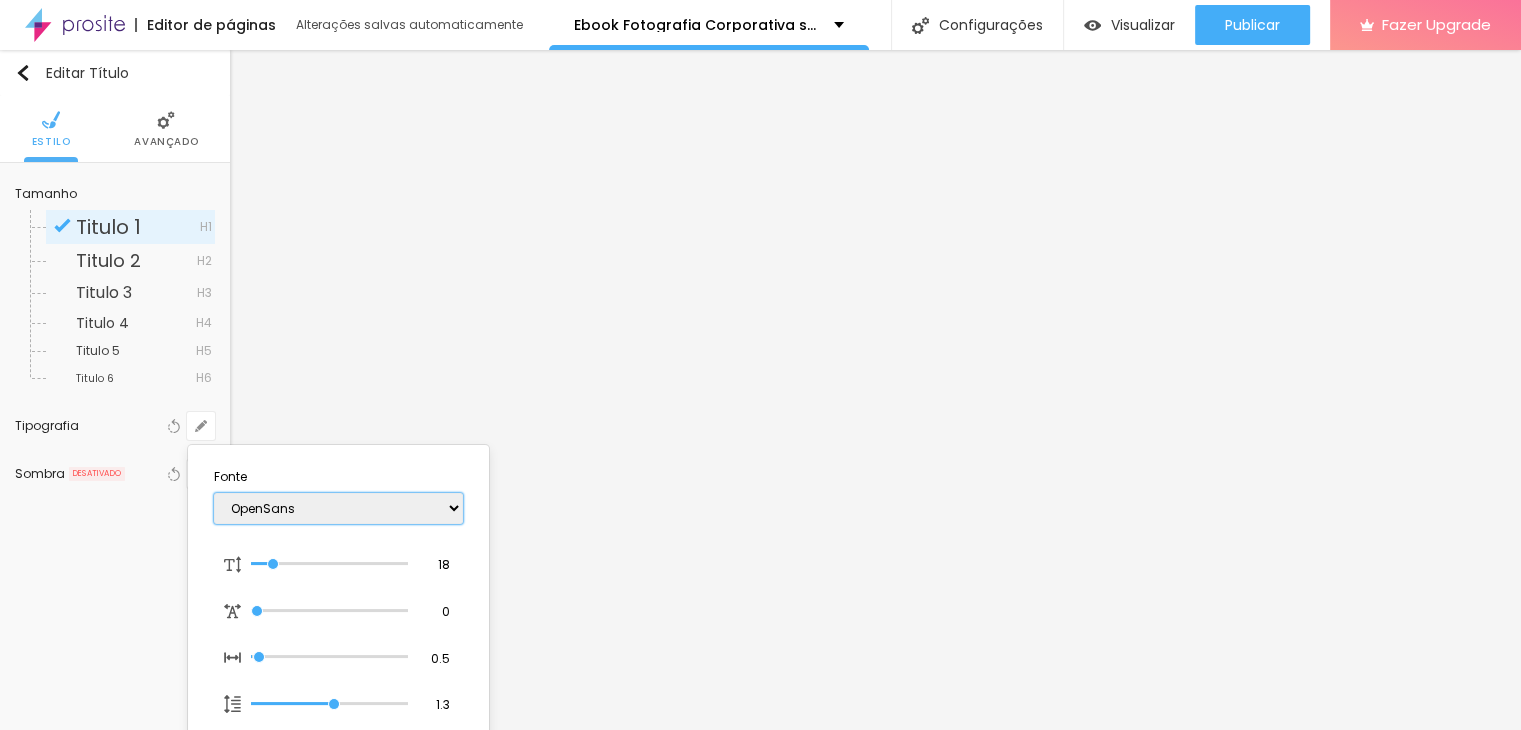 click on "AbrilFatface-Regular Actor-Regular Alegreya AlegreyaBlack Alice Allan-Bold Allan-Regular Amaranth AmaticaSC AmaticSC Amita-Bold Amita-Regular Anaheim AnonymousPro-Bold AnonymousPro-Italic AnonymousPro-Regular Arapey Archivo-Bold Archivo-Italic Archivo-Regular ArefRuqaa Arsenal-Bold Arsenal-Italic Arsenal-Regular Arvo Assistant AssistantLight AveriaLibre AveriaLibreLight AveriaSansLibre-Bold AveriaSansLibre-Italic AveriaSansLibre-Regular Bangers-Regular Bentham-Regular Bevan-Regular BioRhyme BioRhymeExtraBold BioRhymeLight Bitter BreeSerif ButterflyKids-Regular ChangaOne-Italic ChangaOne-Regular Chewy-Regular Chivo CinzelDecorative-Black CinzelDecorative-Bold CinzelDecorative-Regular Comfortaa-Bold Comfortaa-Light Comfortaa-Regular ComingSoon Cookie-Regular Corben-Bold Corben-Regular Cormorant CormorantGeramond-Bold CormorantGeramond-Italic CormorantGeramond-Medium CormorantGeramond-Regular CormorantLight Cousine-Bold Cousine-Italic Cousine-Regular Creepster-Regular CrimsonText CrimsonTextBold Cuprum FjallaOne" at bounding box center [338, 508] 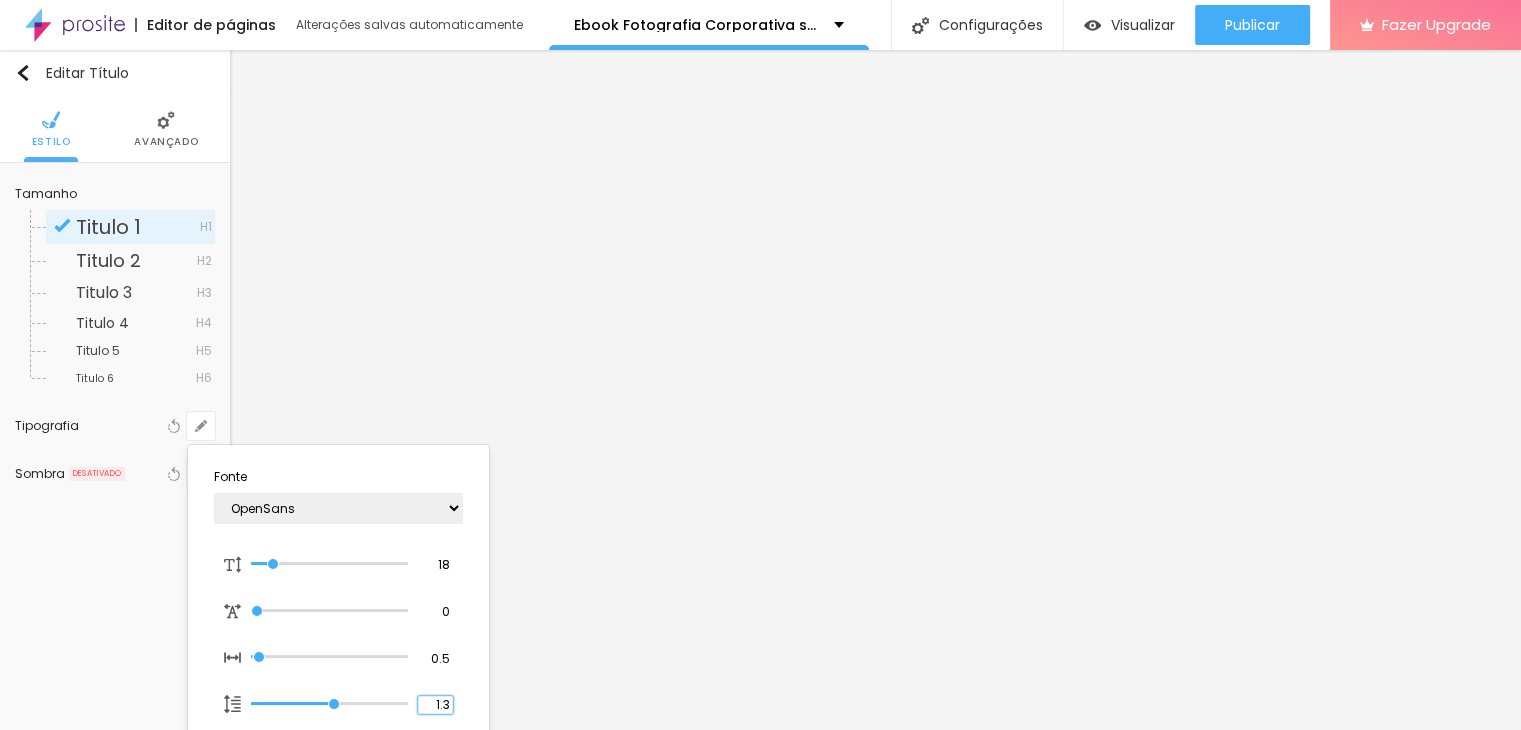 drag, startPoint x: 431, startPoint y: 697, endPoint x: 497, endPoint y: 707, distance: 66.75328 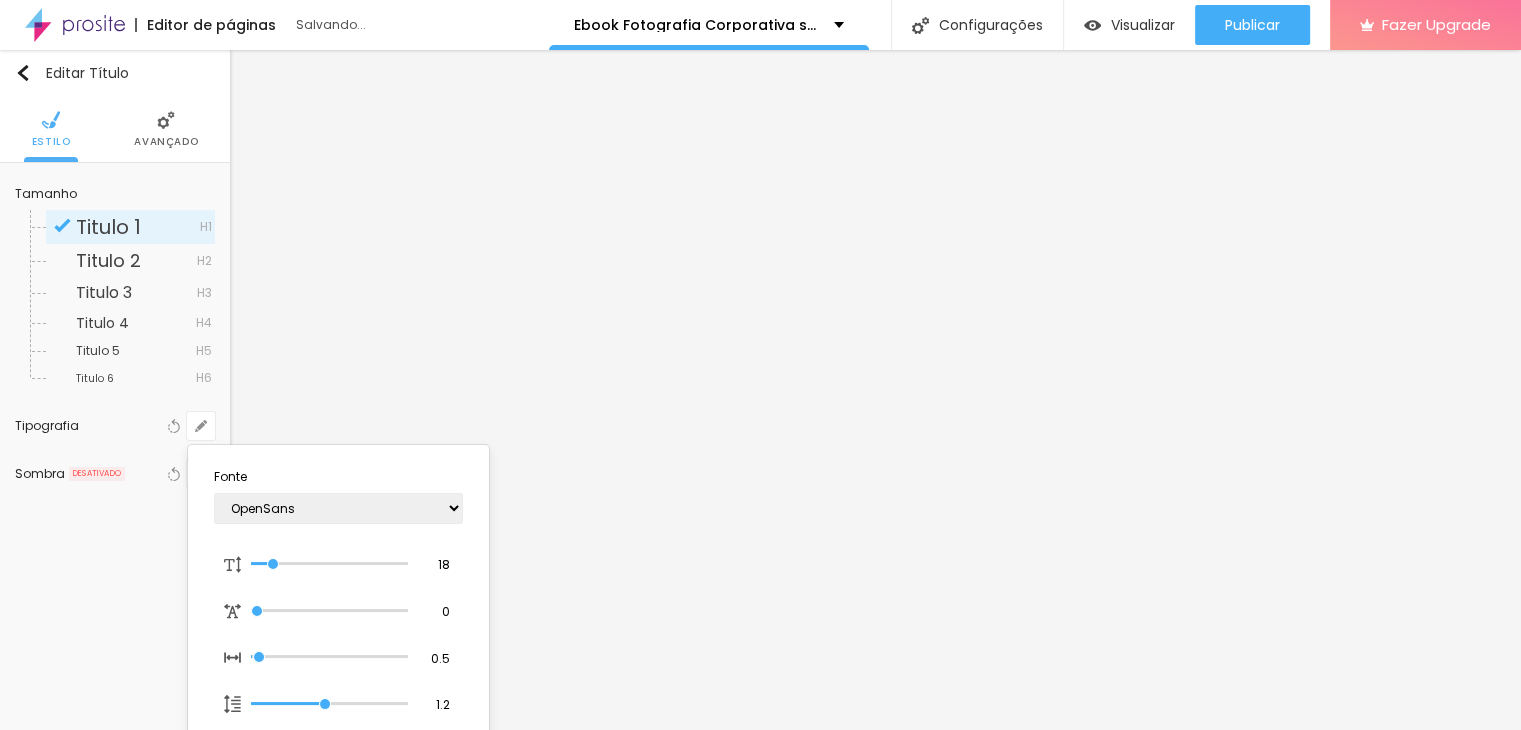 click at bounding box center [760, 365] 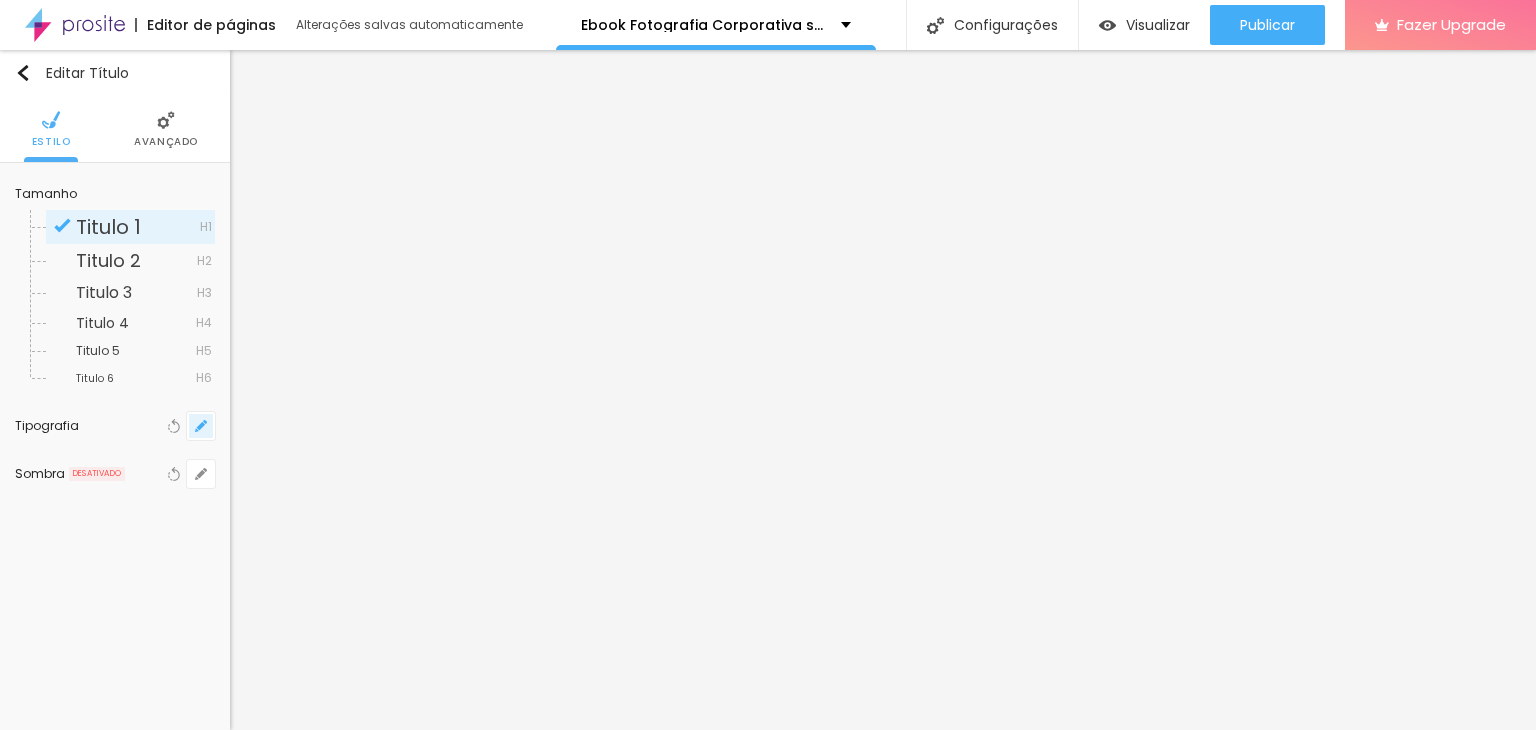click 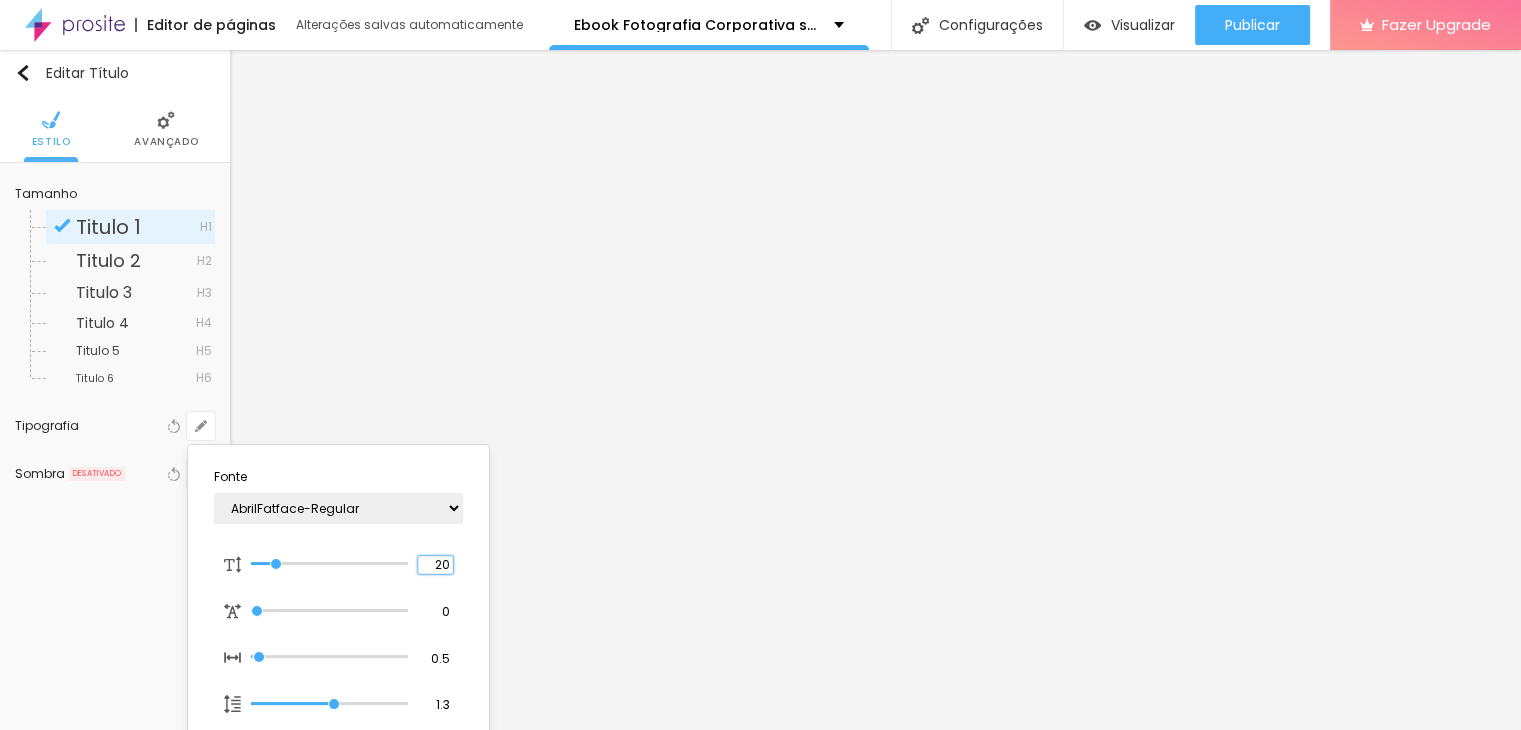 drag, startPoint x: 436, startPoint y: 559, endPoint x: 484, endPoint y: 564, distance: 48.259712 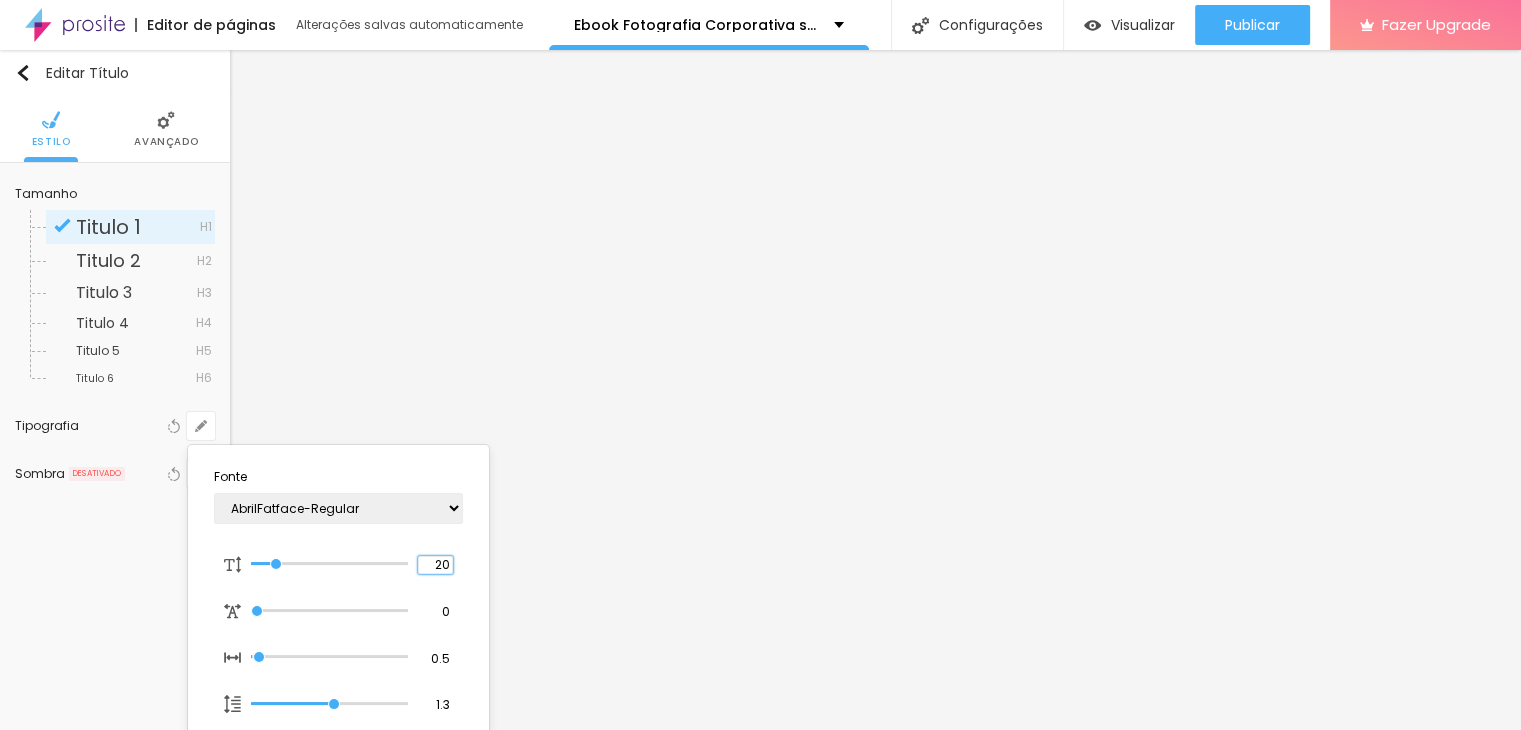click on "Fonte AbrilFatface-Regular Actor-Regular Alegreya AlegreyaBlack Alice Allan-Bold Allan-Regular Amaranth AmaticaSC AmaticSC Amita-Bold Amita-Regular Anaheim AnonymousPro-Bold AnonymousPro-Italic AnonymousPro-Regular Arapey Archivo-Bold Archivo-Italic Archivo-Regular ArefRuqaa Arsenal-Bold Arsenal-Italic Arsenal-Regular Arvo Assistant AssistantLight AveriaLibre AveriaLibreLight AveriaSansLibre-Bold AveriaSansLibre-Italic AveriaSansLibre-Regular Bangers-Regular Bentham-Regular Bevan-Regular BioRhyme BioRhymeExtraBold BioRhymeLight Bitter BreeSerif ButterflyKids-Regular ChangaOne-Italic ChangaOne-Regular Chewy-Regular Chivo CinzelDecorative-Black CinzelDecorative-Bold CinzelDecorative-Regular Comfortaa-Bold Comfortaa-Light Comfortaa-Regular ComingSoon Cookie-Regular Corben-Bold Corben-Regular Cormorant CormorantGeramond-Bold CormorantGeramond-Italic CormorantGeramond-Medium CormorantGeramond-Regular CormorantLight Cousine-Bold Cousine-Italic Cousine-Regular Creepster-Regular CrimsonText CrimsonTextBold Cuprum 20" at bounding box center (338, 637) 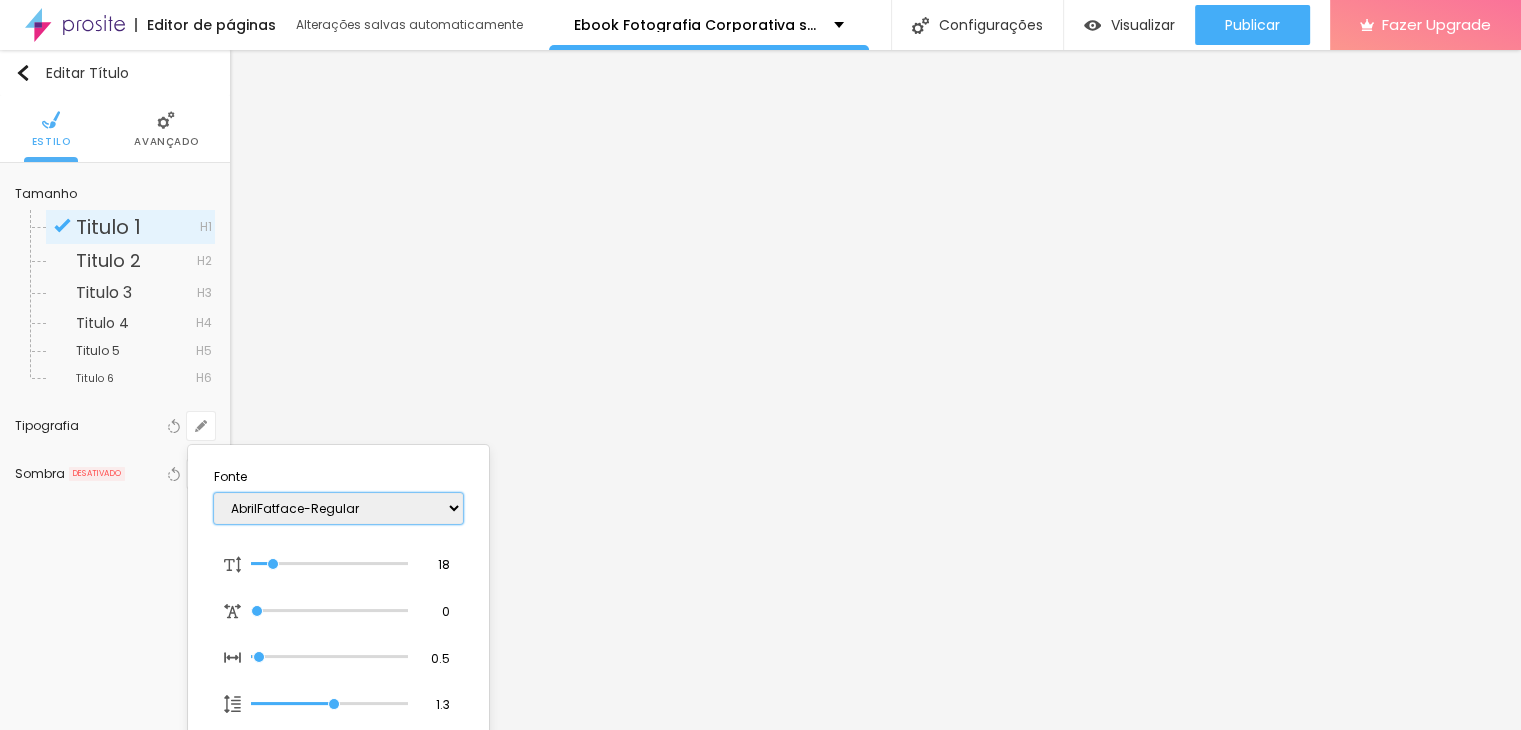 click on "AbrilFatface-Regular Actor-Regular Alegreya AlegreyaBlack Alice Allan-Bold Allan-Regular Amaranth AmaticaSC AmaticSC Amita-Bold Amita-Regular Anaheim AnonymousPro-Bold AnonymousPro-Italic AnonymousPro-Regular Arapey Archivo-Bold Archivo-Italic Archivo-Regular ArefRuqaa Arsenal-Bold Arsenal-Italic Arsenal-Regular Arvo Assistant AssistantLight AveriaLibre AveriaLibreLight AveriaSansLibre-Bold AveriaSansLibre-Italic AveriaSansLibre-Regular Bangers-Regular Bentham-Regular Bevan-Regular BioRhyme BioRhymeExtraBold BioRhymeLight Bitter BreeSerif ButterflyKids-Regular ChangaOne-Italic ChangaOne-Regular Chewy-Regular Chivo CinzelDecorative-Black CinzelDecorative-Bold CinzelDecorative-Regular Comfortaa-Bold Comfortaa-Light Comfortaa-Regular ComingSoon Cookie-Regular Corben-Bold Corben-Regular Cormorant CormorantGeramond-Bold CormorantGeramond-Italic CormorantGeramond-Medium CormorantGeramond-Regular CormorantLight Cousine-Bold Cousine-Italic Cousine-Regular Creepster-Regular CrimsonText CrimsonTextBold Cuprum FjallaOne" at bounding box center (338, 508) 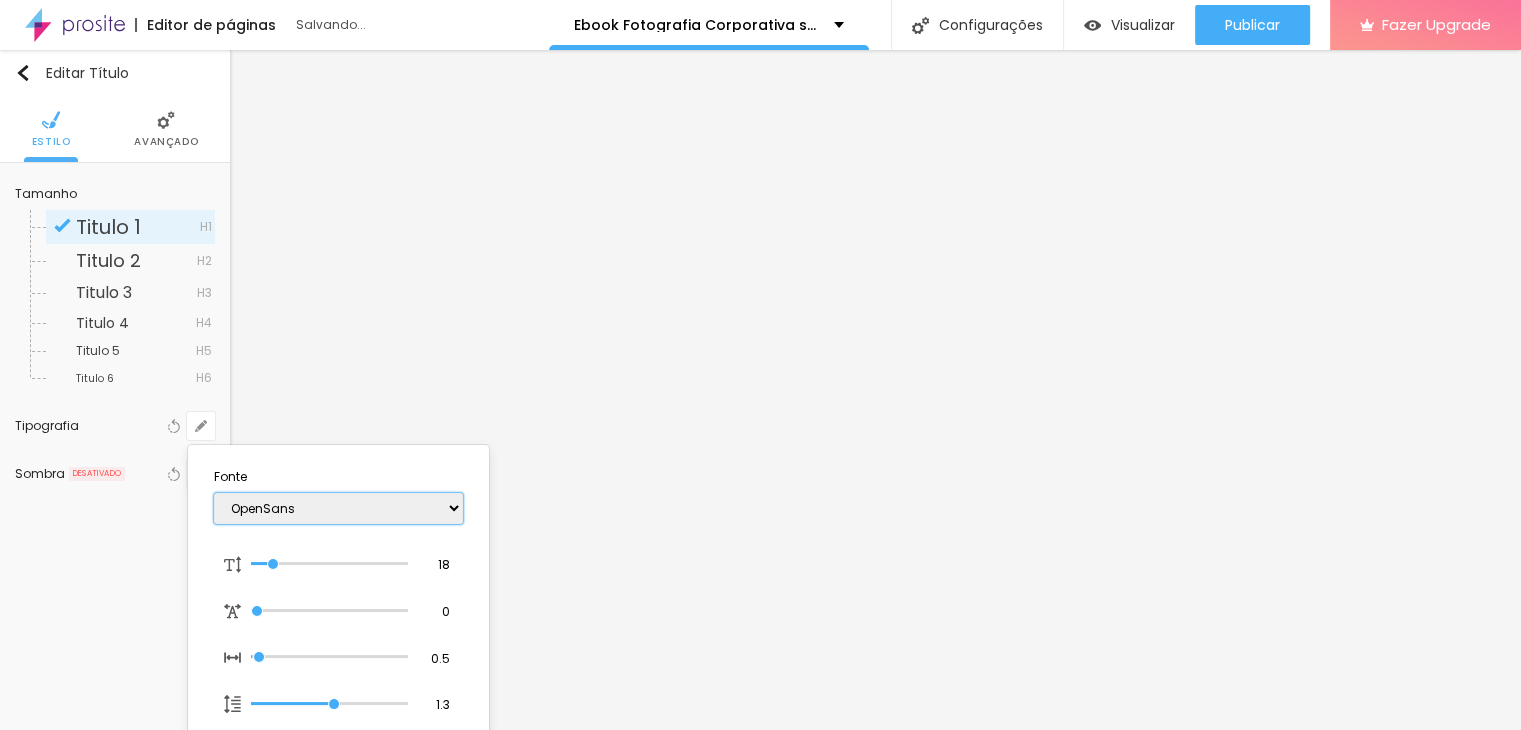 click on "AbrilFatface-Regular Actor-Regular Alegreya AlegreyaBlack Alice Allan-Bold Allan-Regular Amaranth AmaticaSC AmaticSC Amita-Bold Amita-Regular Anaheim AnonymousPro-Bold AnonymousPro-Italic AnonymousPro-Regular Arapey Archivo-Bold Archivo-Italic Archivo-Regular ArefRuqaa Arsenal-Bold Arsenal-Italic Arsenal-Regular Arvo Assistant AssistantLight AveriaLibre AveriaLibreLight AveriaSansLibre-Bold AveriaSansLibre-Italic AveriaSansLibre-Regular Bangers-Regular Bentham-Regular Bevan-Regular BioRhyme BioRhymeExtraBold BioRhymeLight Bitter BreeSerif ButterflyKids-Regular ChangaOne-Italic ChangaOne-Regular Chewy-Regular Chivo CinzelDecorative-Black CinzelDecorative-Bold CinzelDecorative-Regular Comfortaa-Bold Comfortaa-Light Comfortaa-Regular ComingSoon Cookie-Regular Corben-Bold Corben-Regular Cormorant CormorantGeramond-Bold CormorantGeramond-Italic CormorantGeramond-Medium CormorantGeramond-Regular CormorantLight Cousine-Bold Cousine-Italic Cousine-Regular Creepster-Regular CrimsonText CrimsonTextBold Cuprum FjallaOne" at bounding box center (338, 508) 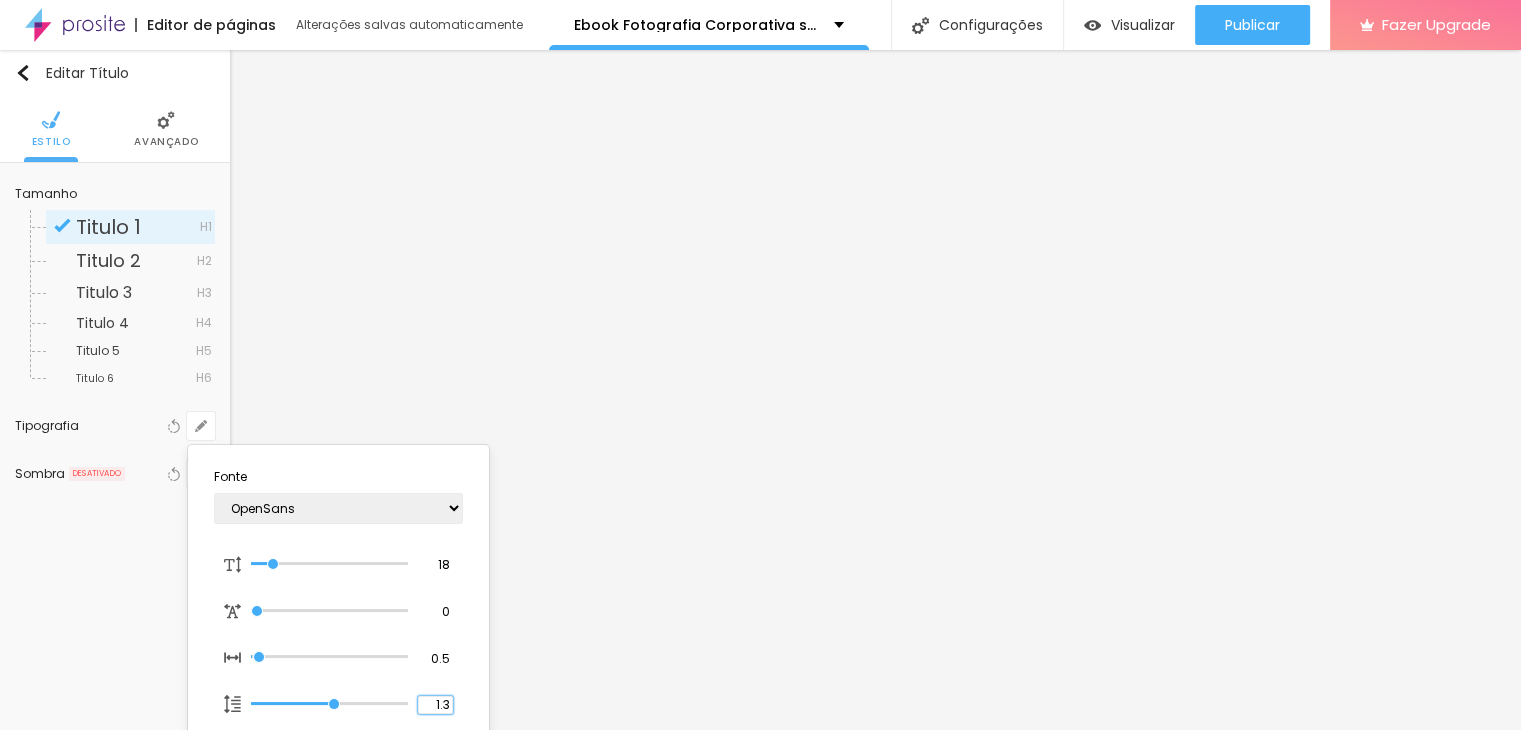 drag, startPoint x: 436, startPoint y: 697, endPoint x: 497, endPoint y: 705, distance: 61.522354 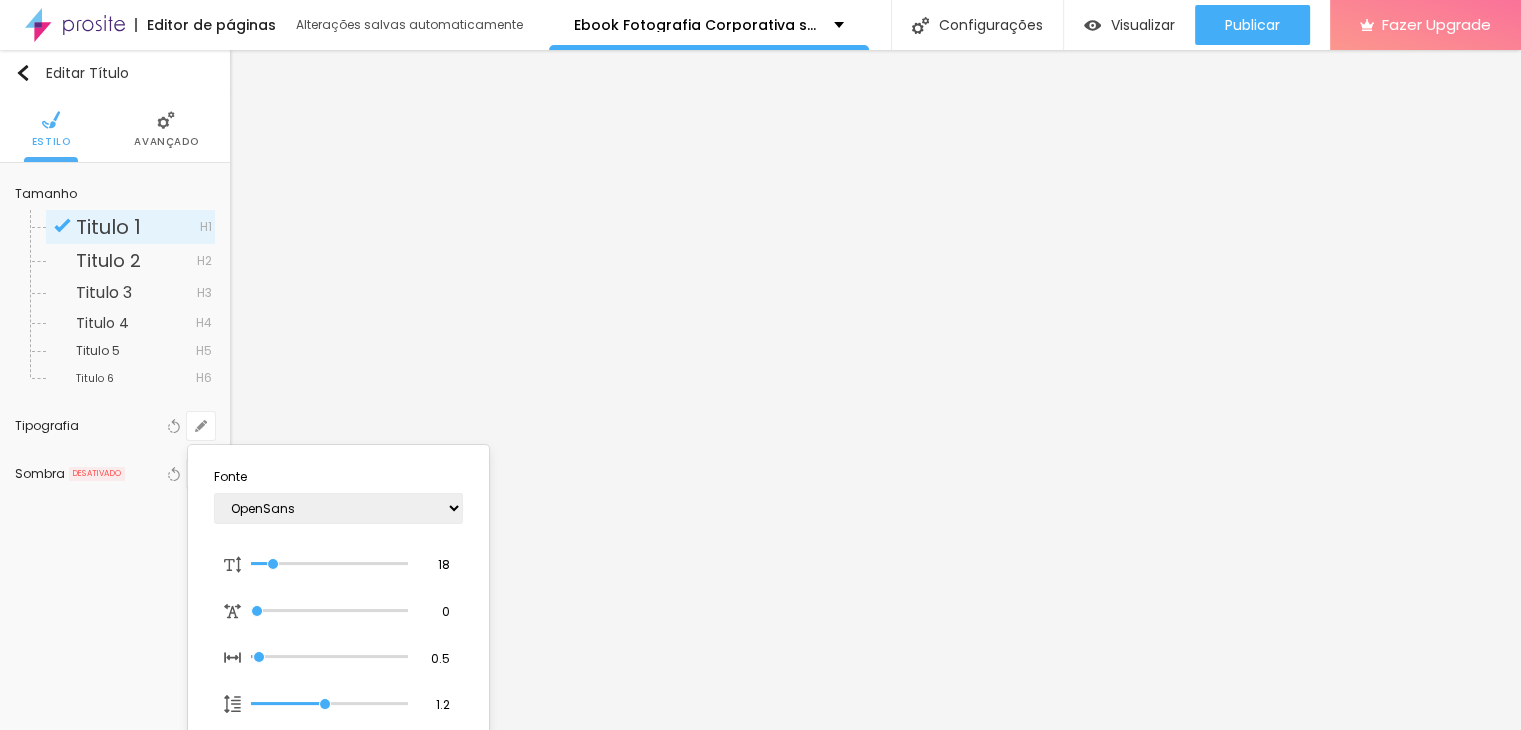 click at bounding box center [760, 365] 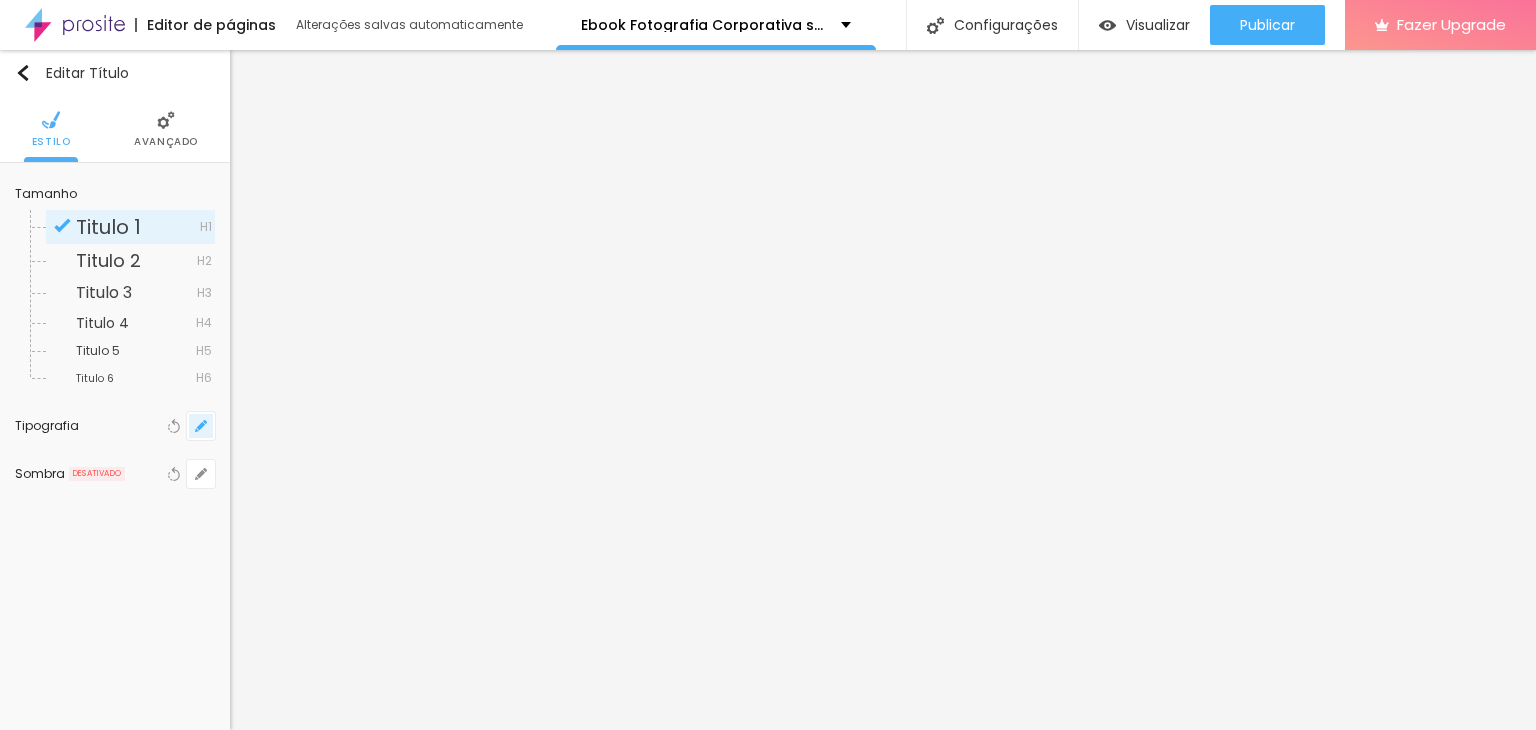 click 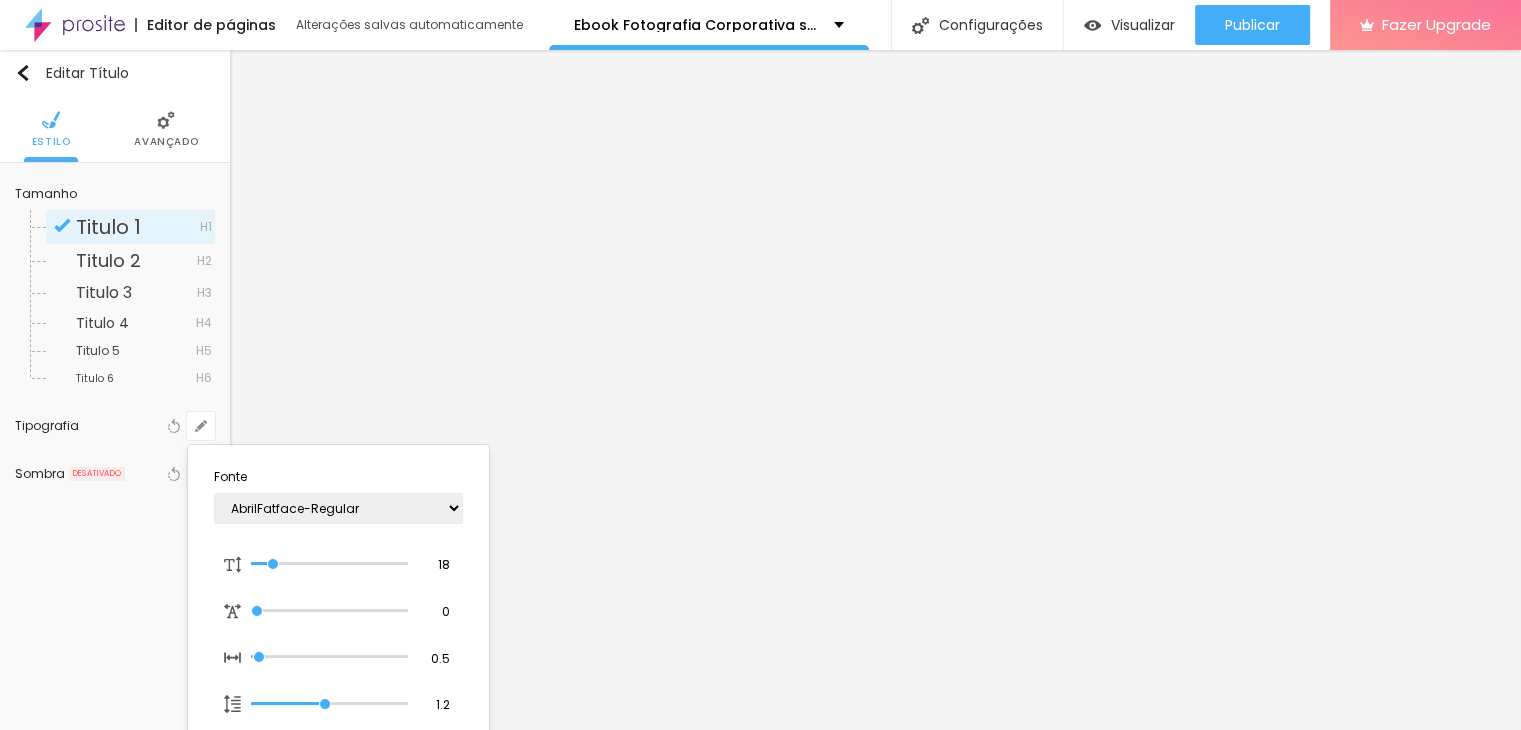 click at bounding box center (760, 365) 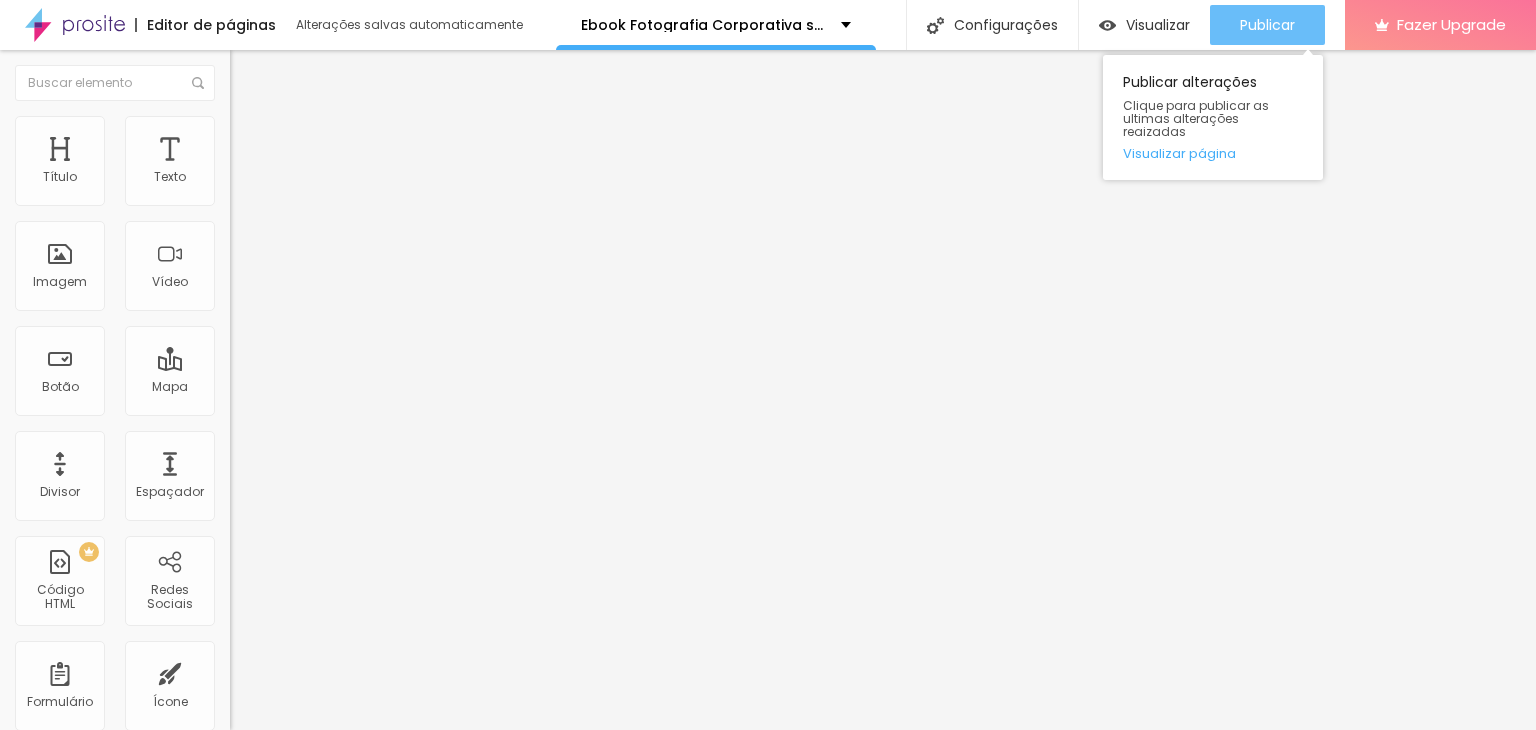click on "Publicar" at bounding box center [1267, 25] 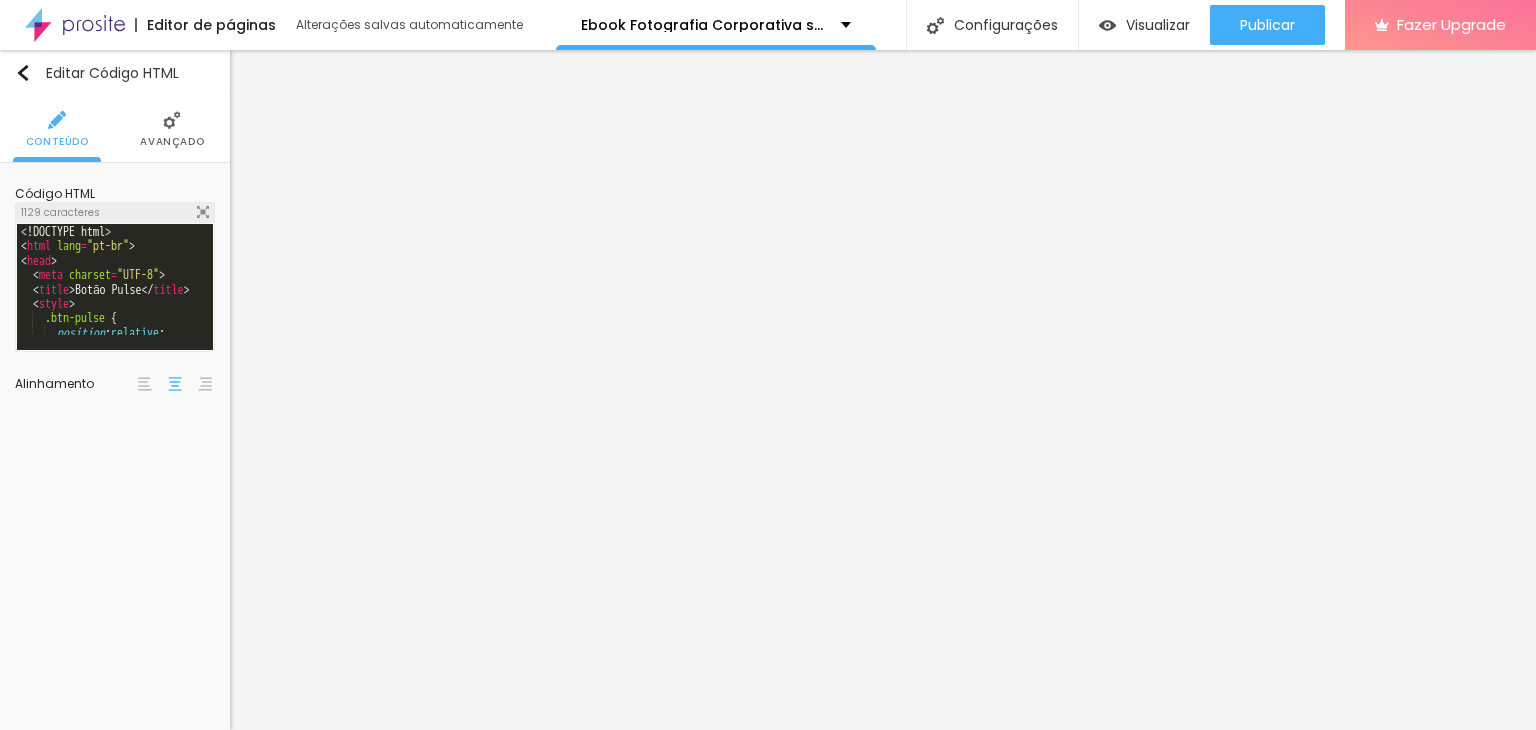 click at bounding box center (203, 212) 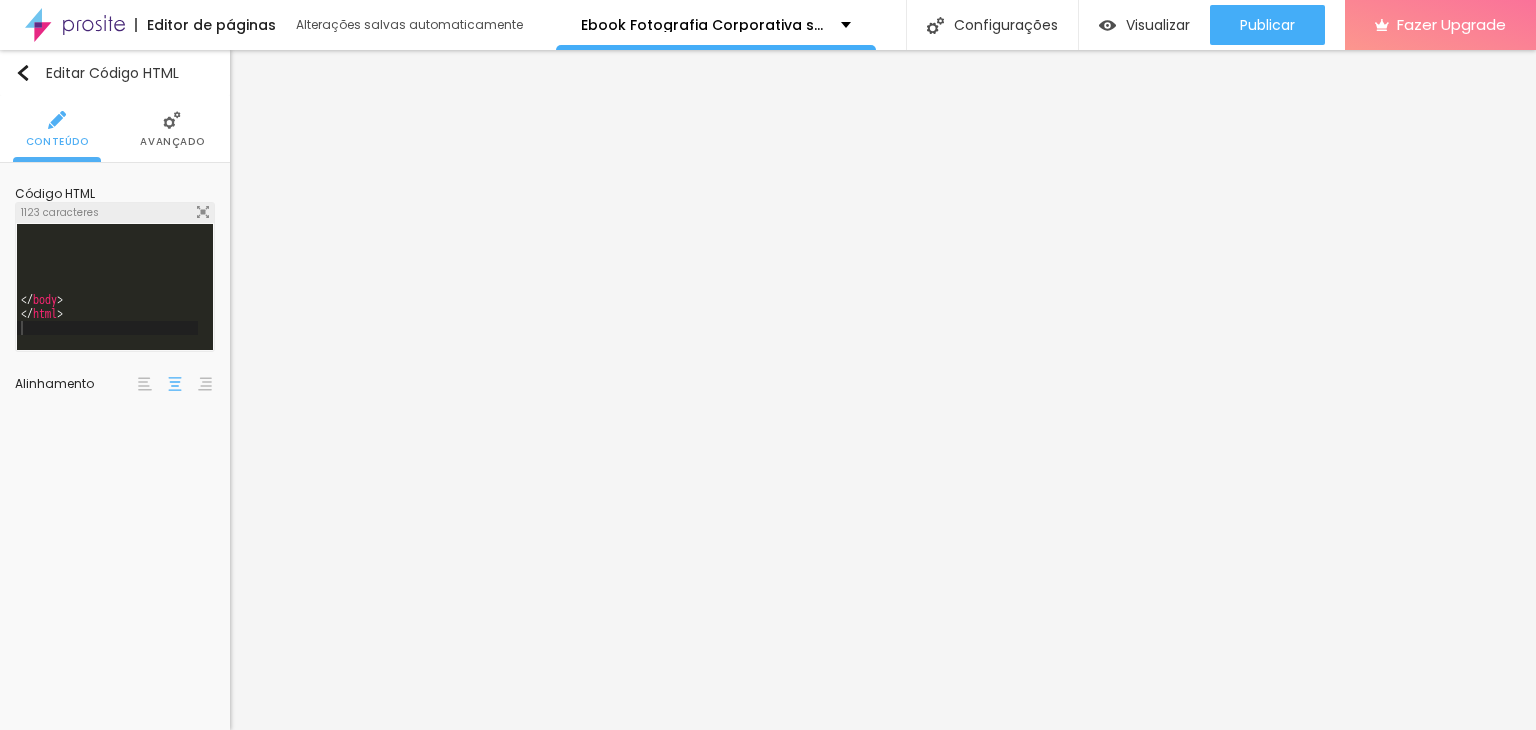 scroll, scrollTop: 652, scrollLeft: 0, axis: vertical 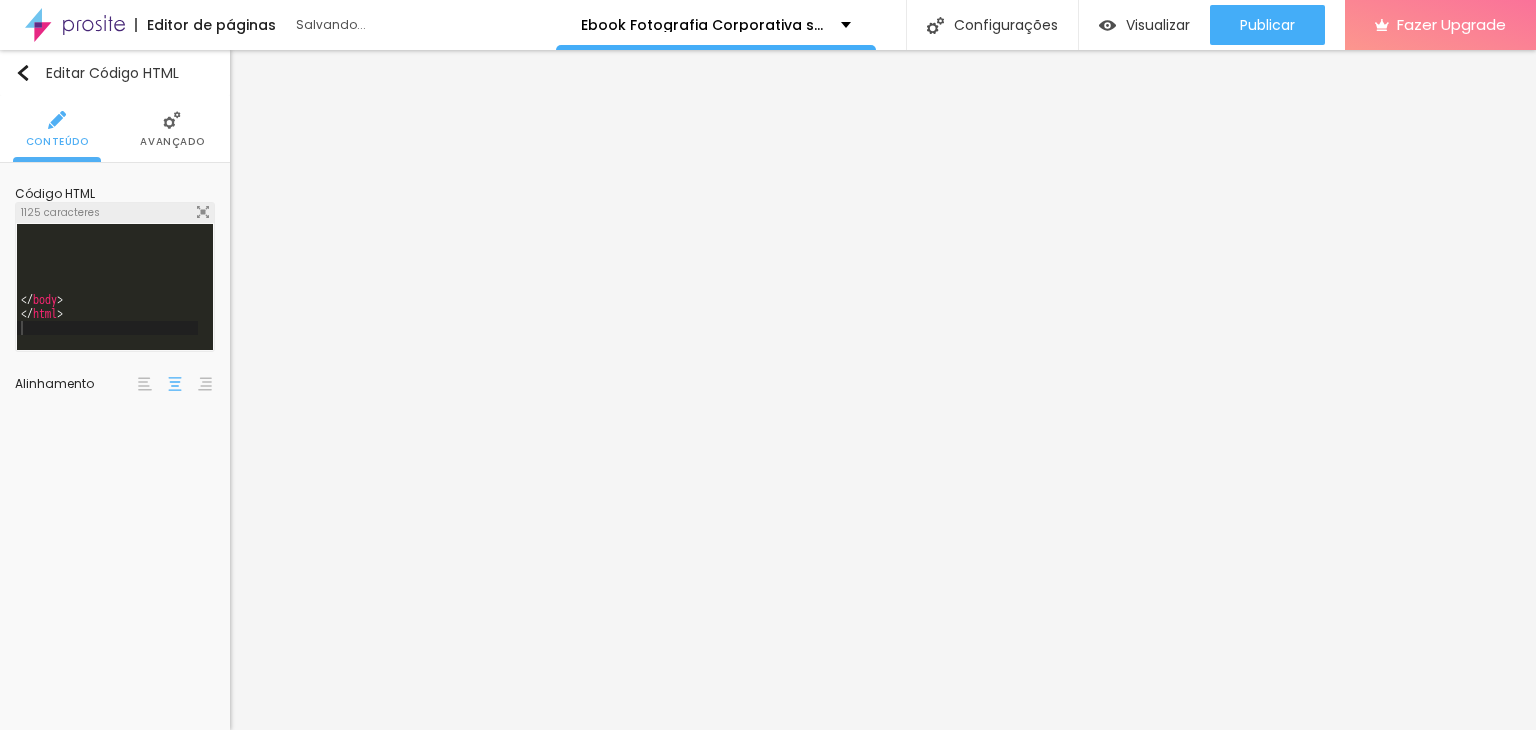 click on "Salvar" at bounding box center [30, 811] 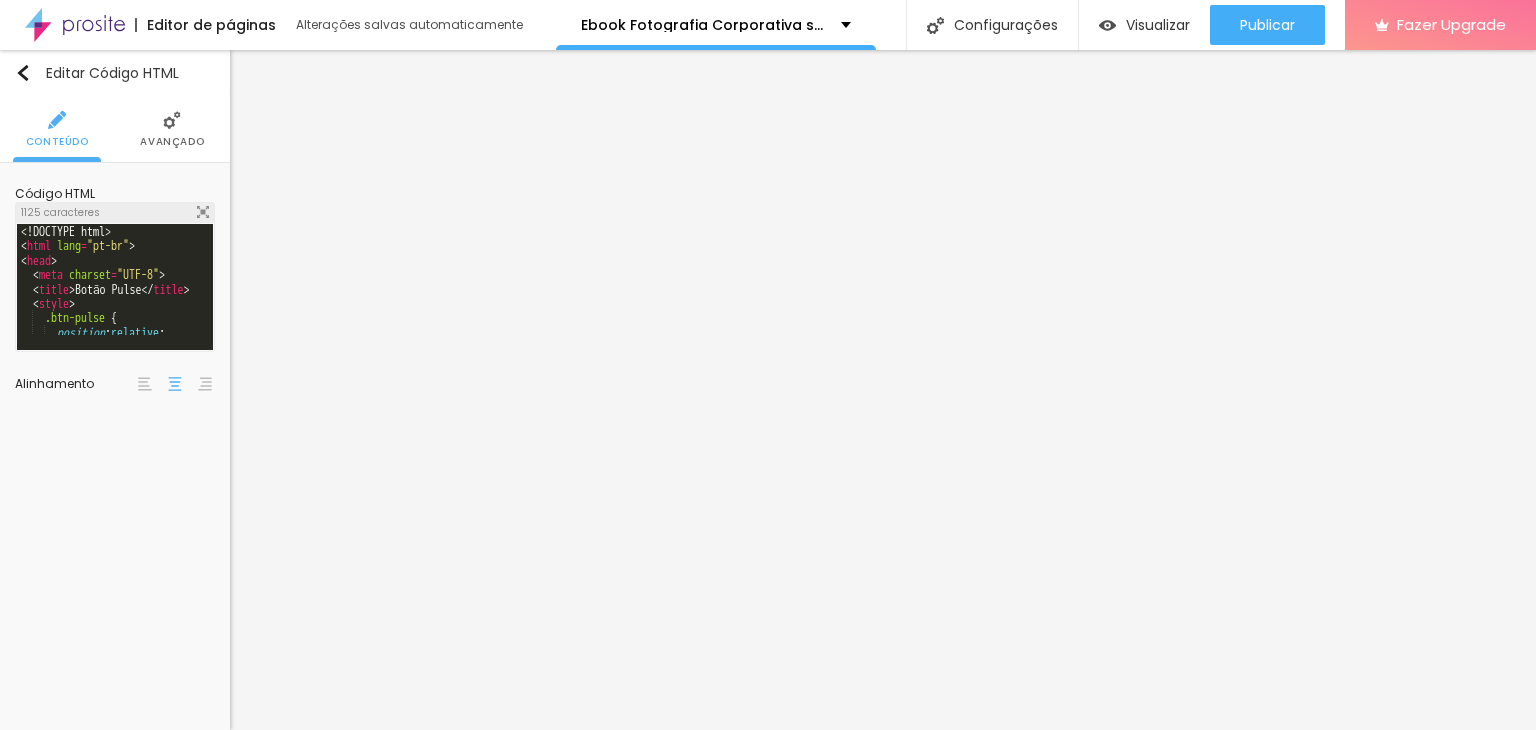 click at bounding box center (203, 212) 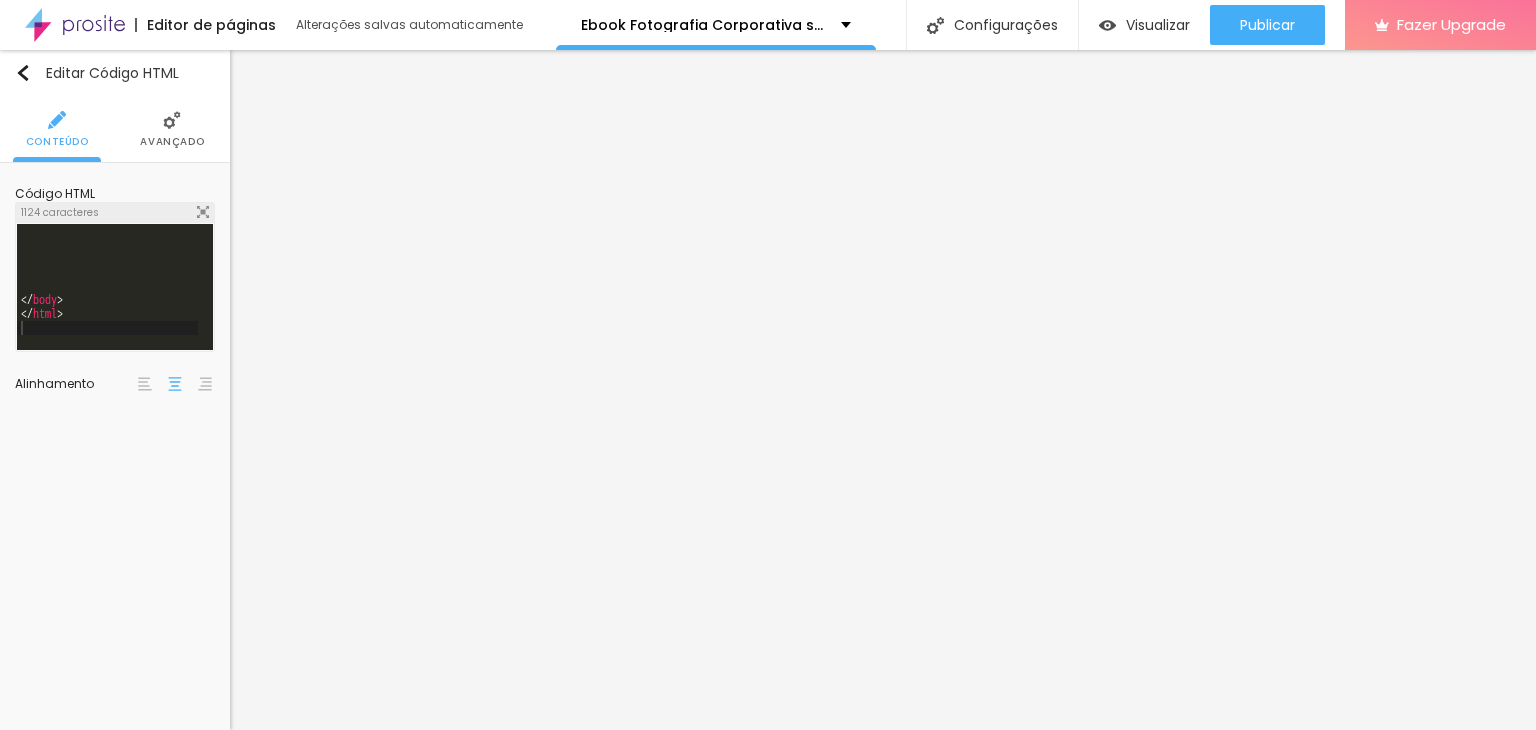 scroll, scrollTop: 652, scrollLeft: 0, axis: vertical 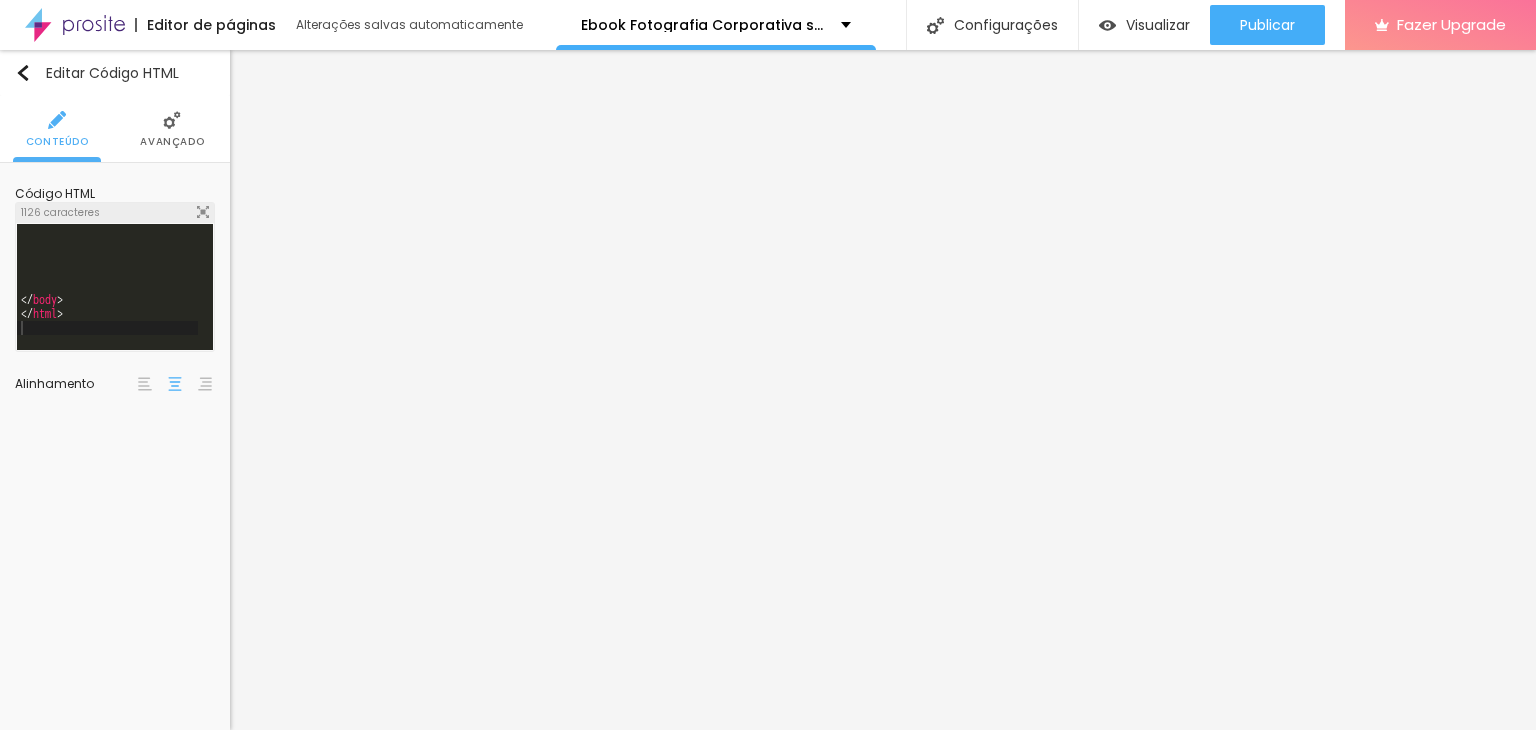 click on "Salvar" at bounding box center [30, 811] 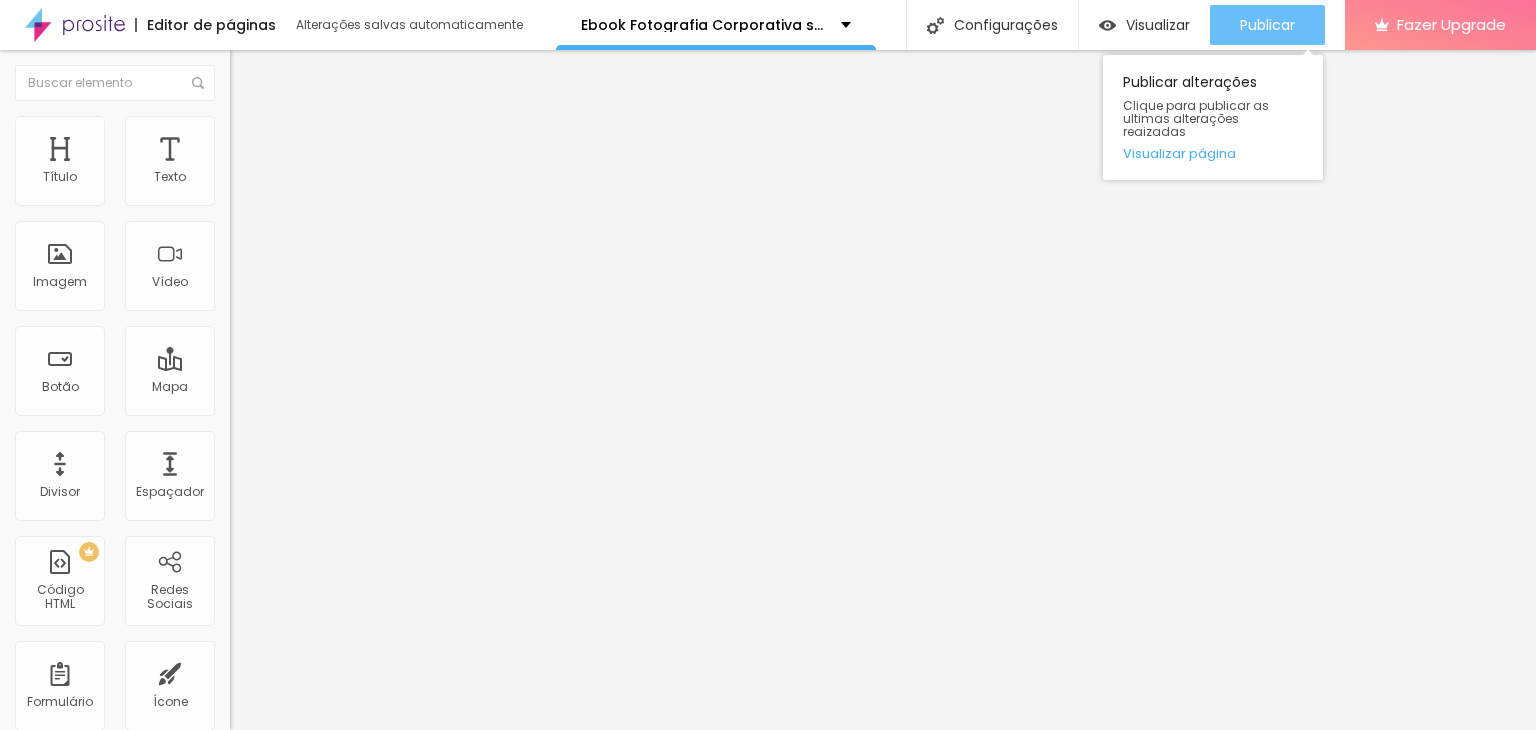 click on "Publicar" at bounding box center (1267, 25) 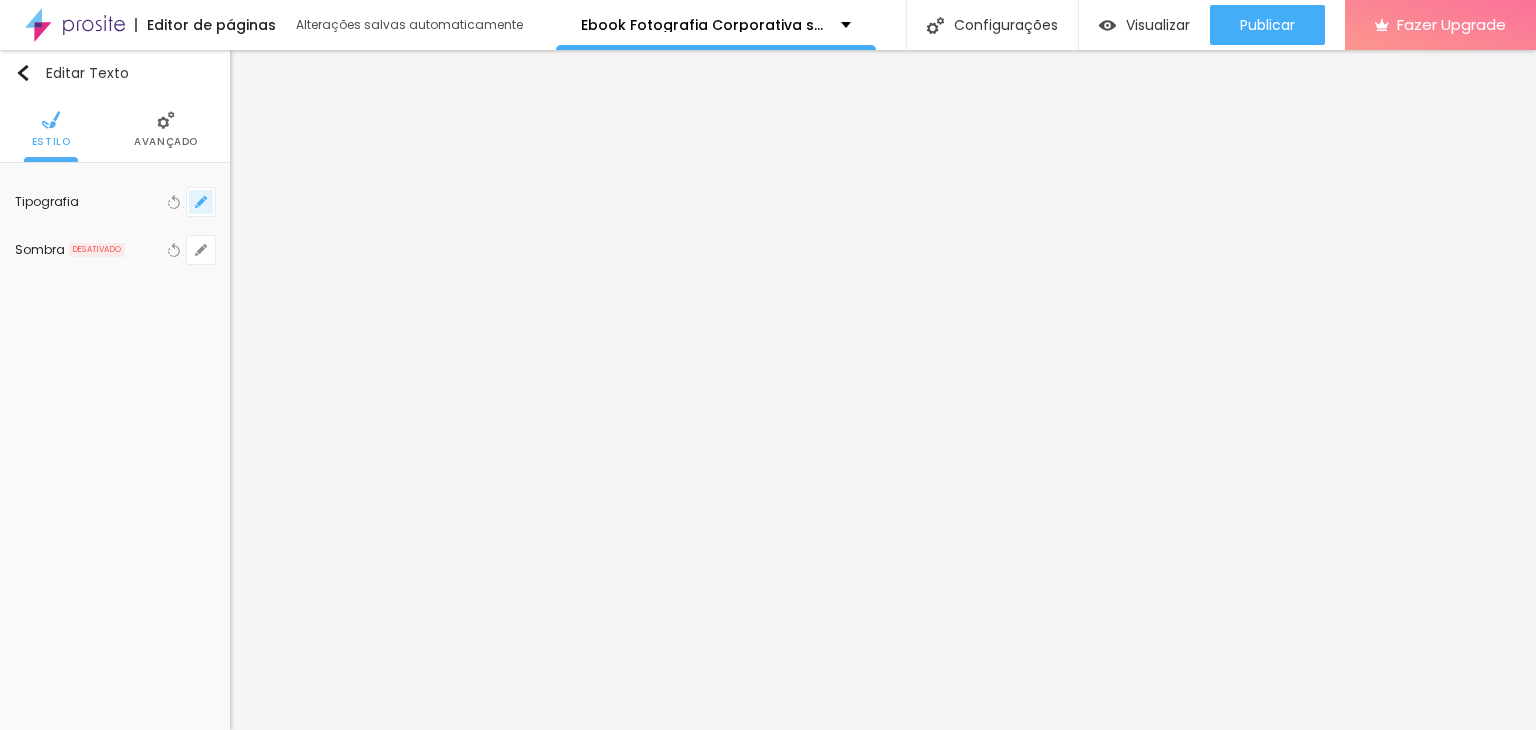 click at bounding box center (201, 202) 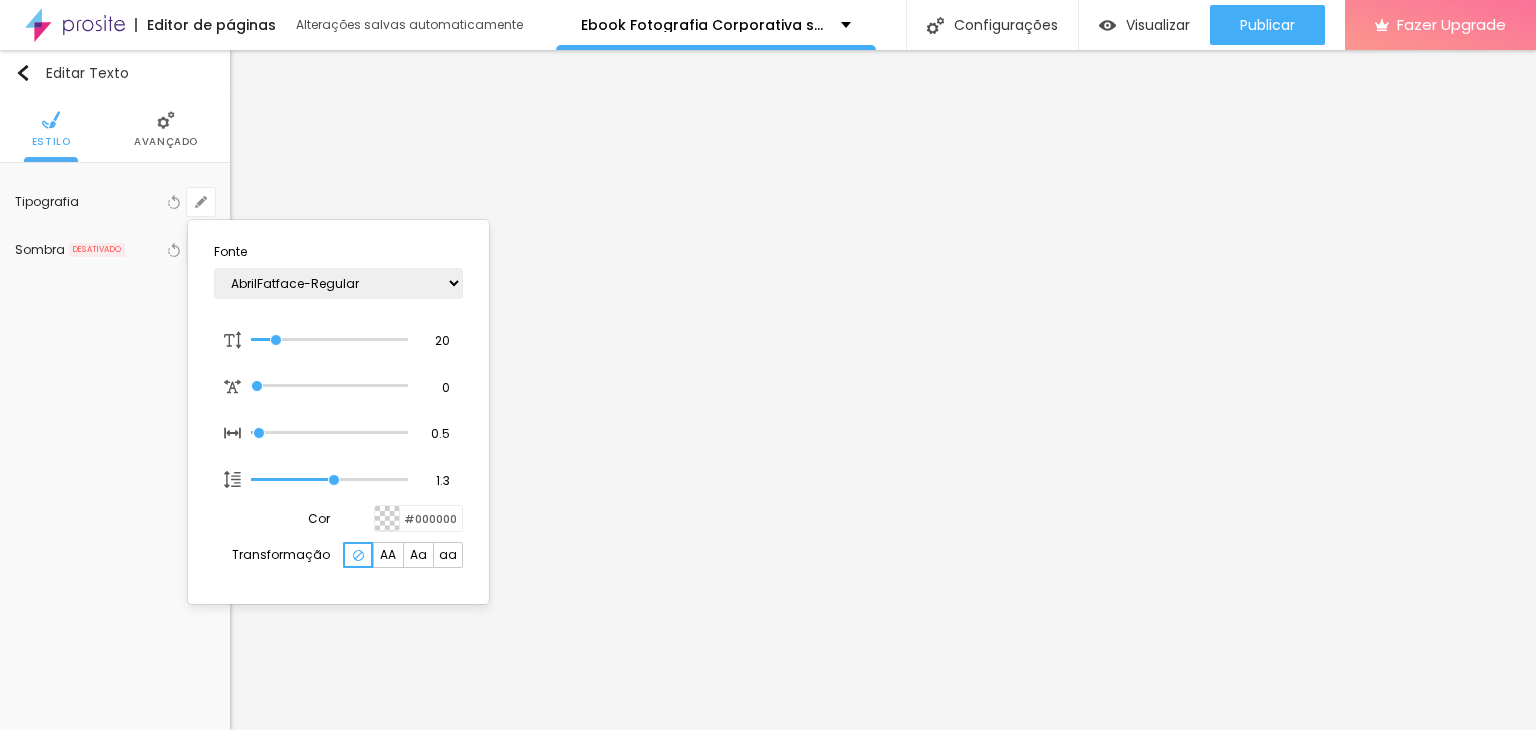 click at bounding box center [768, 365] 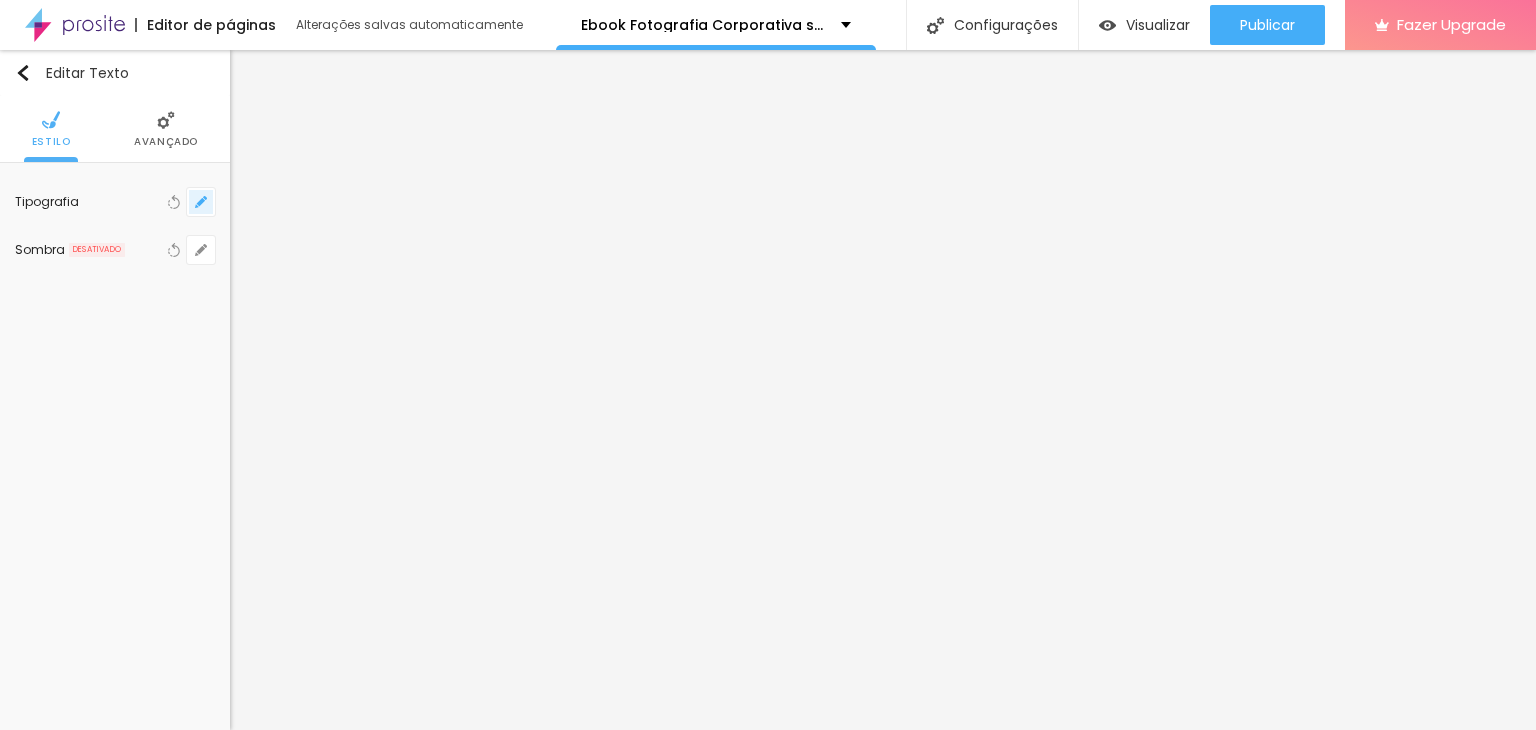 click 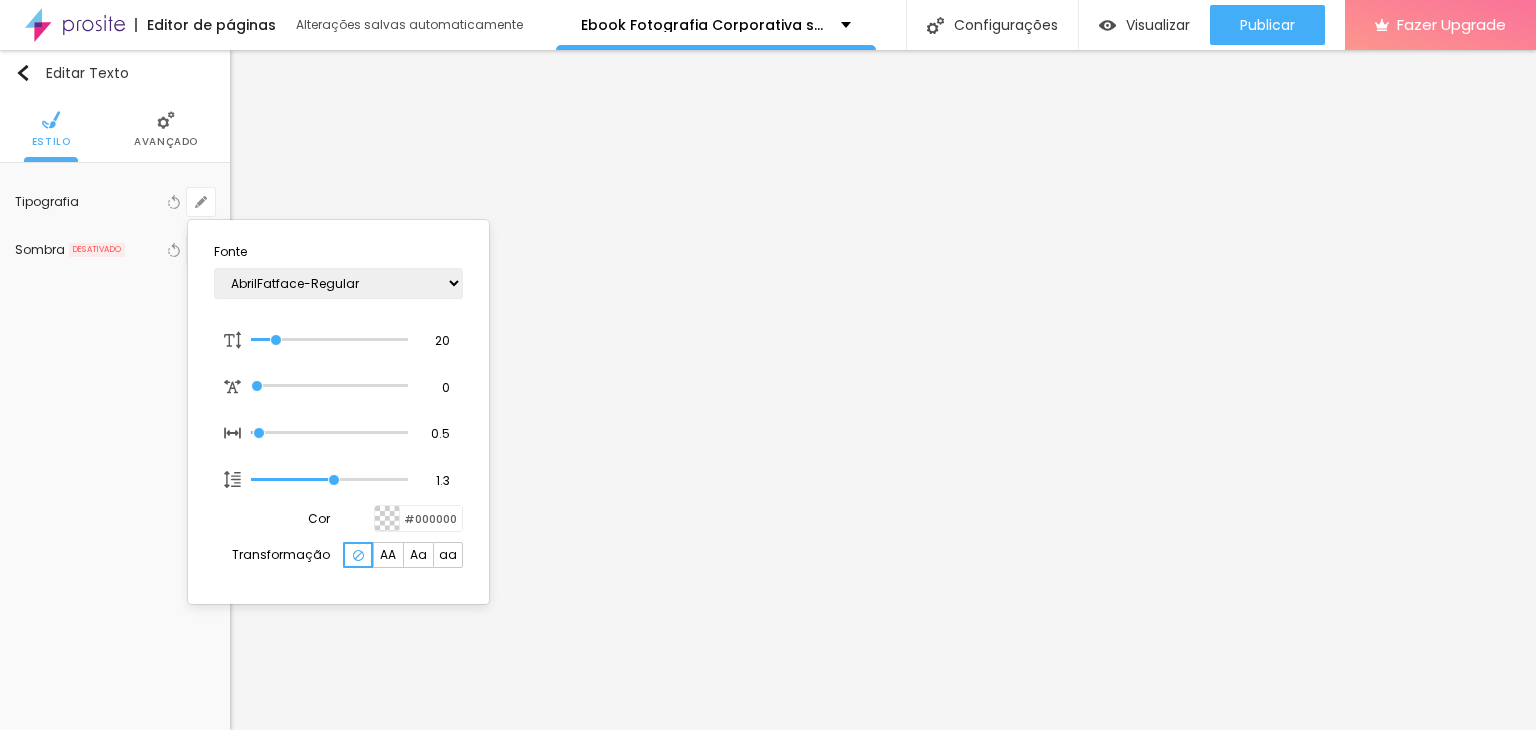 click at bounding box center [768, 365] 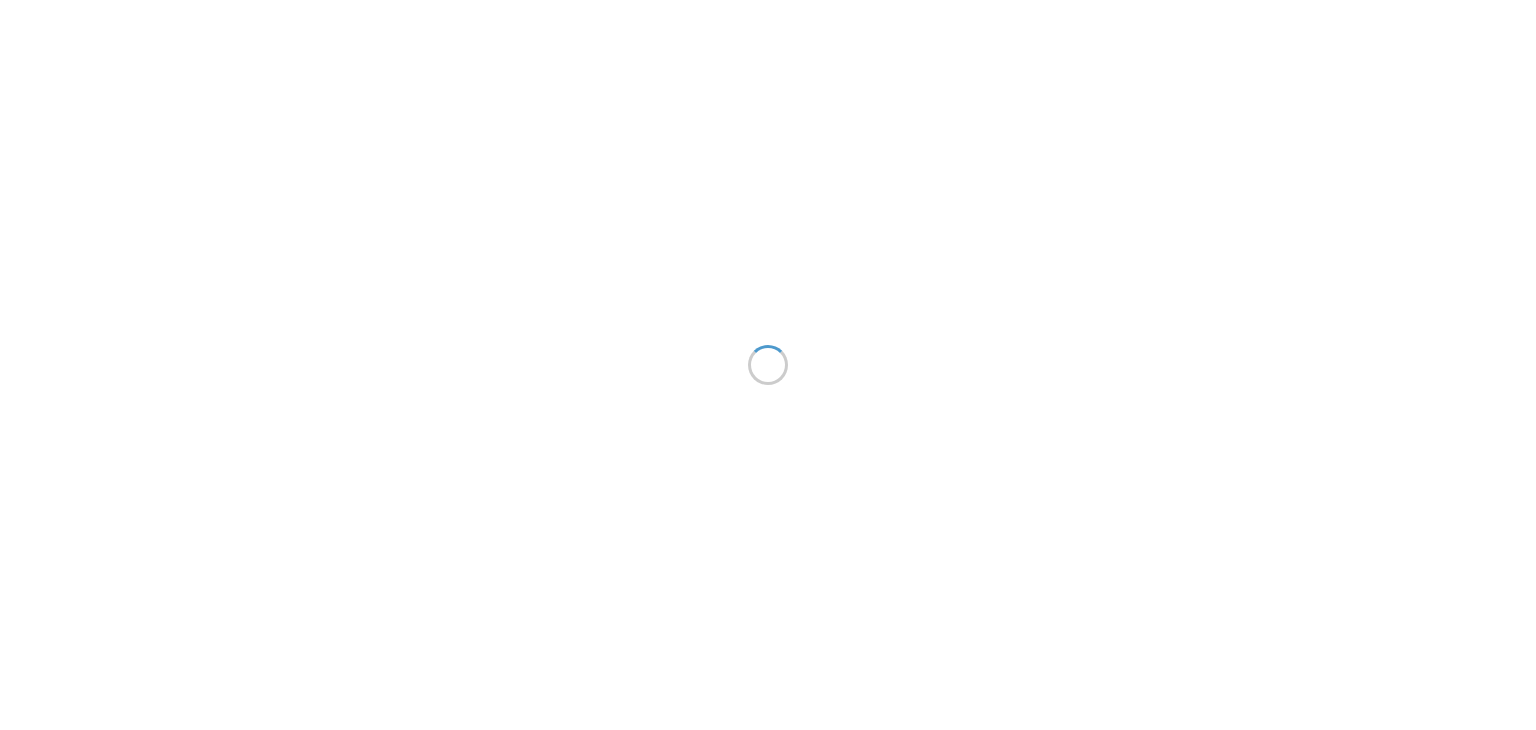 scroll, scrollTop: 0, scrollLeft: 0, axis: both 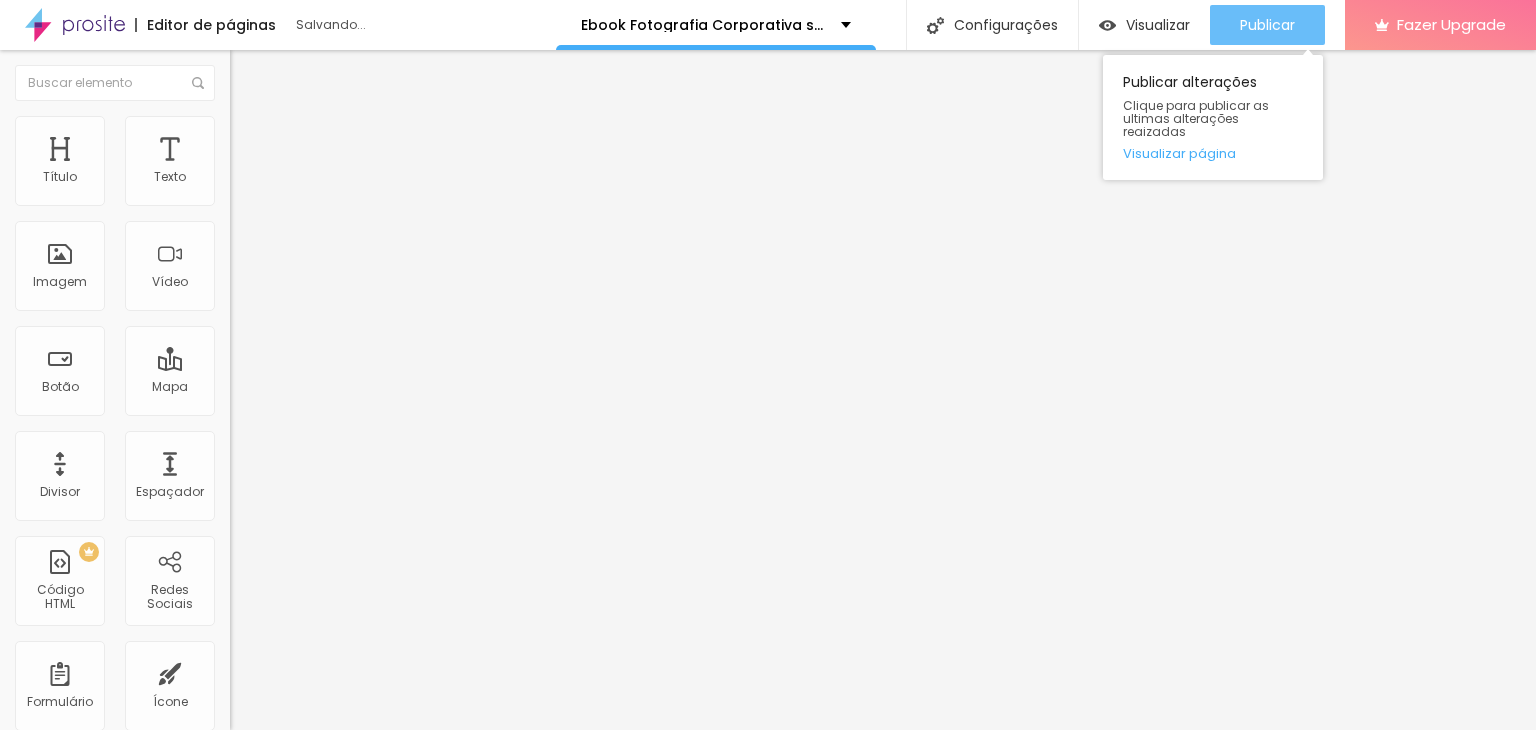 click on "Publicar" at bounding box center [1267, 25] 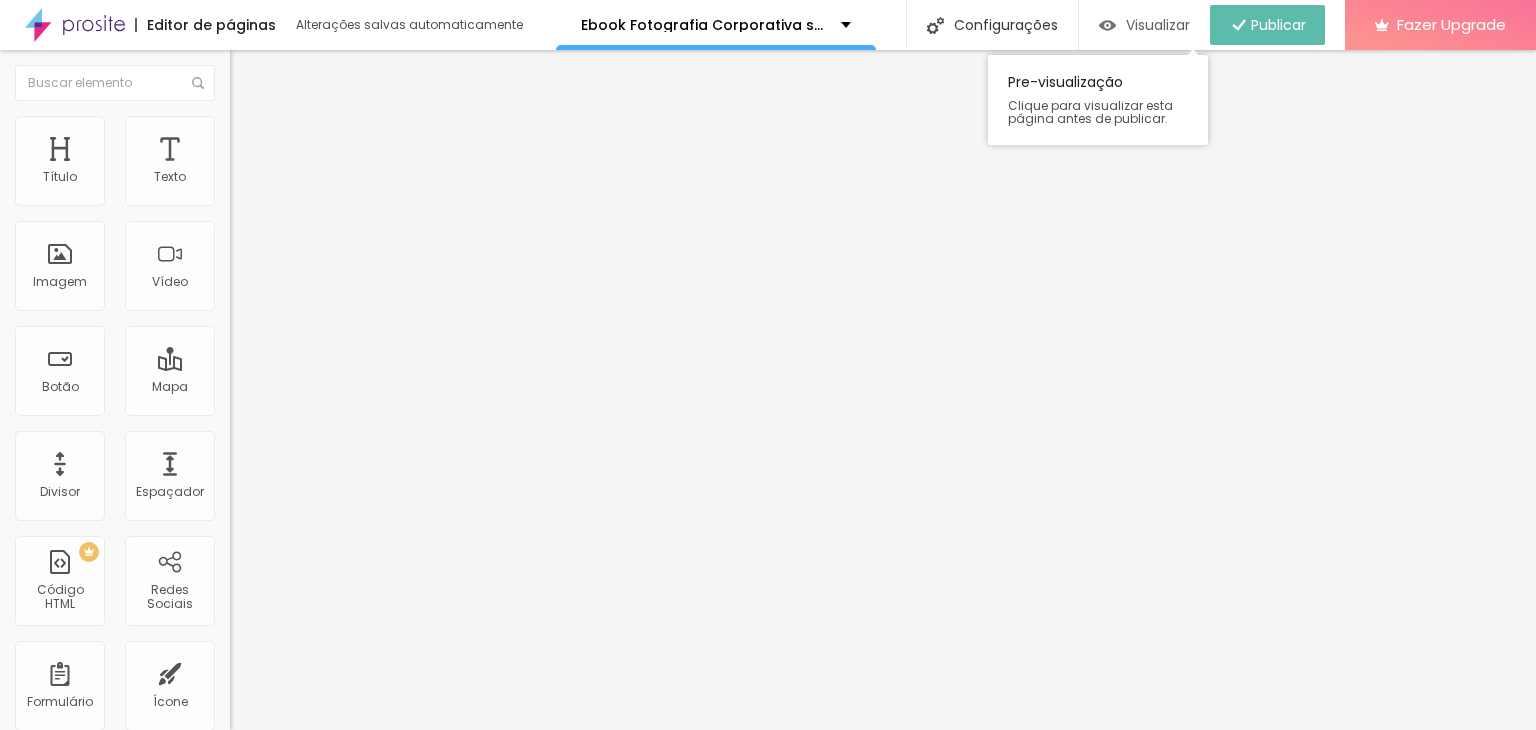click on "Visualizar" at bounding box center [1158, 25] 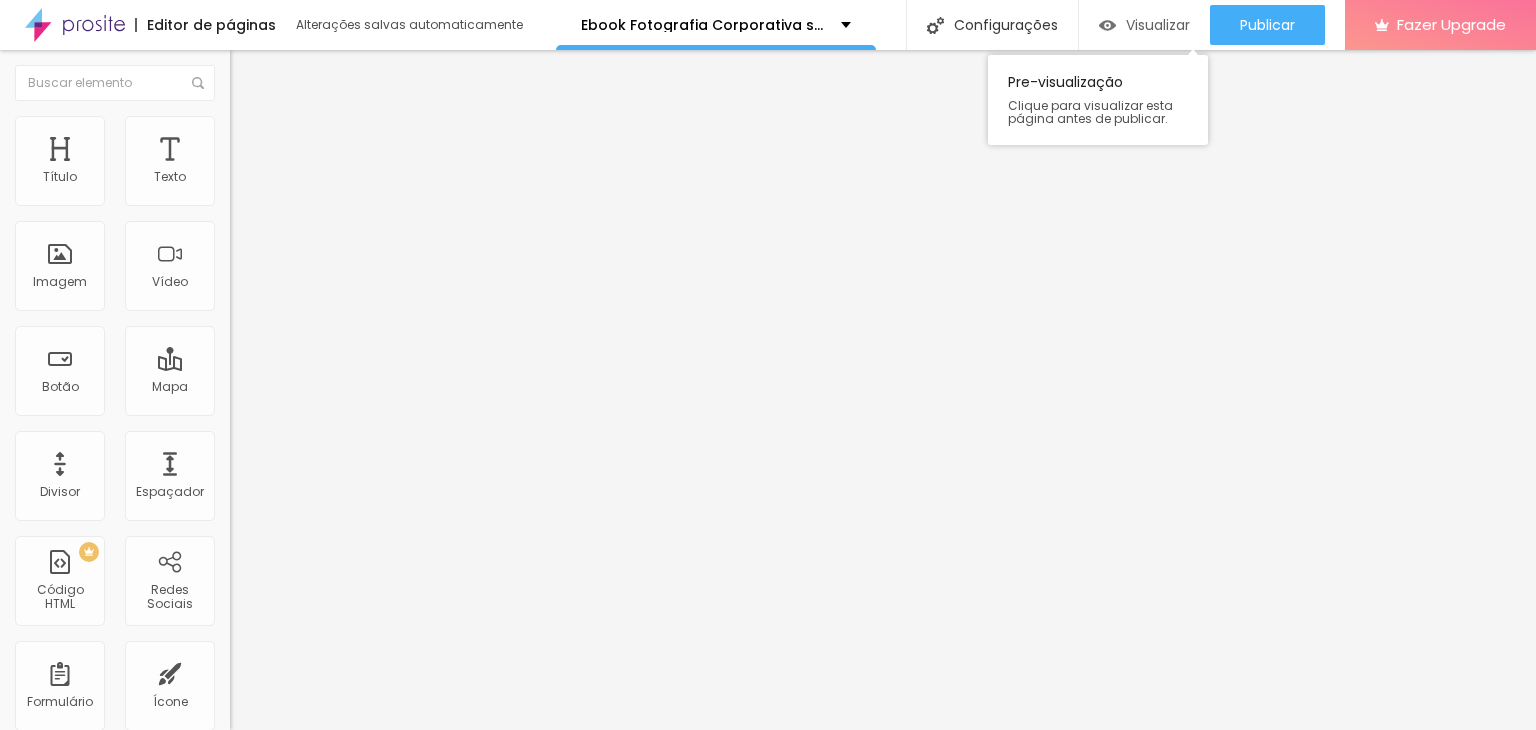 type 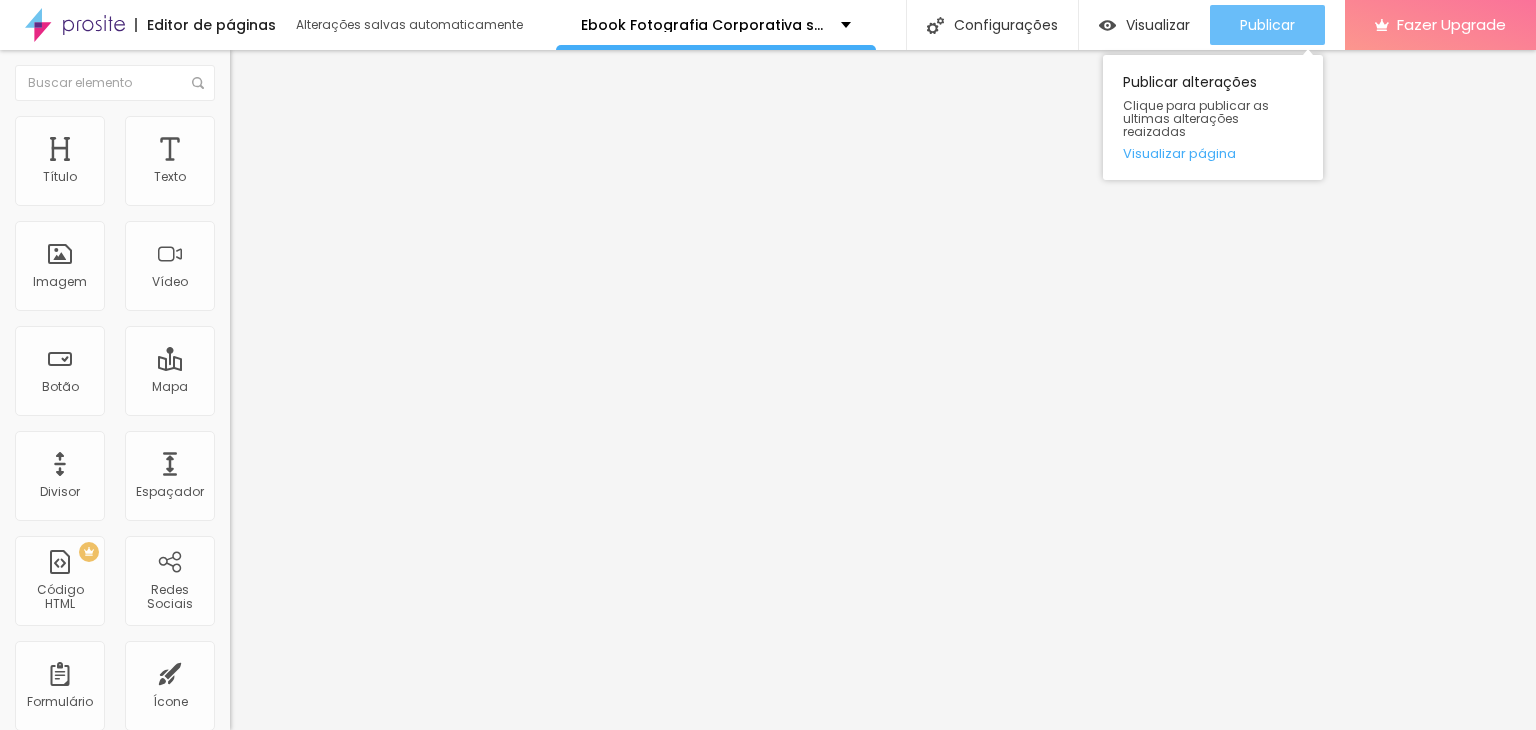 click on "Publicar" at bounding box center [1267, 25] 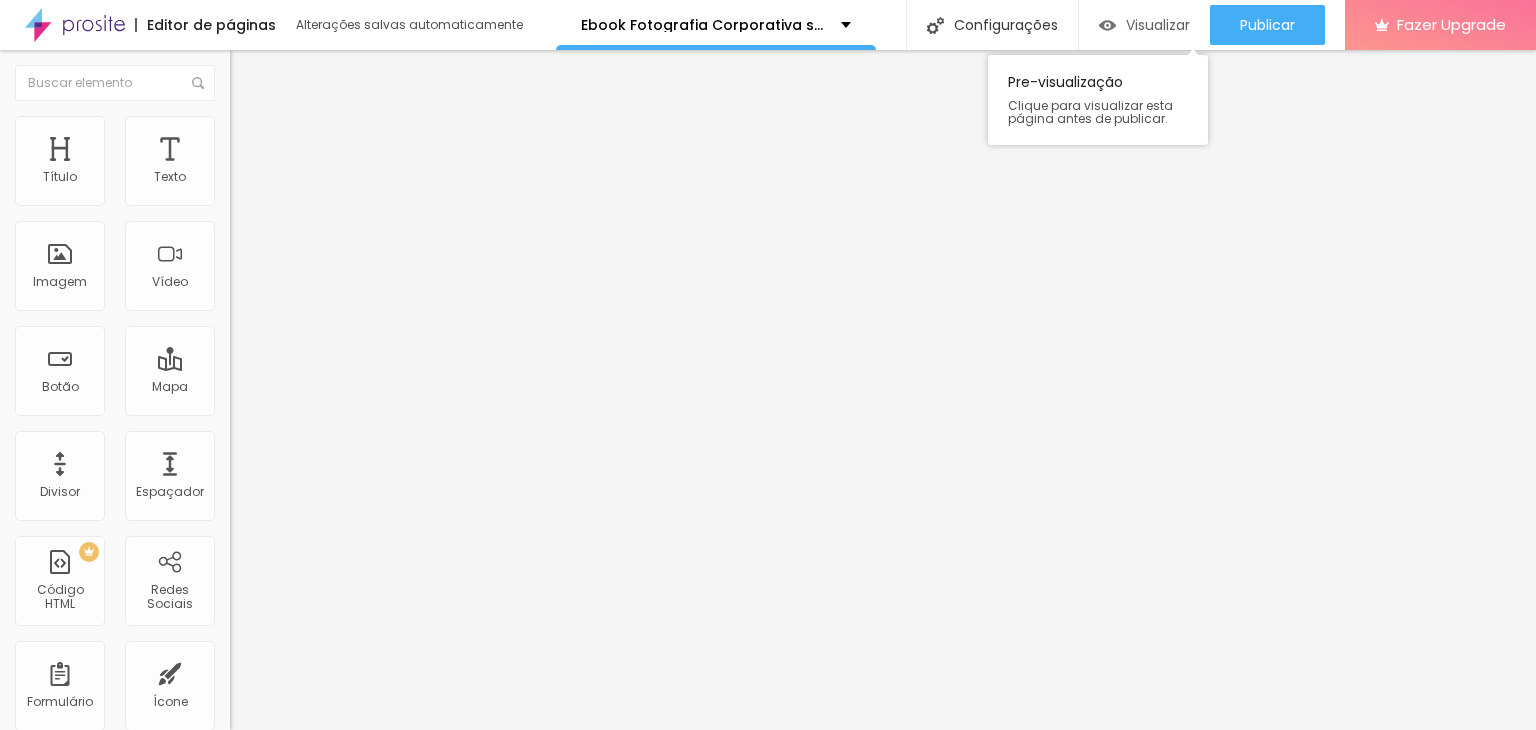 click on "Visualizar" at bounding box center (1158, 25) 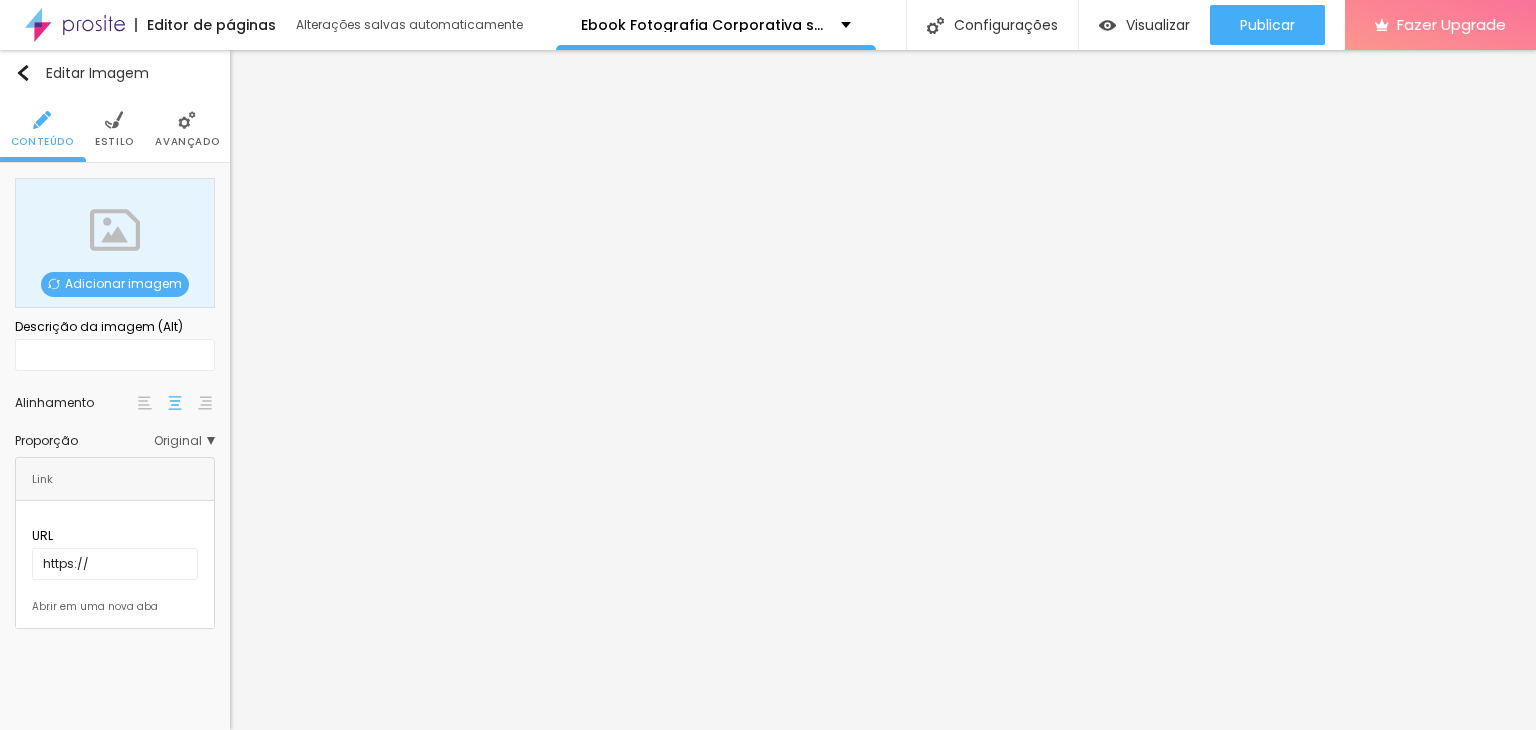 click on "Adicionar imagem" at bounding box center [115, 284] 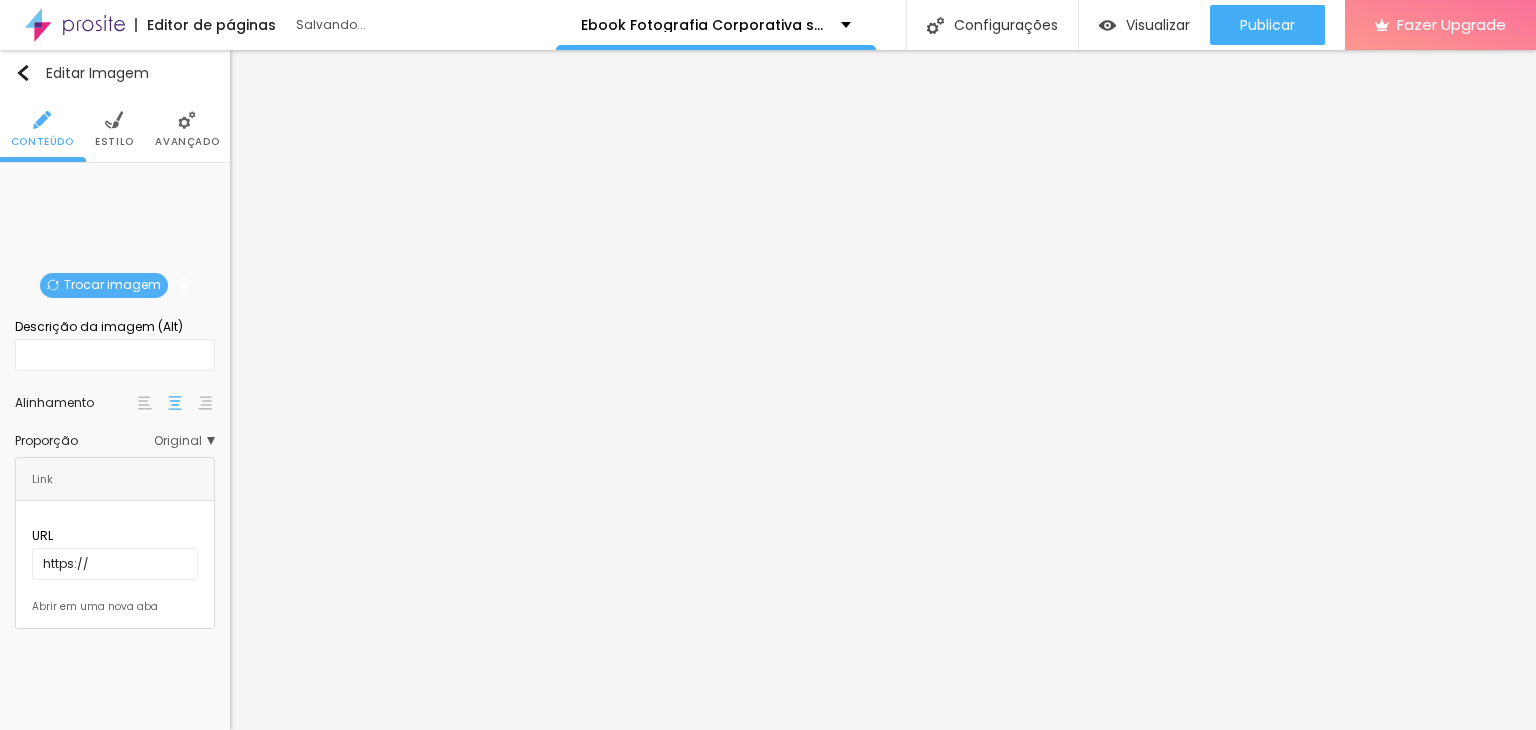 click on "Estilo" at bounding box center (114, 142) 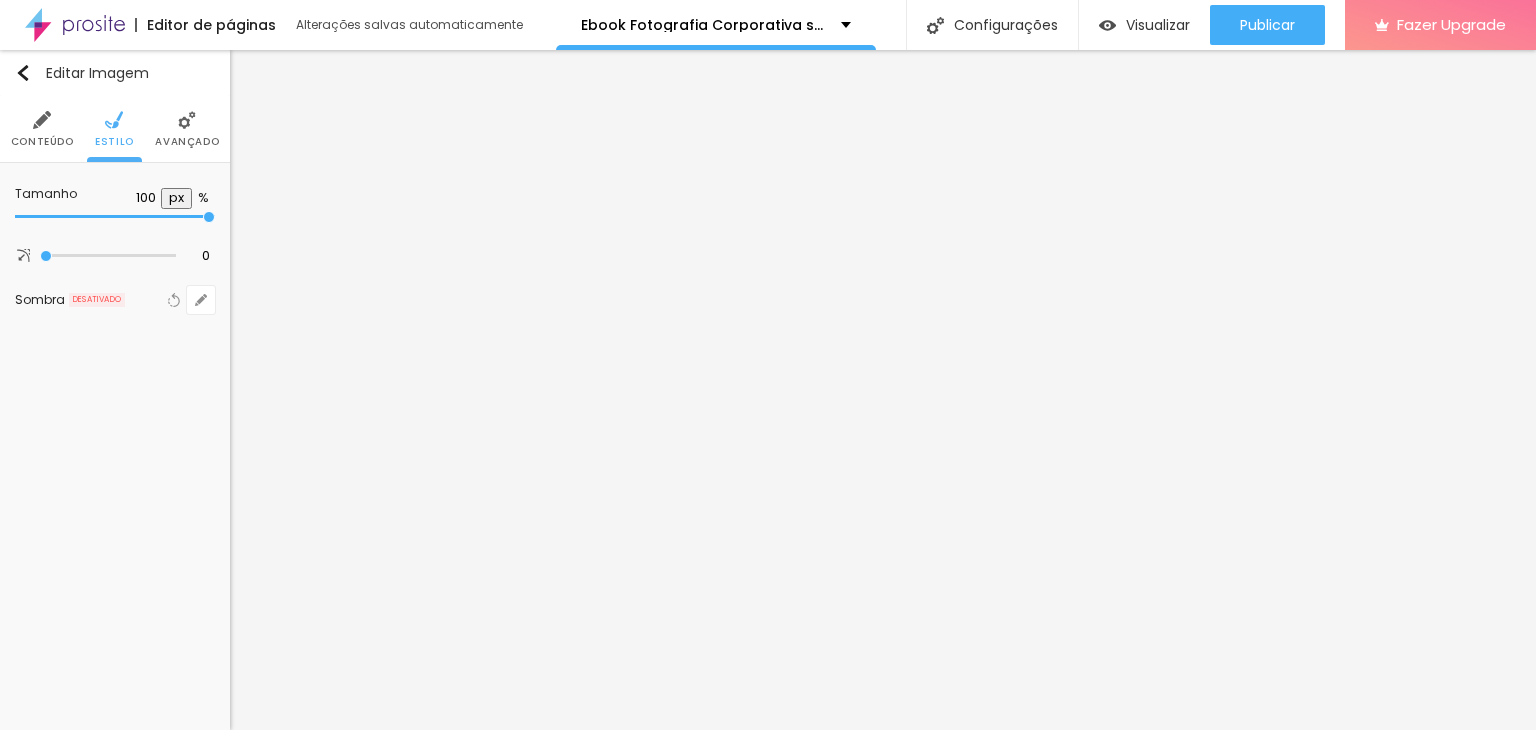 type on "65" 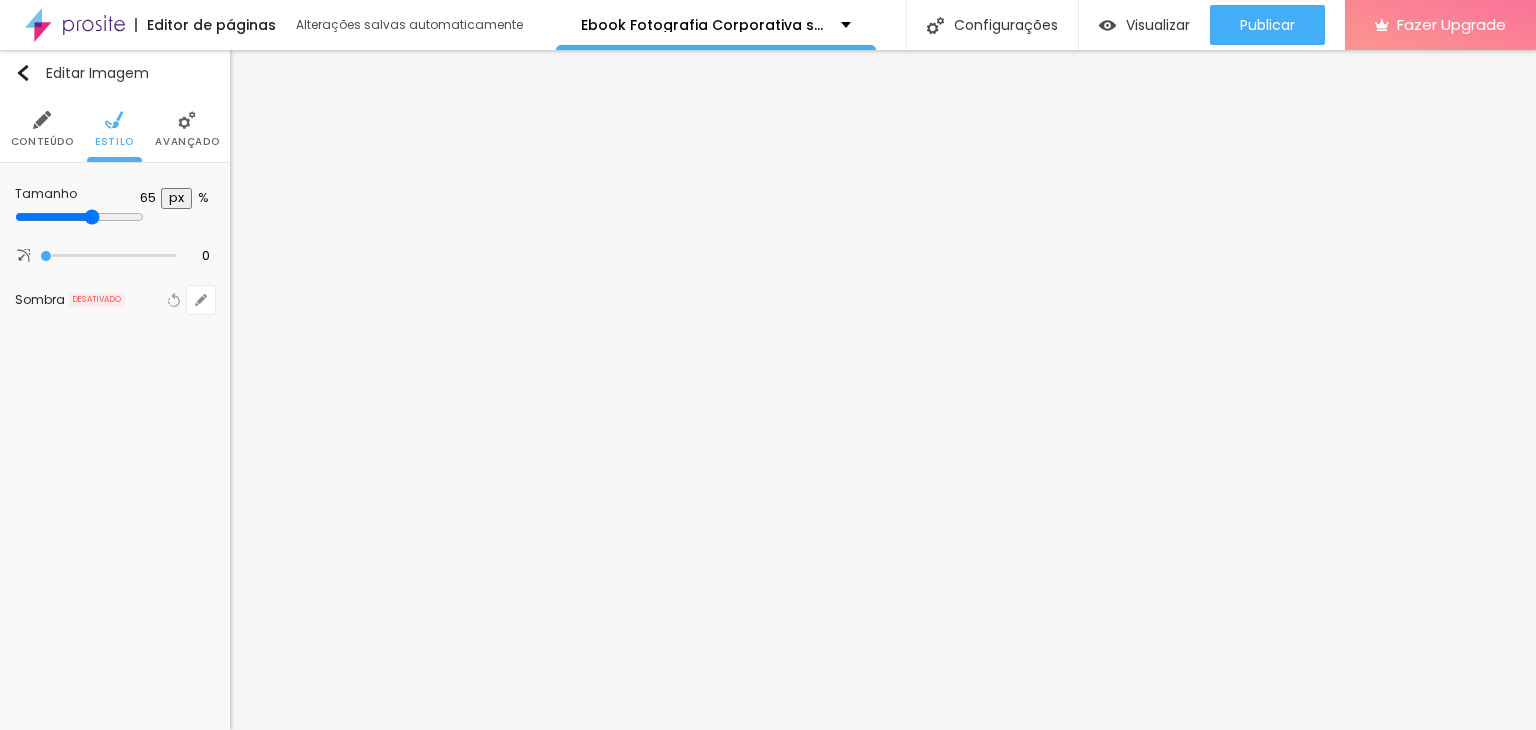 type on "60" 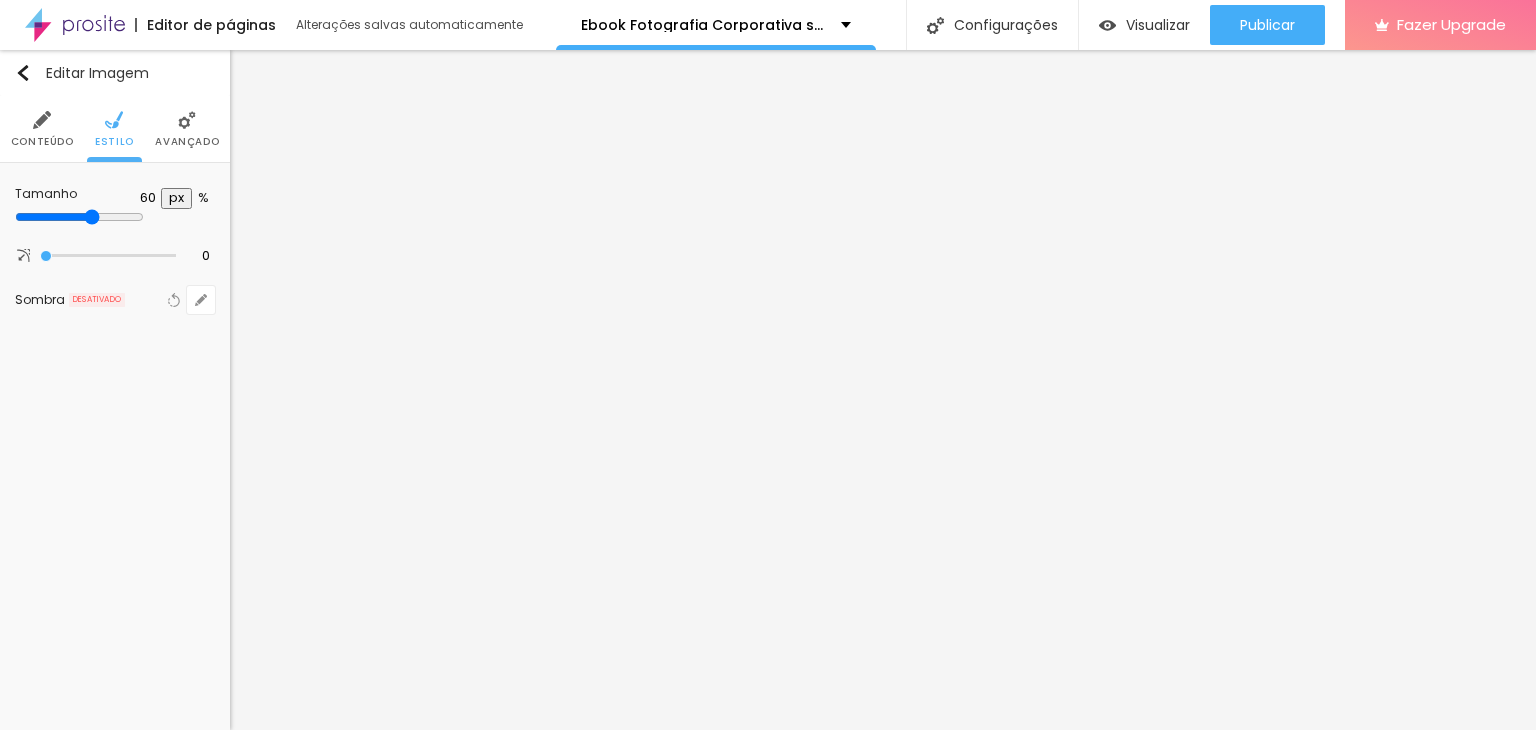 type on "60" 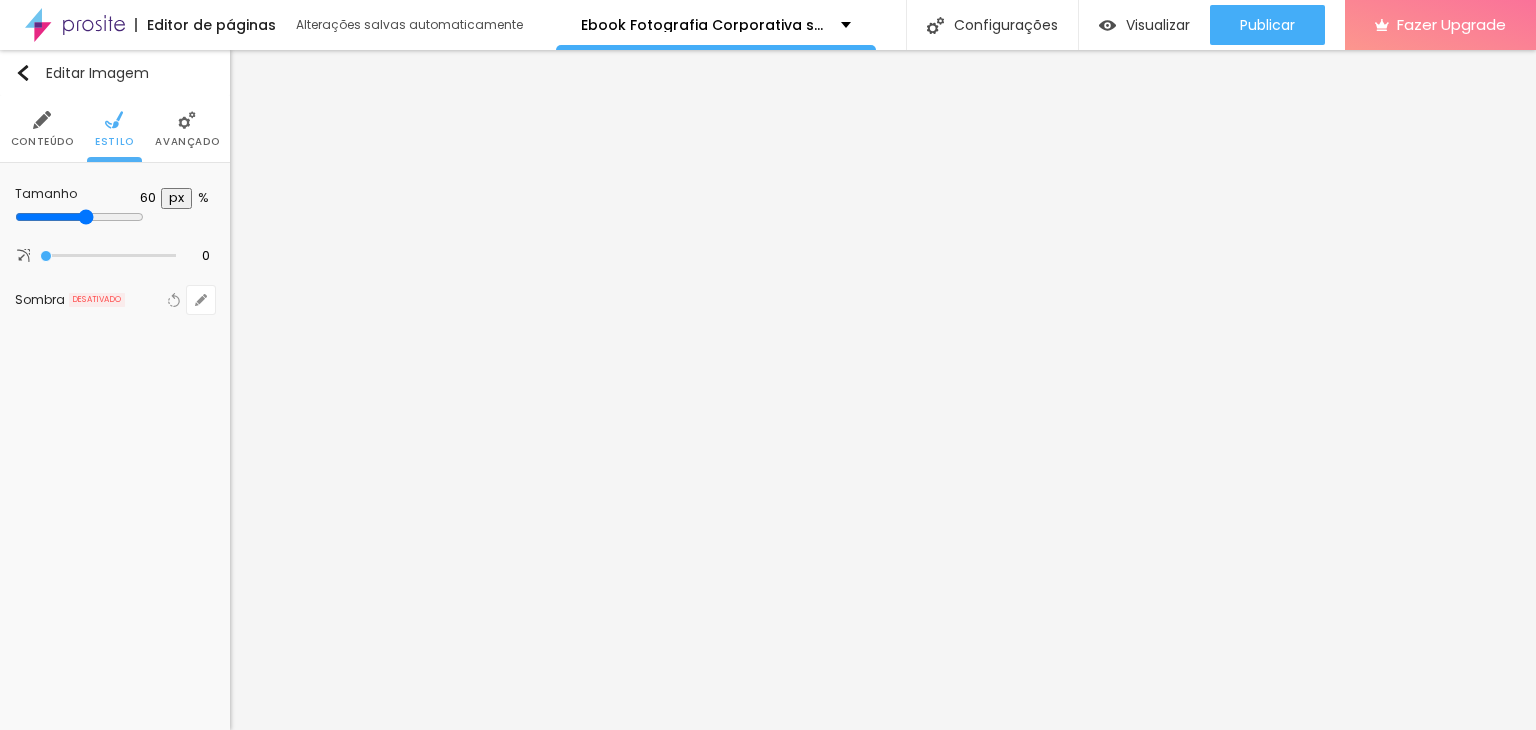 type on "55" 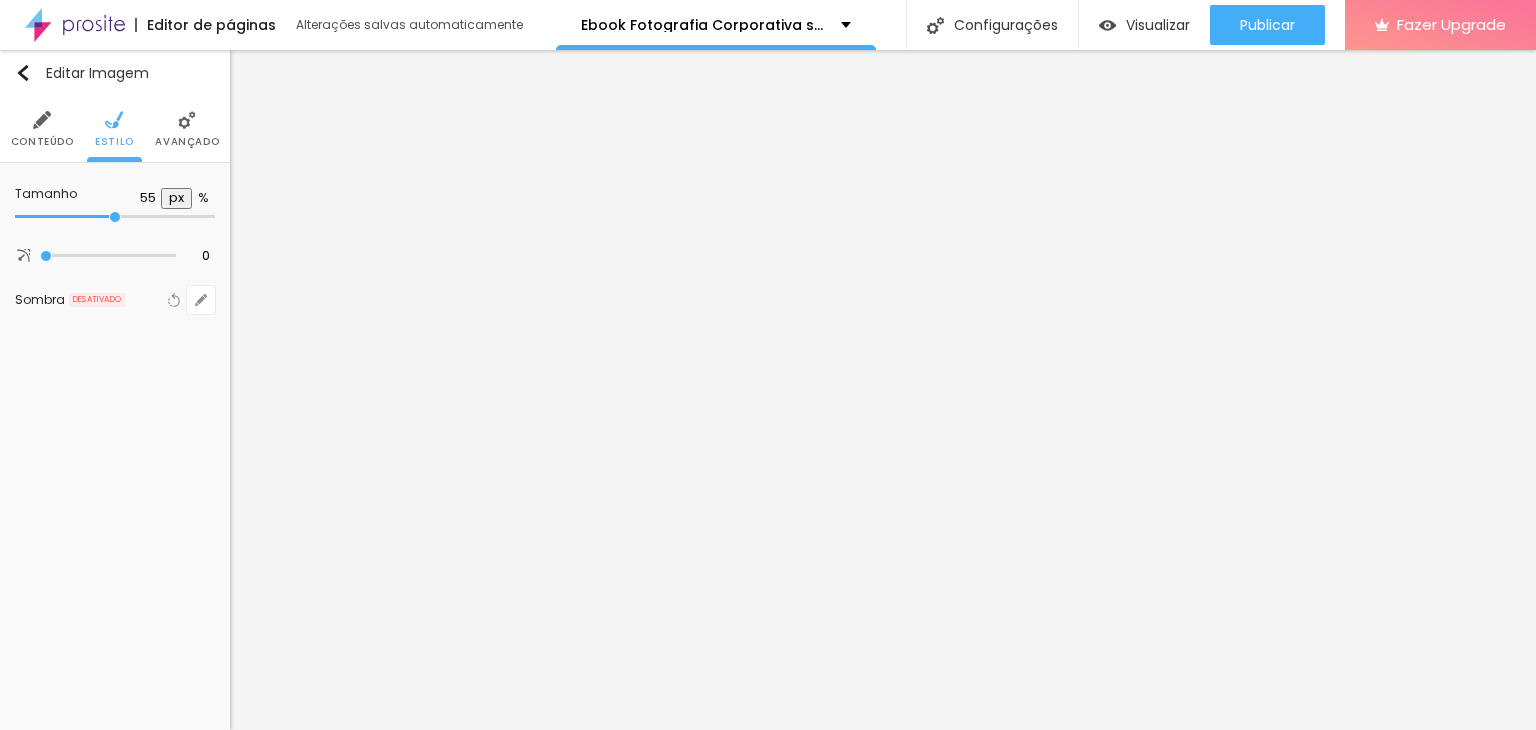 type on "50" 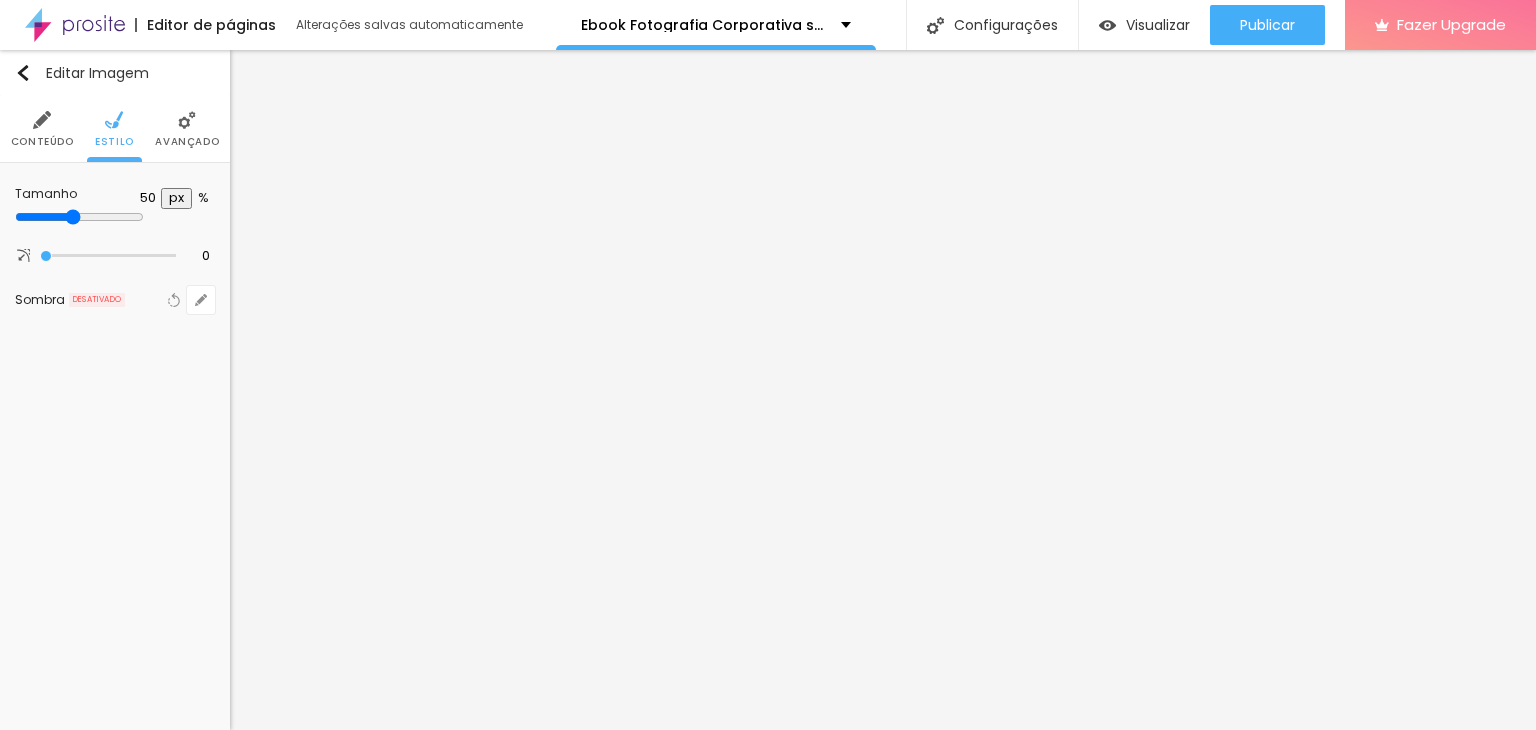 type on "45" 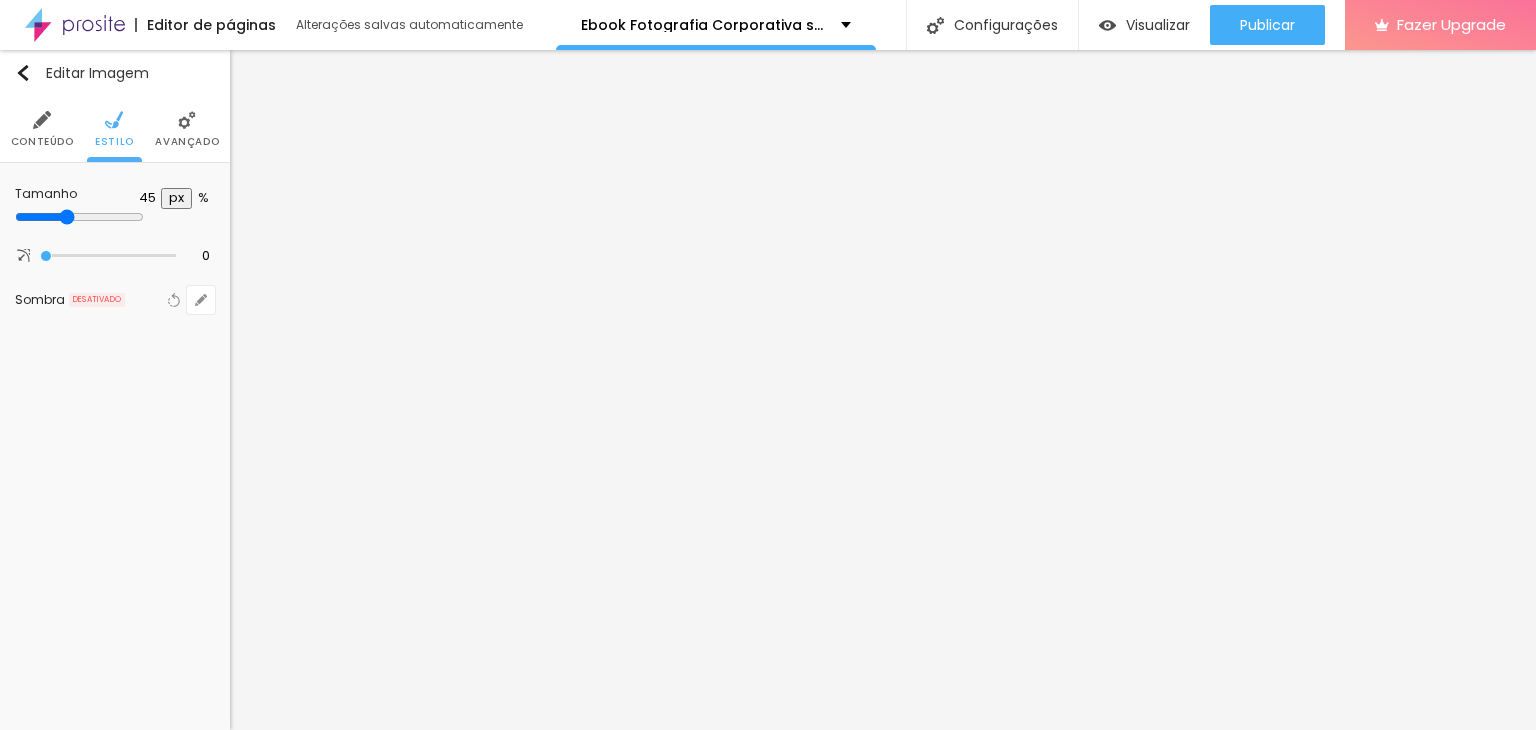 type on "40" 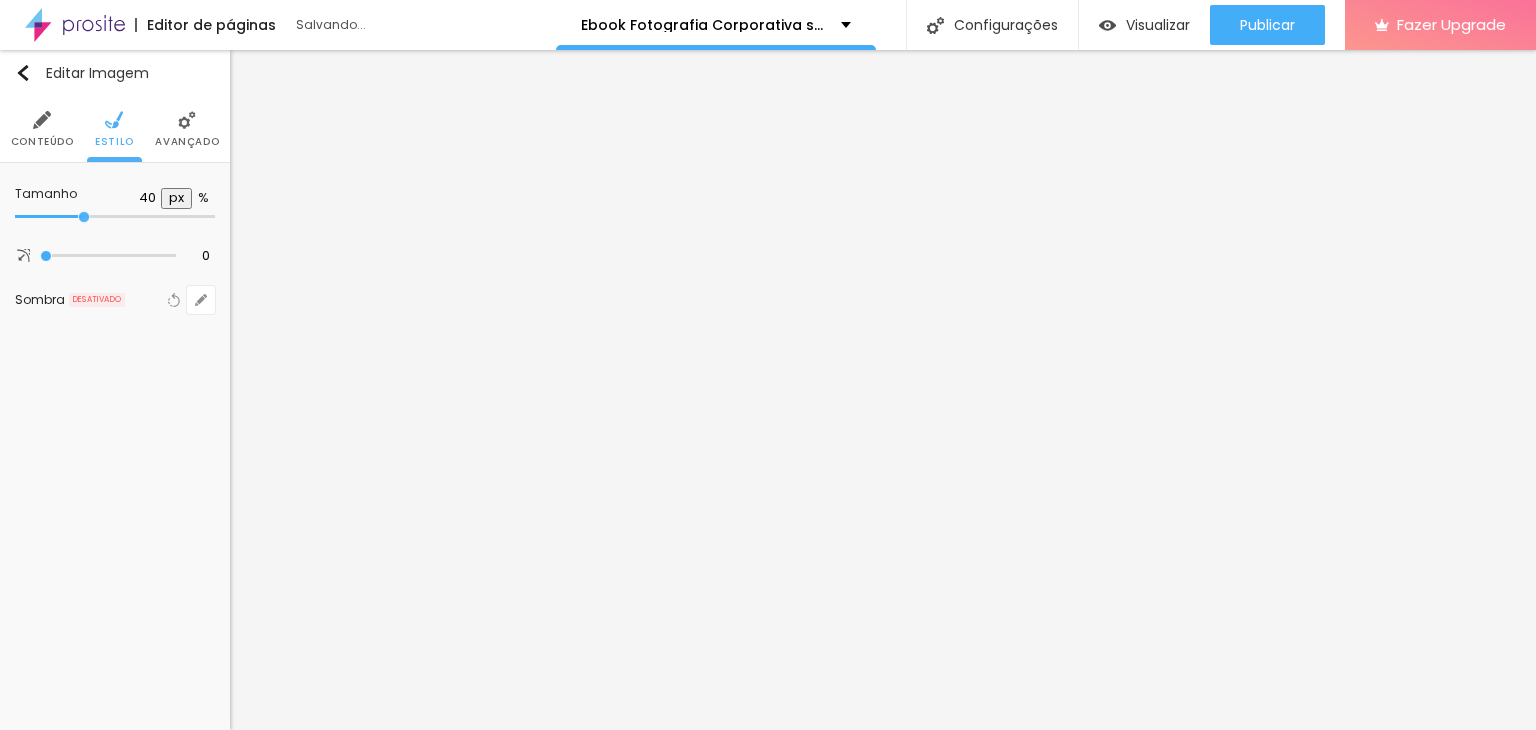 drag, startPoint x: 206, startPoint y: 216, endPoint x: 85, endPoint y: 219, distance: 121.037186 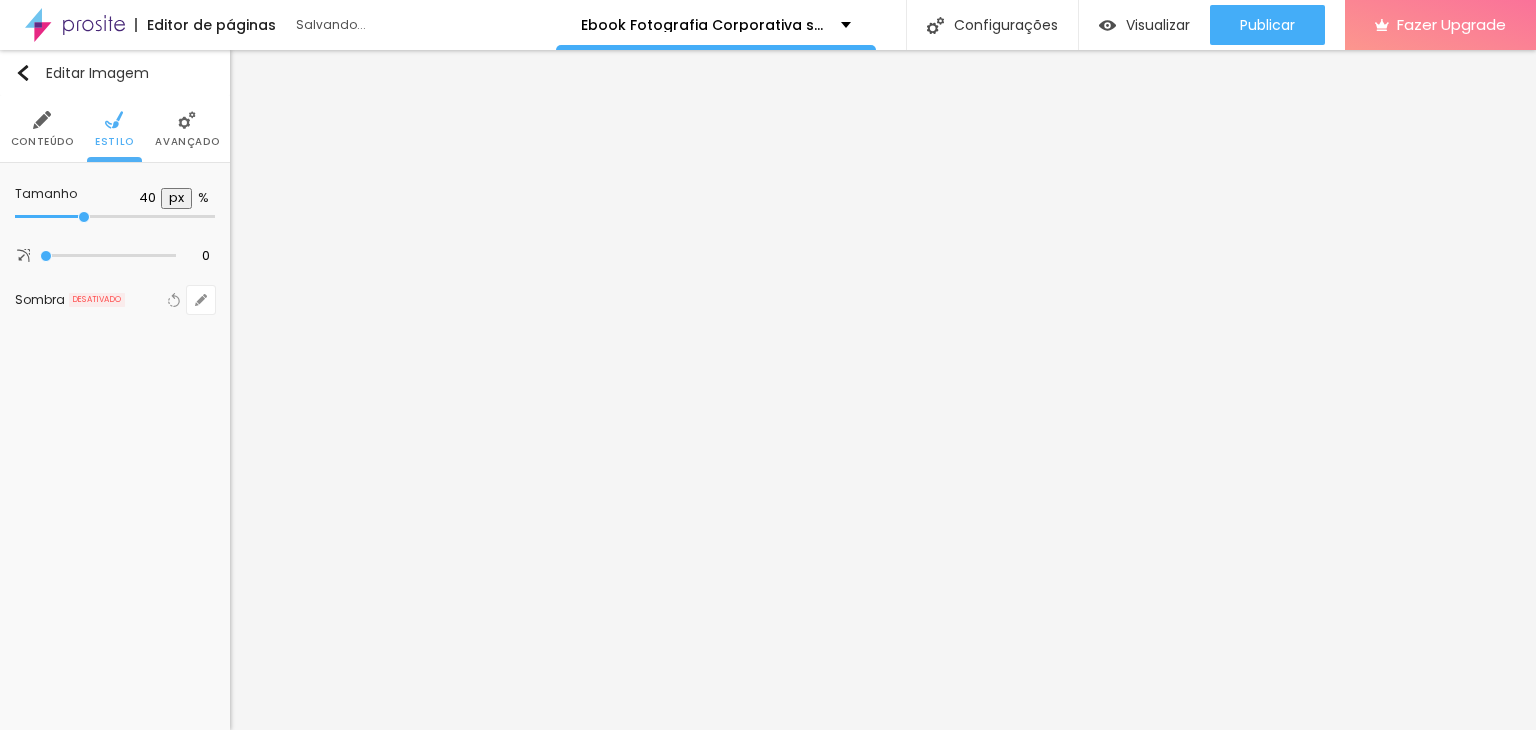 type on "40" 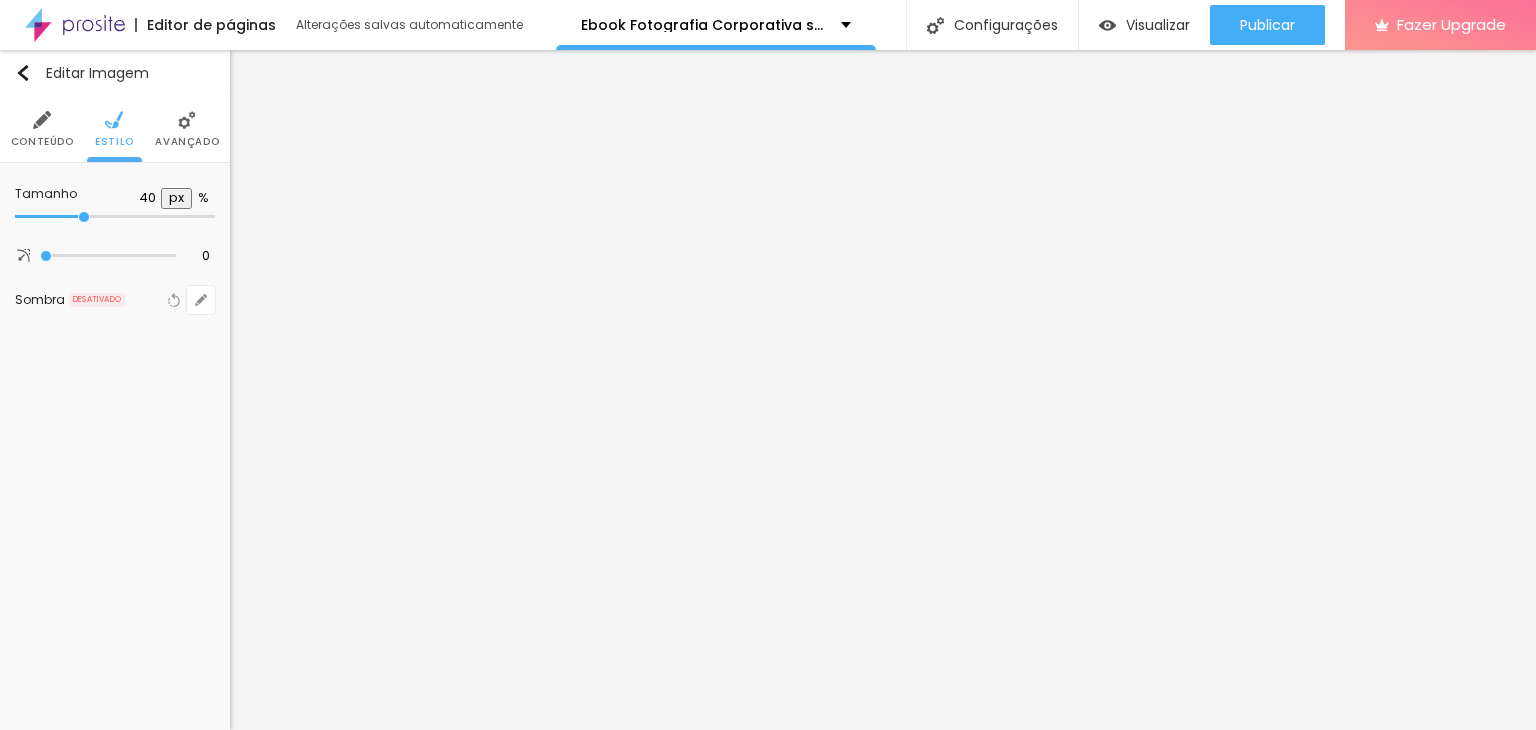 click on "Avançado" at bounding box center [187, 142] 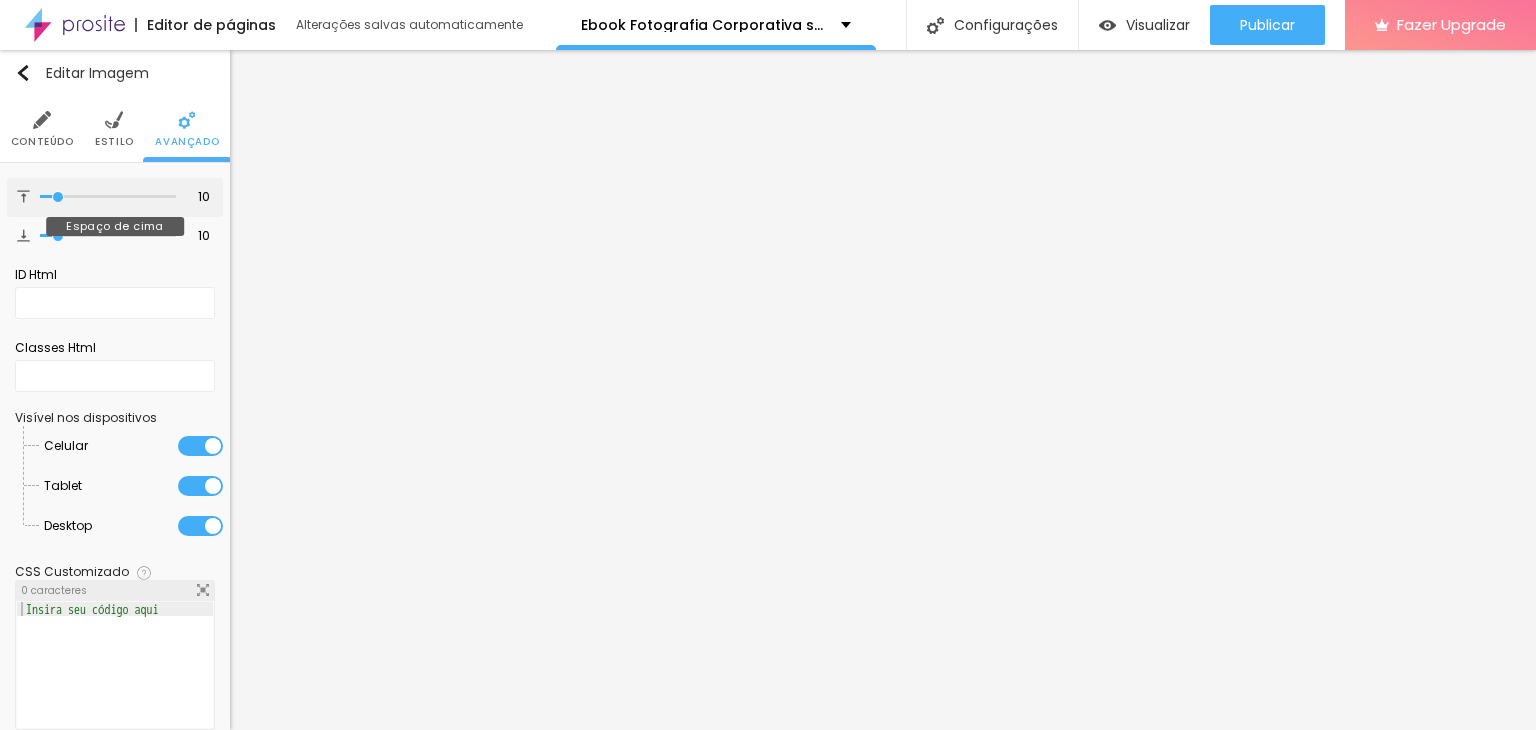 type on "0" 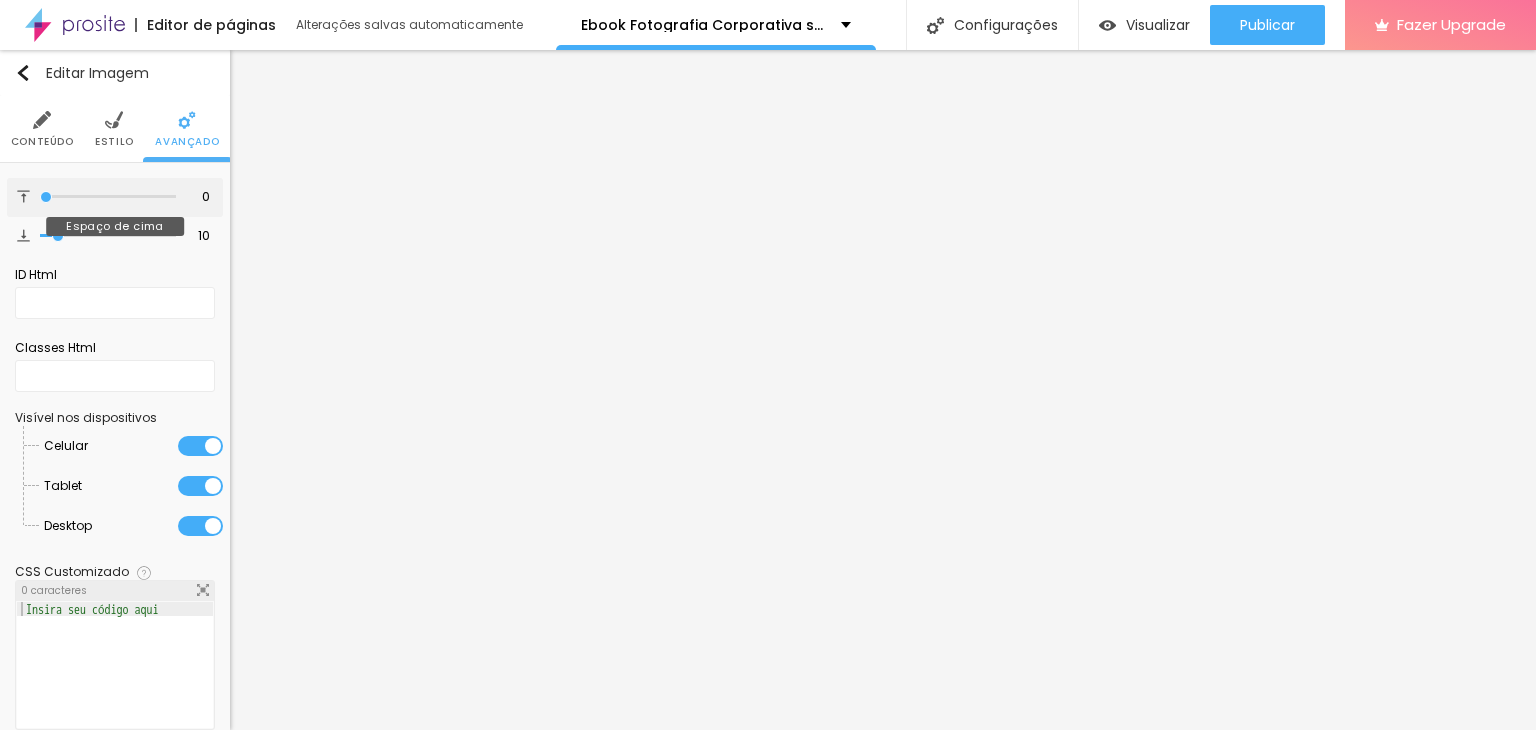 drag, startPoint x: 52, startPoint y: 190, endPoint x: 16, endPoint y: 197, distance: 36.67424 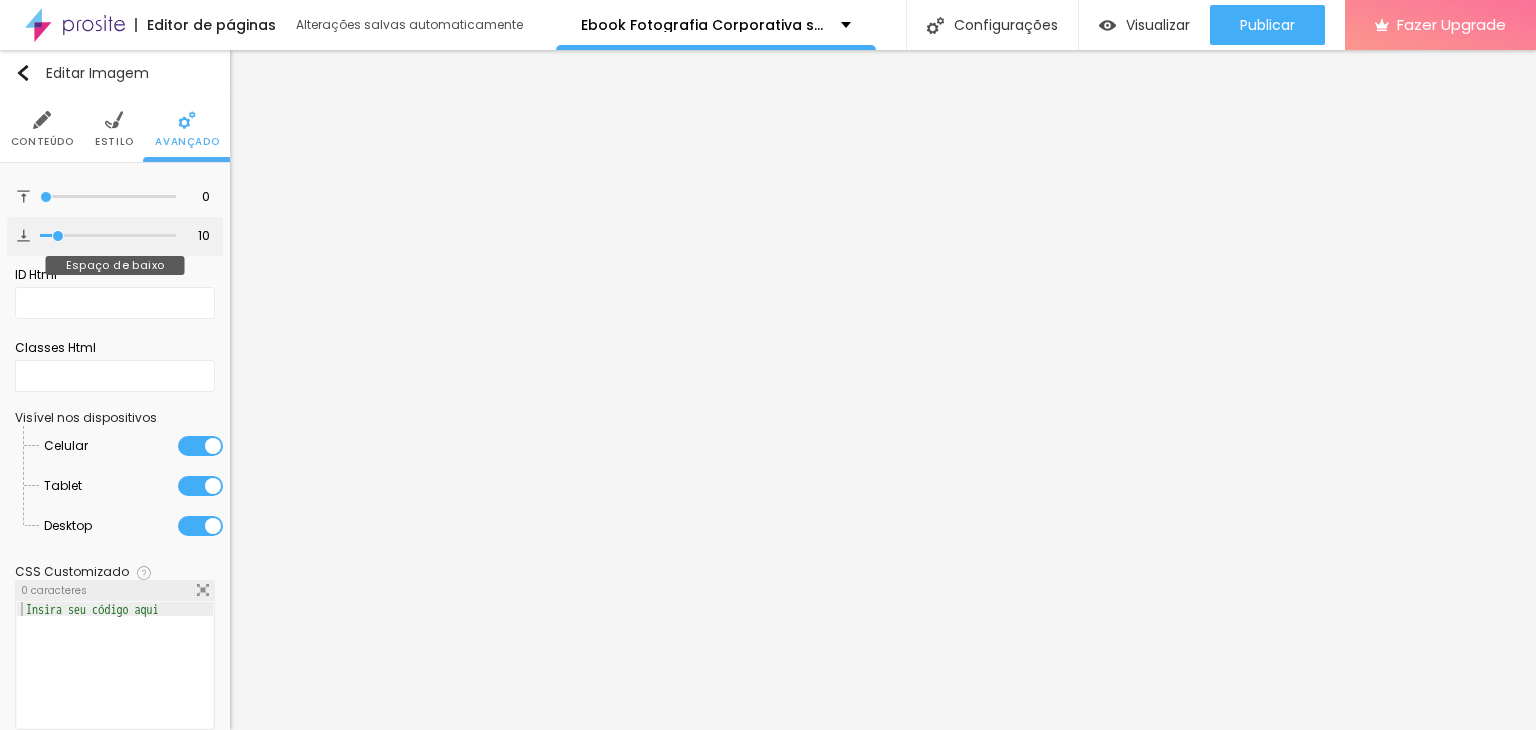 type on "9" 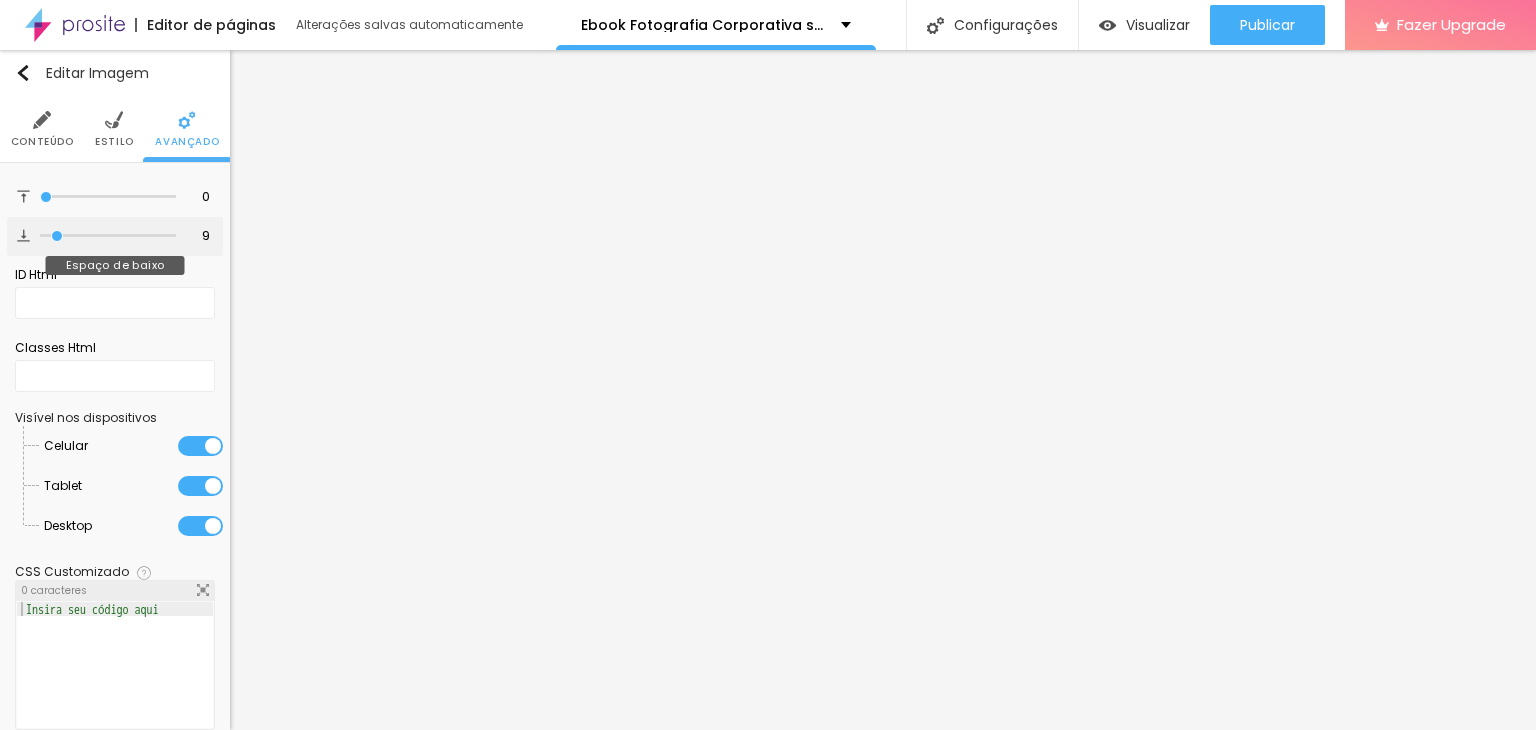 type on "0" 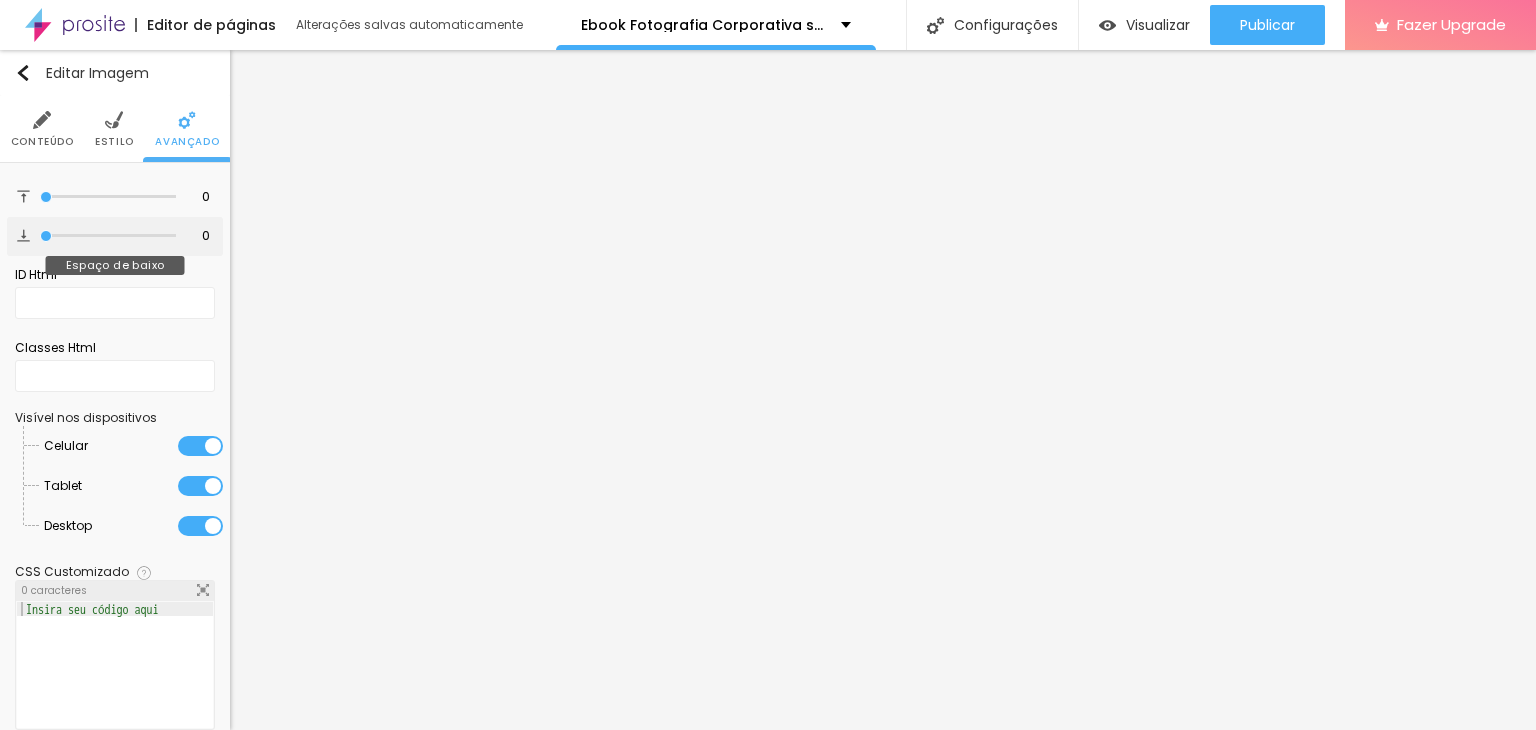 type on "0" 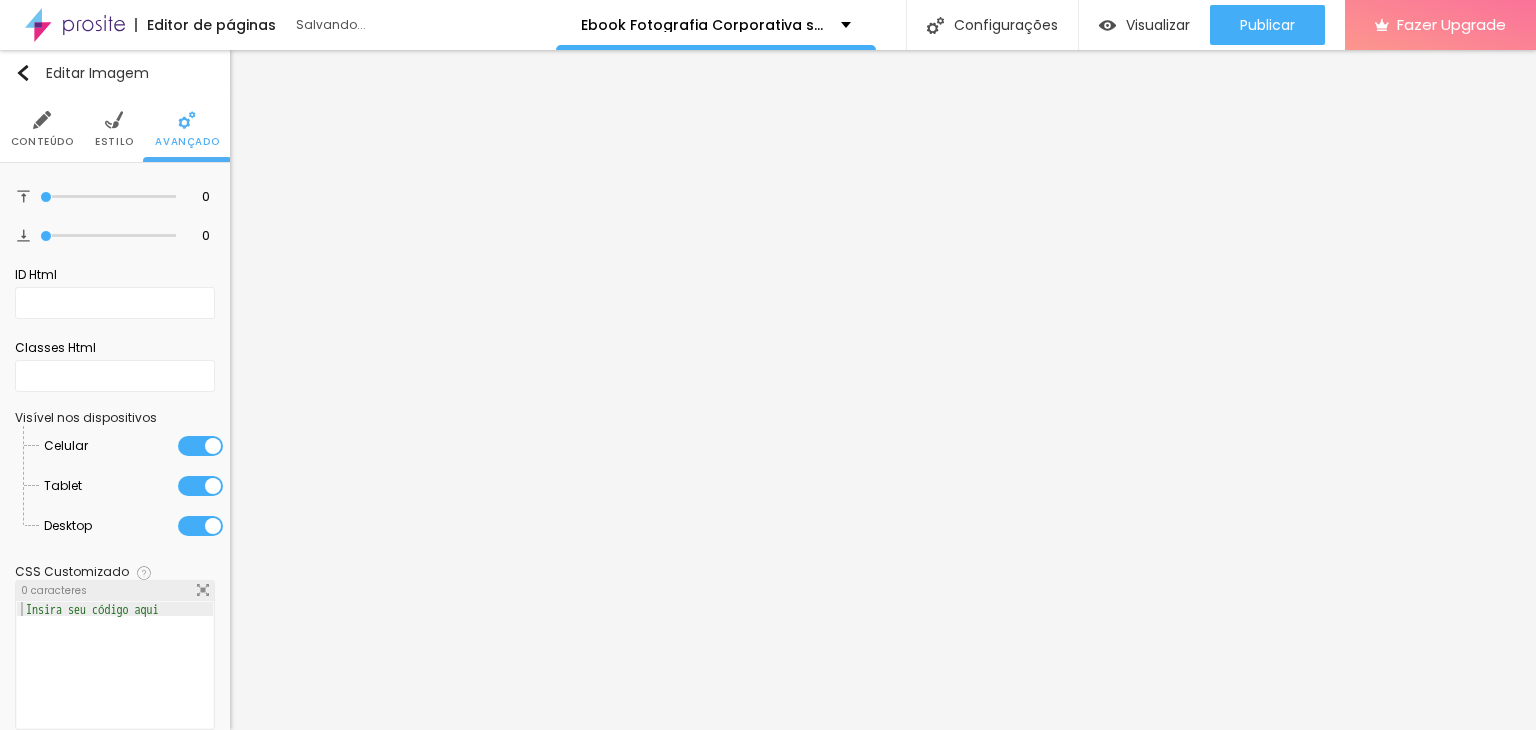 click on "Conteúdo" at bounding box center (42, 129) 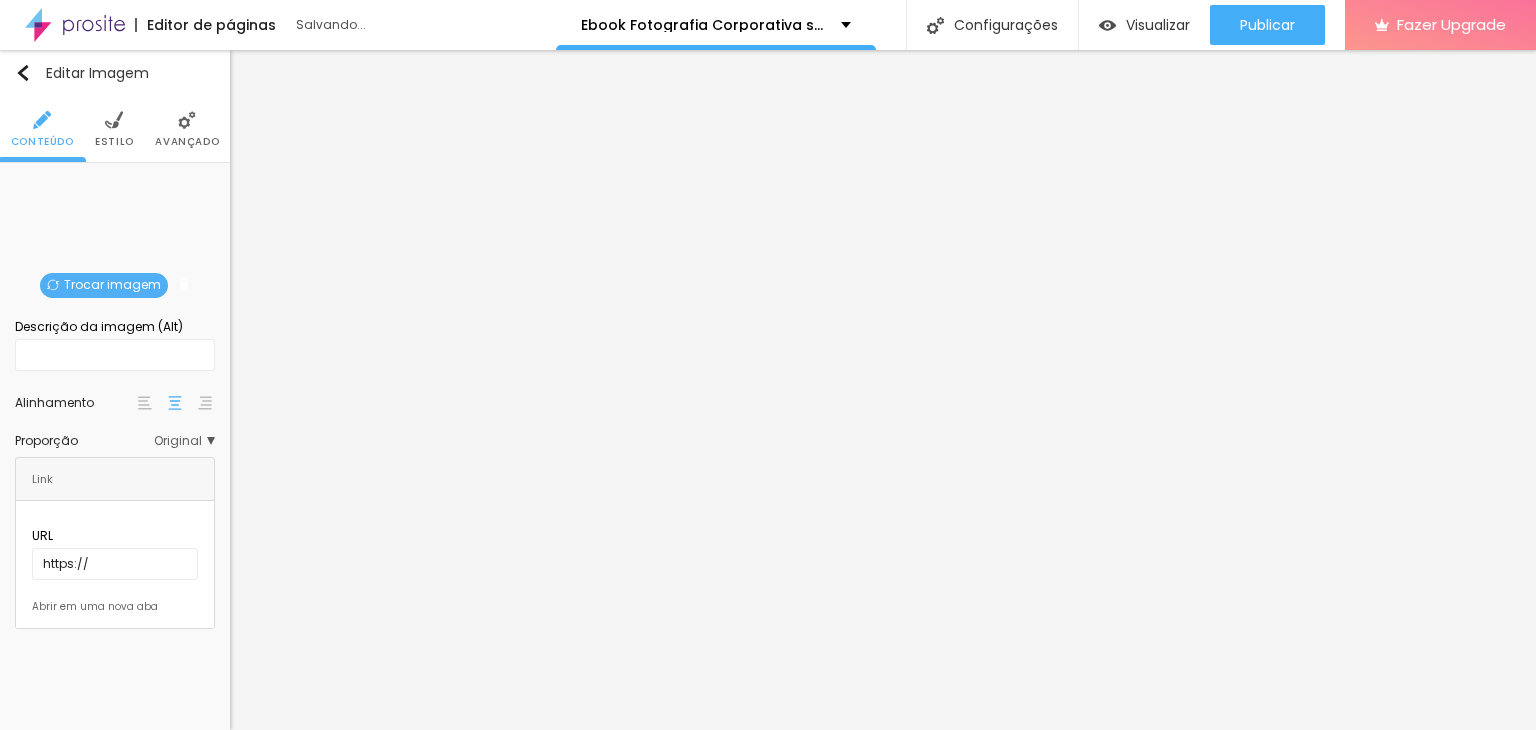 click on "Proporção  Original Cinema 16:9 Padrão 4:3 Quadrado 1:1 Original" at bounding box center [115, 441] 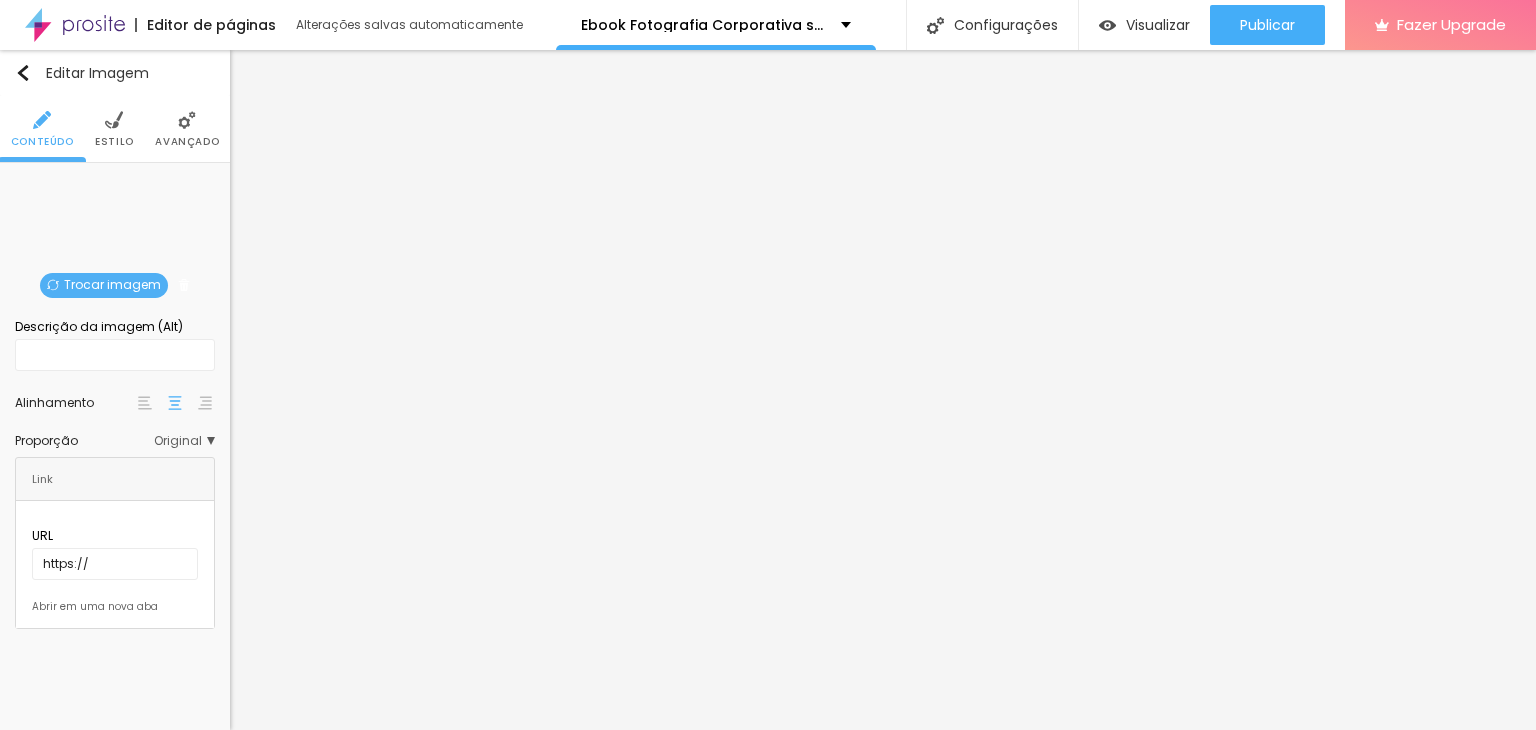 click on "Original" at bounding box center (184, 441) 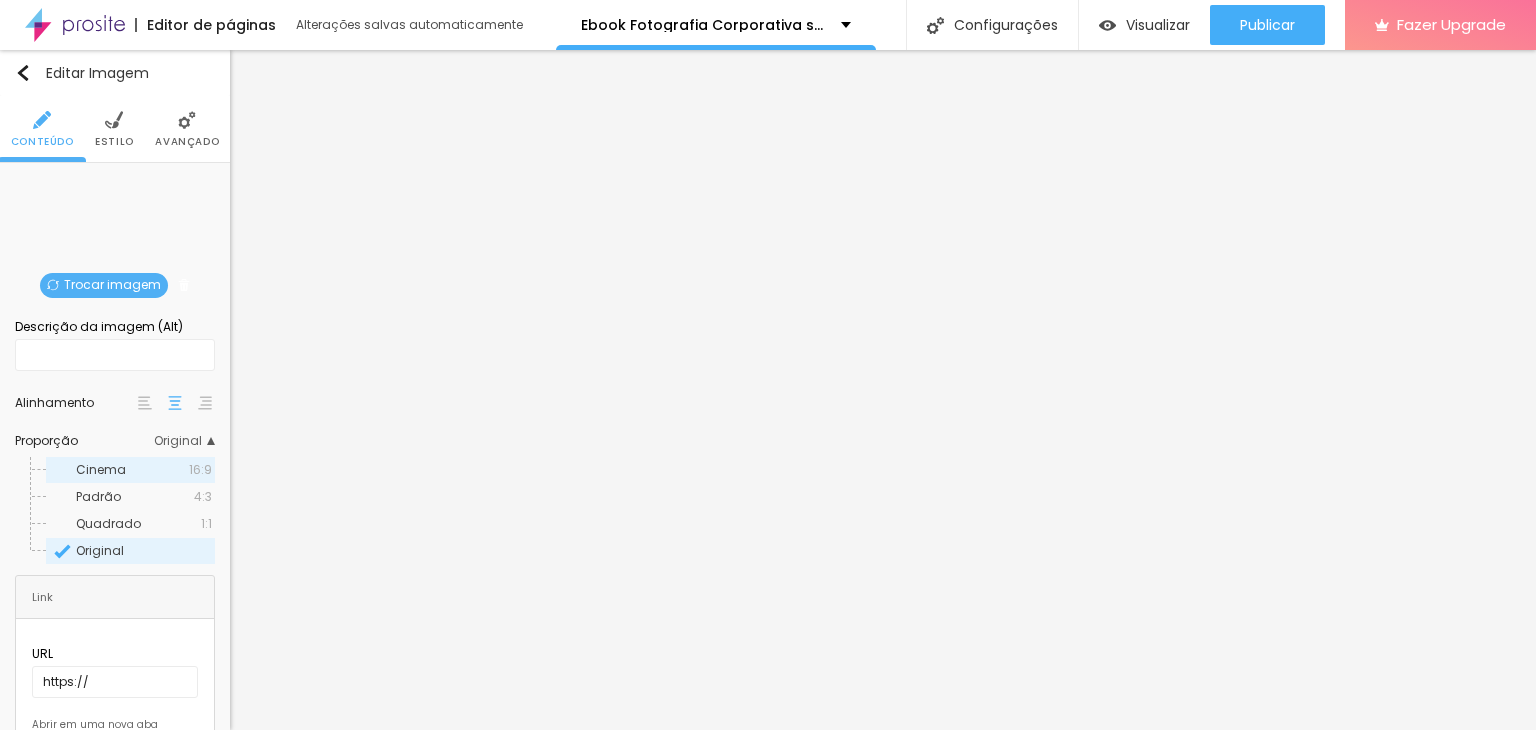 click on "Cinema 16:9" at bounding box center [130, 470] 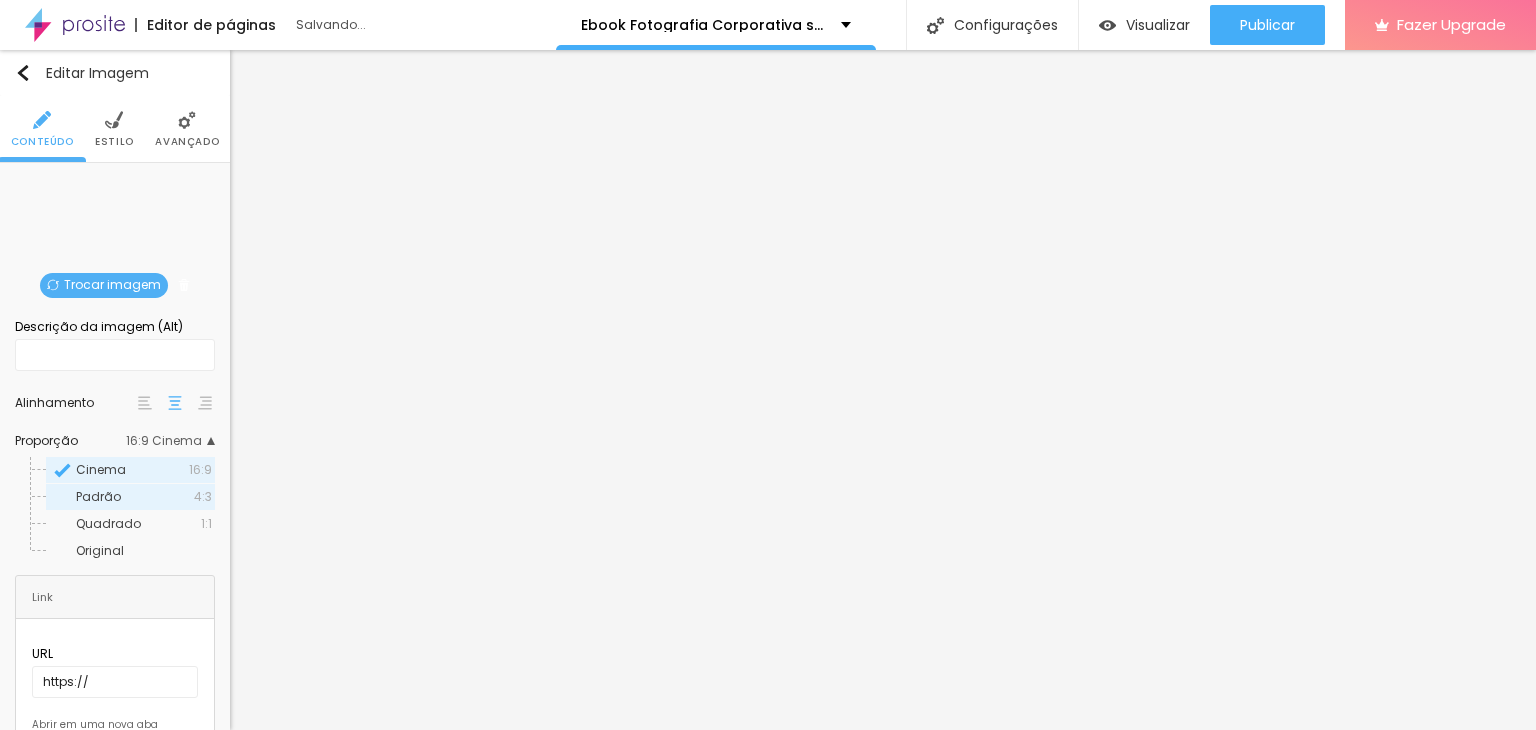 click on "Padrão" at bounding box center [135, 497] 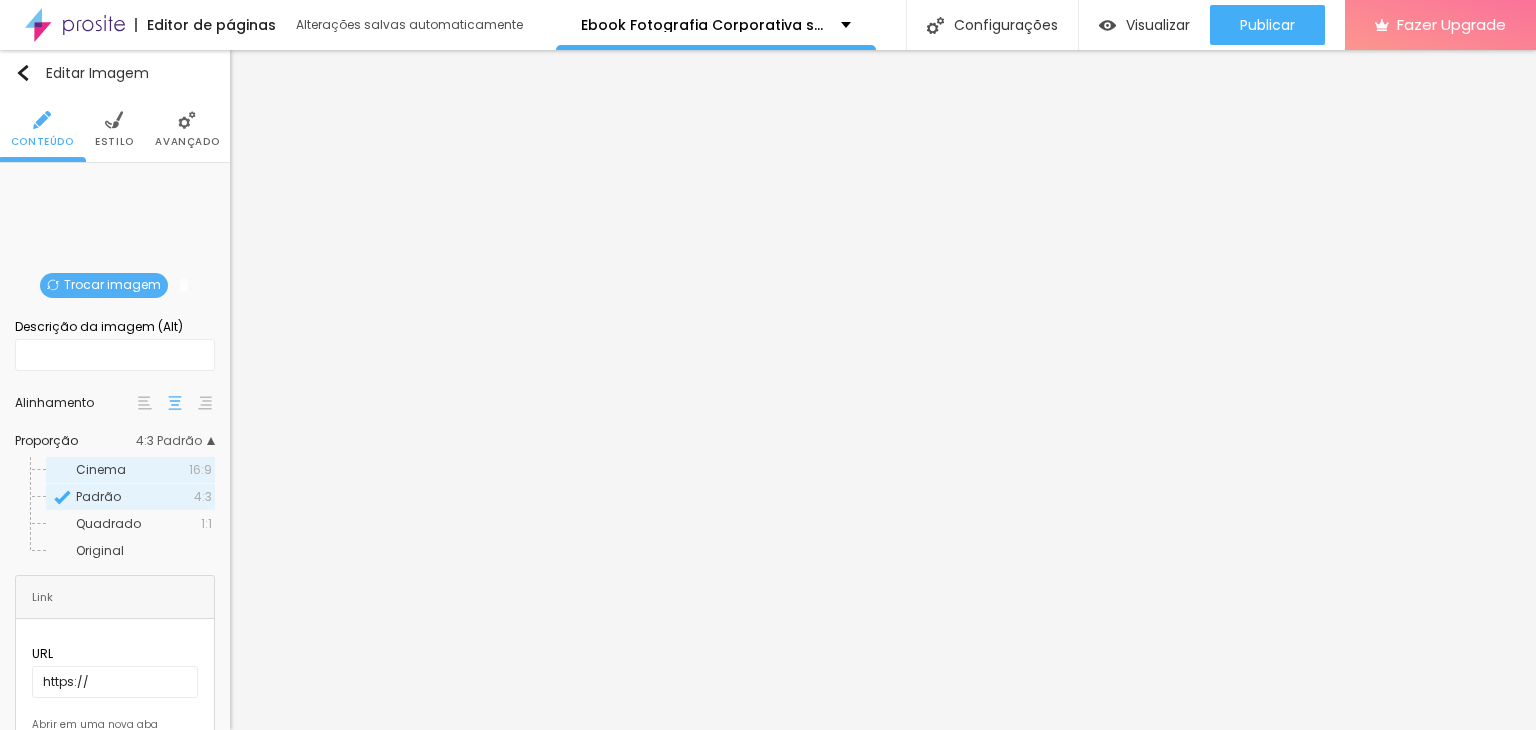 click on "Cinema 16:9" at bounding box center (130, 470) 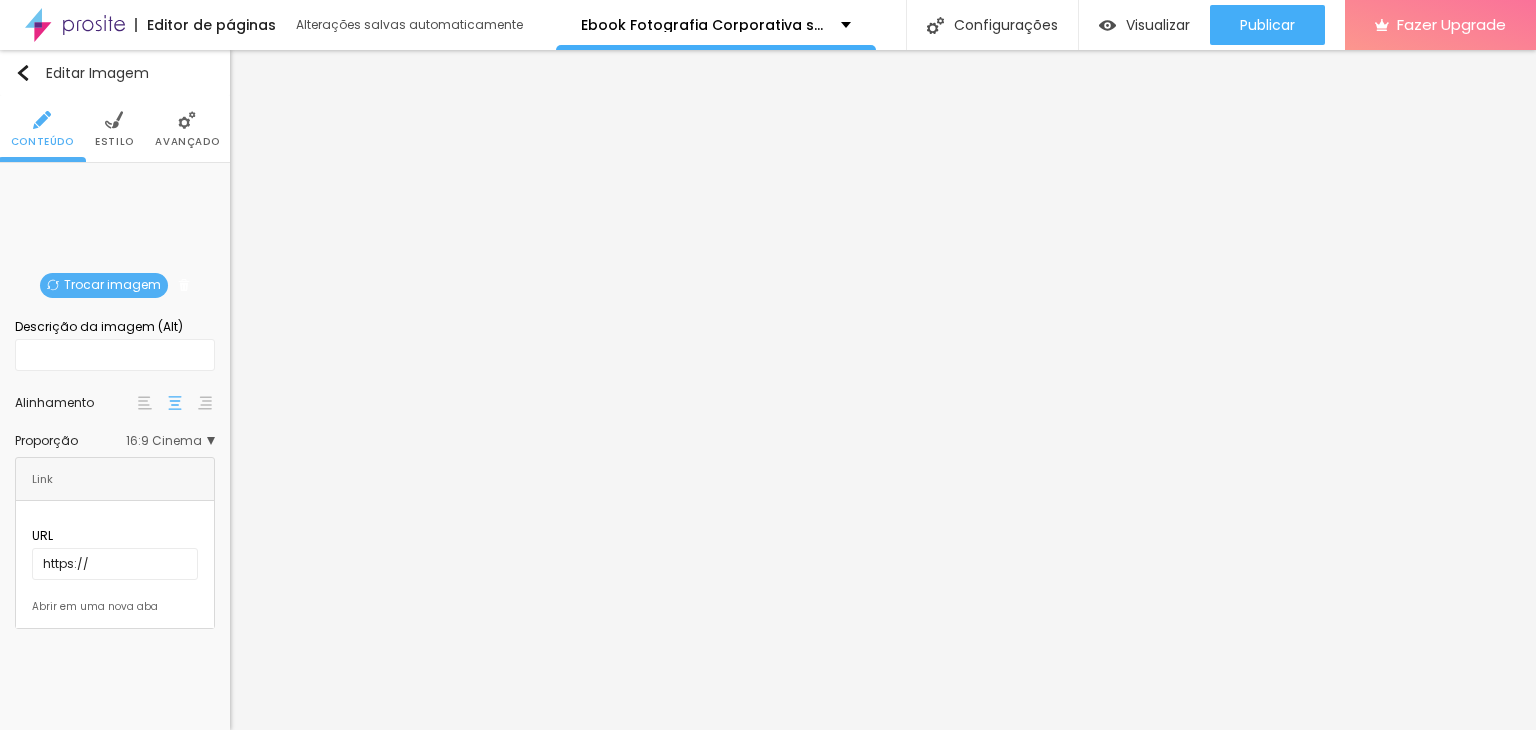 click on "Avançado" at bounding box center [187, 129] 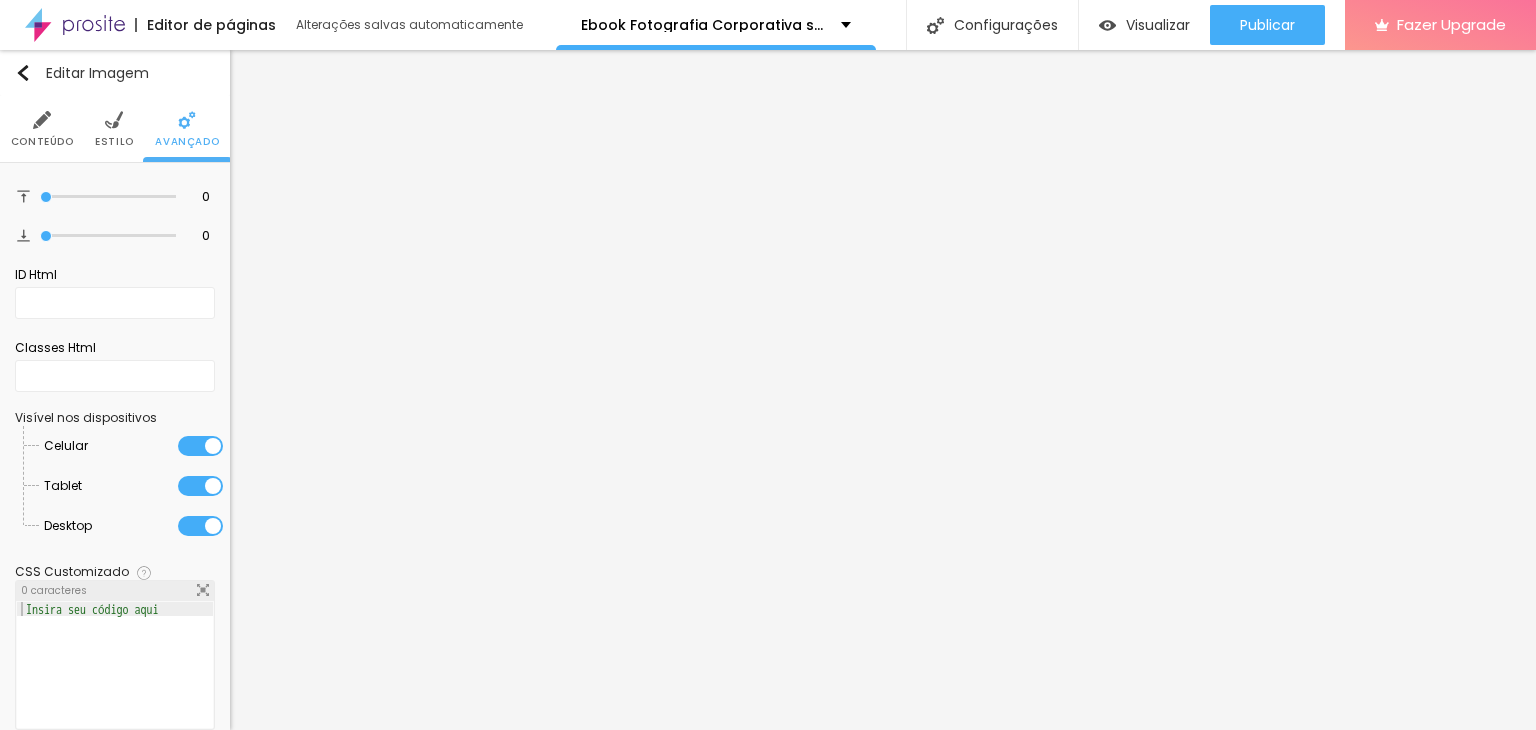 click on "Estilo" at bounding box center [114, 142] 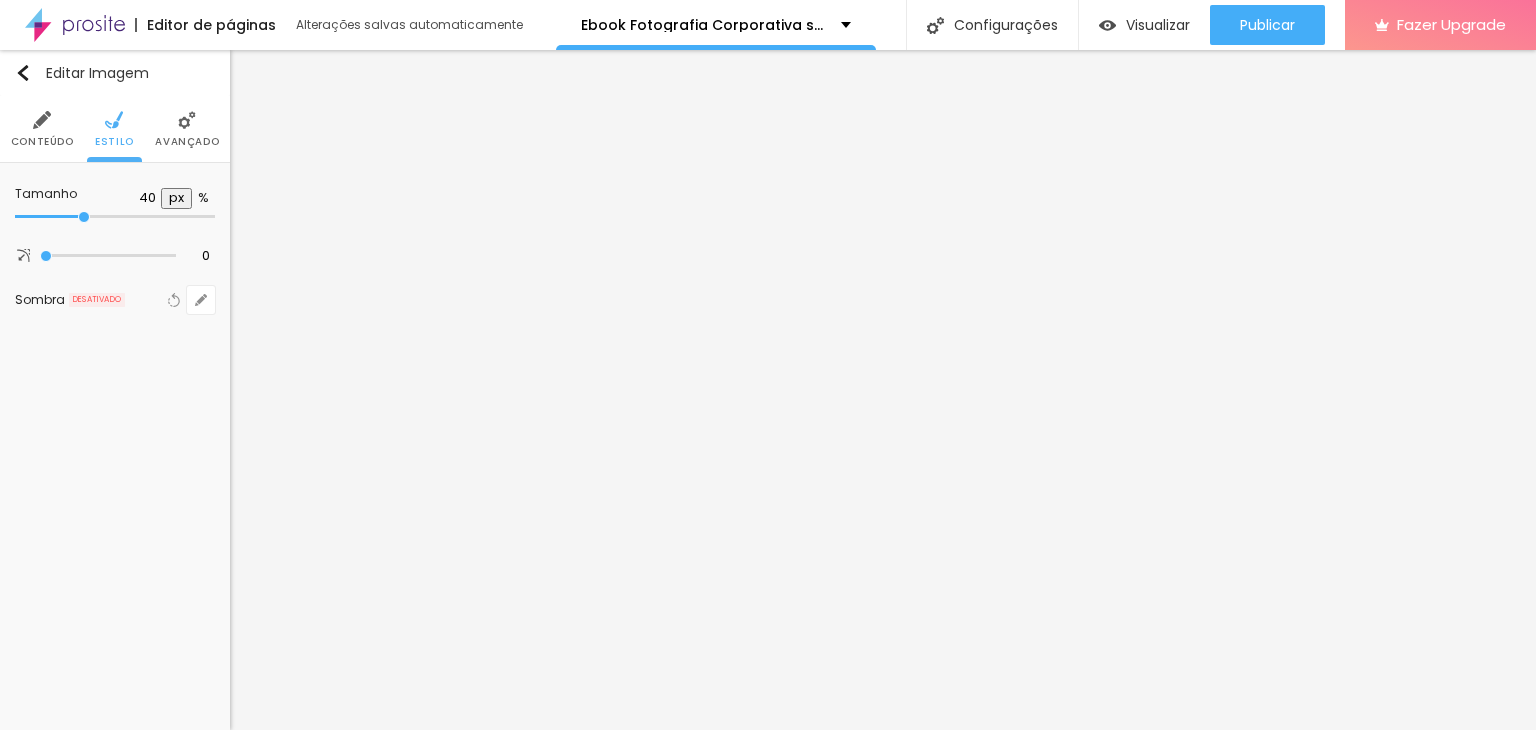 type on "45" 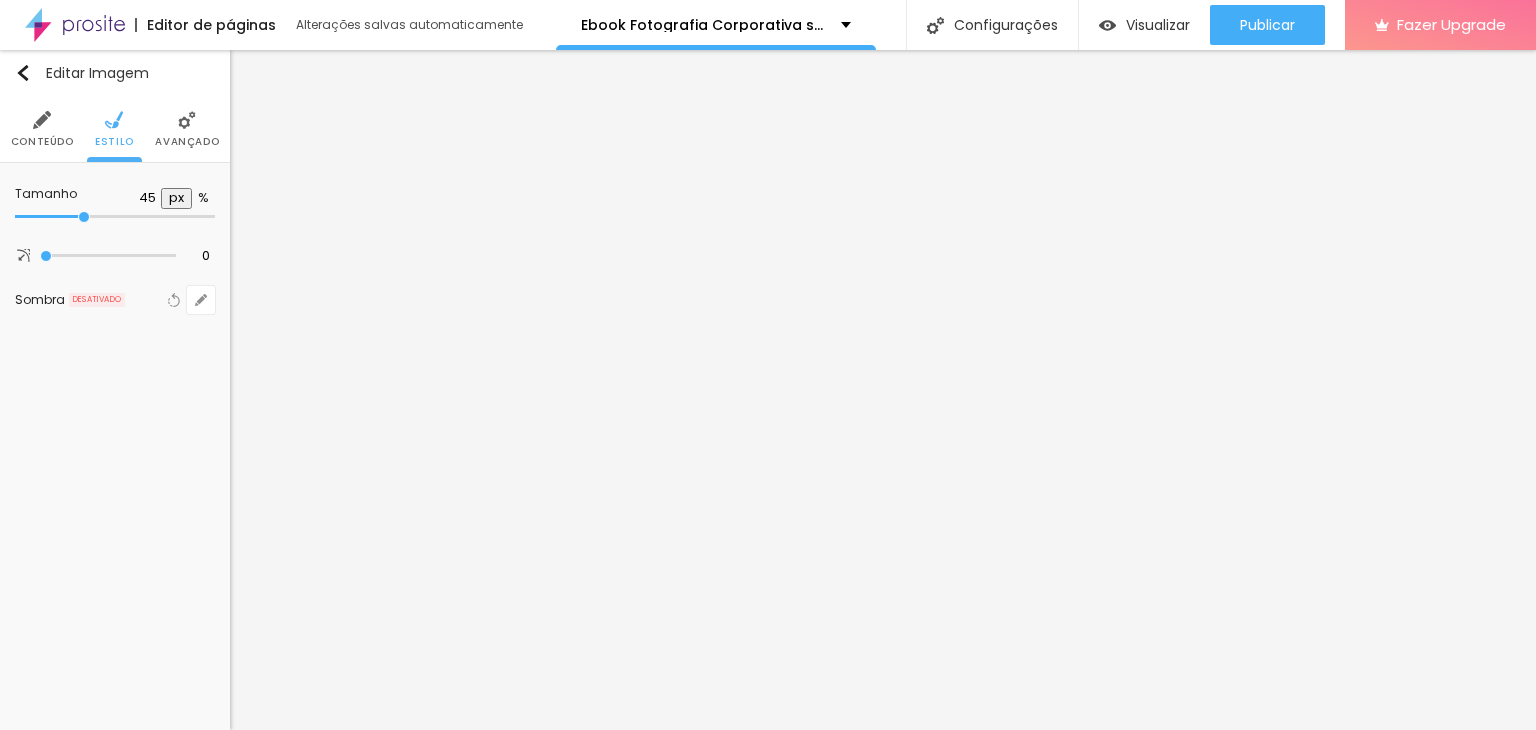 type on "45" 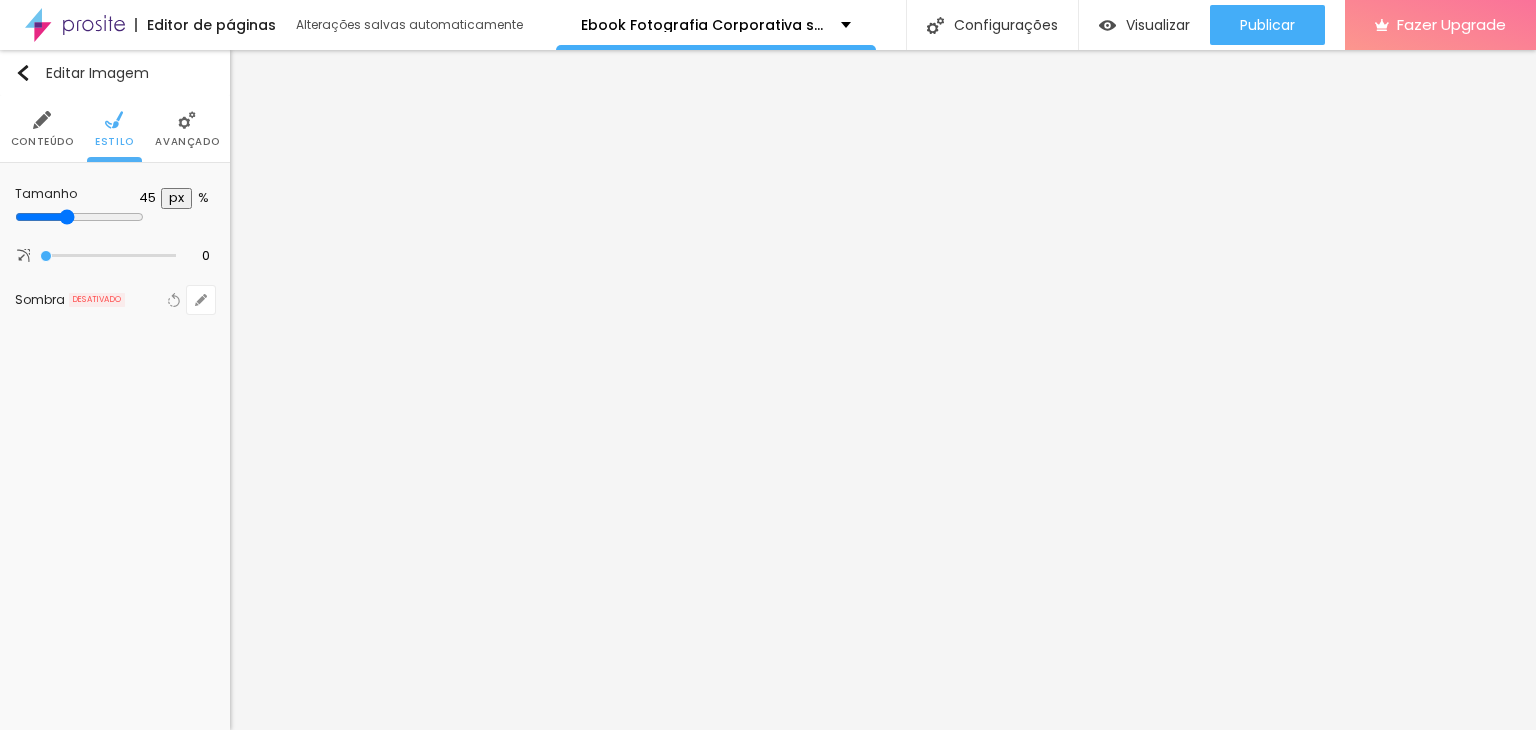 type on "50" 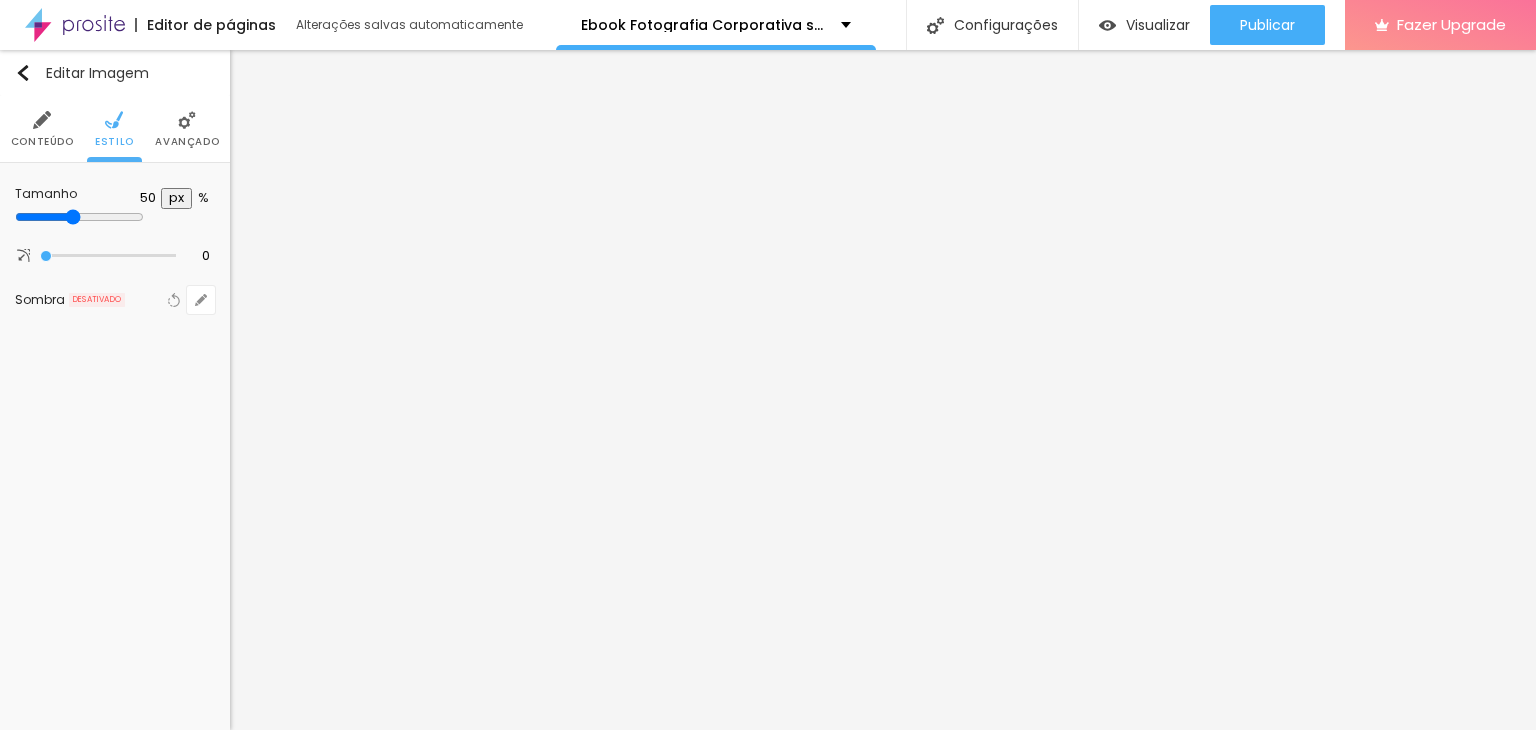 drag, startPoint x: 87, startPoint y: 216, endPoint x: 108, endPoint y: 217, distance: 21.023796 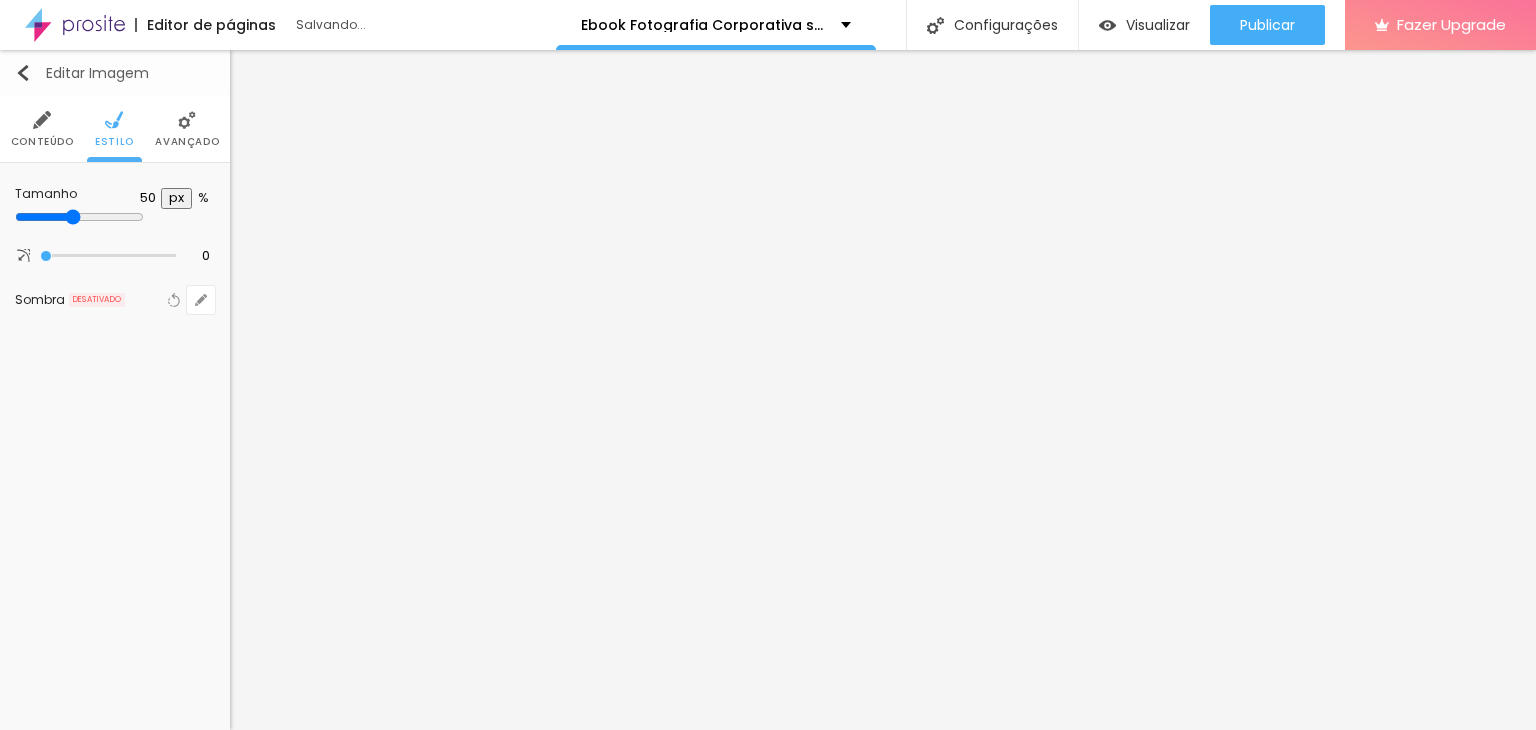 click at bounding box center [23, 73] 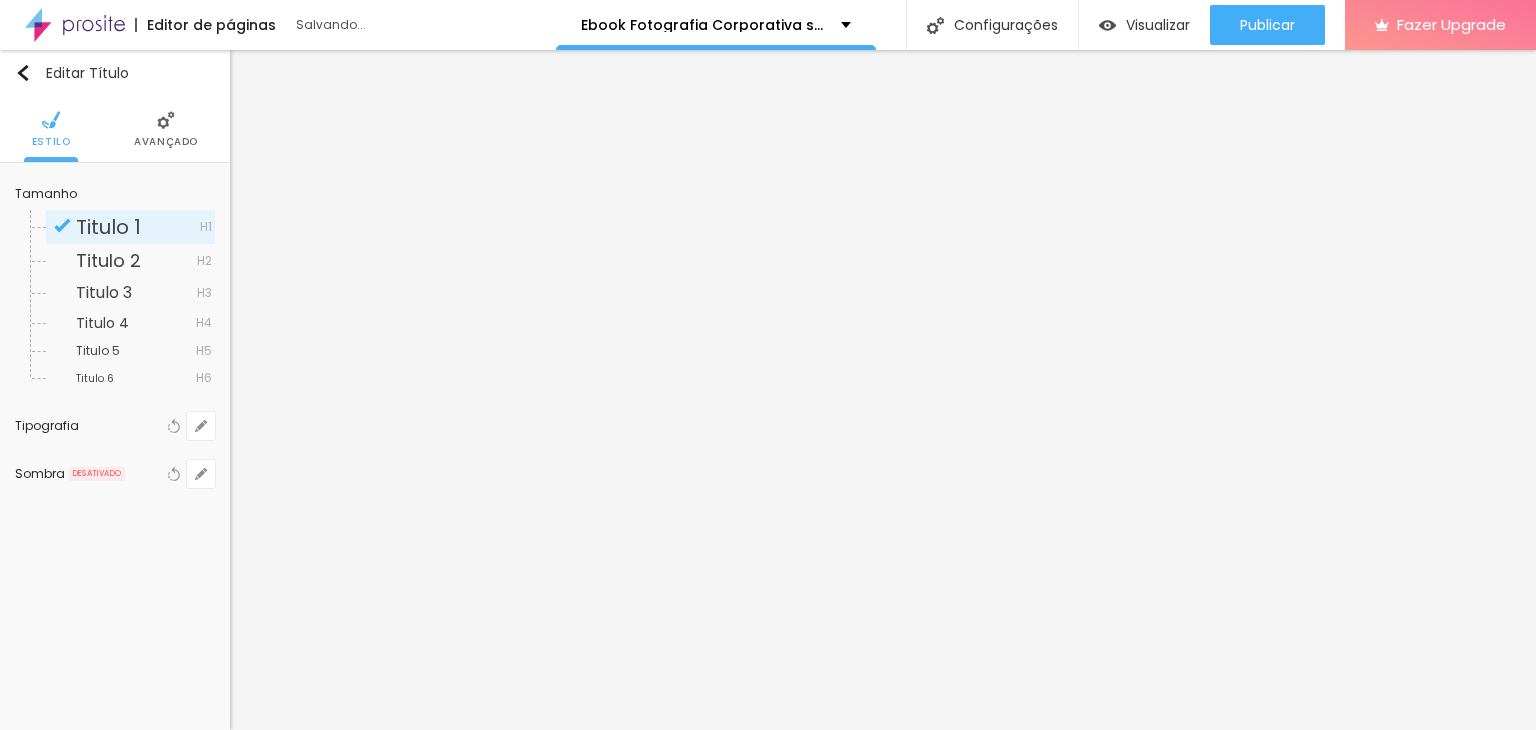 drag, startPoint x: 169, startPoint y: 131, endPoint x: 139, endPoint y: 166, distance: 46.09772 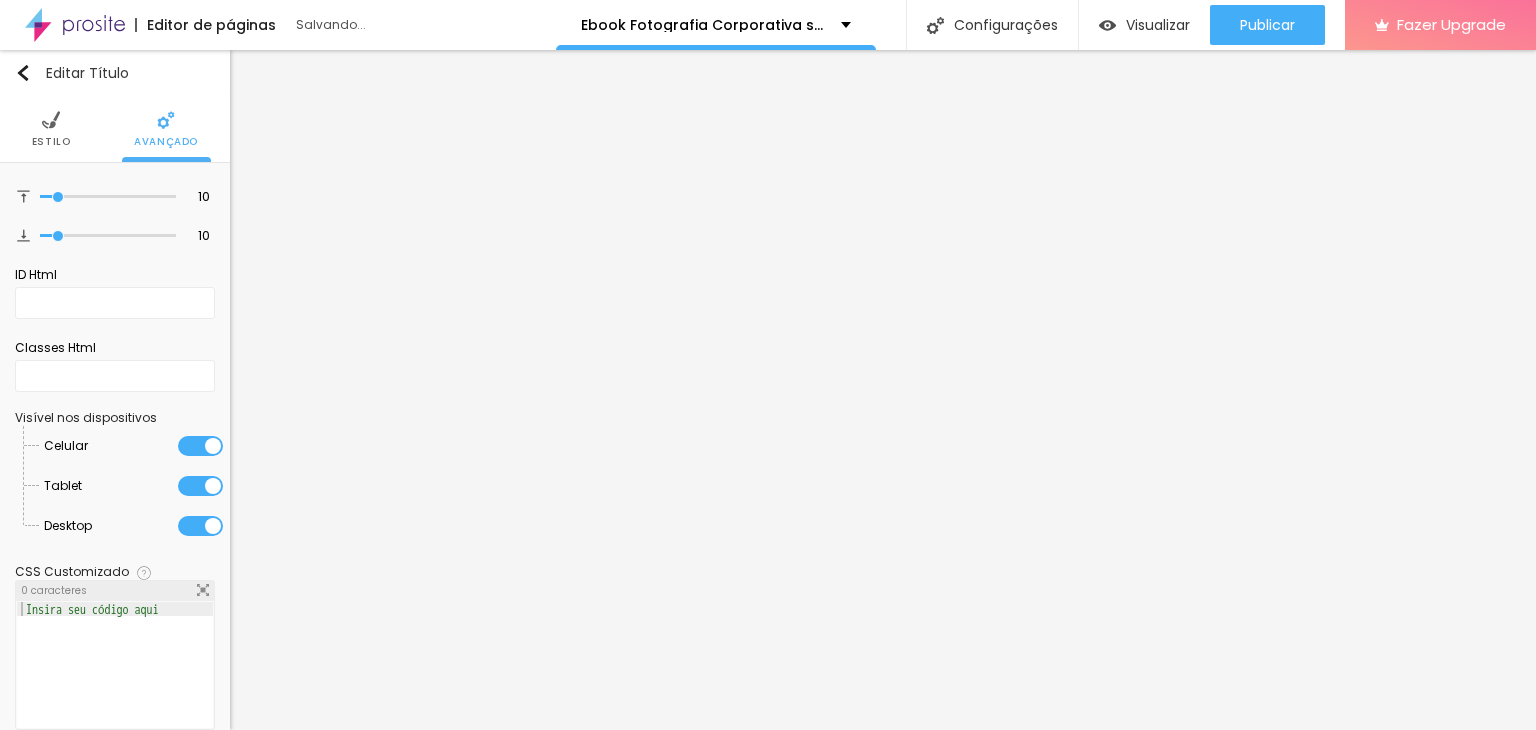 drag, startPoint x: 48, startPoint y: 196, endPoint x: 0, endPoint y: 197, distance: 48.010414 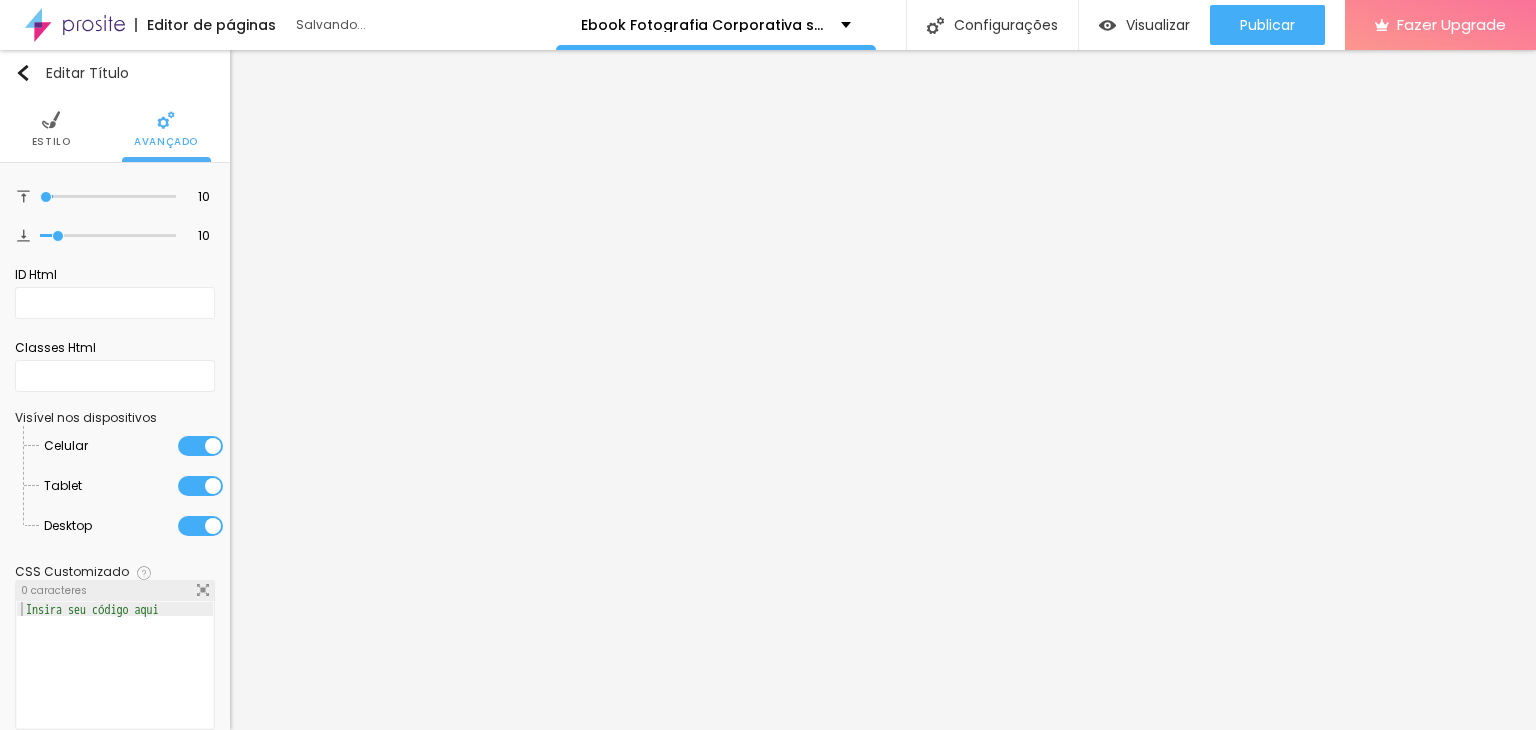 click at bounding box center [108, 197] 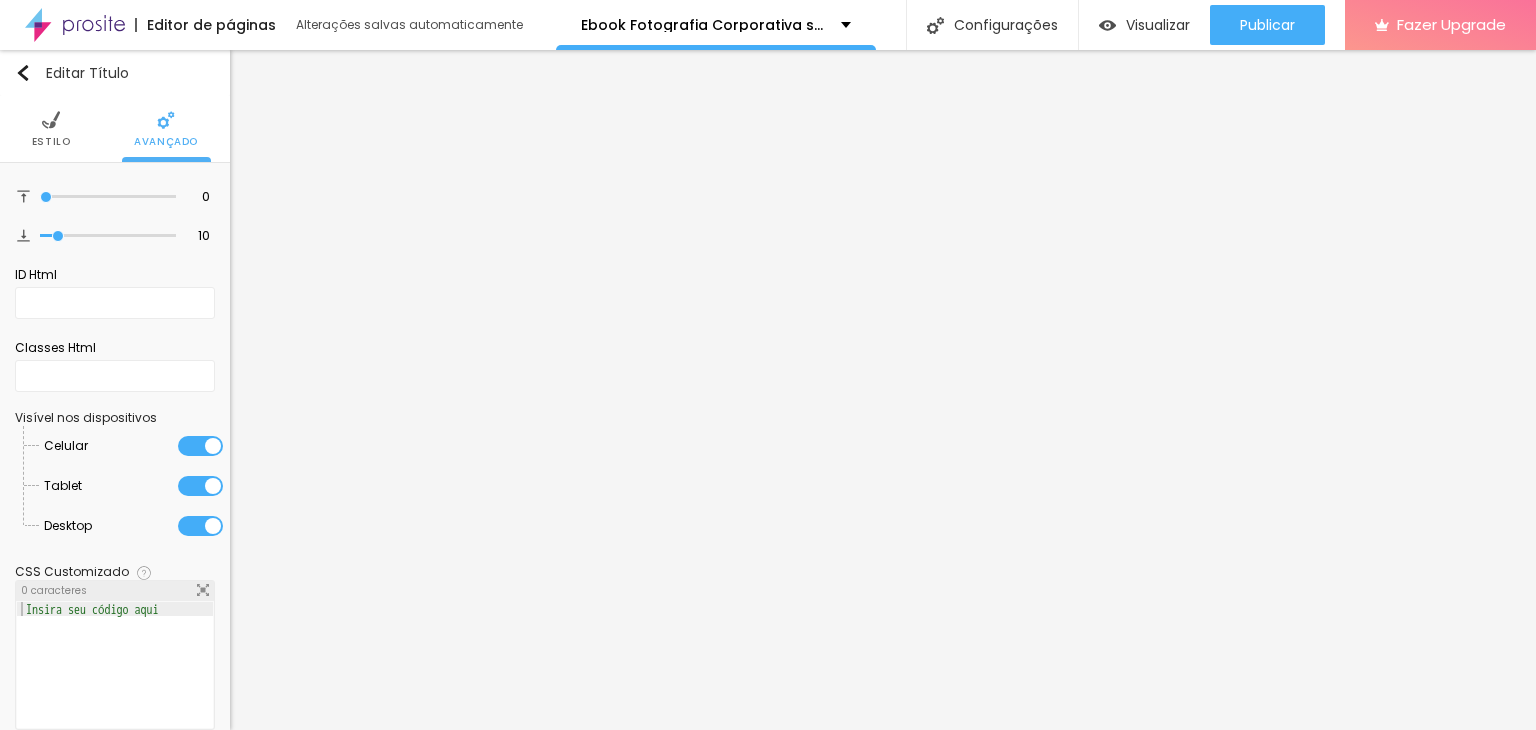 drag, startPoint x: 54, startPoint y: 233, endPoint x: 4, endPoint y: 229, distance: 50.159744 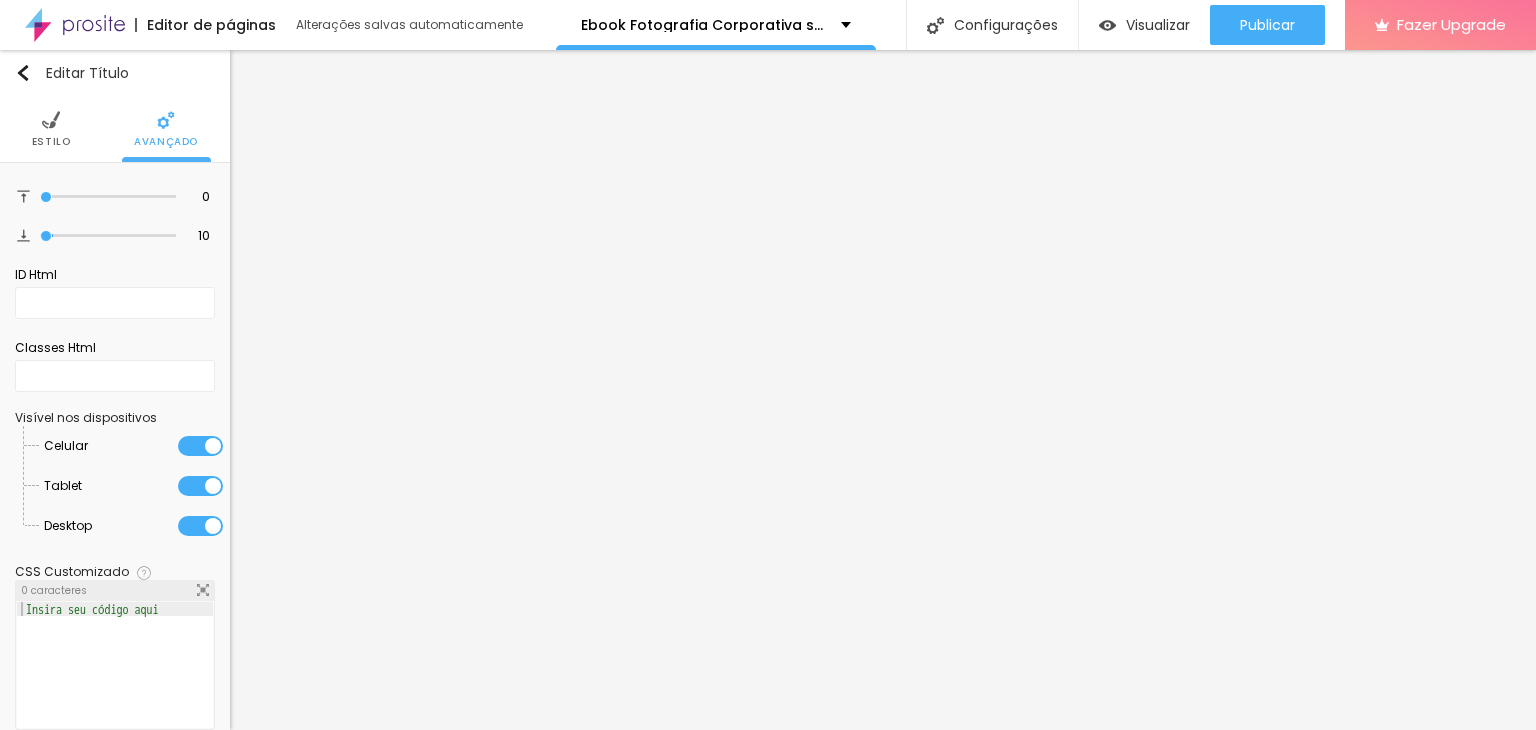click at bounding box center (108, 236) 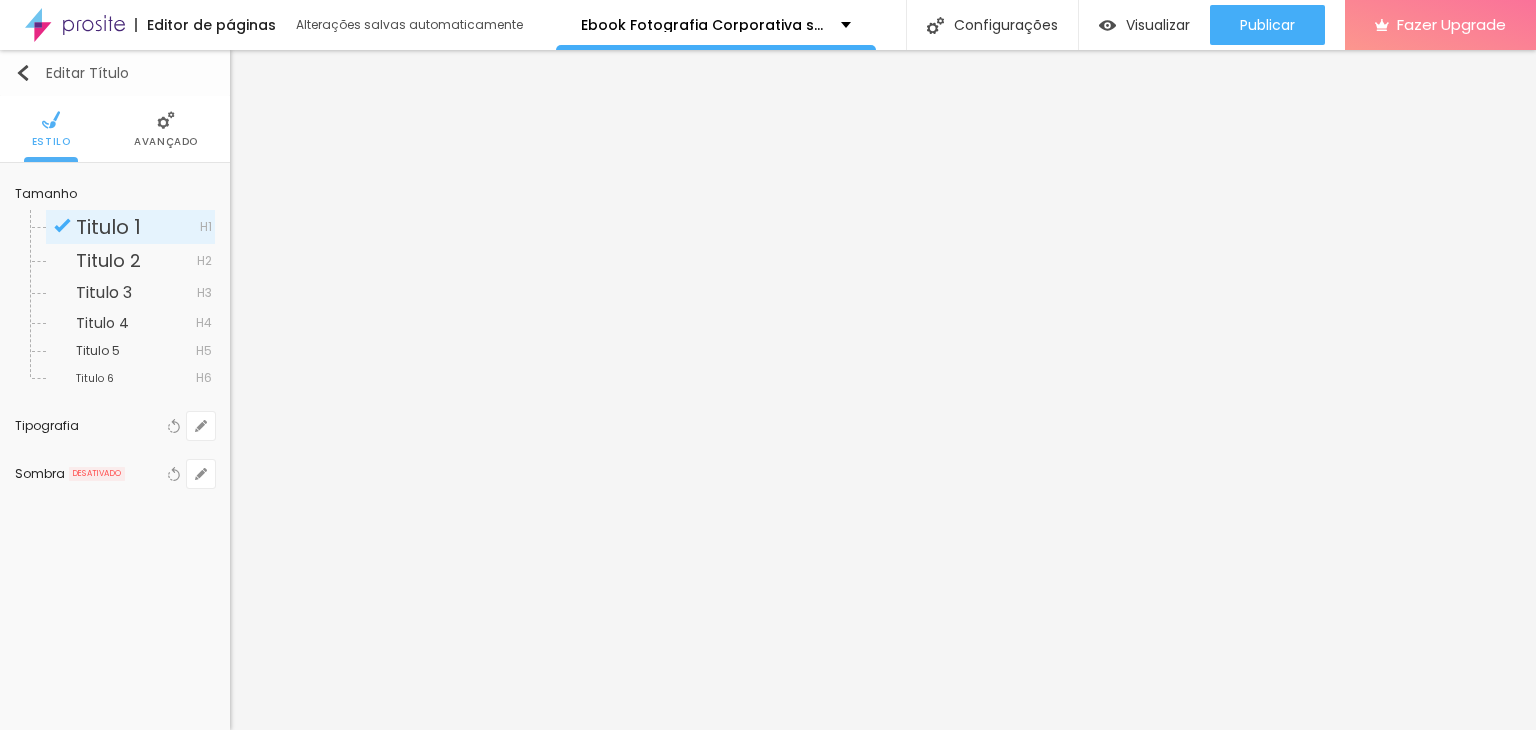 click at bounding box center (23, 73) 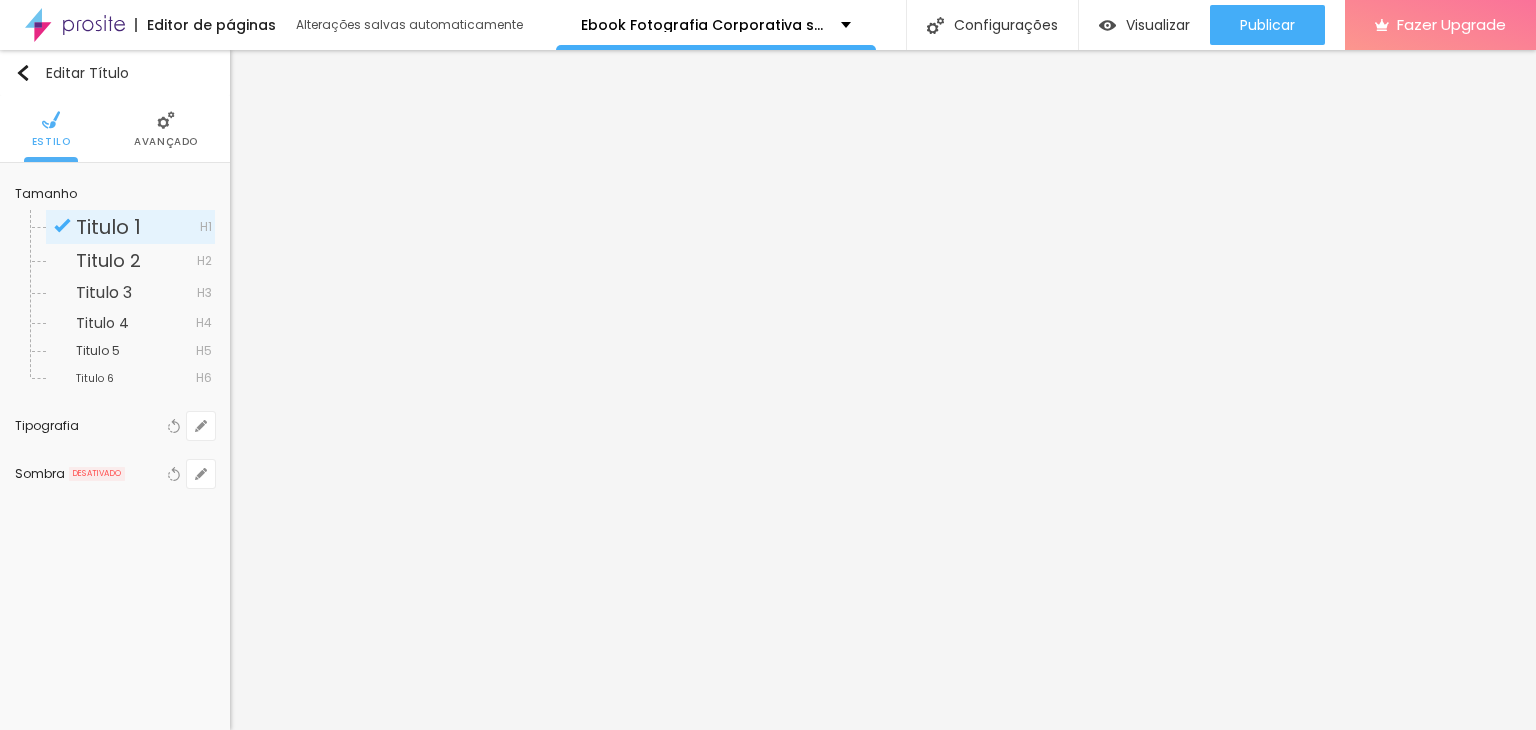 click at bounding box center (166, 120) 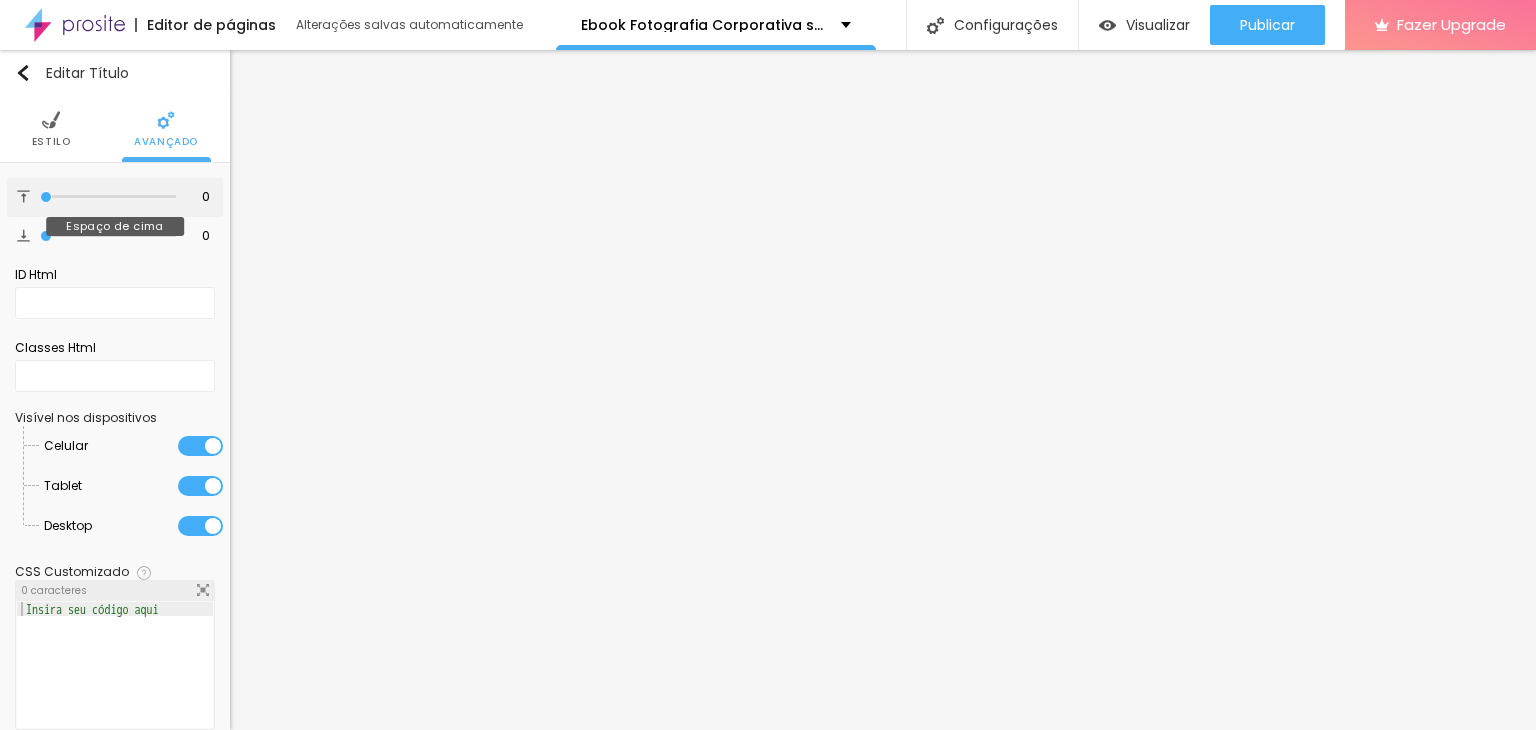 type on "4" 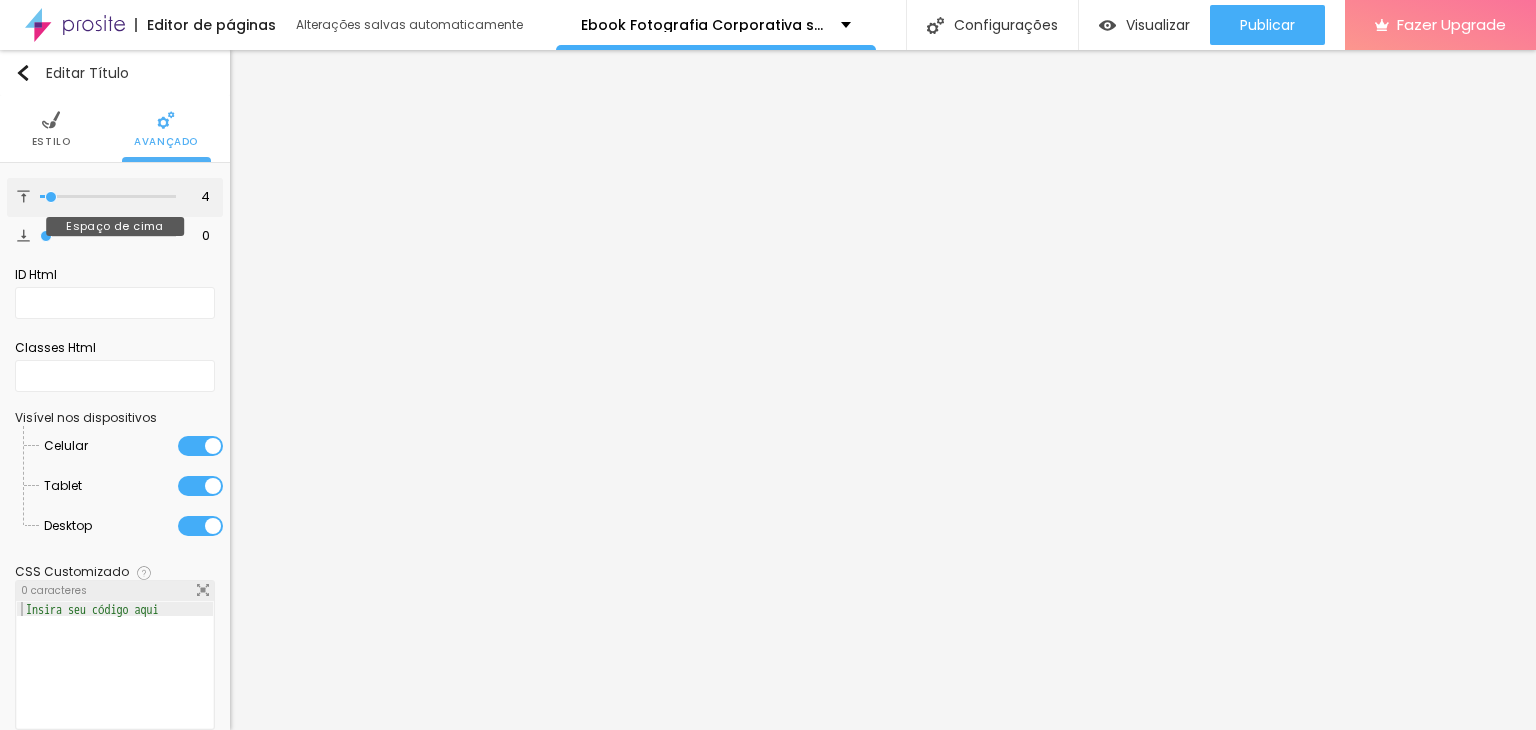 type on "5" 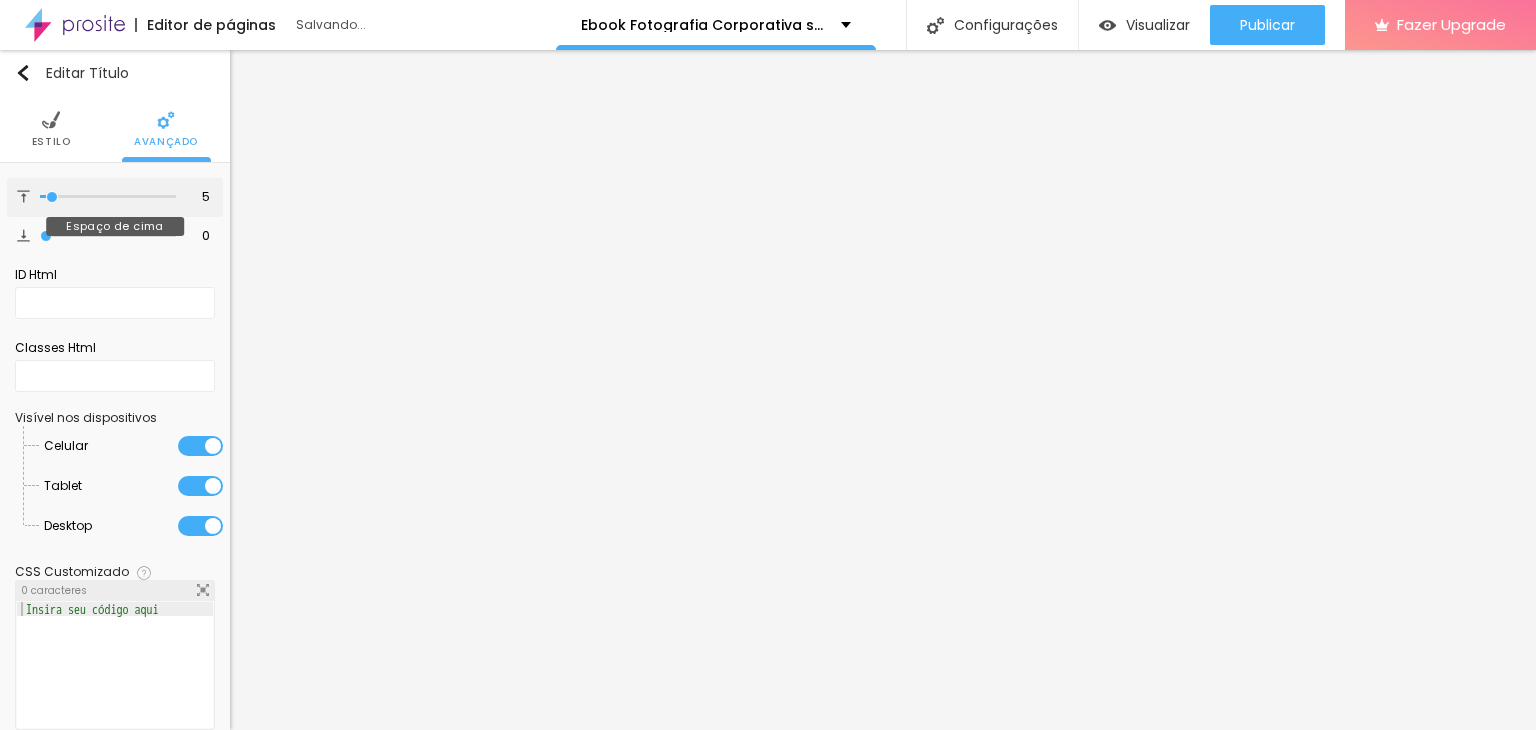 type on "5" 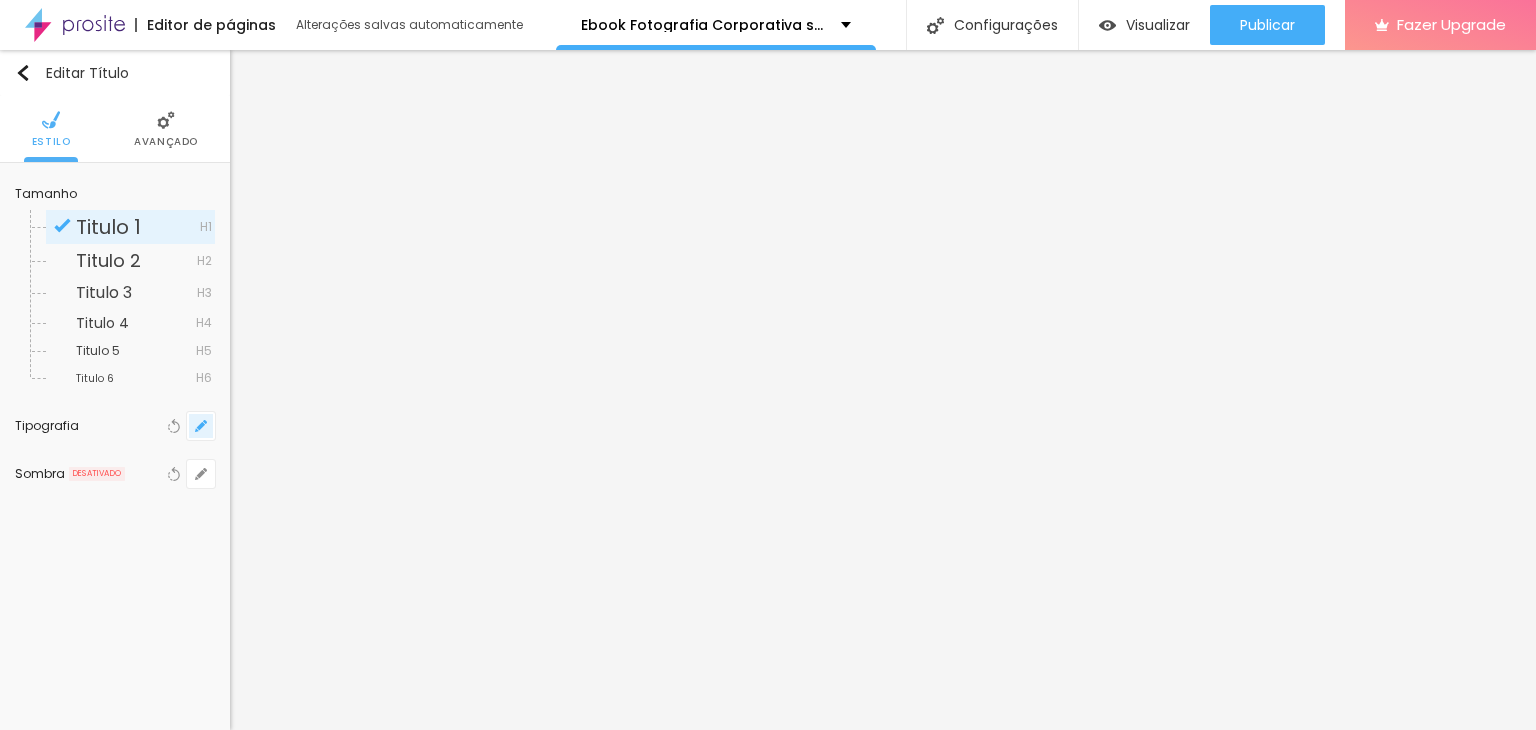 click at bounding box center (201, 426) 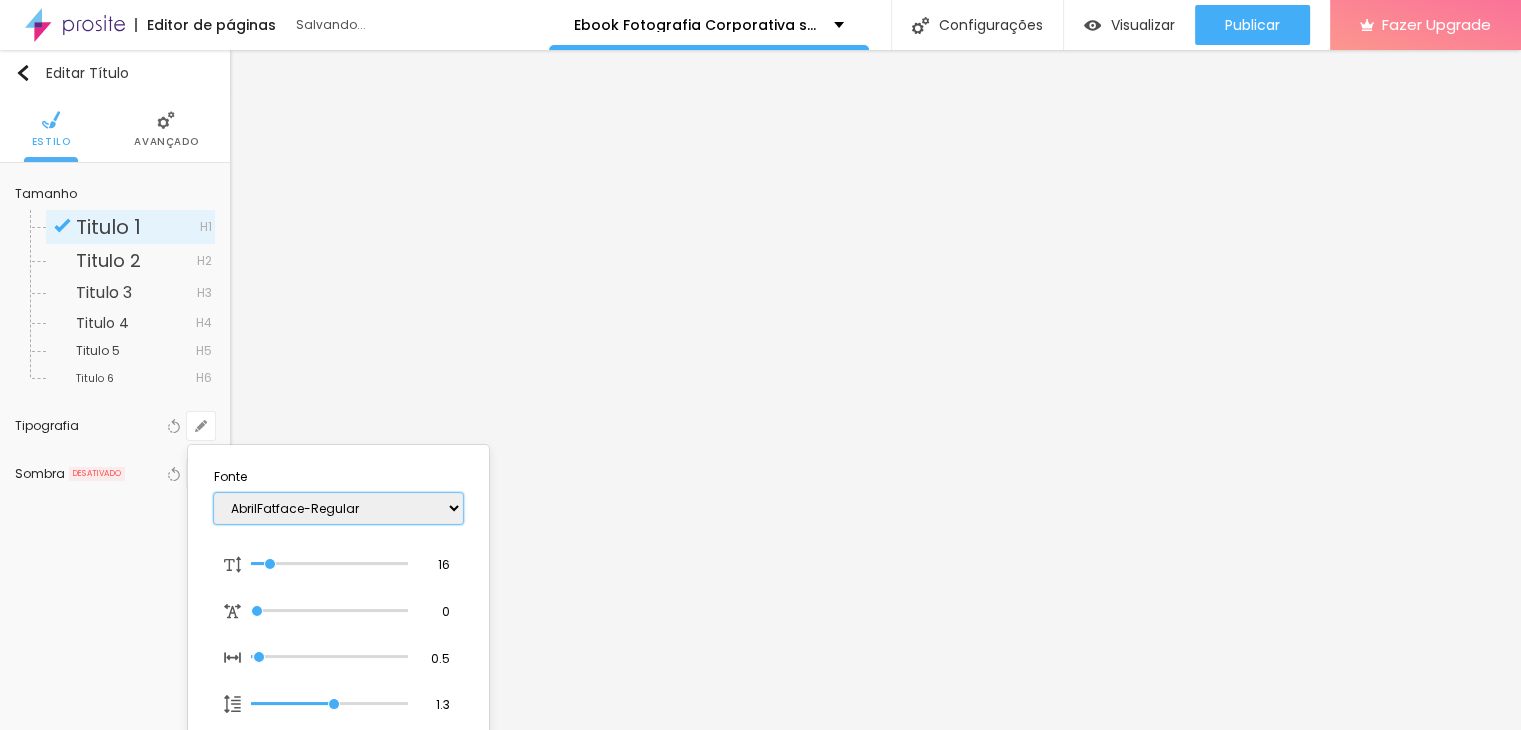 click on "AbrilFatface-Regular Actor-Regular Alegreya AlegreyaBlack Alice Allan-Bold Allan-Regular Amaranth AmaticaSC AmaticSC Amita-Bold Amita-Regular Anaheim AnonymousPro-Bold AnonymousPro-Italic AnonymousPro-Regular Arapey Archivo-Bold Archivo-Italic Archivo-Regular ArefRuqaa Arsenal-Bold Arsenal-Italic Arsenal-Regular Arvo Assistant AssistantLight AveriaLibre AveriaLibreLight AveriaSansLibre-Bold AveriaSansLibre-Italic AveriaSansLibre-Regular Bangers-Regular Bentham-Regular Bevan-Regular BioRhyme BioRhymeExtraBold BioRhymeLight Bitter BreeSerif ButterflyKids-Regular ChangaOne-Italic ChangaOne-Regular Chewy-Regular Chivo CinzelDecorative-Black CinzelDecorative-Bold CinzelDecorative-Regular Comfortaa-Bold Comfortaa-Light Comfortaa-Regular ComingSoon Cookie-Regular Corben-Bold Corben-Regular Cormorant CormorantGeramond-Bold CormorantGeramond-Italic CormorantGeramond-Medium CormorantGeramond-Regular CormorantLight Cousine-Bold Cousine-Italic Cousine-Regular Creepster-Regular CrimsonText CrimsonTextBold Cuprum FjallaOne" at bounding box center (338, 508) 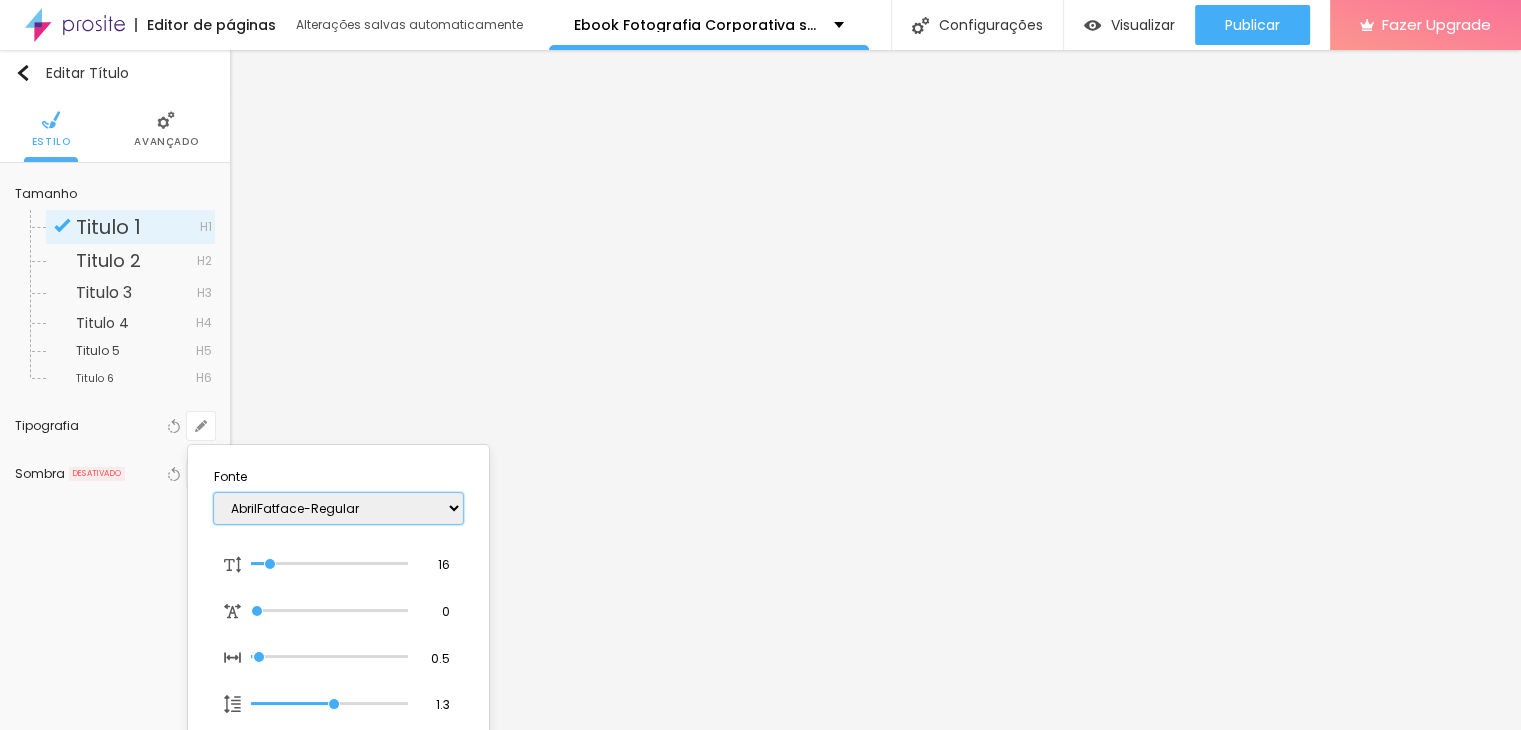 select on "OpenSans" 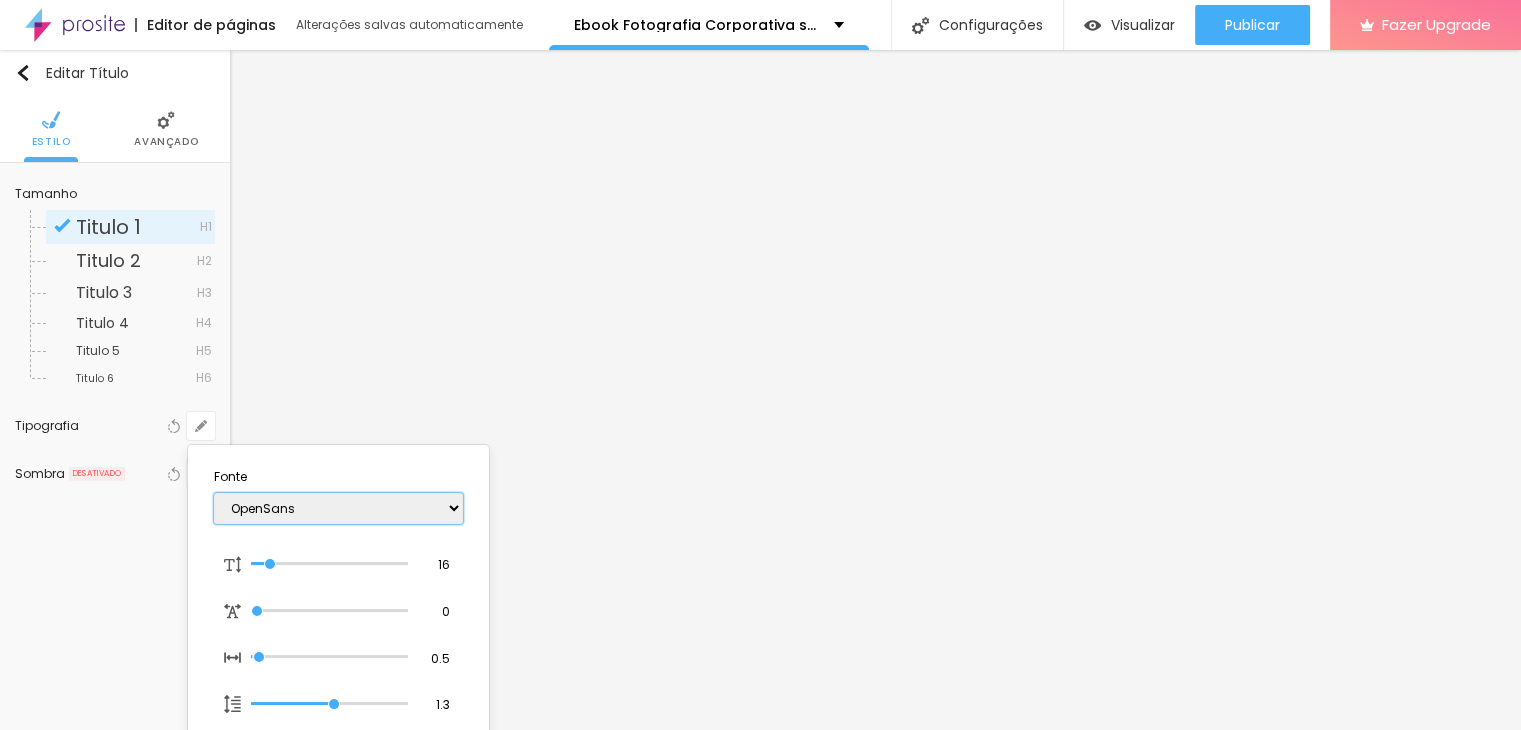 click on "AbrilFatface-Regular Actor-Regular Alegreya AlegreyaBlack Alice Allan-Bold Allan-Regular Amaranth AmaticaSC AmaticSC Amita-Bold Amita-Regular Anaheim AnonymousPro-Bold AnonymousPro-Italic AnonymousPro-Regular Arapey Archivo-Bold Archivo-Italic Archivo-Regular ArefRuqaa Arsenal-Bold Arsenal-Italic Arsenal-Regular Arvo Assistant AssistantLight AveriaLibre AveriaLibreLight AveriaSansLibre-Bold AveriaSansLibre-Italic AveriaSansLibre-Regular Bangers-Regular Bentham-Regular Bevan-Regular BioRhyme BioRhymeExtraBold BioRhymeLight Bitter BreeSerif ButterflyKids-Regular ChangaOne-Italic ChangaOne-Regular Chewy-Regular Chivo CinzelDecorative-Black CinzelDecorative-Bold CinzelDecorative-Regular Comfortaa-Bold Comfortaa-Light Comfortaa-Regular ComingSoon Cookie-Regular Corben-Bold Corben-Regular Cormorant CormorantGeramond-Bold CormorantGeramond-Italic CormorantGeramond-Medium CormorantGeramond-Regular CormorantLight Cousine-Bold Cousine-Italic Cousine-Regular Creepster-Regular CrimsonText CrimsonTextBold Cuprum FjallaOne" at bounding box center [338, 508] 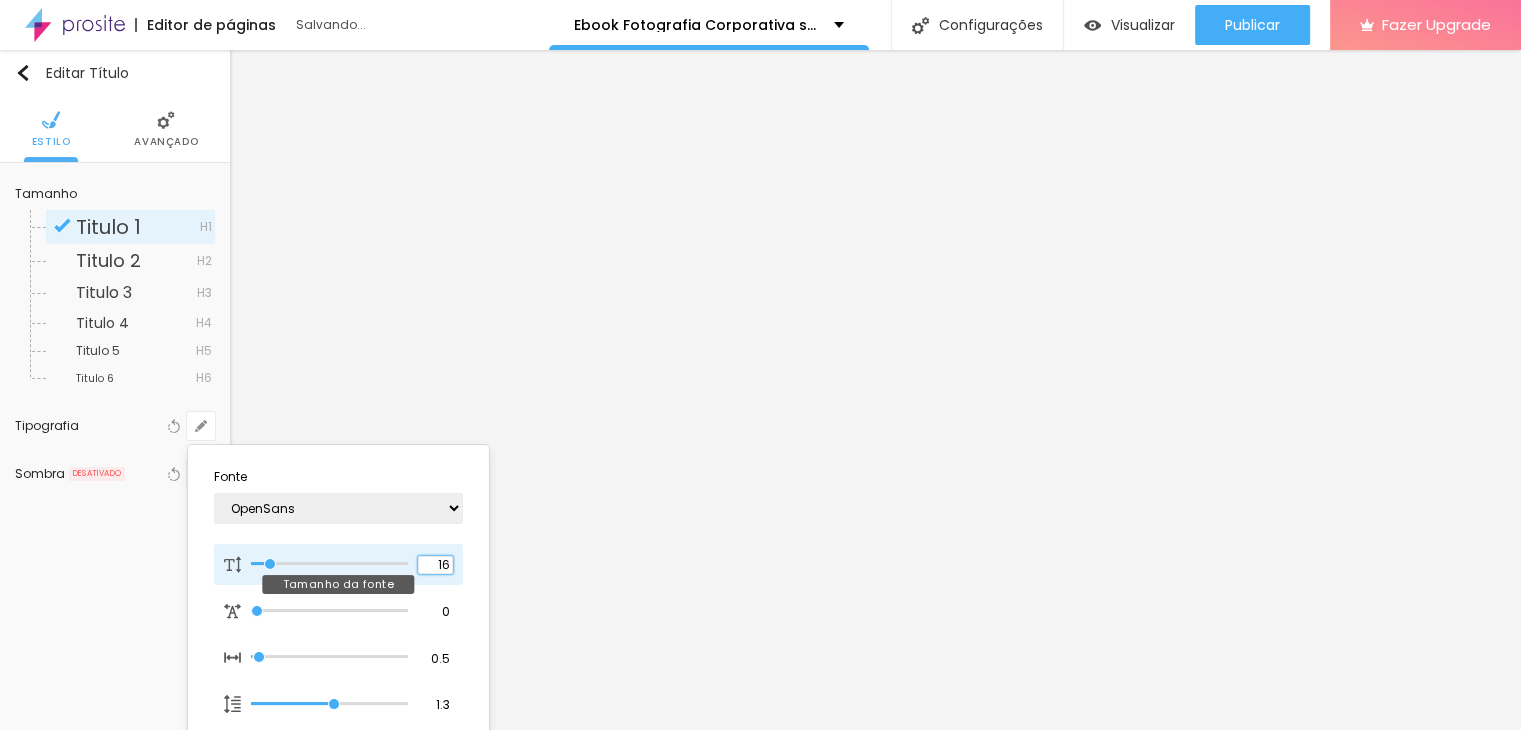 drag, startPoint x: 444, startPoint y: 567, endPoint x: 456, endPoint y: 568, distance: 12.0415945 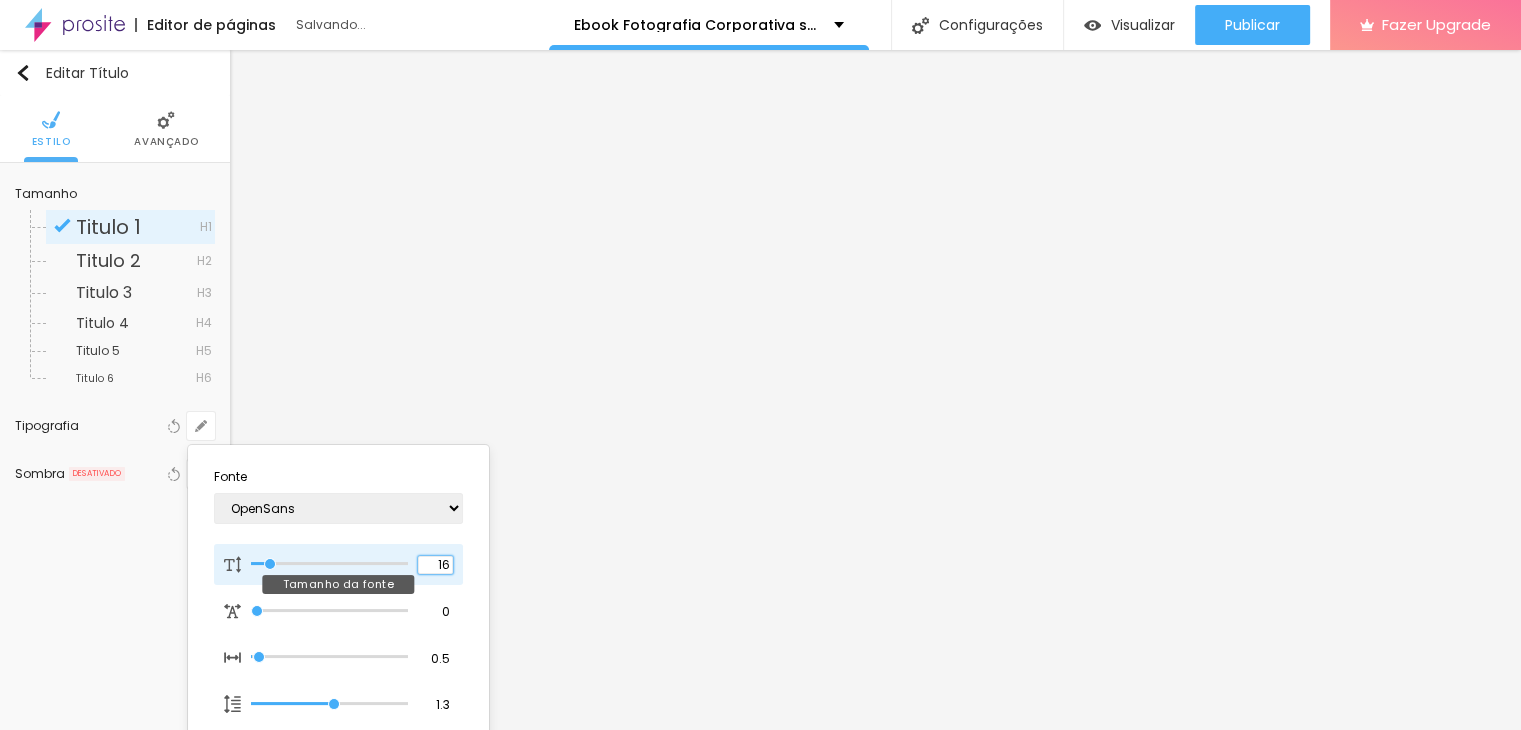 click on "16 Tamanho da fonte" at bounding box center [338, 565] 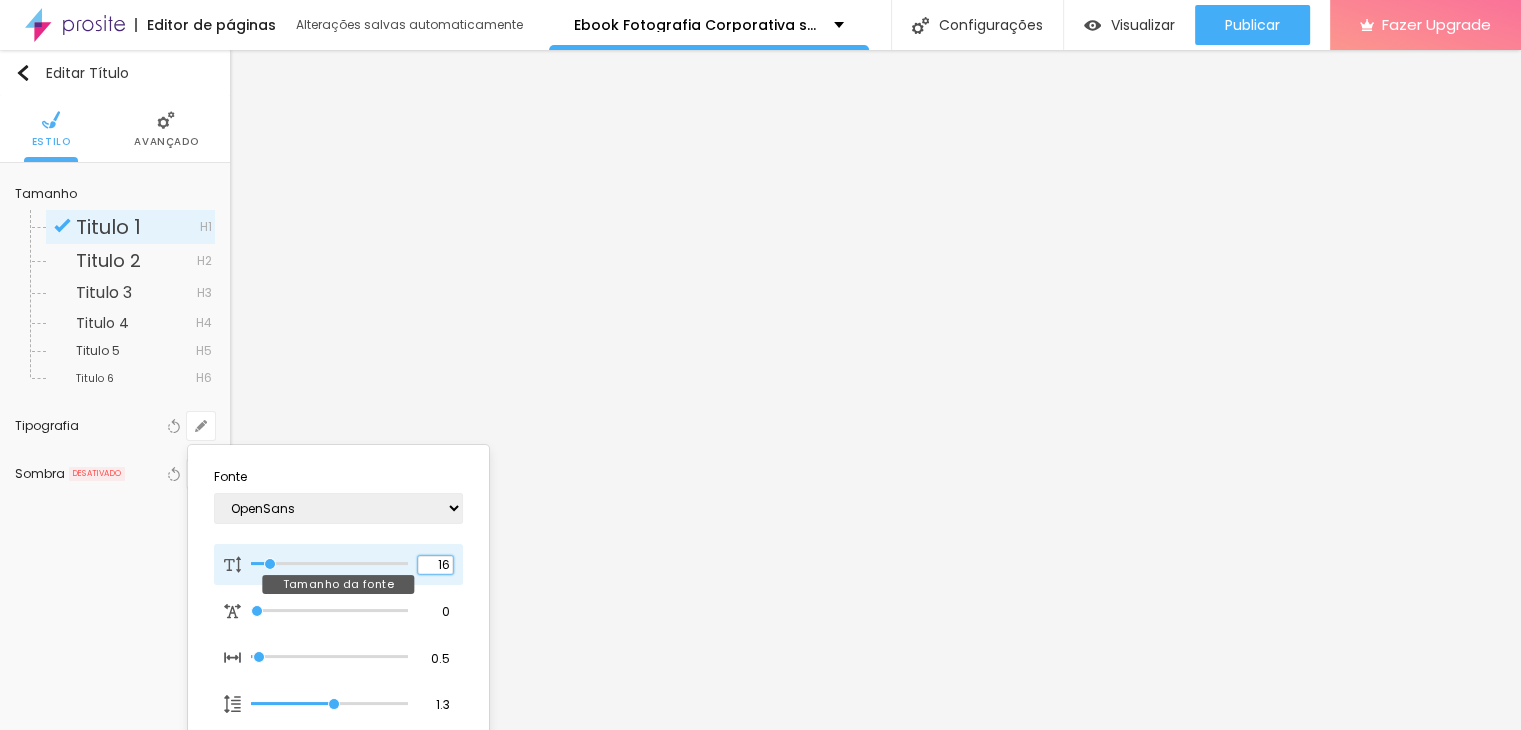 type on "1" 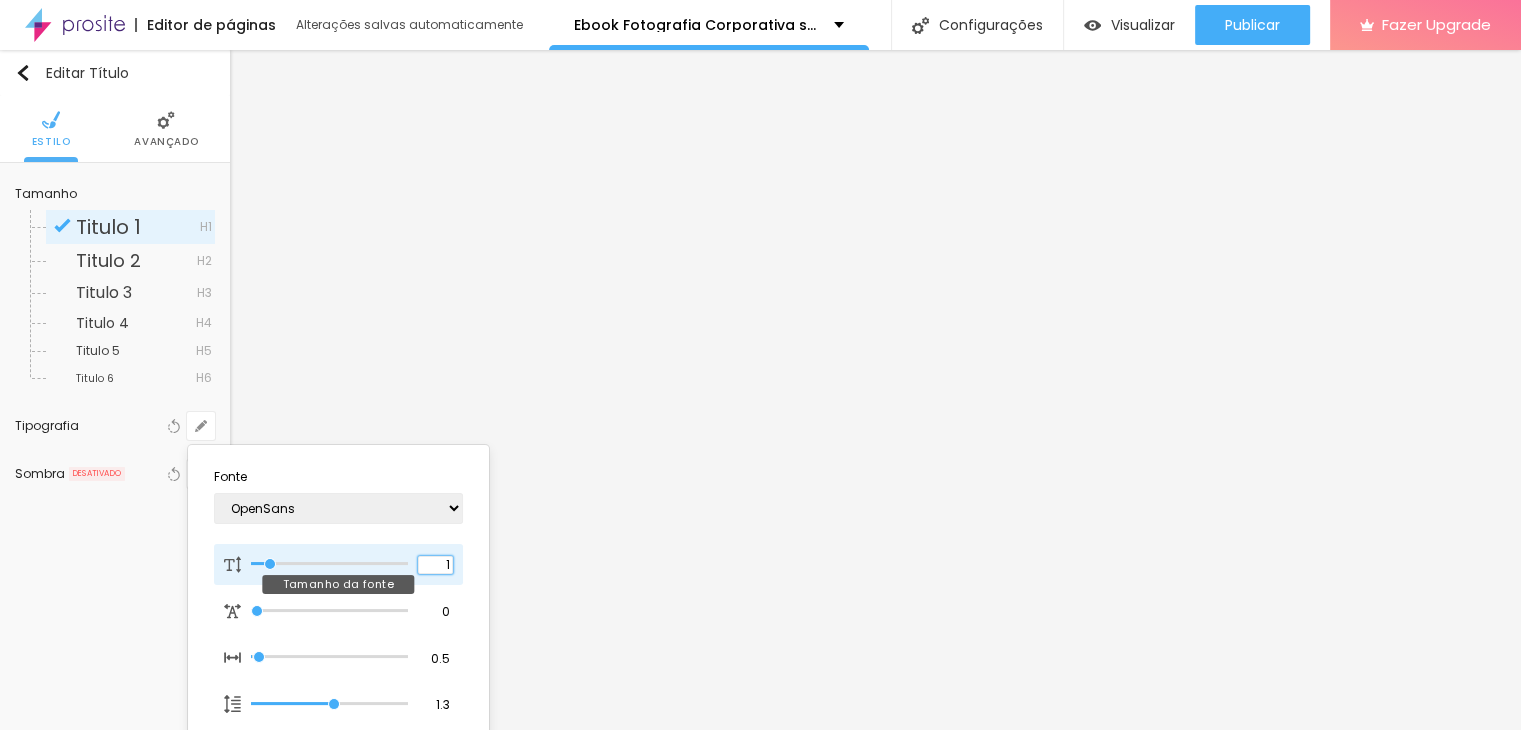 type on "8" 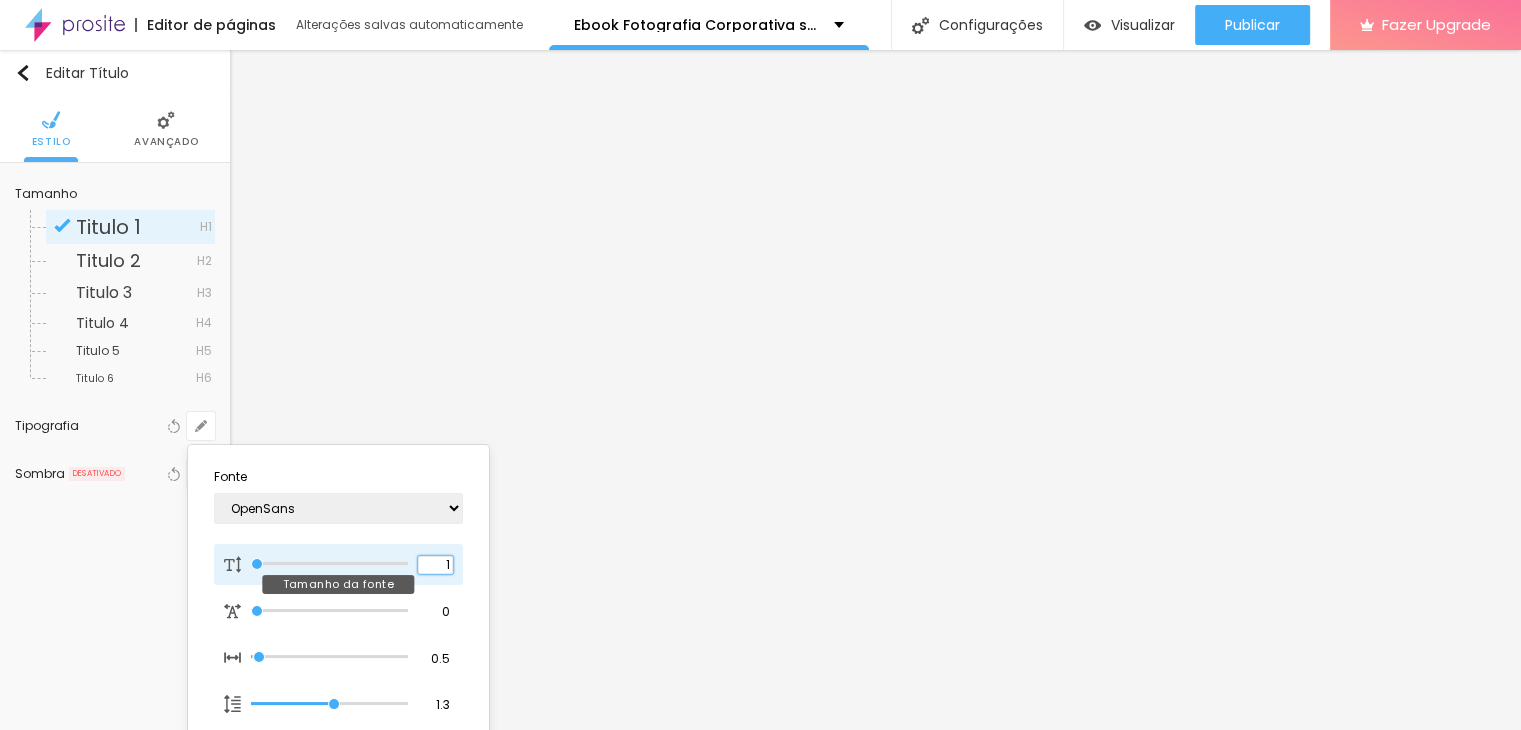 type on "10" 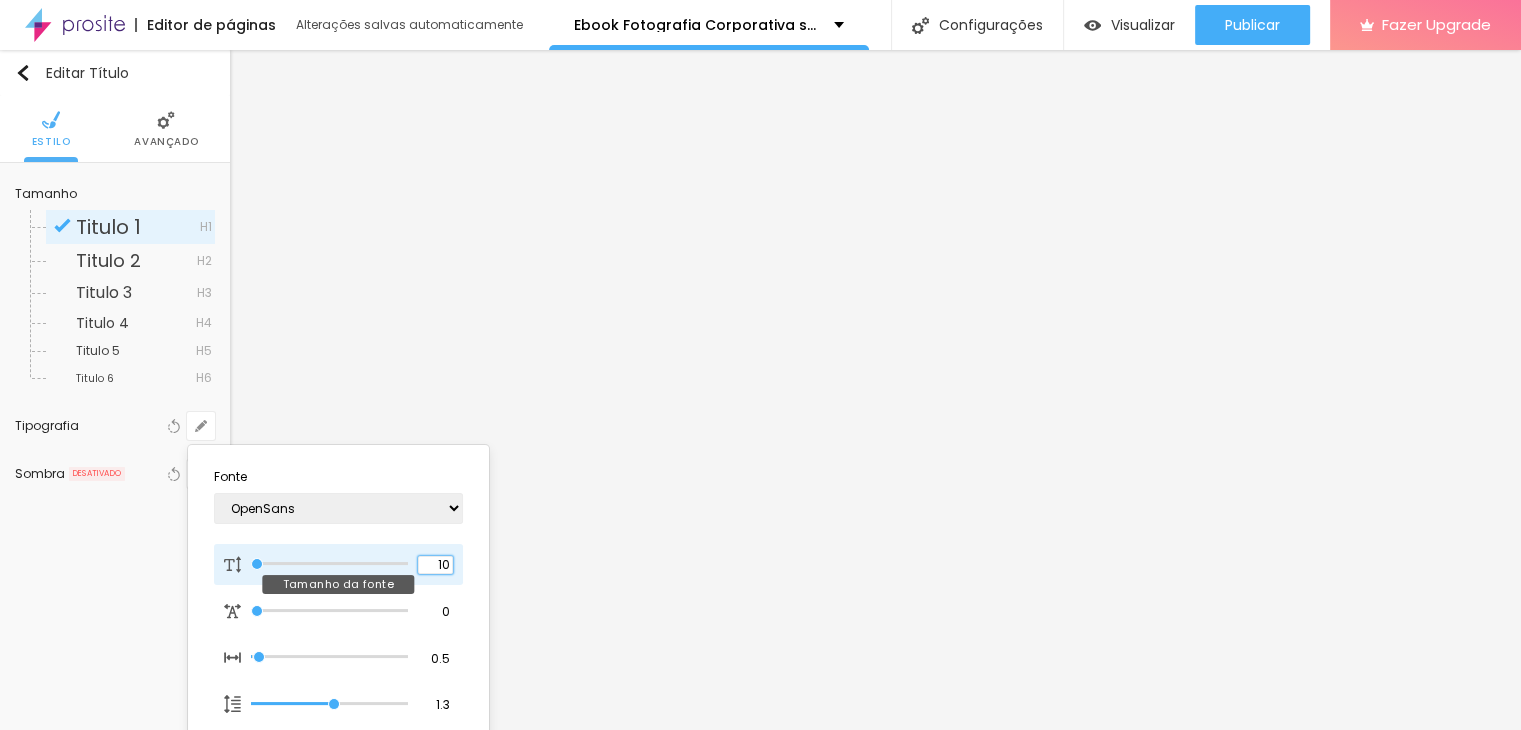 type on "10" 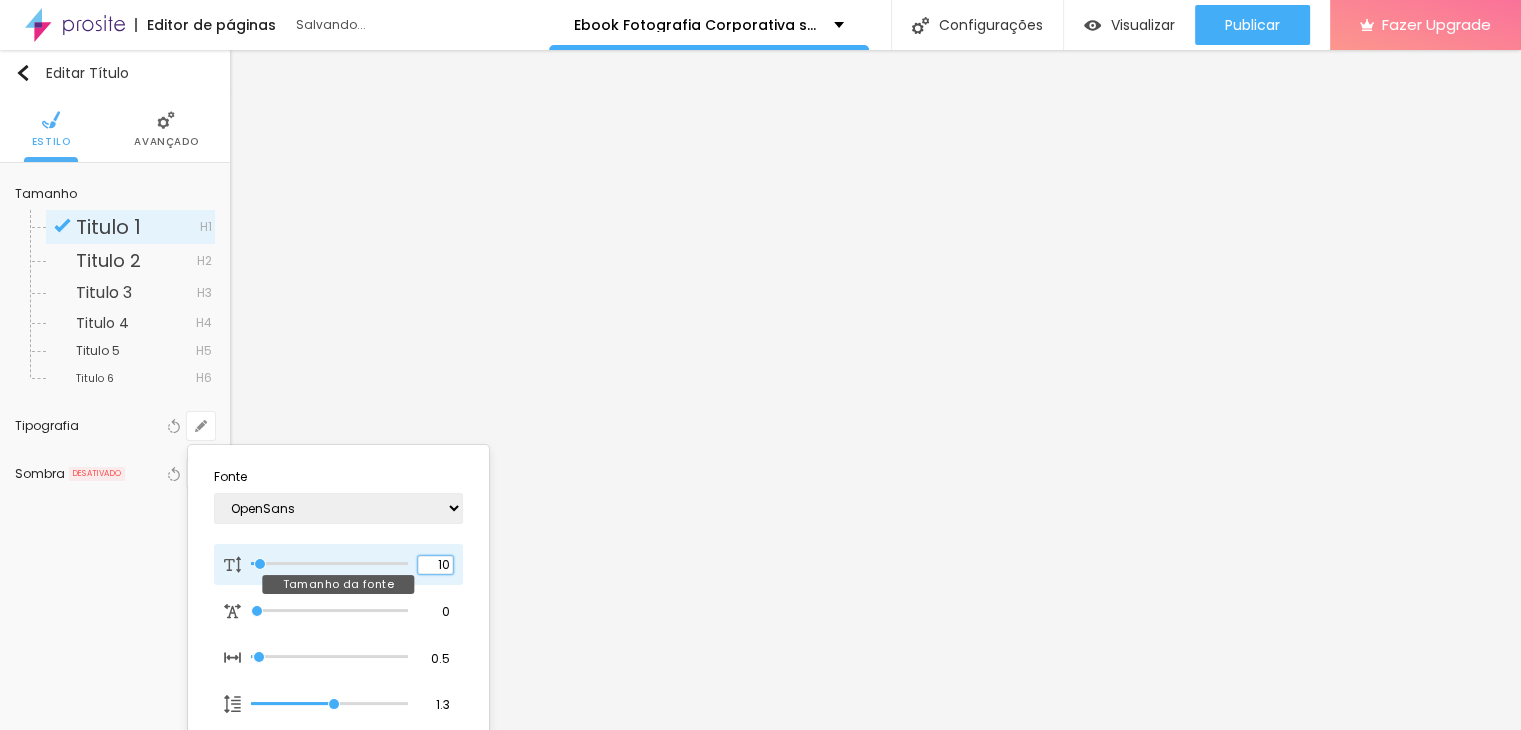 type on "1" 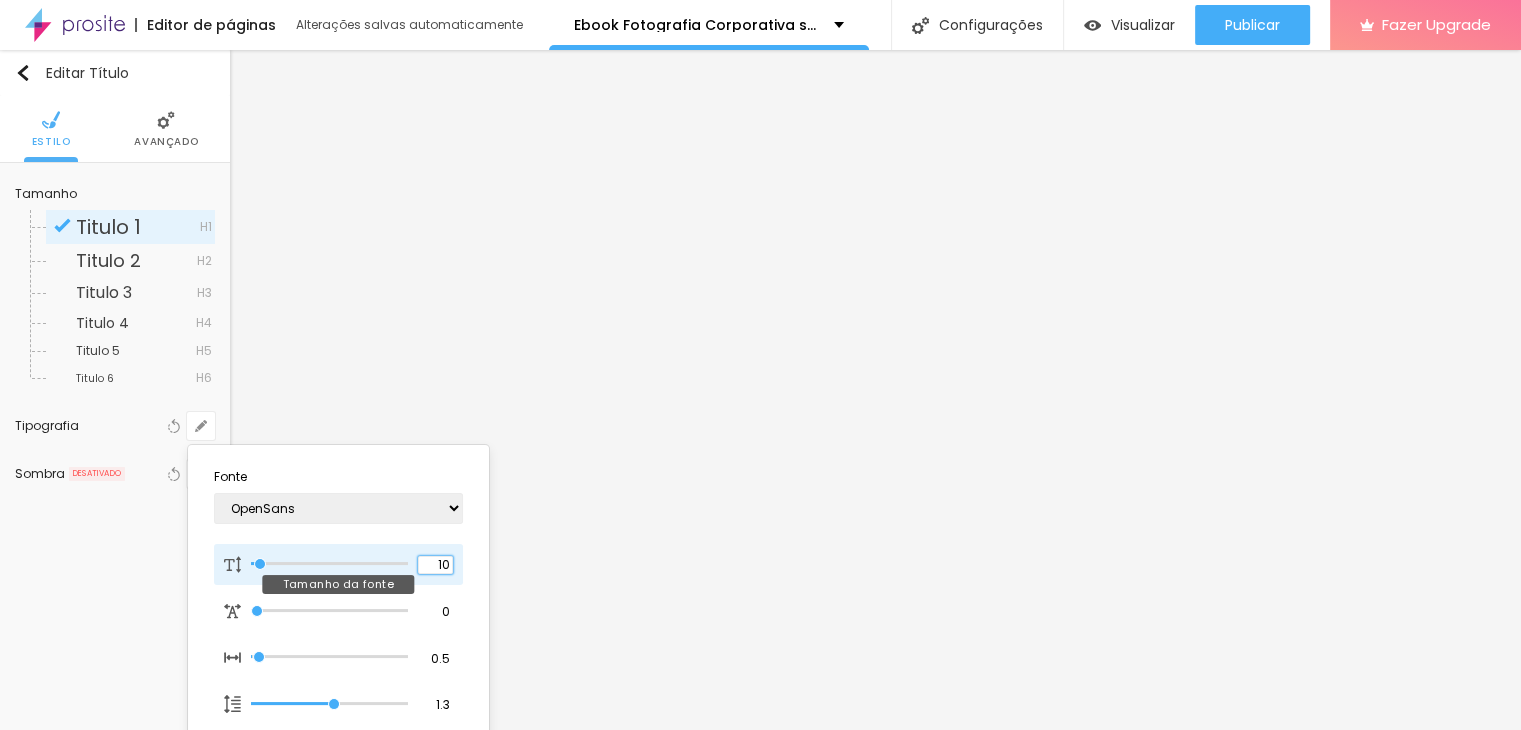 type on "1" 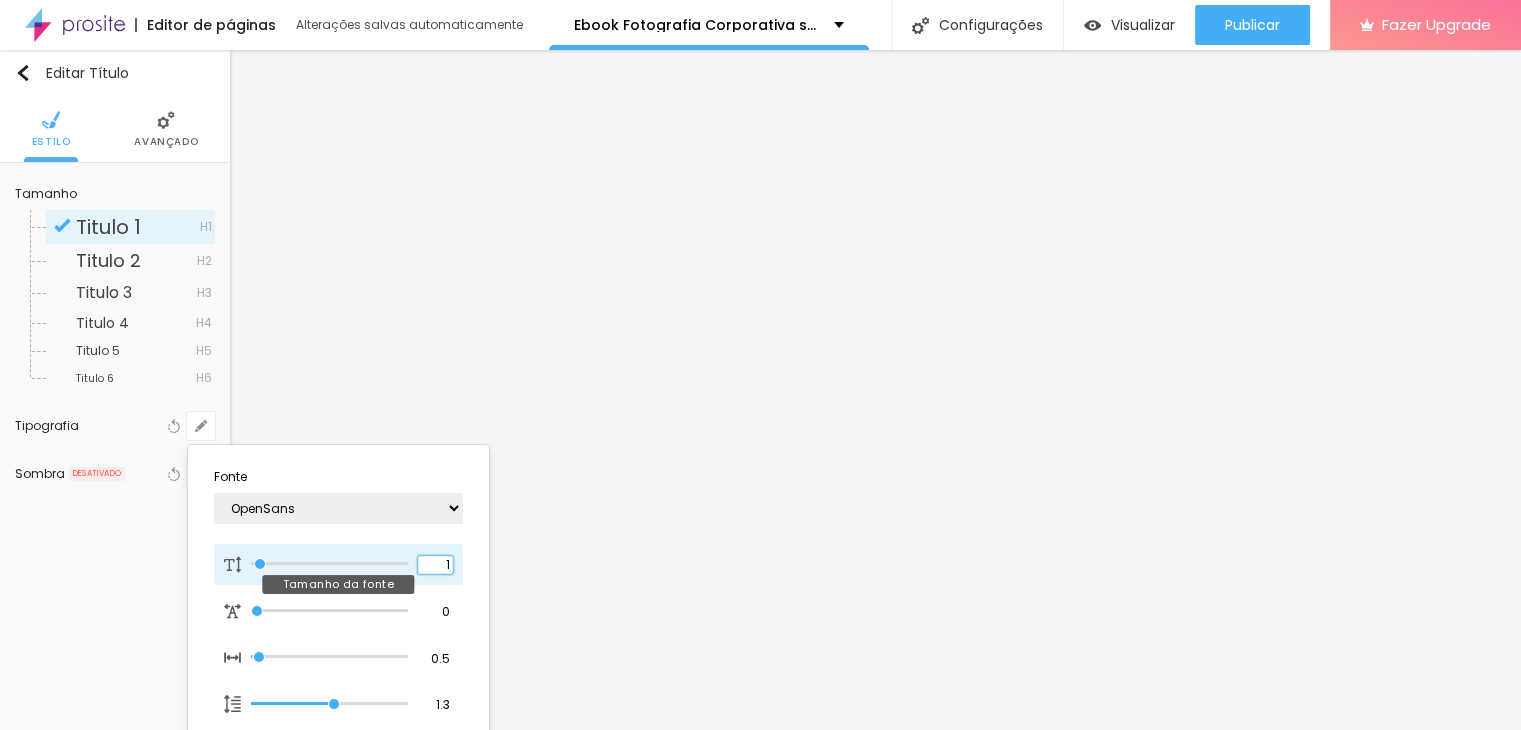 type on "8" 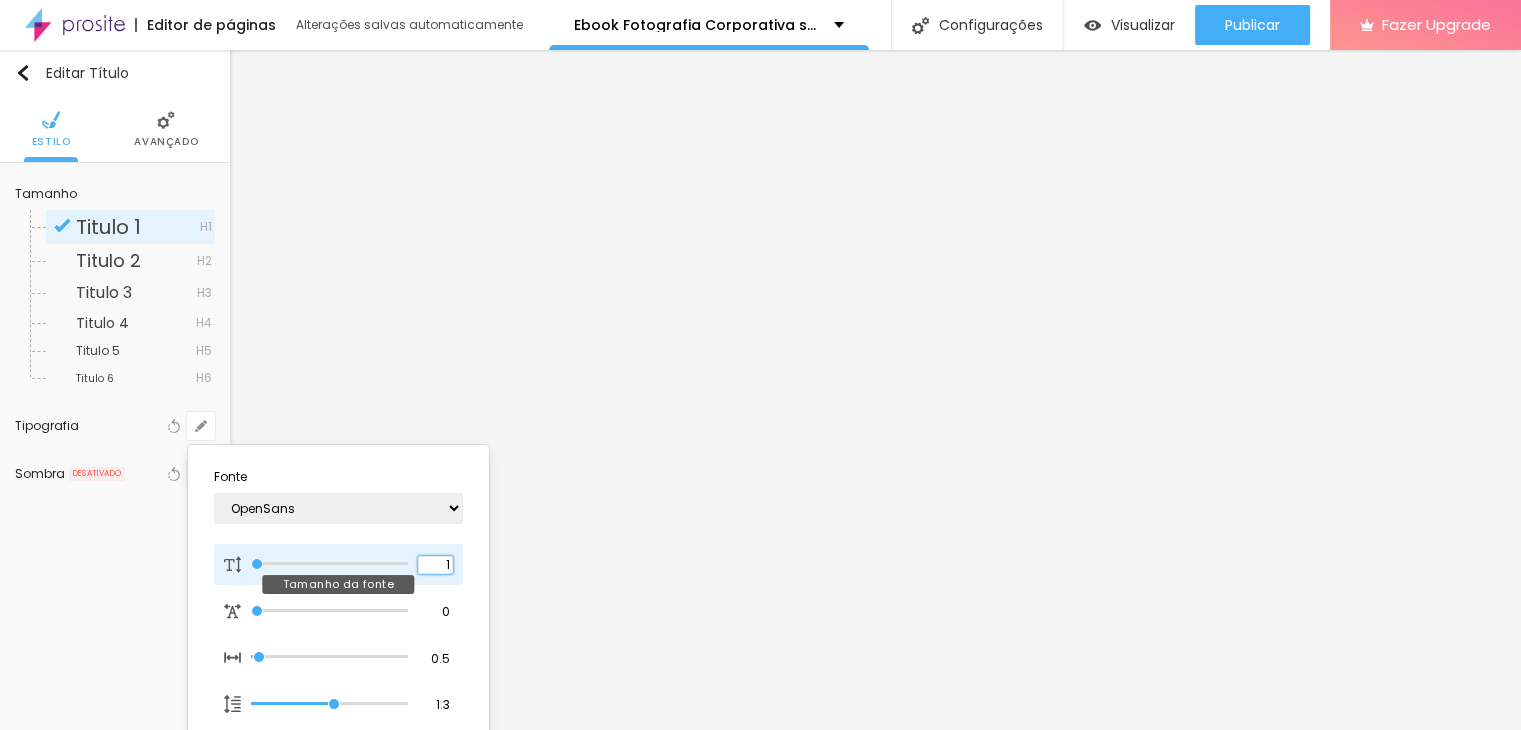 type on "12" 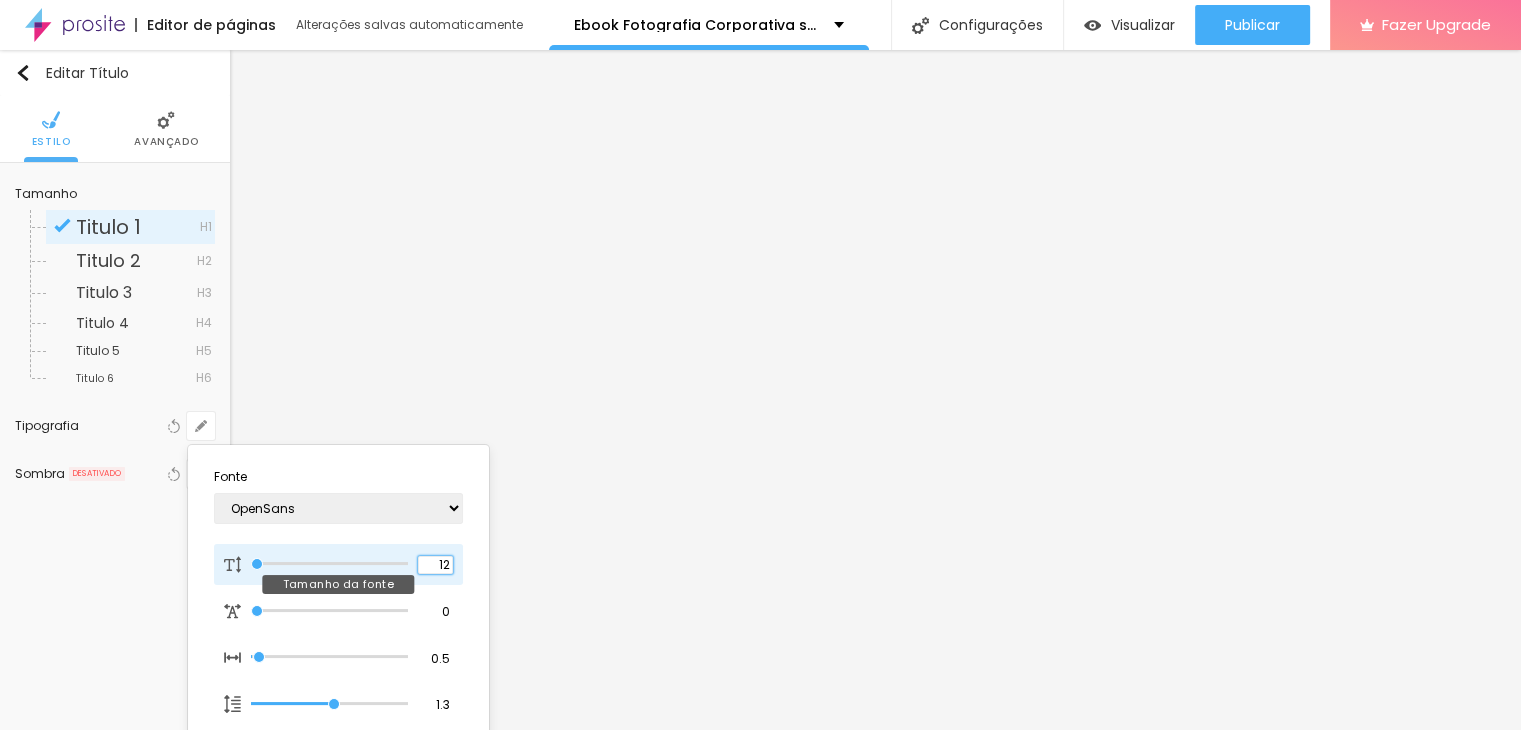 type on "12" 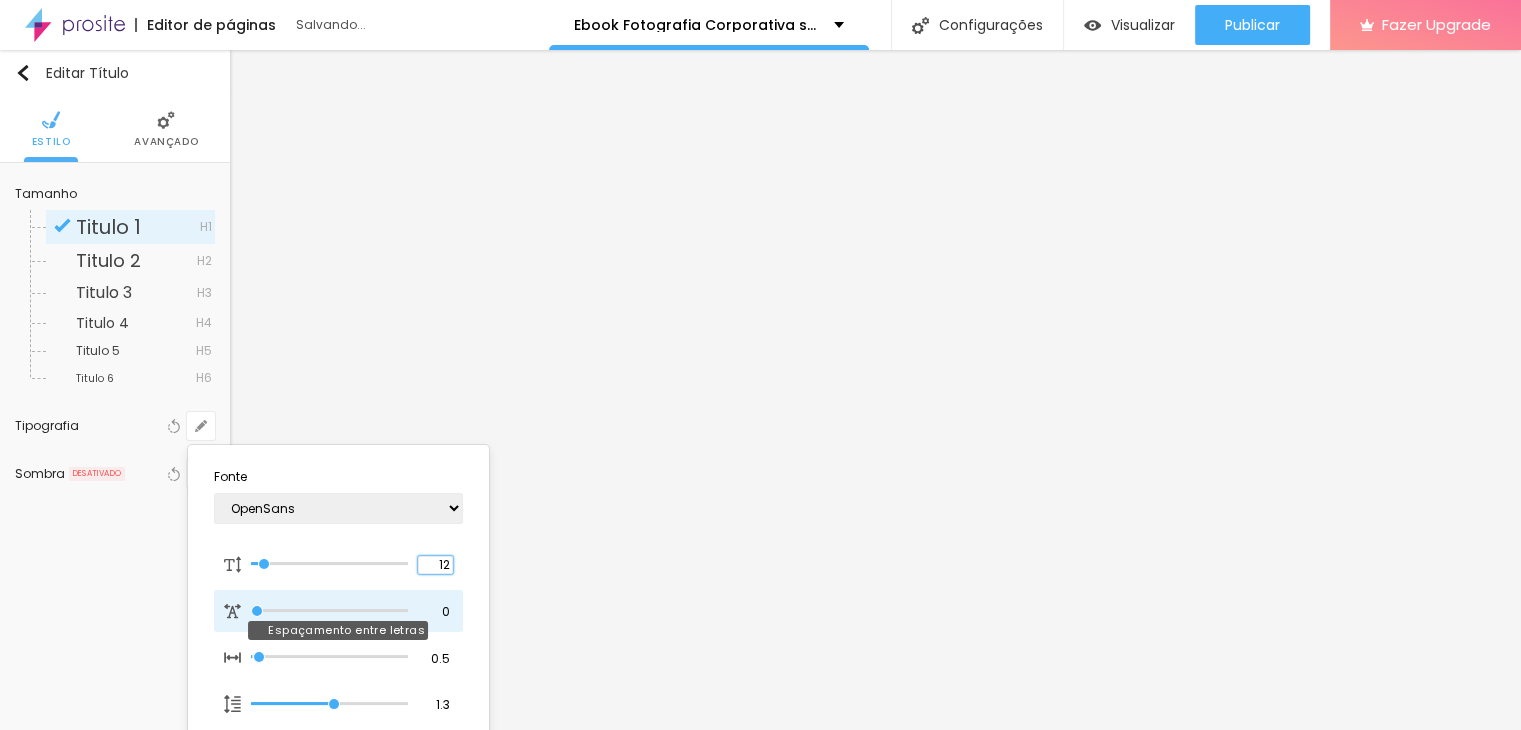 type on "1" 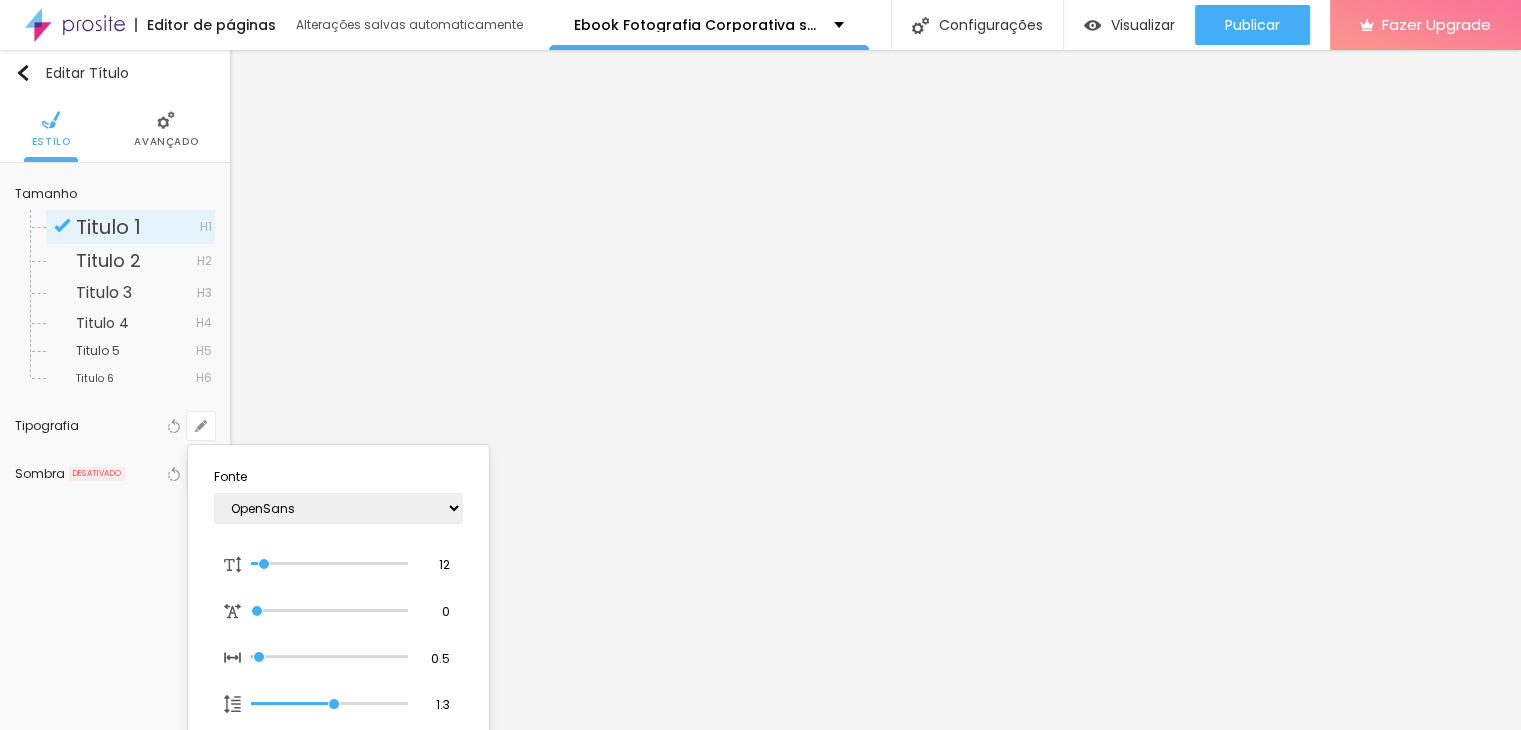 click at bounding box center (760, 365) 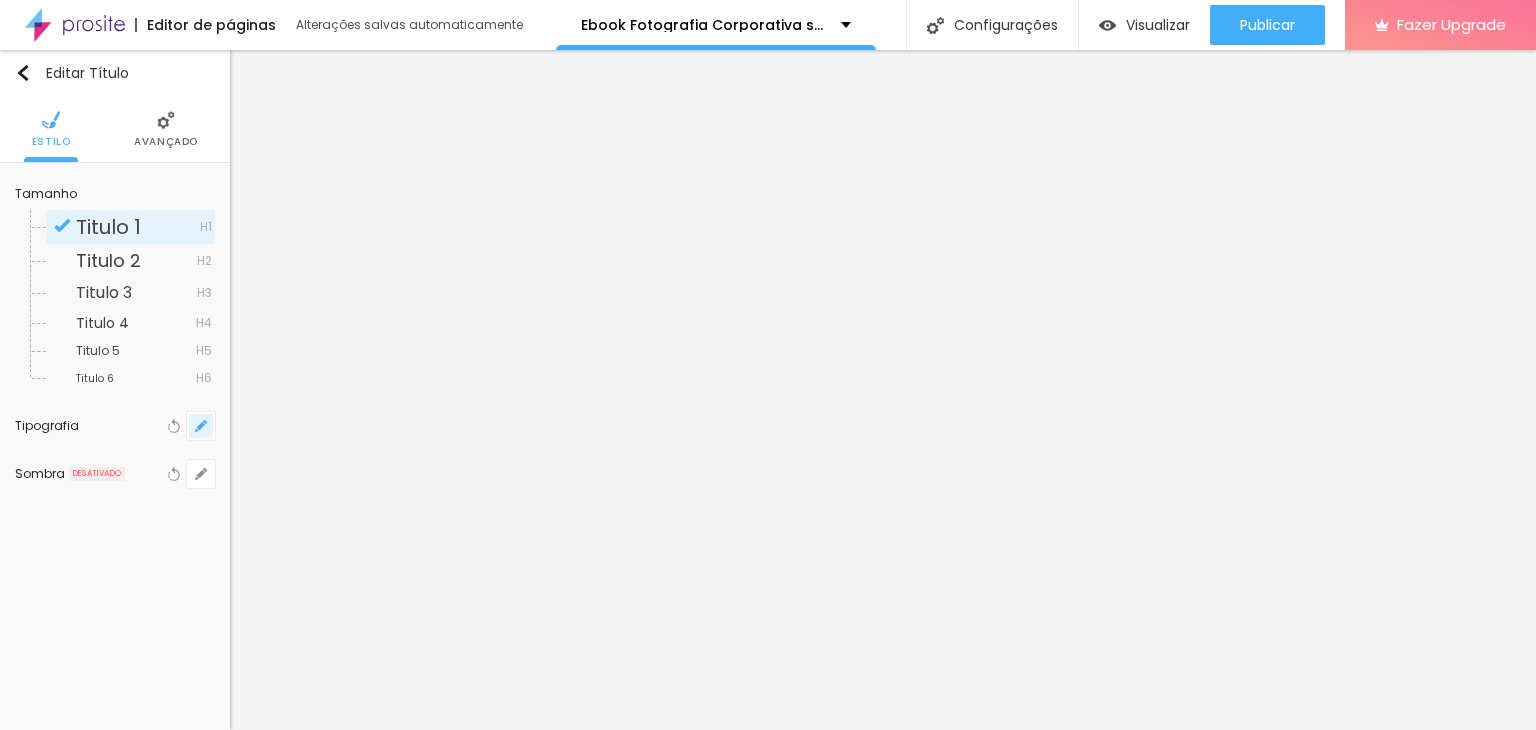 click 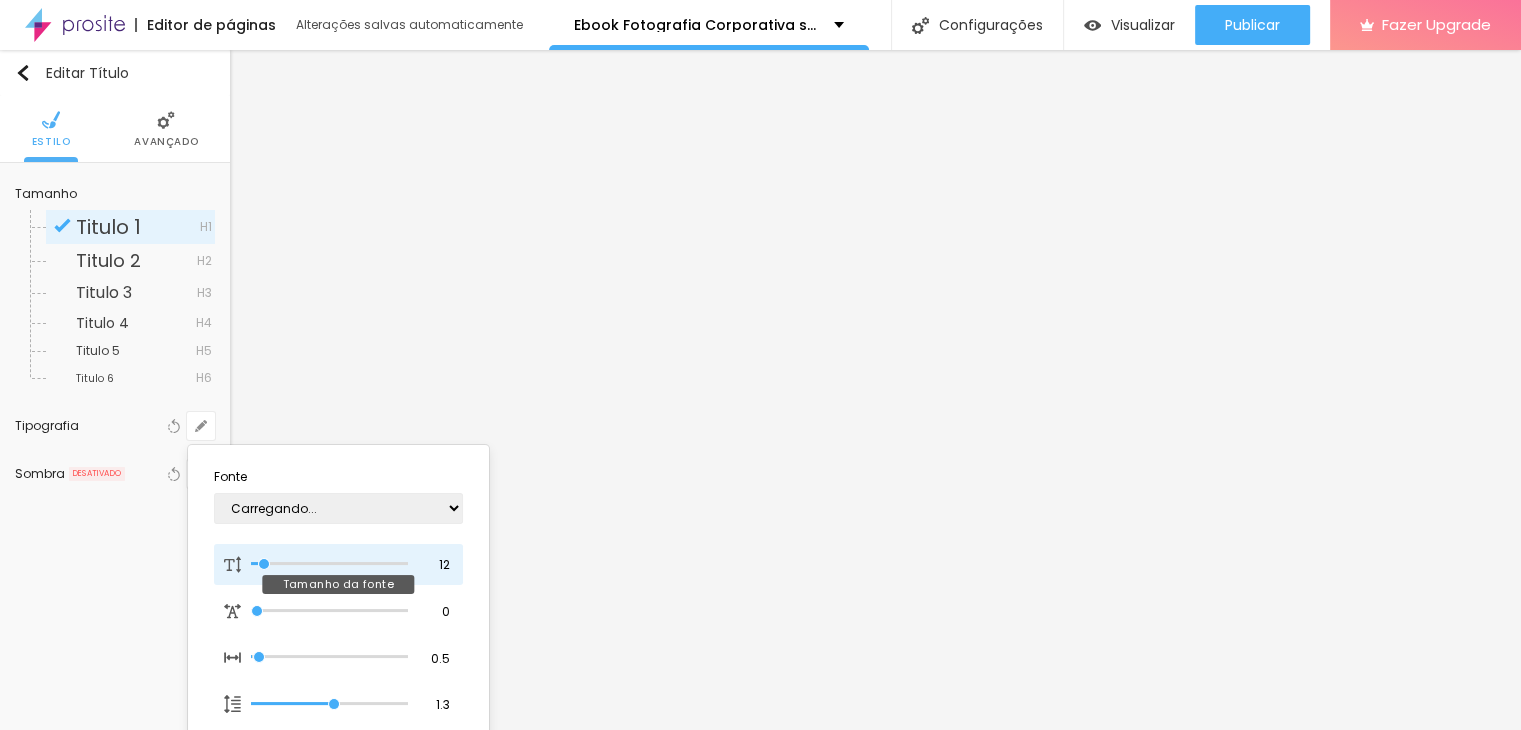 type on "1" 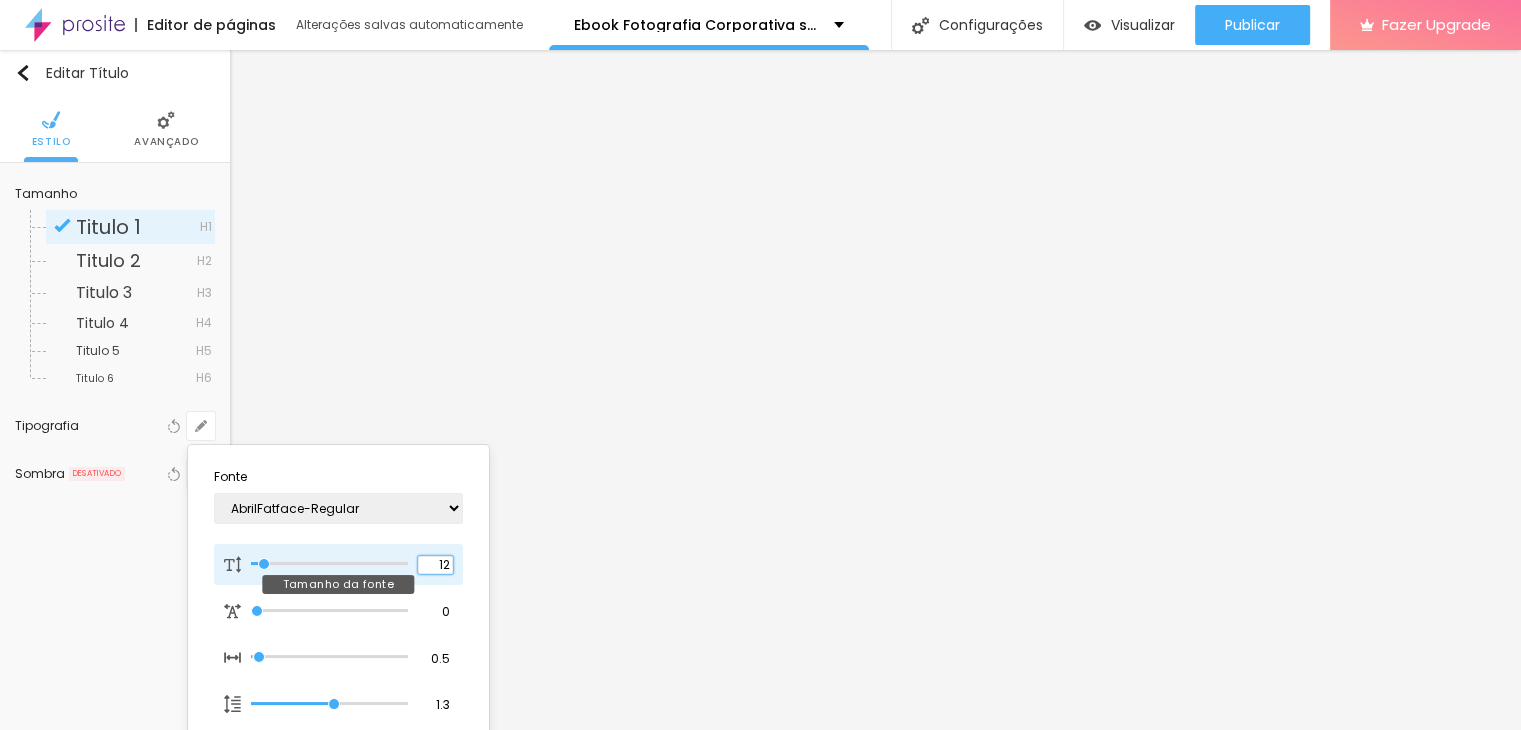 drag, startPoint x: 432, startPoint y: 566, endPoint x: 459, endPoint y: 565, distance: 27.018513 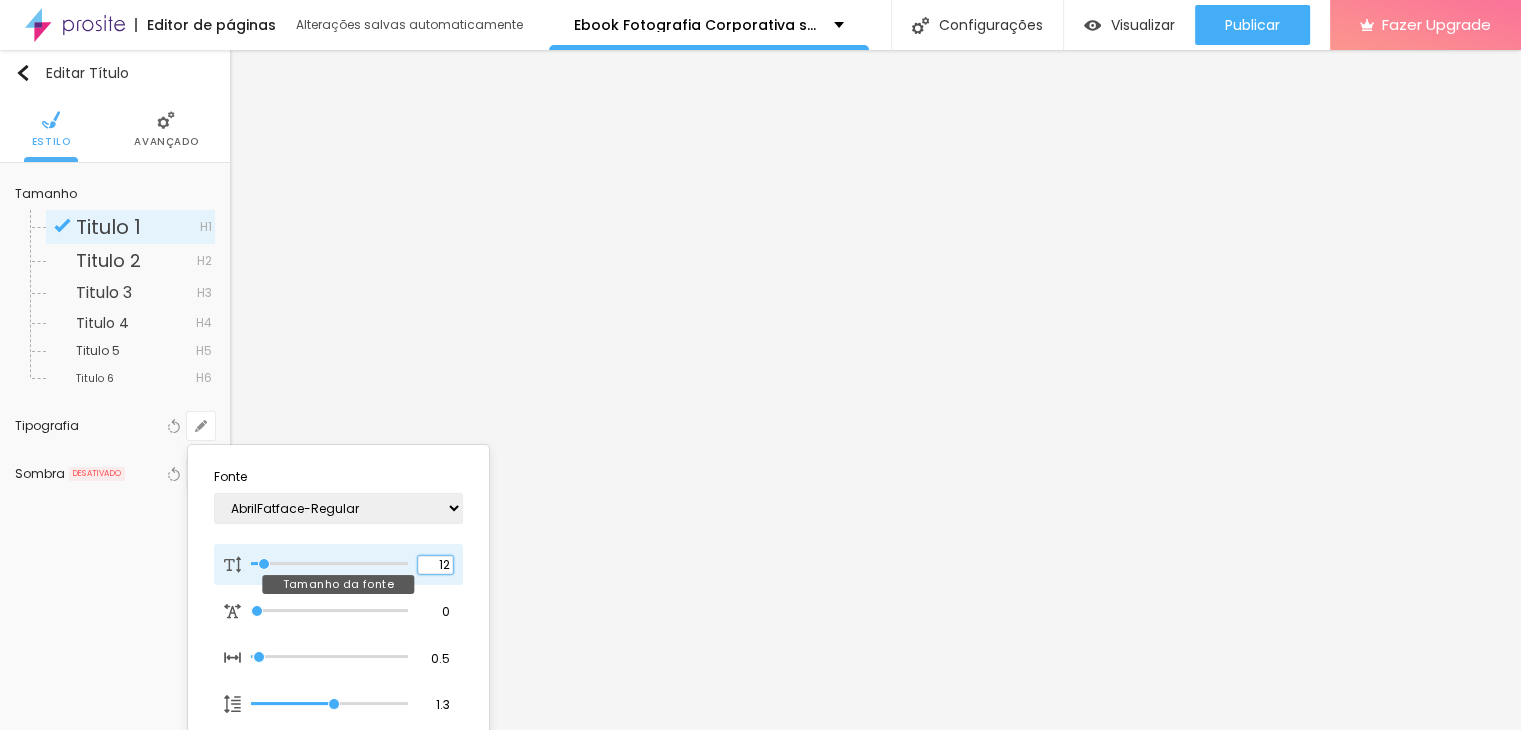 click on "12 Tamanho da fonte" at bounding box center (338, 565) 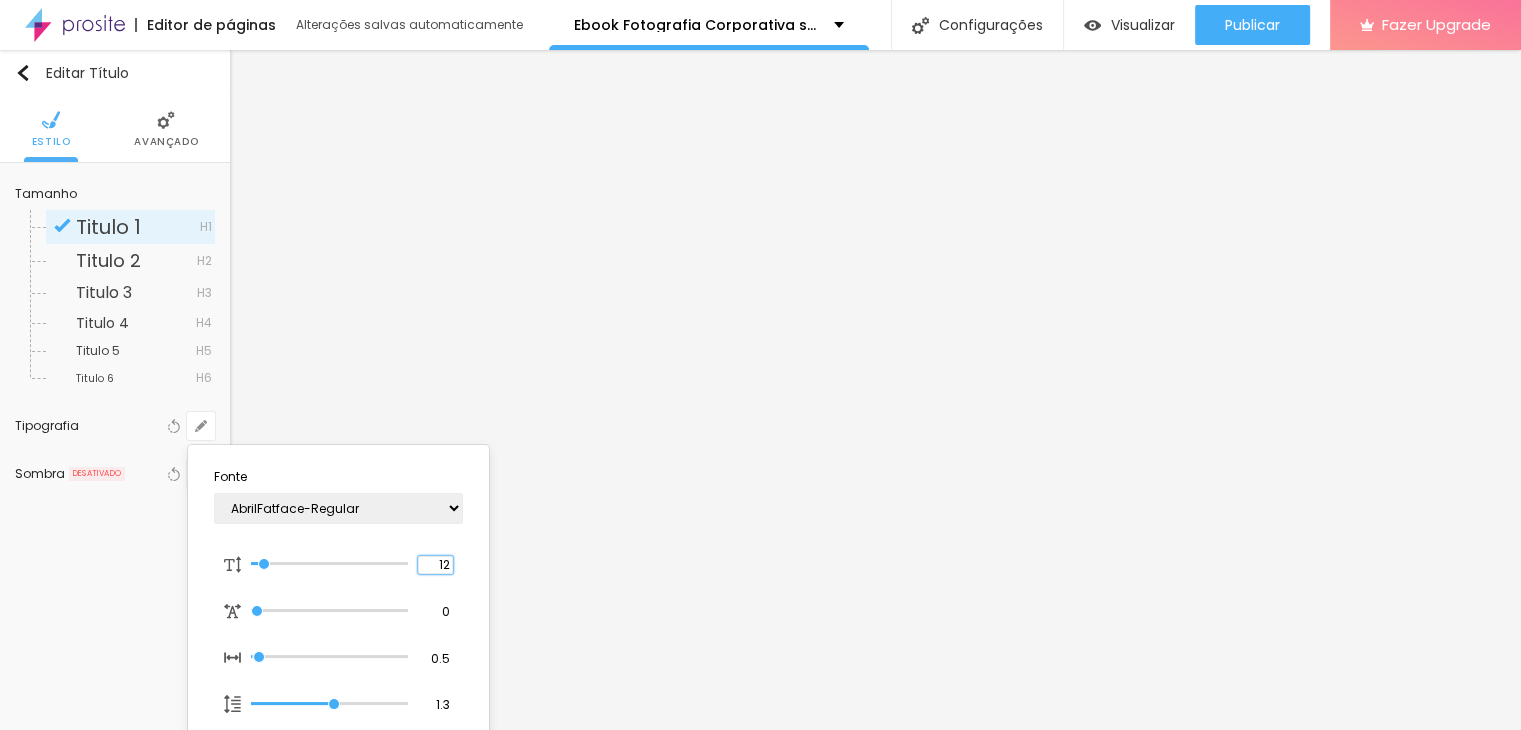type on "1" 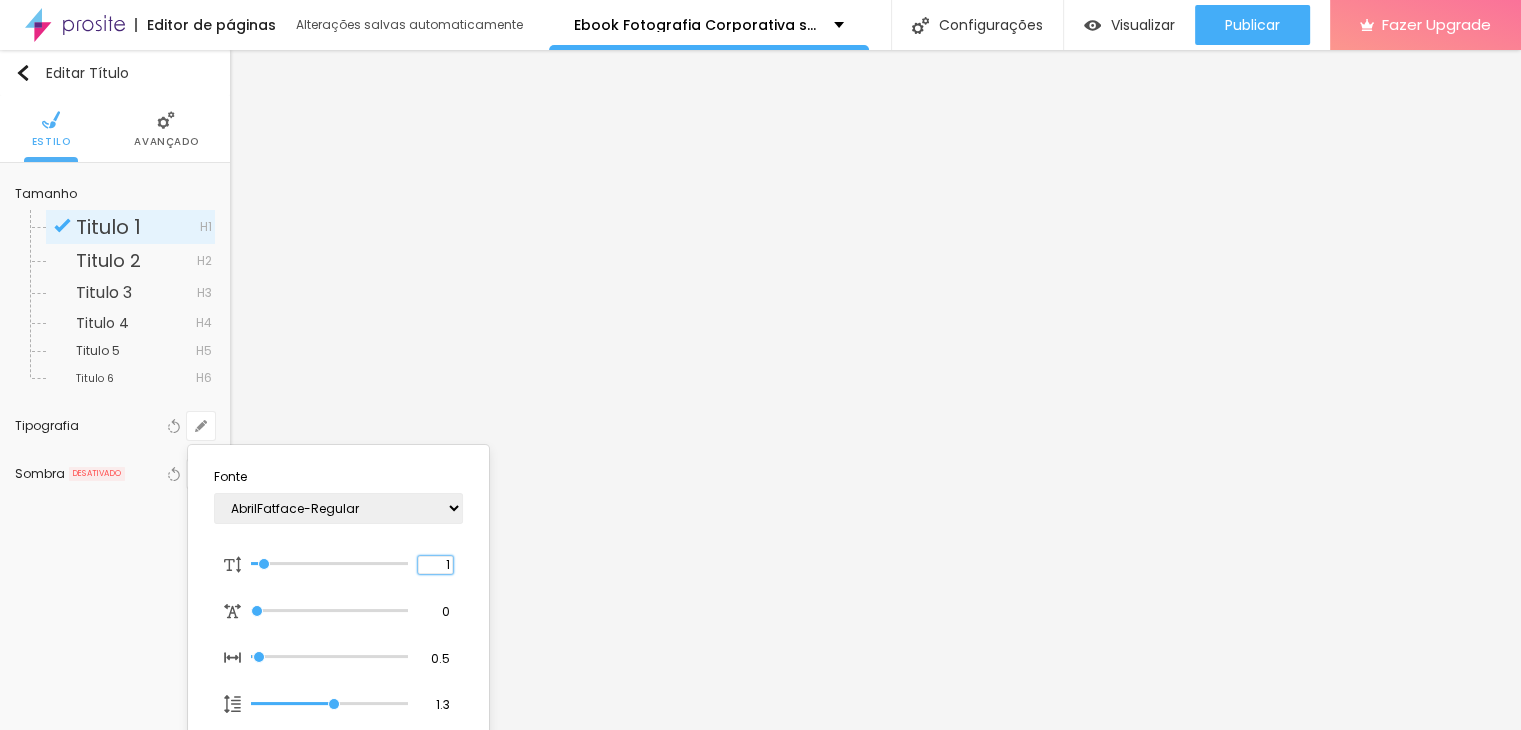 type on "8" 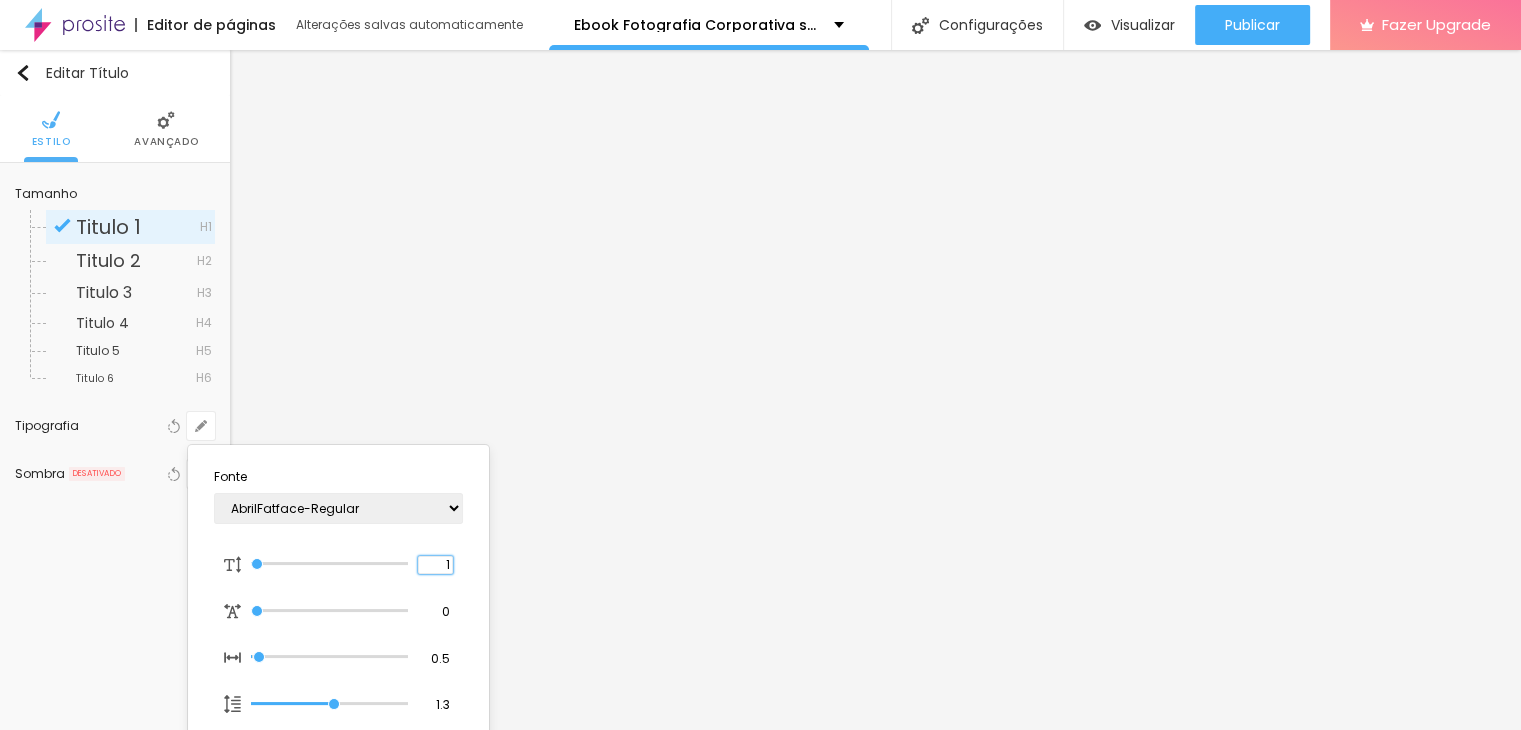 type on "1" 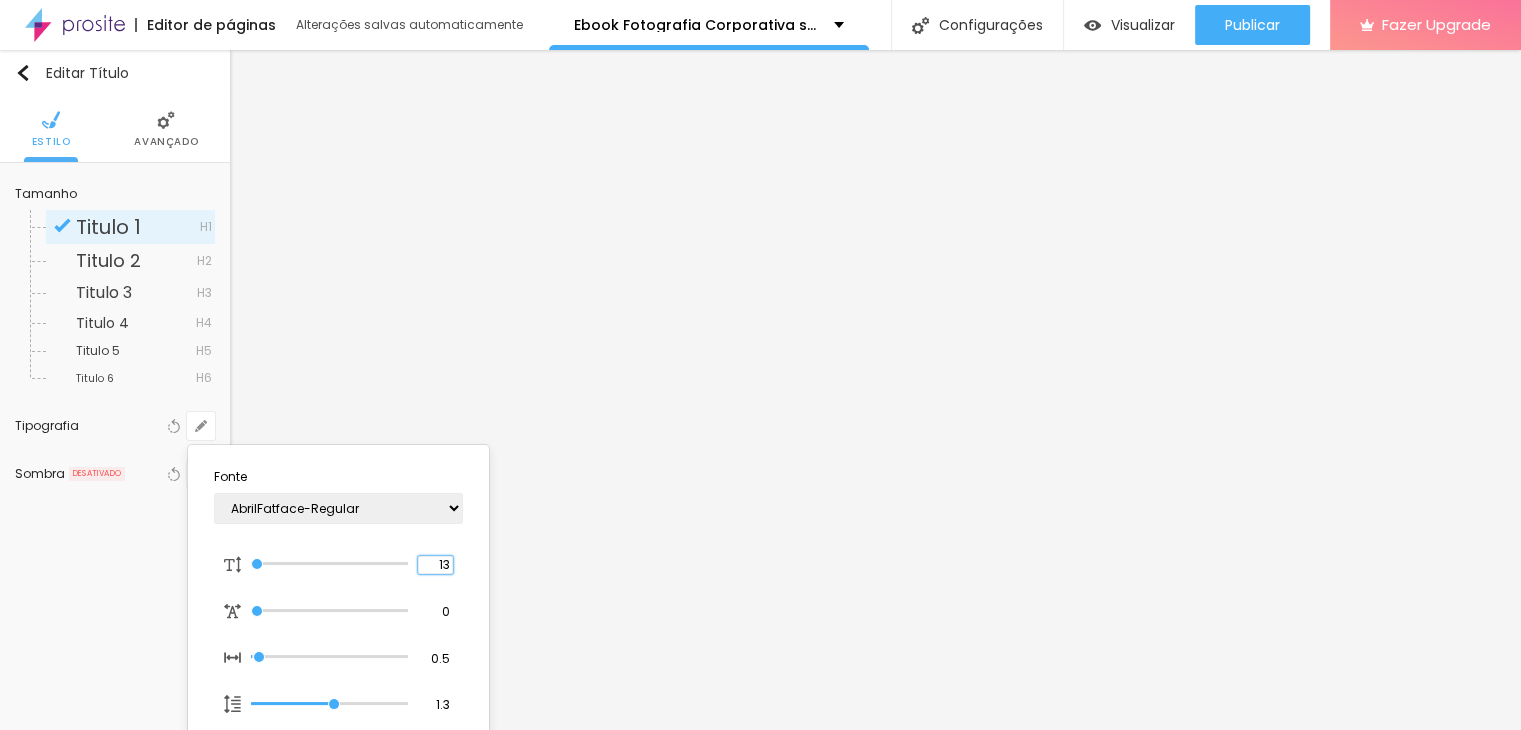 type on "13" 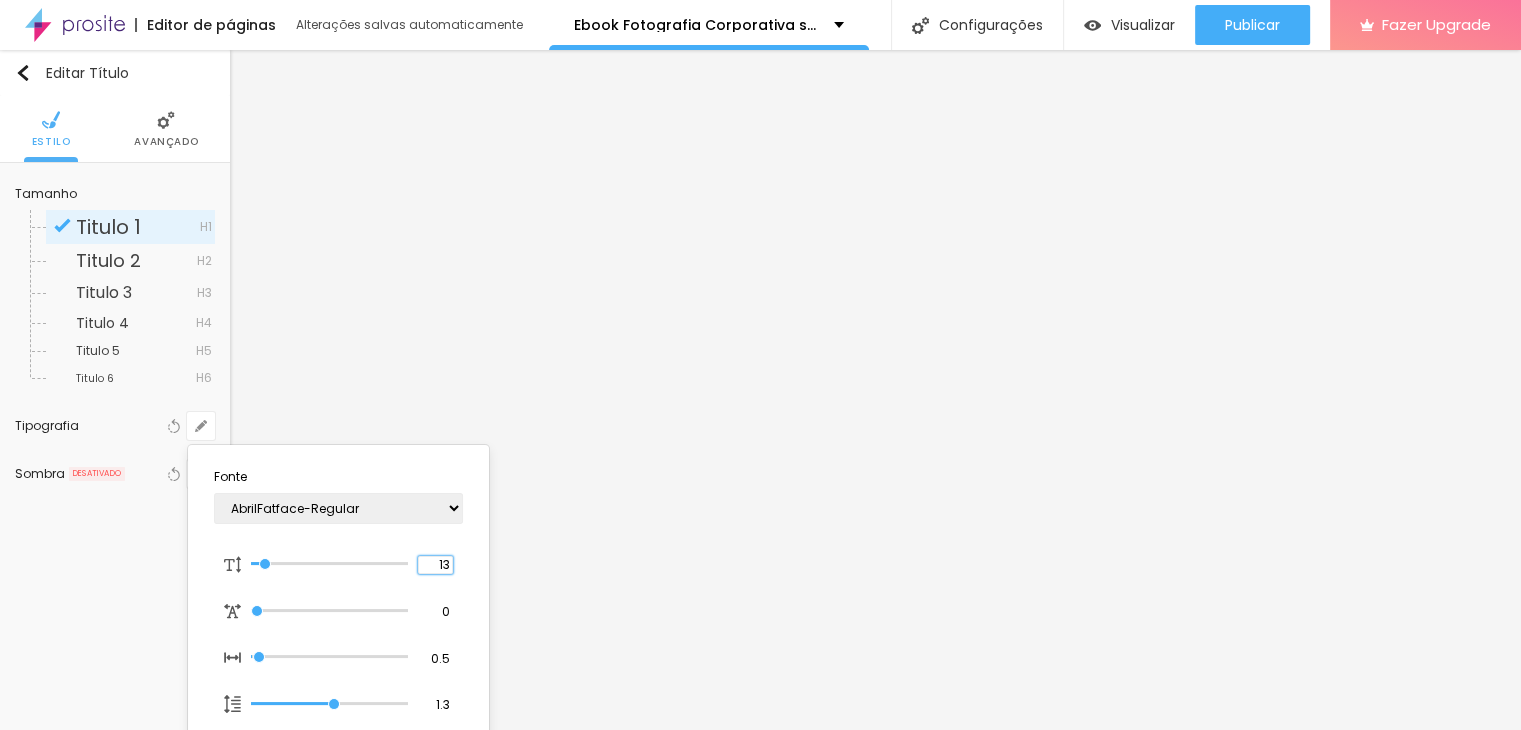 type on "1" 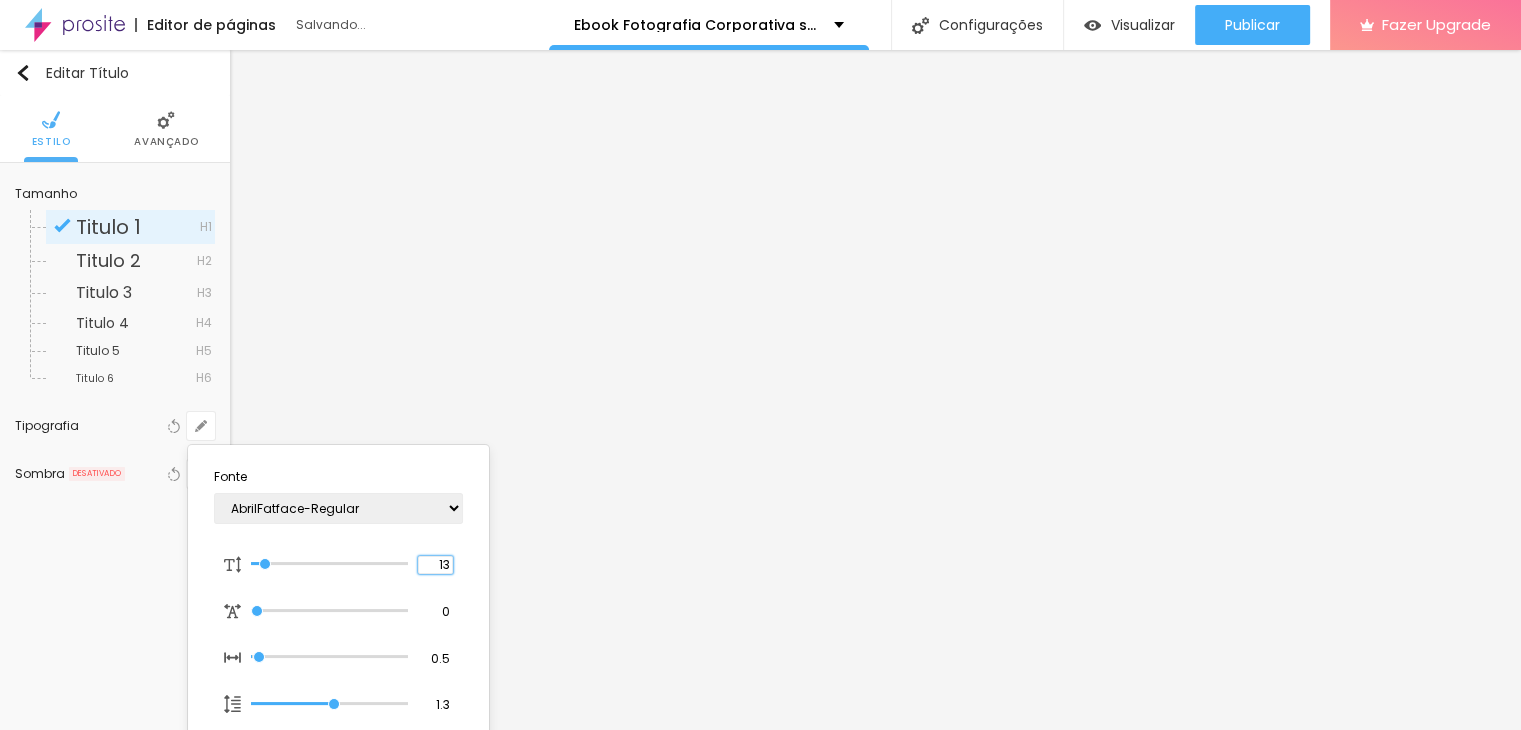 type on "13" 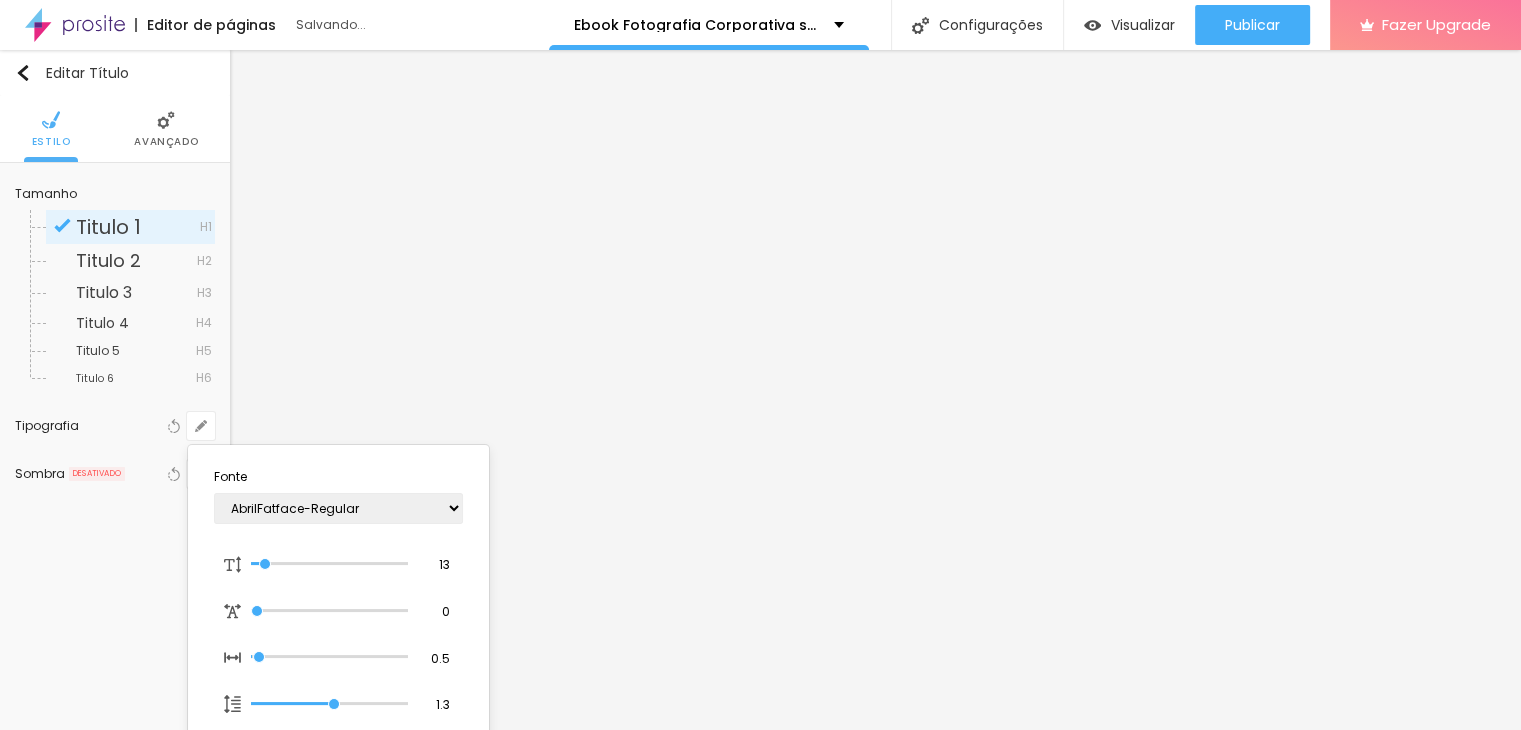 click at bounding box center (760, 365) 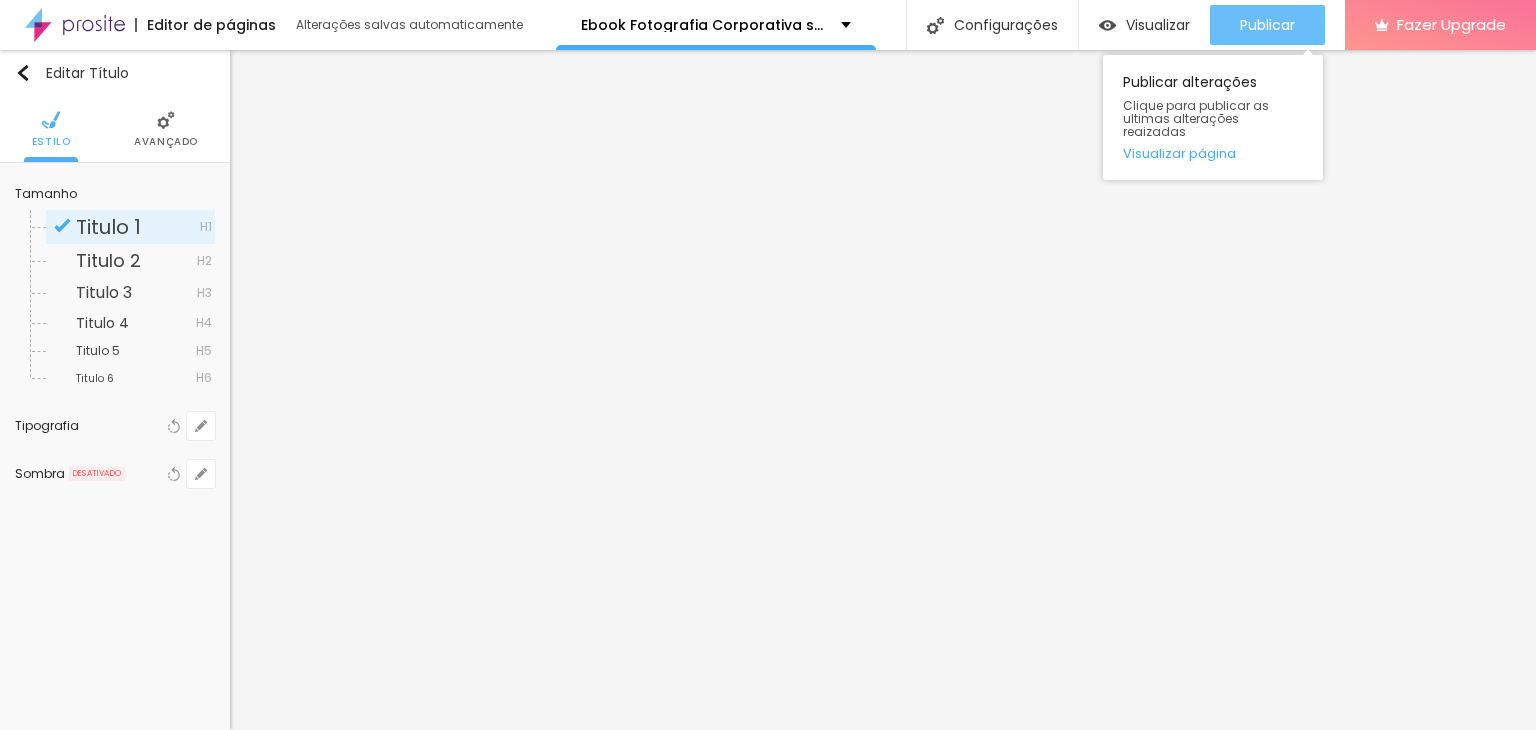 click on "Publicar" at bounding box center [1267, 25] 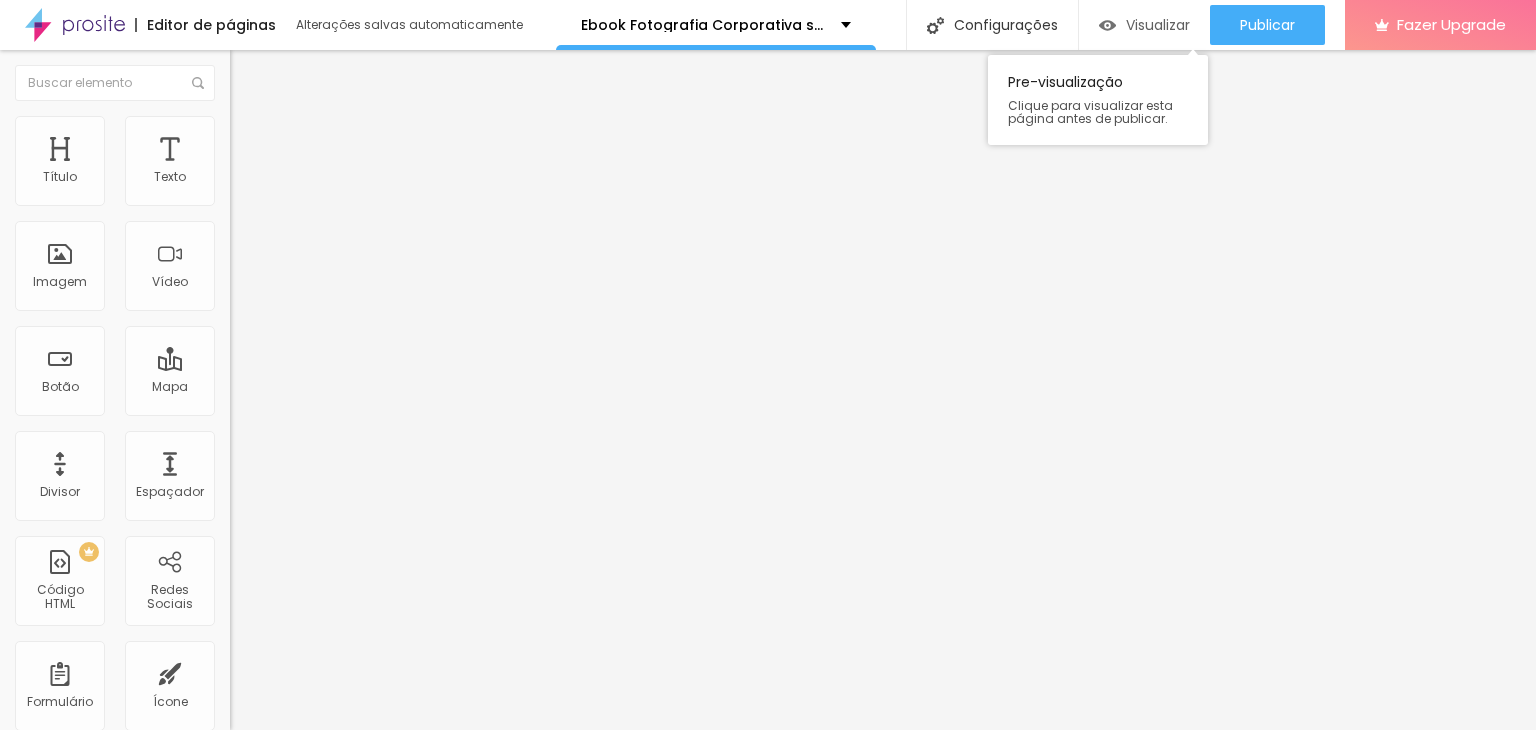 click on "Visualizar" at bounding box center (1158, 25) 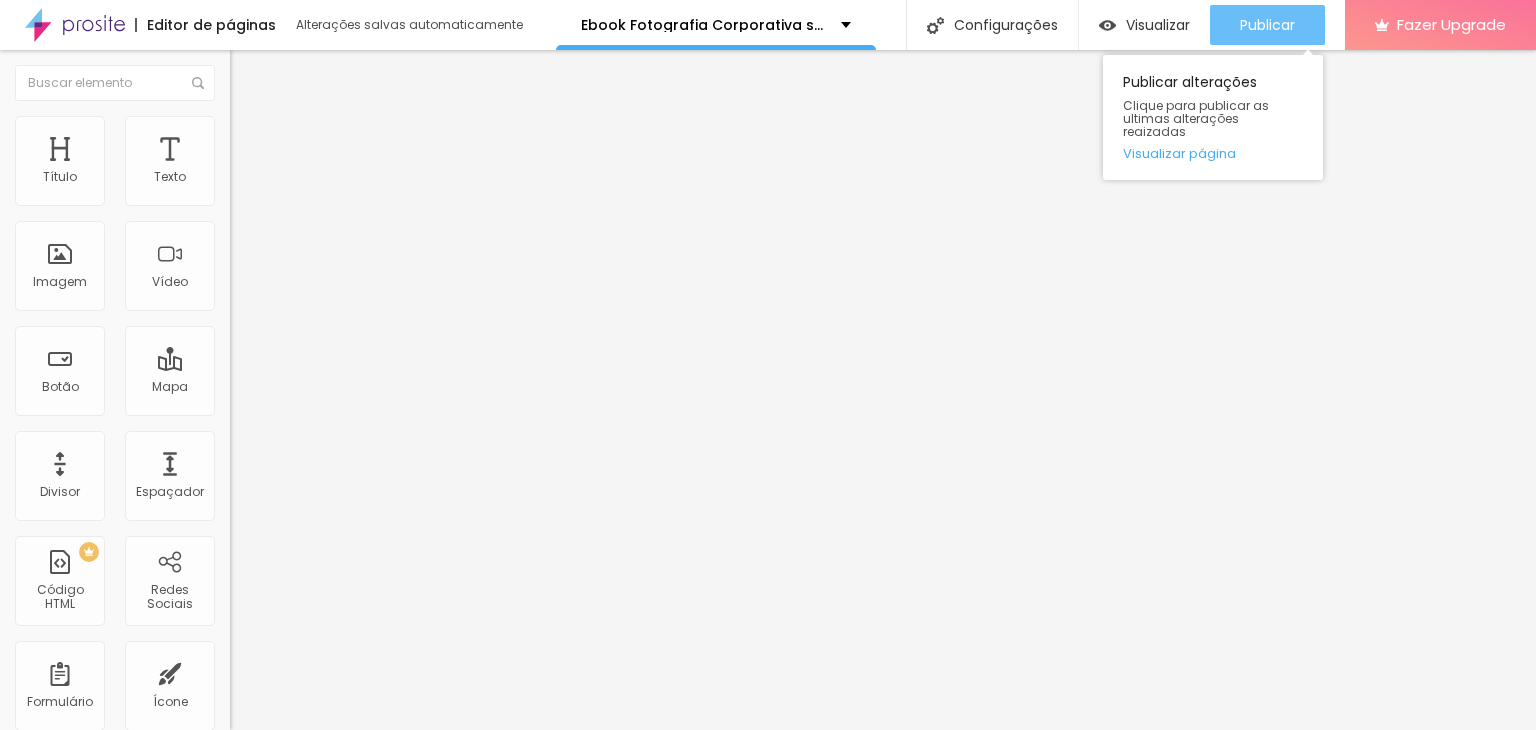 click on "Publicar" at bounding box center (1267, 25) 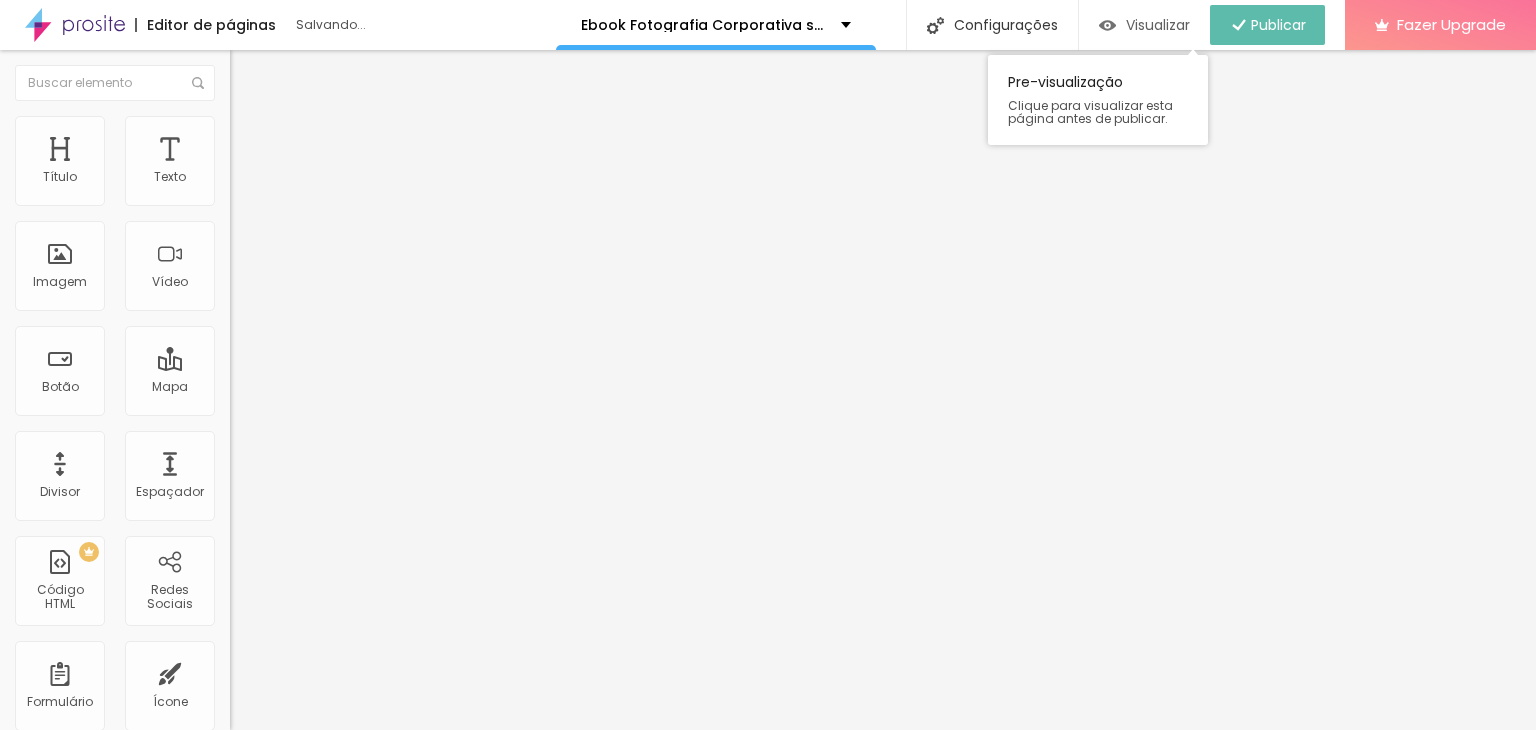 click on "Visualizar" at bounding box center (1158, 25) 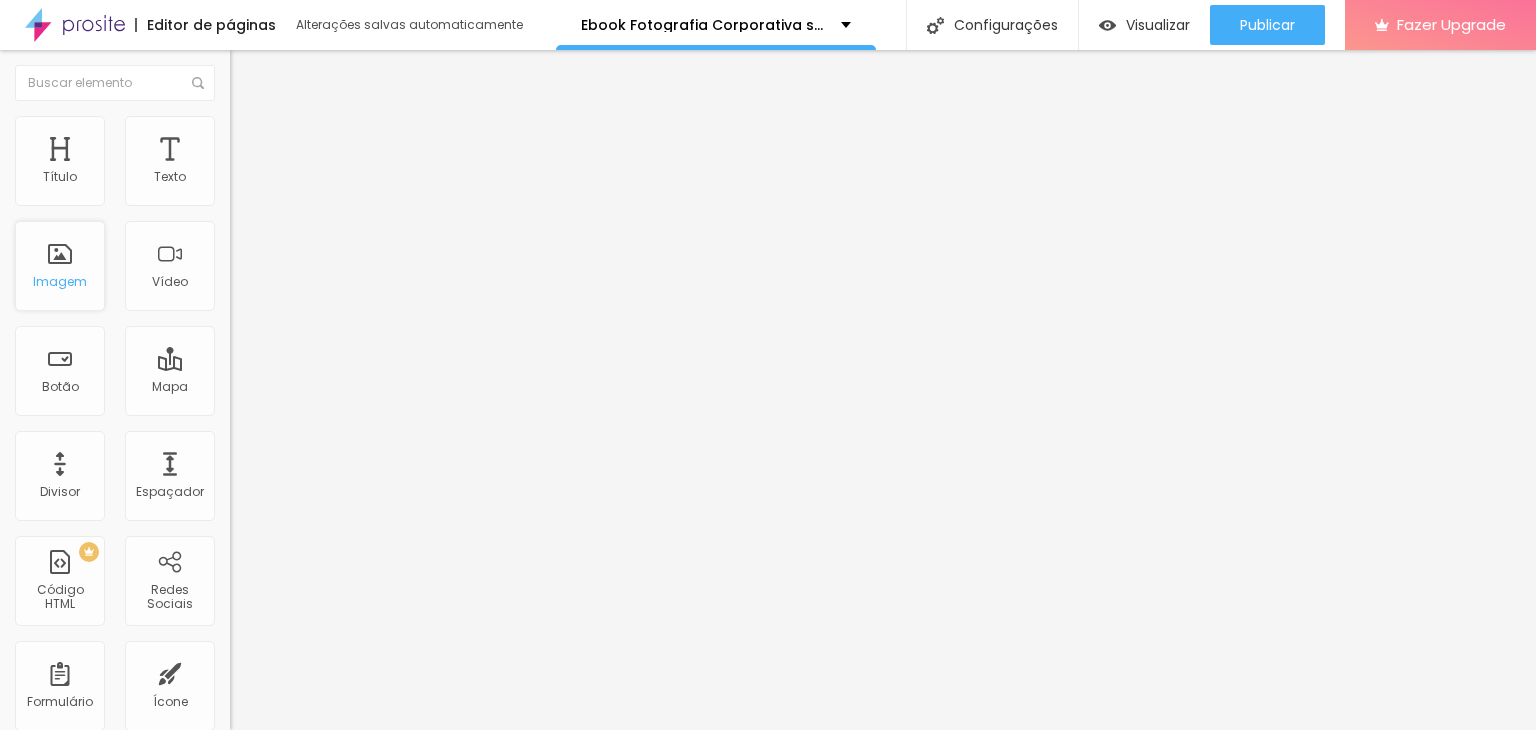 click on "Imagem" at bounding box center (60, 266) 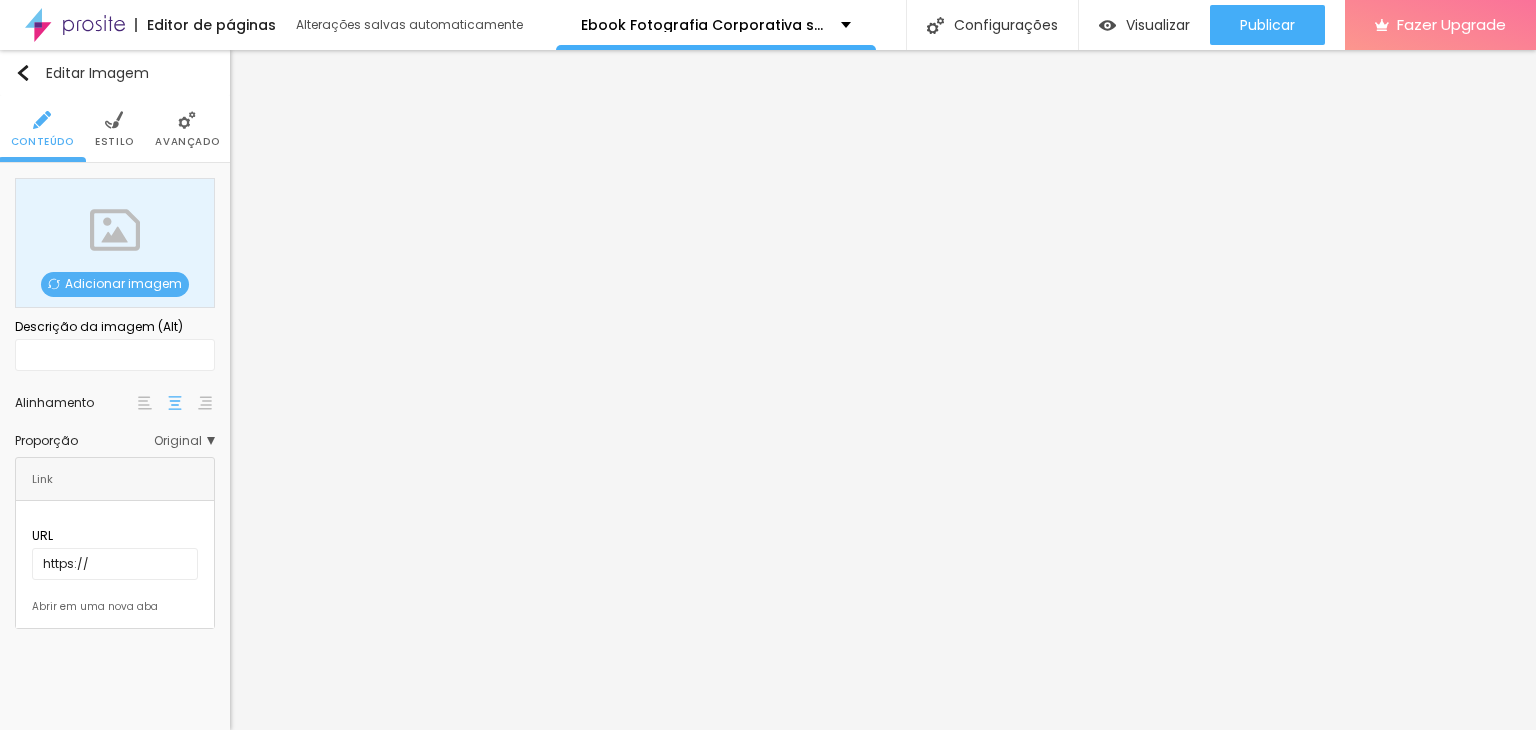 click on "Adicionar imagem" at bounding box center [115, 243] 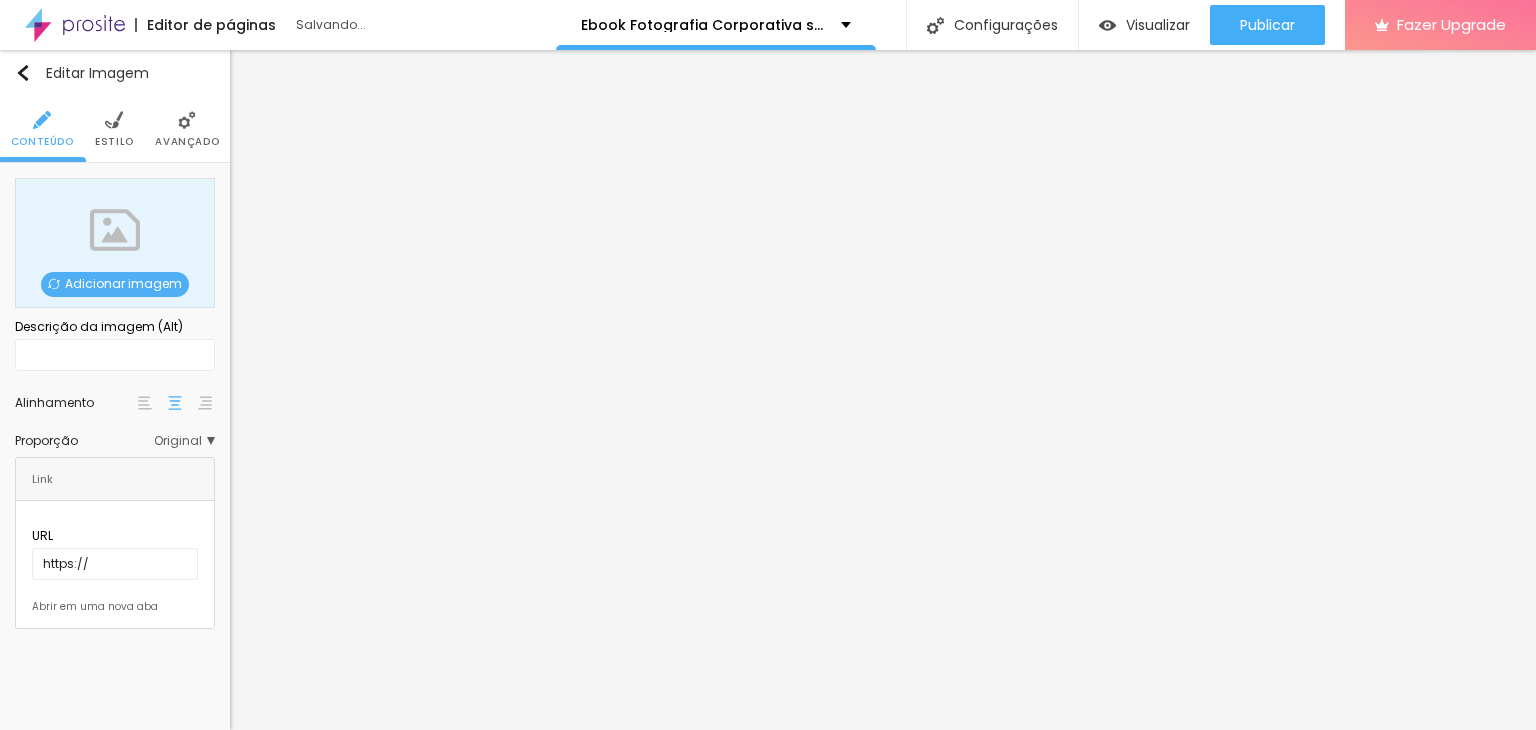 click on "Escolher" at bounding box center (107, 1378) 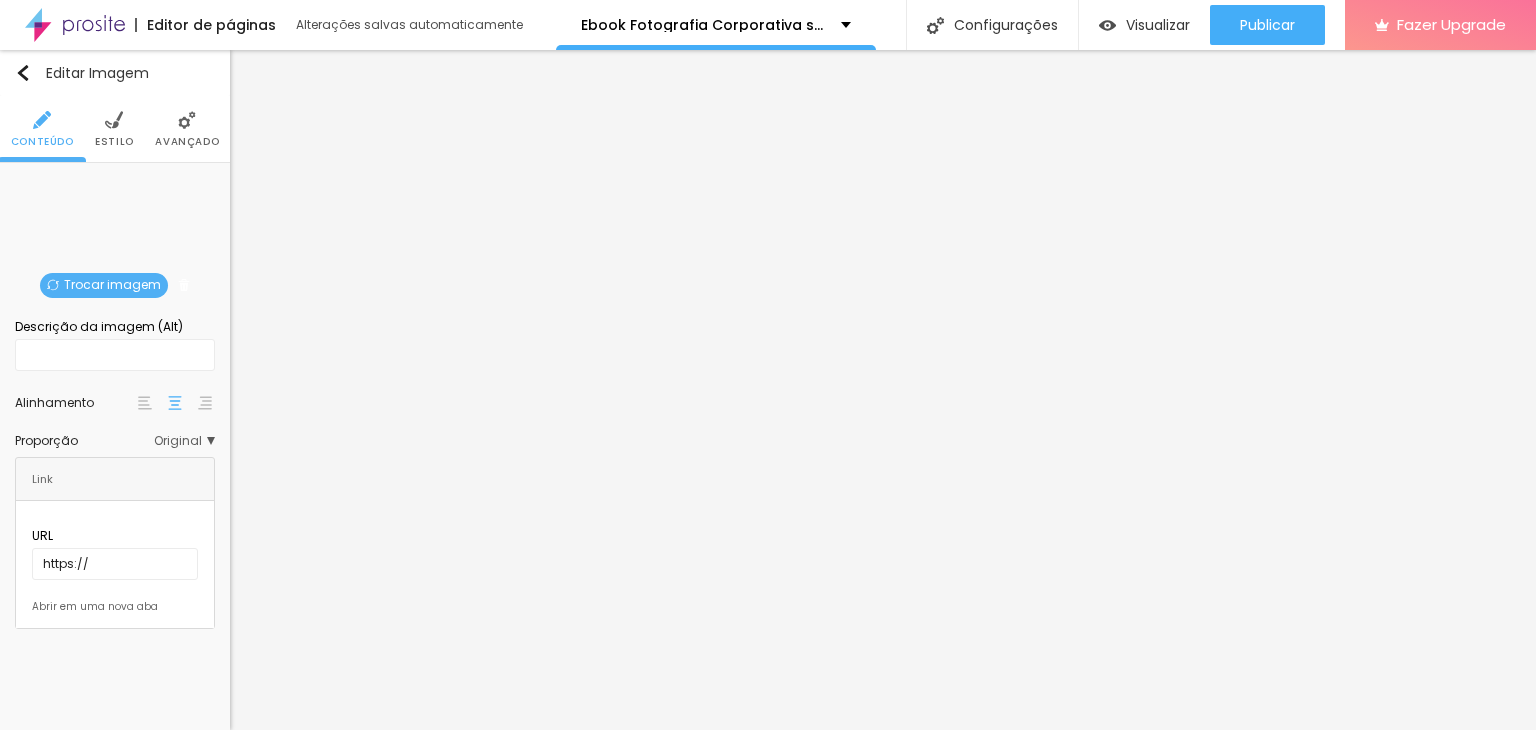 click on "Original" at bounding box center [184, 441] 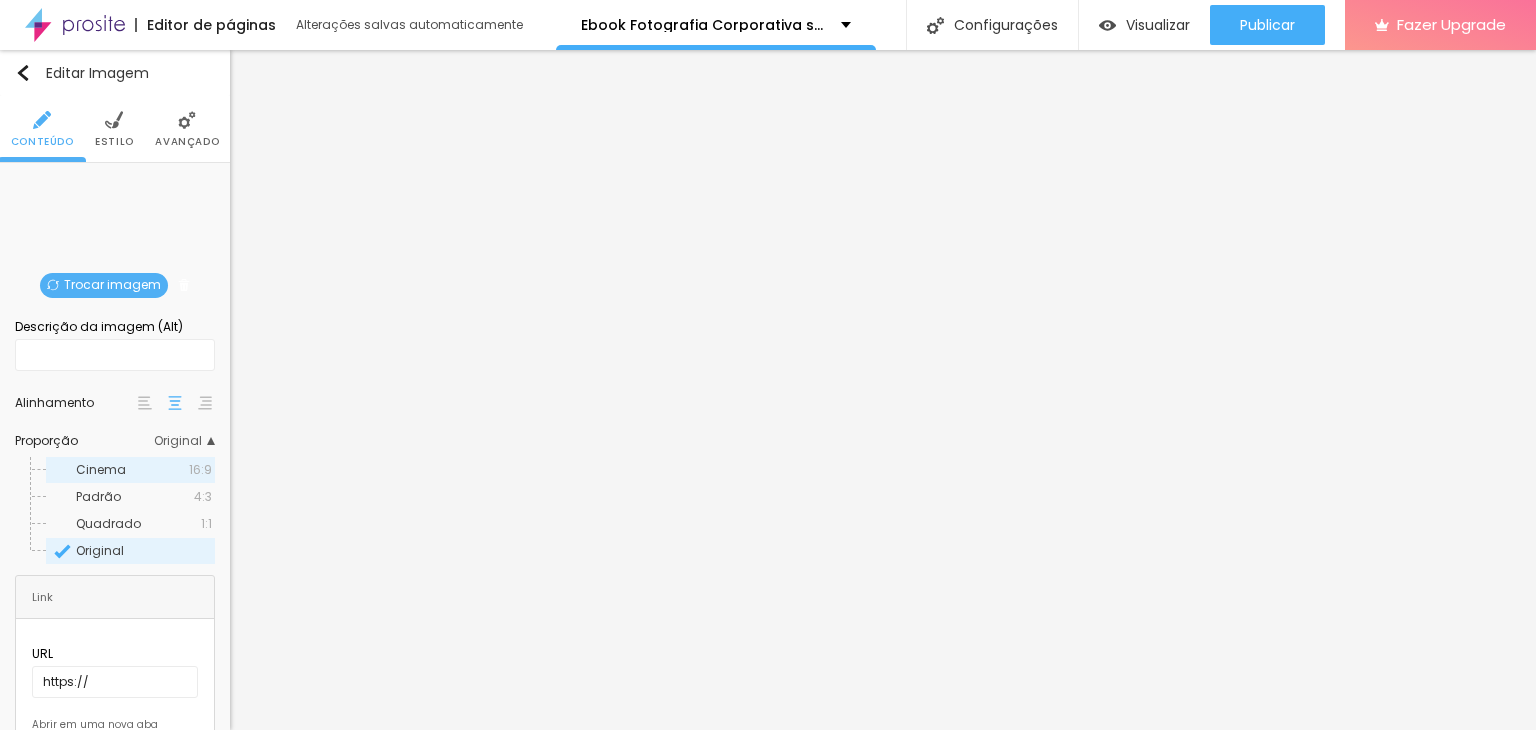 click on "Cinema" at bounding box center (132, 470) 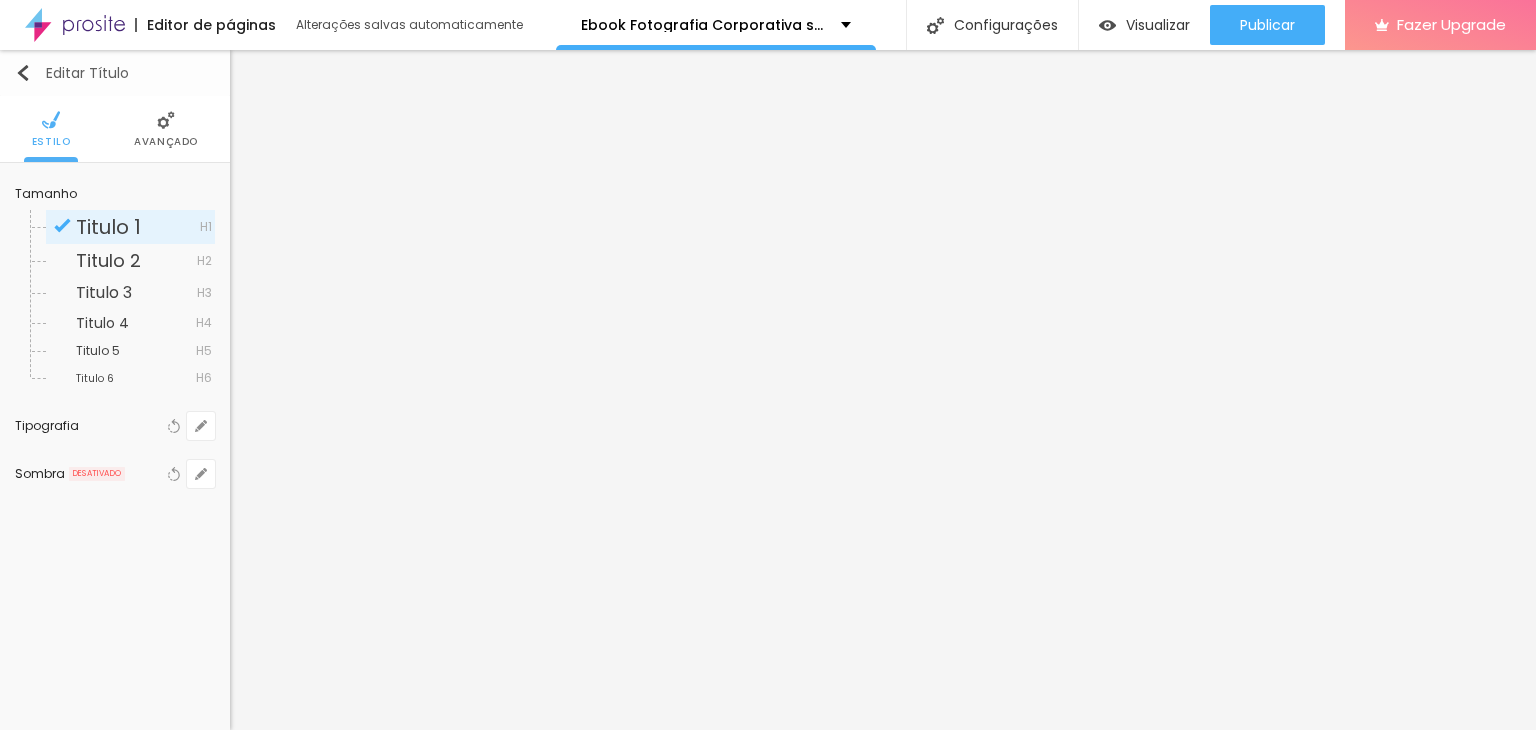 click on "Editar Título" at bounding box center [115, 73] 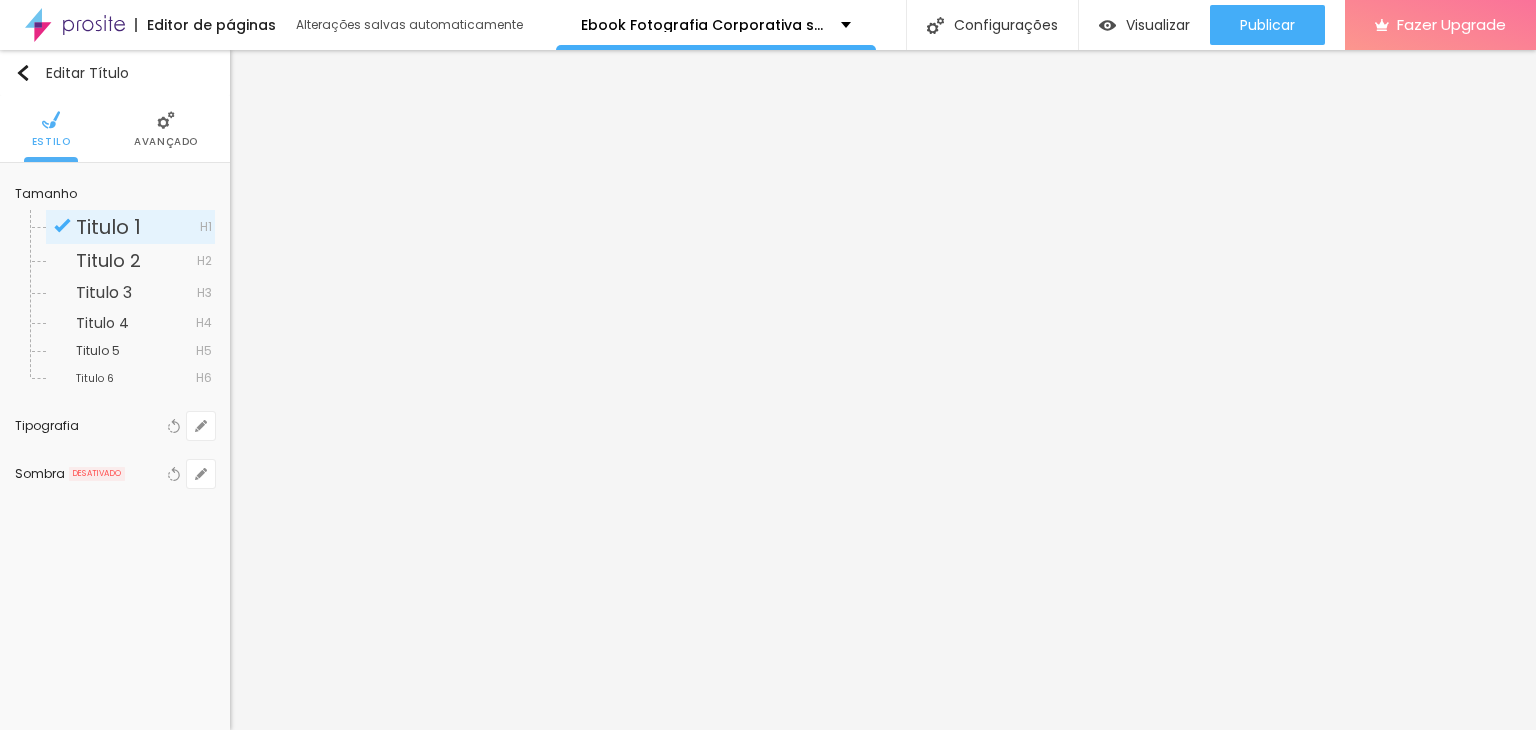 click on "Tamanho Titulo 1 H1 Titulo 2 H2 Titulo 3 H3 Titulo 4 H4 Titulo 5 H5 Titulo 6 H6 Tipografia Voltar ao padrão Sombra DESATIVADO Voltar ao padrão" at bounding box center (115, 338) 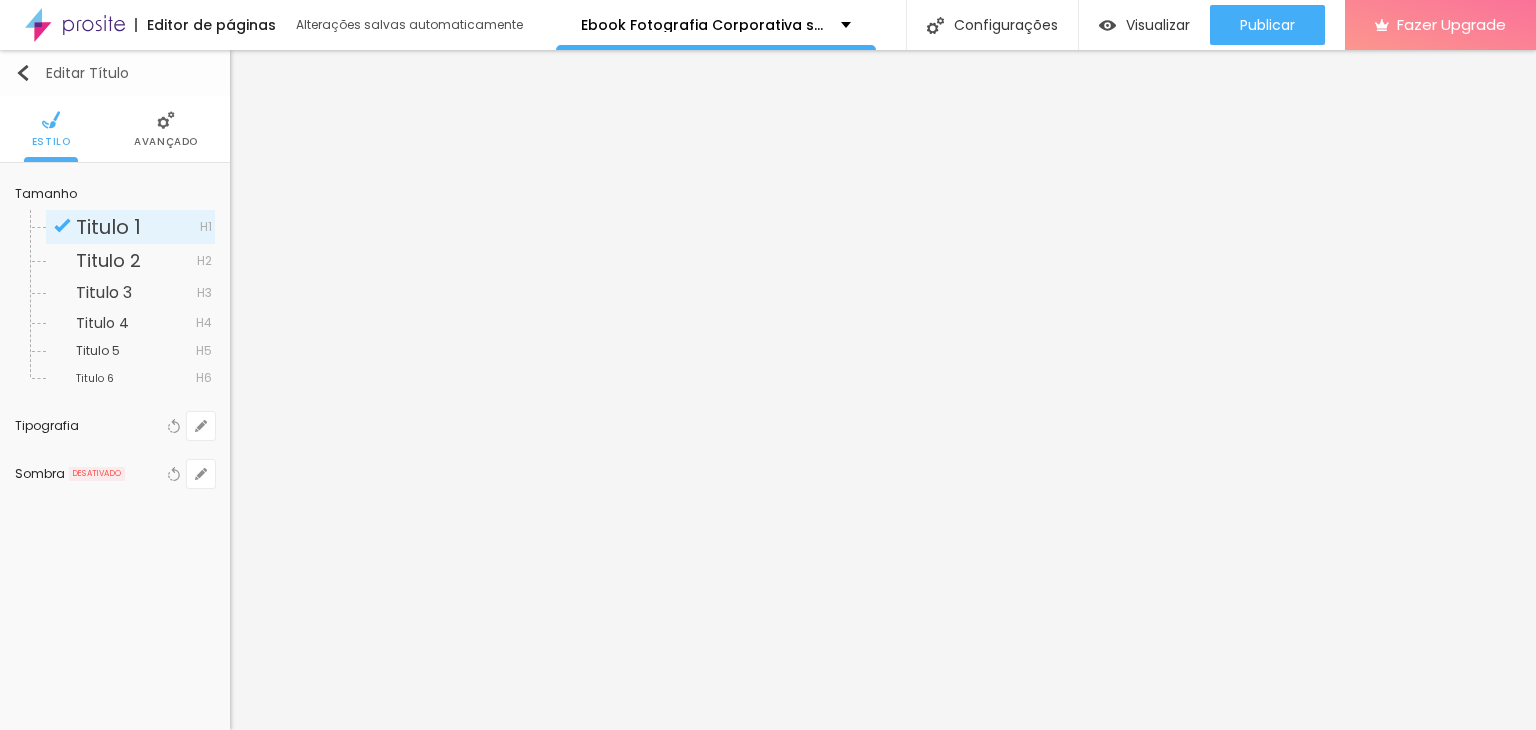 click on "Editar Título" at bounding box center (115, 73) 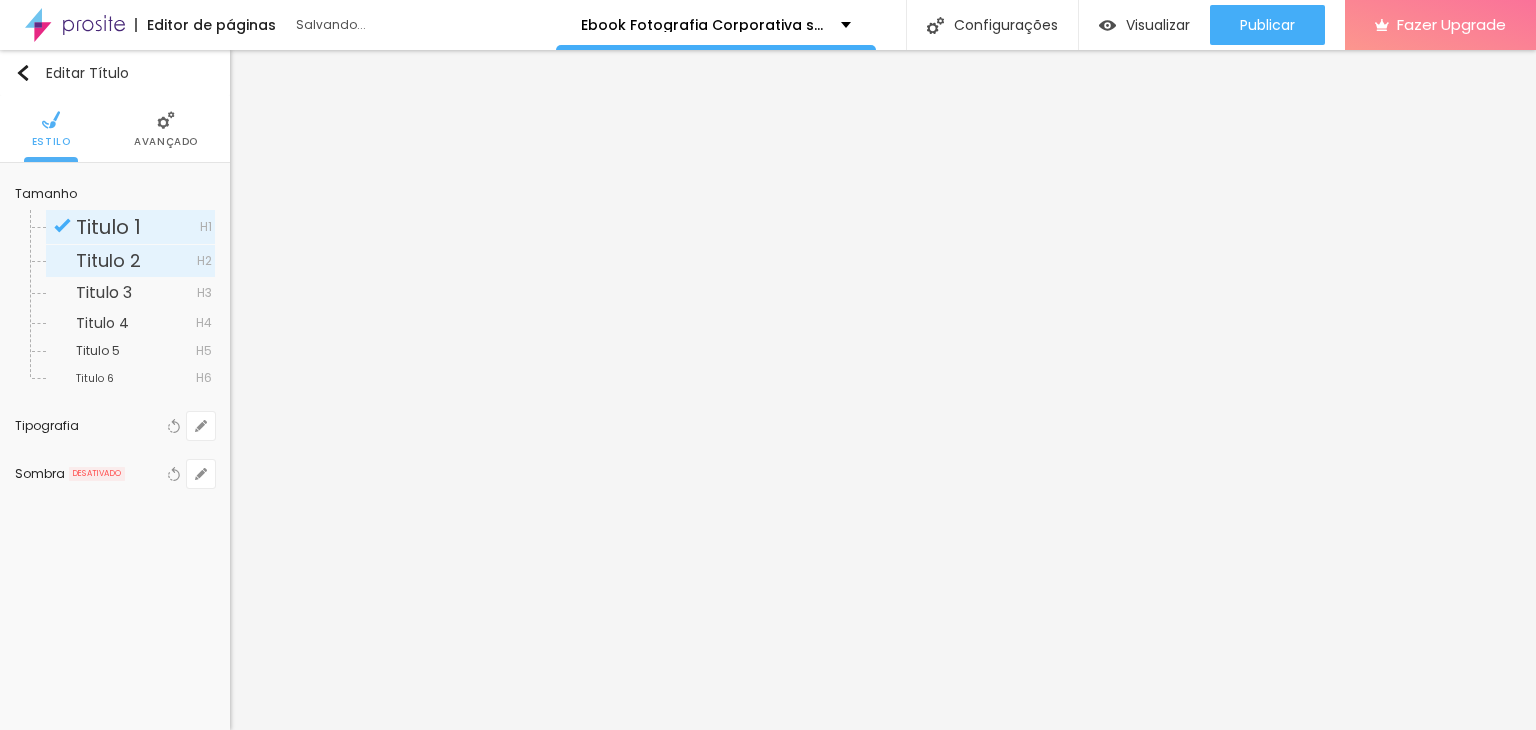 click on "Titulo 2" at bounding box center (136, 261) 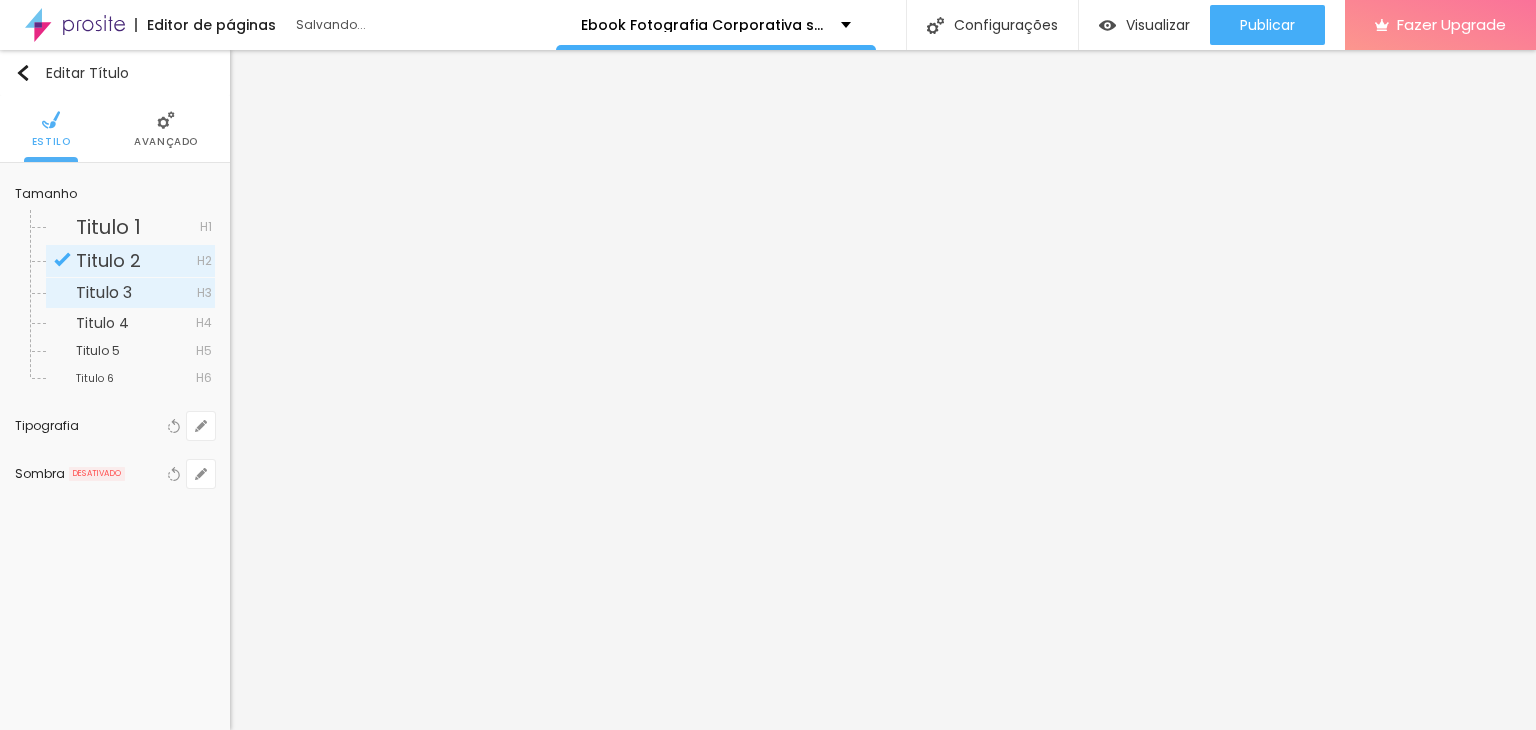click on "Titulo 3" at bounding box center (104, 292) 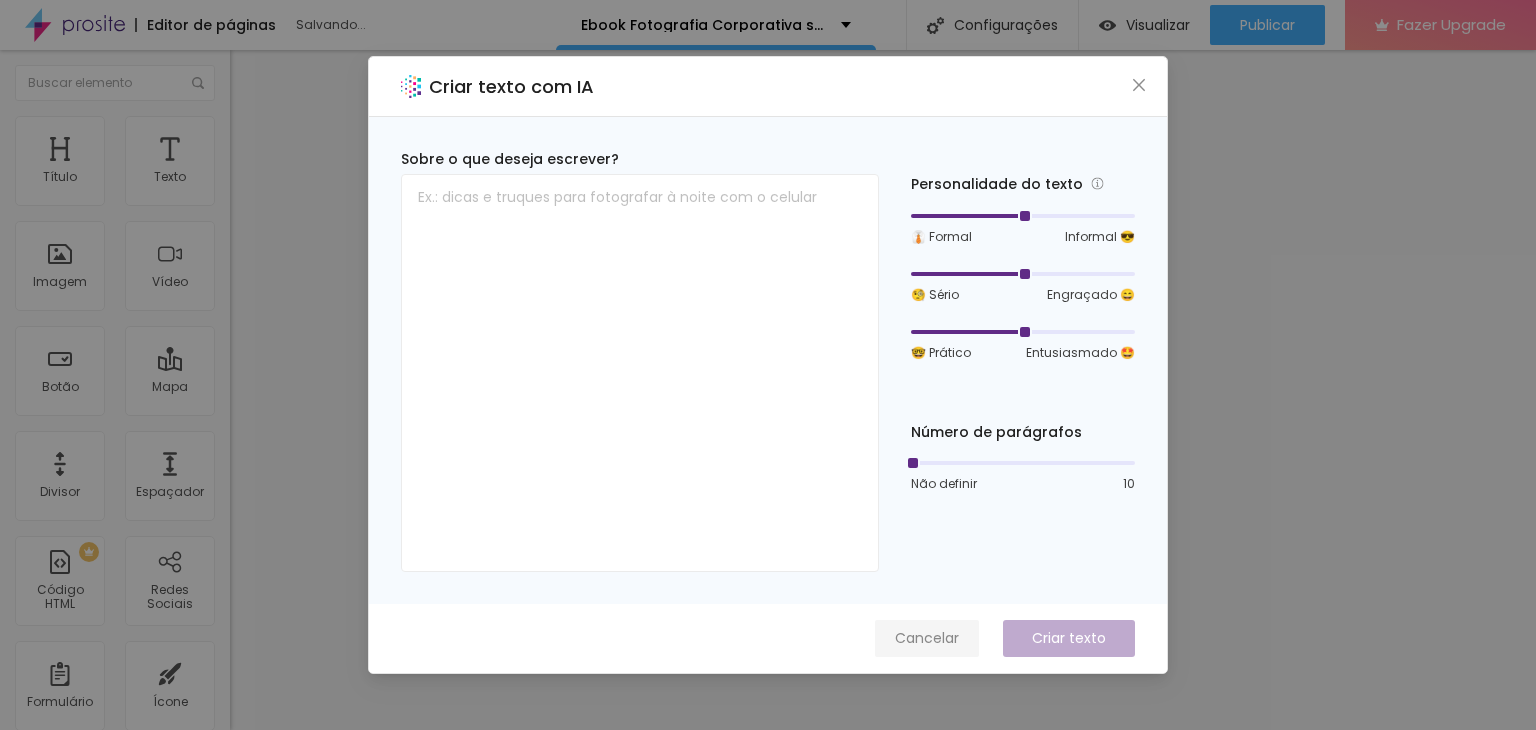 click on "Cancelar" at bounding box center (927, 638) 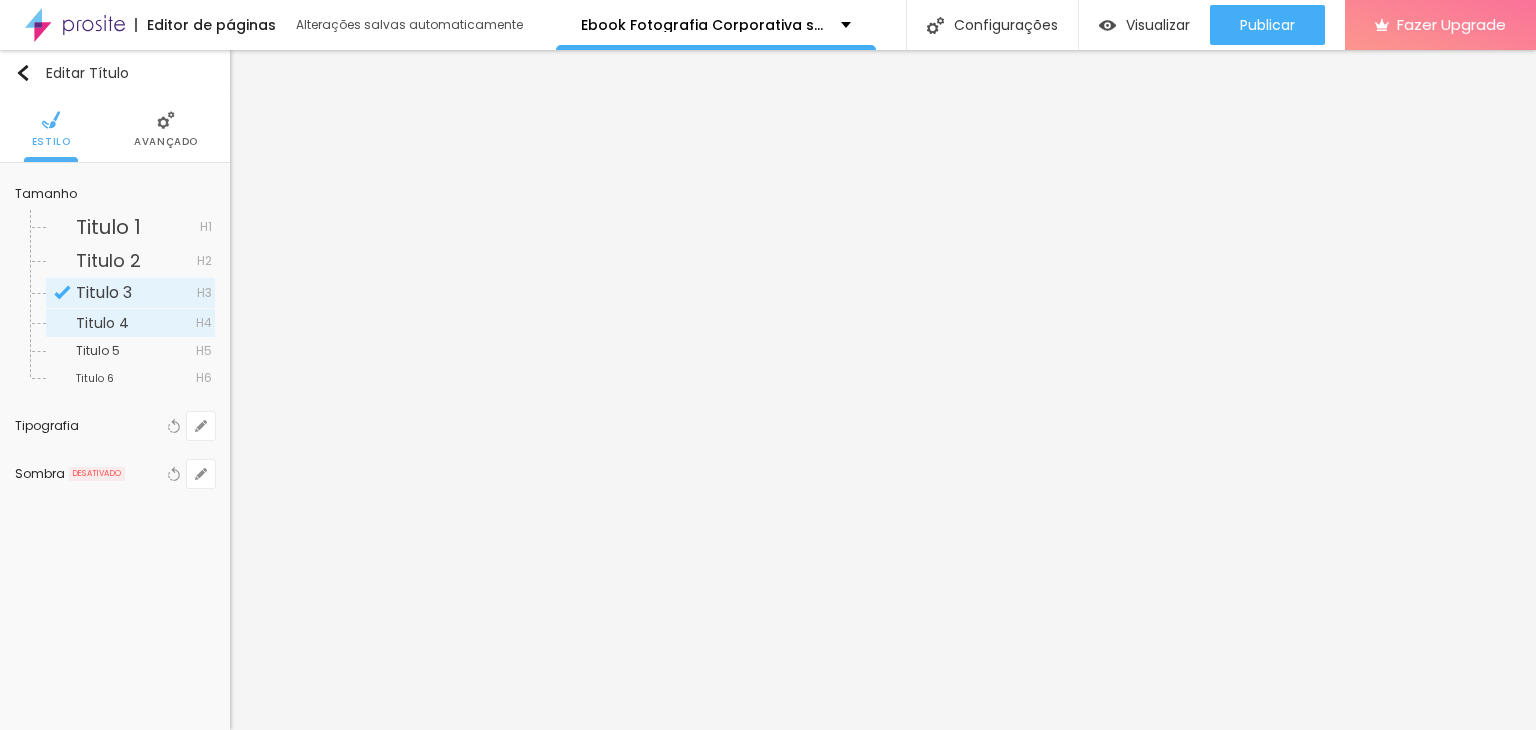 click on "Titulo 4" at bounding box center (102, 323) 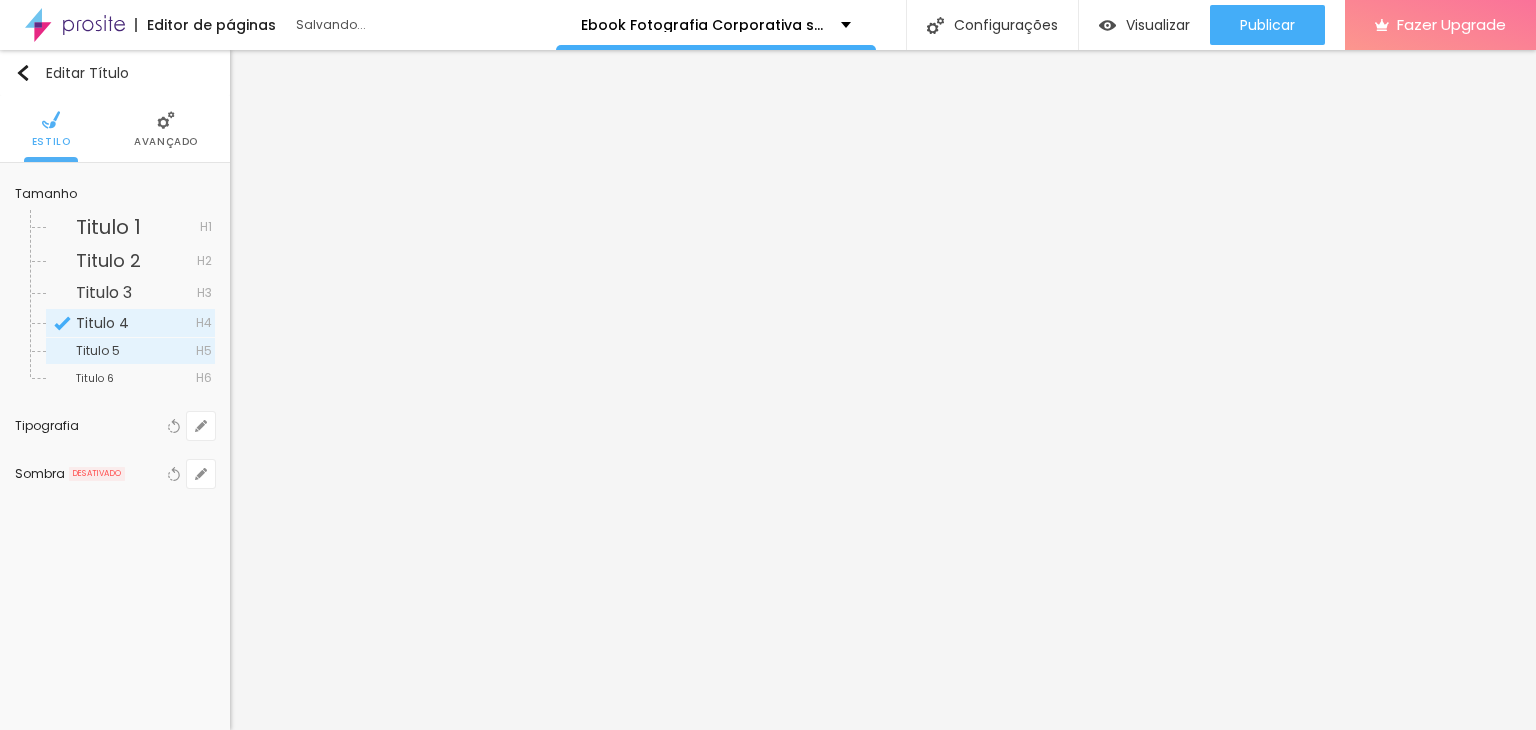 click on "Titulo 5" at bounding box center [136, 351] 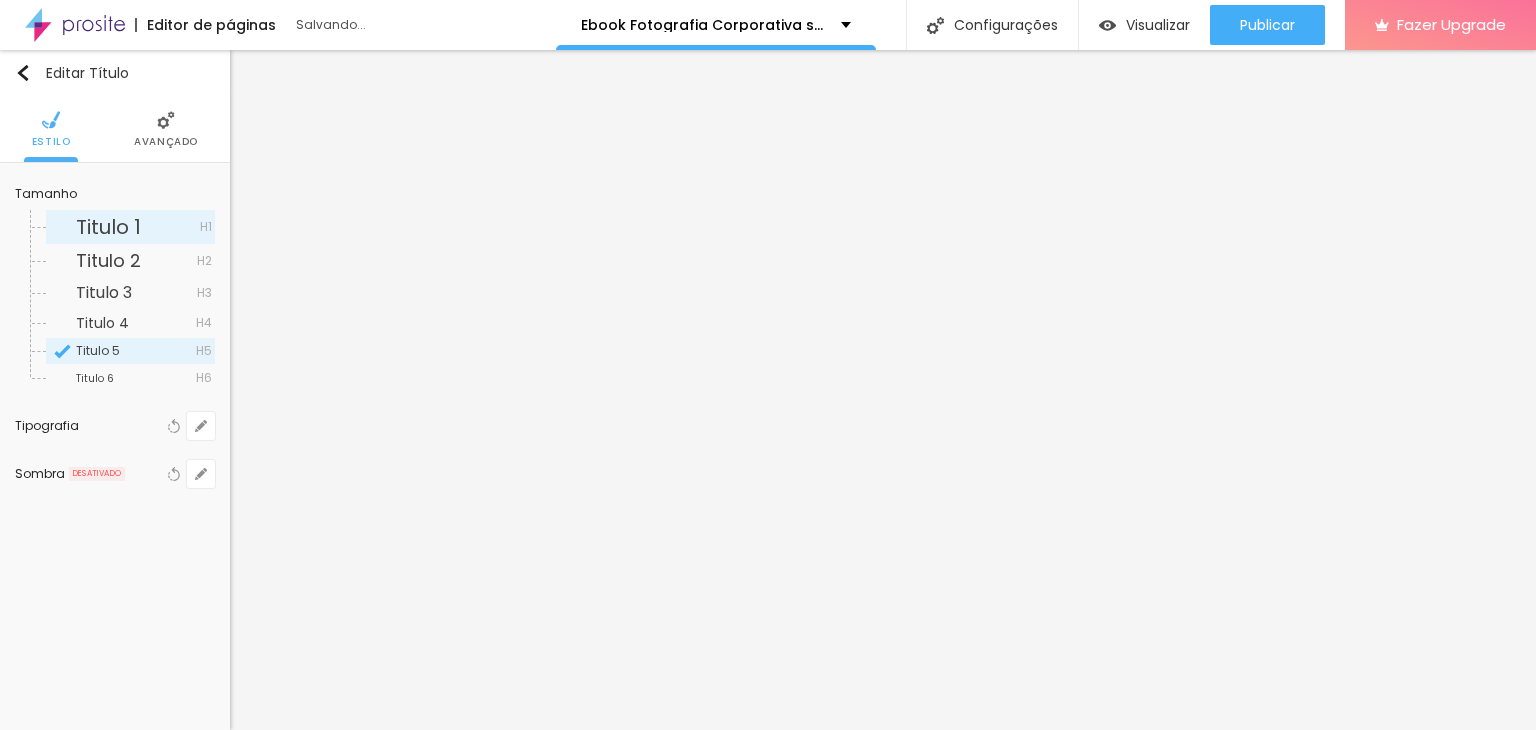 click on "Titulo 1" at bounding box center [108, 227] 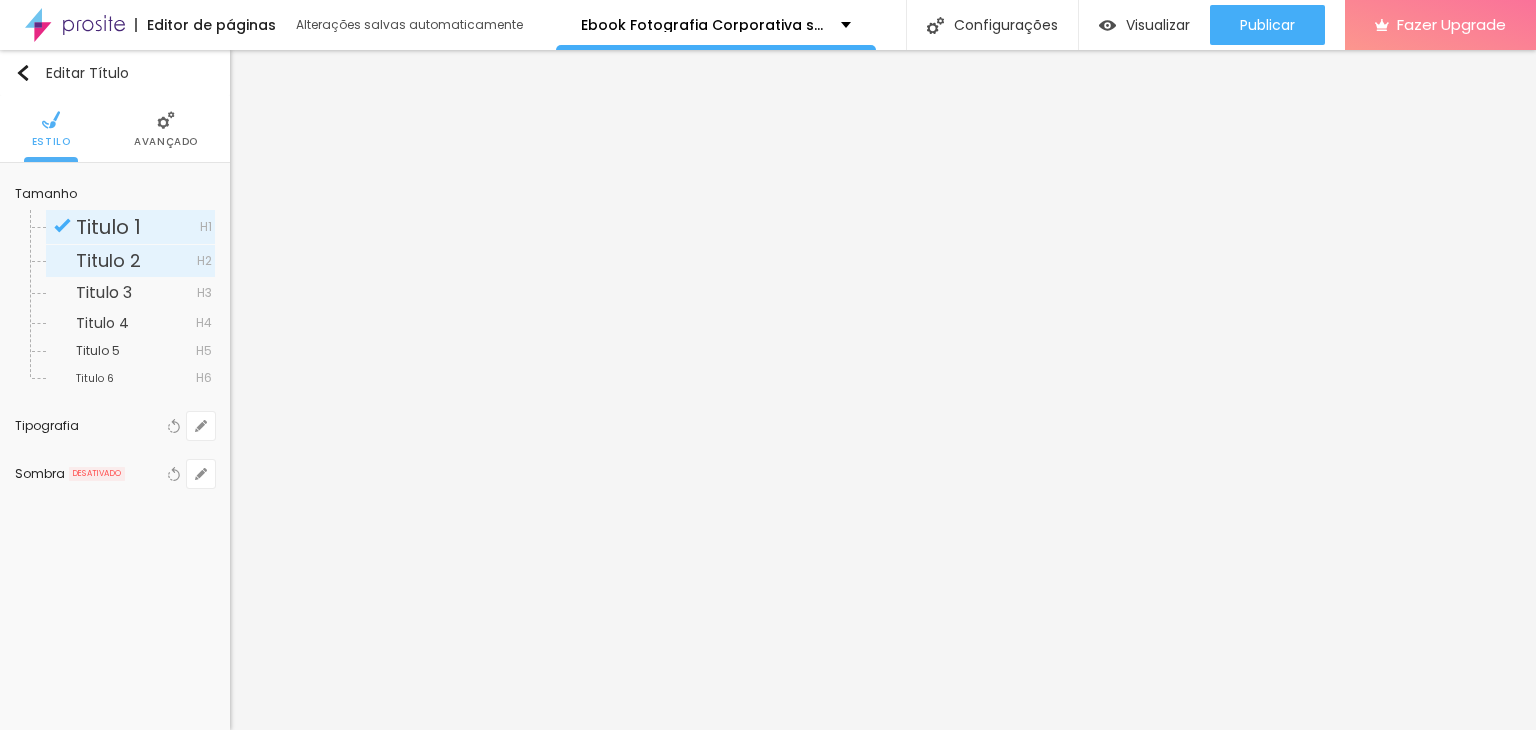 click on "Titulo 2" at bounding box center (108, 260) 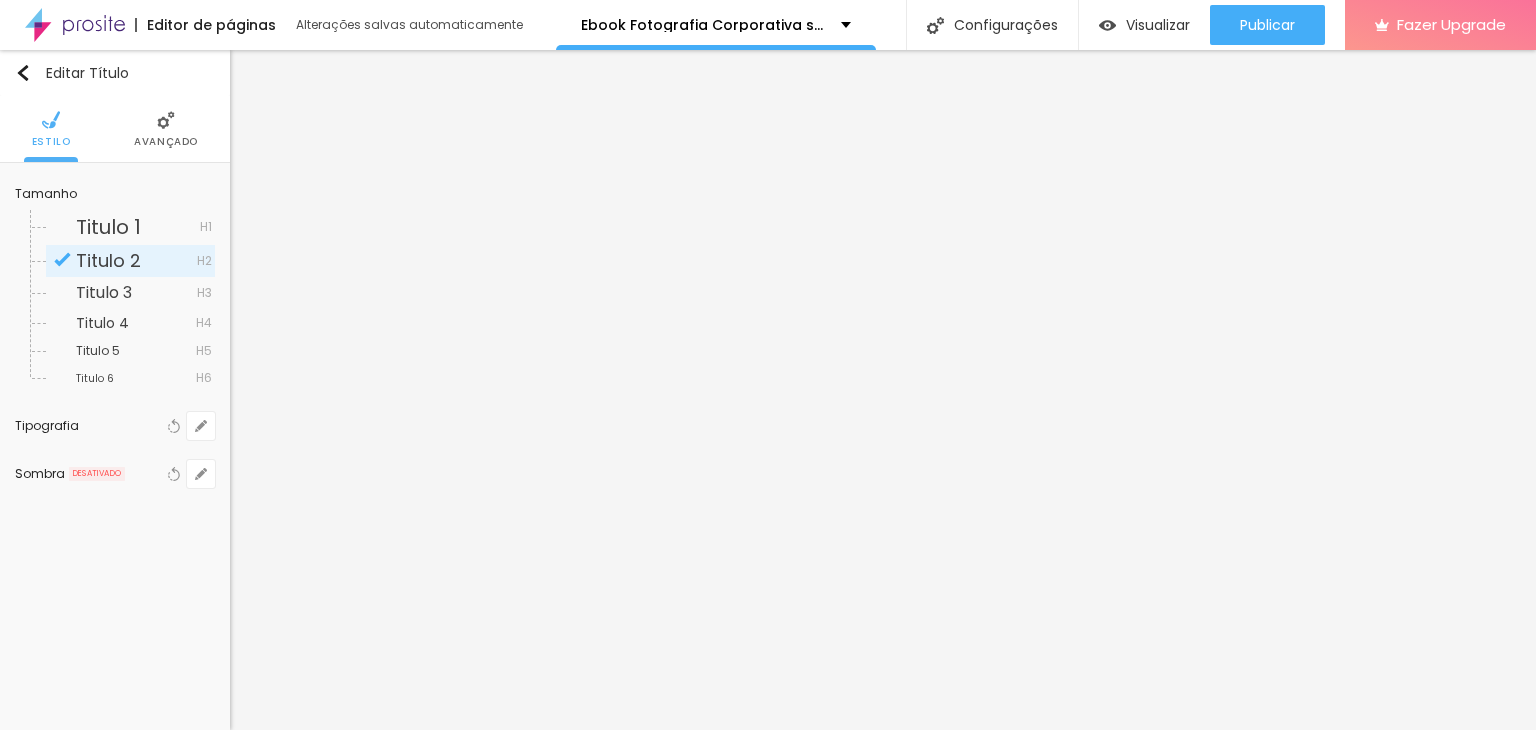 click on "Titulo 2" at bounding box center (108, 260) 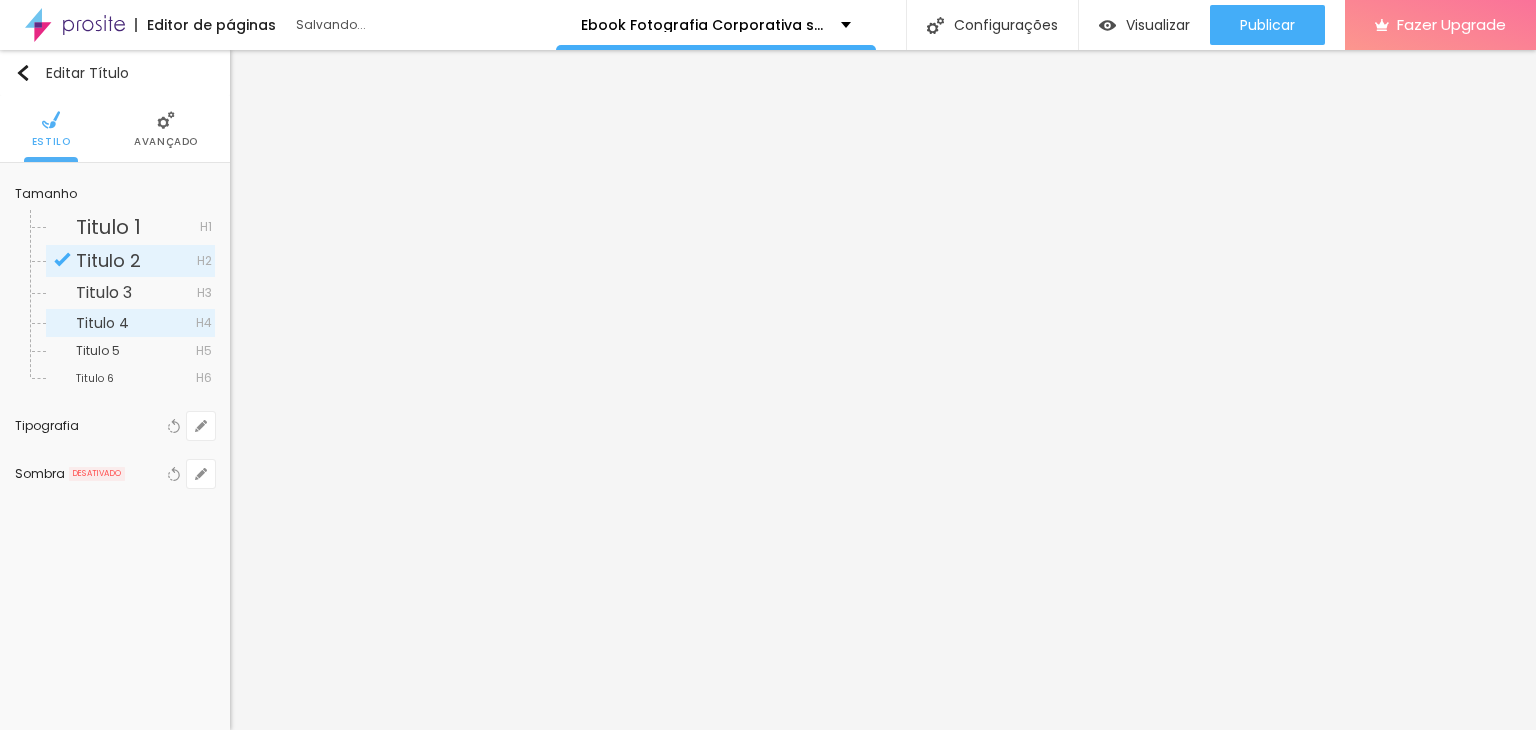 click on "H4" at bounding box center [204, 323] 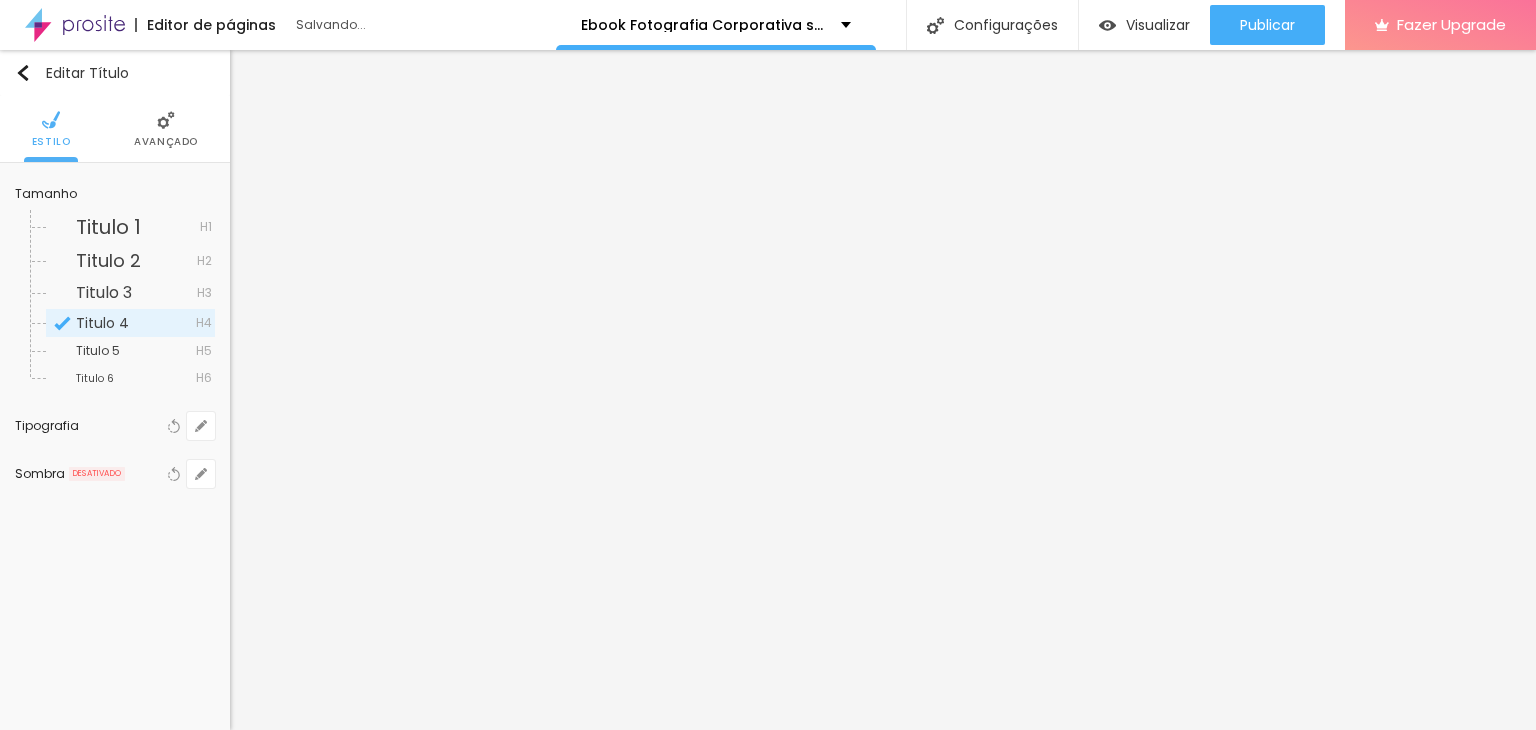 click on "H4" at bounding box center [204, 323] 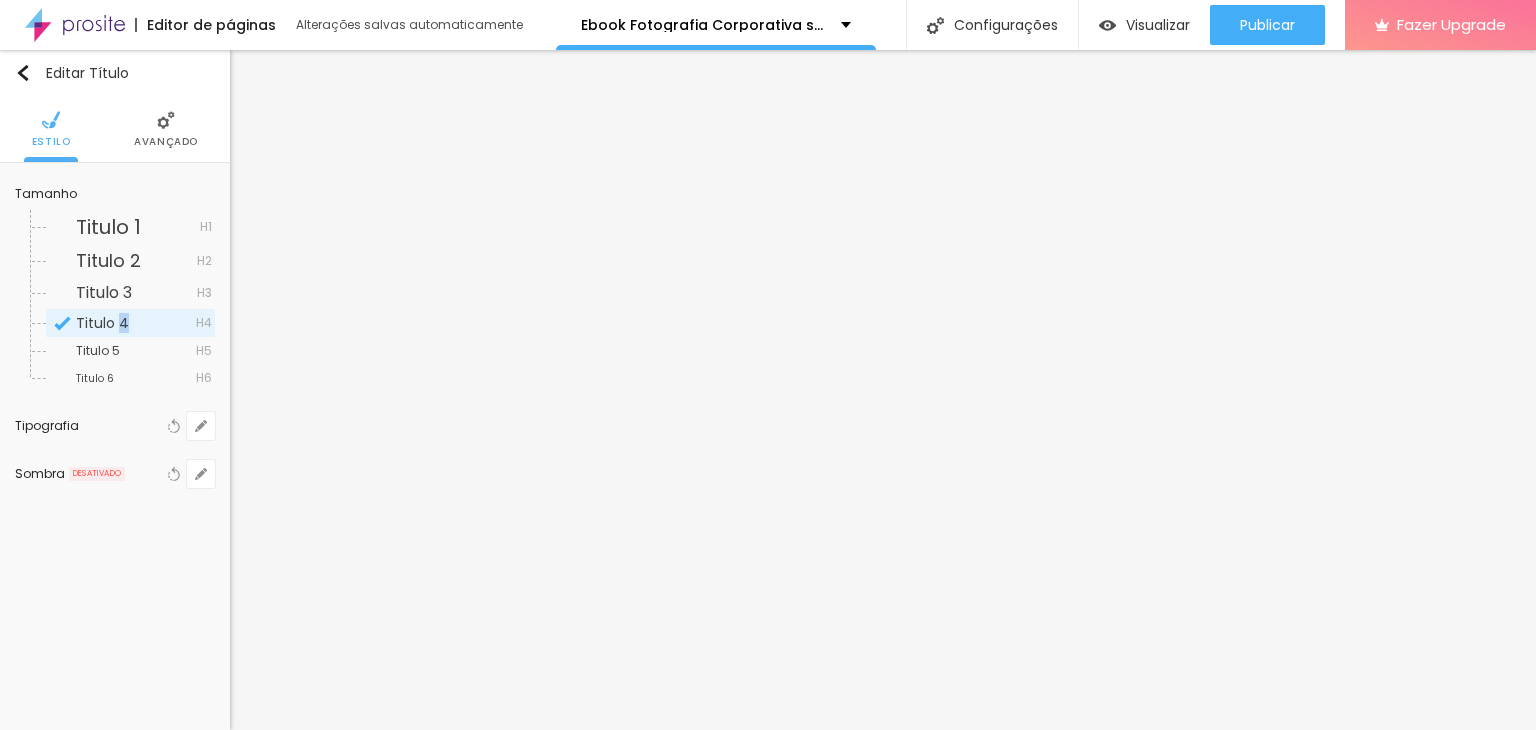 click on "Titulo 4" at bounding box center (102, 323) 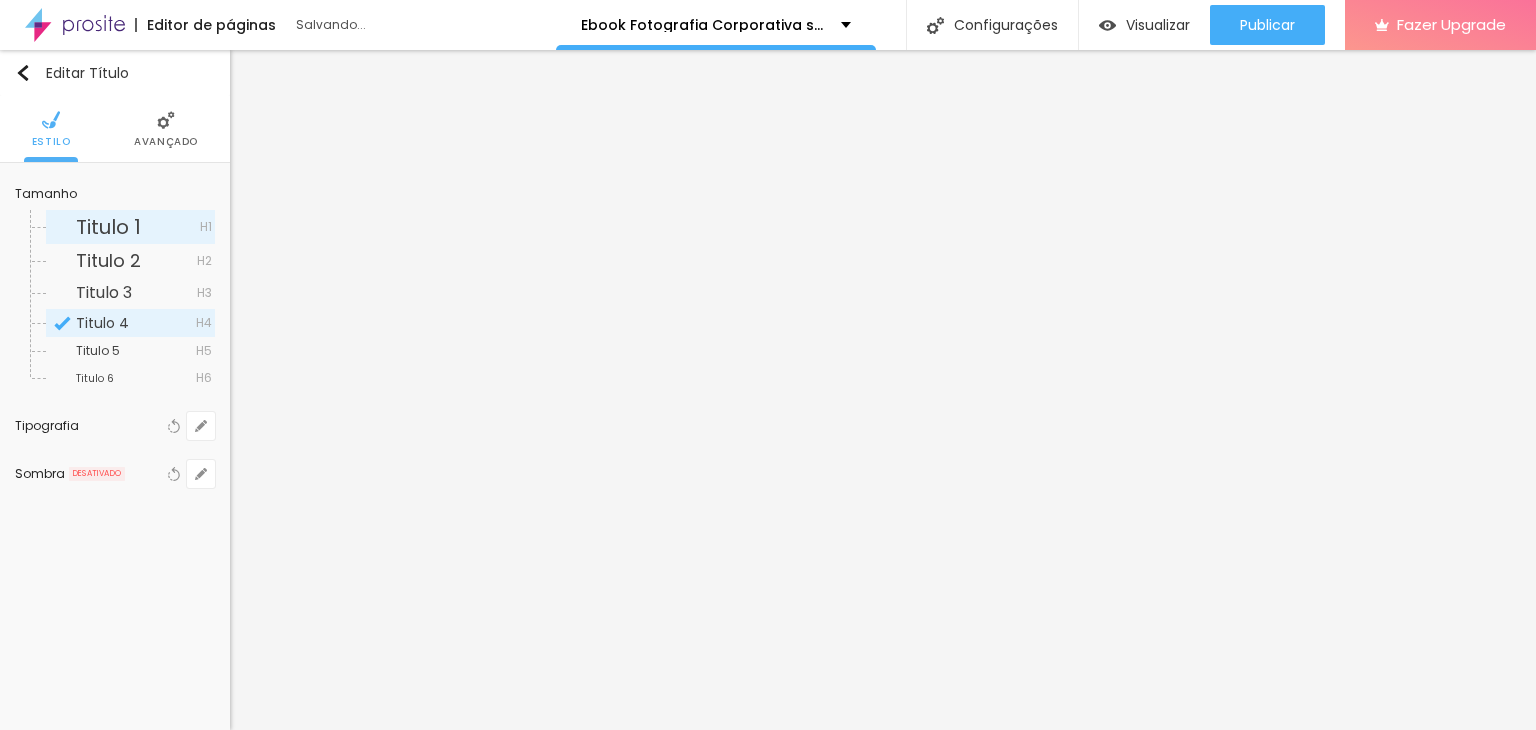 click on "Titulo 1" at bounding box center (108, 227) 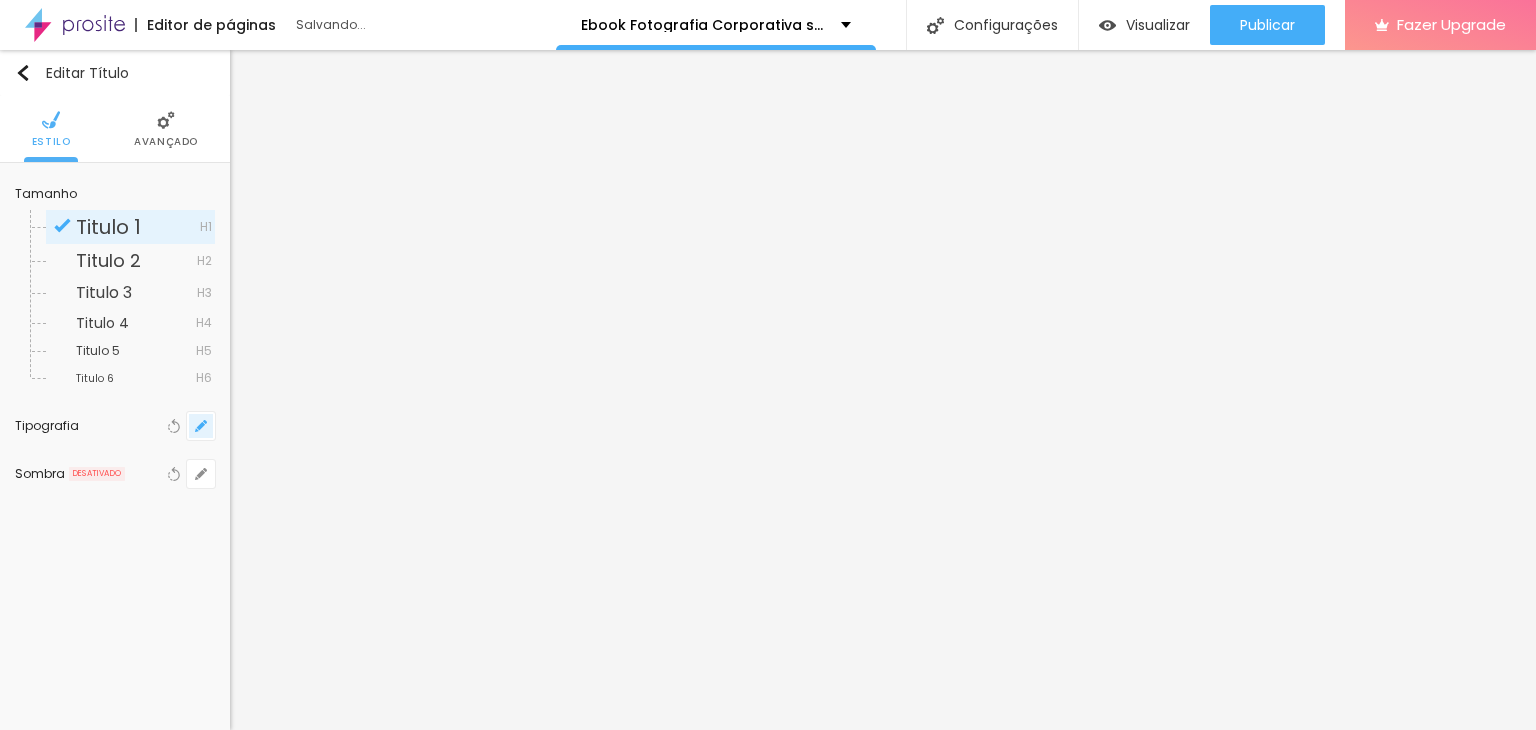 click 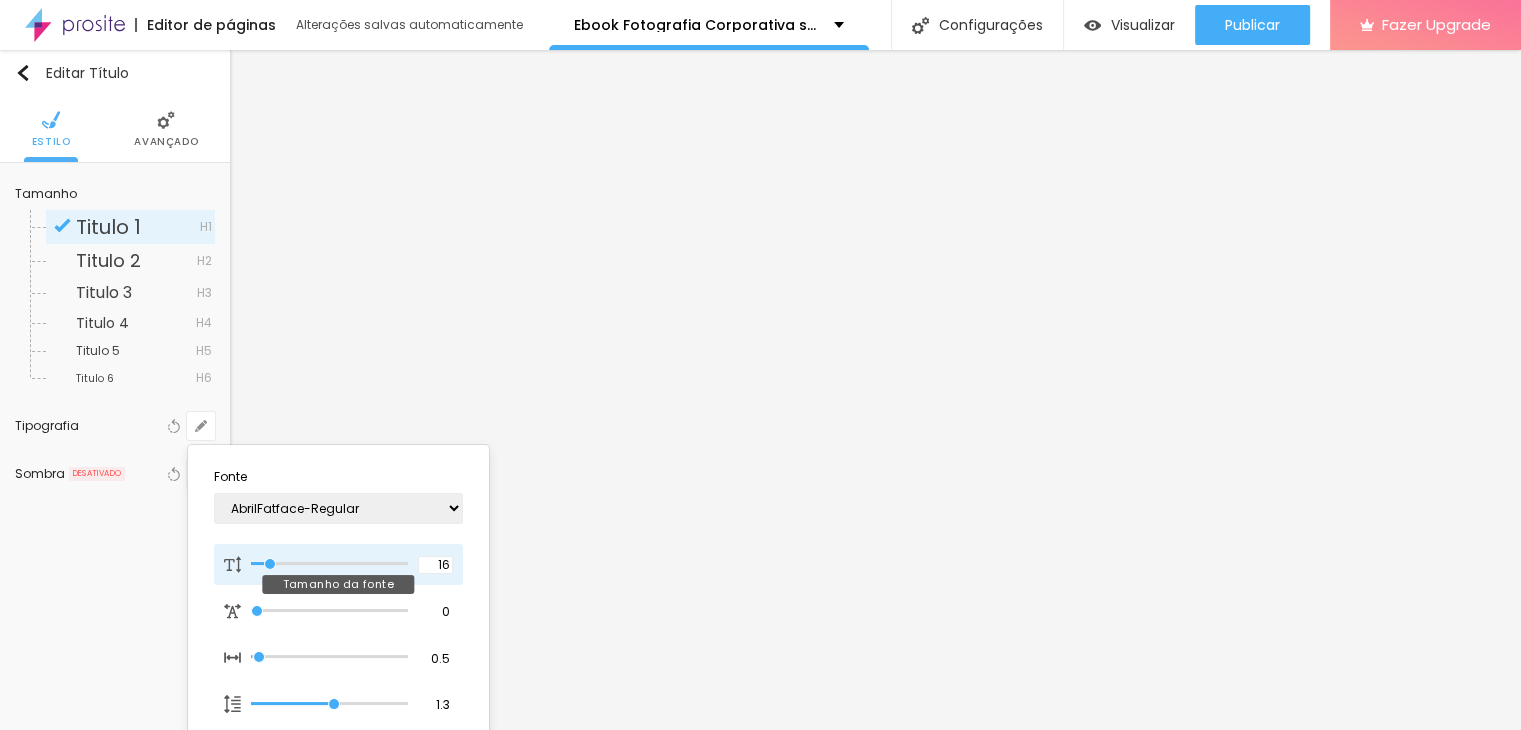 type on "1" 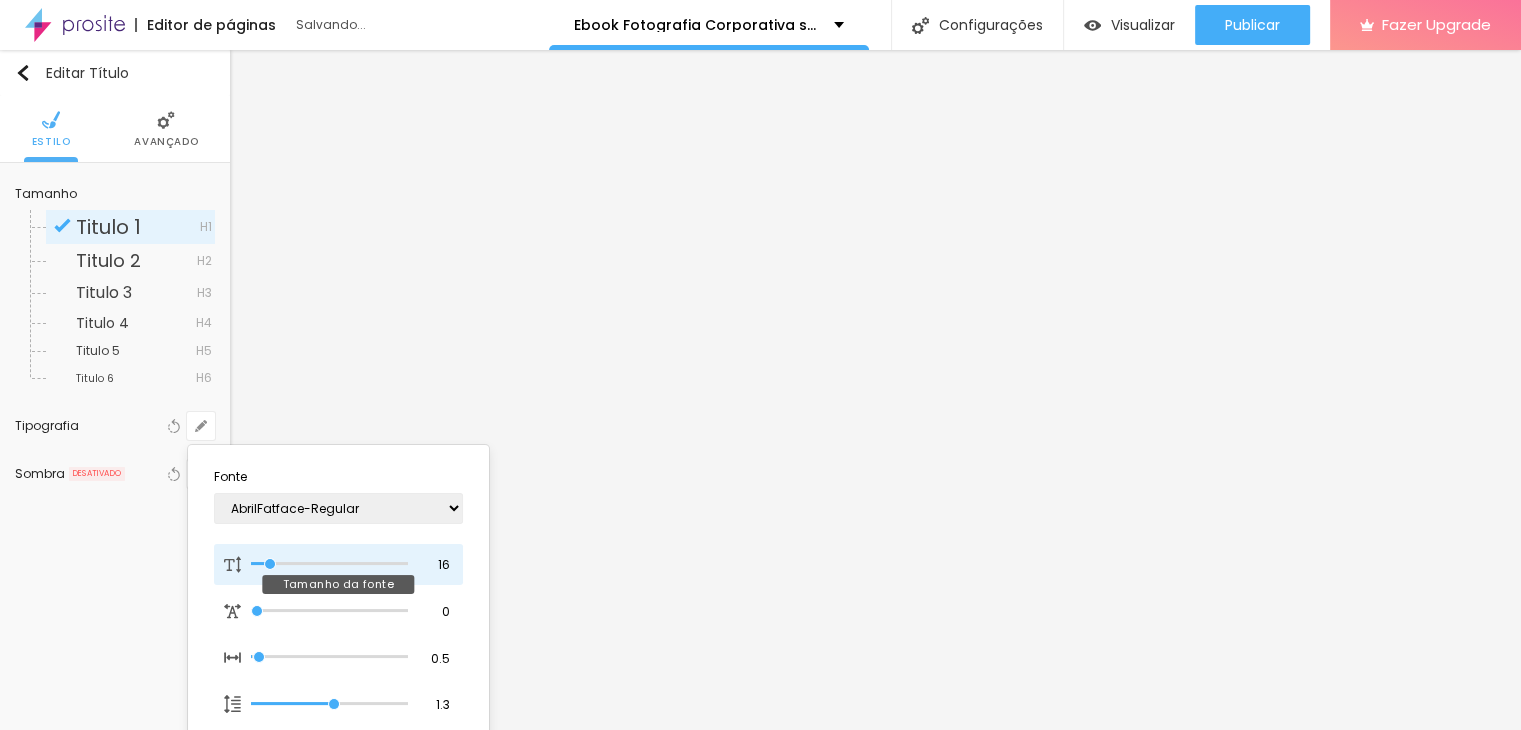 type on "13" 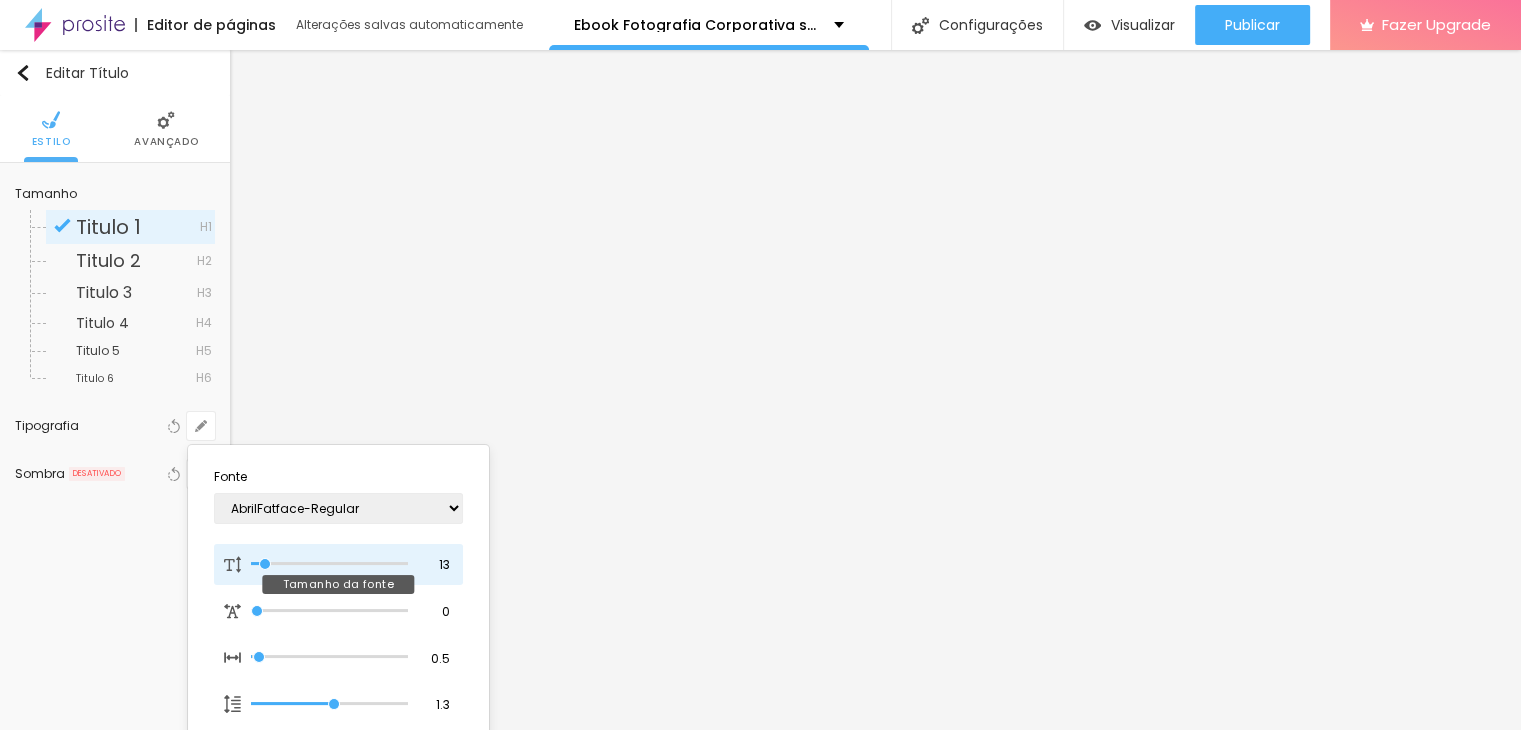 type on "12" 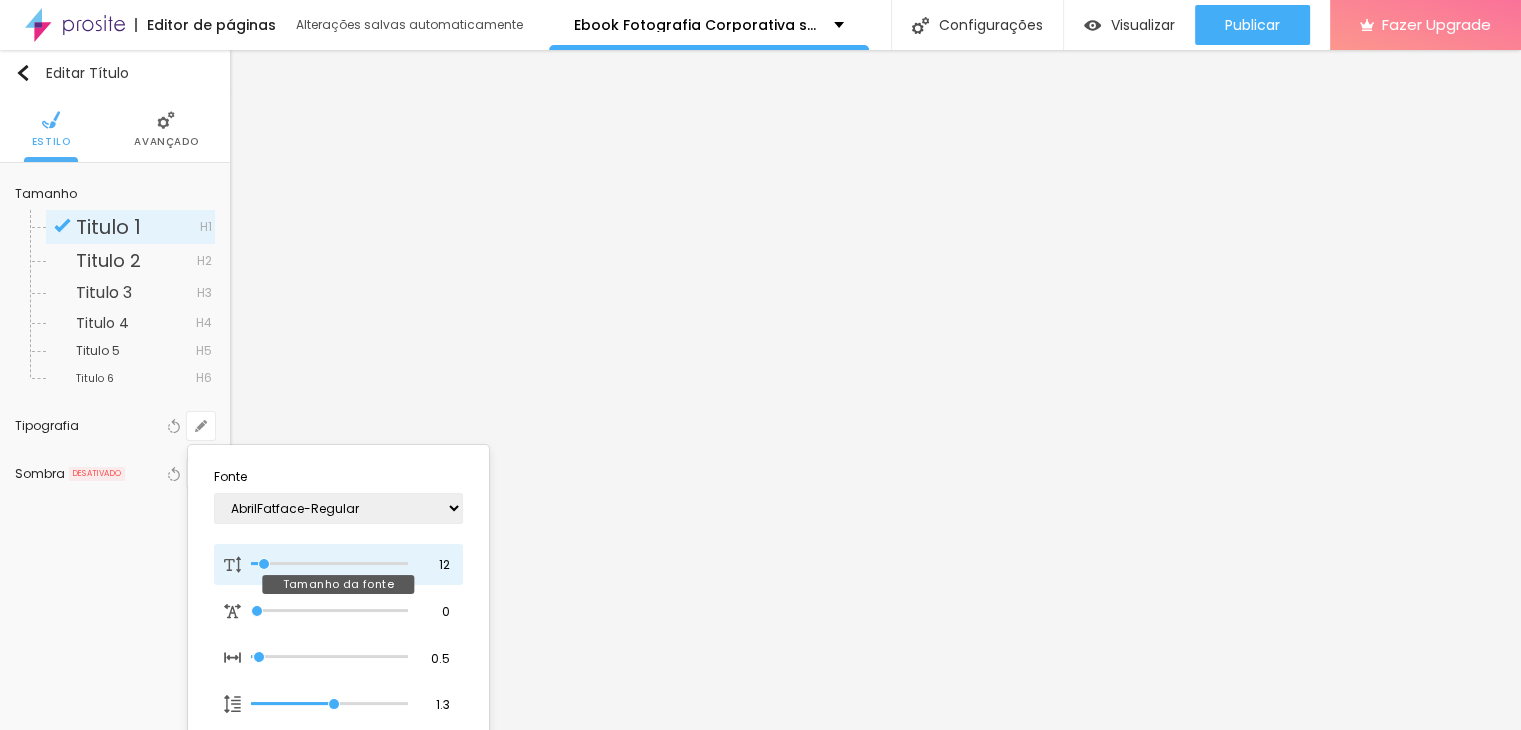 type on "11" 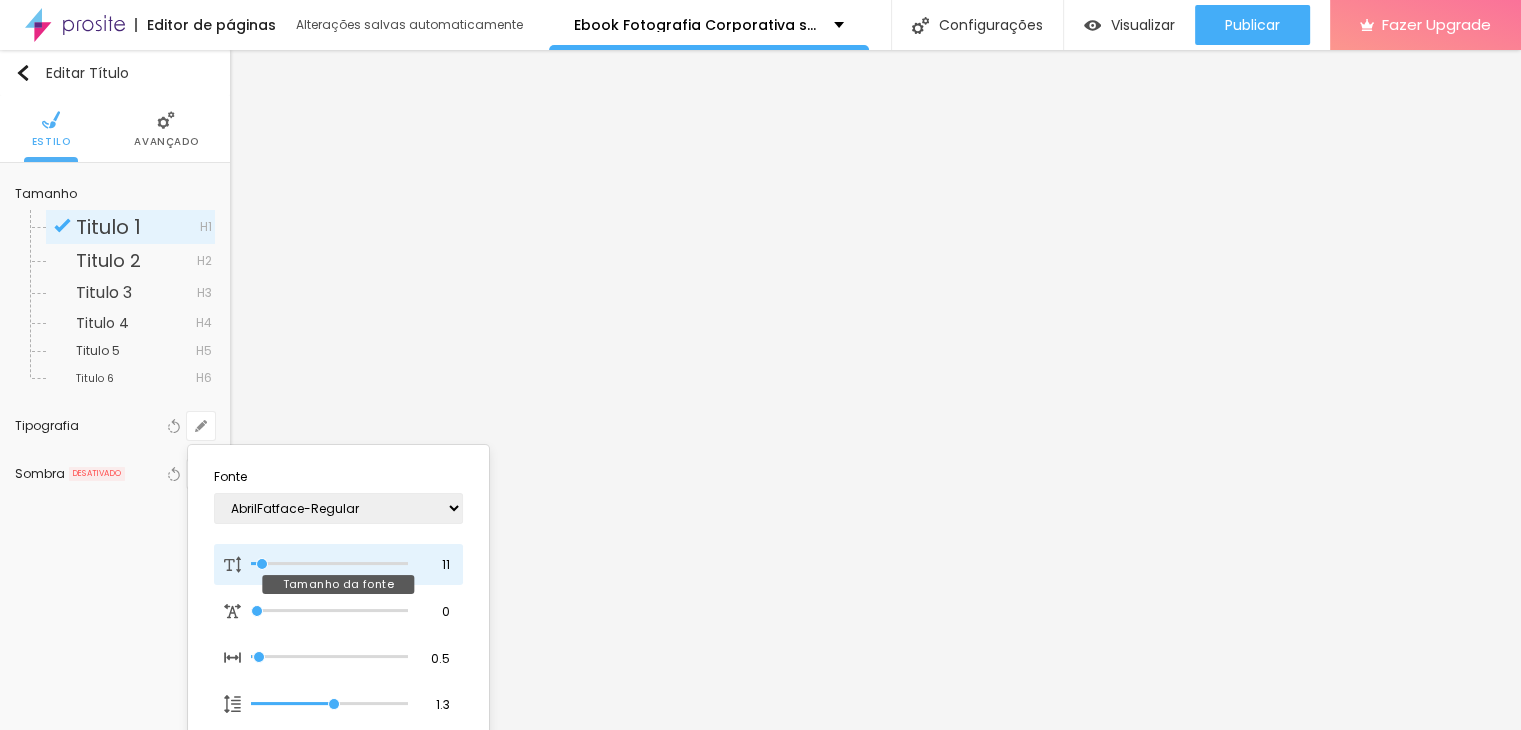 type on "1" 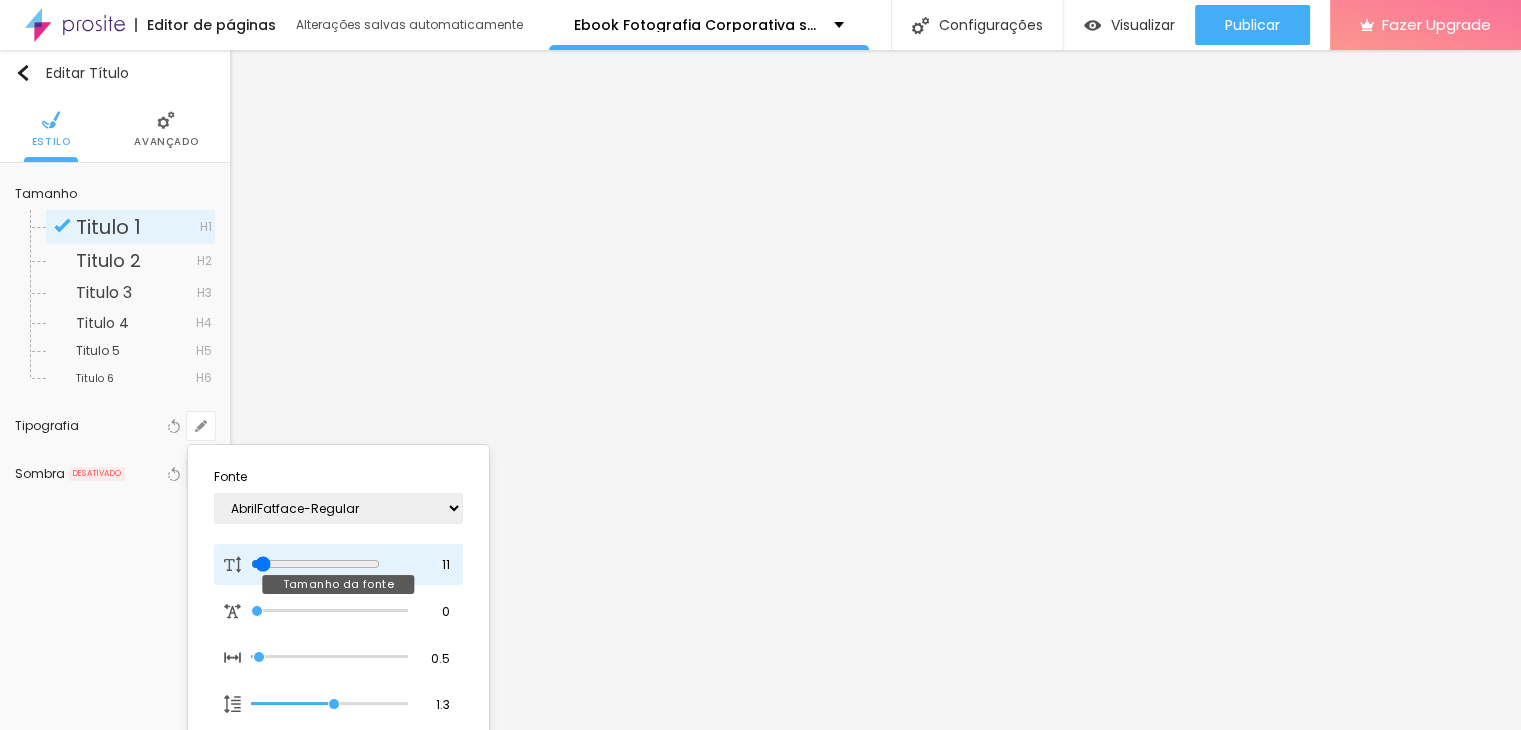 type on "13" 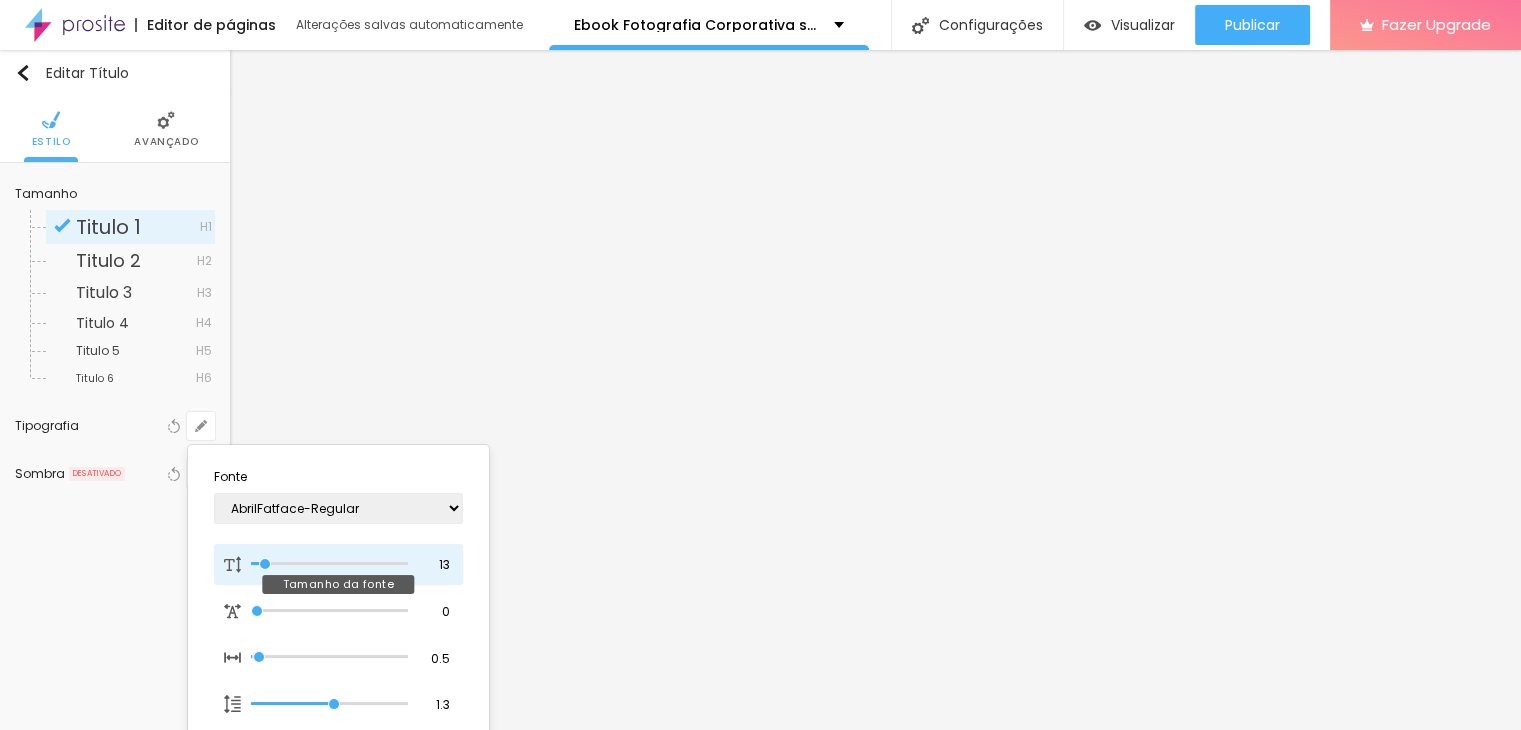 type on "13" 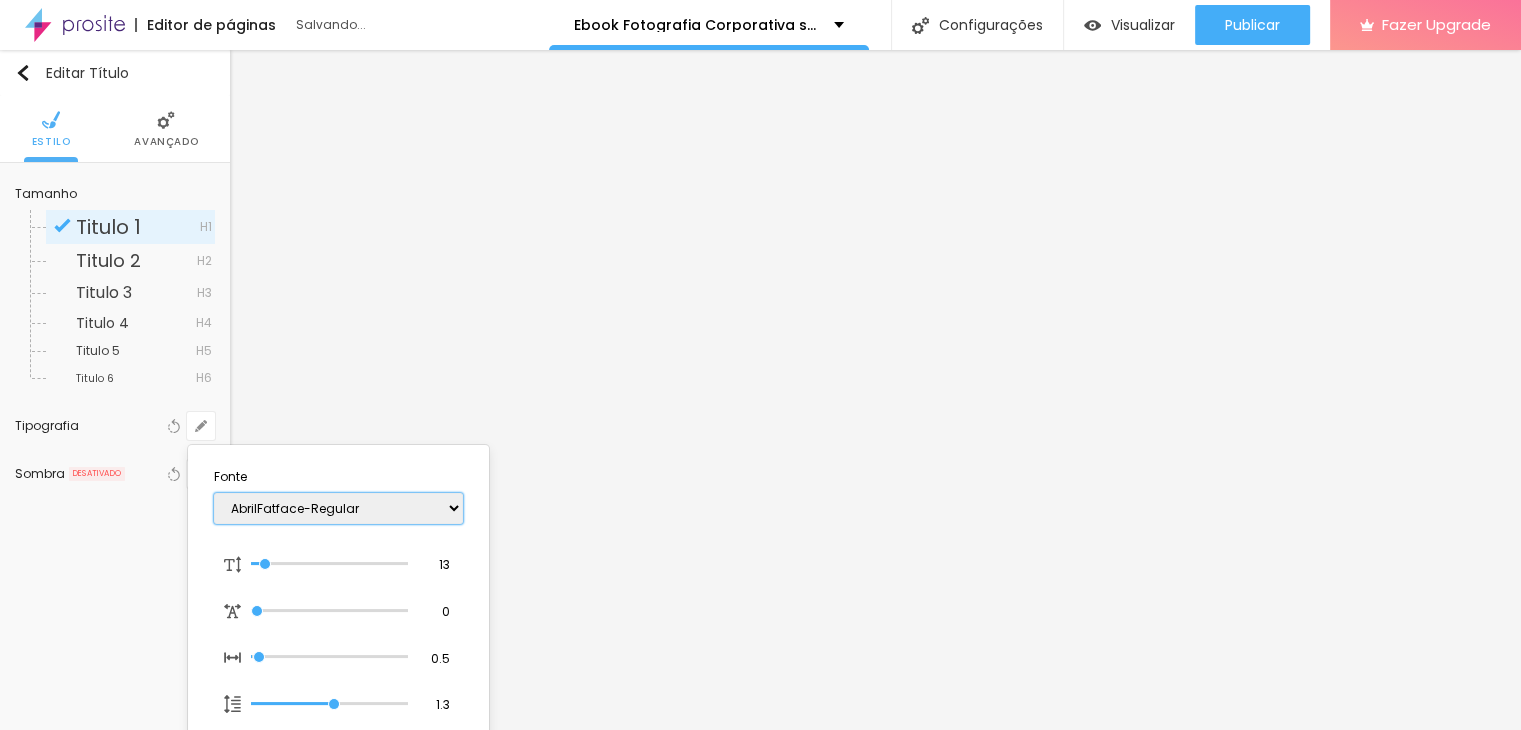 click on "AbrilFatface-Regular Actor-Regular Alegreya AlegreyaBlack Alice Allan-Bold Allan-Regular Amaranth AmaticaSC AmaticSC Amita-Bold Amita-Regular Anaheim AnonymousPro-Bold AnonymousPro-Italic AnonymousPro-Regular Arapey Archivo-Bold Archivo-Italic Archivo-Regular ArefRuqaa Arsenal-Bold Arsenal-Italic Arsenal-Regular Arvo Assistant AssistantLight AveriaLibre AveriaLibreLight AveriaSansLibre-Bold AveriaSansLibre-Italic AveriaSansLibre-Regular Bangers-Regular Bentham-Regular Bevan-Regular BioRhyme BioRhymeExtraBold BioRhymeLight Bitter BreeSerif ButterflyKids-Regular ChangaOne-Italic ChangaOne-Regular Chewy-Regular Chivo CinzelDecorative-Black CinzelDecorative-Bold CinzelDecorative-Regular Comfortaa-Bold Comfortaa-Light Comfortaa-Regular ComingSoon Cookie-Regular Corben-Bold Corben-Regular Cormorant CormorantGeramond-Bold CormorantGeramond-Italic CormorantGeramond-Medium CormorantGeramond-Regular CormorantLight Cousine-Bold Cousine-Italic Cousine-Regular Creepster-Regular CrimsonText CrimsonTextBold Cuprum FjallaOne" at bounding box center (338, 508) 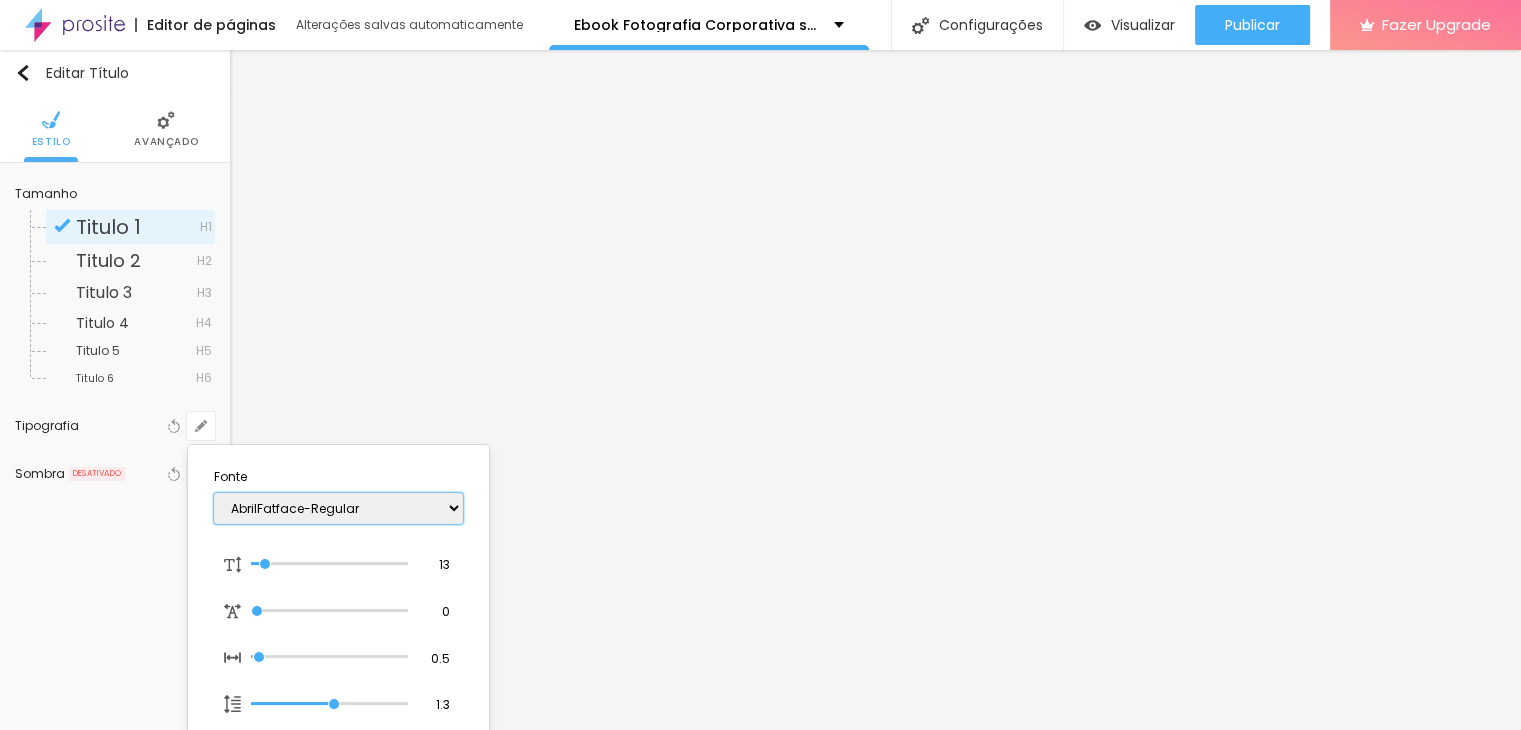 select on "OpenSans" 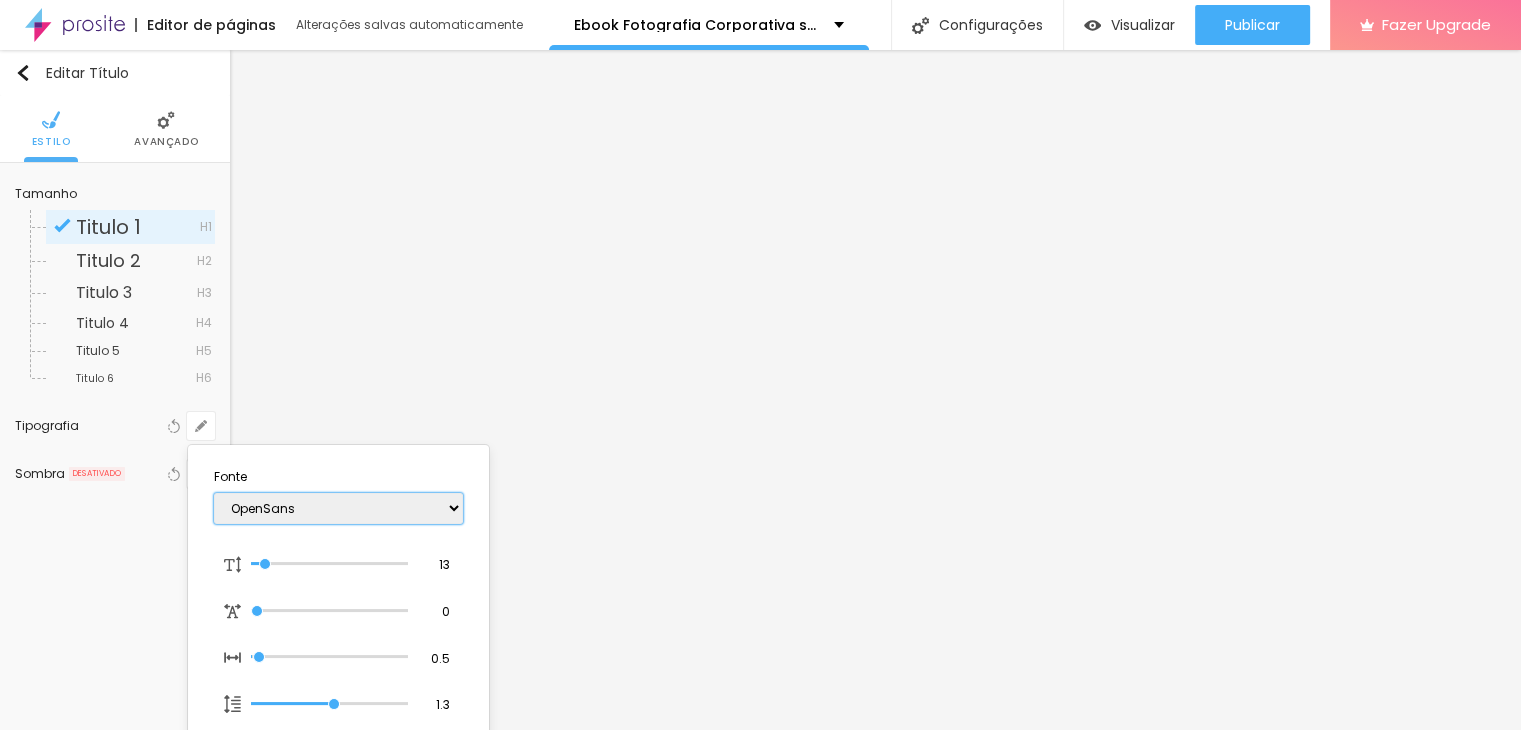 click on "AbrilFatface-Regular Actor-Regular Alegreya AlegreyaBlack Alice Allan-Bold Allan-Regular Amaranth AmaticaSC AmaticSC Amita-Bold Amita-Regular Anaheim AnonymousPro-Bold AnonymousPro-Italic AnonymousPro-Regular Arapey Archivo-Bold Archivo-Italic Archivo-Regular ArefRuqaa Arsenal-Bold Arsenal-Italic Arsenal-Regular Arvo Assistant AssistantLight AveriaLibre AveriaLibreLight AveriaSansLibre-Bold AveriaSansLibre-Italic AveriaSansLibre-Regular Bangers-Regular Bentham-Regular Bevan-Regular BioRhyme BioRhymeExtraBold BioRhymeLight Bitter BreeSerif ButterflyKids-Regular ChangaOne-Italic ChangaOne-Regular Chewy-Regular Chivo CinzelDecorative-Black CinzelDecorative-Bold CinzelDecorative-Regular Comfortaa-Bold Comfortaa-Light Comfortaa-Regular ComingSoon Cookie-Regular Corben-Bold Corben-Regular Cormorant CormorantGeramond-Bold CormorantGeramond-Italic CormorantGeramond-Medium CormorantGeramond-Regular CormorantLight Cousine-Bold Cousine-Italic Cousine-Regular Creepster-Regular CrimsonText CrimsonTextBold Cuprum FjallaOne" at bounding box center (338, 508) 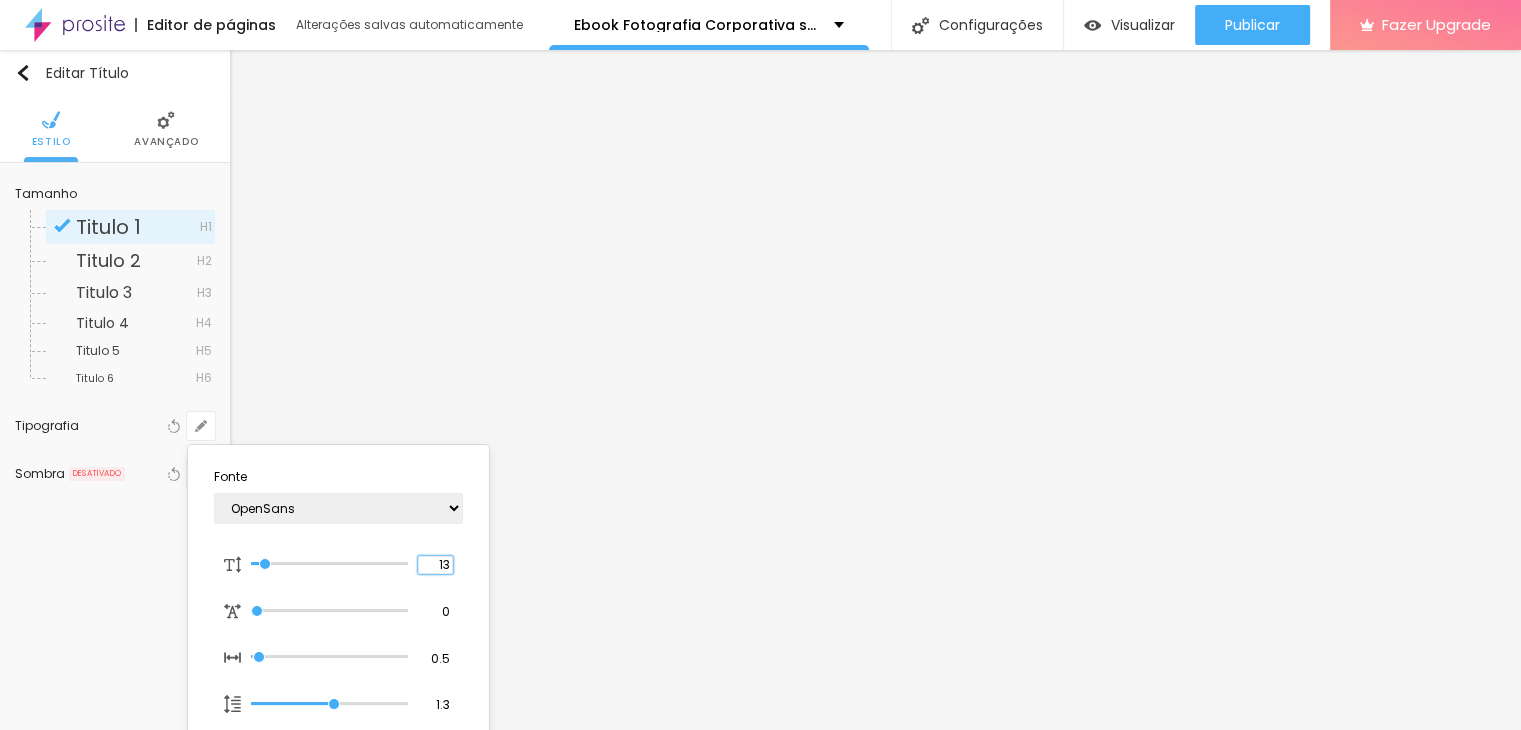 type on "1" 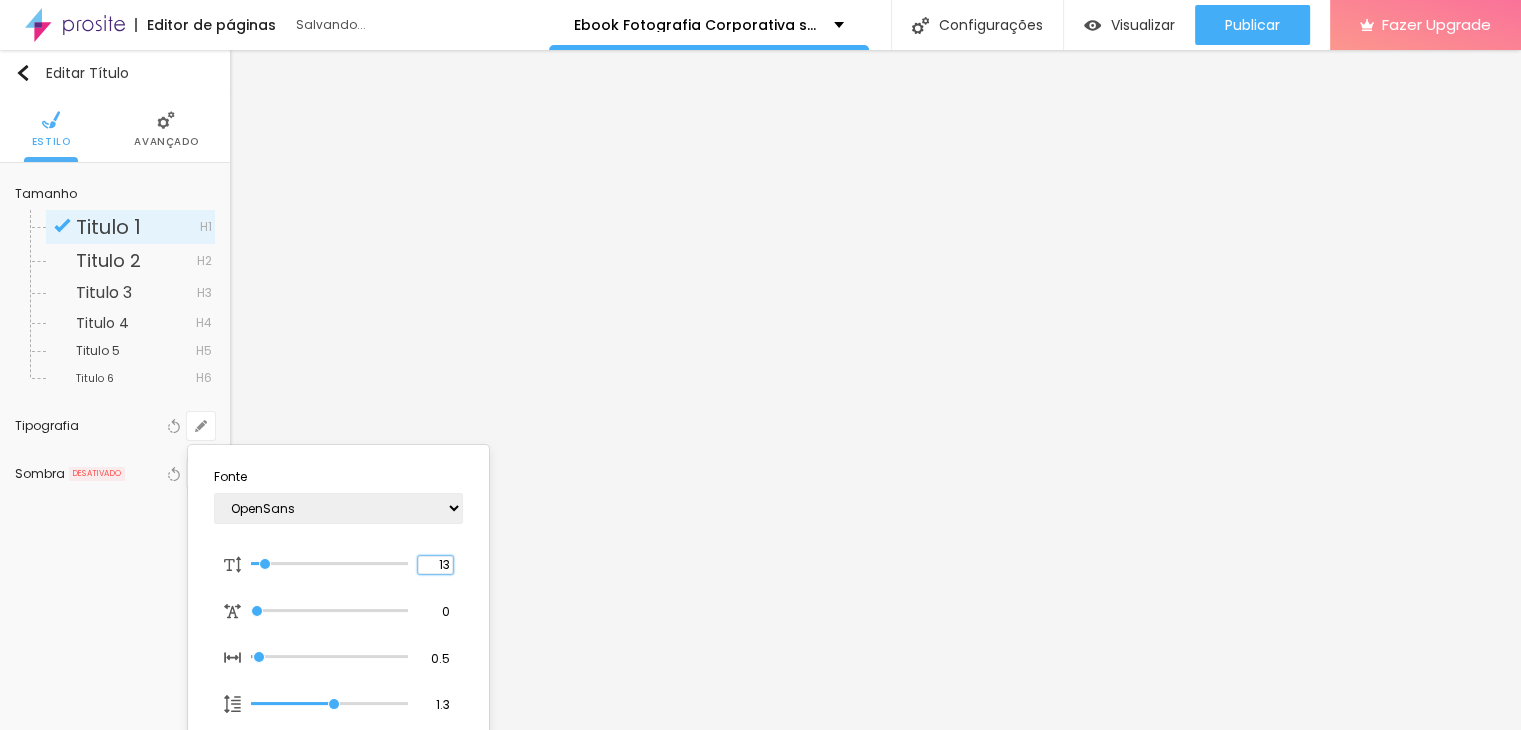 drag, startPoint x: 467, startPoint y: 565, endPoint x: 484, endPoint y: 565, distance: 17 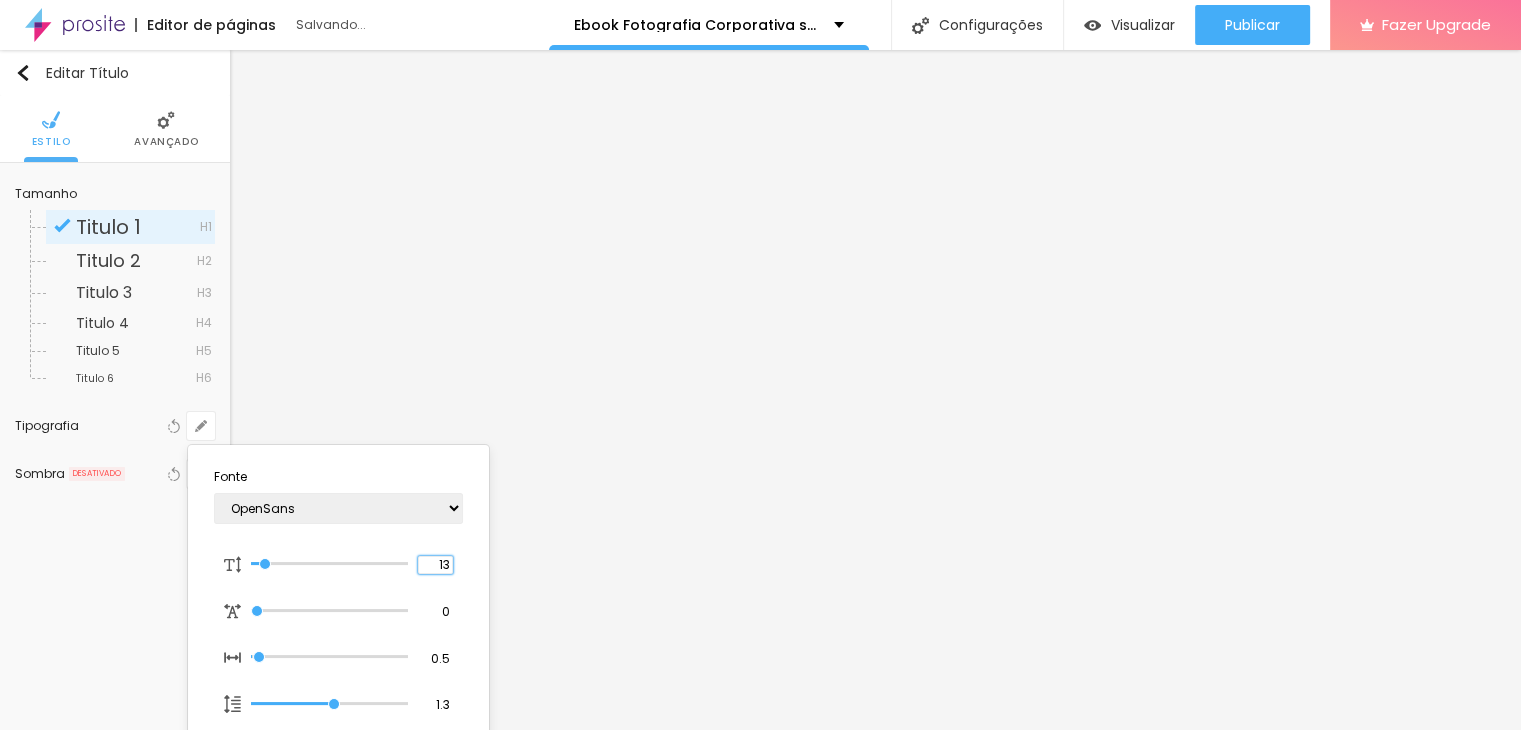 click on "Fonte AbrilFatface-Regular Actor-Regular Alegreya AlegreyaBlack Alice Allan-Bold Allan-Regular Amaranth AmaticaSC AmaticSC Amita-Bold Amita-Regular Anaheim AnonymousPro-Bold AnonymousPro-Italic AnonymousPro-Regular Arapey Archivo-Bold Archivo-Italic Archivo-Regular ArefRuqaa Arsenal-Bold Arsenal-Italic Arsenal-Regular Arvo Assistant AssistantLight AveriaLibre AveriaLibreLight AveriaSansLibre-Bold AveriaSansLibre-Italic AveriaSansLibre-Regular Bangers-Regular Bentham-Regular Bevan-Regular BioRhyme BioRhymeExtraBold BioRhymeLight Bitter BreeSerif ButterflyKids-Regular ChangaOne-Italic ChangaOne-Regular Chewy-Regular Chivo CinzelDecorative-Black CinzelDecorative-Bold CinzelDecorative-Regular Comfortaa-Bold Comfortaa-Light Comfortaa-Regular ComingSoon Cookie-Regular Corben-Bold Corben-Regular Cormorant CormorantGeramond-Bold CormorantGeramond-Italic CormorantGeramond-Medium CormorantGeramond-Regular CormorantLight Cousine-Bold Cousine-Italic Cousine-Regular Creepster-Regular CrimsonText CrimsonTextBold Cuprum 13" at bounding box center [338, 637] 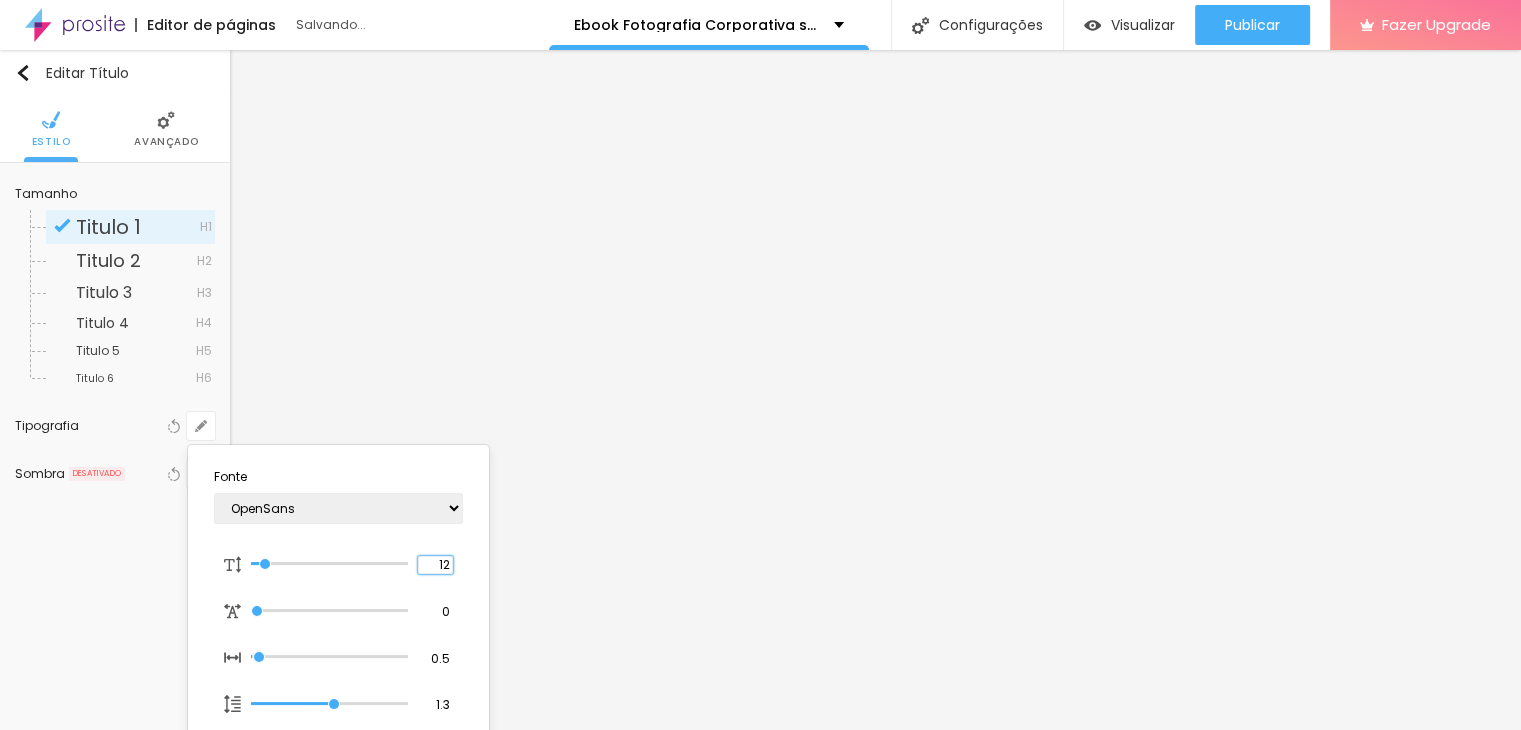 type on "12" 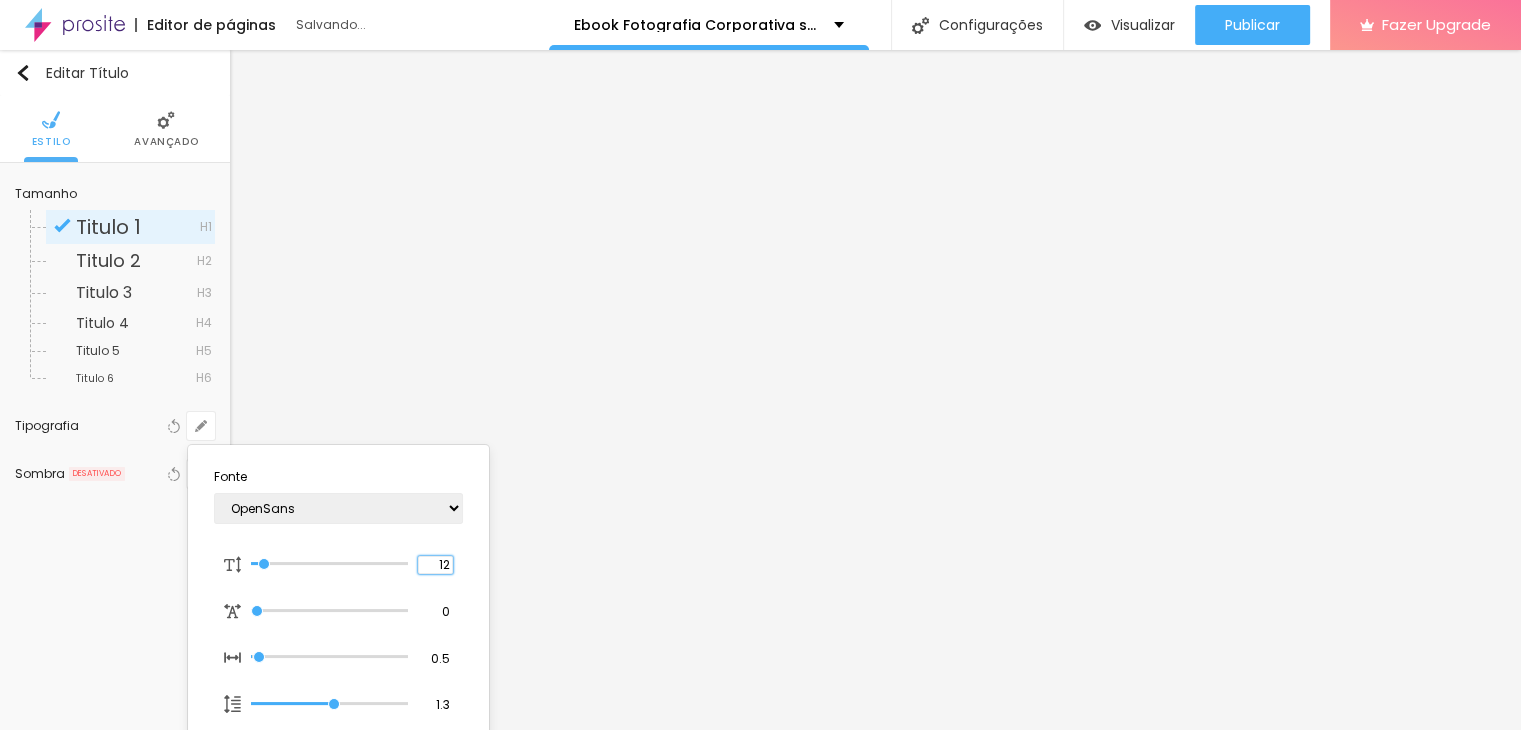 type on "12" 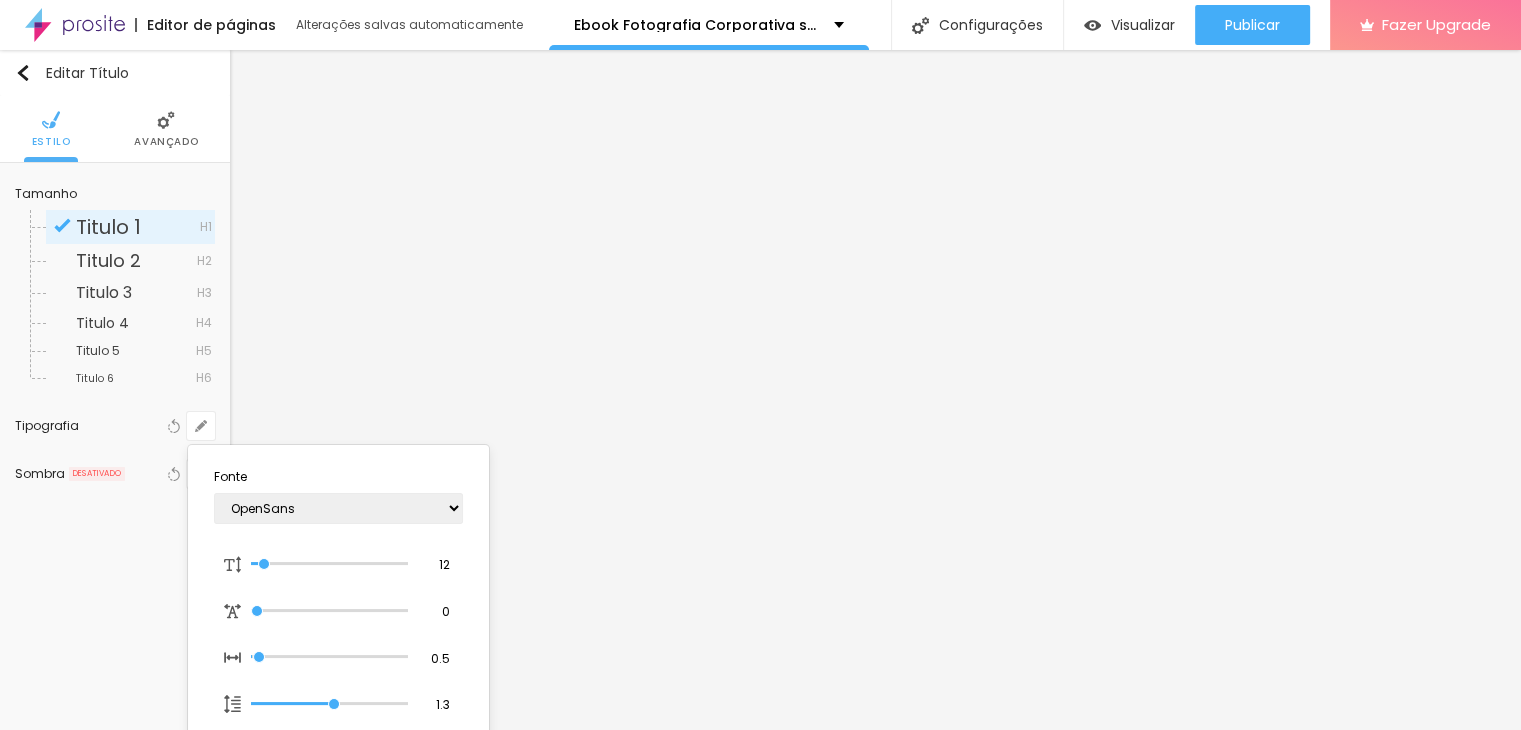 click at bounding box center [760, 365] 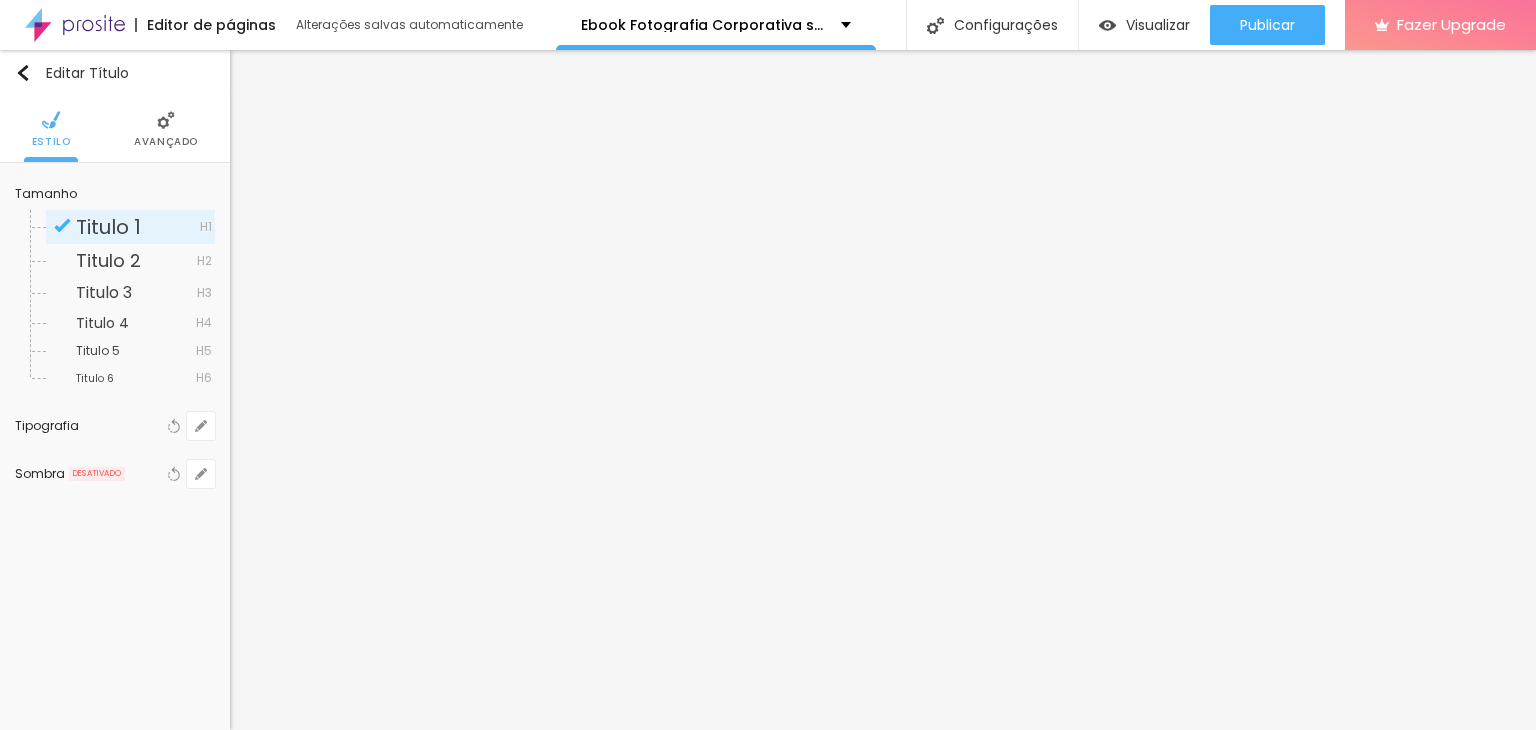 click on "Avançado" at bounding box center (166, 142) 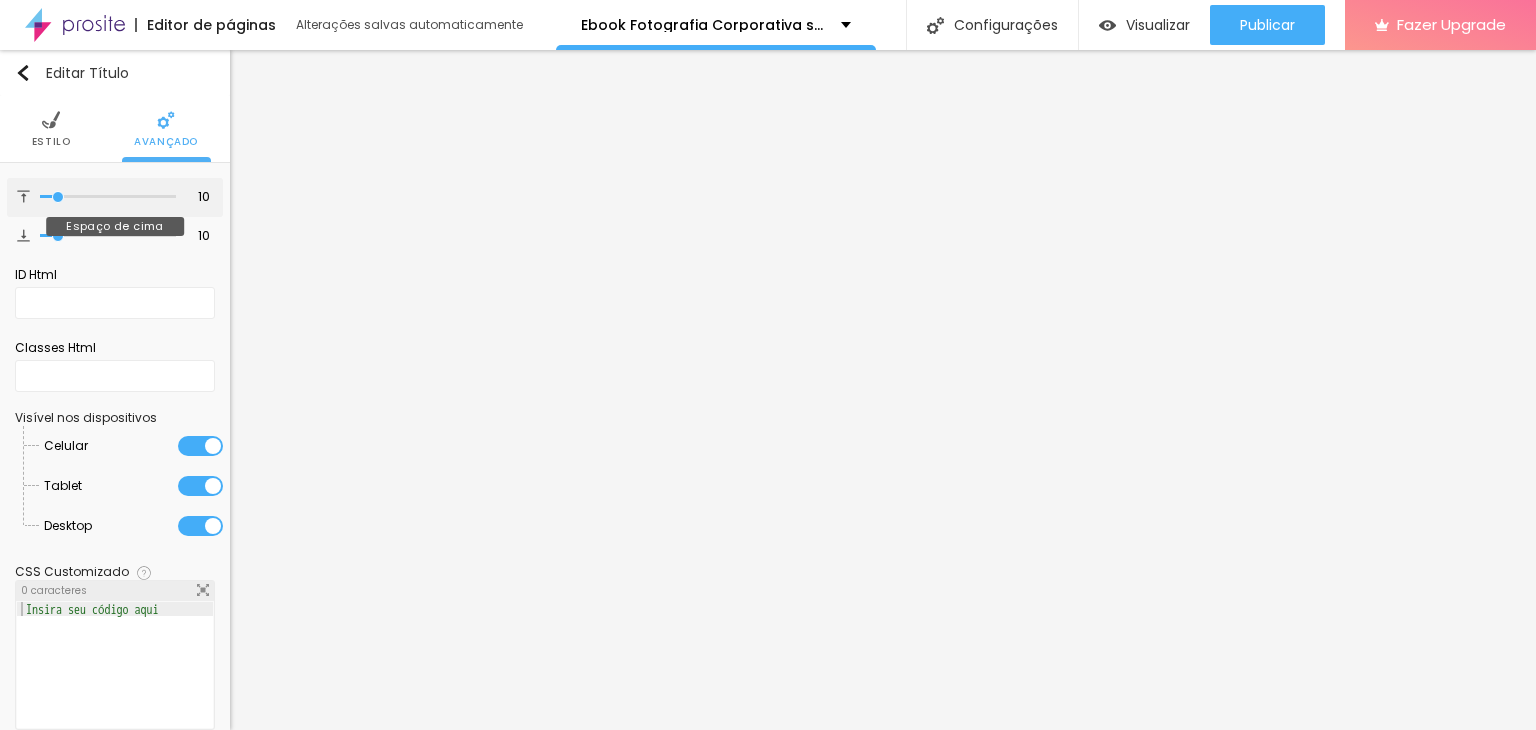 type on "8" 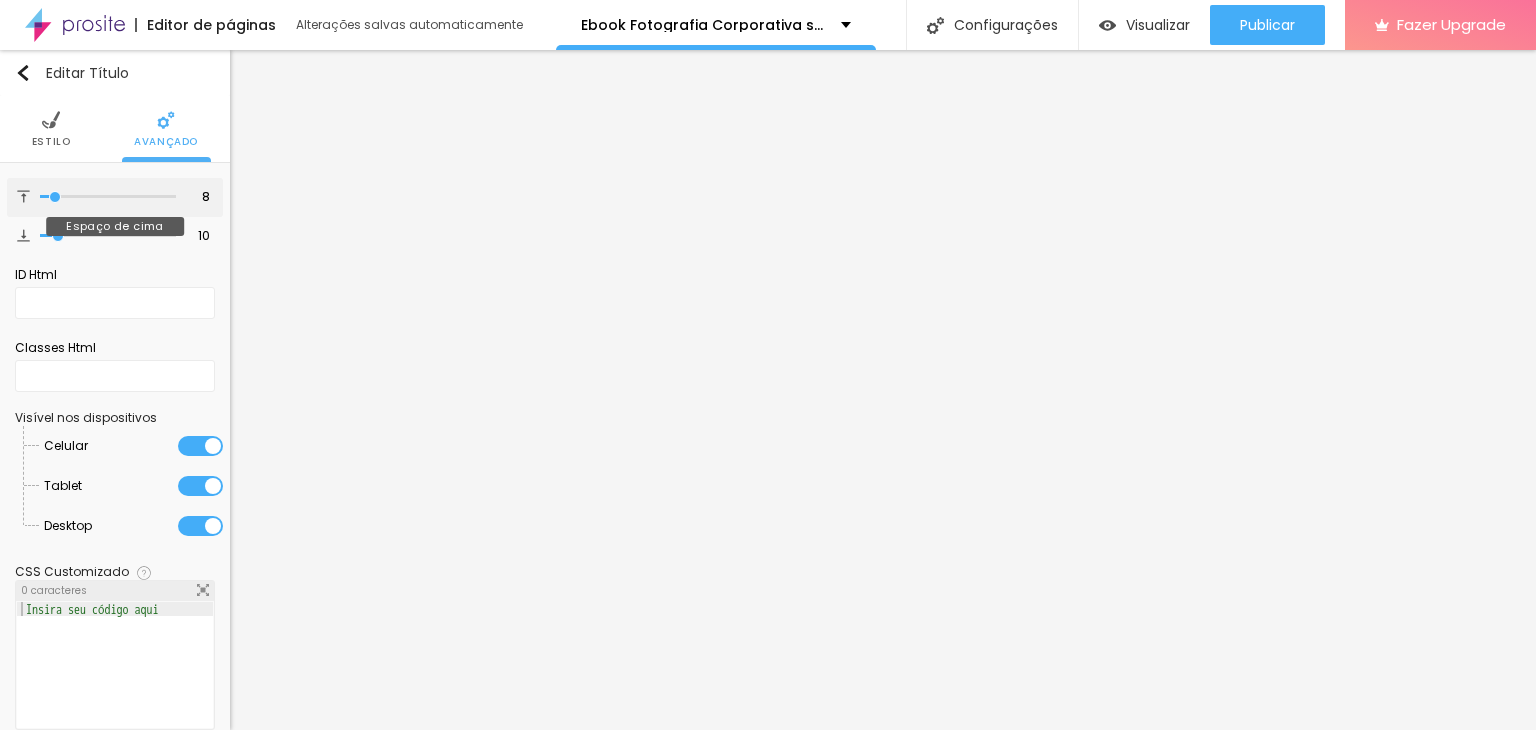 type on "0" 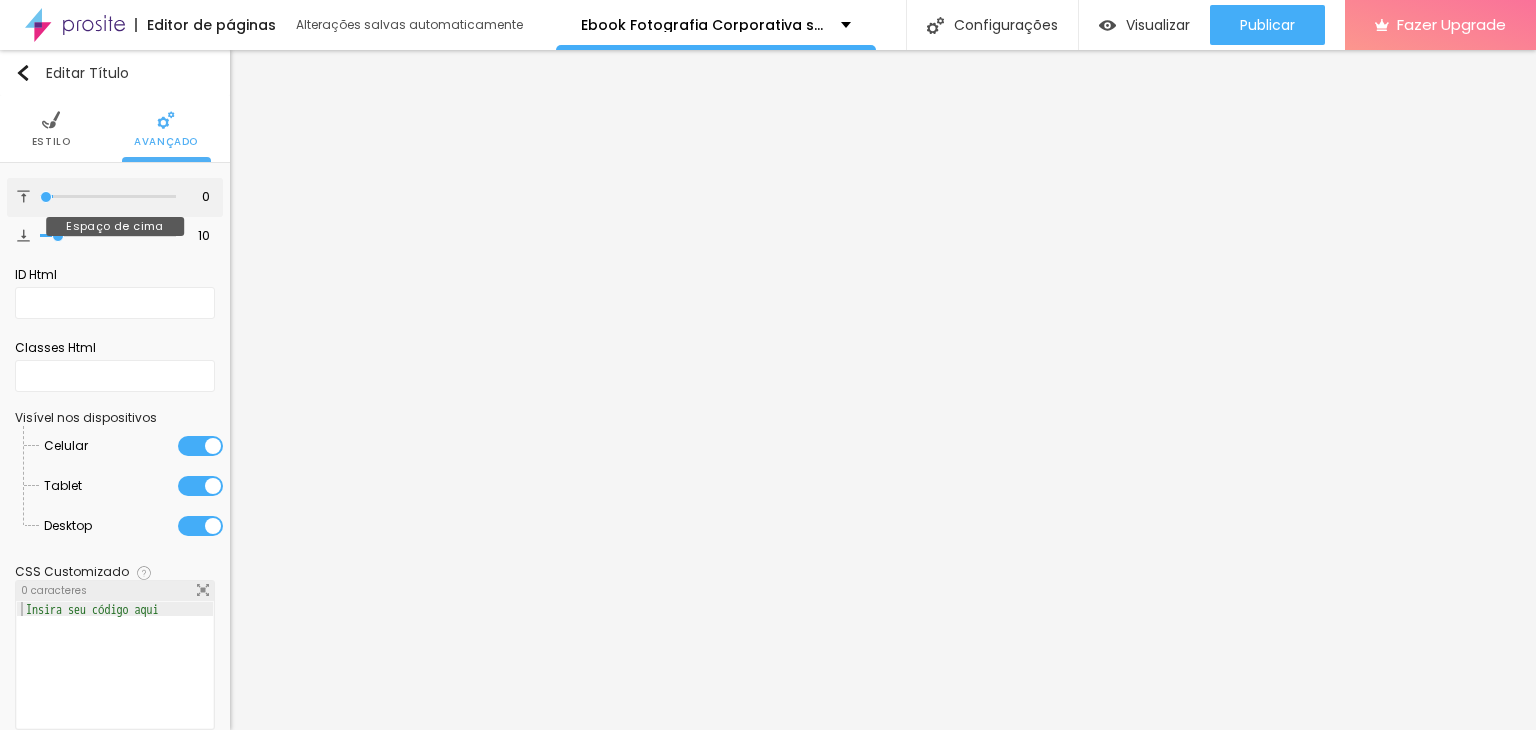 type on "0" 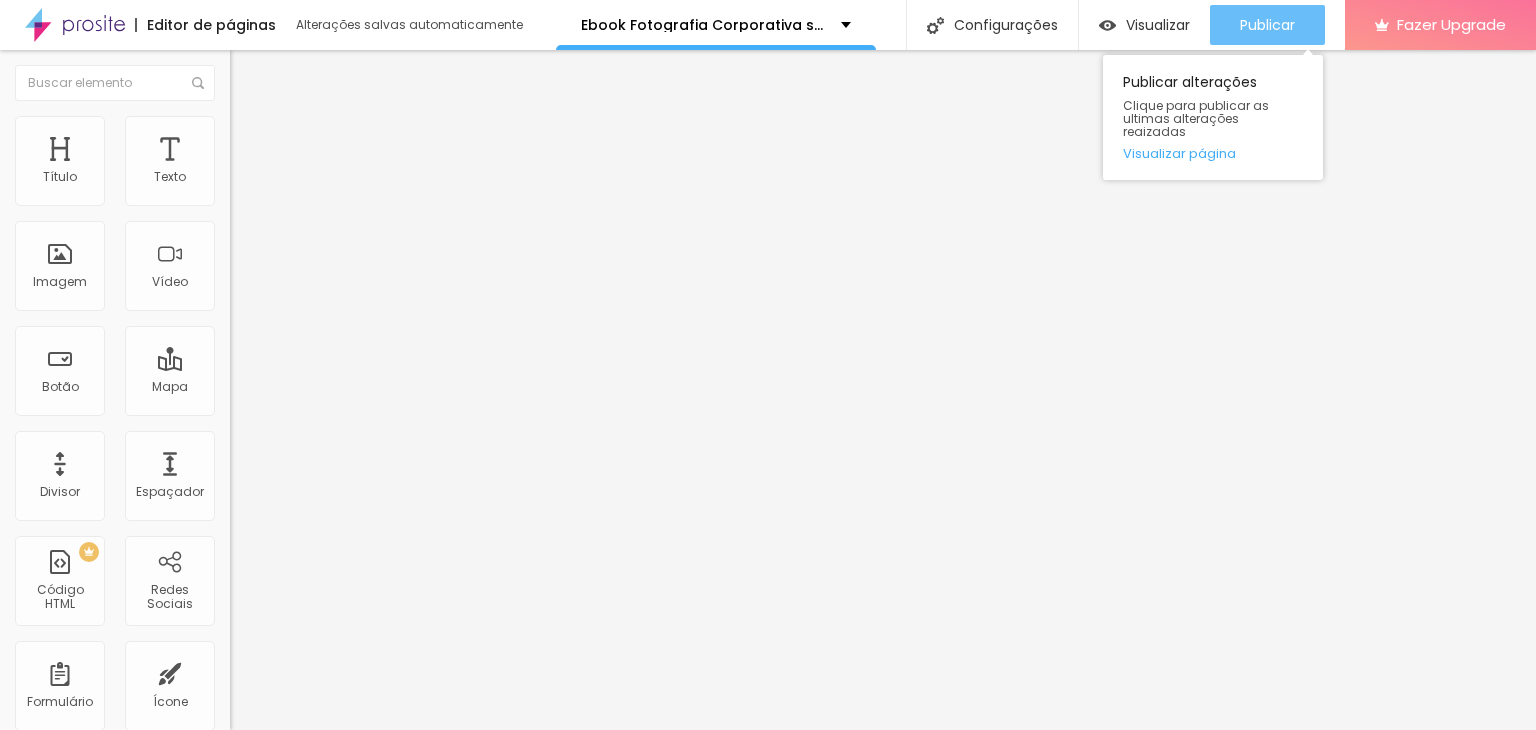 click on "Publicar" at bounding box center [1267, 25] 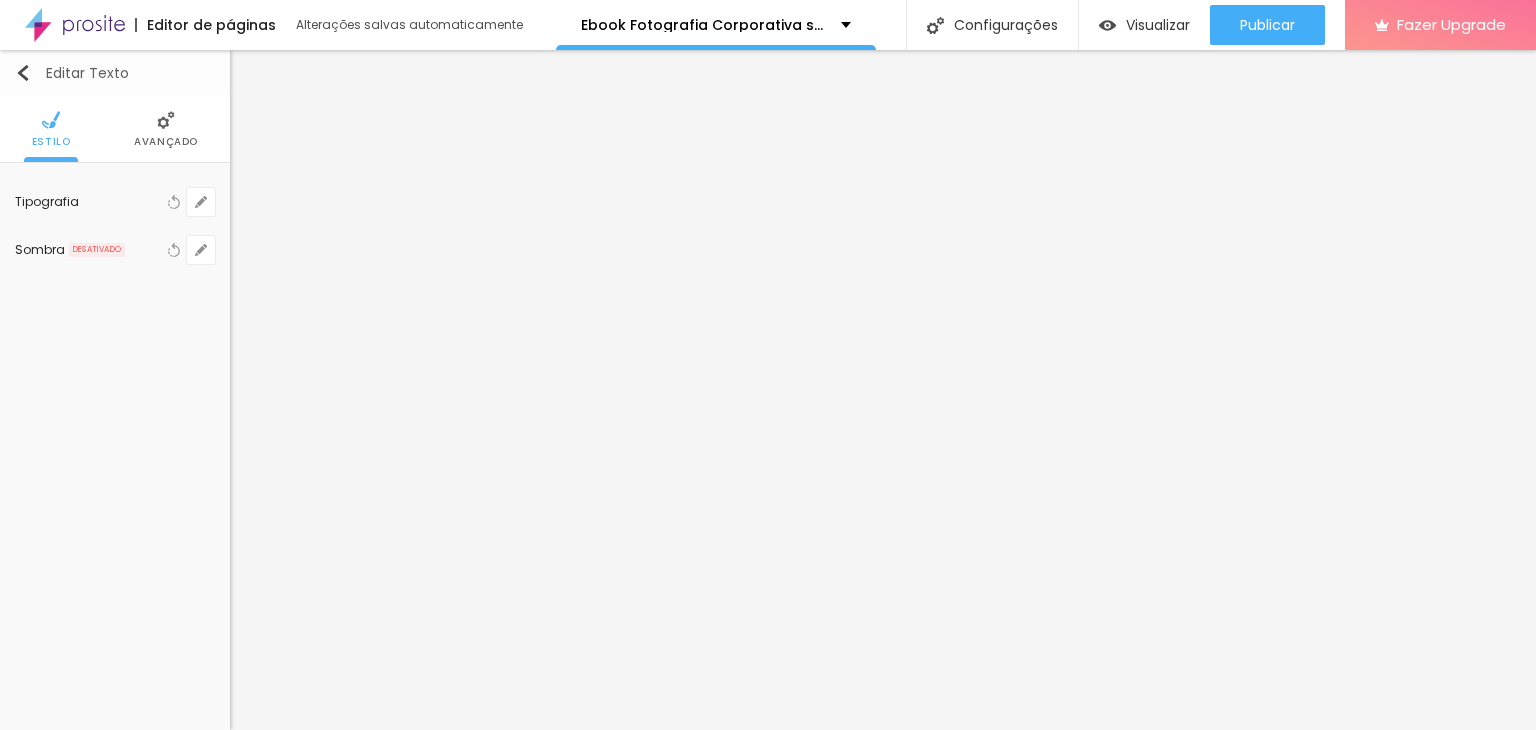 click at bounding box center (23, 73) 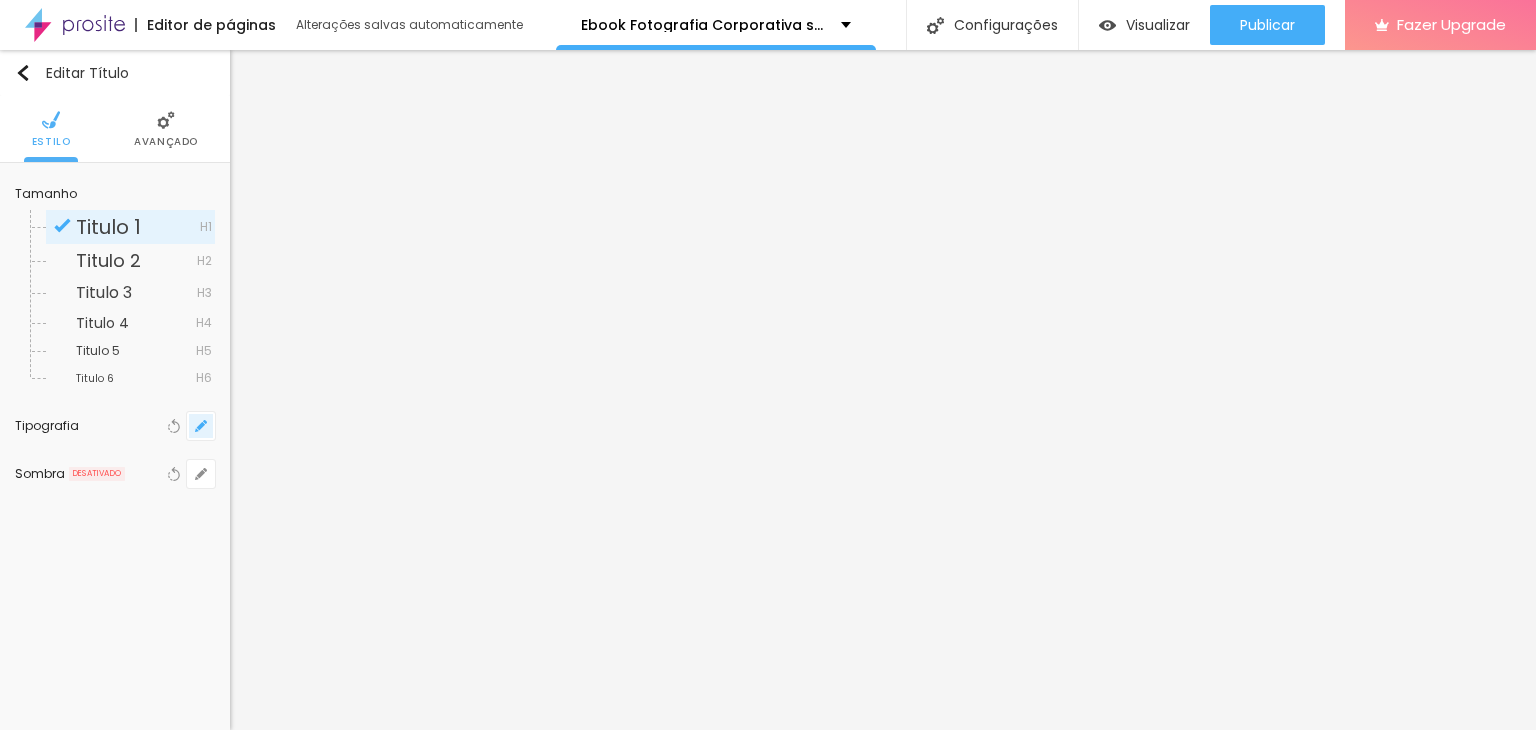 click at bounding box center (201, 426) 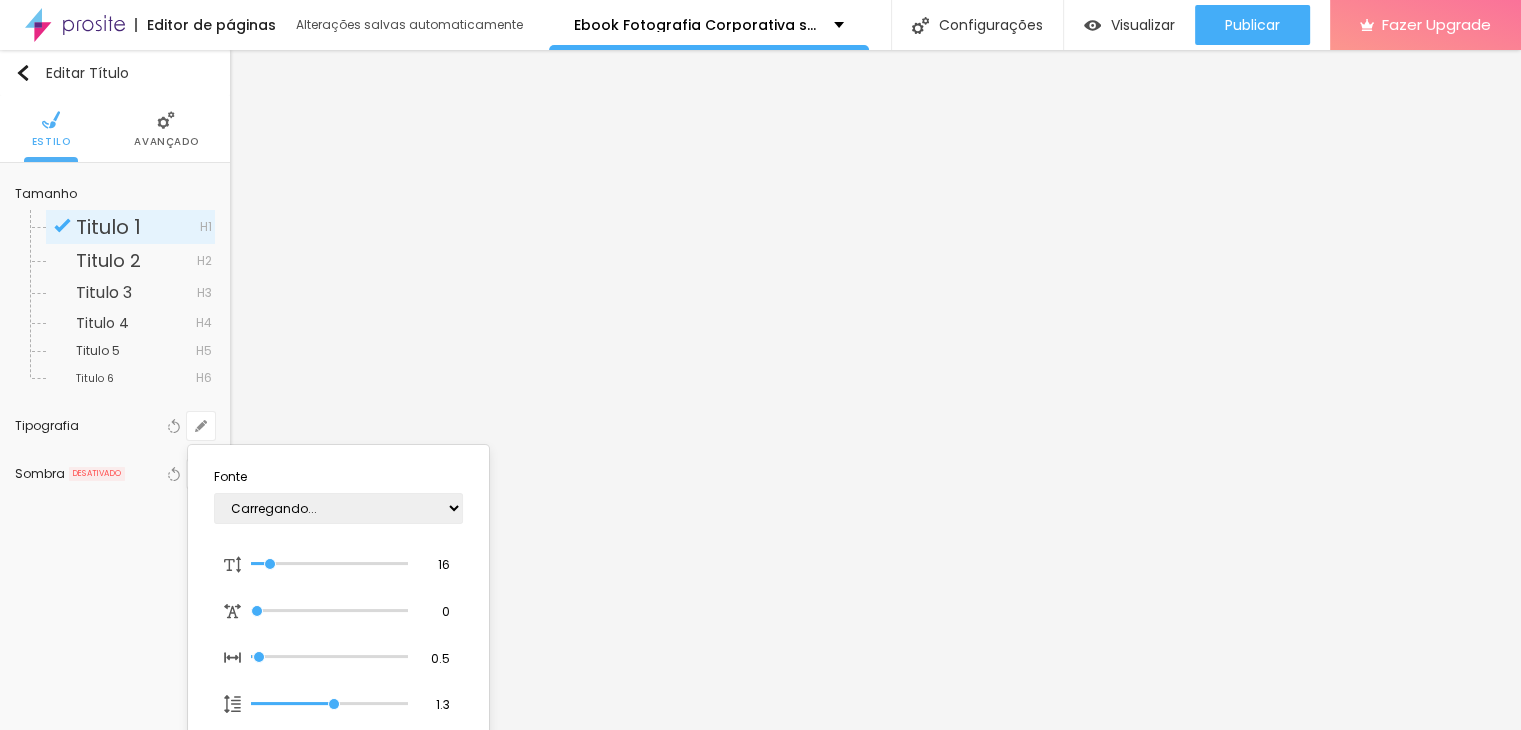 type on "1" 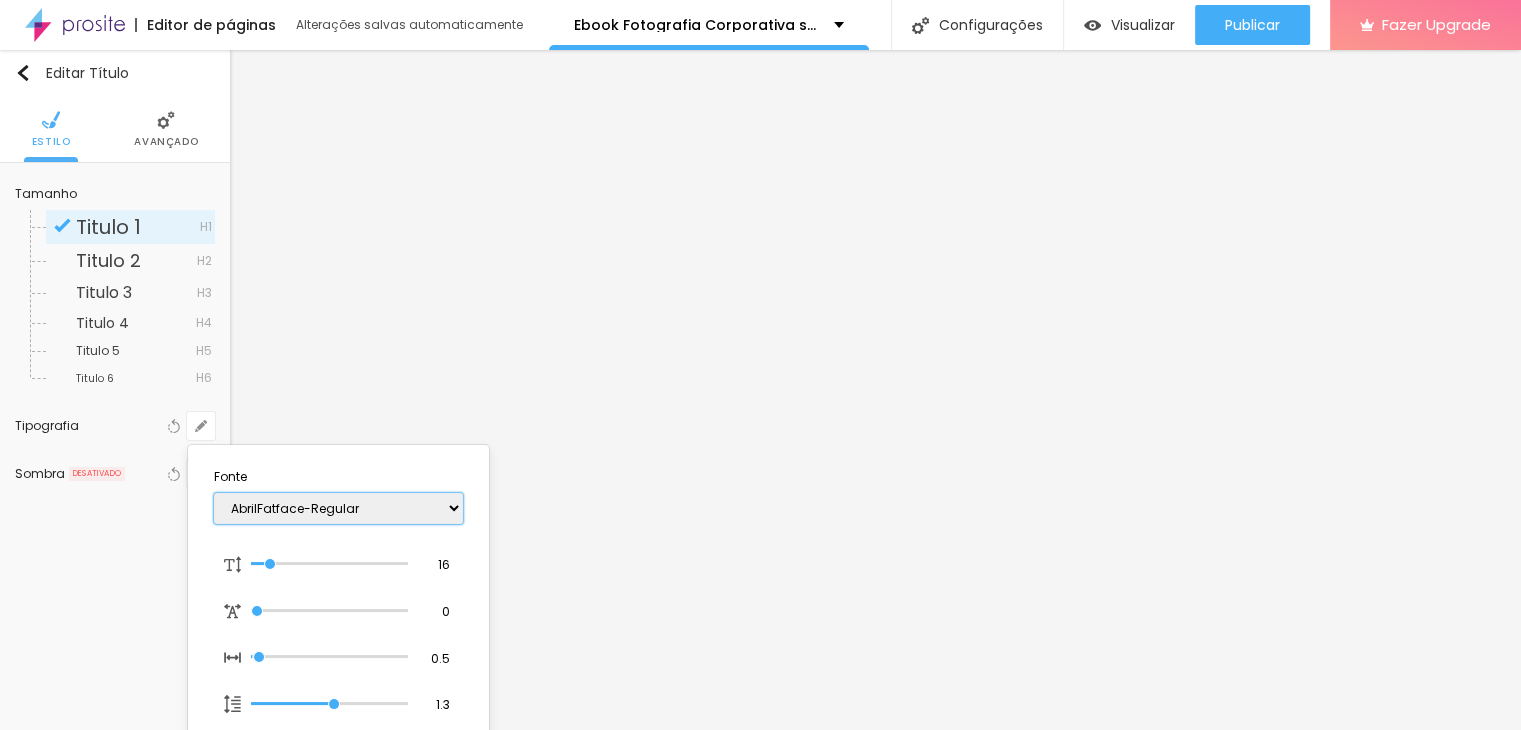 click on "AbrilFatface-Regular Actor-Regular Alegreya AlegreyaBlack Alice Allan-Bold Allan-Regular Amaranth AmaticaSC AmaticSC Amita-Bold Amita-Regular Anaheim AnonymousPro-Bold AnonymousPro-Italic AnonymousPro-Regular Arapey Archivo-Bold Archivo-Italic Archivo-Regular ArefRuqaa Arsenal-Bold Arsenal-Italic Arsenal-Regular Arvo Assistant AssistantLight AveriaLibre AveriaLibreLight AveriaSansLibre-Bold AveriaSansLibre-Italic AveriaSansLibre-Regular Bangers-Regular Bentham-Regular Bevan-Regular BioRhyme BioRhymeExtraBold BioRhymeLight Bitter BreeSerif ButterflyKids-Regular ChangaOne-Italic ChangaOne-Regular Chewy-Regular Chivo CinzelDecorative-Black CinzelDecorative-Bold CinzelDecorative-Regular Comfortaa-Bold Comfortaa-Light Comfortaa-Regular ComingSoon Cookie-Regular Corben-Bold Corben-Regular Cormorant CormorantGeramond-Bold CormorantGeramond-Italic CormorantGeramond-Medium CormorantGeramond-Regular CormorantLight Cousine-Bold Cousine-Italic Cousine-Regular Creepster-Regular CrimsonText CrimsonTextBold Cuprum FjallaOne" at bounding box center [338, 508] 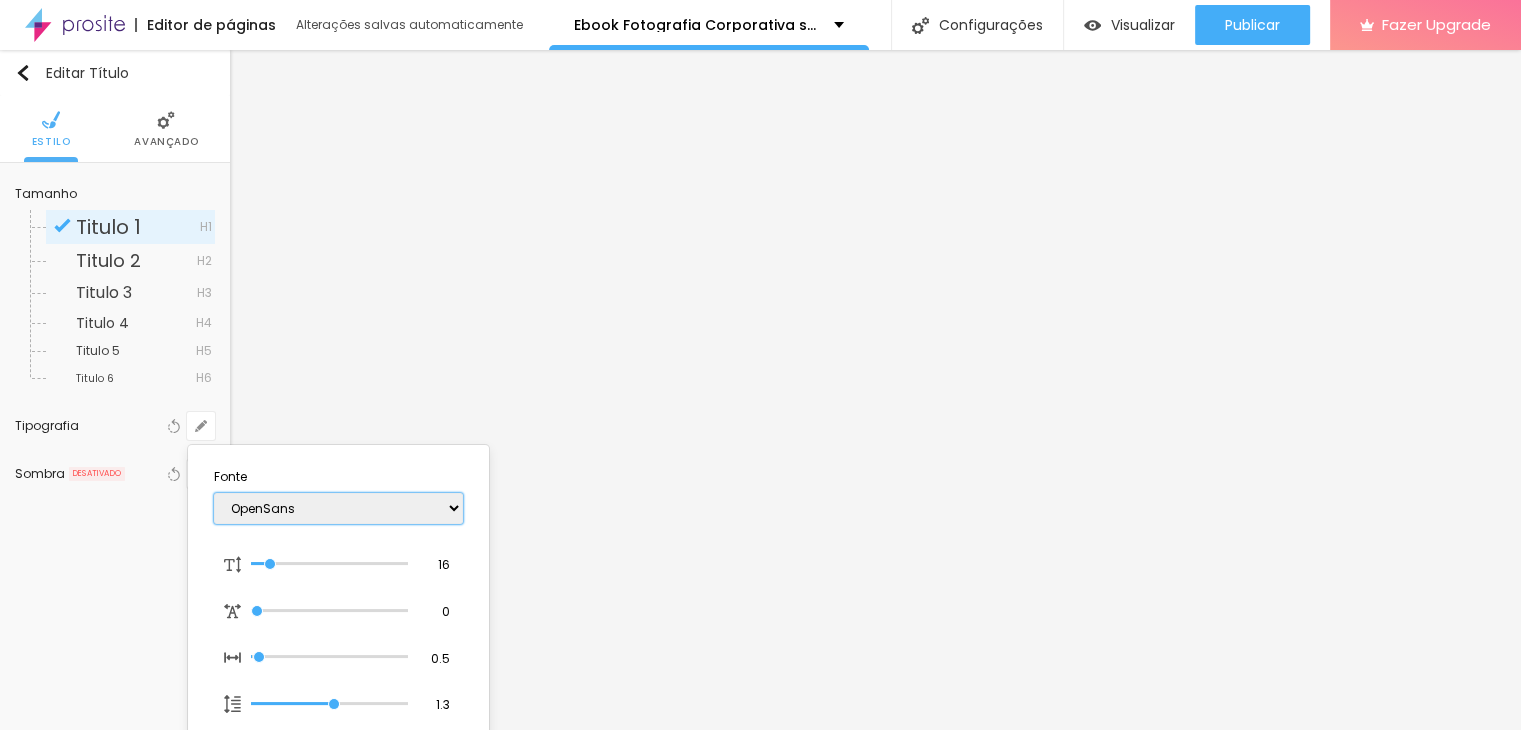 click on "AbrilFatface-Regular Actor-Regular Alegreya AlegreyaBlack Alice Allan-Bold Allan-Regular Amaranth AmaticaSC AmaticSC Amita-Bold Amita-Regular Anaheim AnonymousPro-Bold AnonymousPro-Italic AnonymousPro-Regular Arapey Archivo-Bold Archivo-Italic Archivo-Regular ArefRuqaa Arsenal-Bold Arsenal-Italic Arsenal-Regular Arvo Assistant AssistantLight AveriaLibre AveriaLibreLight AveriaSansLibre-Bold AveriaSansLibre-Italic AveriaSansLibre-Regular Bangers-Regular Bentham-Regular Bevan-Regular BioRhyme BioRhymeExtraBold BioRhymeLight Bitter BreeSerif ButterflyKids-Regular ChangaOne-Italic ChangaOne-Regular Chewy-Regular Chivo CinzelDecorative-Black CinzelDecorative-Bold CinzelDecorative-Regular Comfortaa-Bold Comfortaa-Light Comfortaa-Regular ComingSoon Cookie-Regular Corben-Bold Corben-Regular Cormorant CormorantGeramond-Bold CormorantGeramond-Italic CormorantGeramond-Medium CormorantGeramond-Regular CormorantLight Cousine-Bold Cousine-Italic Cousine-Regular Creepster-Regular CrimsonText CrimsonTextBold Cuprum FjallaOne" at bounding box center (338, 508) 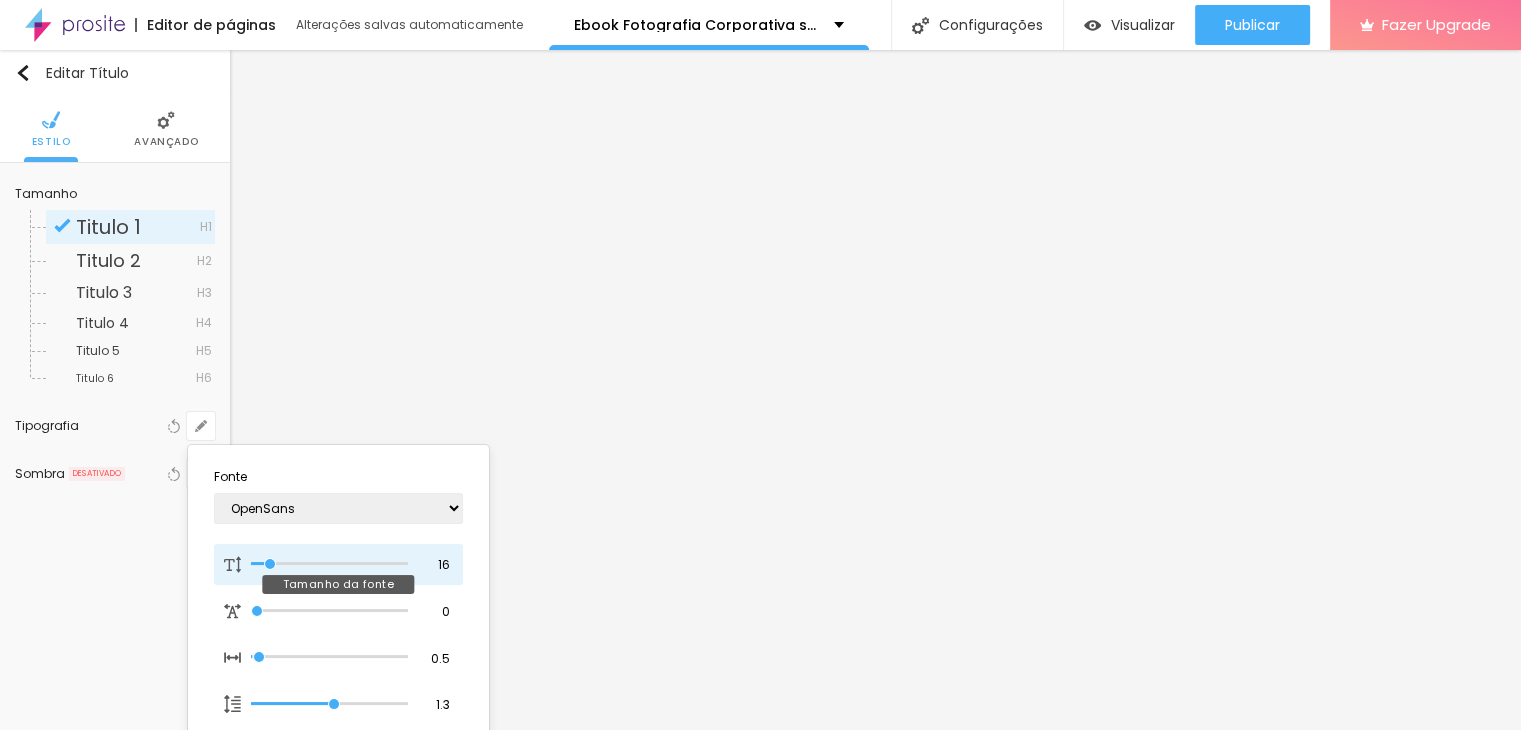 type on "19" 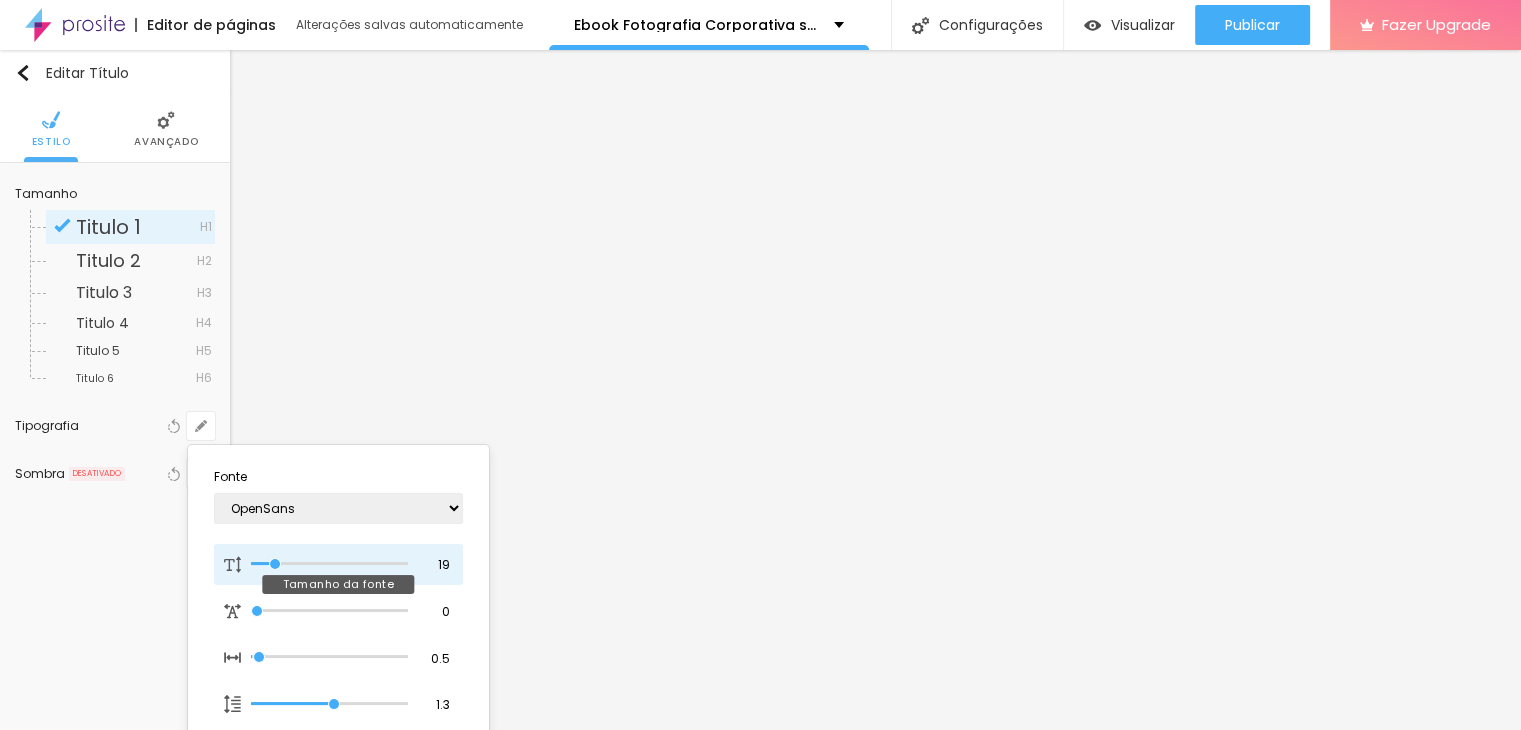 type on "20" 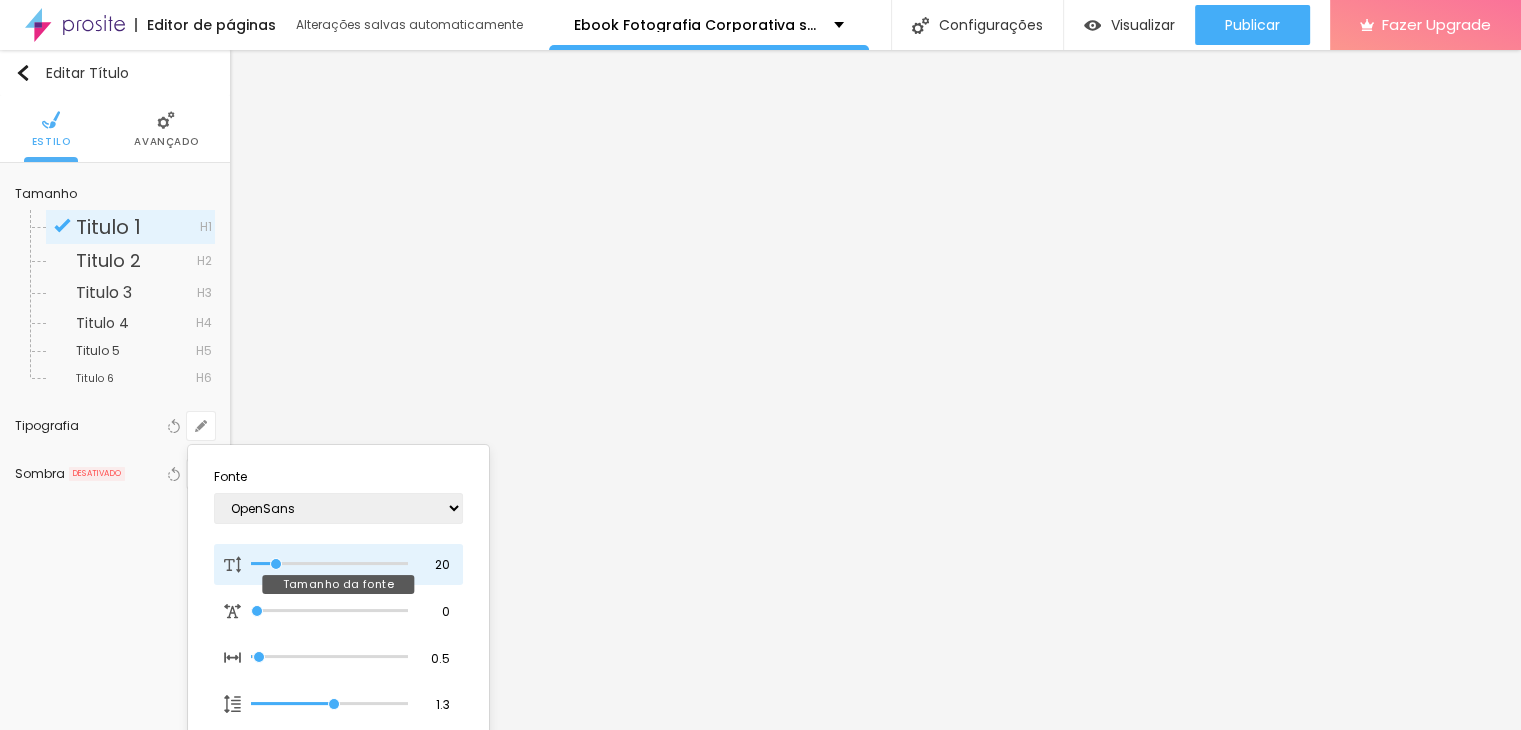 type on "1" 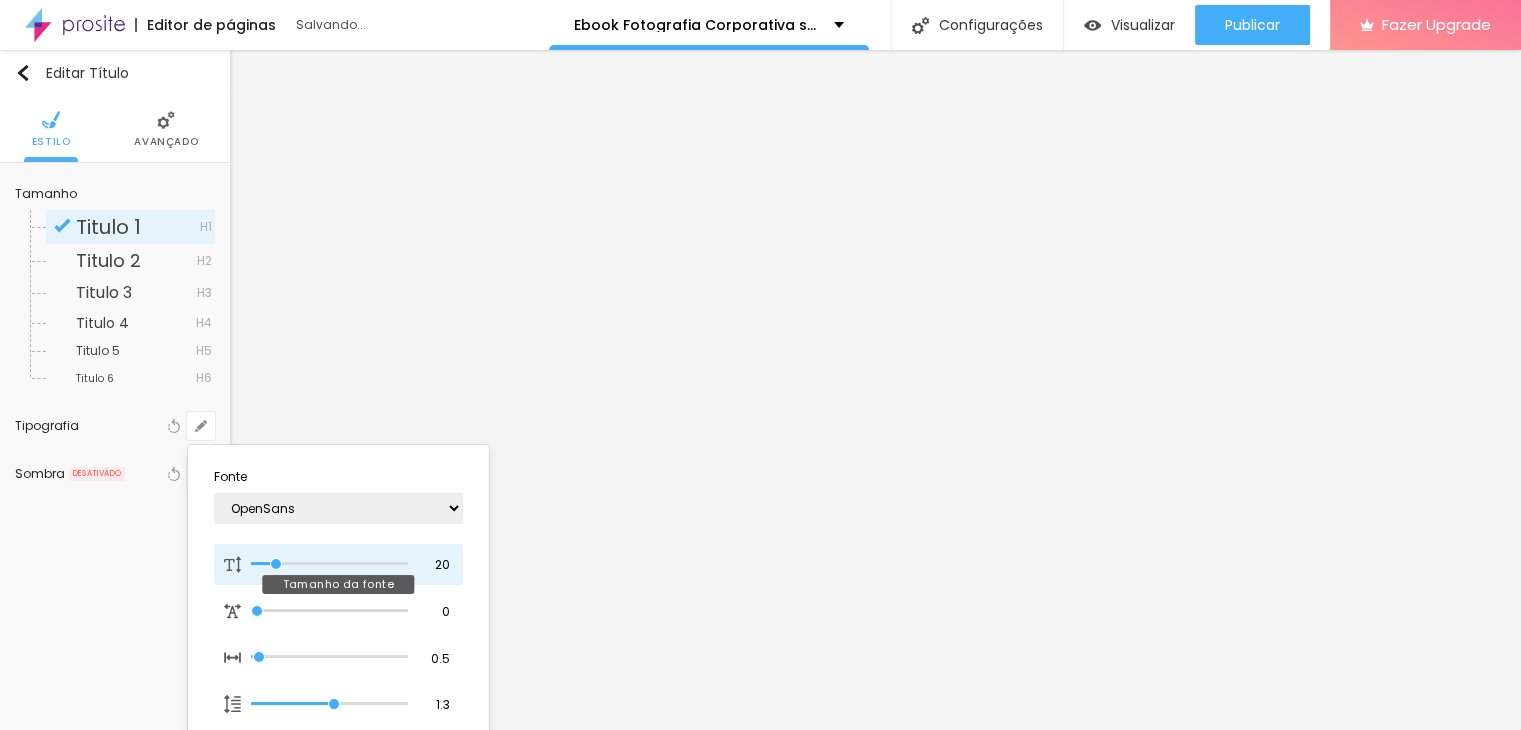 type on "21" 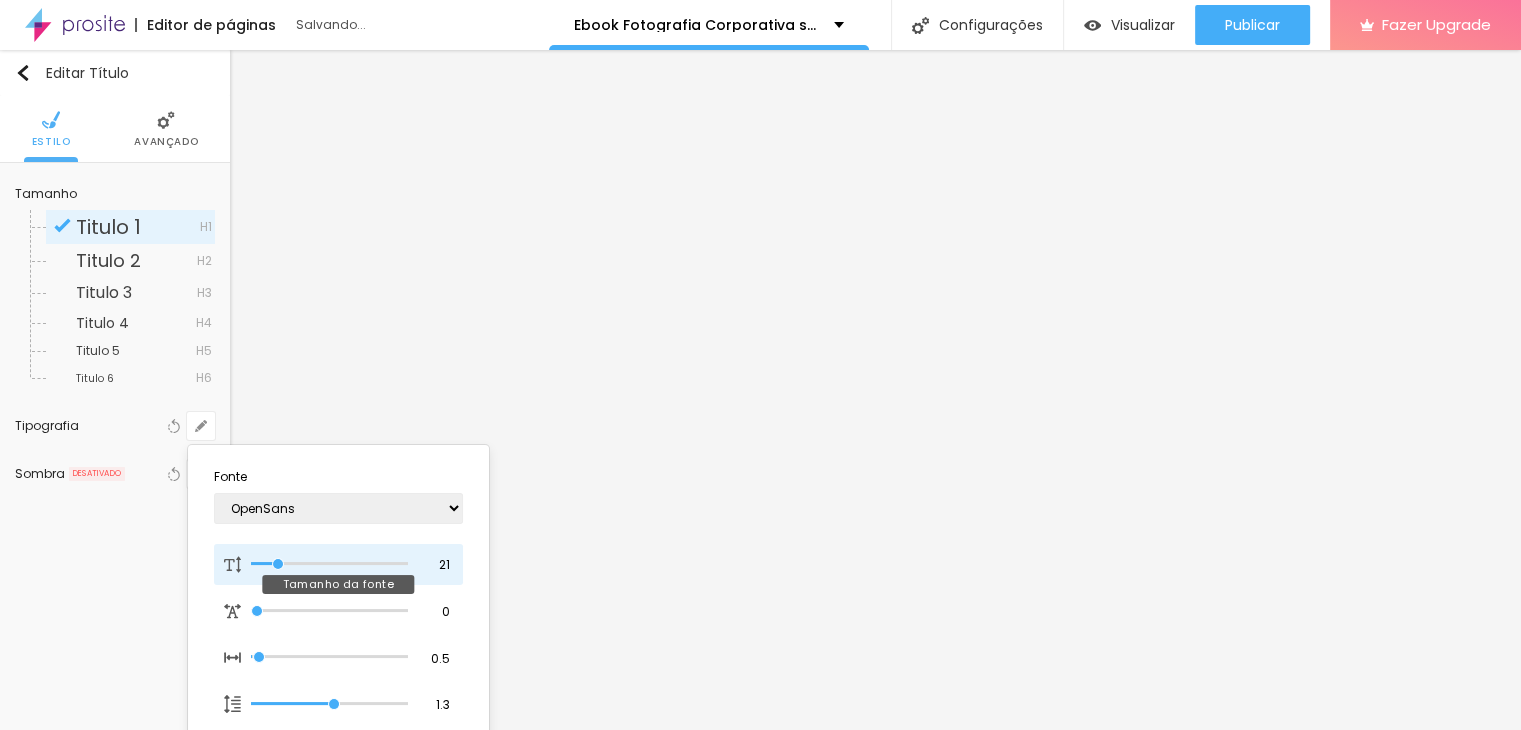 type on "22" 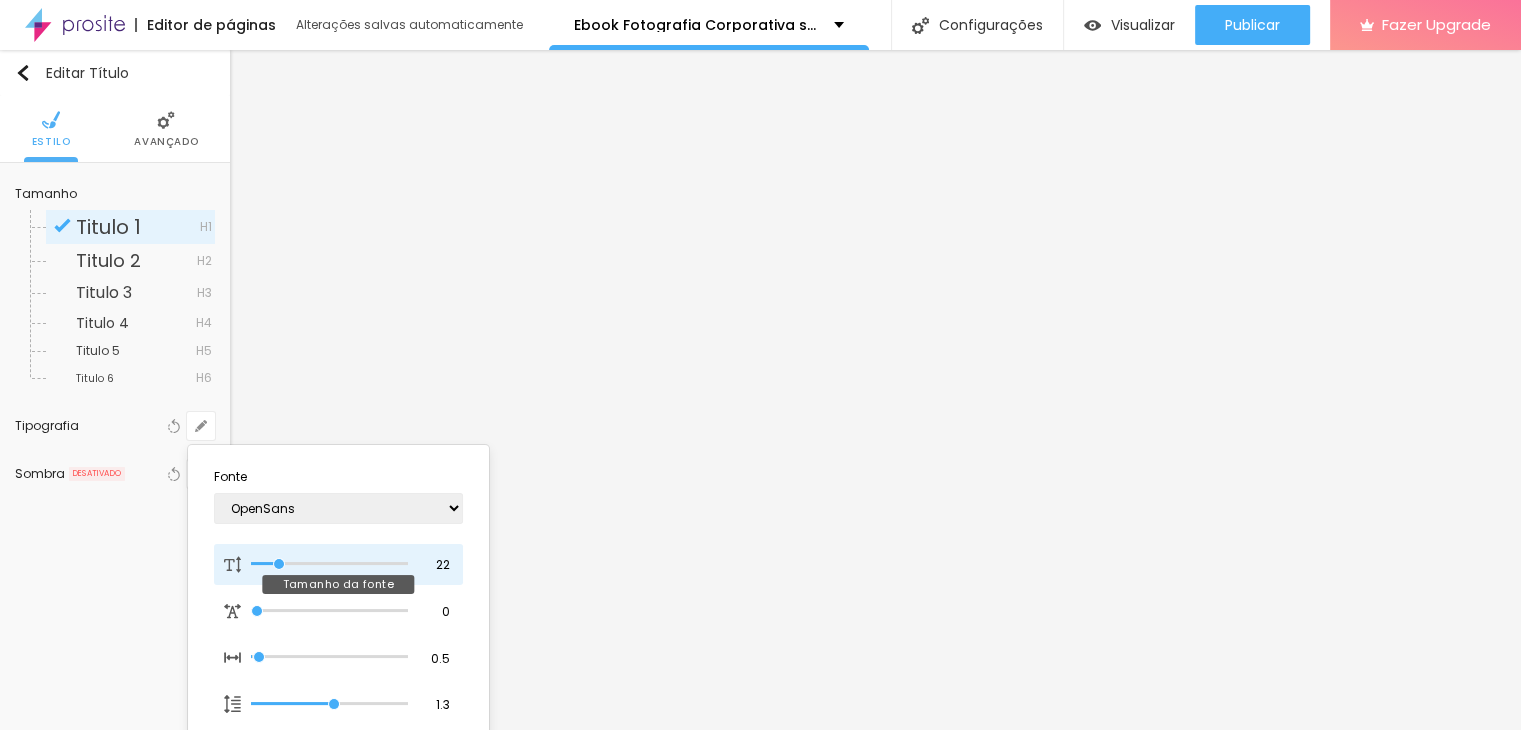 type on "21" 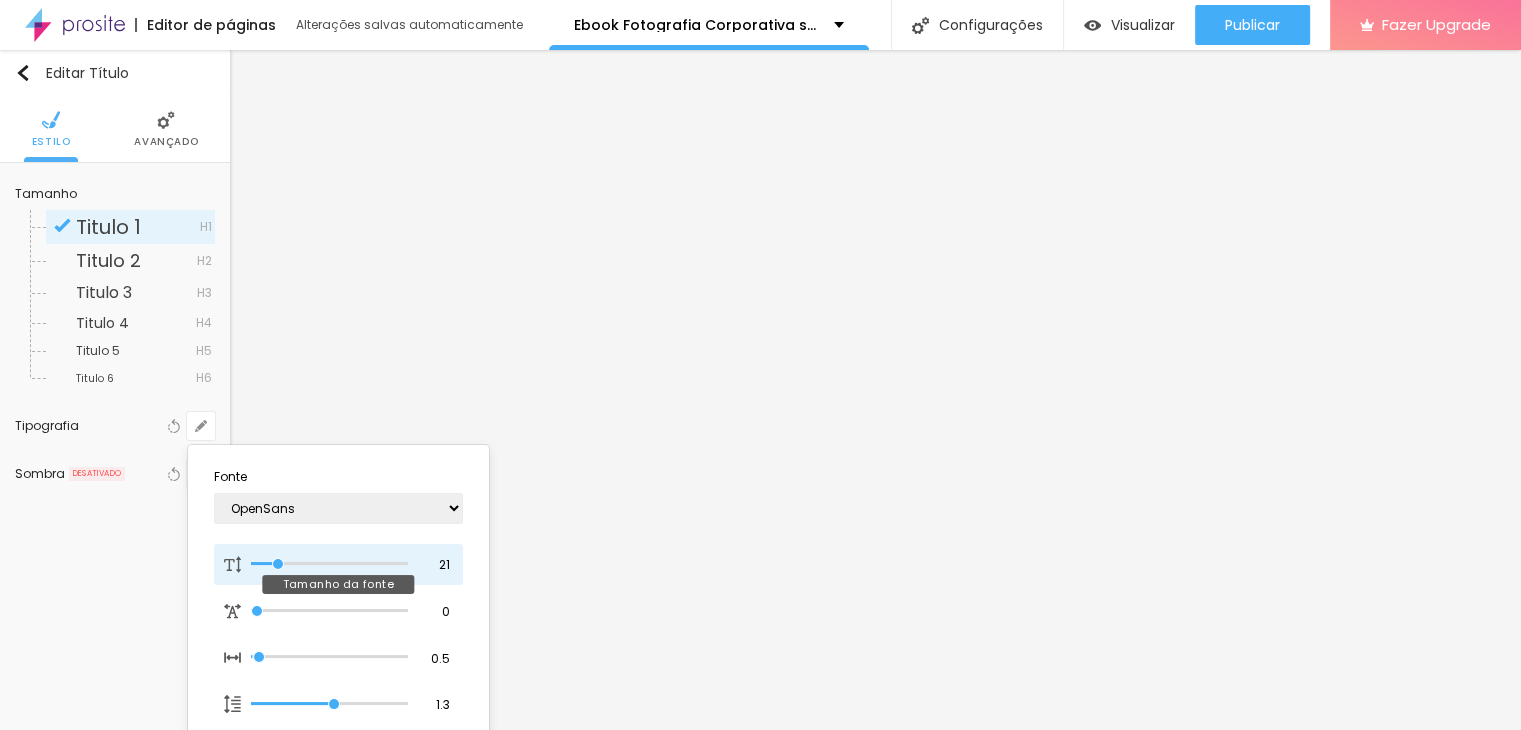 type on "21" 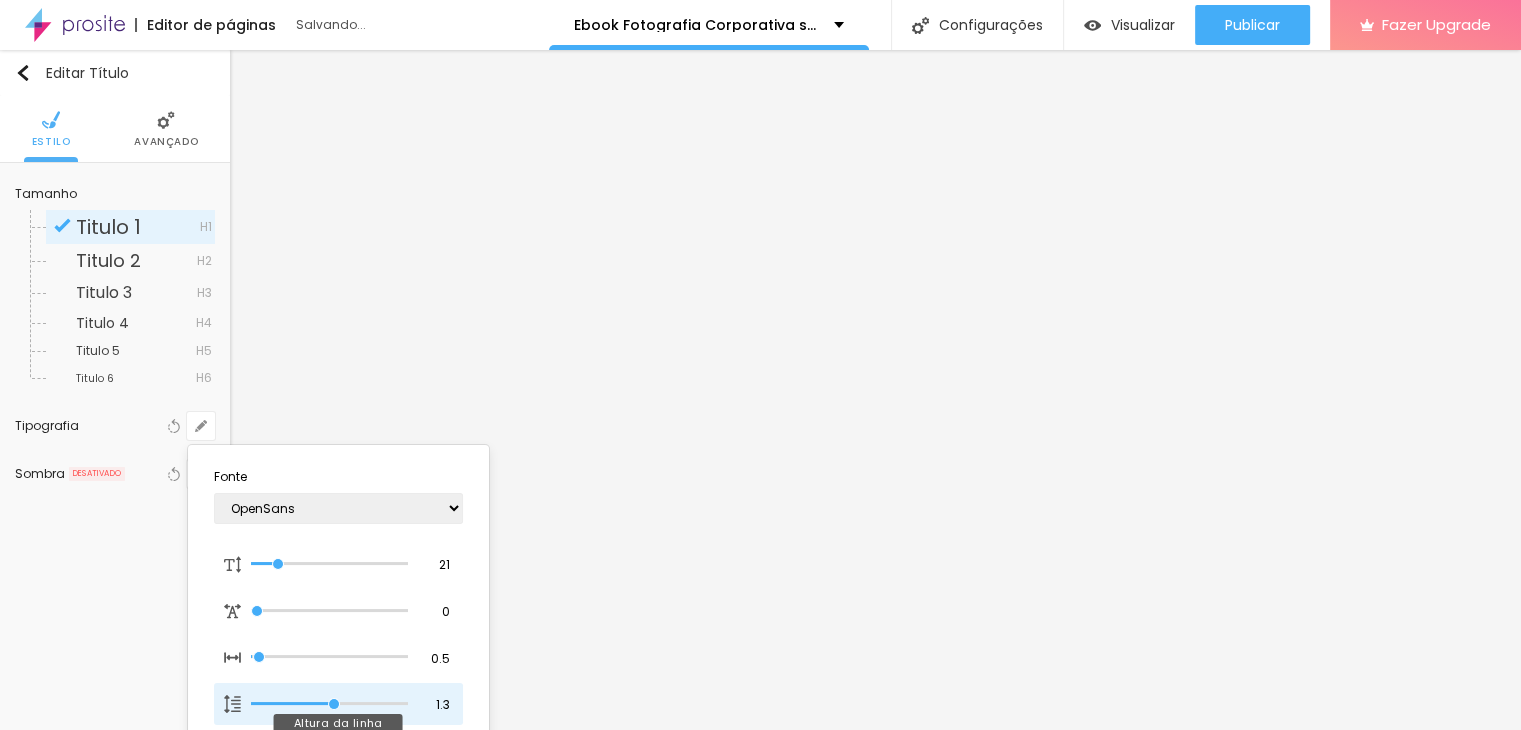 type on "1" 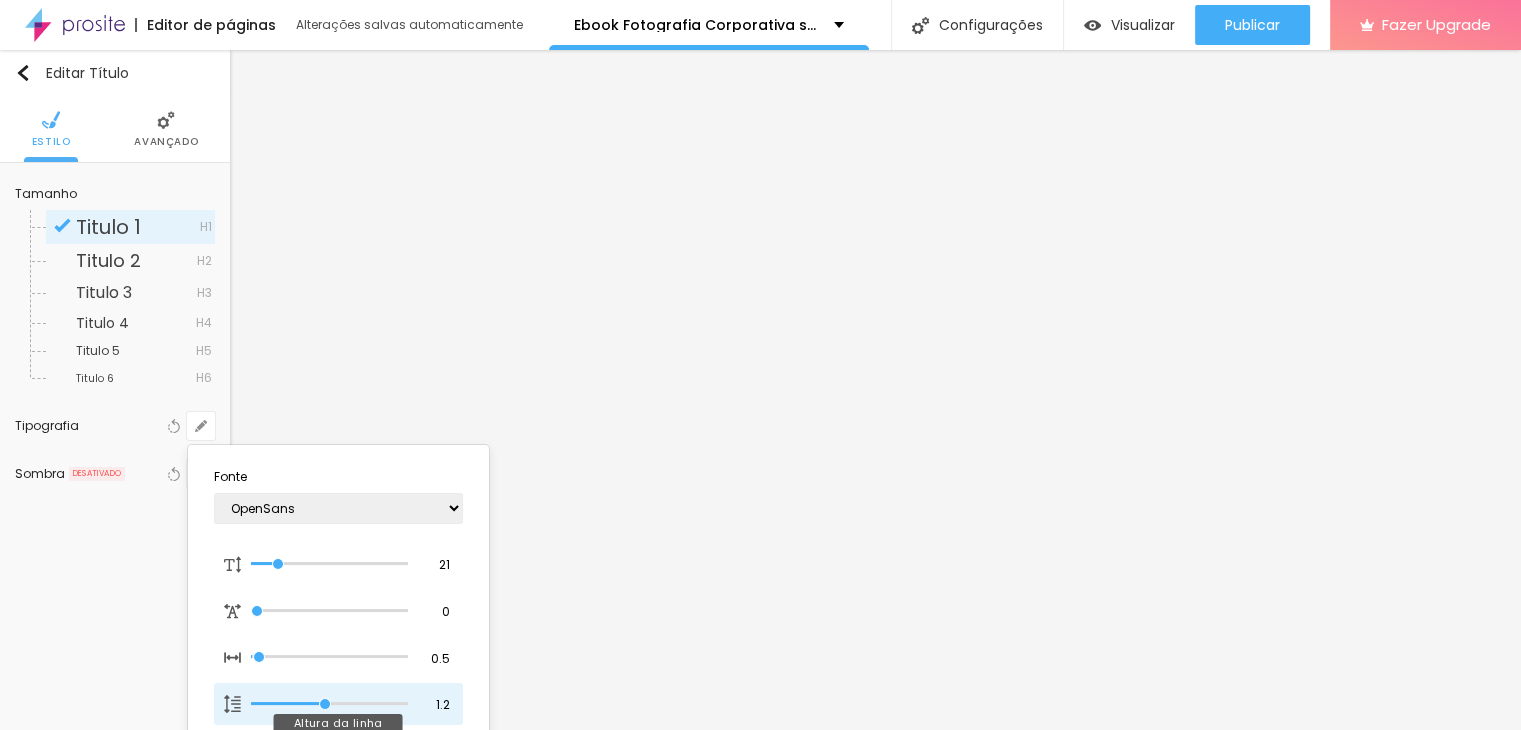 type on "1.2" 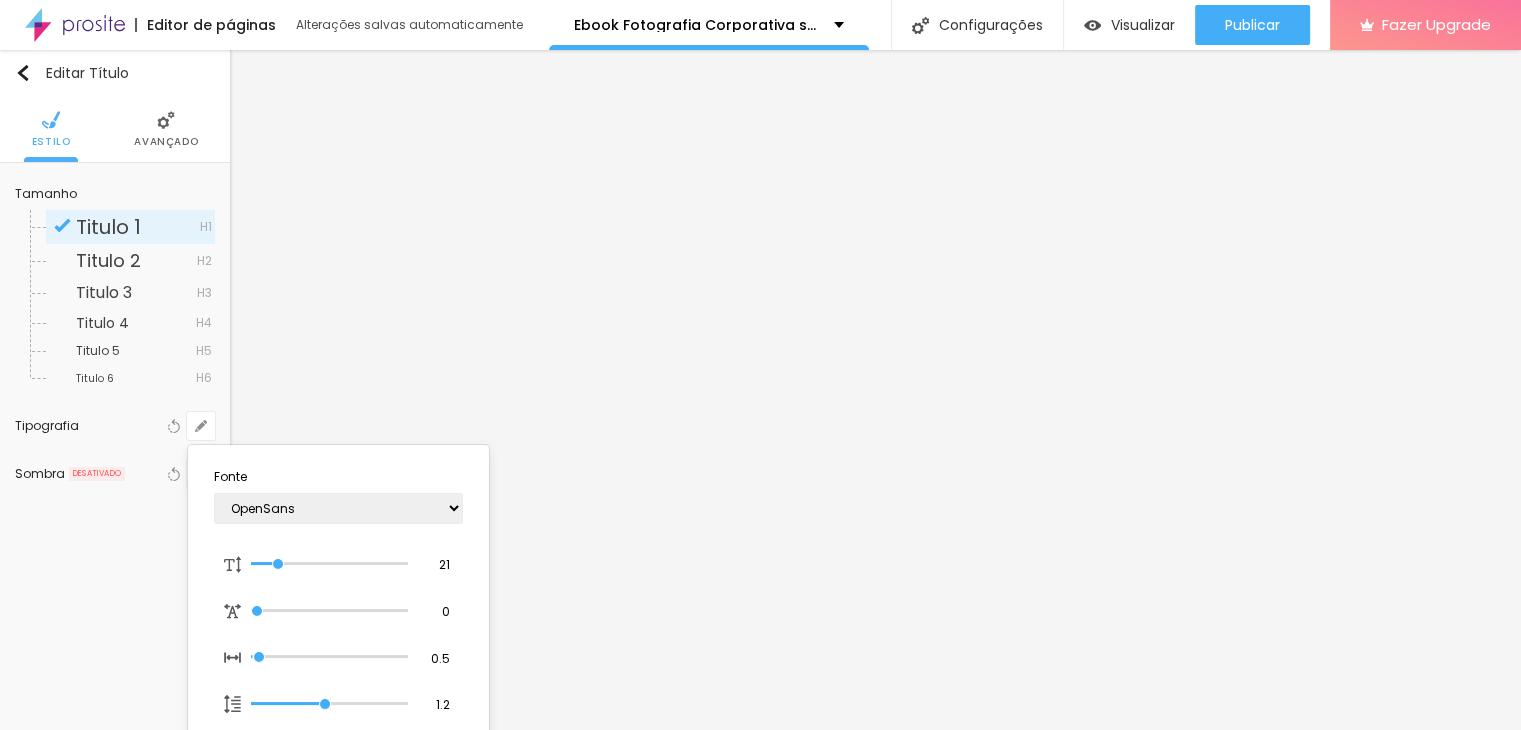 click at bounding box center [760, 365] 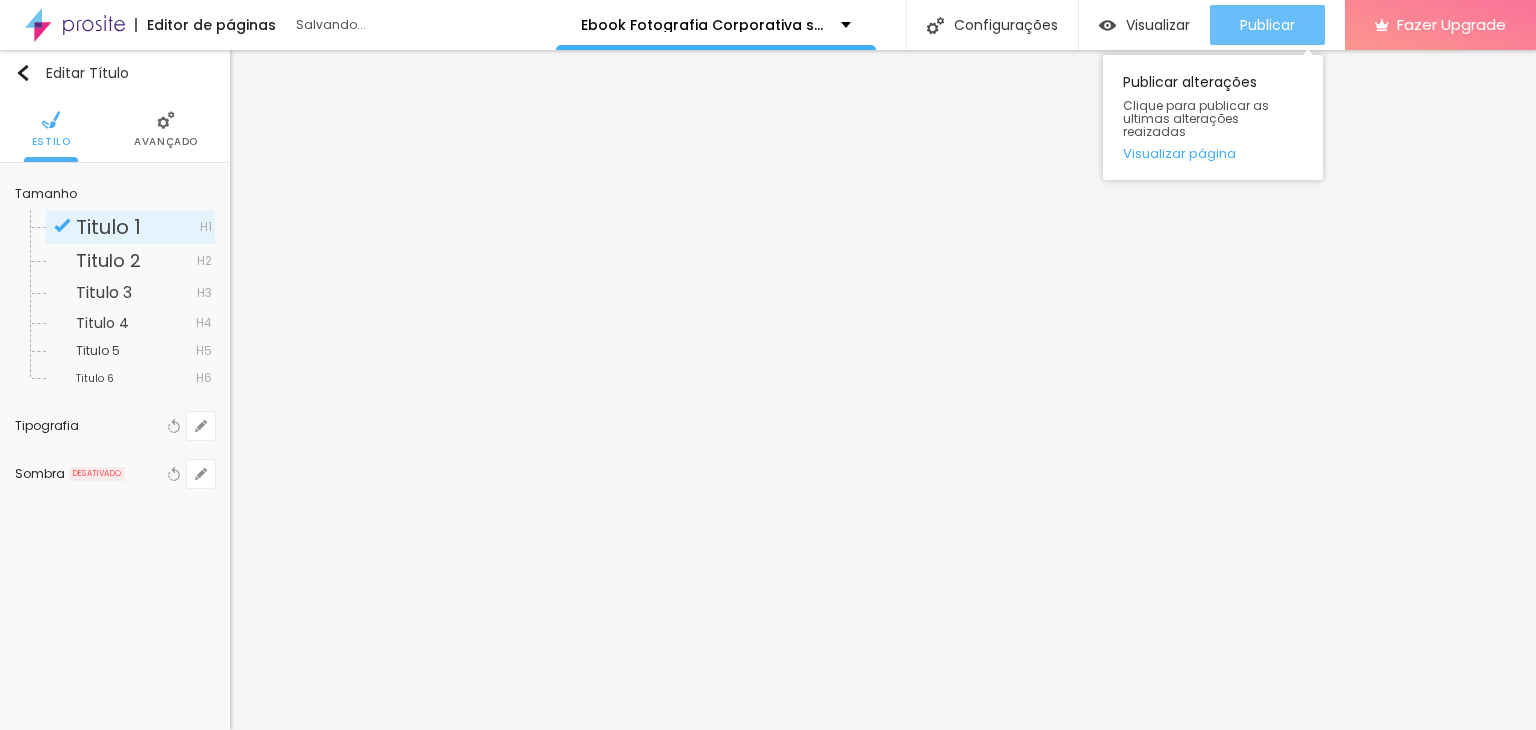 click on "Publicar" at bounding box center (1267, 25) 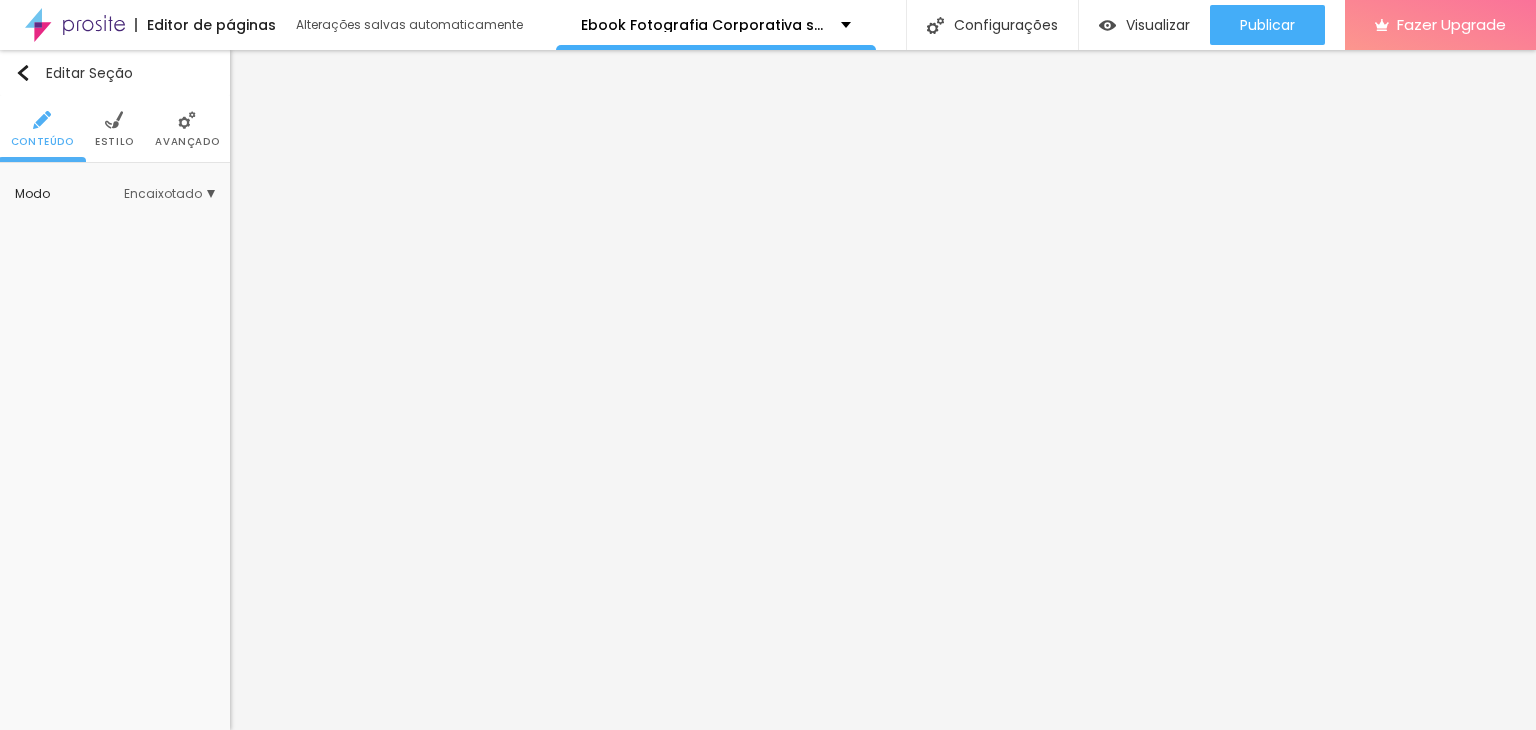 click at bounding box center [187, 120] 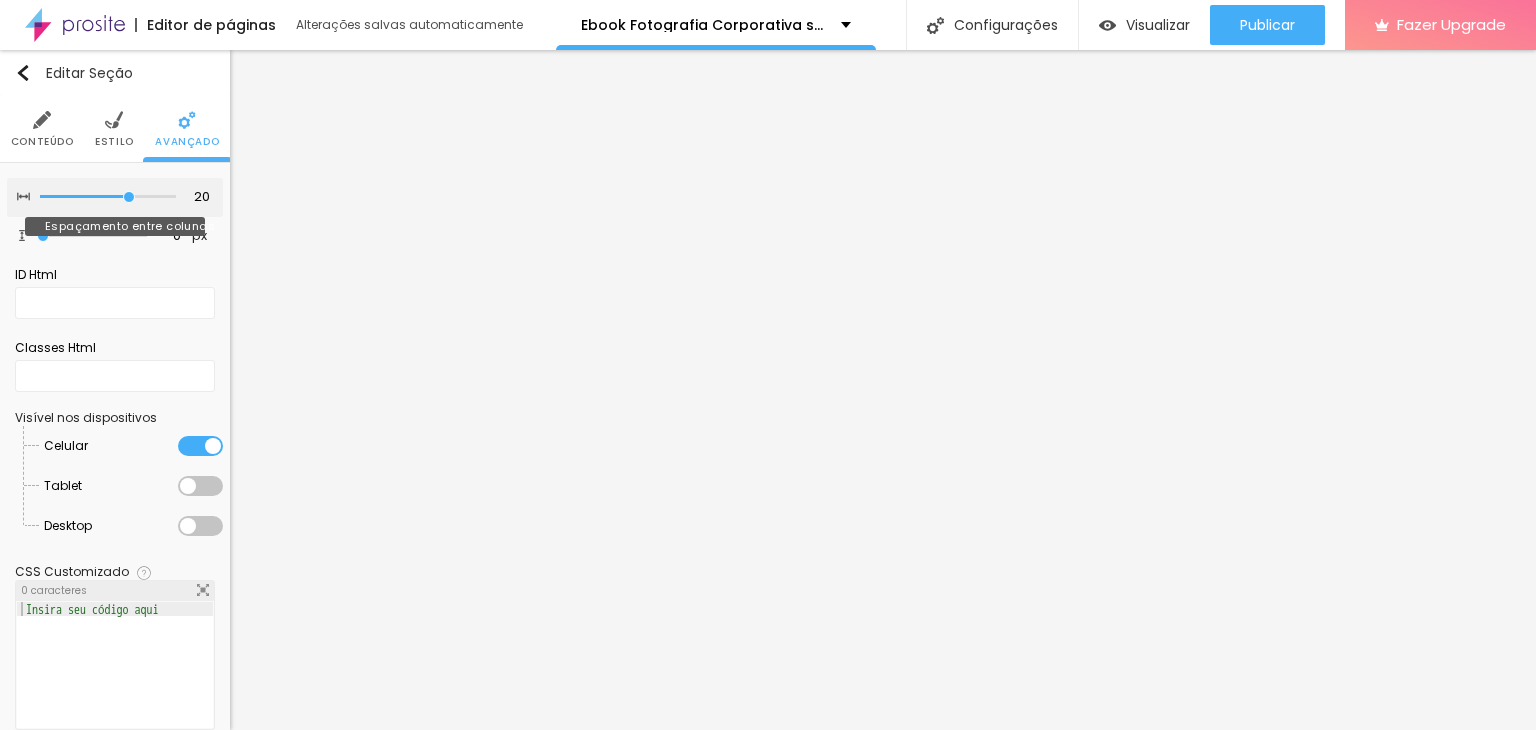 type on "0" 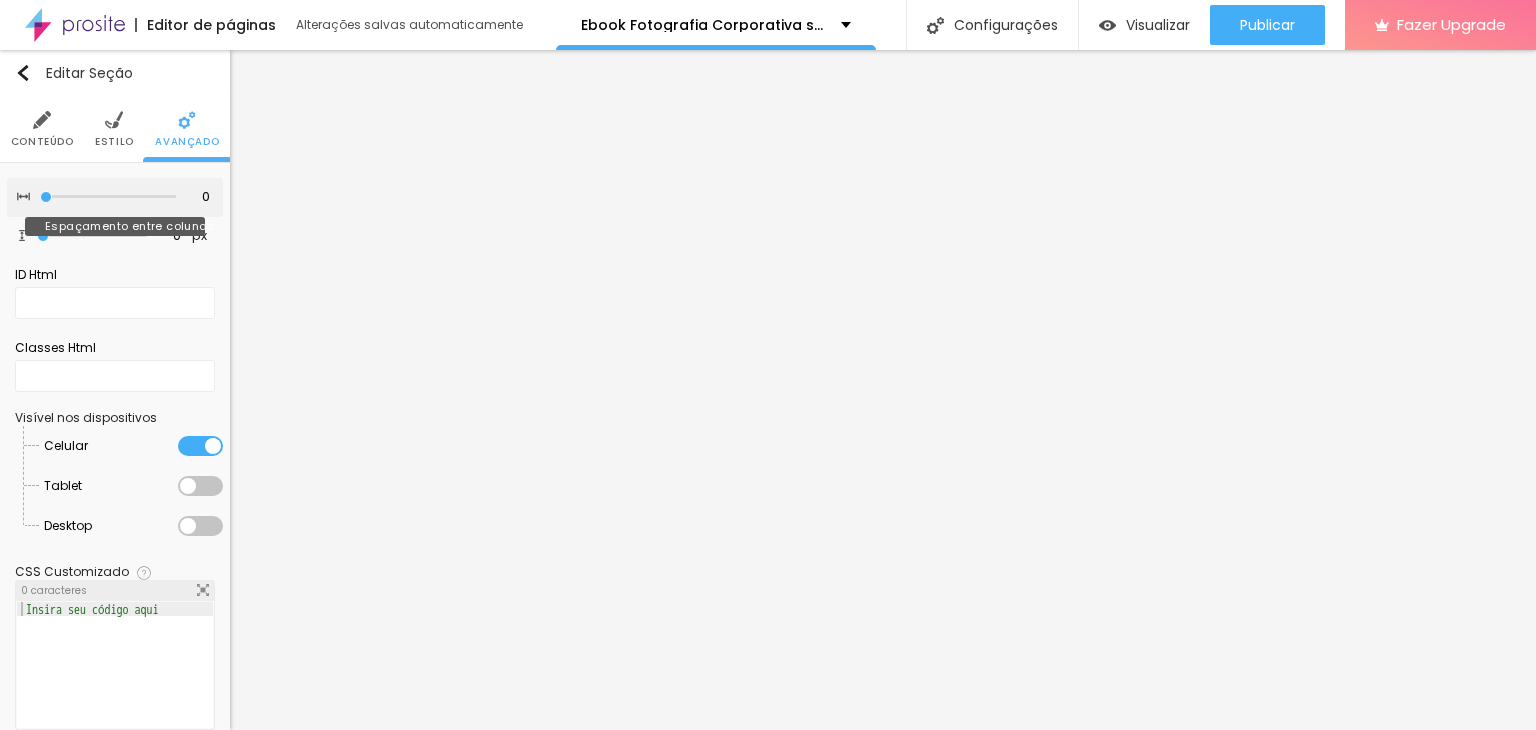drag, startPoint x: 120, startPoint y: 195, endPoint x: 0, endPoint y: 196, distance: 120.004166 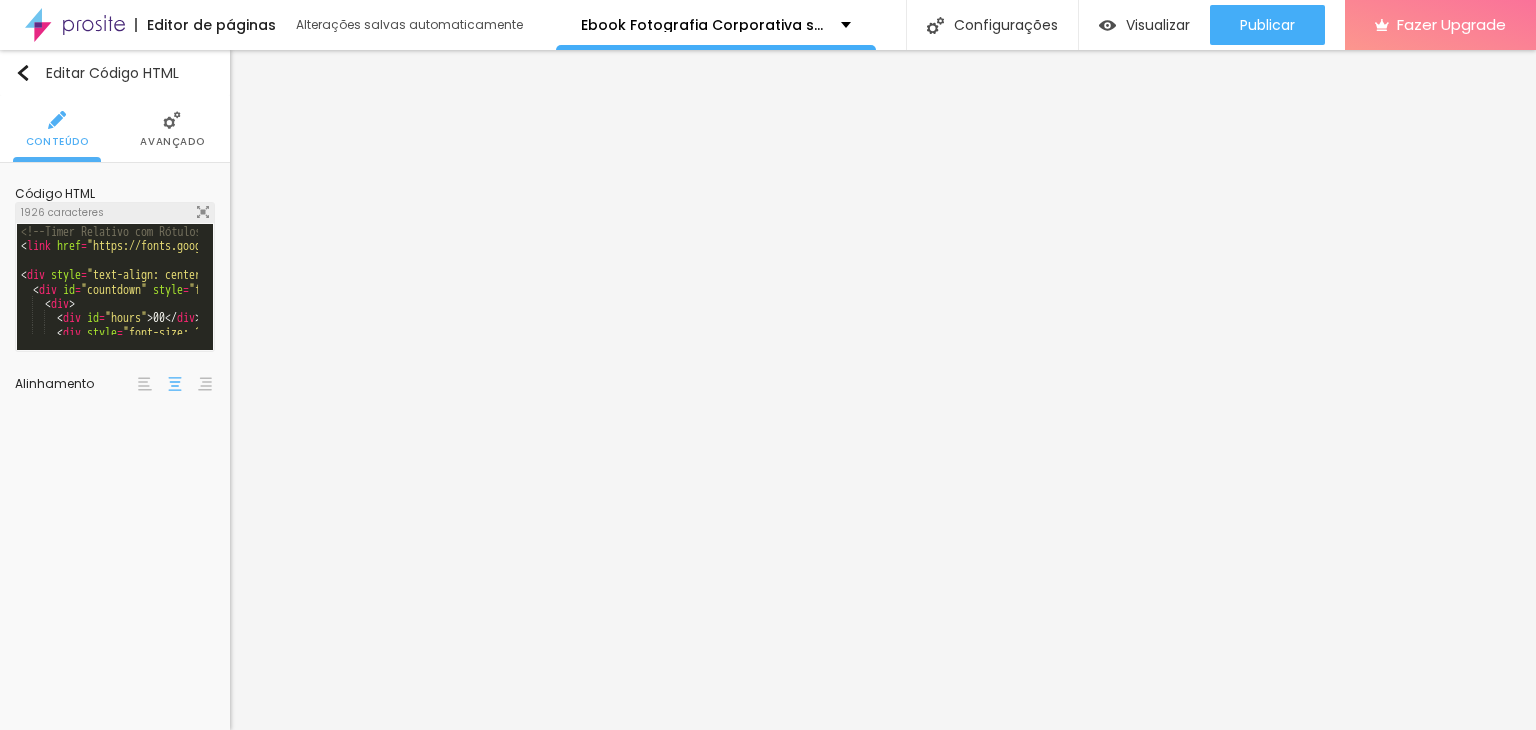click on "Avançado" at bounding box center (172, 142) 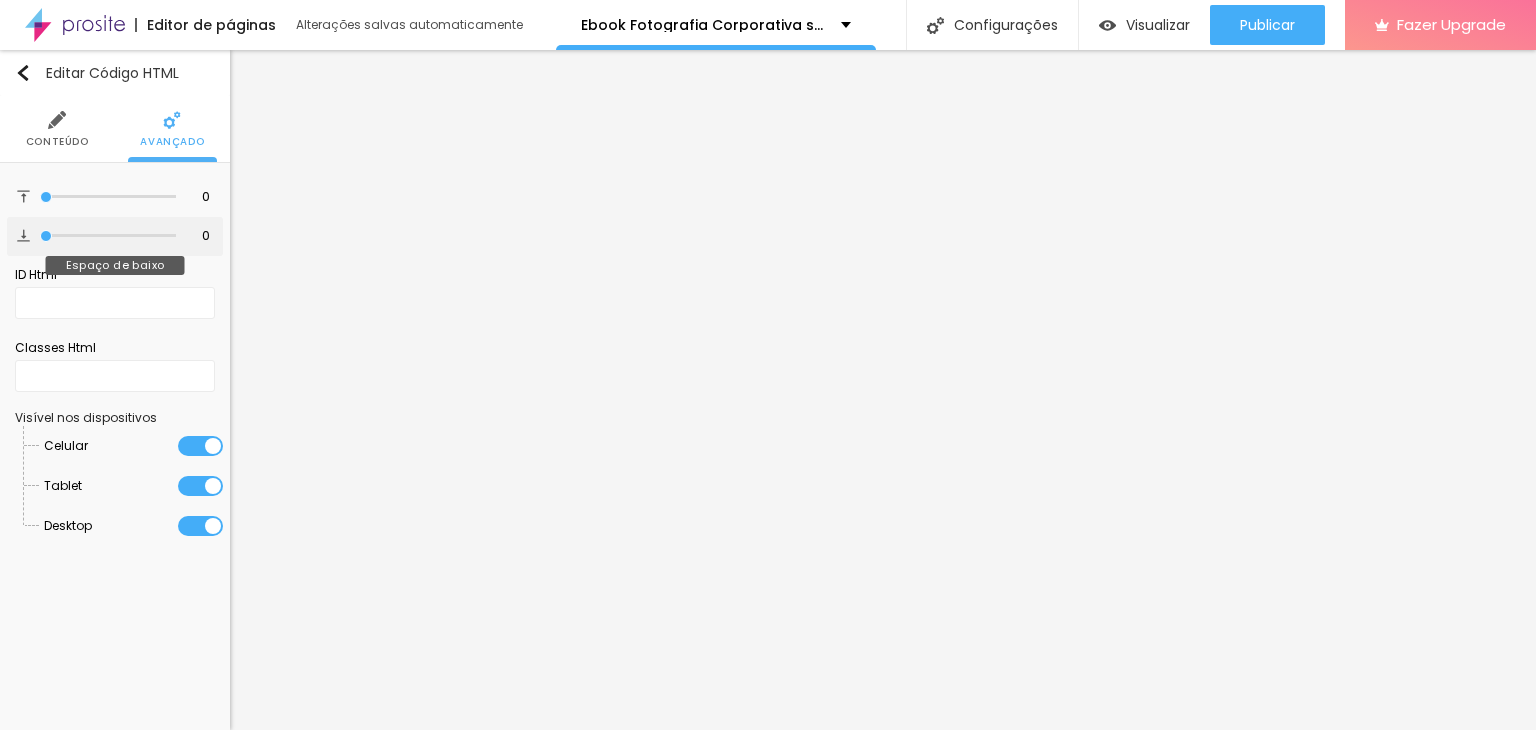 click at bounding box center [108, 236] 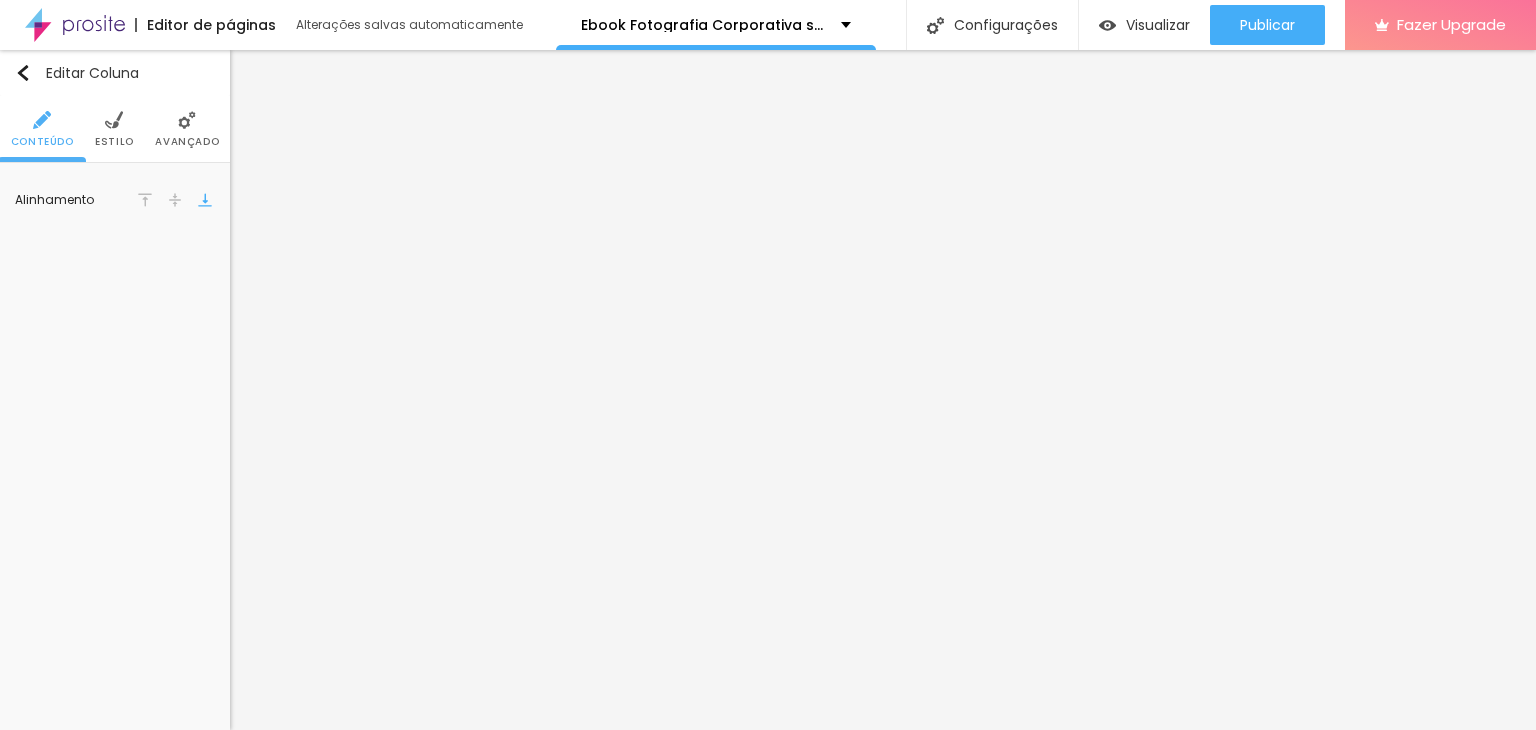 click on "Avançado" at bounding box center (187, 129) 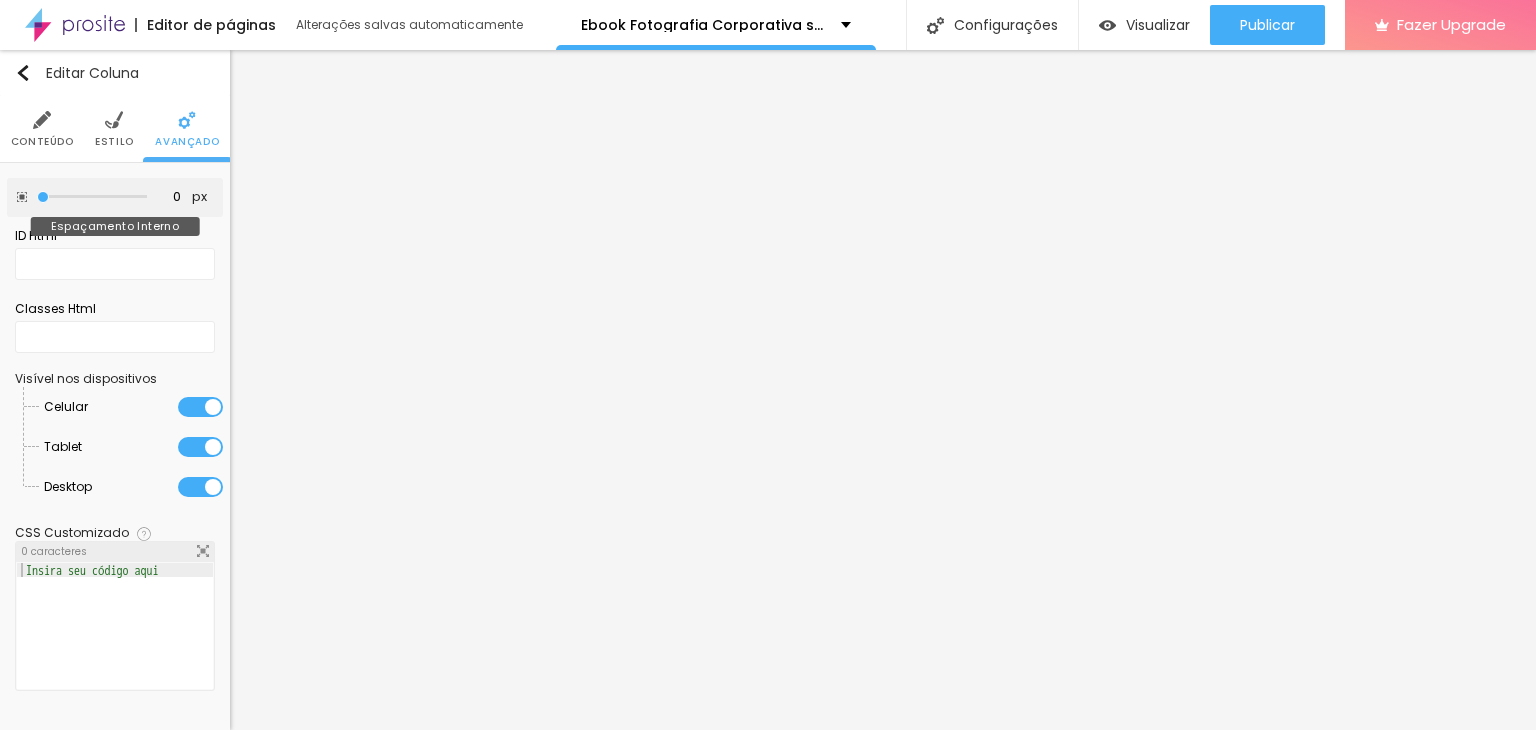 type on "5" 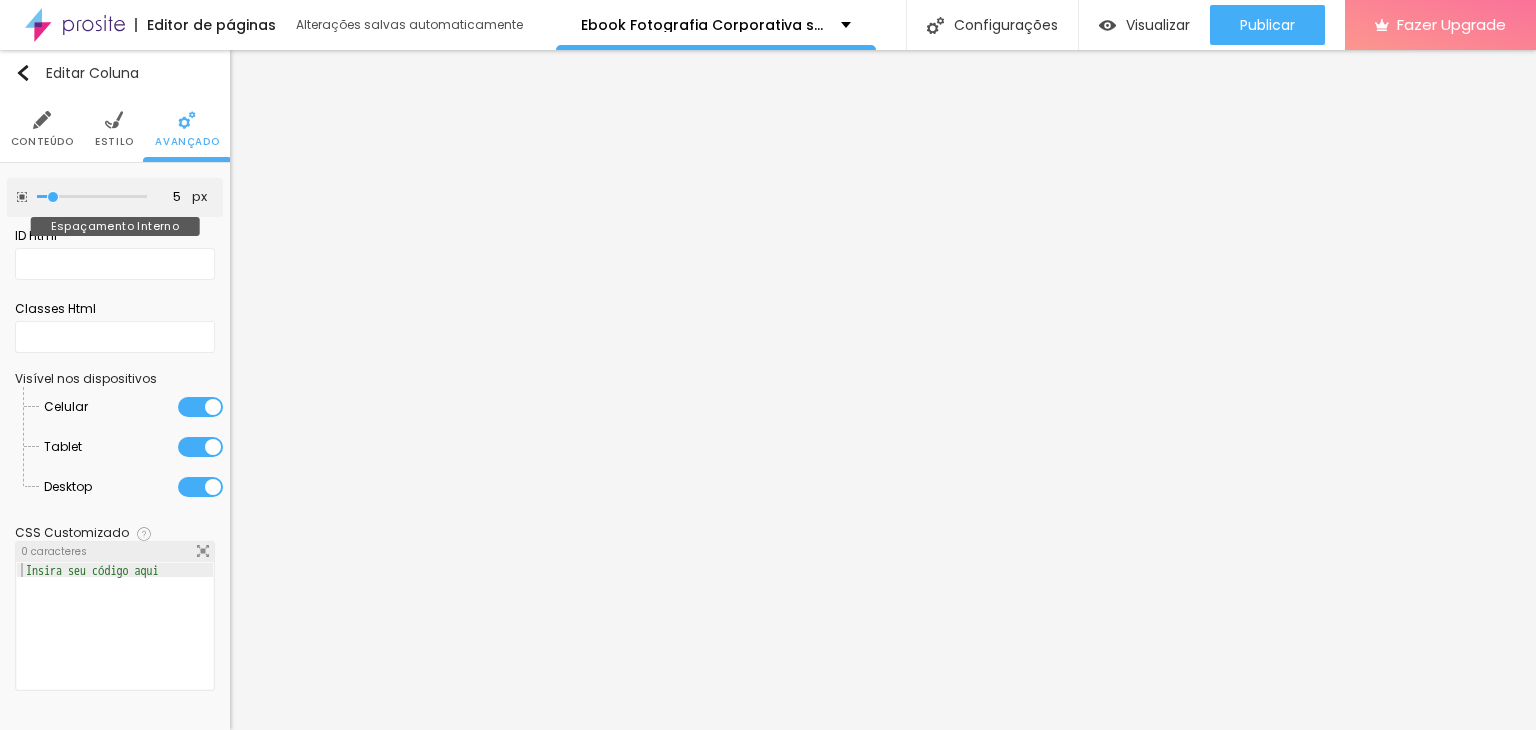 type on "10" 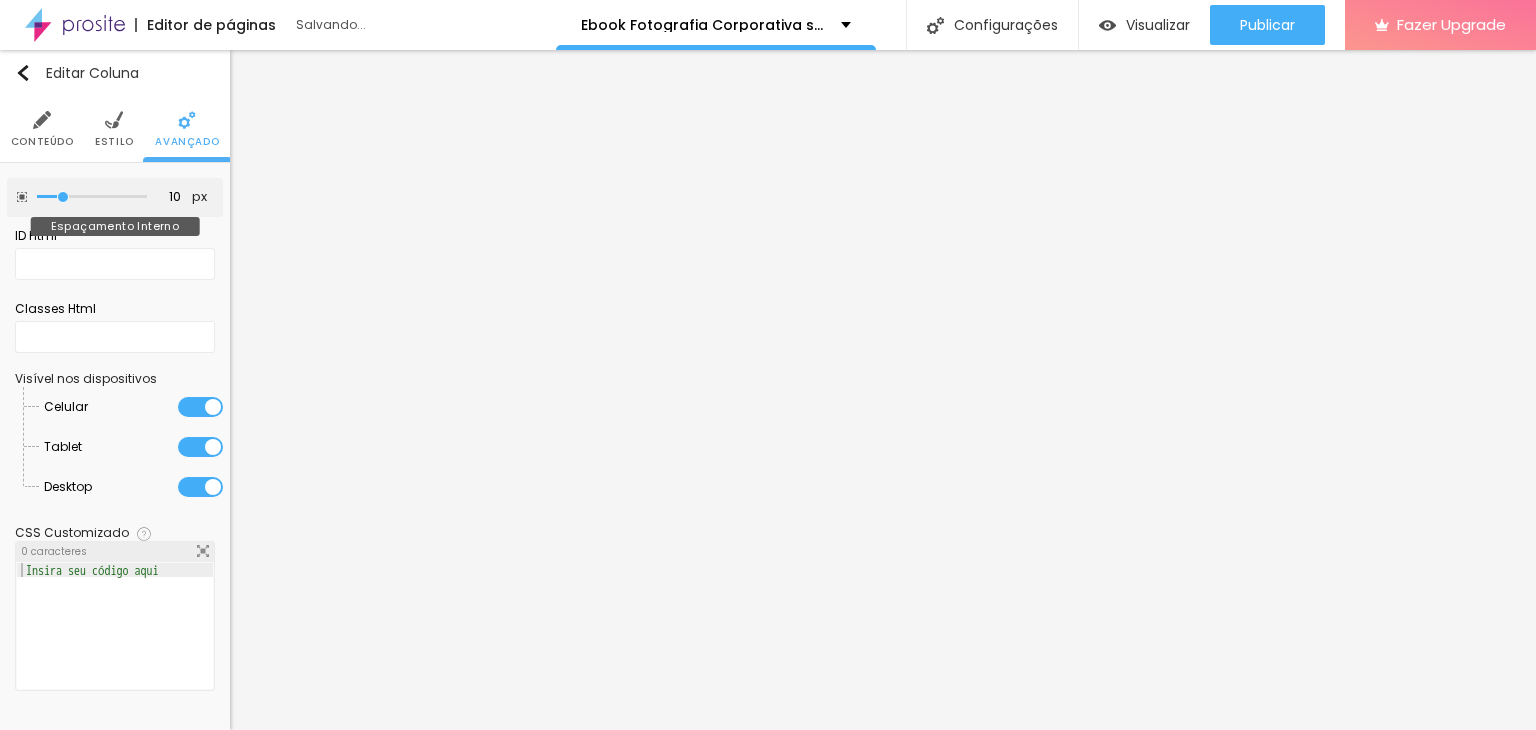 type on "5" 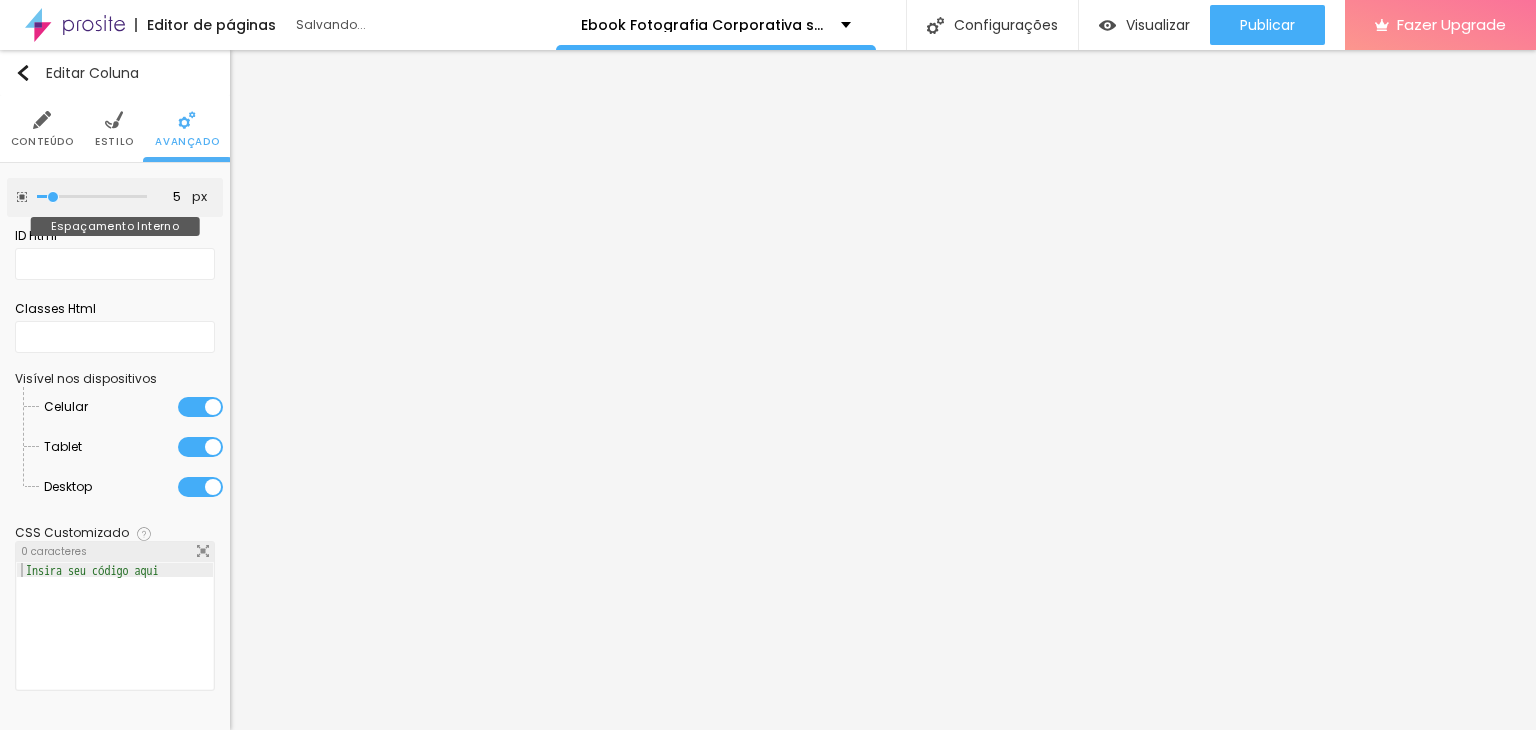 type on "0" 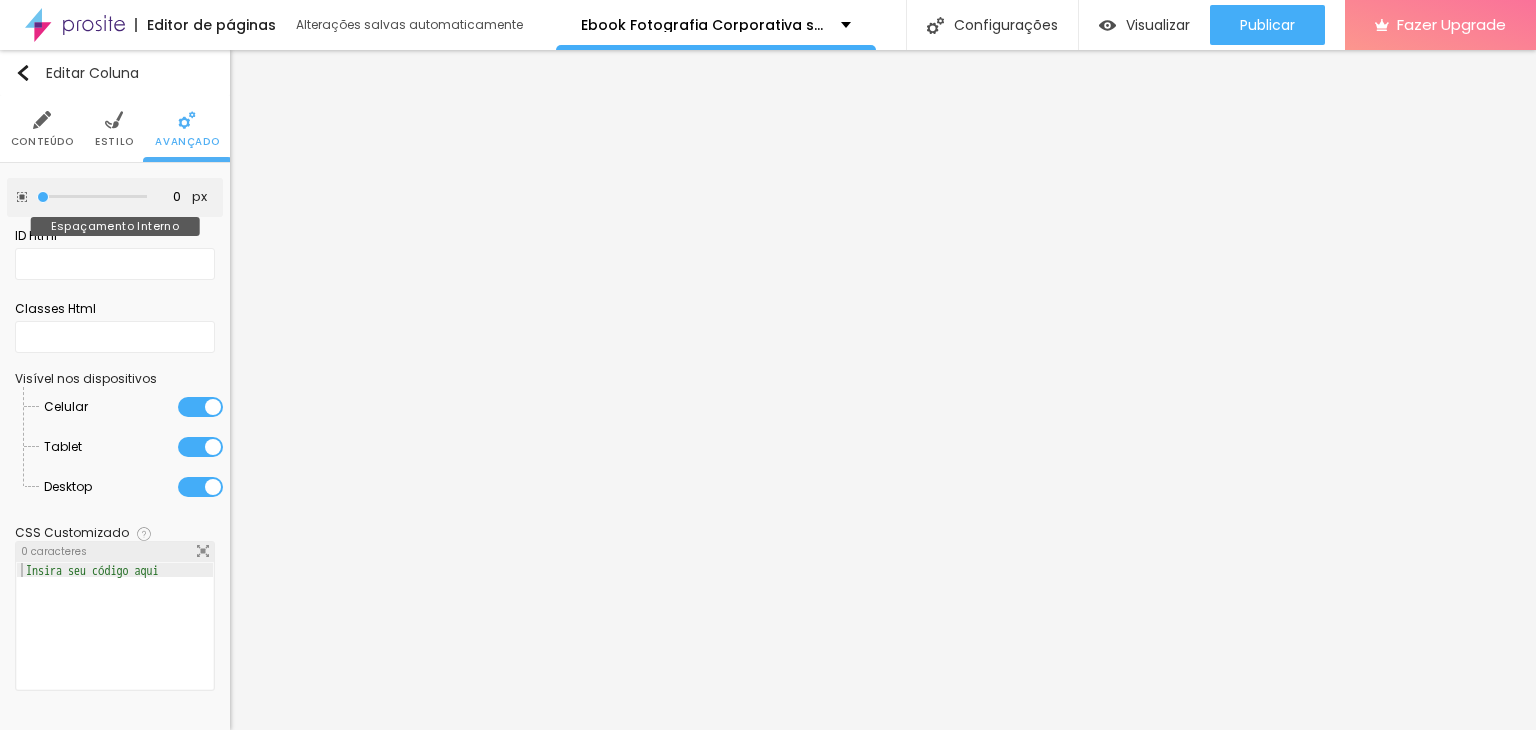 drag, startPoint x: 44, startPoint y: 197, endPoint x: 30, endPoint y: 195, distance: 14.142136 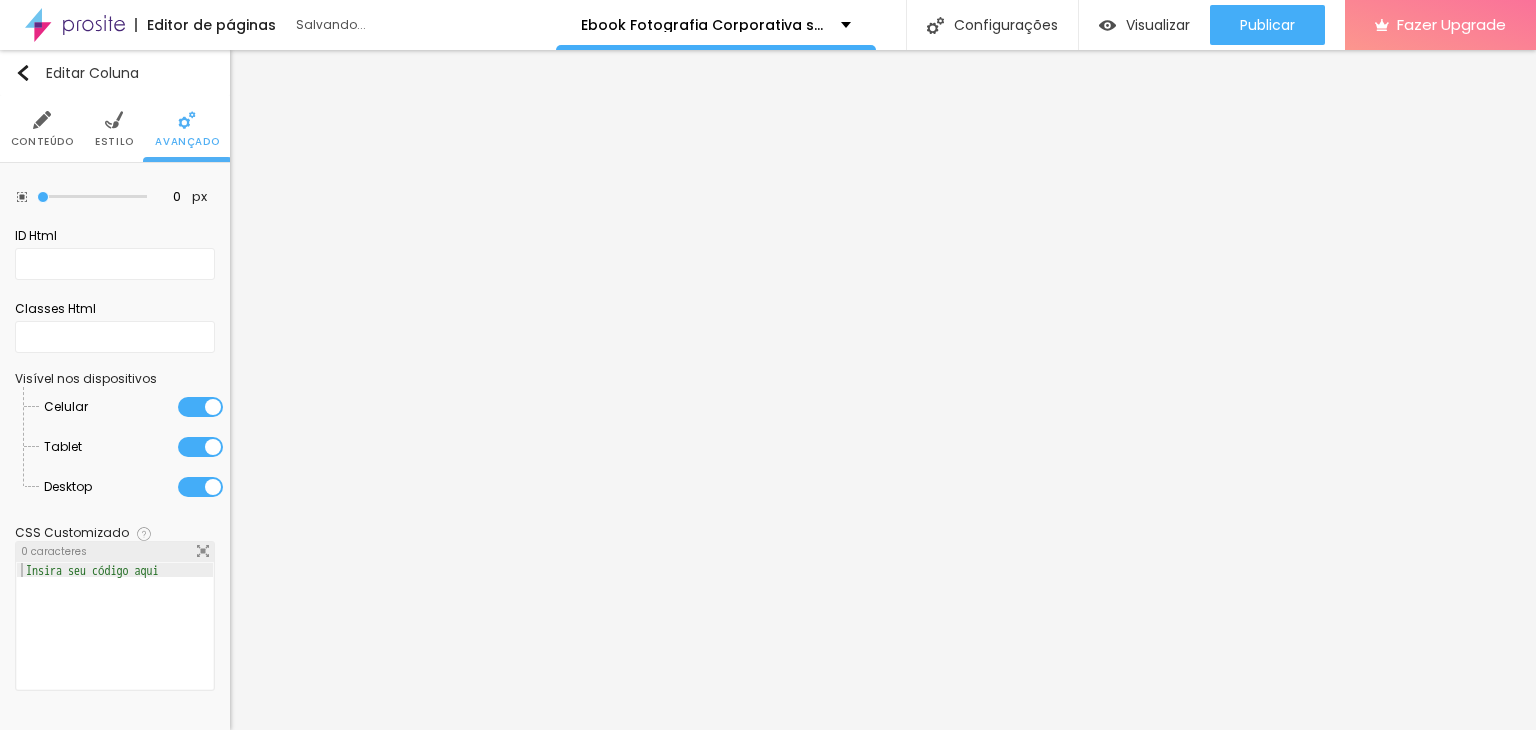 click on "Estilo" at bounding box center [114, 142] 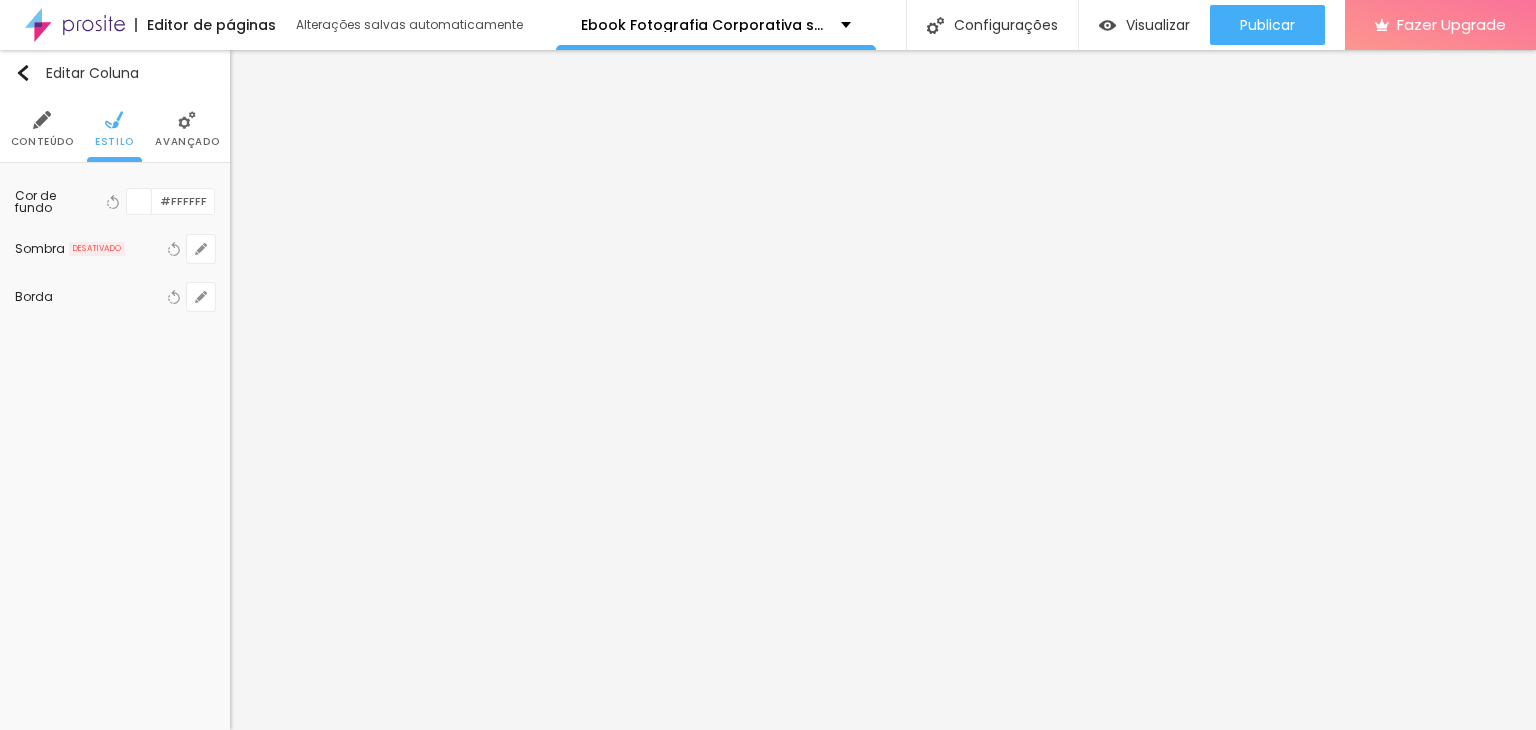 click on "Conteúdo" at bounding box center [42, 142] 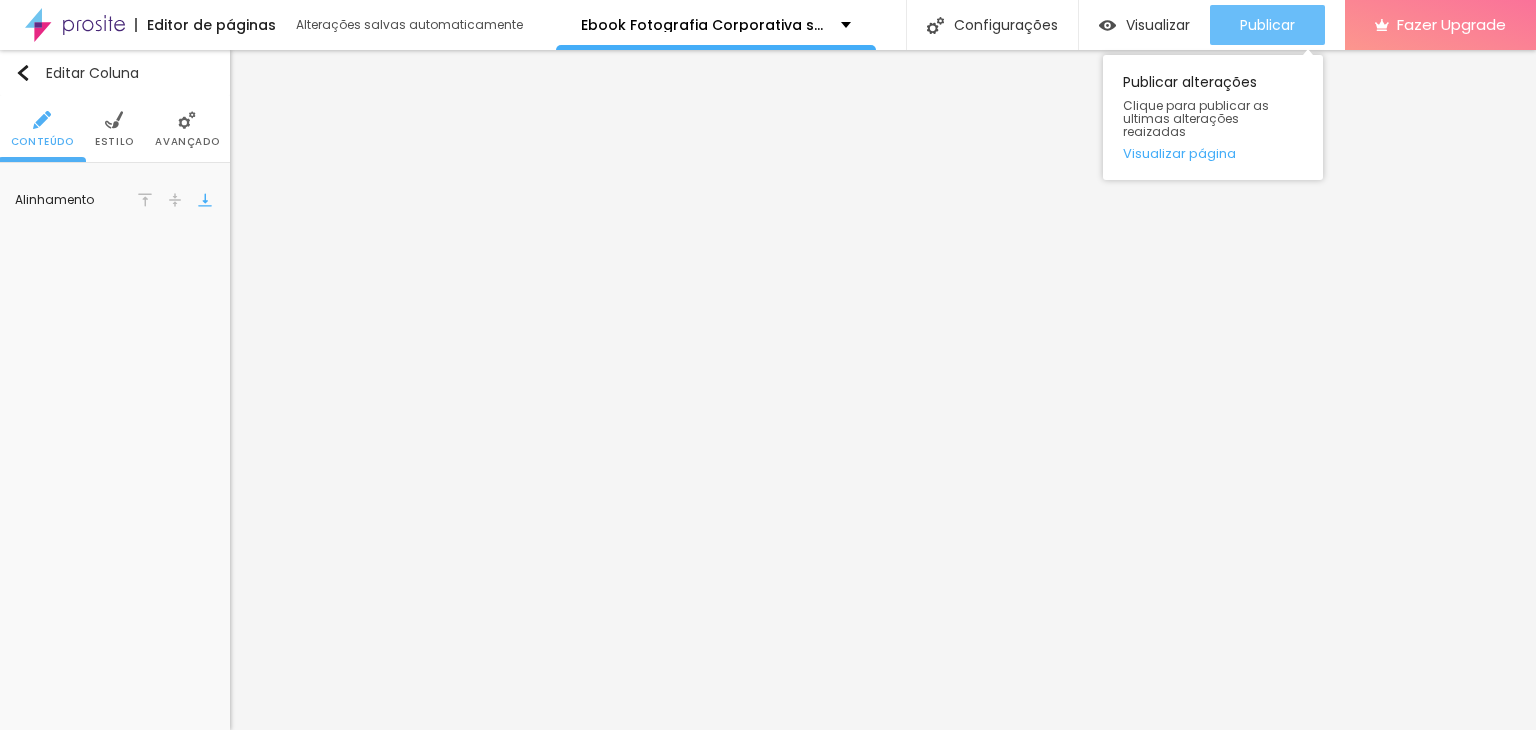 click on "Publicar" at bounding box center (1267, 25) 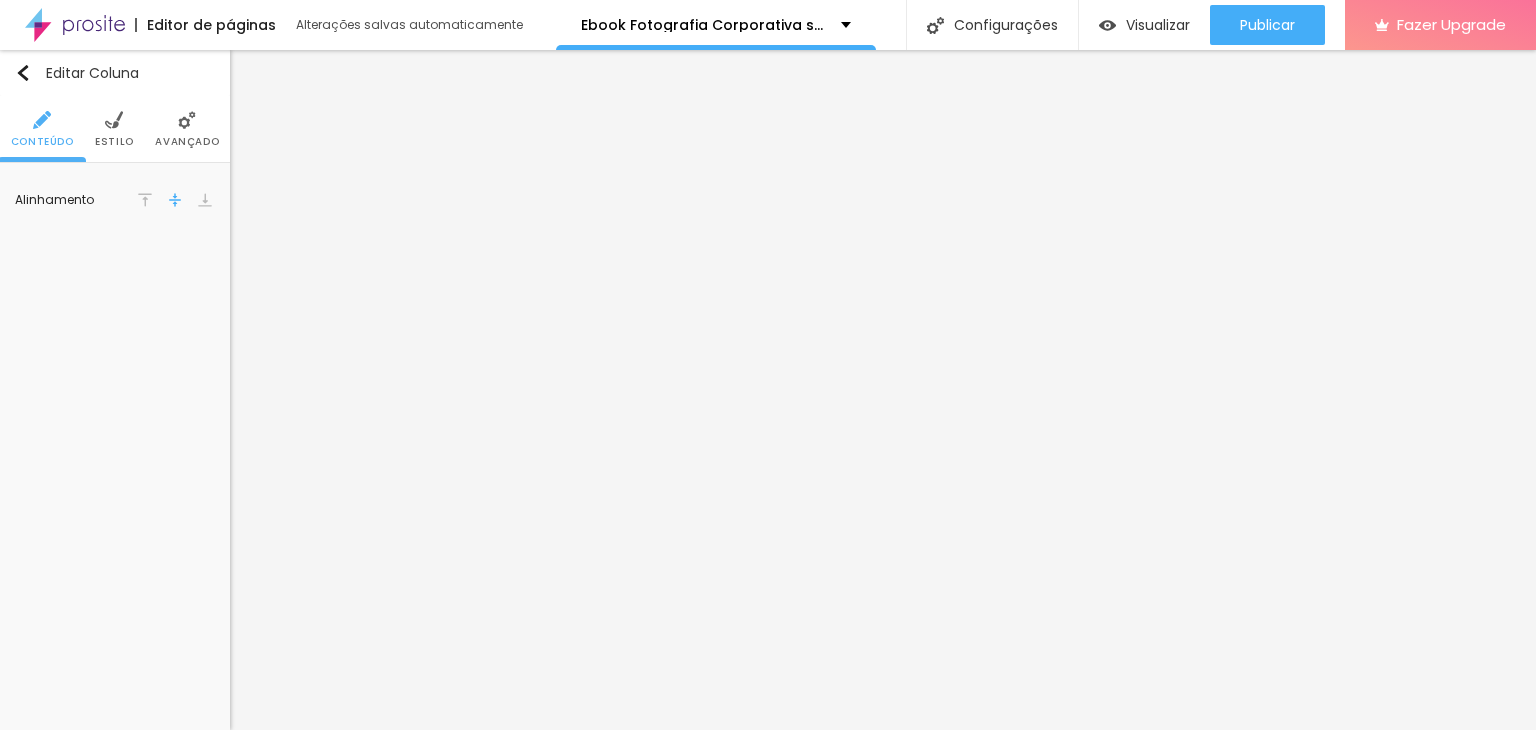 click on "Avançado" at bounding box center [187, 142] 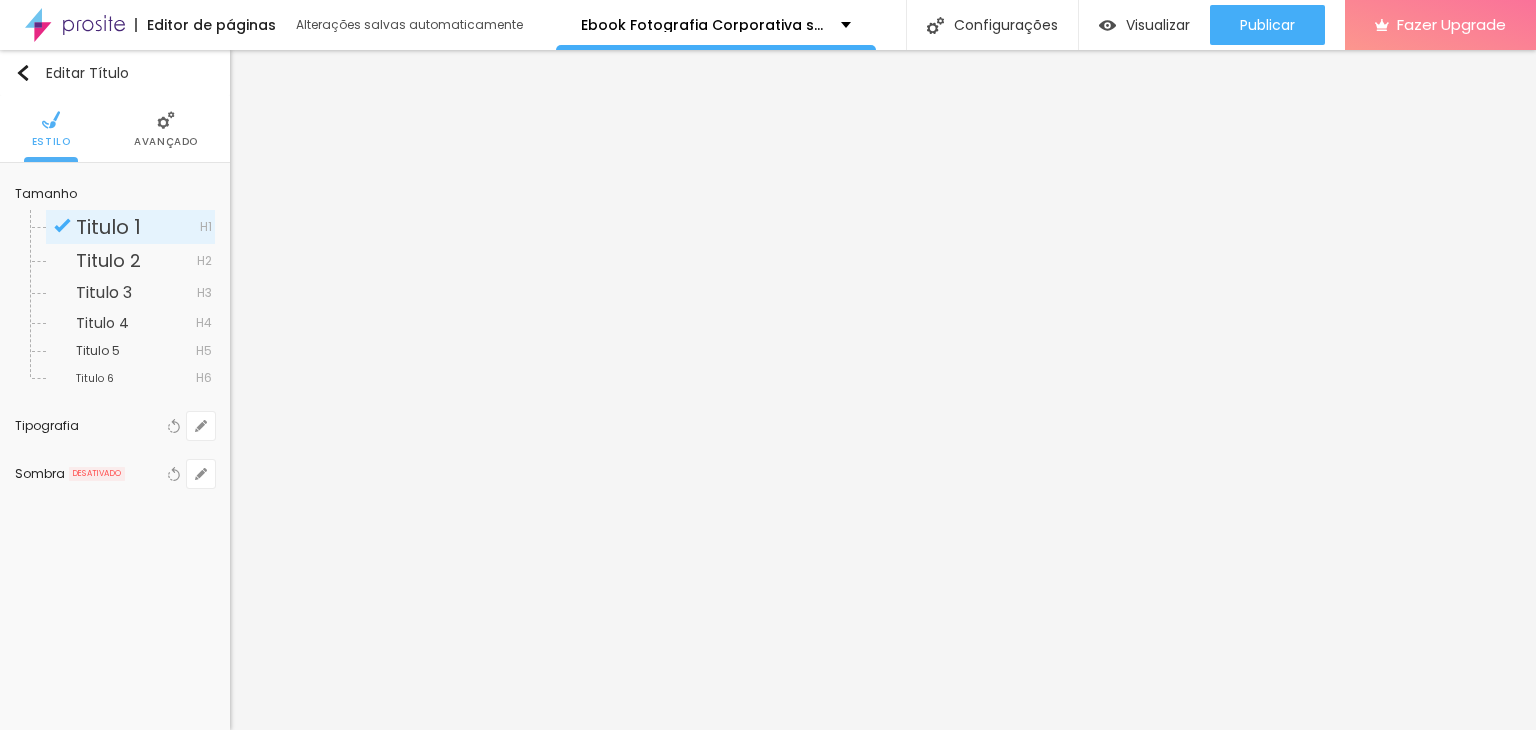 click on "Avançado" at bounding box center [166, 129] 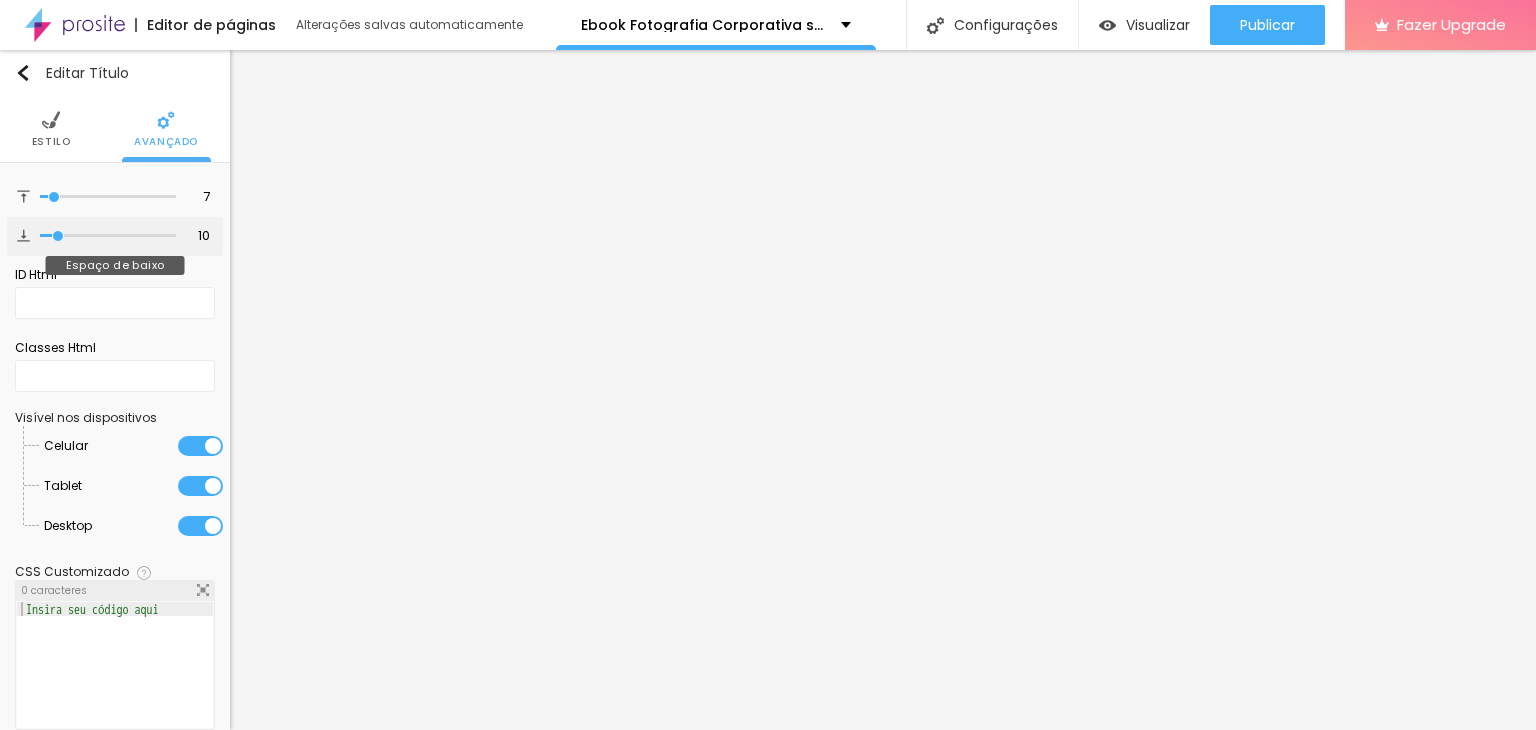 type on "3" 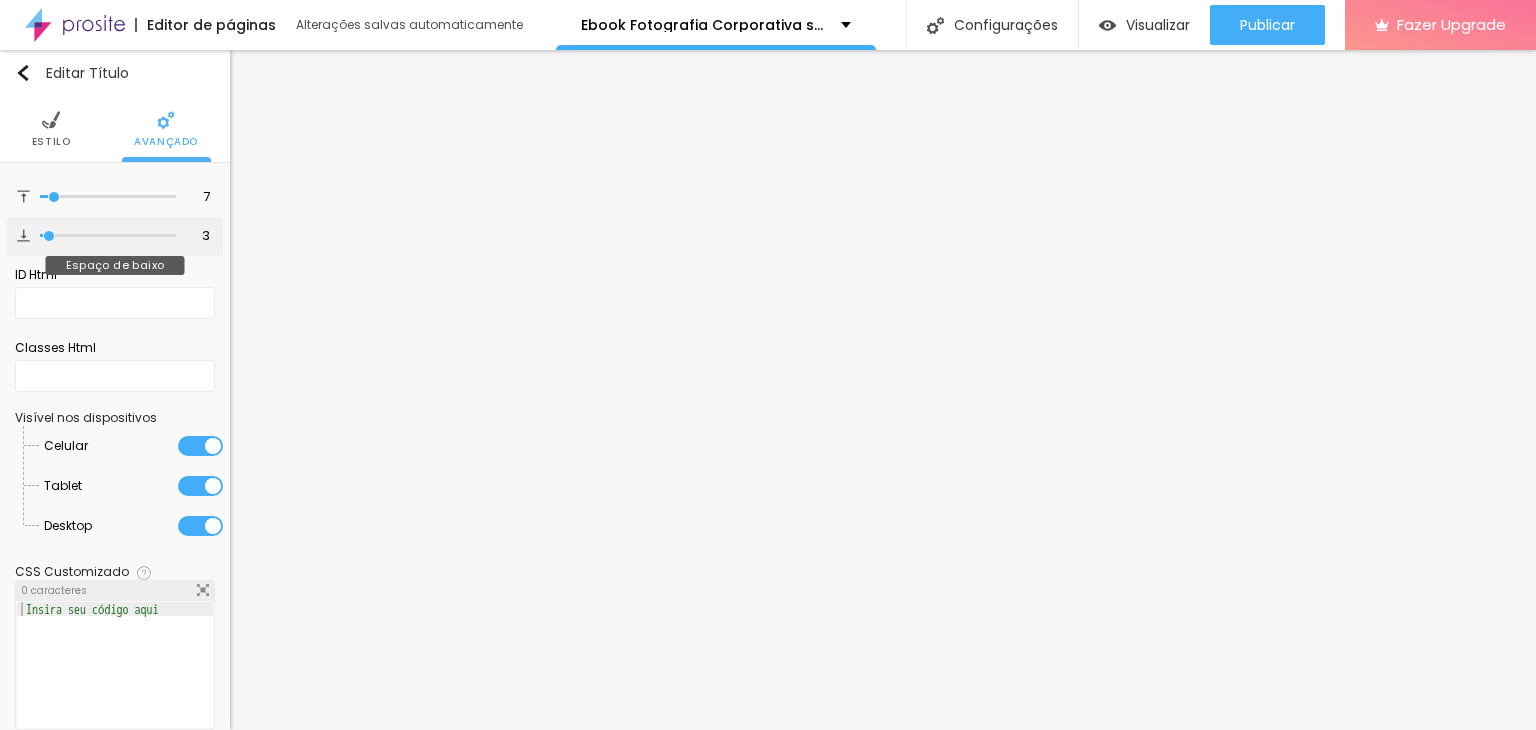 type on "0" 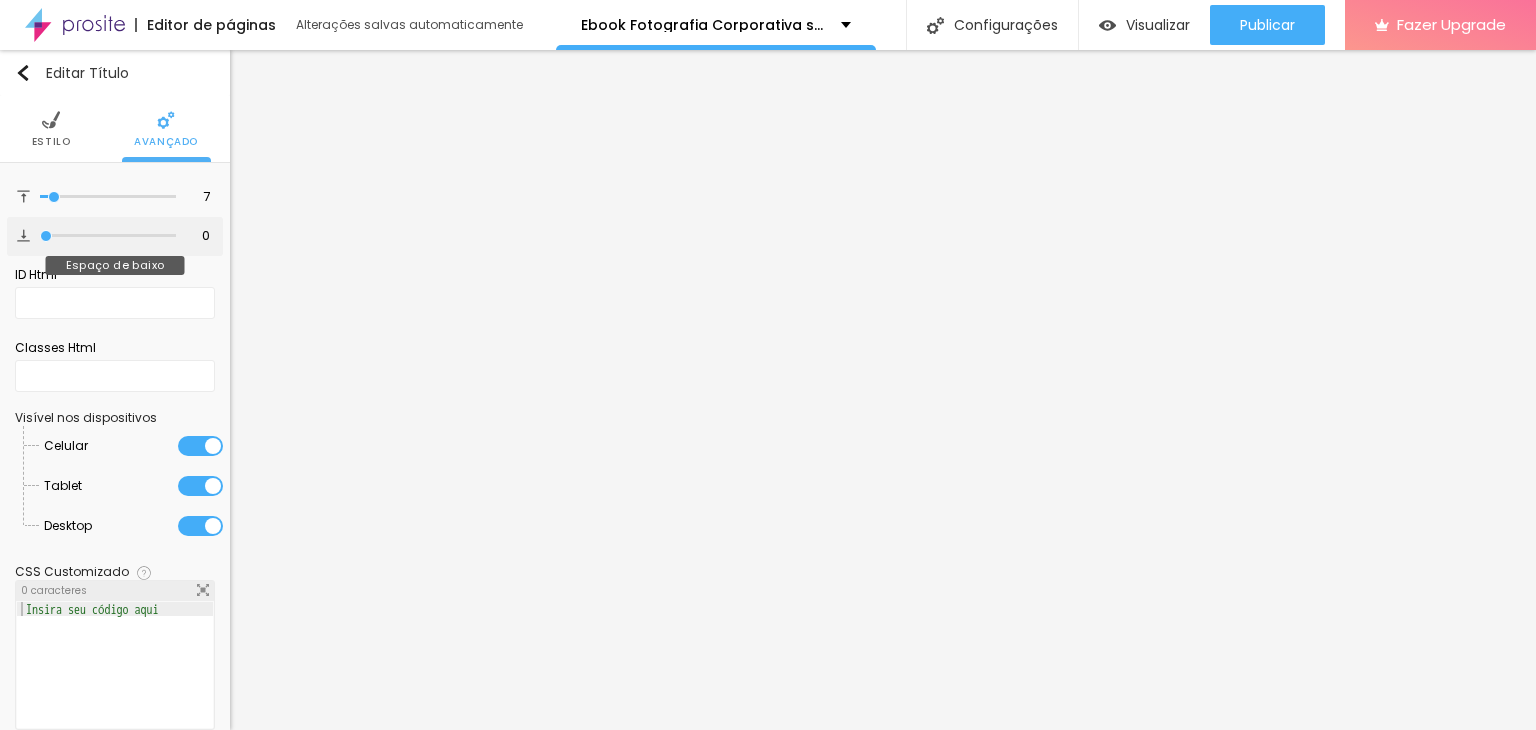 drag, startPoint x: 53, startPoint y: 231, endPoint x: 42, endPoint y: 232, distance: 11.045361 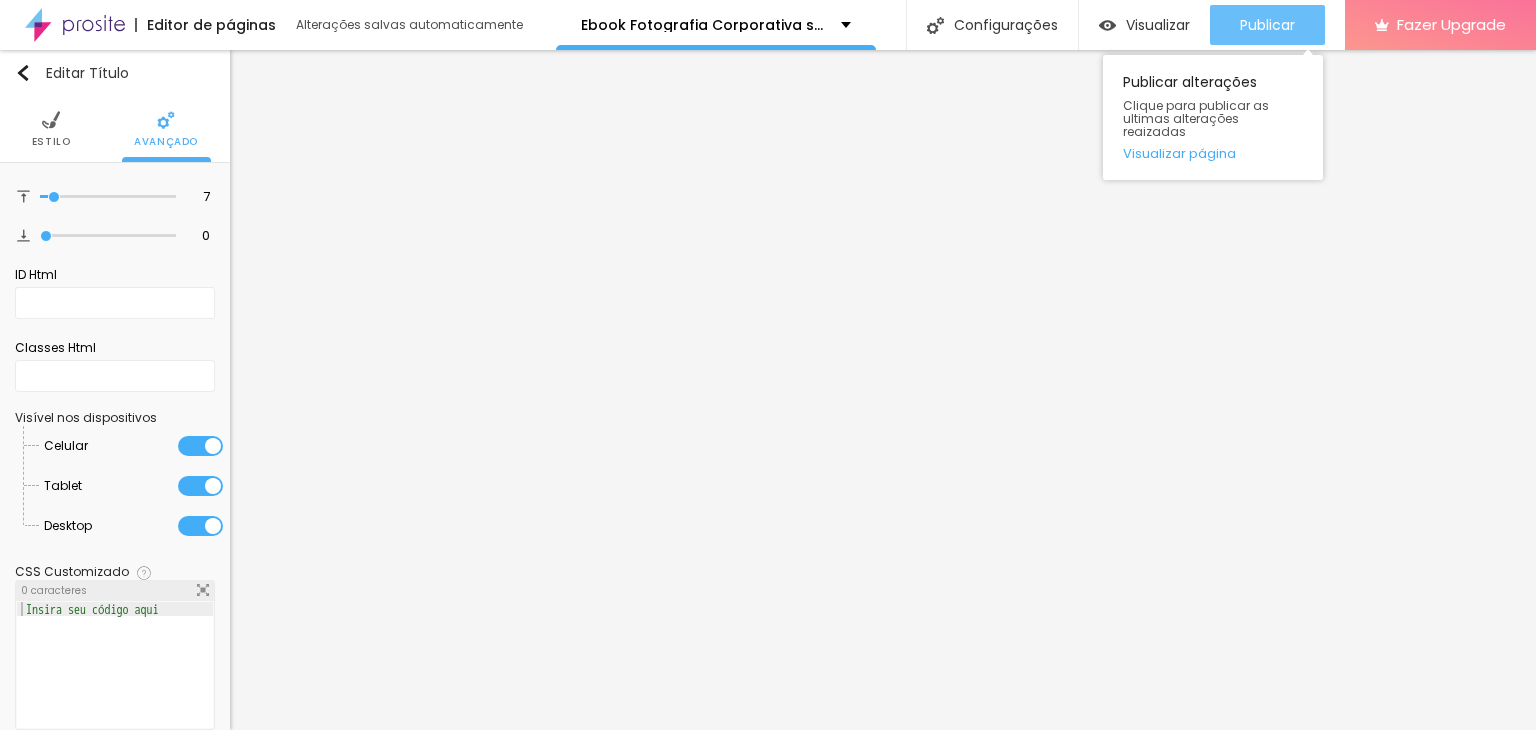 click on "Publicar" at bounding box center [1267, 25] 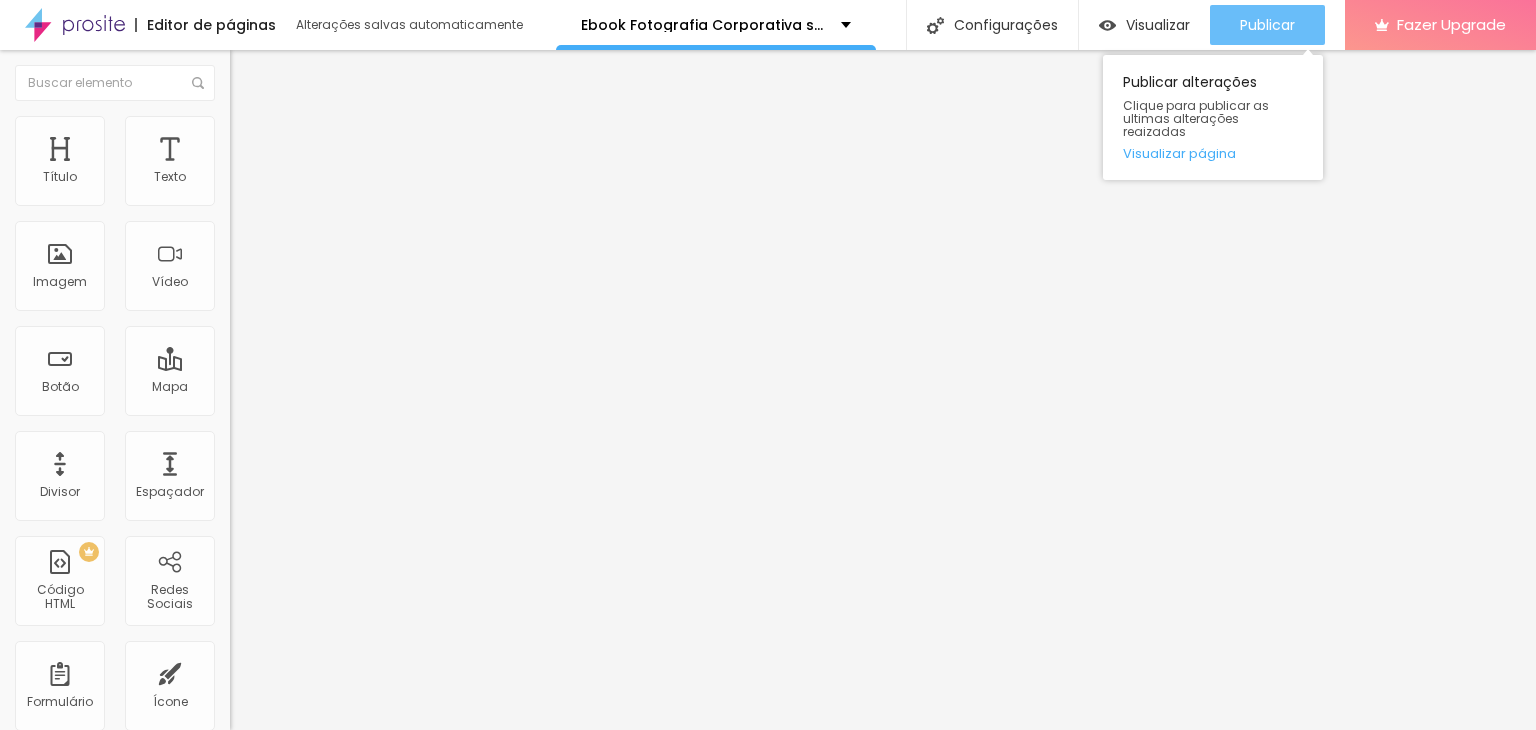 click on "Publicar" at bounding box center [1267, 25] 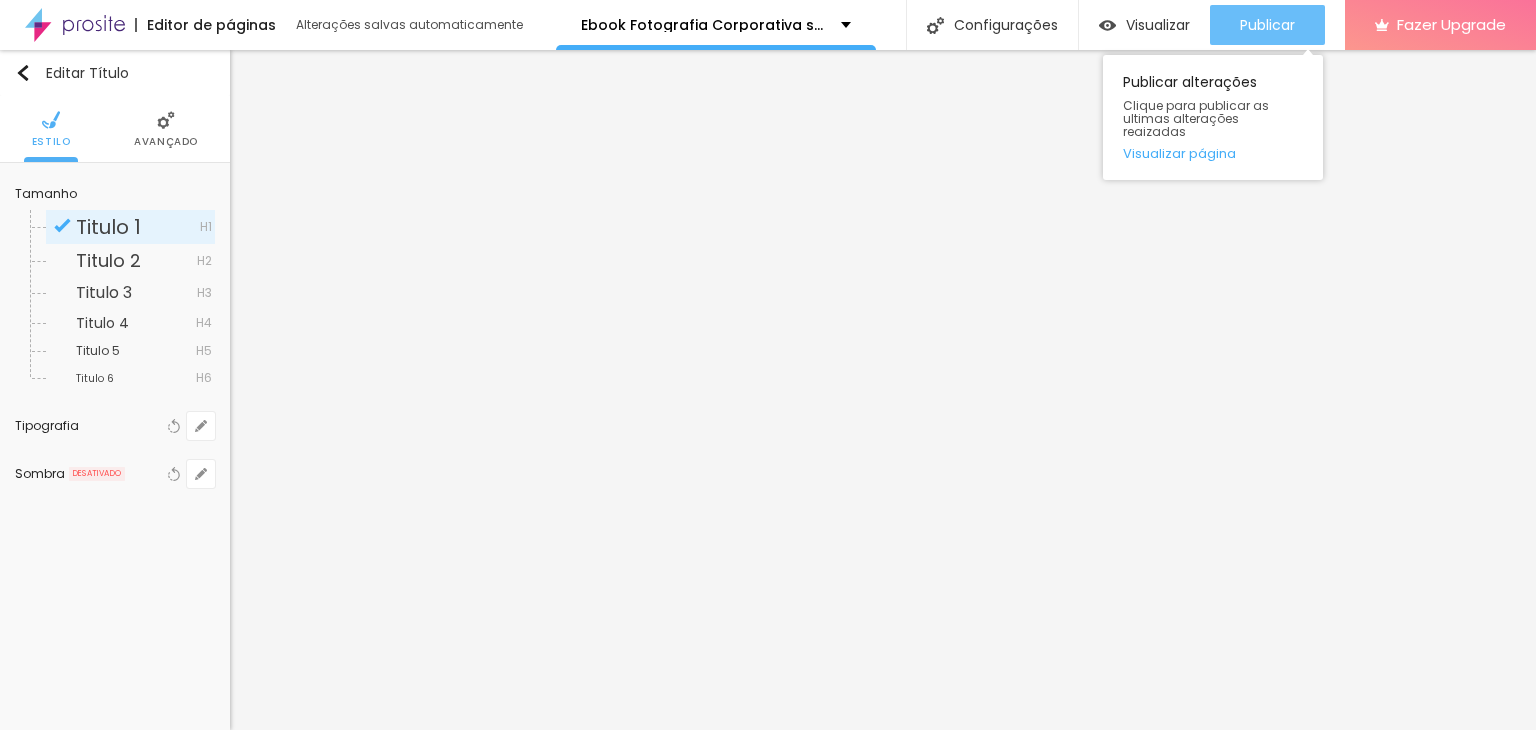 click on "Publicar" at bounding box center (1267, 25) 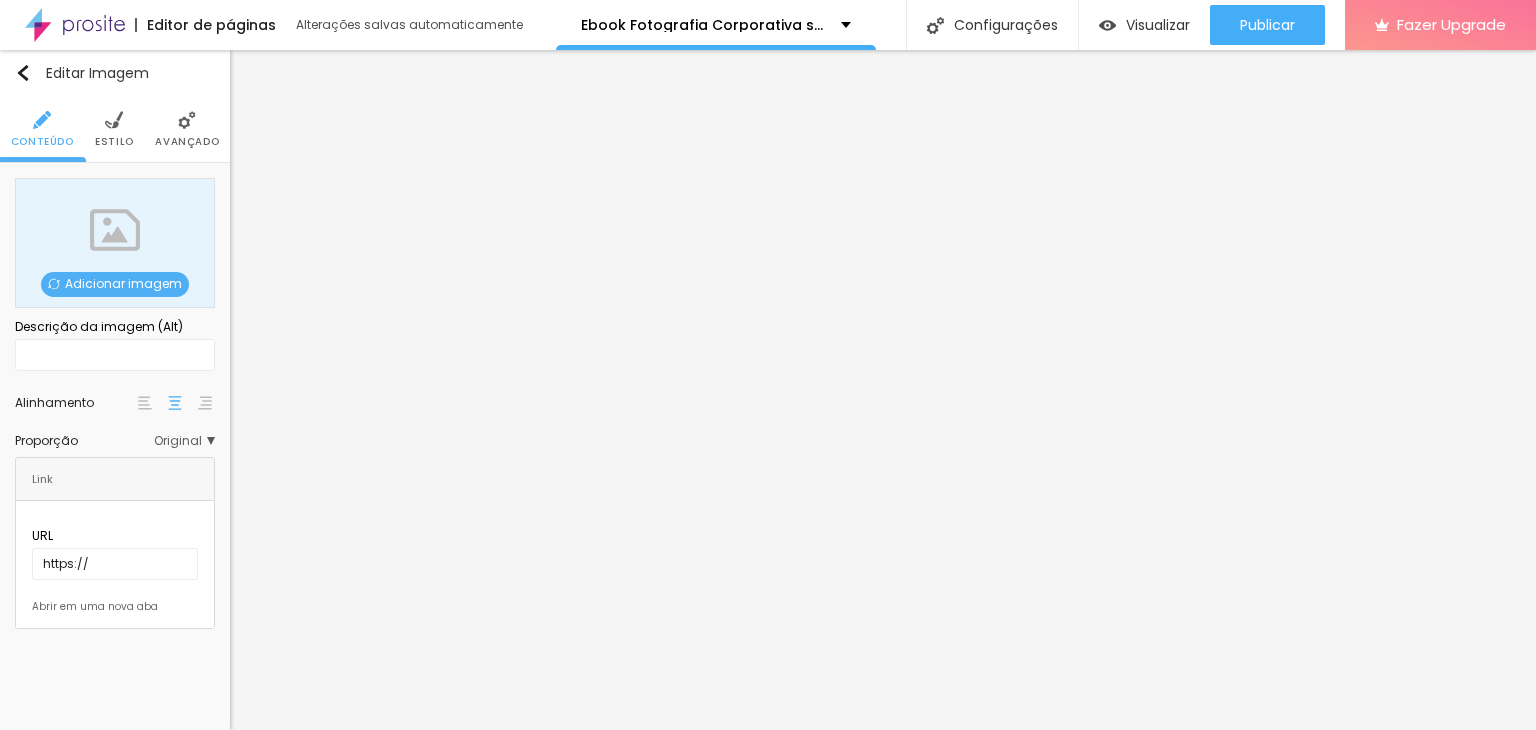 click on "Adicionar imagem" at bounding box center [115, 284] 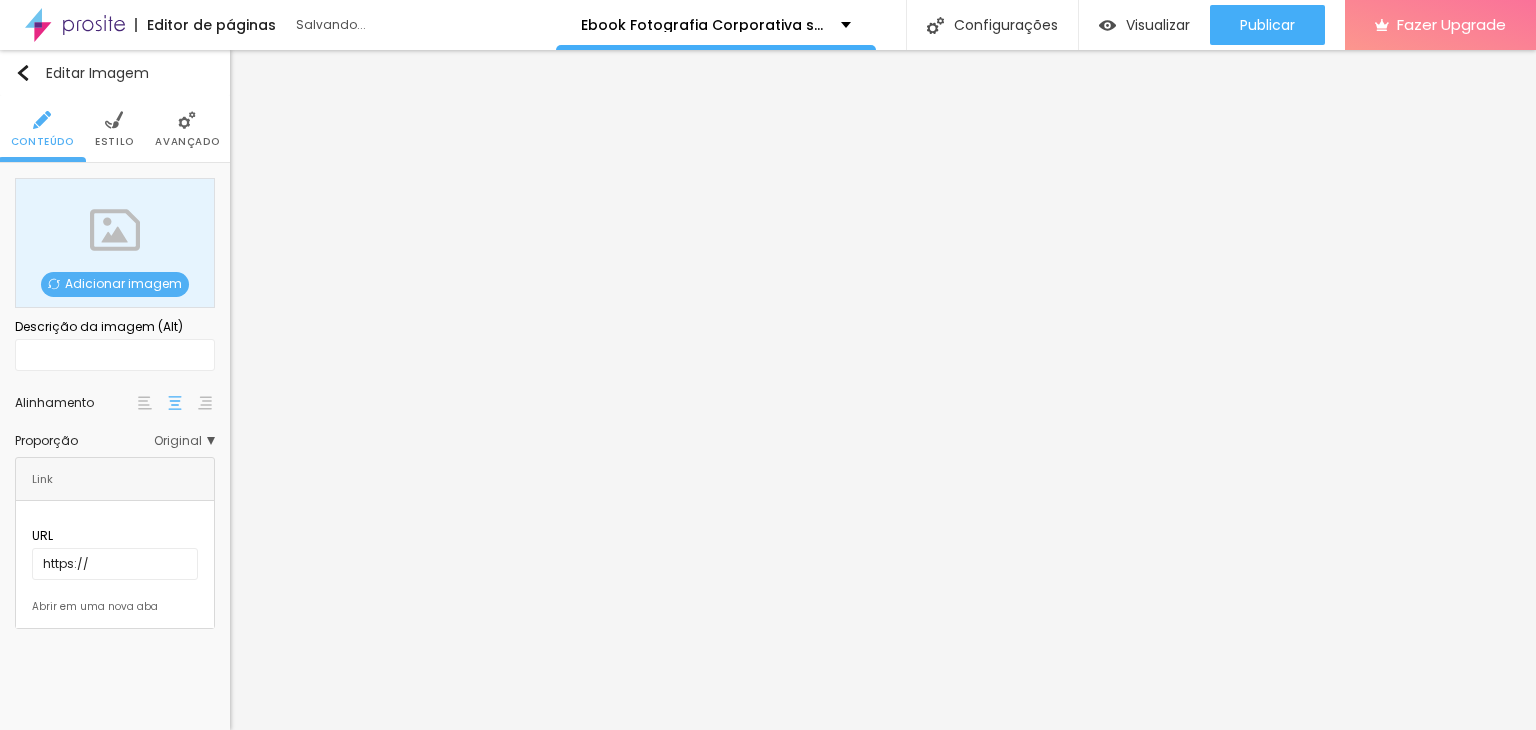 click on "Upload" at bounding box center [66, 791] 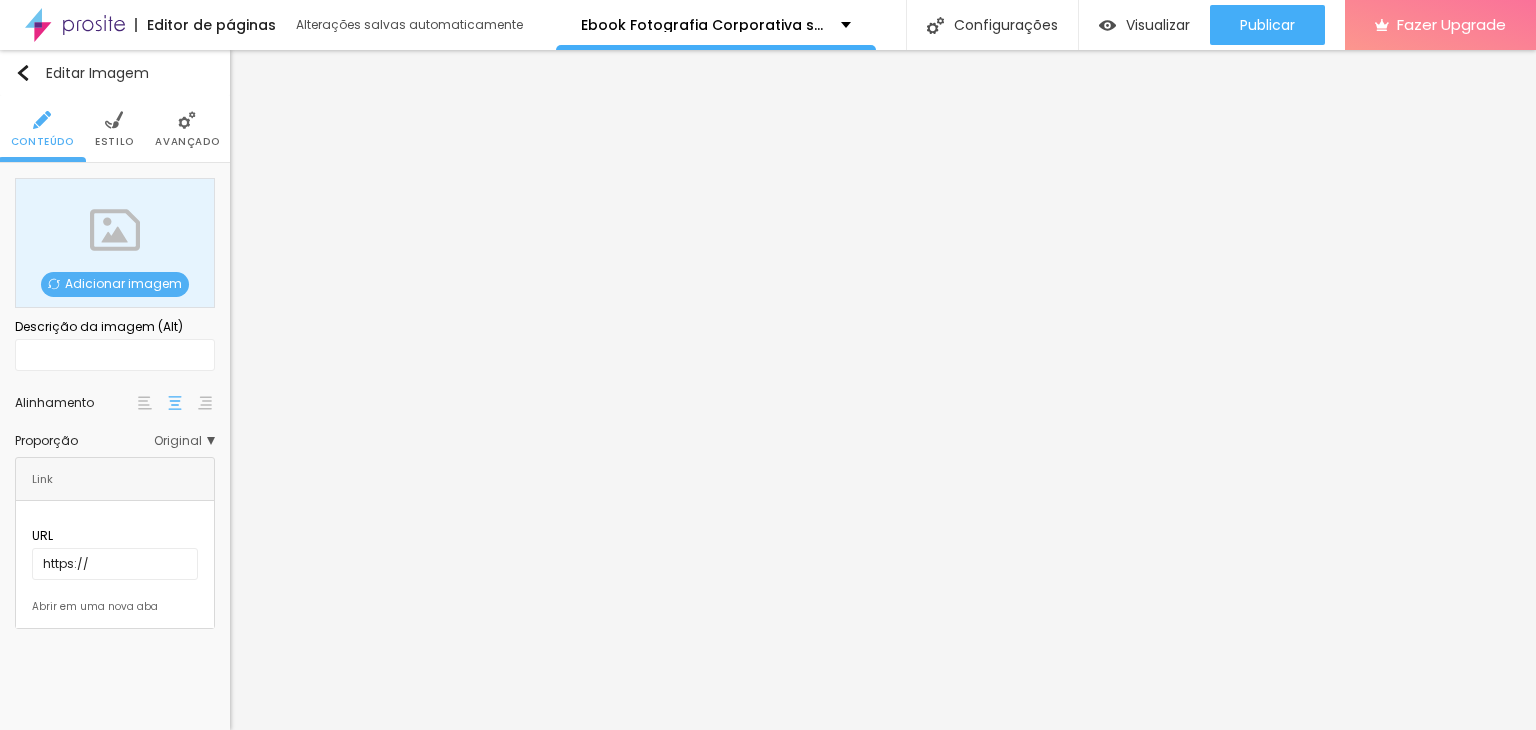 click at bounding box center (768, 826) 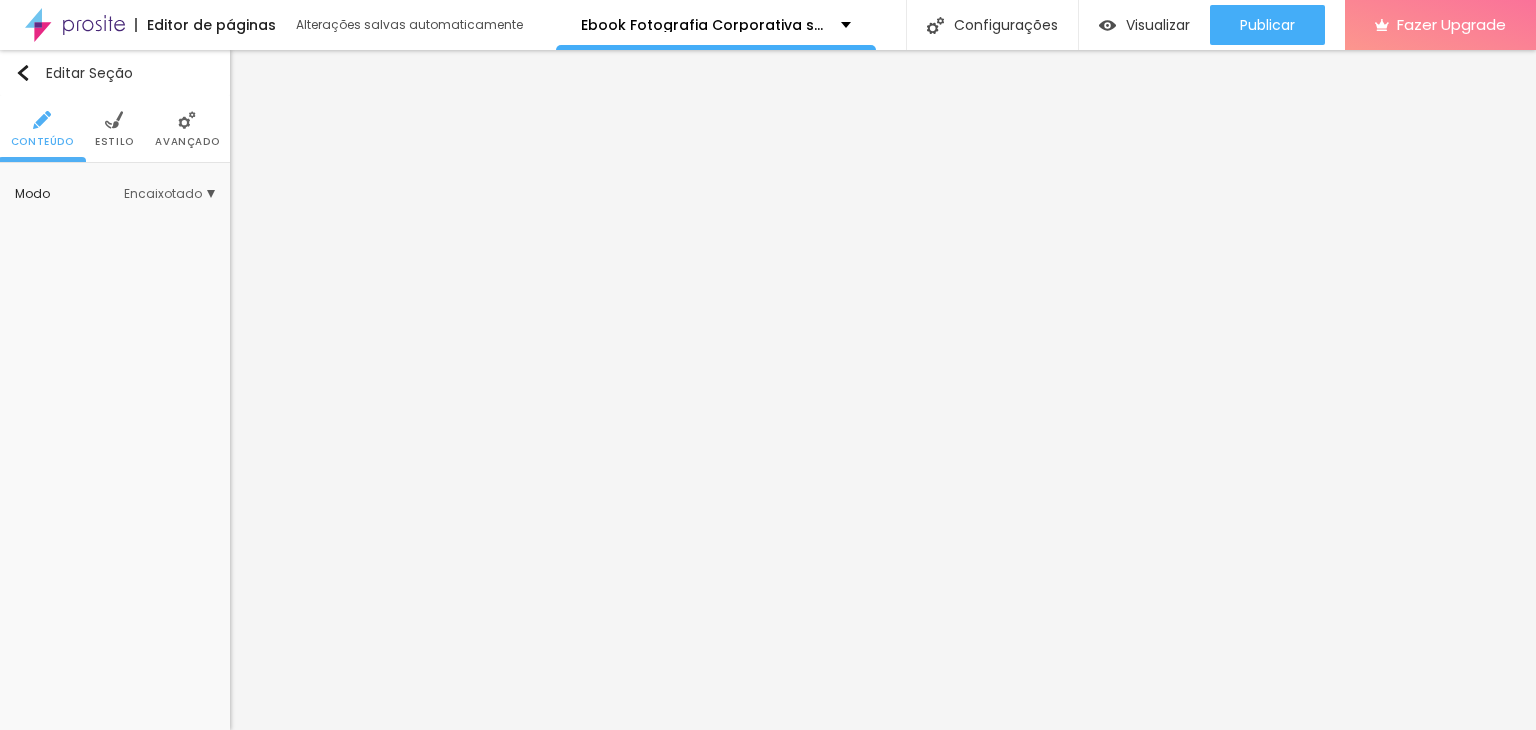 click at bounding box center [114, 120] 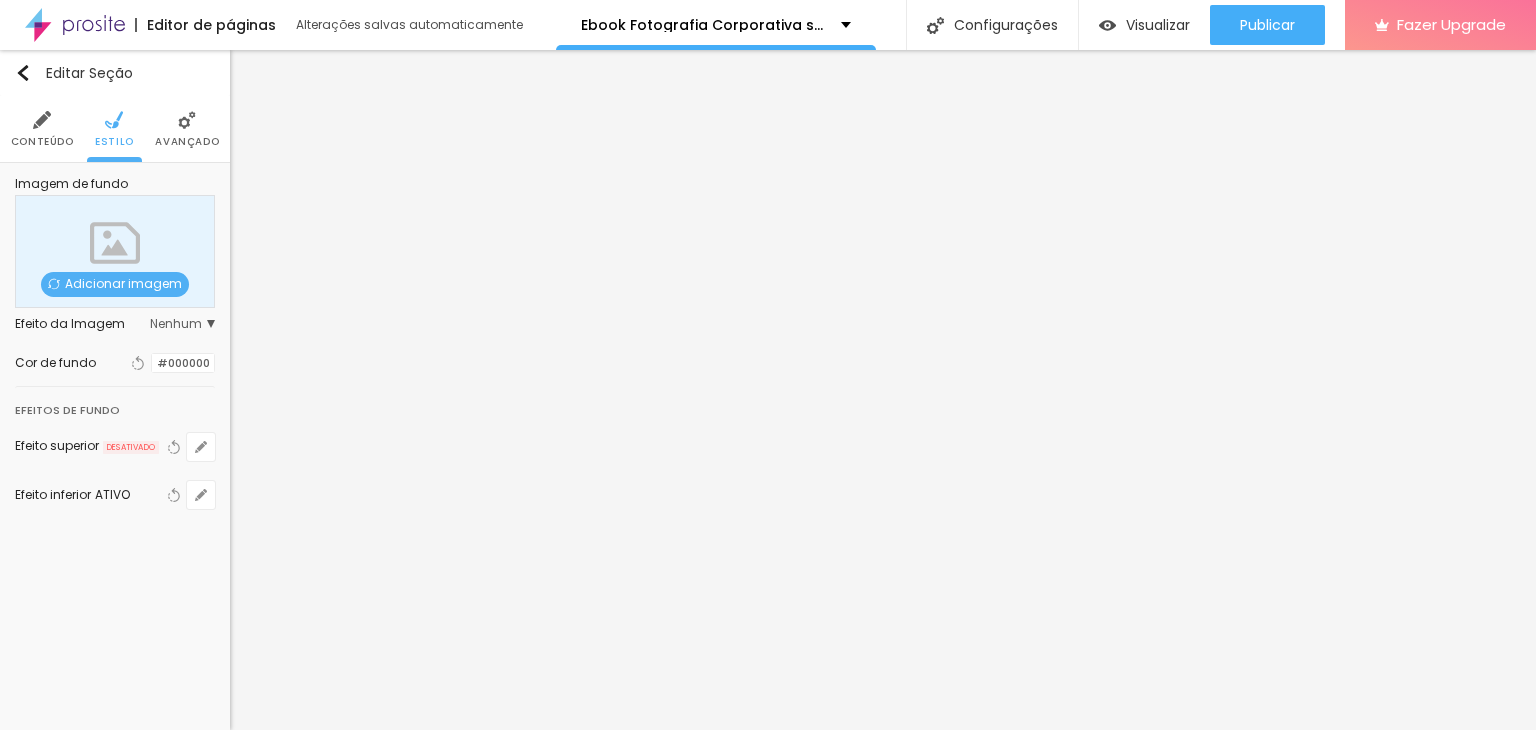 click at bounding box center [152, 363] 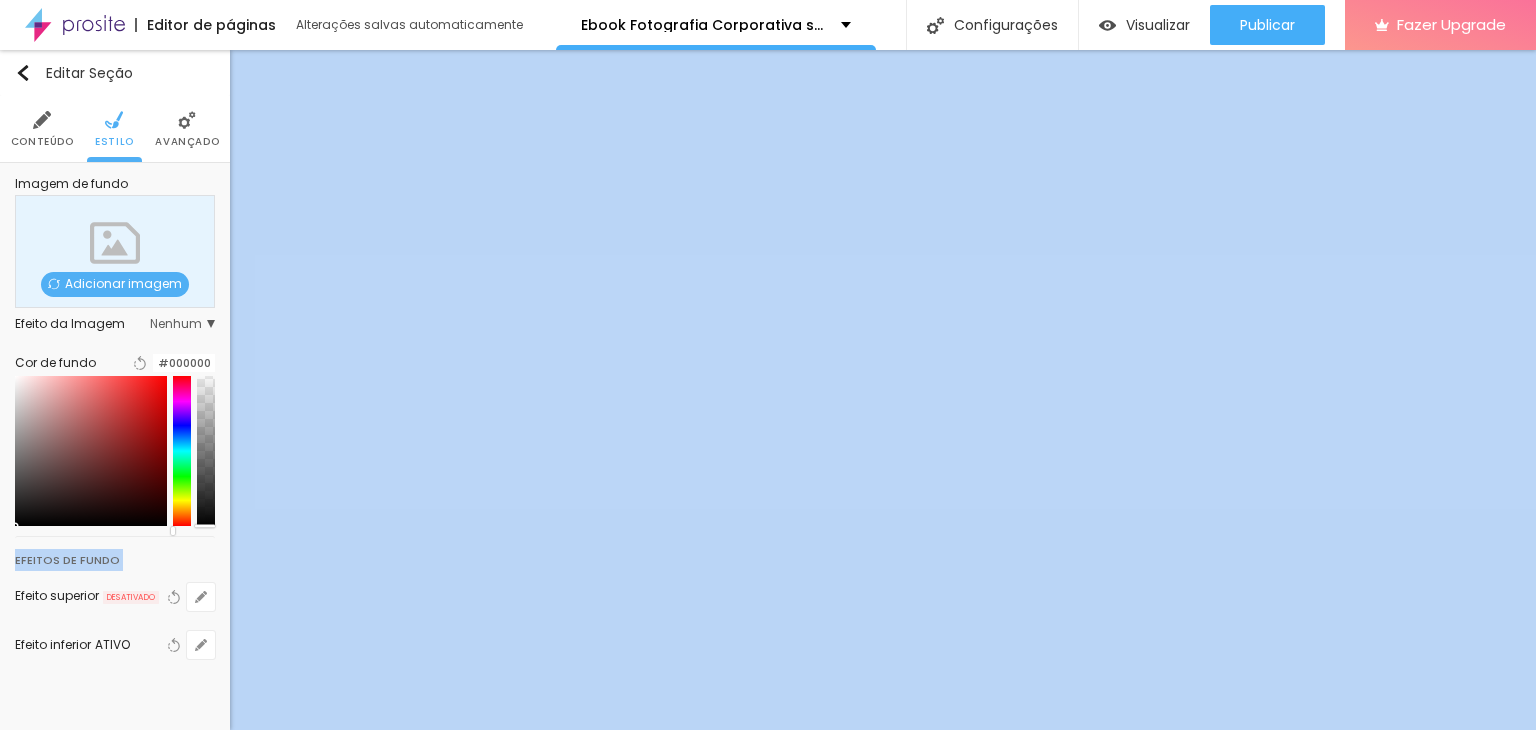click on "Editar Seção Conteúdo Estilo Avançado Imagem de fundo Adicionar imagem Efeito da Imagem Nenhum Nenhum Parallax Cor de fundo Voltar ao padrão #000000 Efeitos de fundo Efeito superior DESATIVADO Voltar ao padrão Efeito inferior ATIVO Voltar ao padrão" at bounding box center (115, 390) 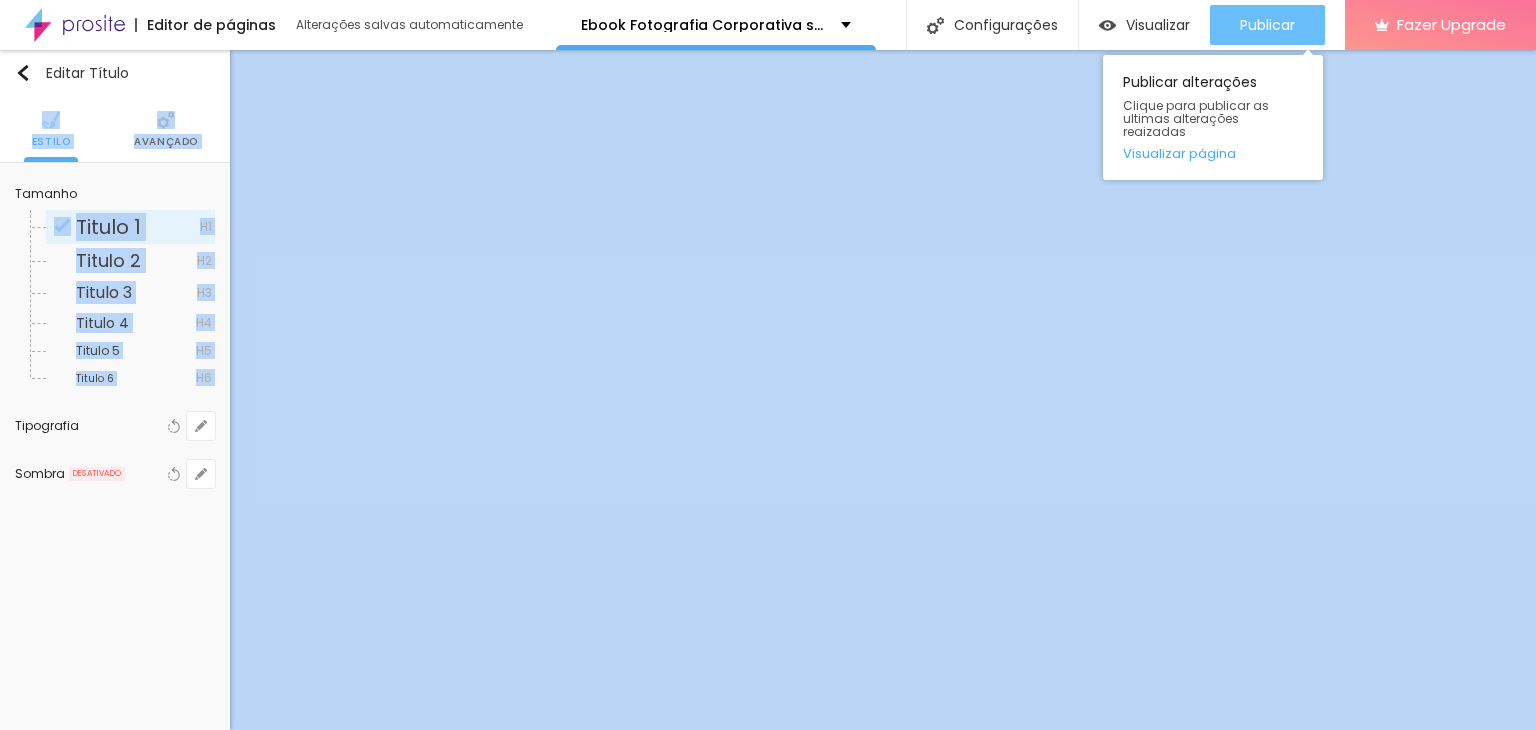 click on "Publicar" at bounding box center (1267, 25) 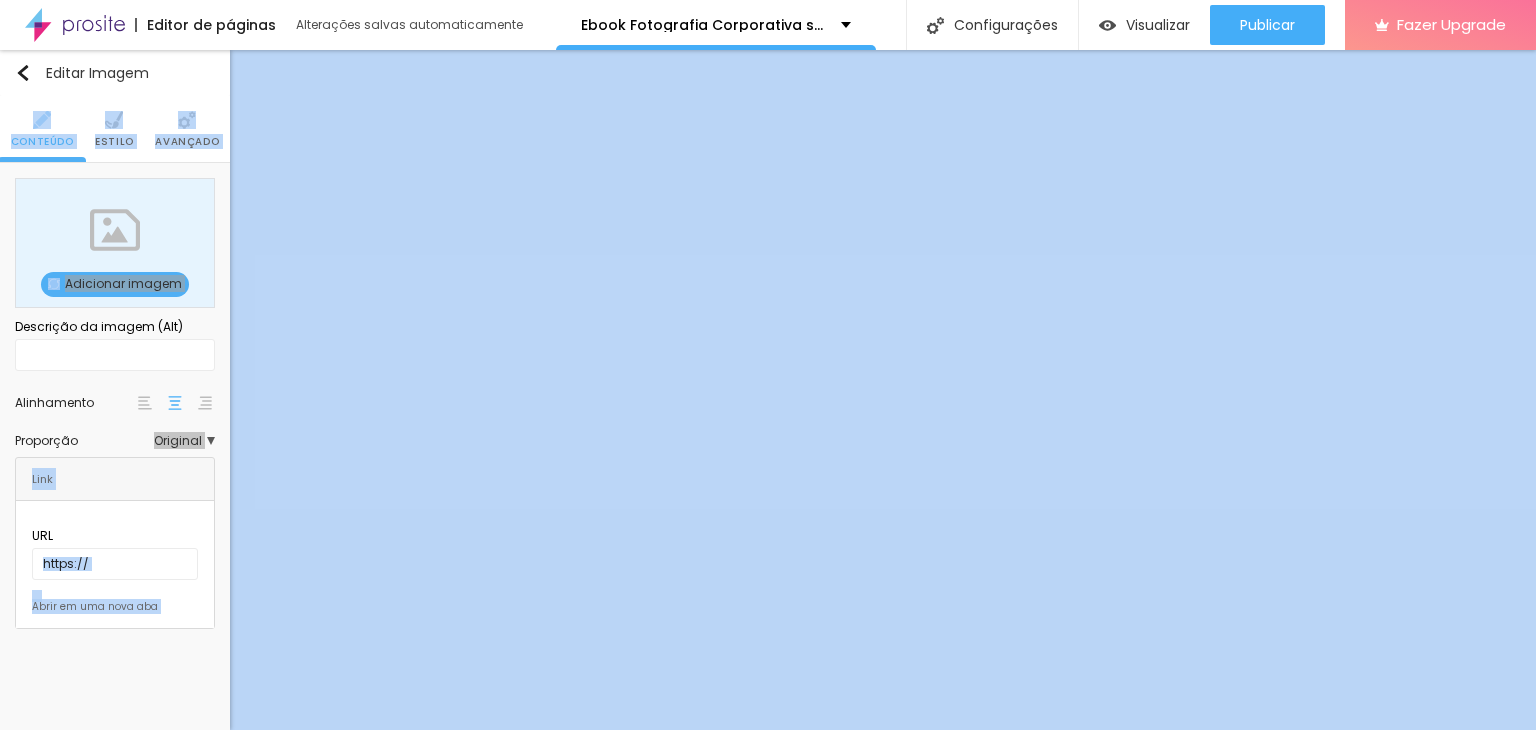 click on "Adicionar imagem" at bounding box center (115, 284) 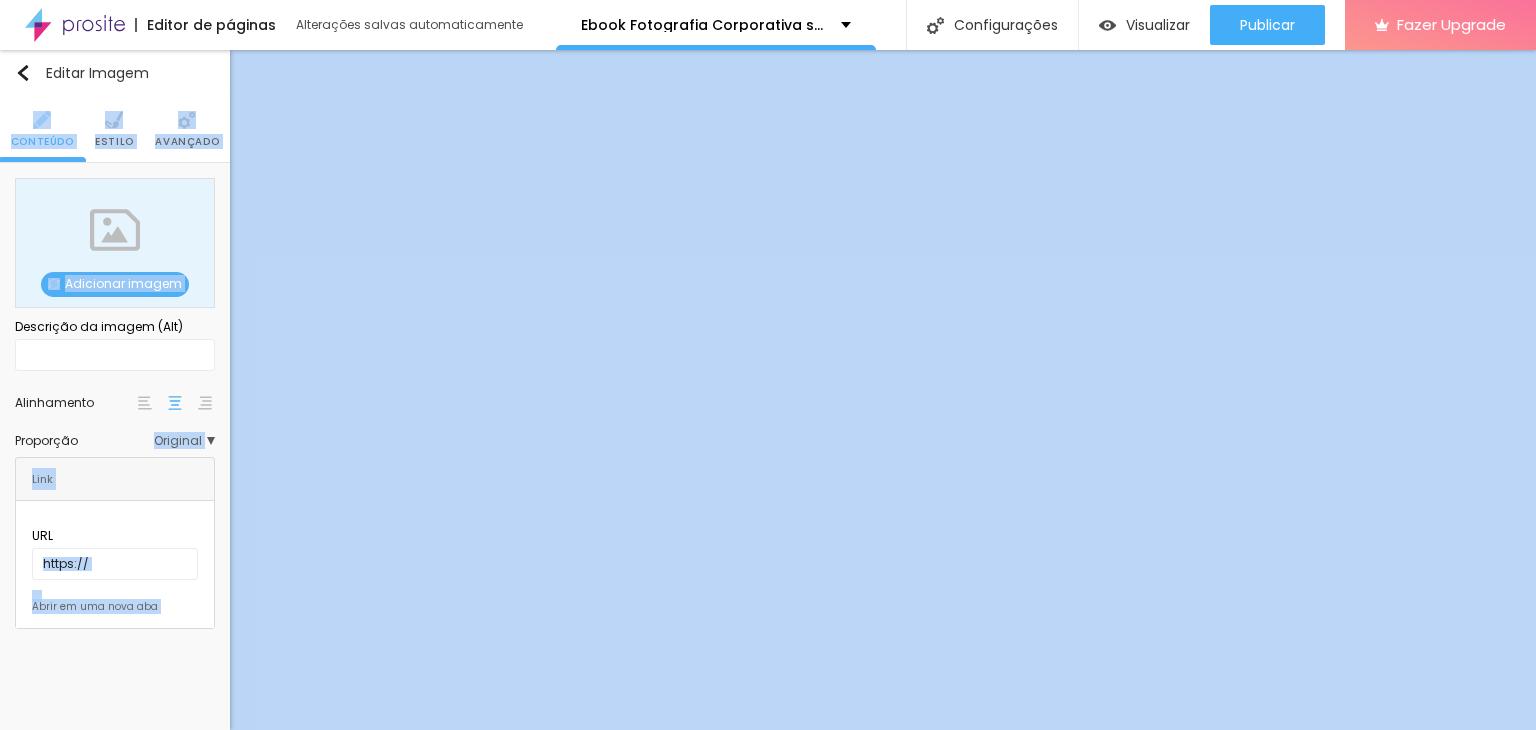 click at bounding box center (768, 924) 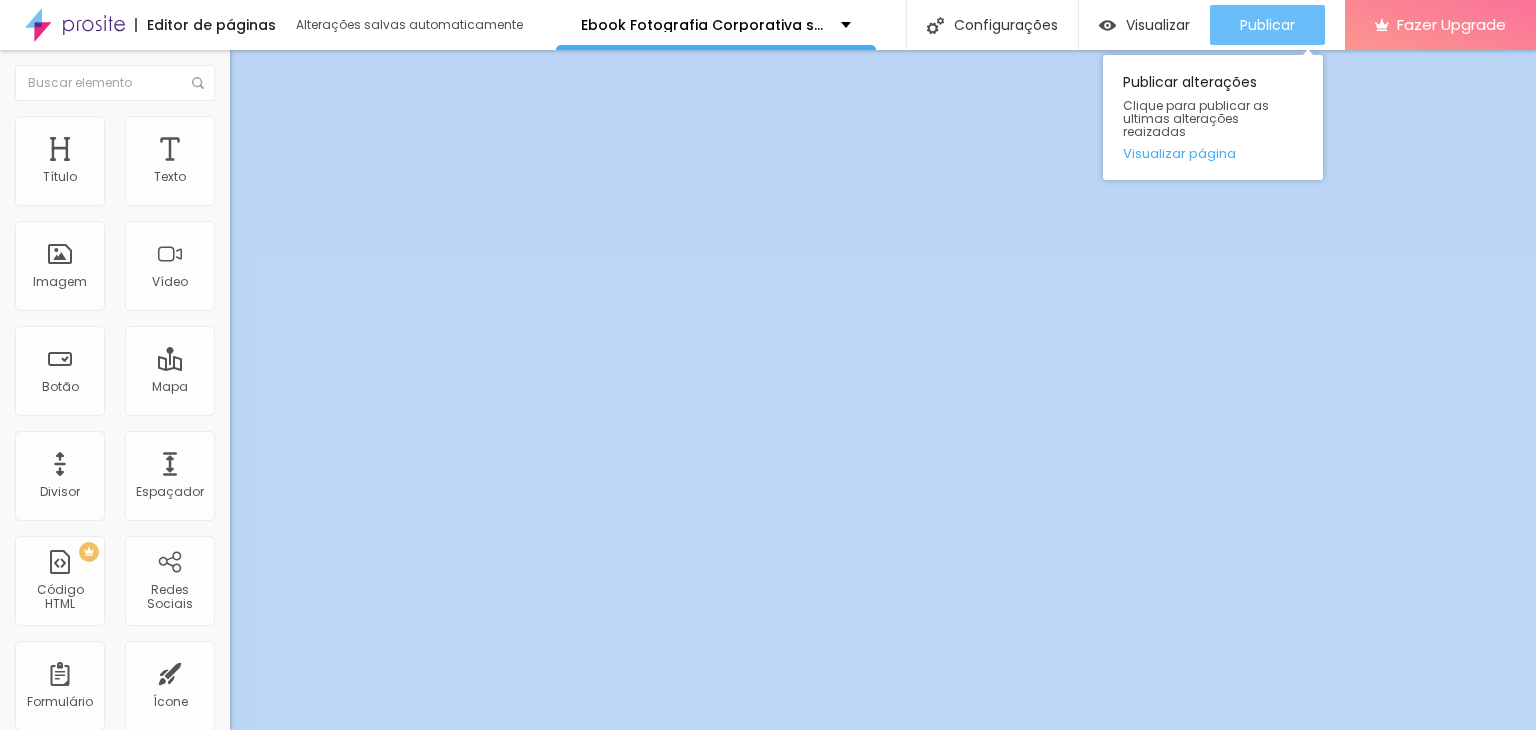 click on "Publicar" at bounding box center (1267, 25) 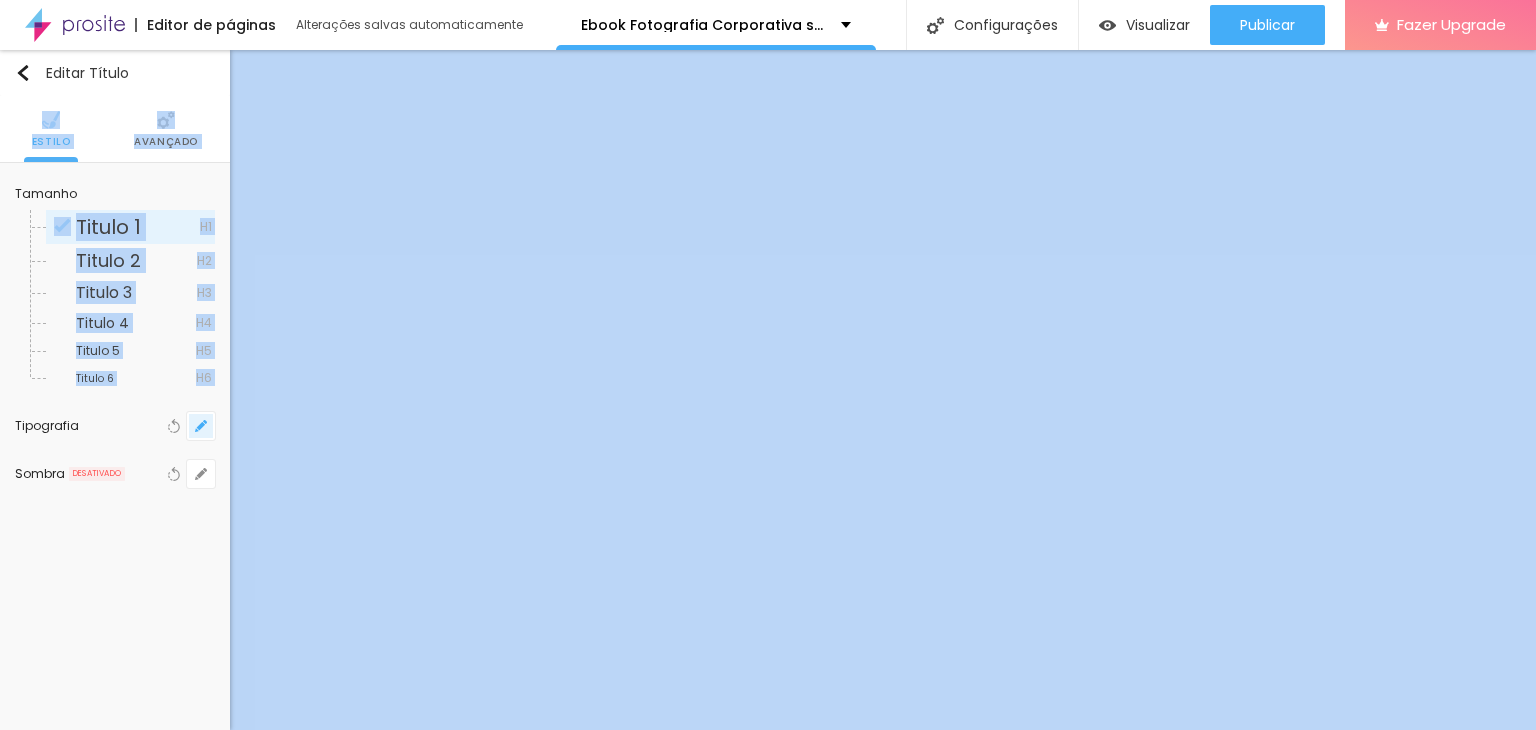 click 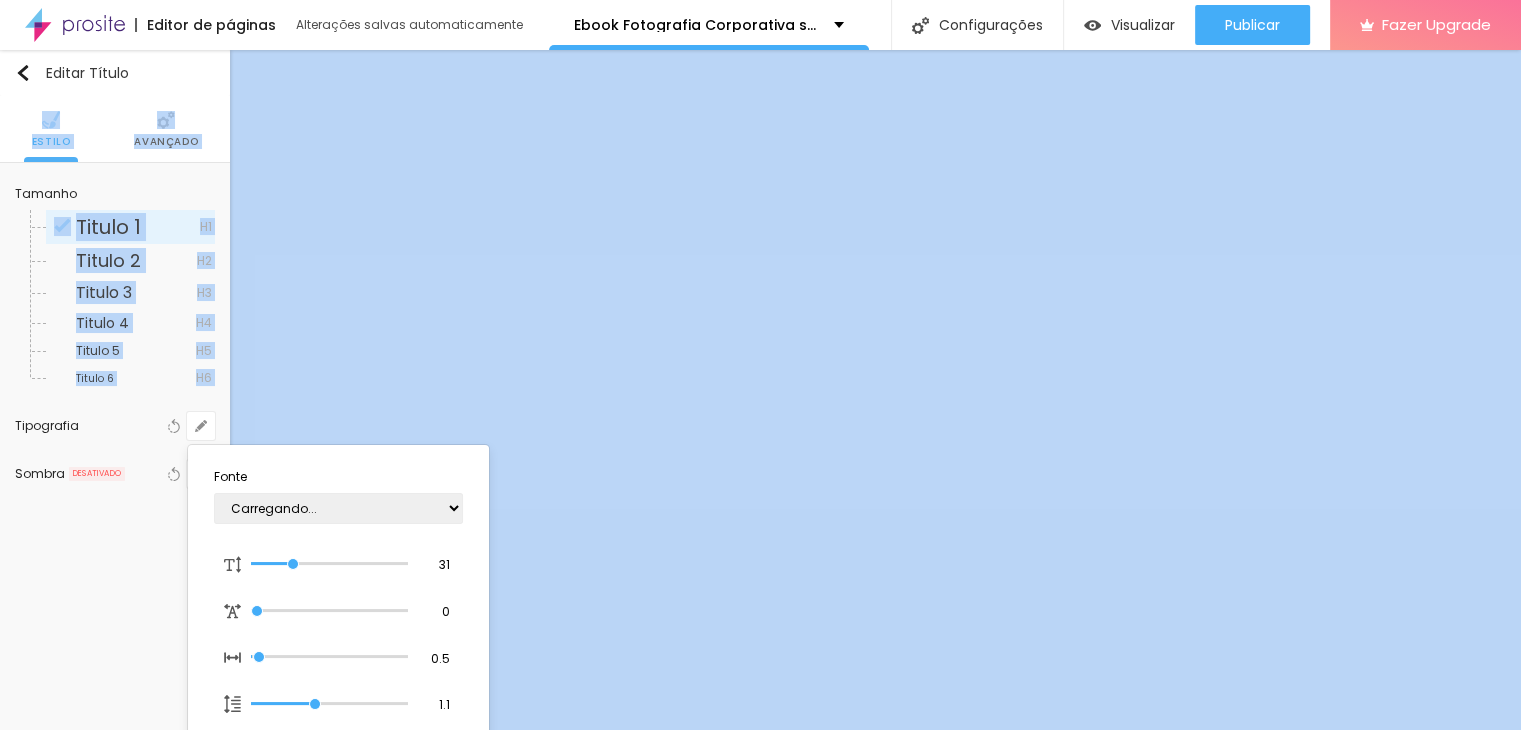 type on "1" 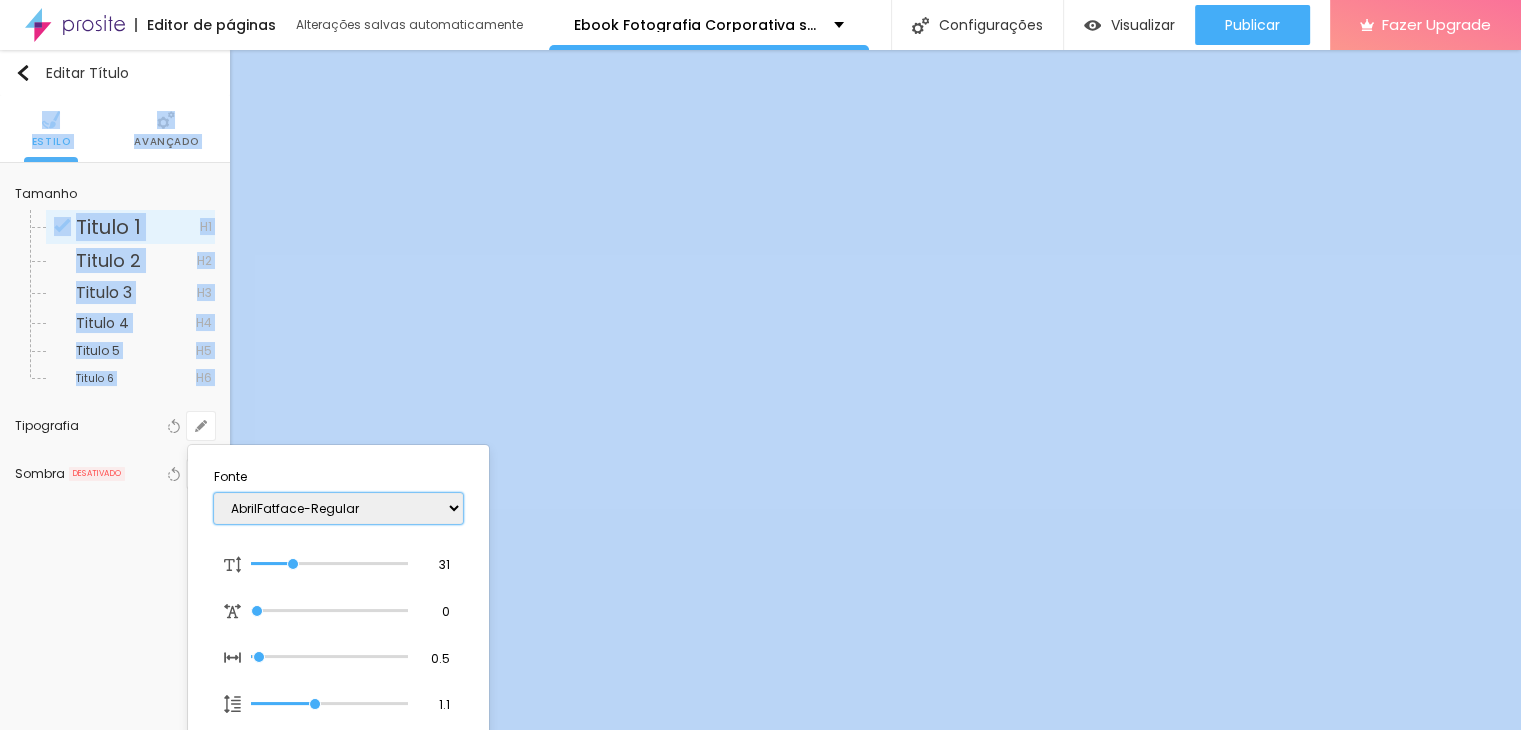 click on "AbrilFatface-Regular Actor-Regular Alegreya AlegreyaBlack Alice Allan-Bold Allan-Regular Amaranth AmaticaSC AmaticSC Amita-Bold Amita-Regular Anaheim AnonymousPro-Bold AnonymousPro-Italic AnonymousPro-Regular Arapey Archivo-Bold Archivo-Italic Archivo-Regular ArefRuqaa Arsenal-Bold Arsenal-Italic Arsenal-Regular Arvo Assistant AssistantLight AveriaLibre AveriaLibreLight AveriaSansLibre-Bold AveriaSansLibre-Italic AveriaSansLibre-Regular Bangers-Regular Bentham-Regular Bevan-Regular BioRhyme BioRhymeExtraBold BioRhymeLight Bitter BreeSerif ButterflyKids-Regular ChangaOne-Italic ChangaOne-Regular Chewy-Regular Chivo CinzelDecorative-Black CinzelDecorative-Bold CinzelDecorative-Regular Comfortaa-Bold Comfortaa-Light Comfortaa-Regular ComingSoon Cookie-Regular Corben-Bold Corben-Regular Cormorant CormorantGeramond-Bold CormorantGeramond-Italic CormorantGeramond-Medium CormorantGeramond-Regular CormorantLight Cousine-Bold Cousine-Italic Cousine-Regular Creepster-Regular CrimsonText CrimsonTextBold Cuprum FjallaOne" at bounding box center [338, 508] 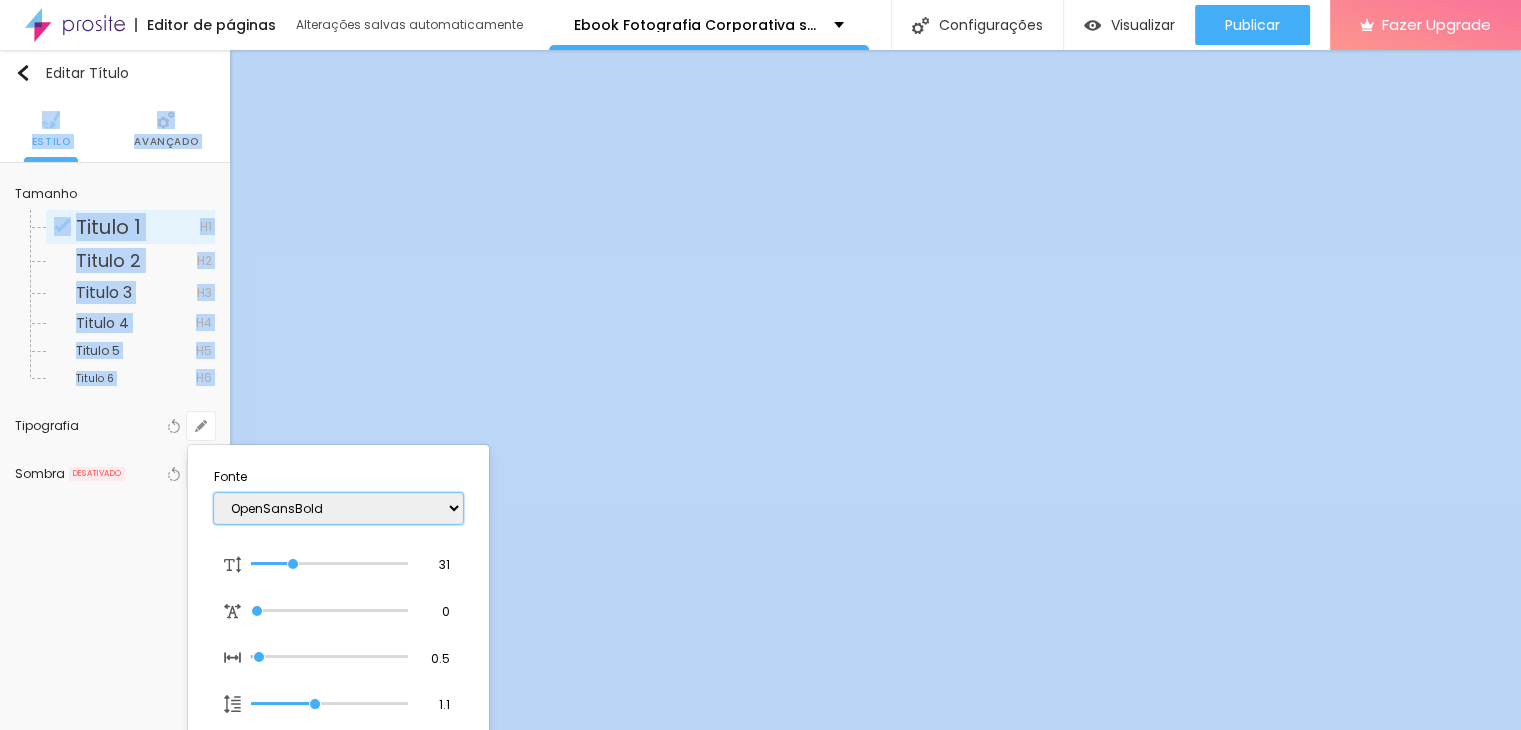 click on "AbrilFatface-Regular Actor-Regular Alegreya AlegreyaBlack Alice Allan-Bold Allan-Regular Amaranth AmaticaSC AmaticSC Amita-Bold Amita-Regular Anaheim AnonymousPro-Bold AnonymousPro-Italic AnonymousPro-Regular Arapey Archivo-Bold Archivo-Italic Archivo-Regular ArefRuqaa Arsenal-Bold Arsenal-Italic Arsenal-Regular Arvo Assistant AssistantLight AveriaLibre AveriaLibreLight AveriaSansLibre-Bold AveriaSansLibre-Italic AveriaSansLibre-Regular Bangers-Regular Bentham-Regular Bevan-Regular BioRhyme BioRhymeExtraBold BioRhymeLight Bitter BreeSerif ButterflyKids-Regular ChangaOne-Italic ChangaOne-Regular Chewy-Regular Chivo CinzelDecorative-Black CinzelDecorative-Bold CinzelDecorative-Regular Comfortaa-Bold Comfortaa-Light Comfortaa-Regular ComingSoon Cookie-Regular Corben-Bold Corben-Regular Cormorant CormorantGeramond-Bold CormorantGeramond-Italic CormorantGeramond-Medium CormorantGeramond-Regular CormorantLight Cousine-Bold Cousine-Italic Cousine-Regular Creepster-Regular CrimsonText CrimsonTextBold Cuprum FjallaOne" at bounding box center [338, 508] 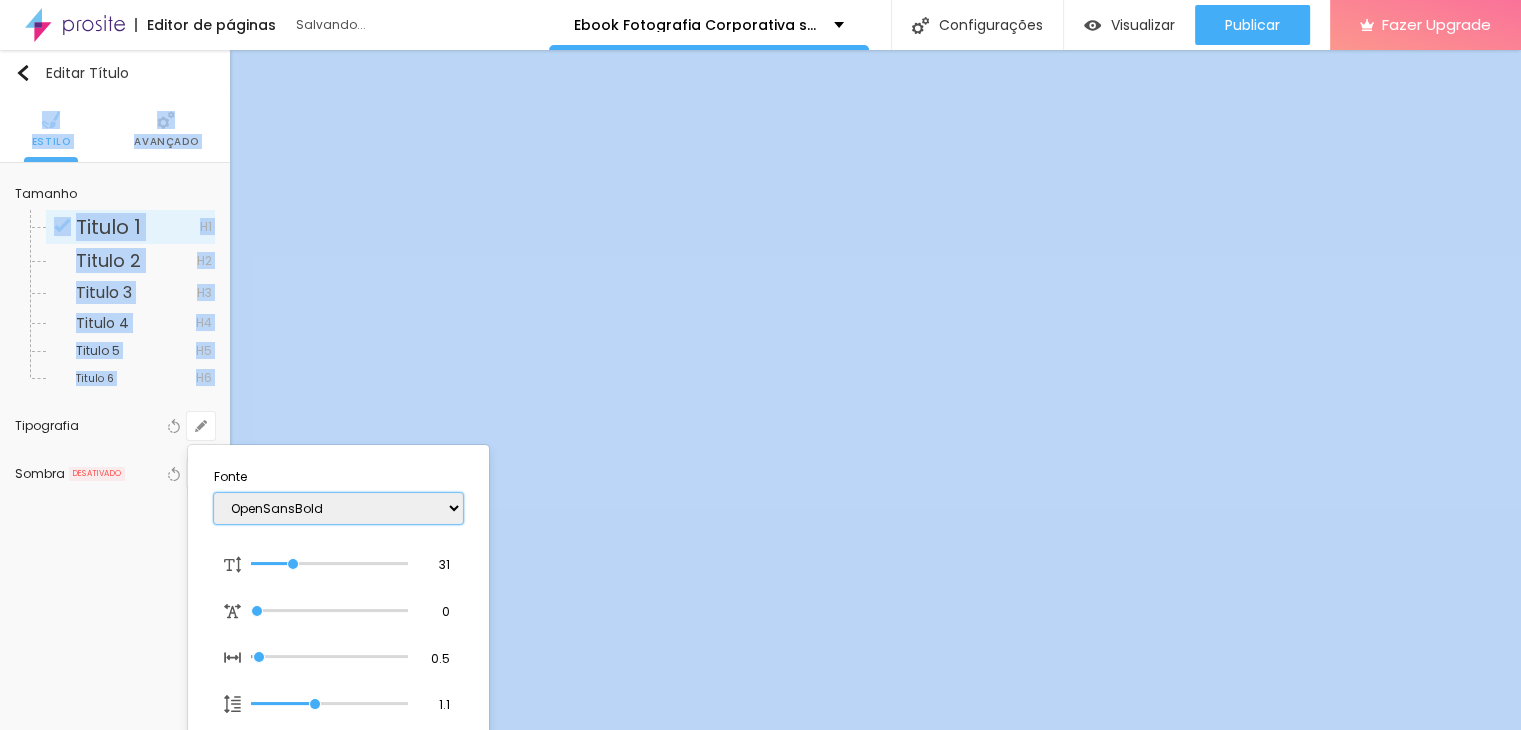 type on "1" 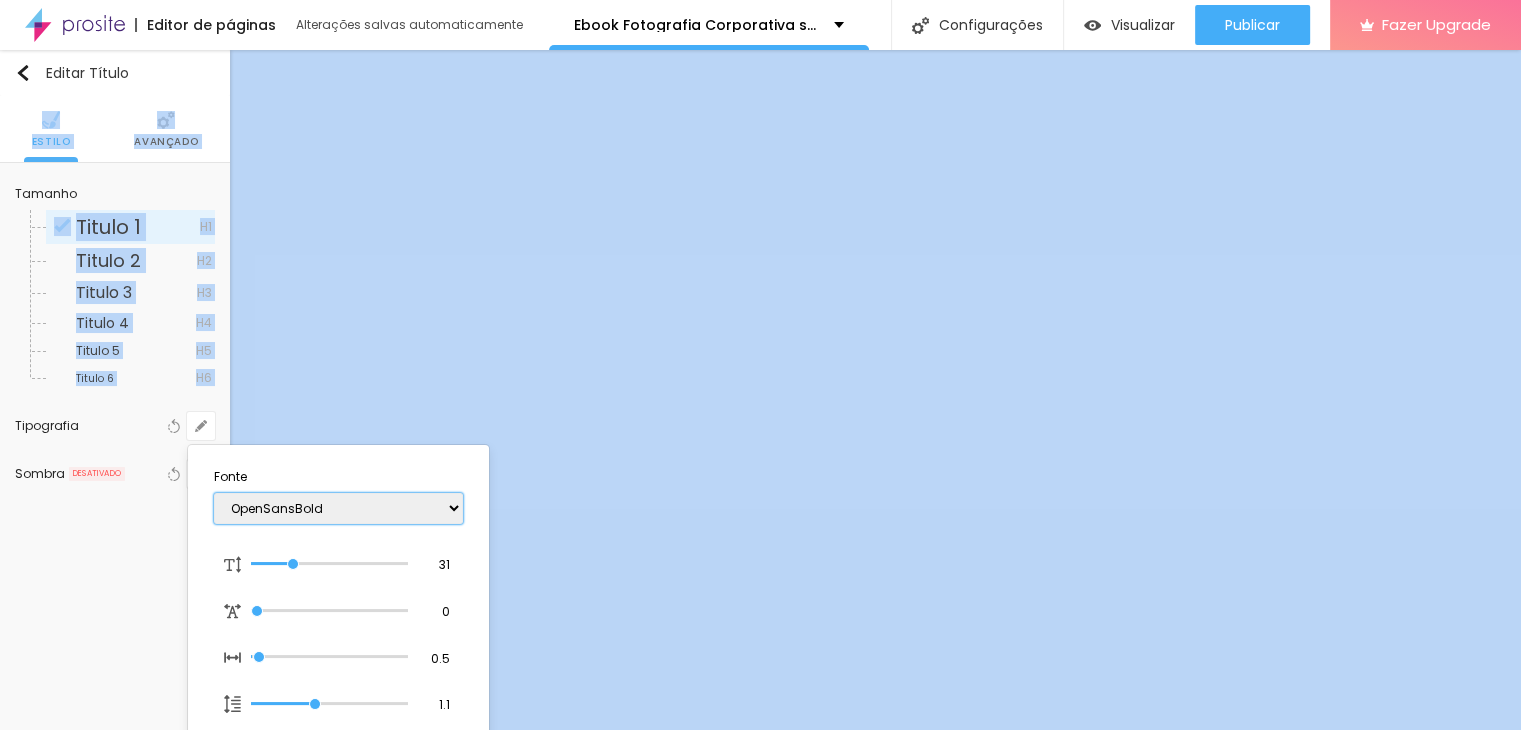 select on "OpenSansExtraBold" 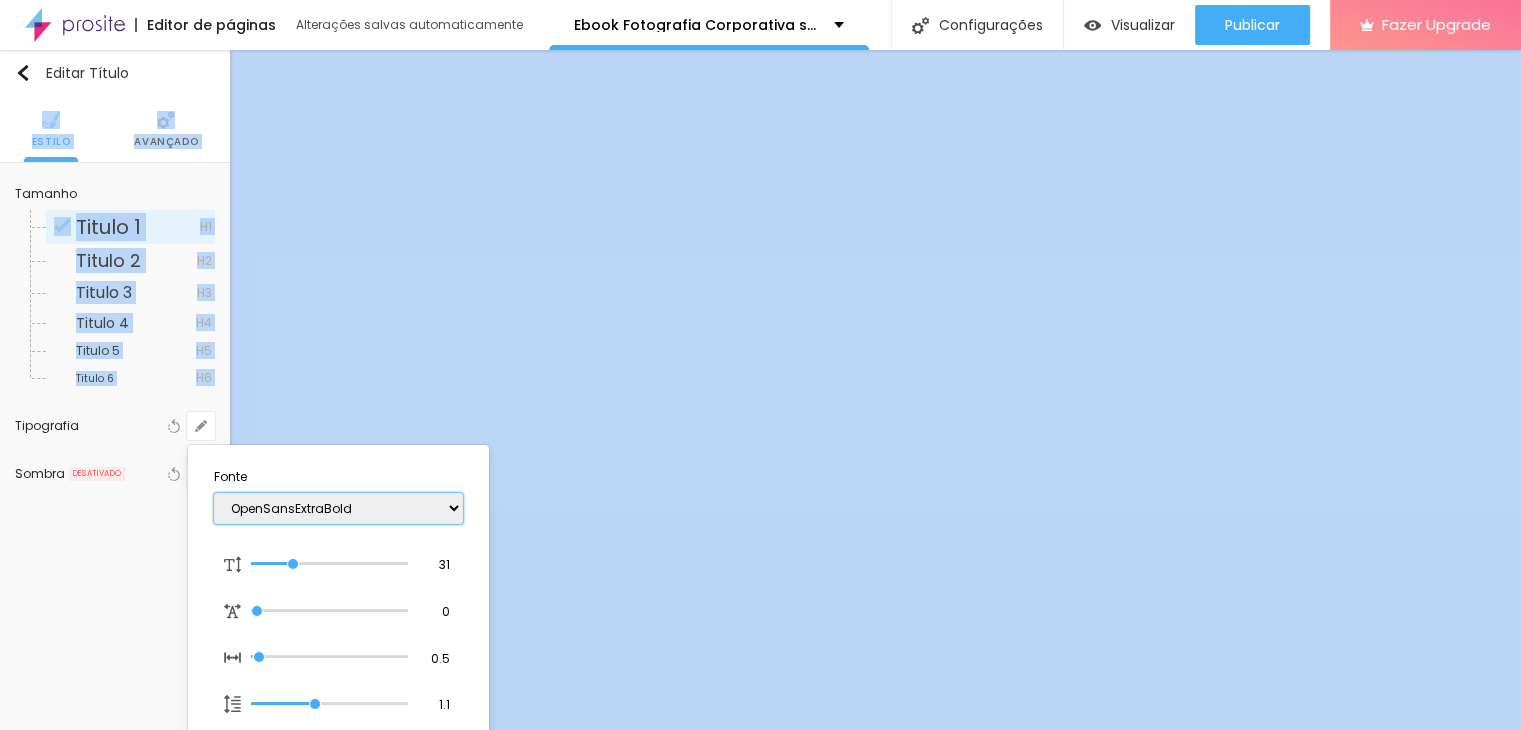 click on "AbrilFatface-Regular Actor-Regular Alegreya AlegreyaBlack Alice Allan-Bold Allan-Regular Amaranth AmaticaSC AmaticSC Amita-Bold Amita-Regular Anaheim AnonymousPro-Bold AnonymousPro-Italic AnonymousPro-Regular Arapey Archivo-Bold Archivo-Italic Archivo-Regular ArefRuqaa Arsenal-Bold Arsenal-Italic Arsenal-Regular Arvo Assistant AssistantLight AveriaLibre AveriaLibreLight AveriaSansLibre-Bold AveriaSansLibre-Italic AveriaSansLibre-Regular Bangers-Regular Bentham-Regular Bevan-Regular BioRhyme BioRhymeExtraBold BioRhymeLight Bitter BreeSerif ButterflyKids-Regular ChangaOne-Italic ChangaOne-Regular Chewy-Regular Chivo CinzelDecorative-Black CinzelDecorative-Bold CinzelDecorative-Regular Comfortaa-Bold Comfortaa-Light Comfortaa-Regular ComingSoon Cookie-Regular Corben-Bold Corben-Regular Cormorant CormorantGeramond-Bold CormorantGeramond-Italic CormorantGeramond-Medium CormorantGeramond-Regular CormorantLight Cousine-Bold Cousine-Italic Cousine-Regular Creepster-Regular CrimsonText CrimsonTextBold Cuprum FjallaOne" at bounding box center [338, 508] 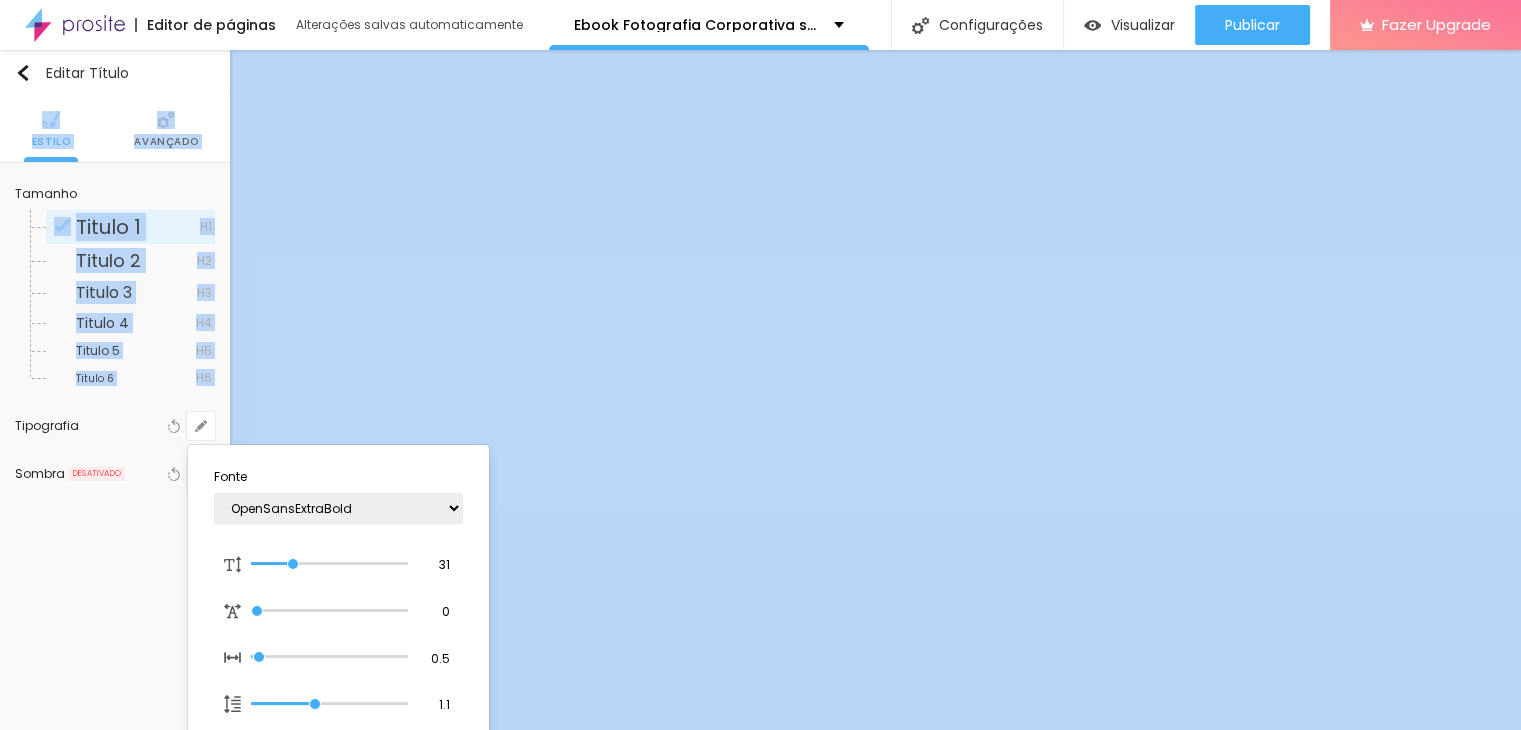 click at bounding box center [760, 365] 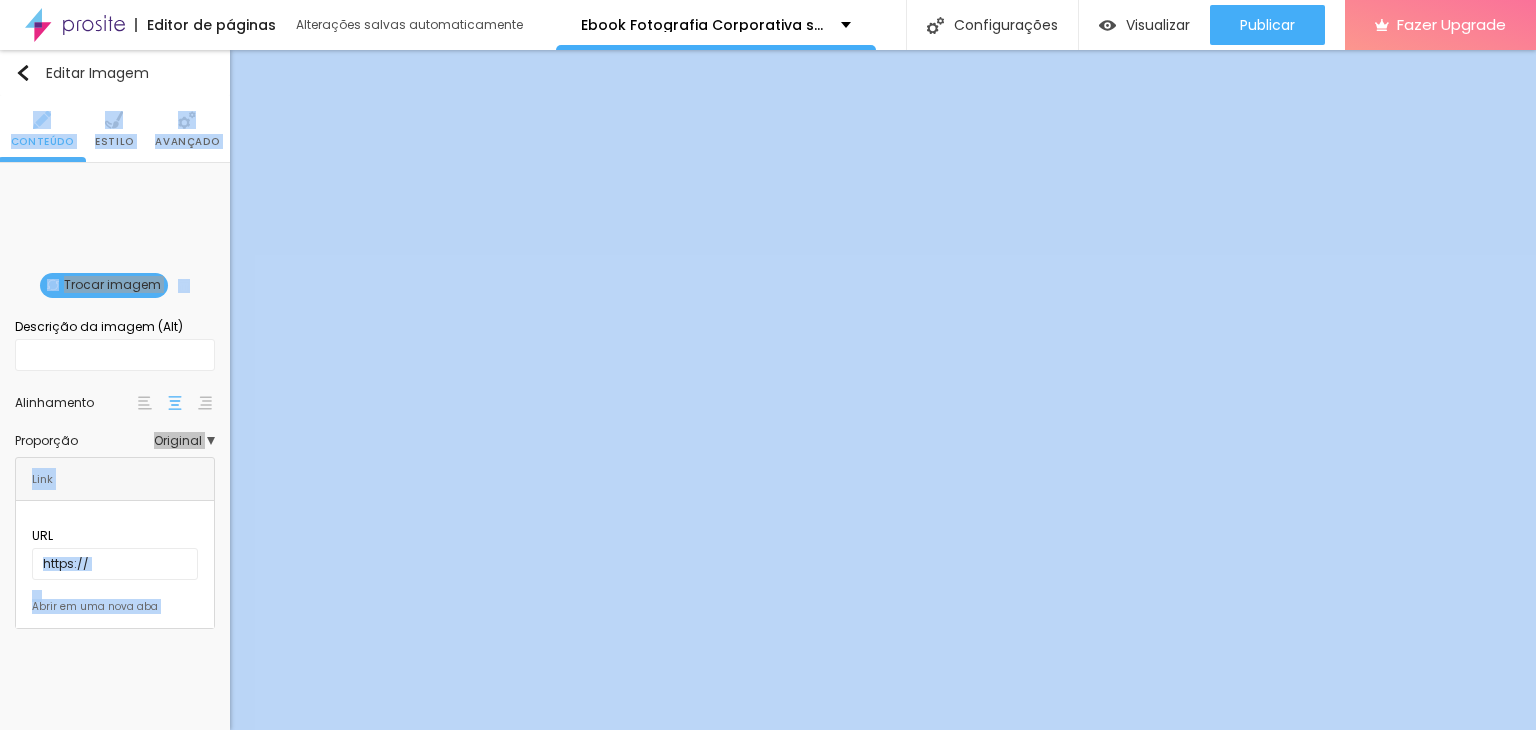 click on "Estilo" at bounding box center (114, 129) 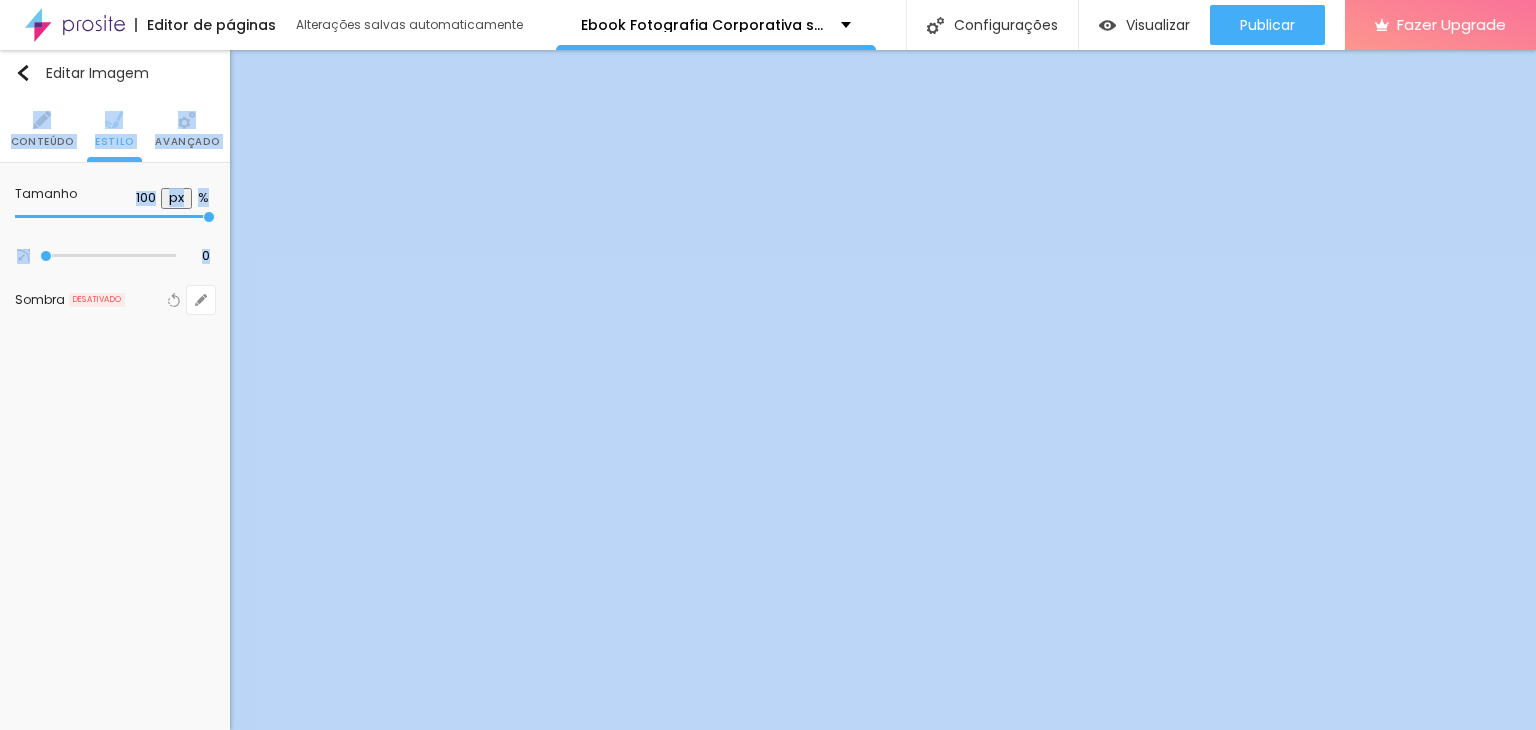 click on "Avançado" at bounding box center [187, 129] 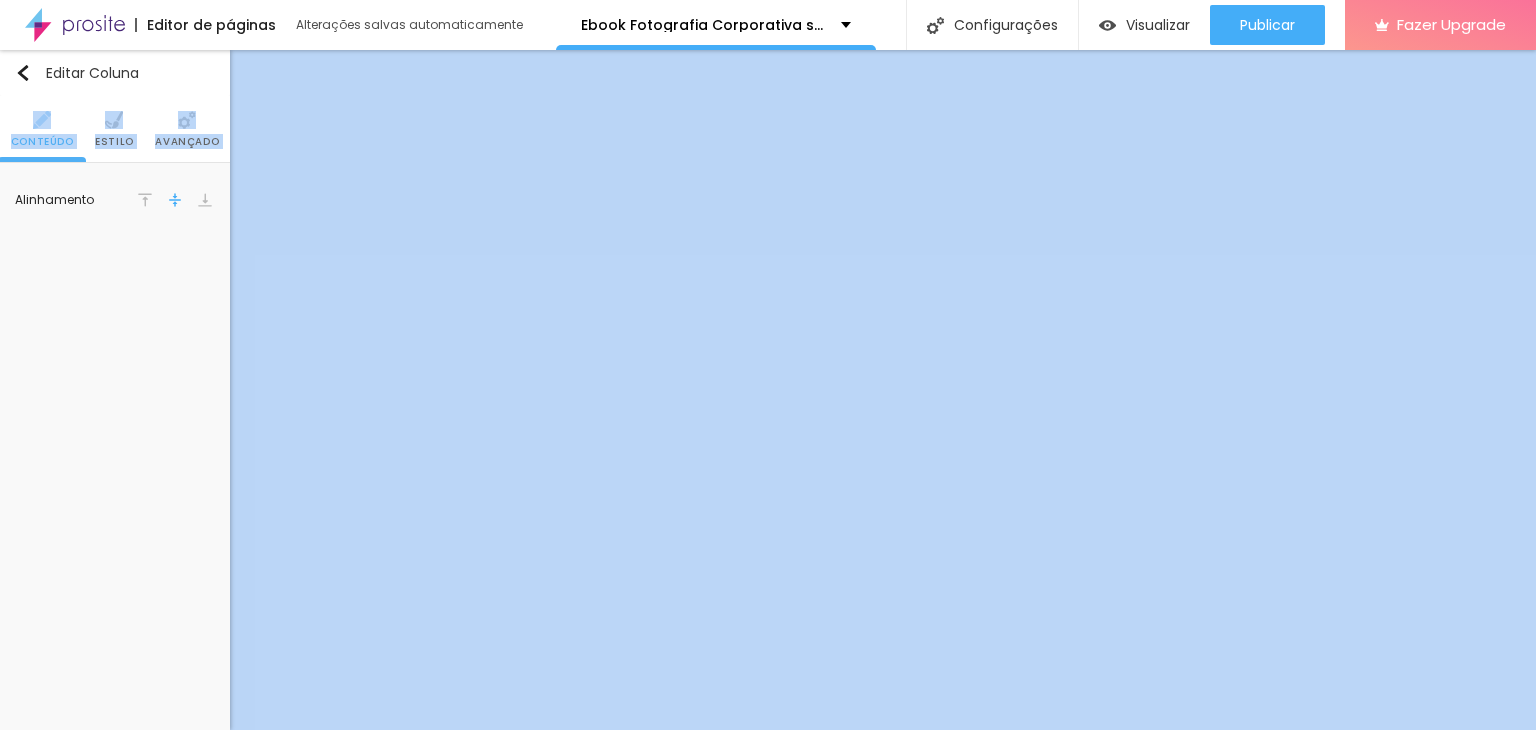 click on "Estilo" at bounding box center (114, 142) 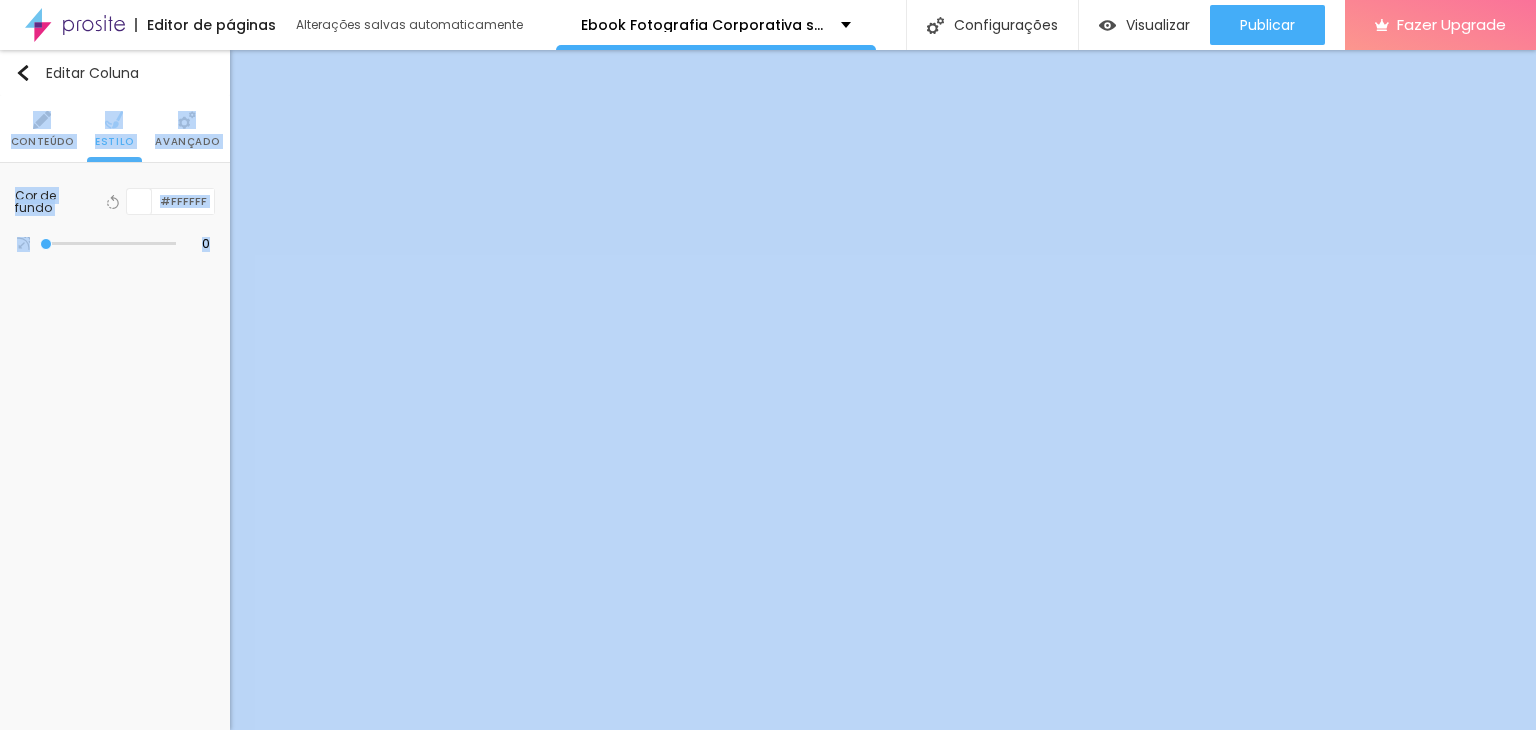 click on "Avançado" at bounding box center [187, 142] 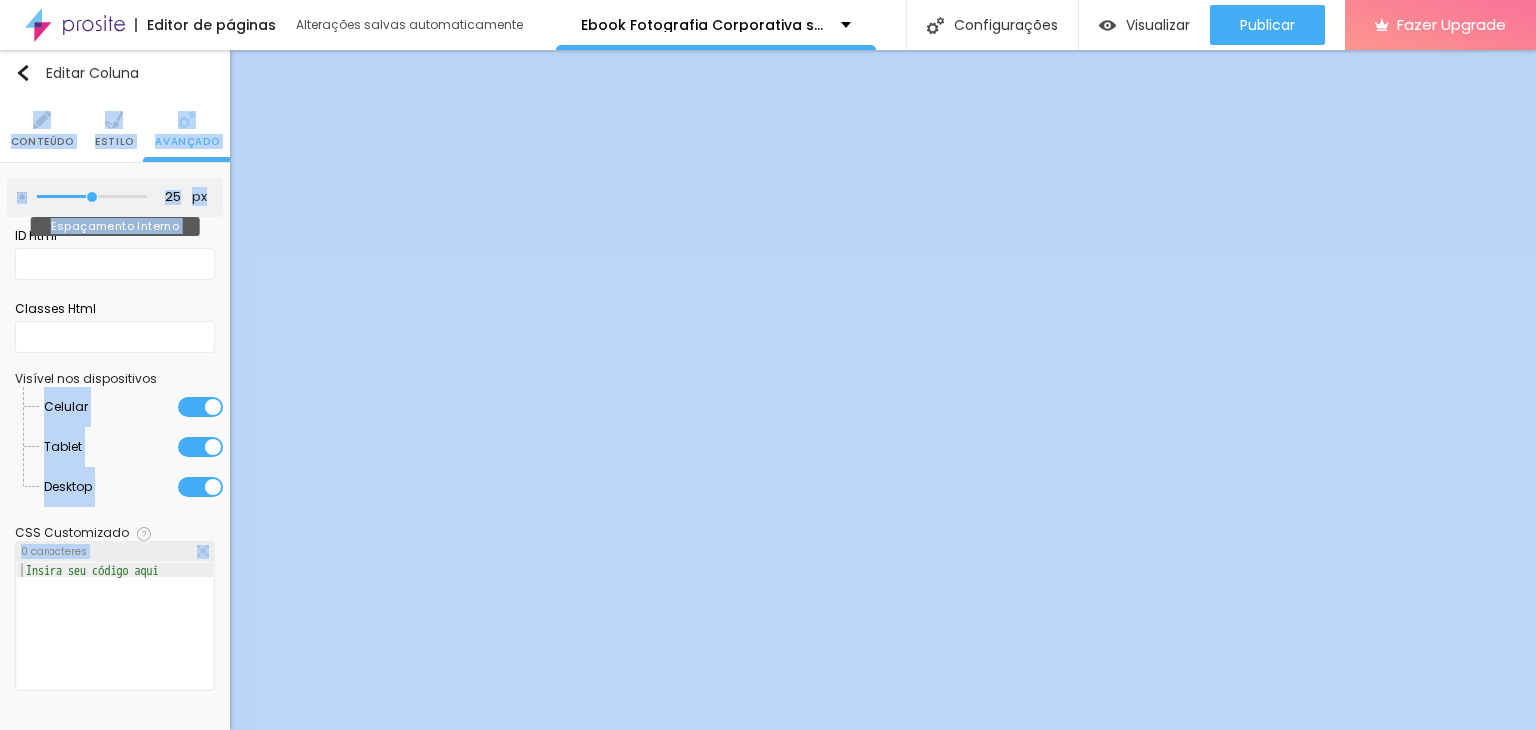type on "20" 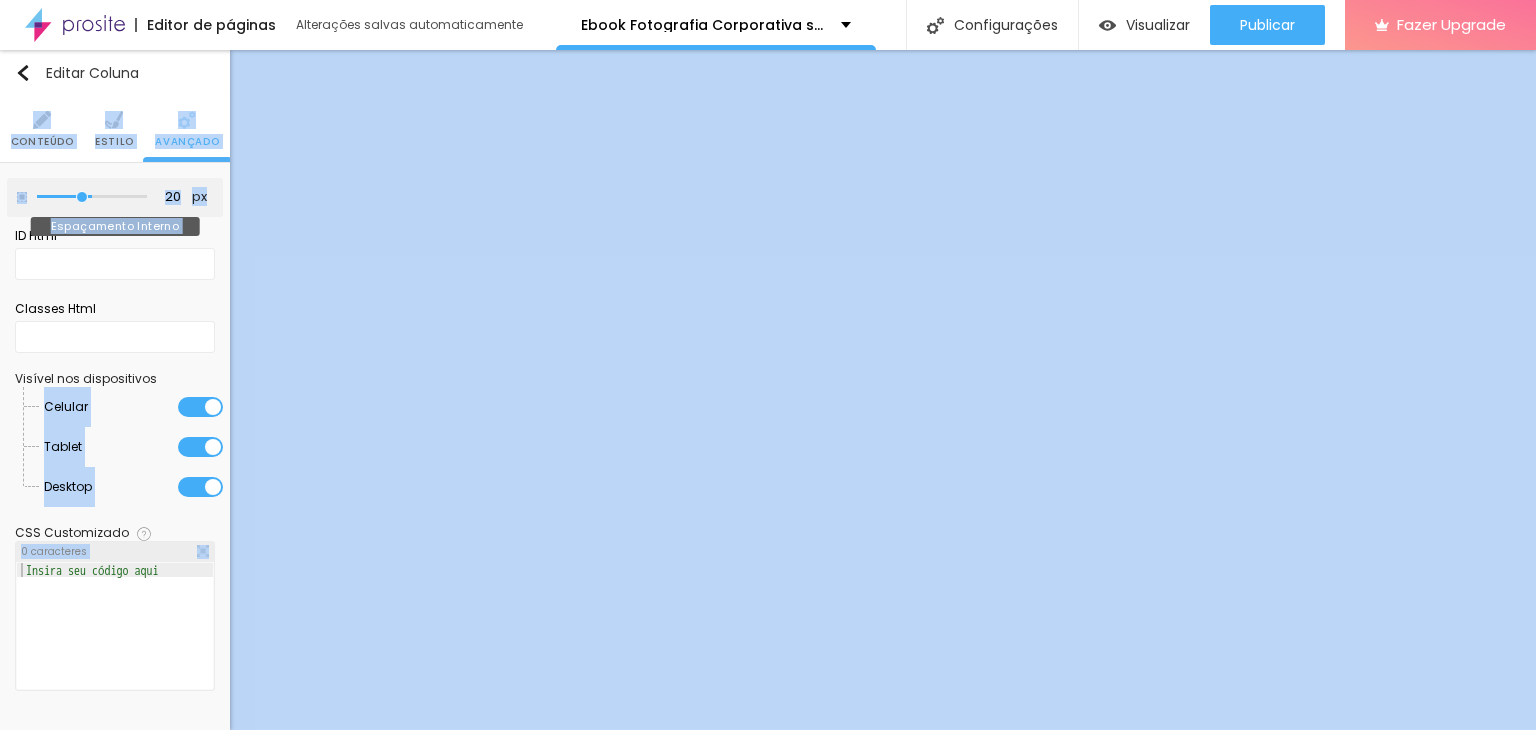 drag, startPoint x: 92, startPoint y: 198, endPoint x: 69, endPoint y: 200, distance: 23.086792 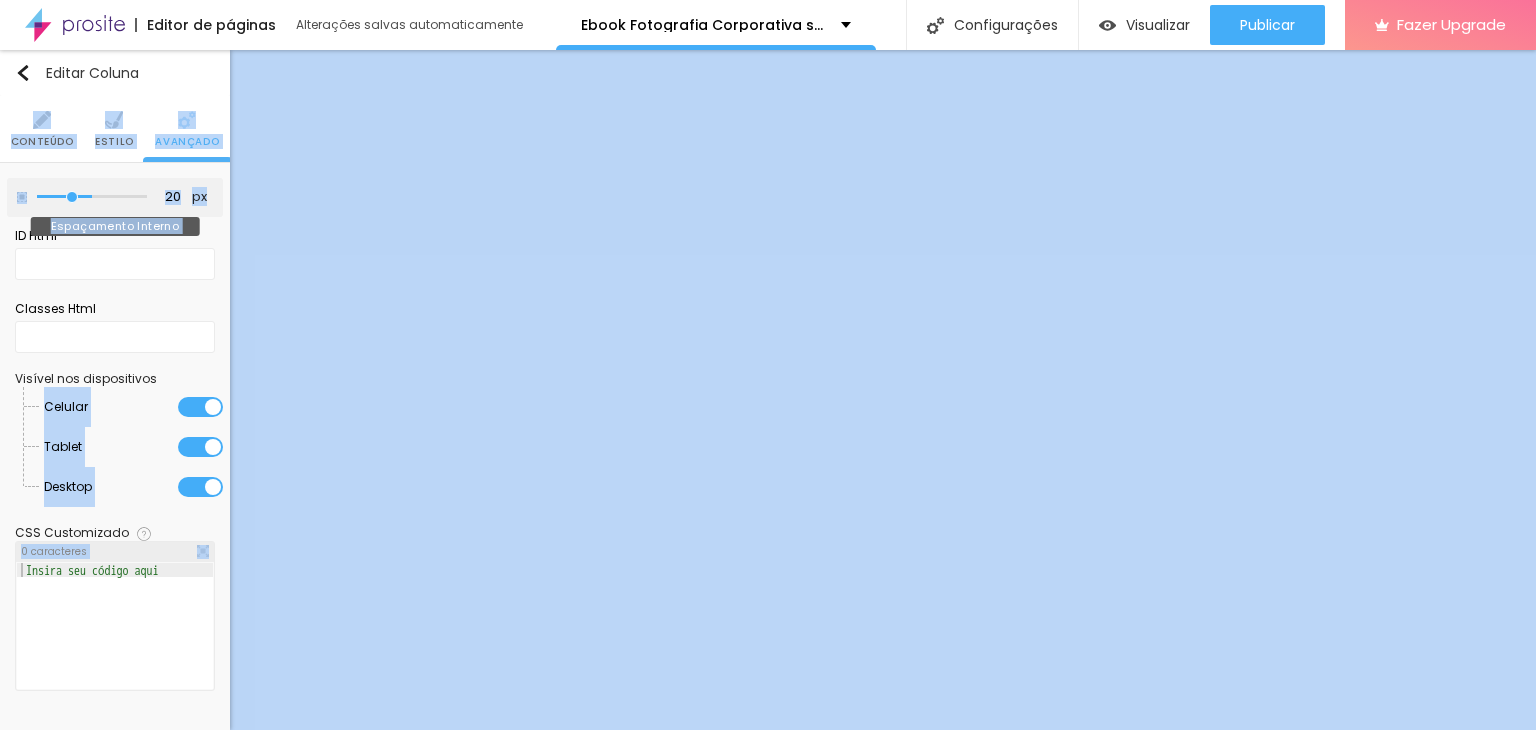 click at bounding box center [92, 197] 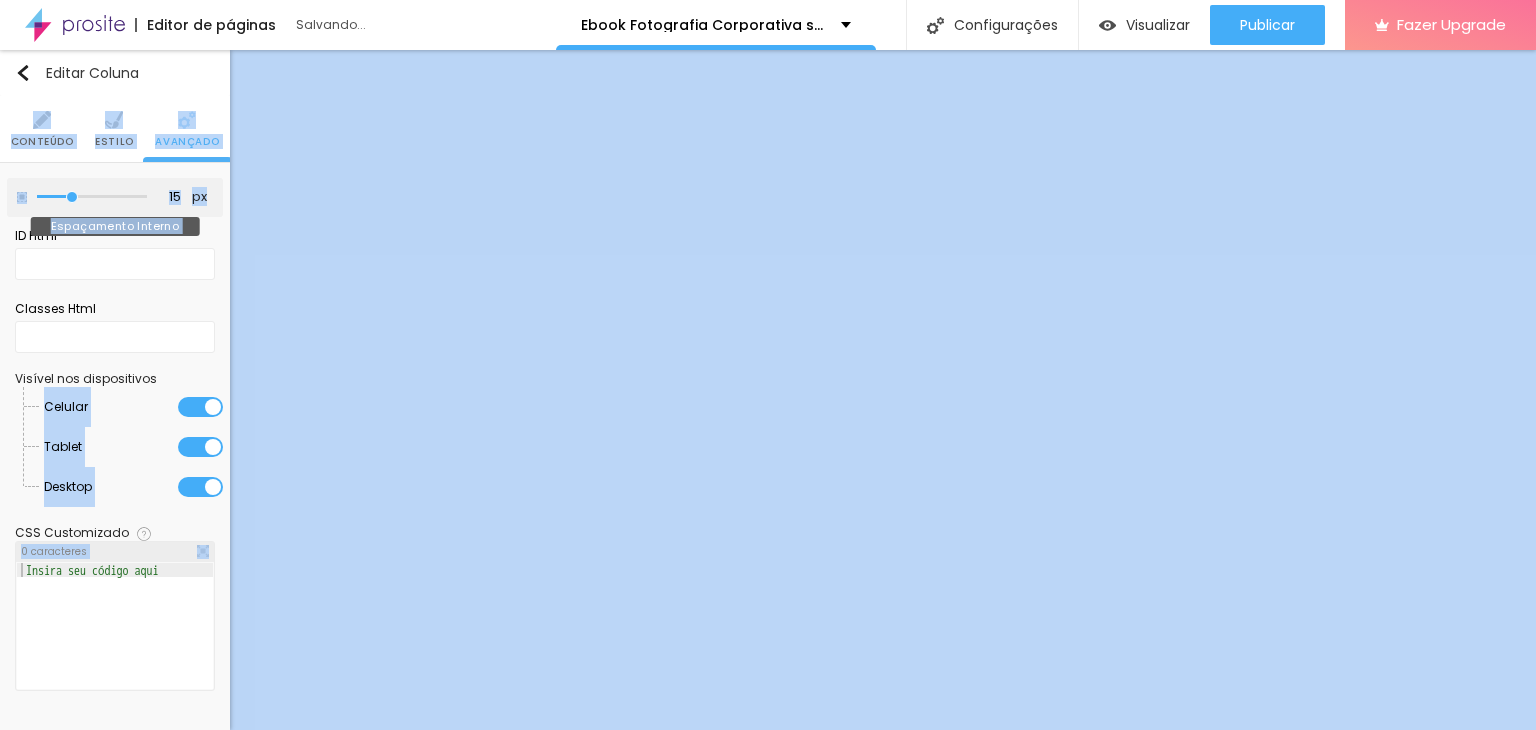 type on "5" 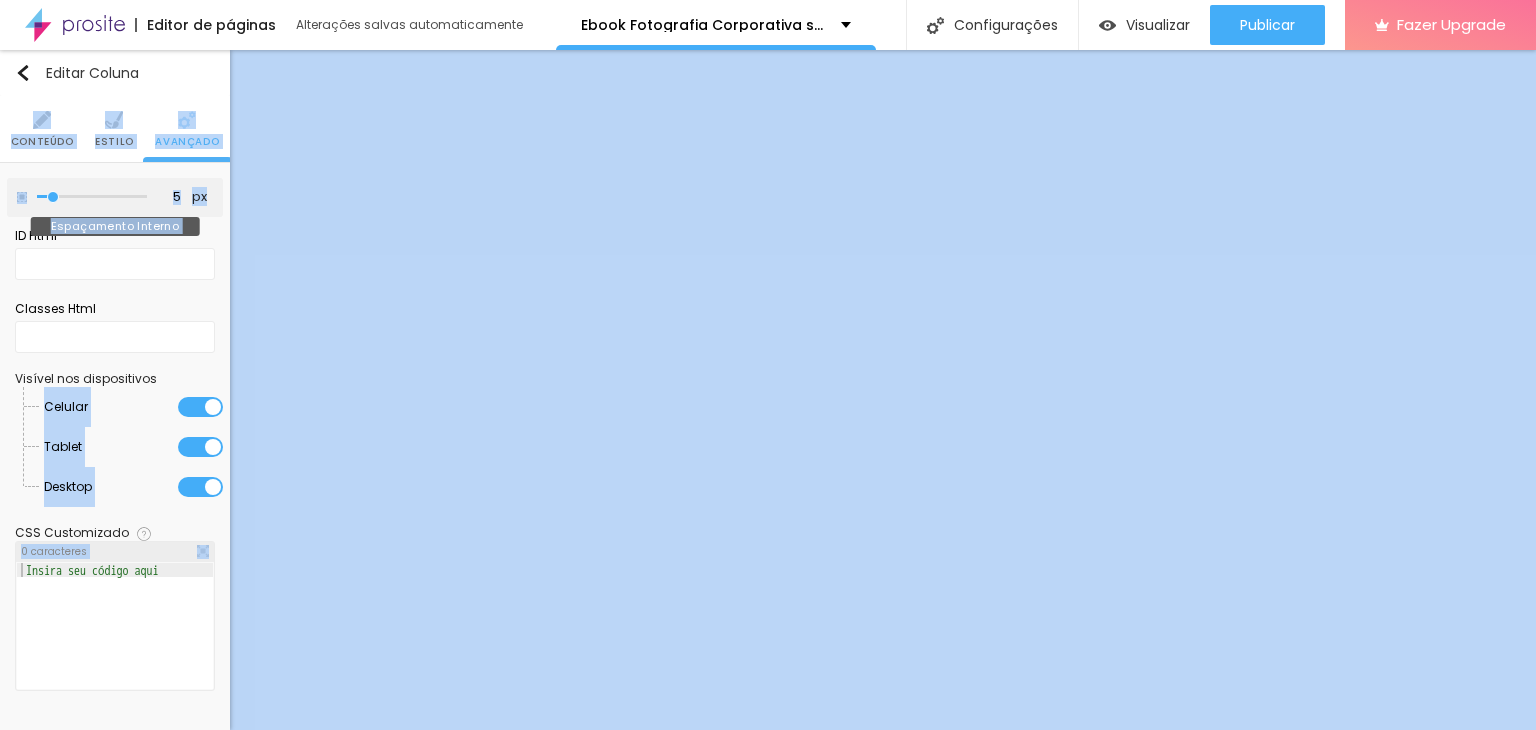 drag, startPoint x: 73, startPoint y: 197, endPoint x: 53, endPoint y: 196, distance: 20.024984 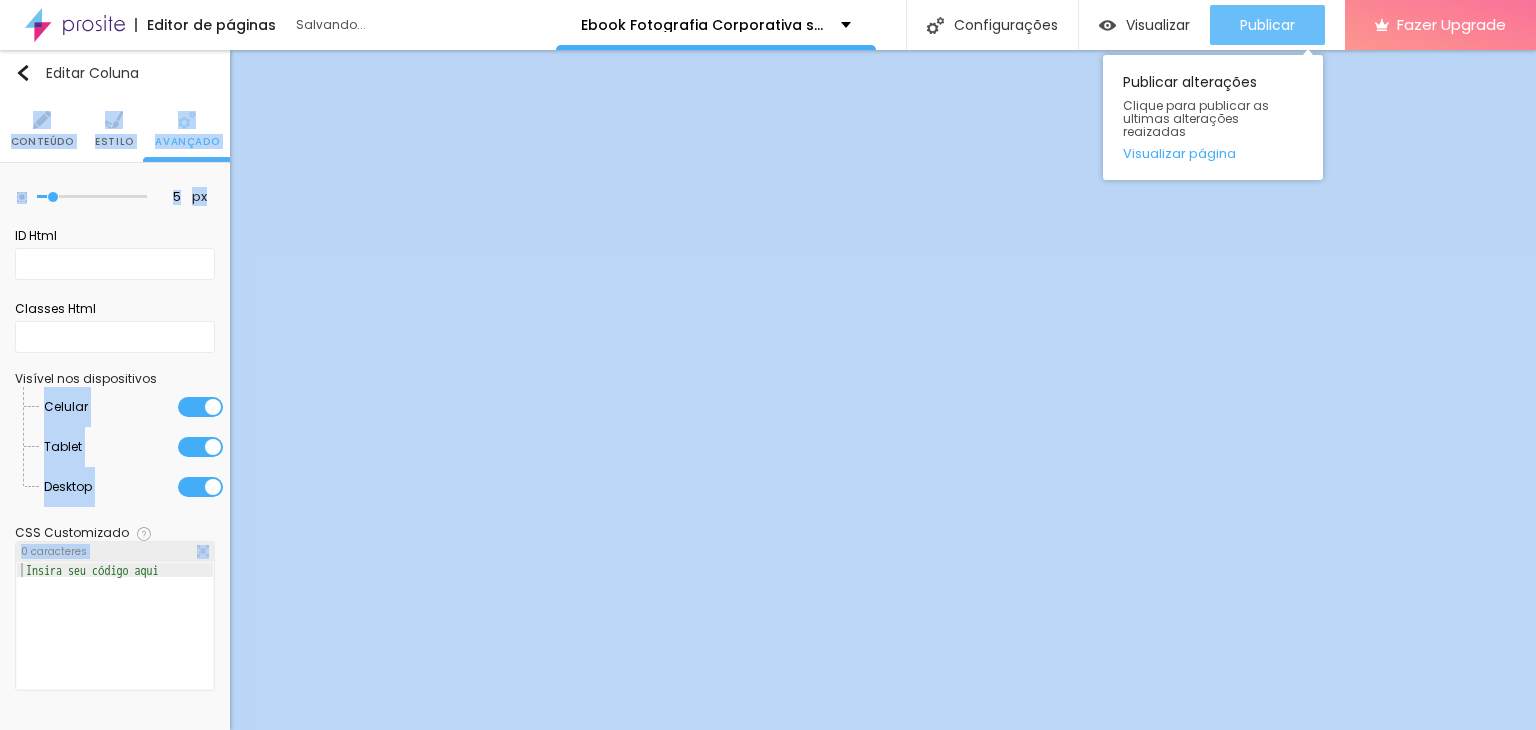 click on "Publicar" at bounding box center [1267, 25] 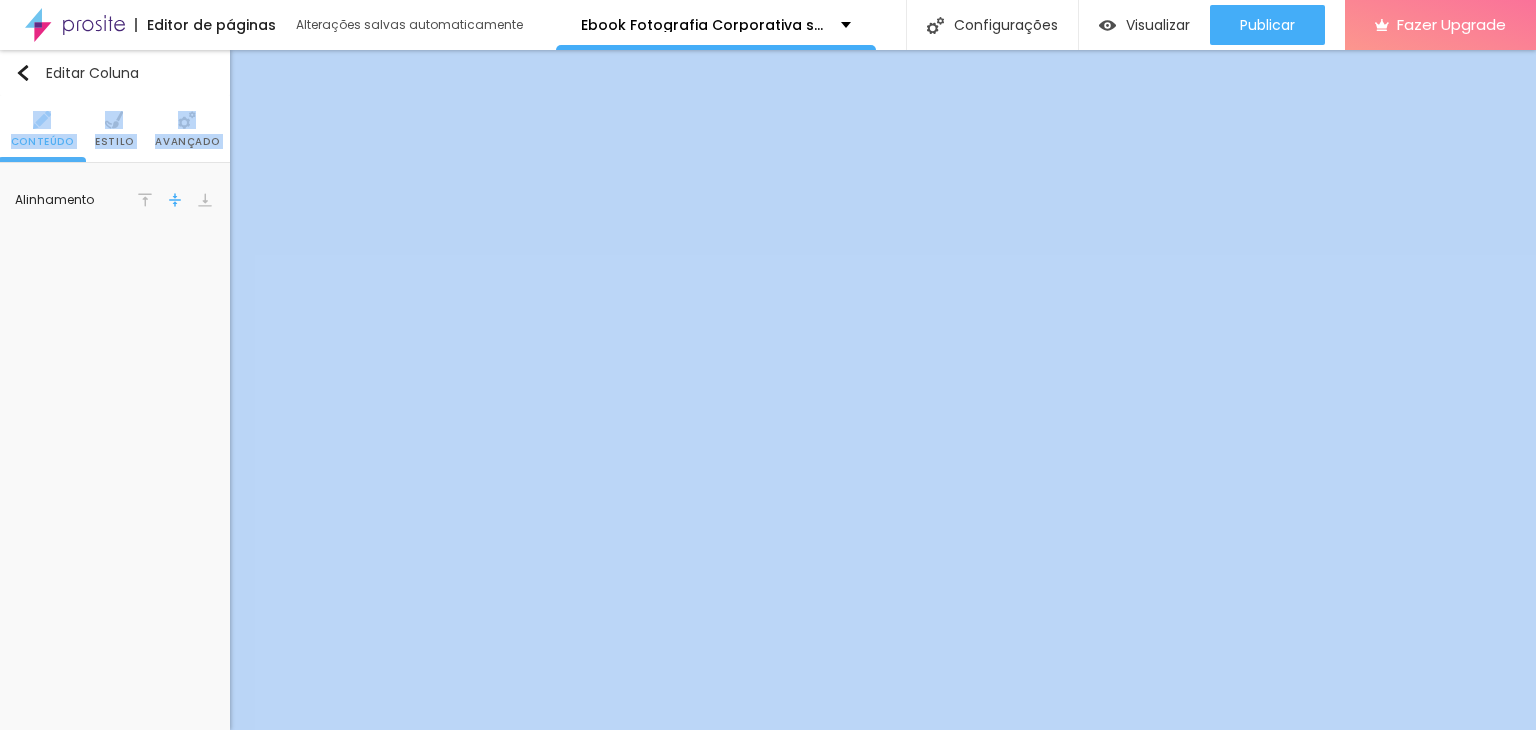 click on "Estilo" at bounding box center [114, 129] 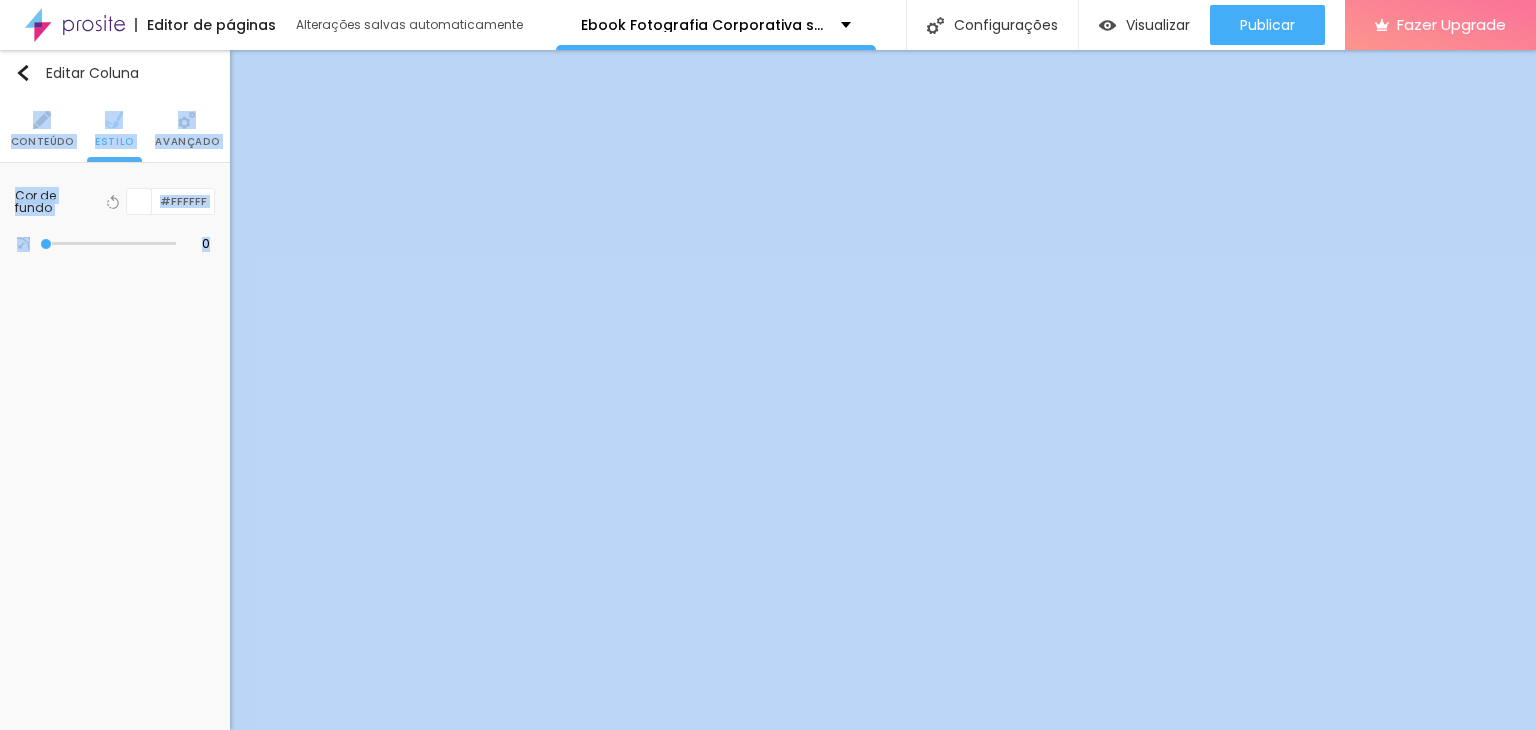 click on "Avançado" at bounding box center [187, 142] 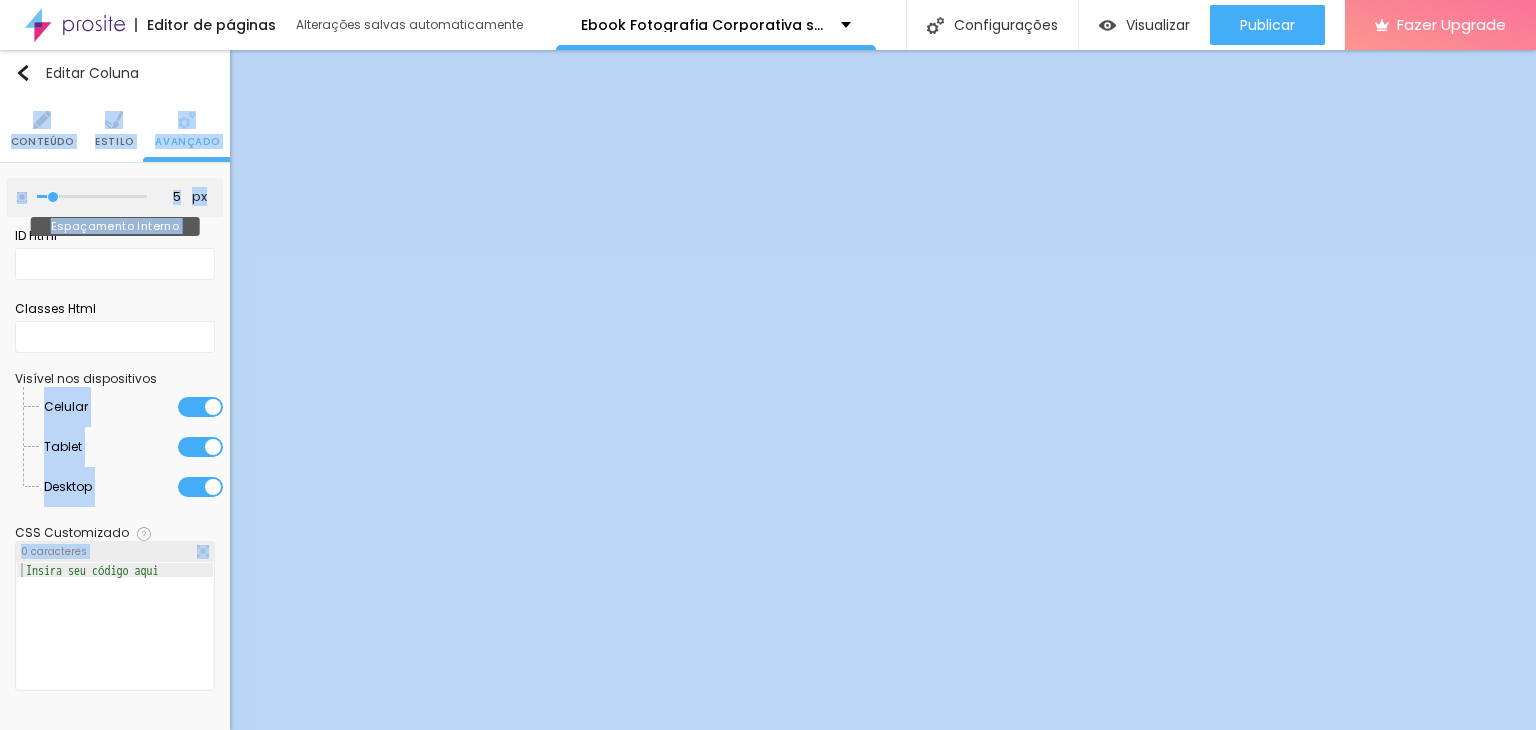 type on "10" 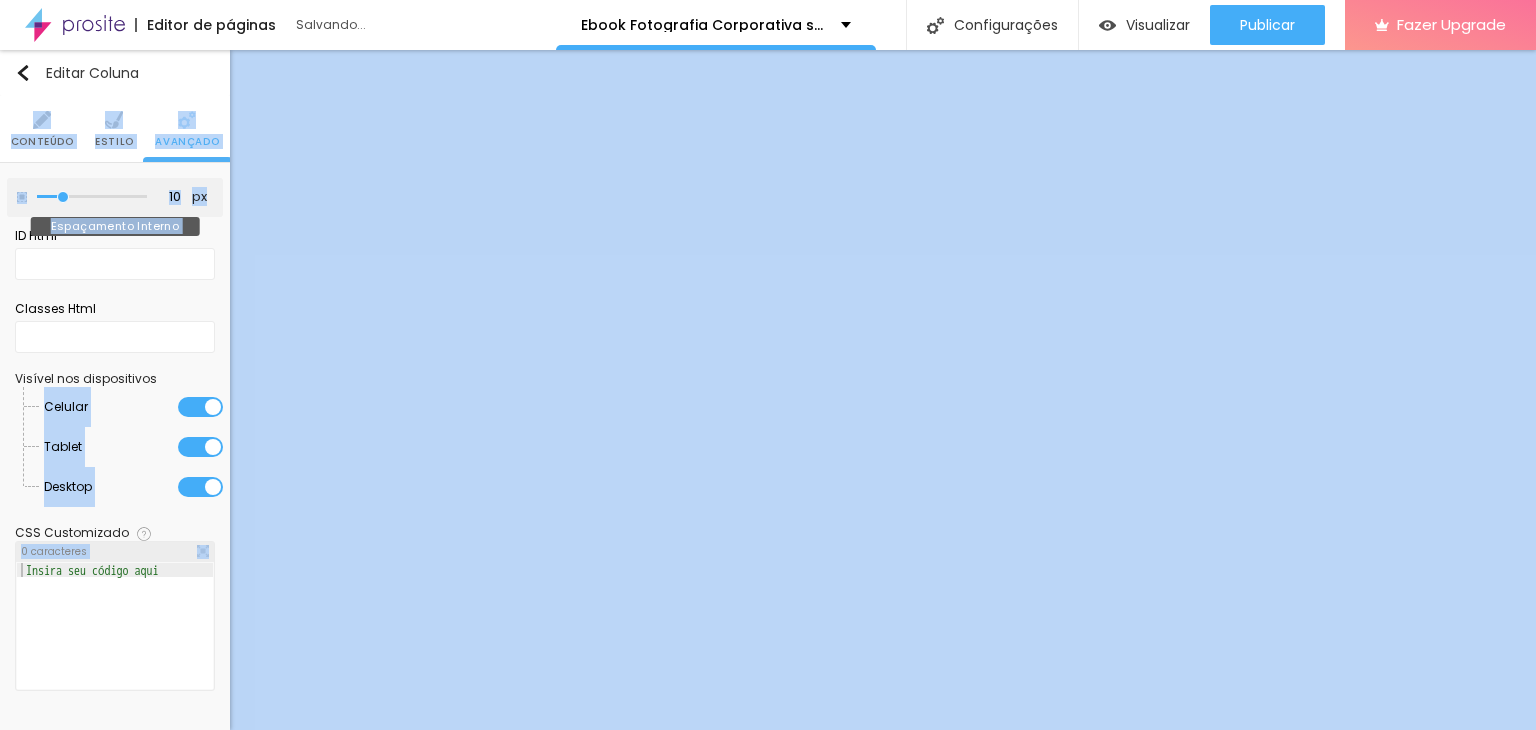 type on "10" 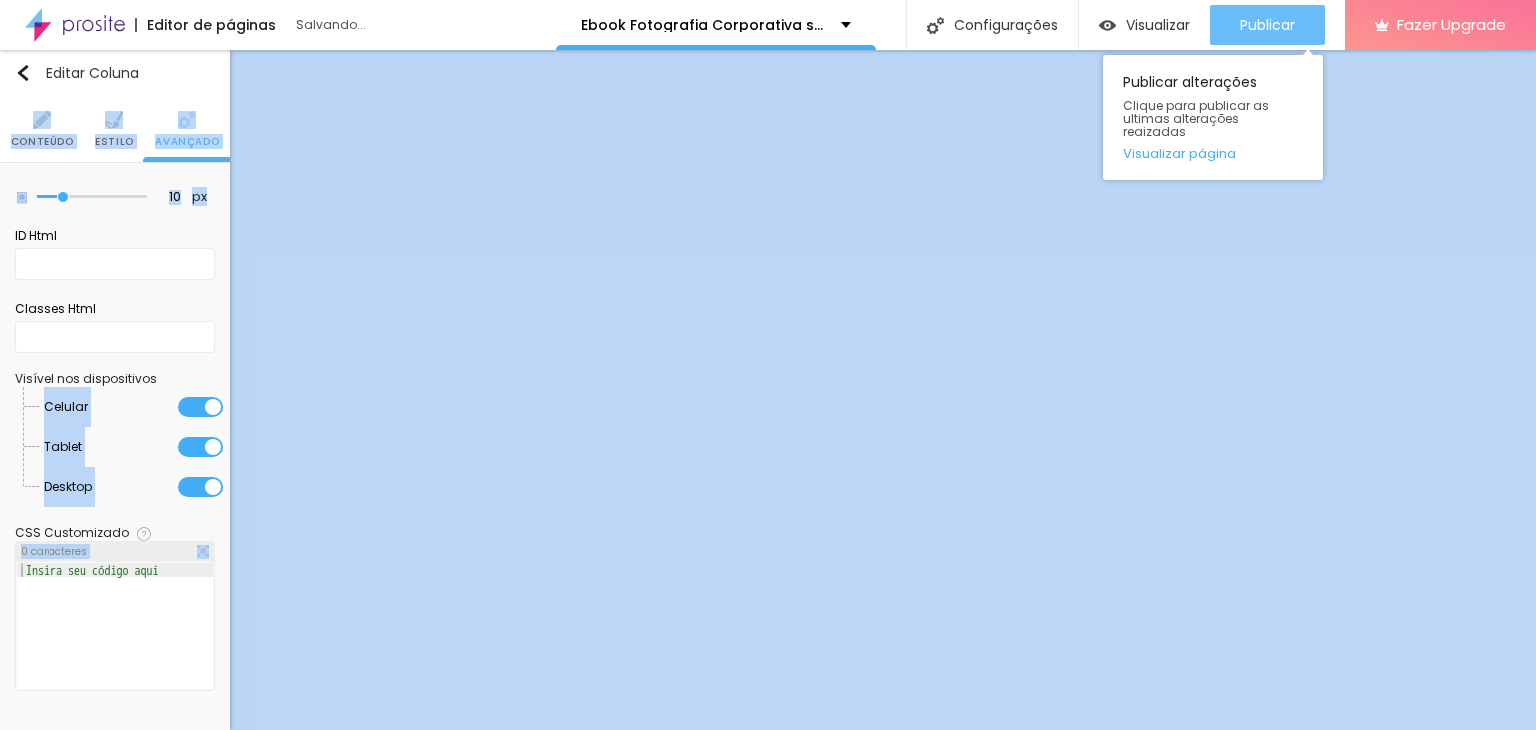 click on "Publicar" at bounding box center [1267, 25] 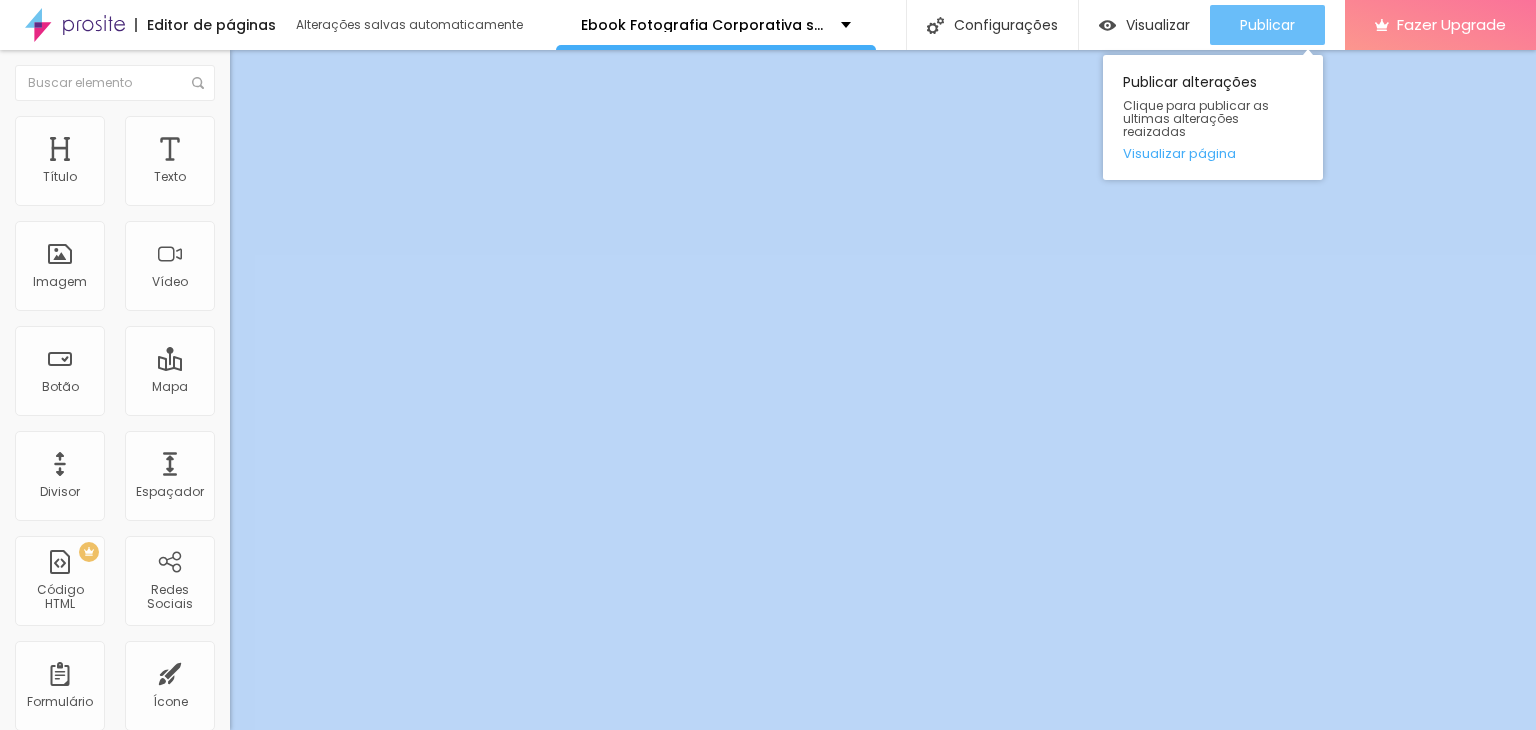 click on "Publicar" at bounding box center (1267, 25) 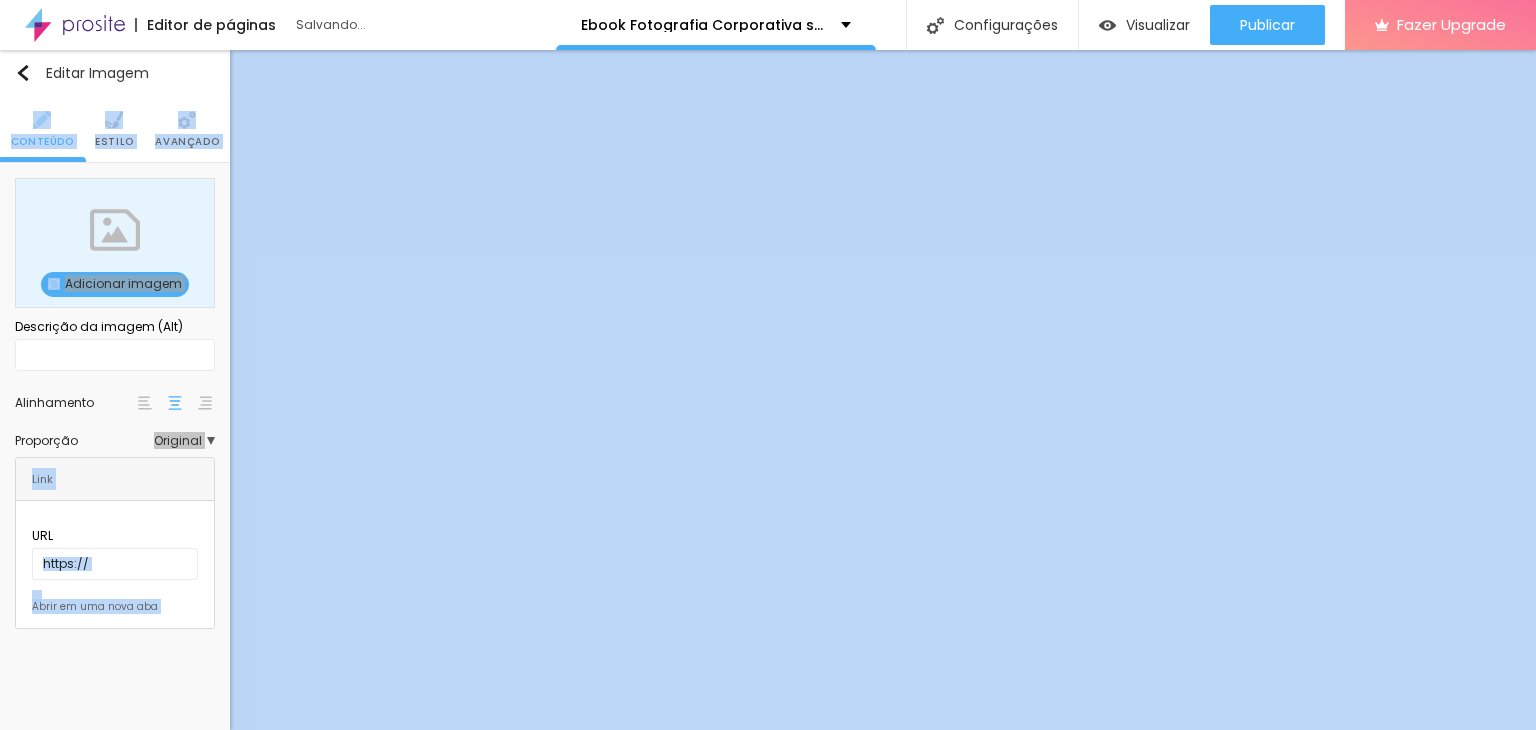 click on "Adicionar imagem" at bounding box center (115, 243) 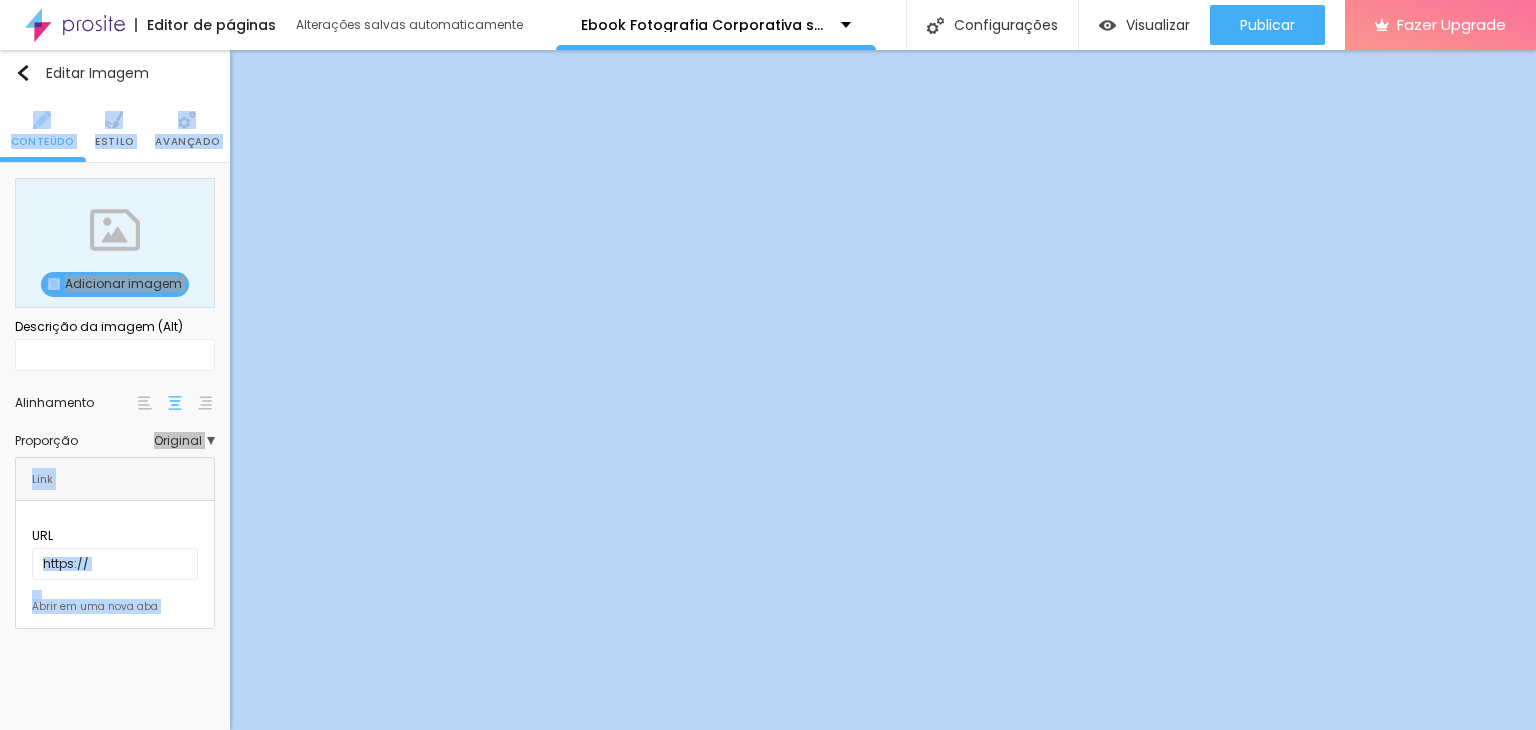 click on "Upload" at bounding box center (66, 791) 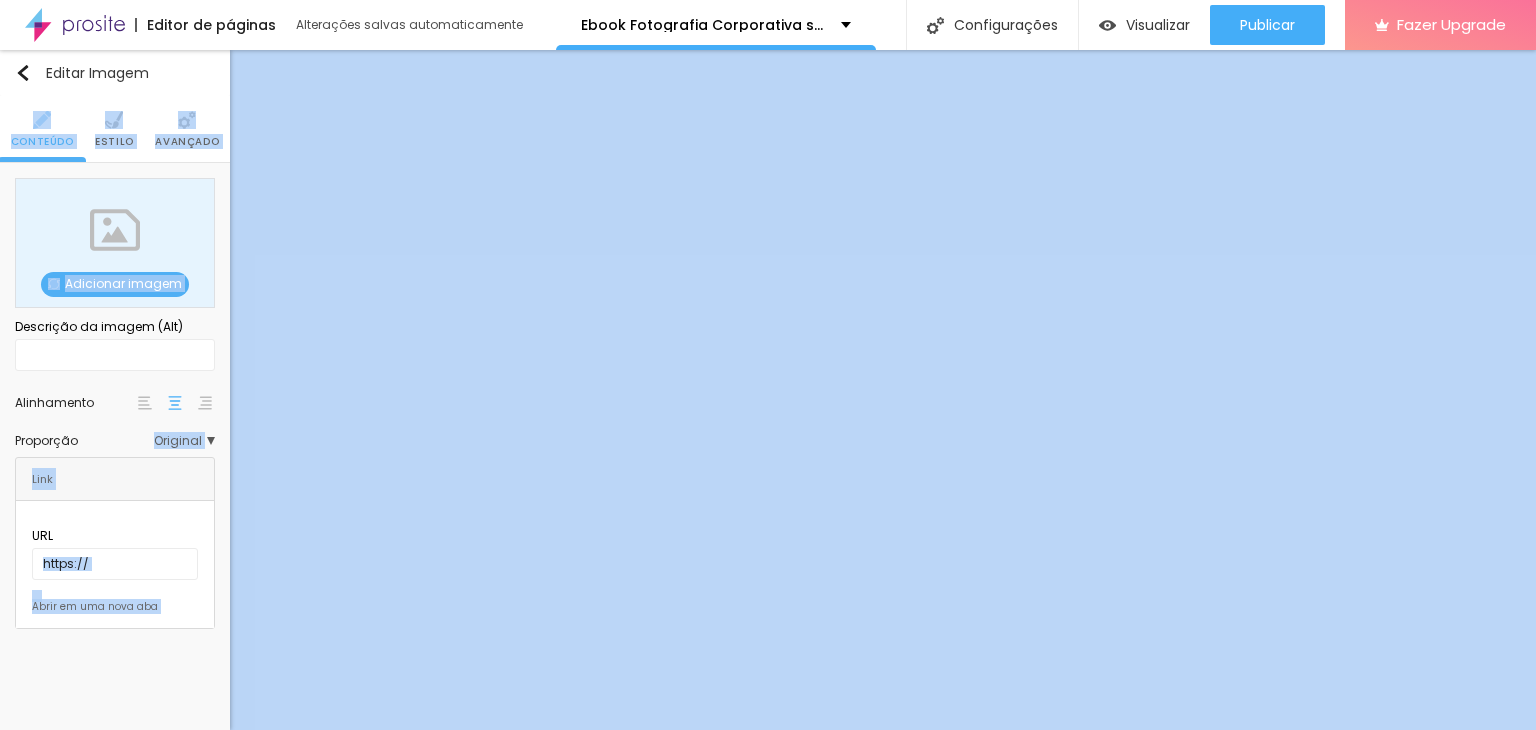 click at bounding box center [768, 924] 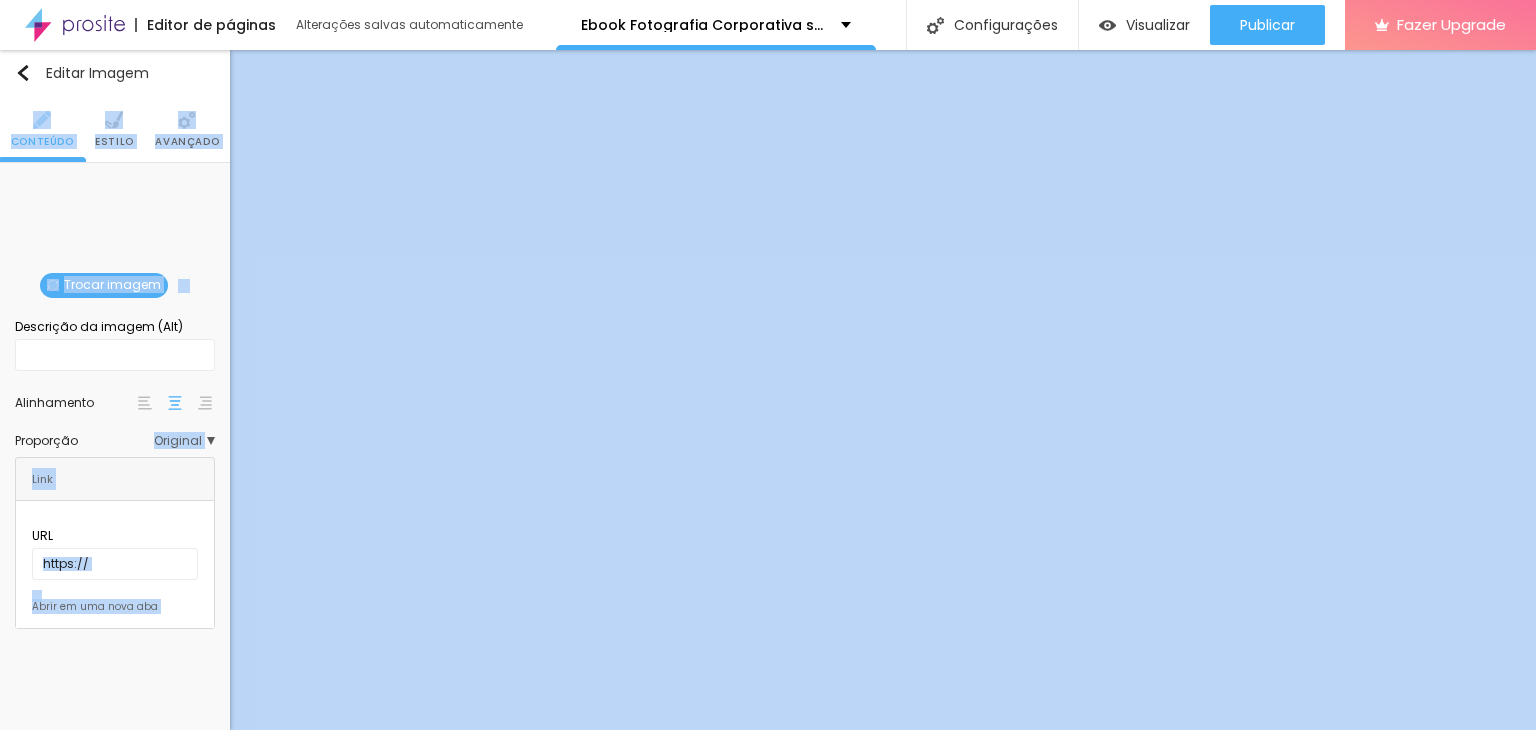 click at bounding box center [205, 403] 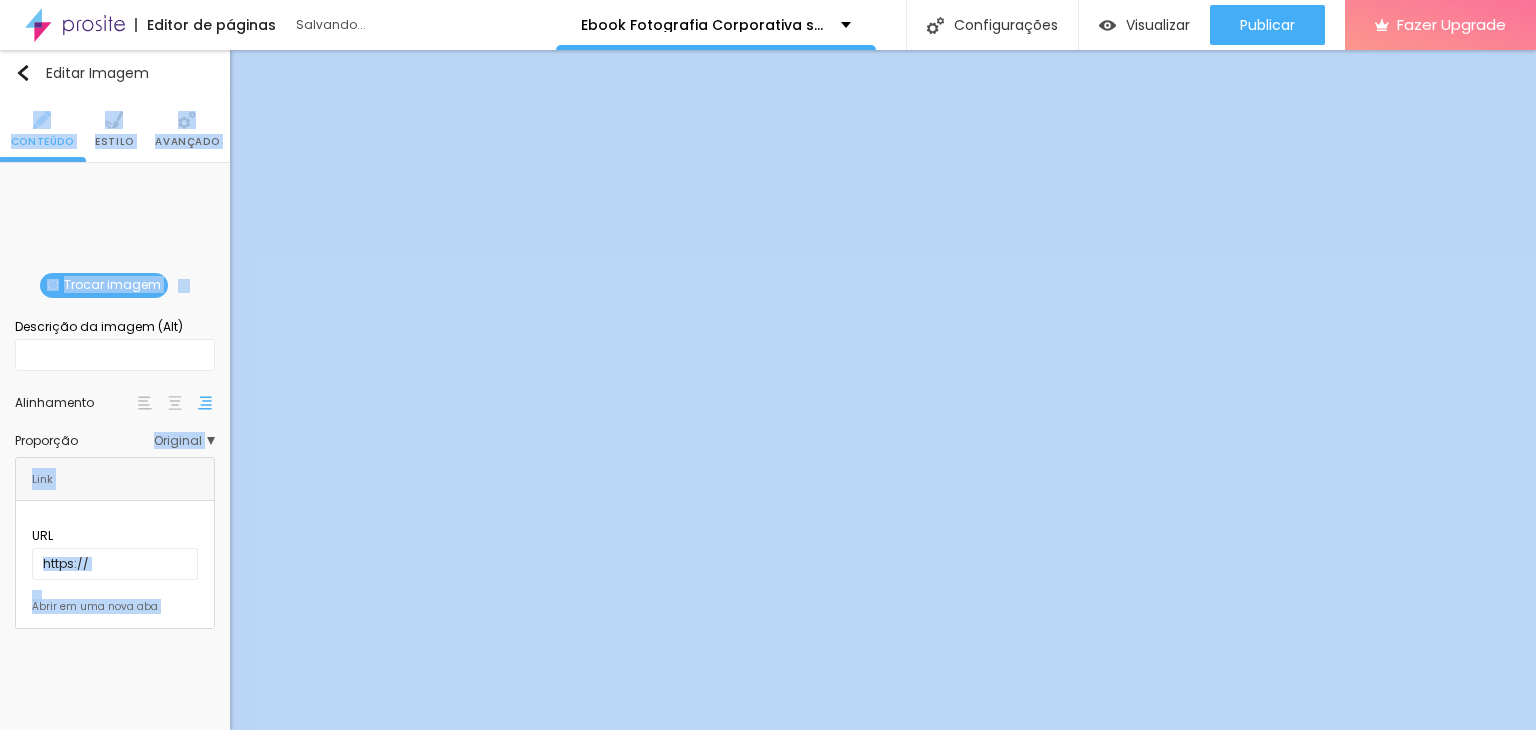 click at bounding box center [175, 403] 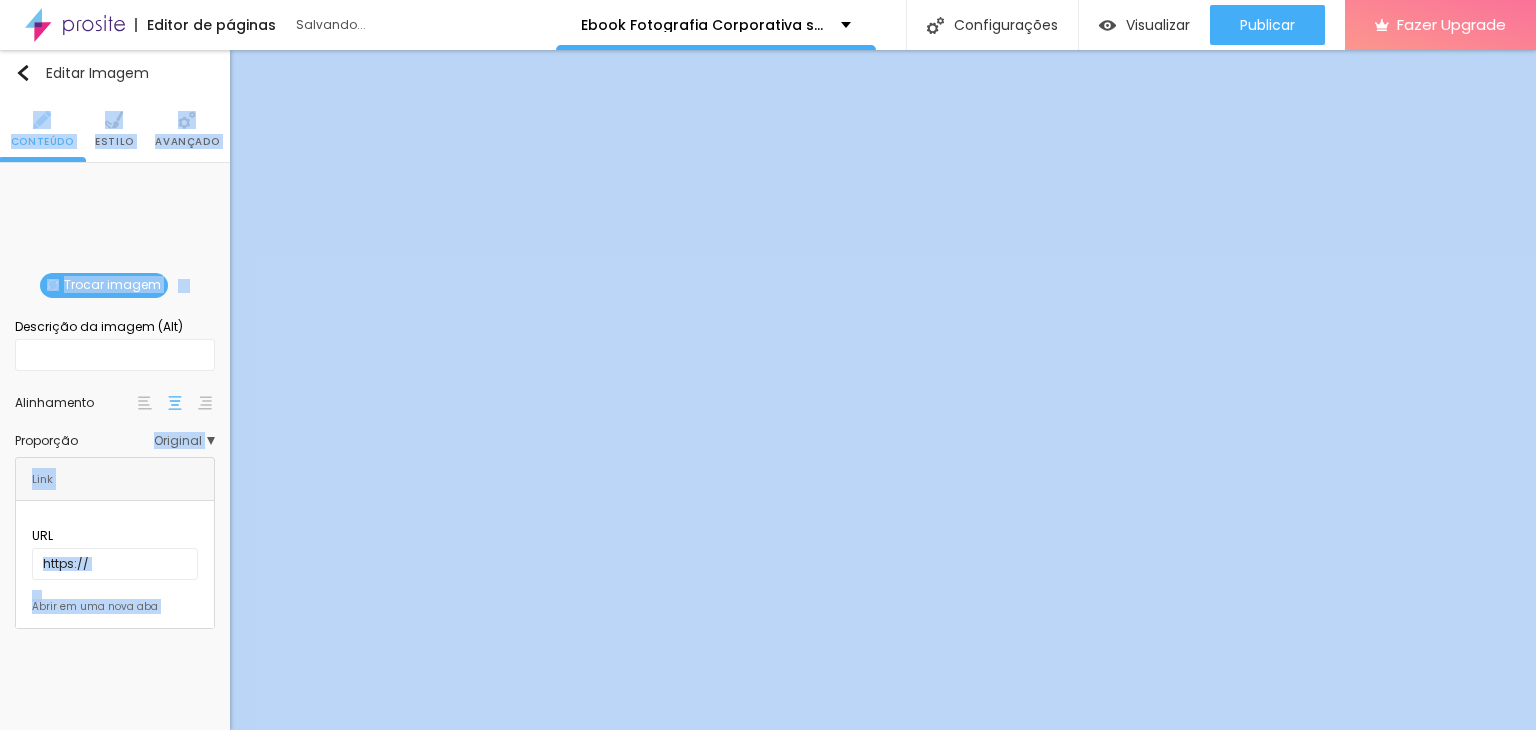 click on "Original" at bounding box center (184, 441) 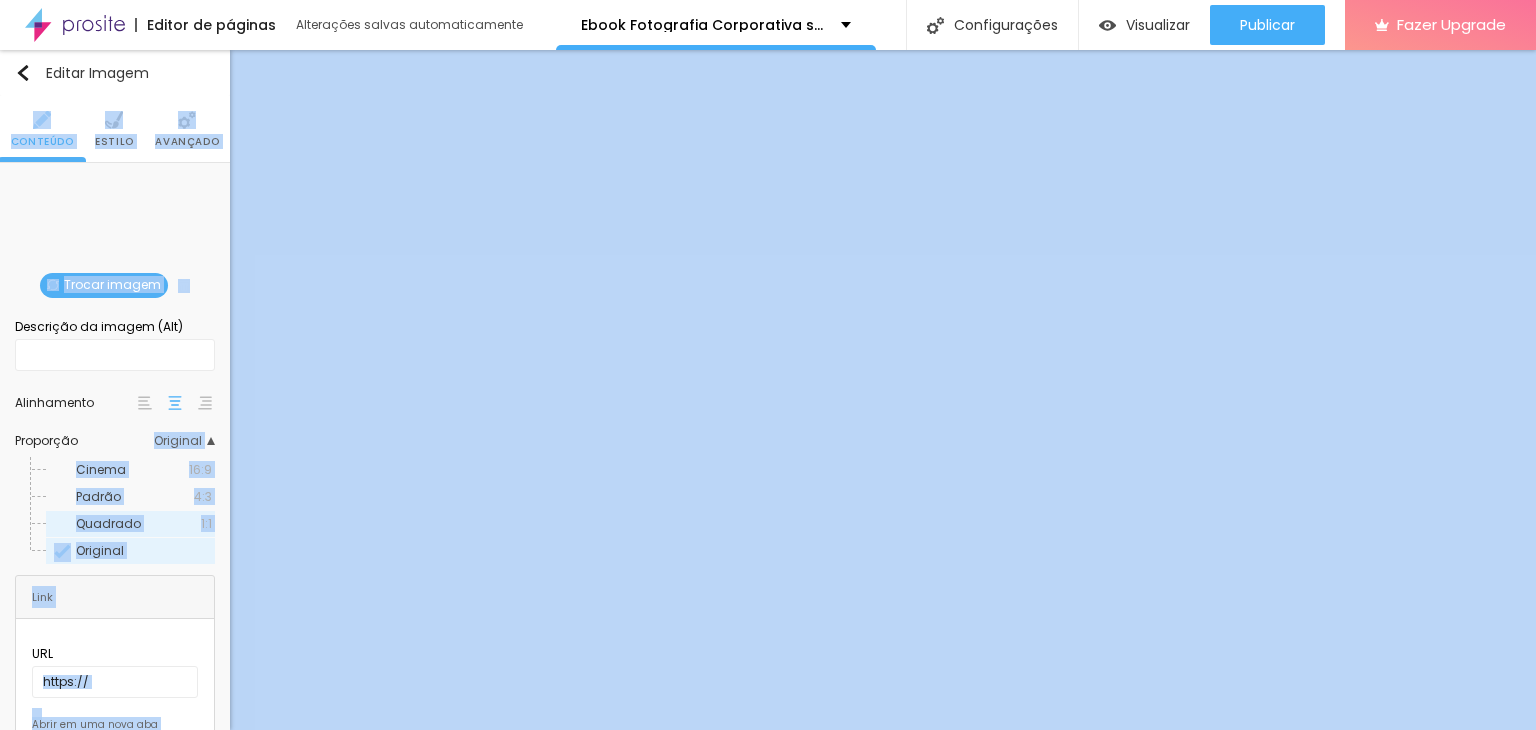 click on "Quadrado" at bounding box center (108, 523) 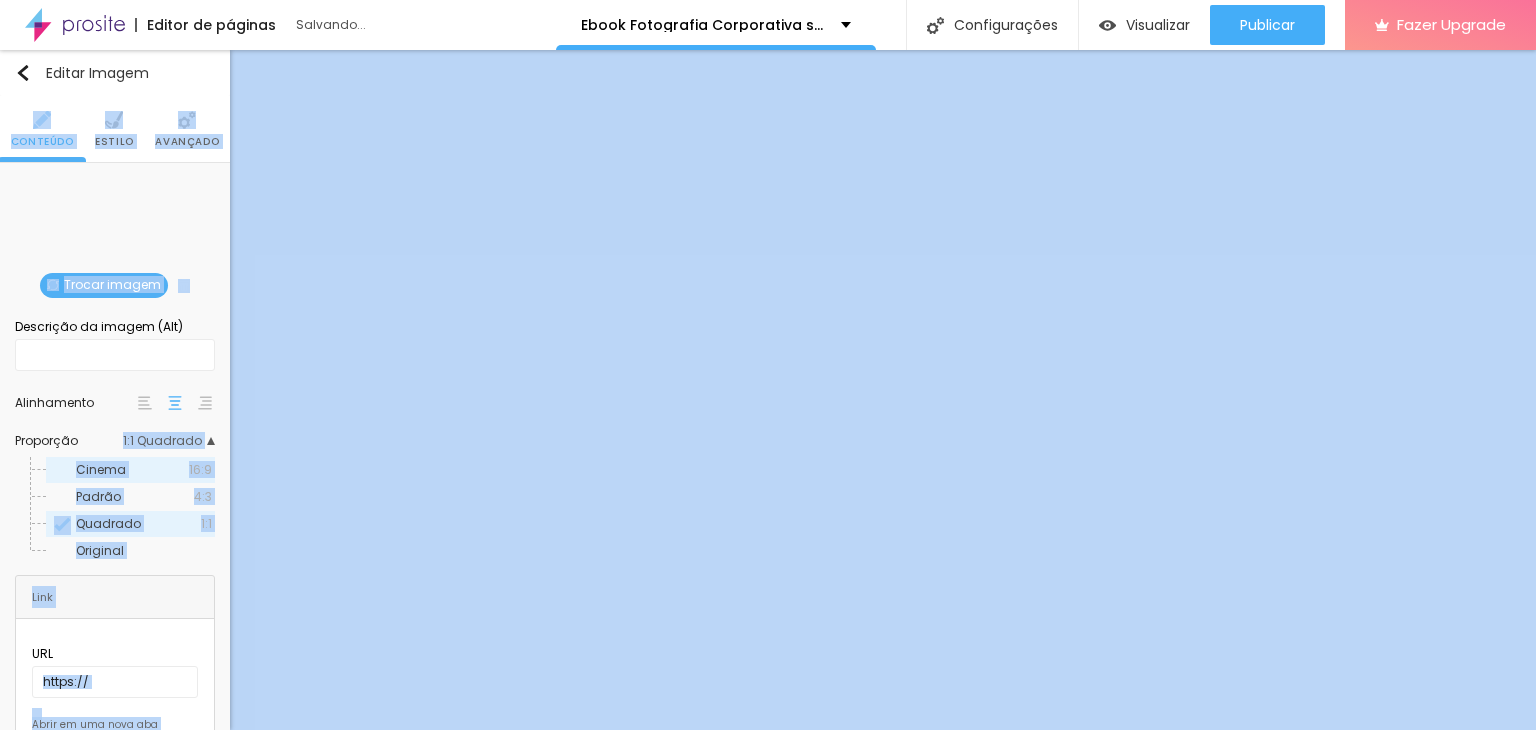 click on "Cinema 16:9" at bounding box center (130, 470) 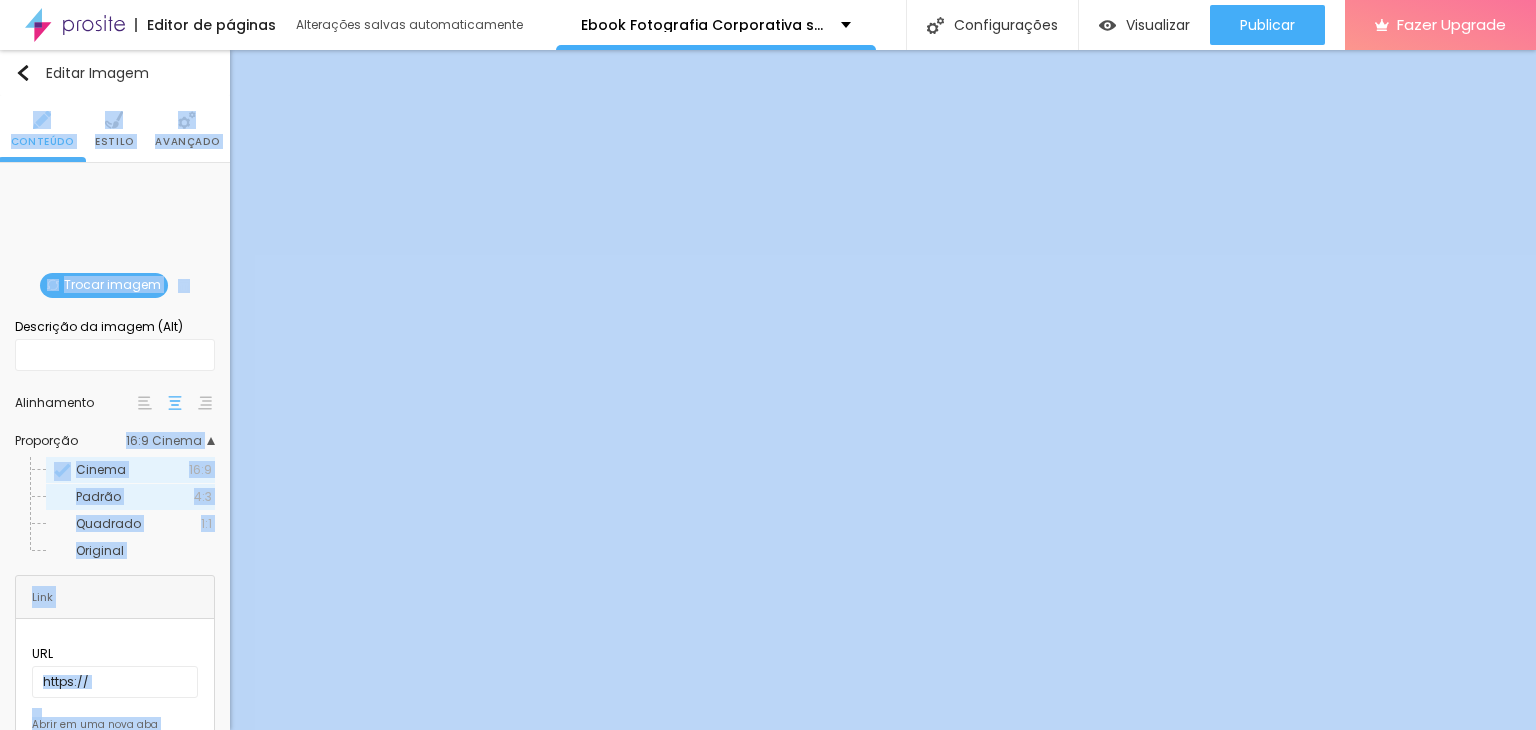 click on "Padrão" at bounding box center (135, 497) 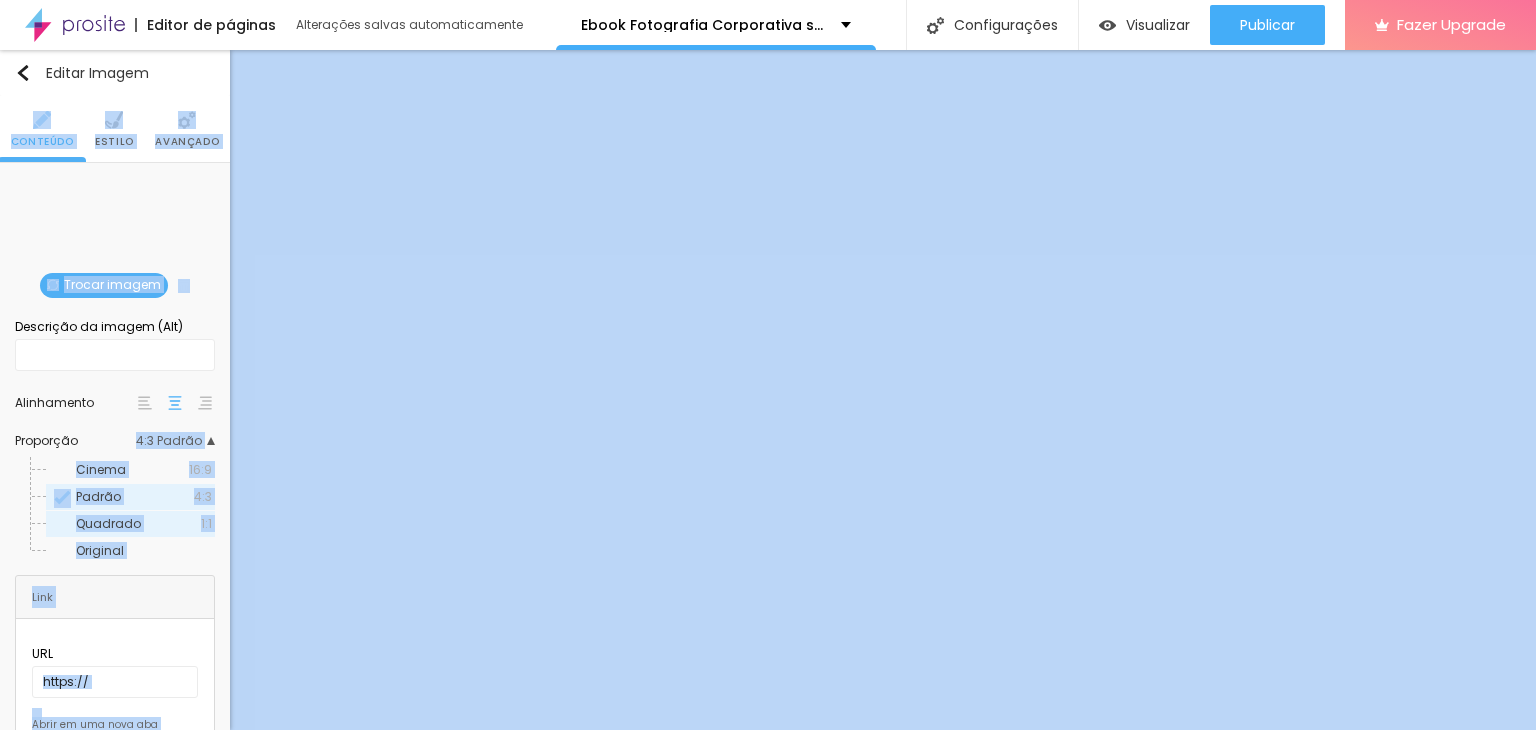 click on "Quadrado" at bounding box center (108, 523) 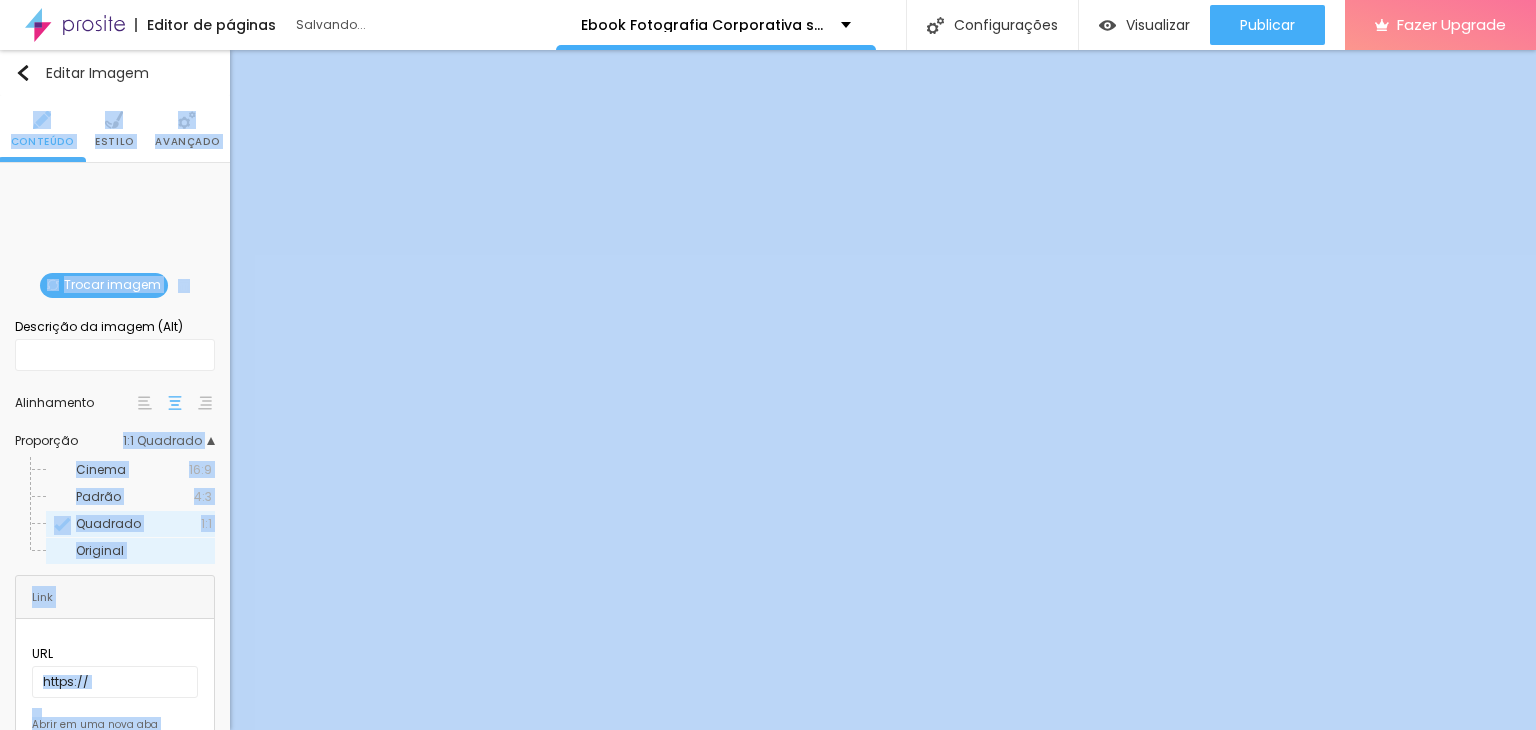 click on "Original" at bounding box center (100, 550) 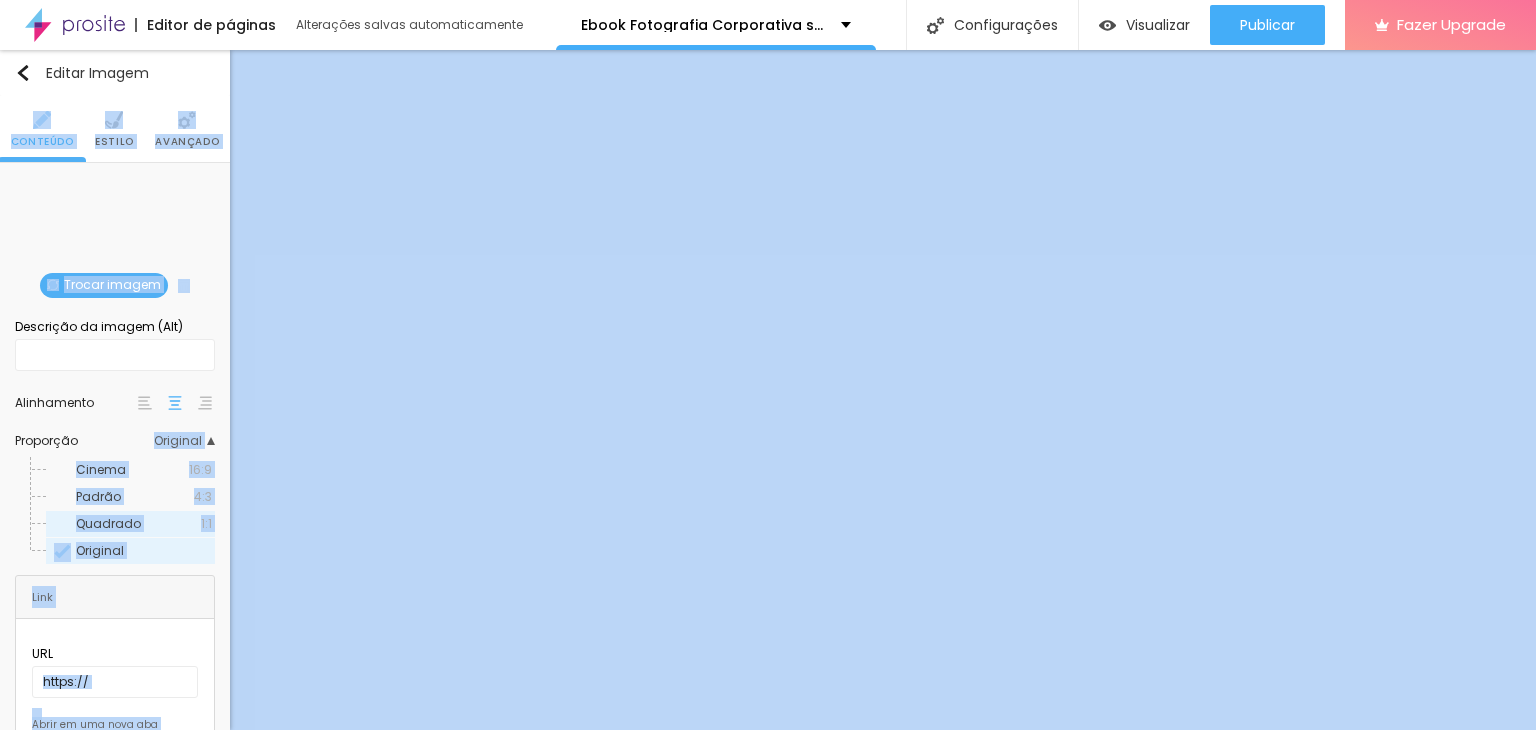 click on "Quadrado" at bounding box center [108, 523] 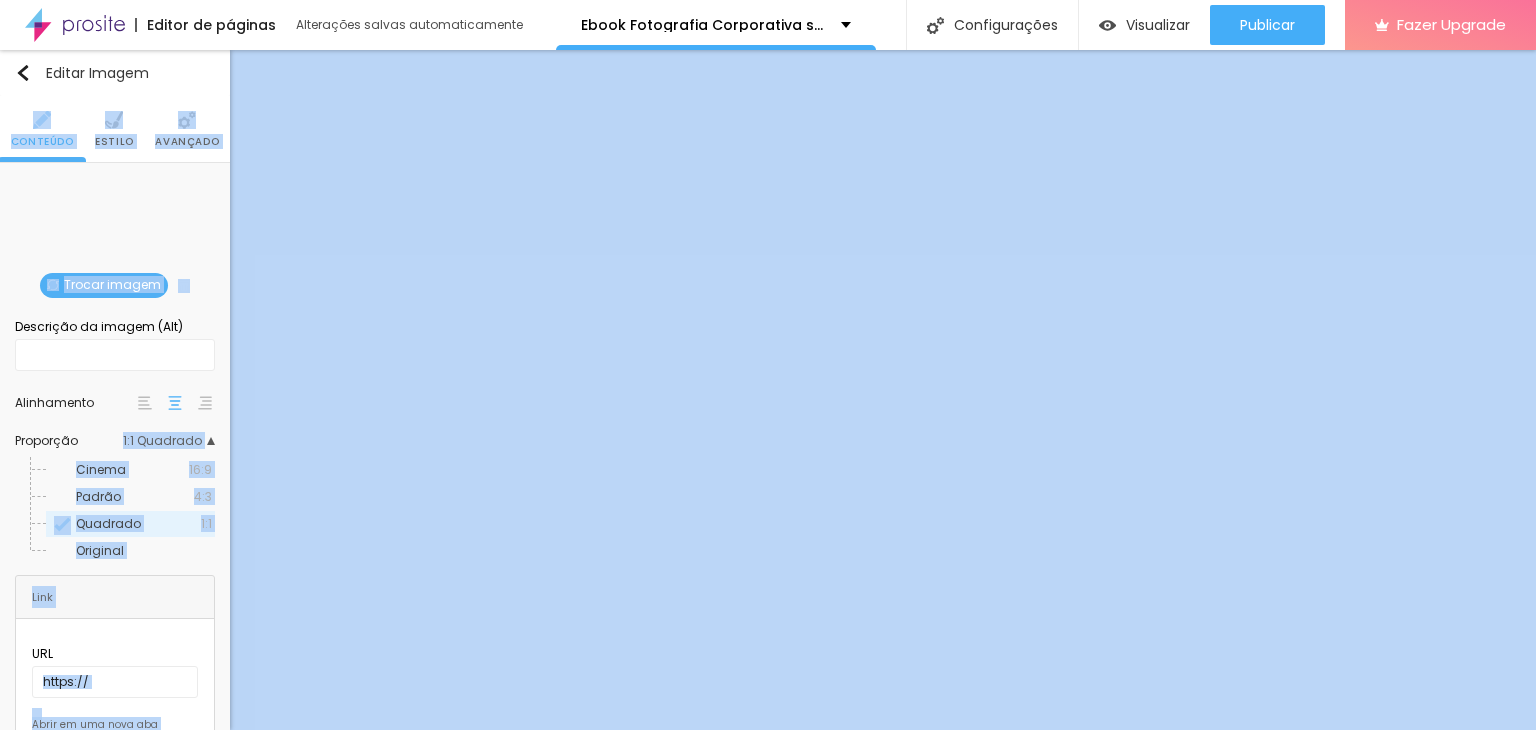 scroll, scrollTop: 6, scrollLeft: 0, axis: vertical 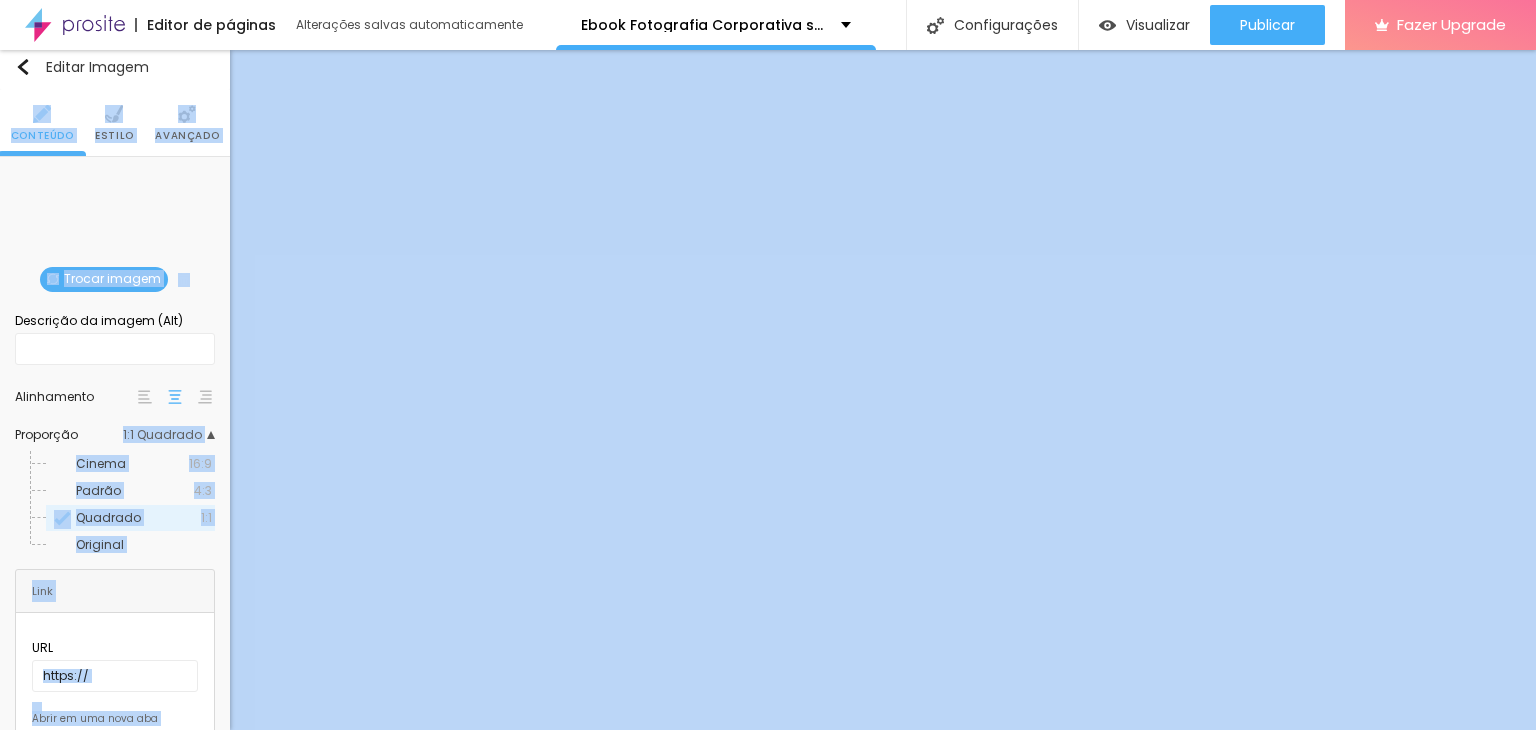 click on "Avançado" at bounding box center [187, 123] 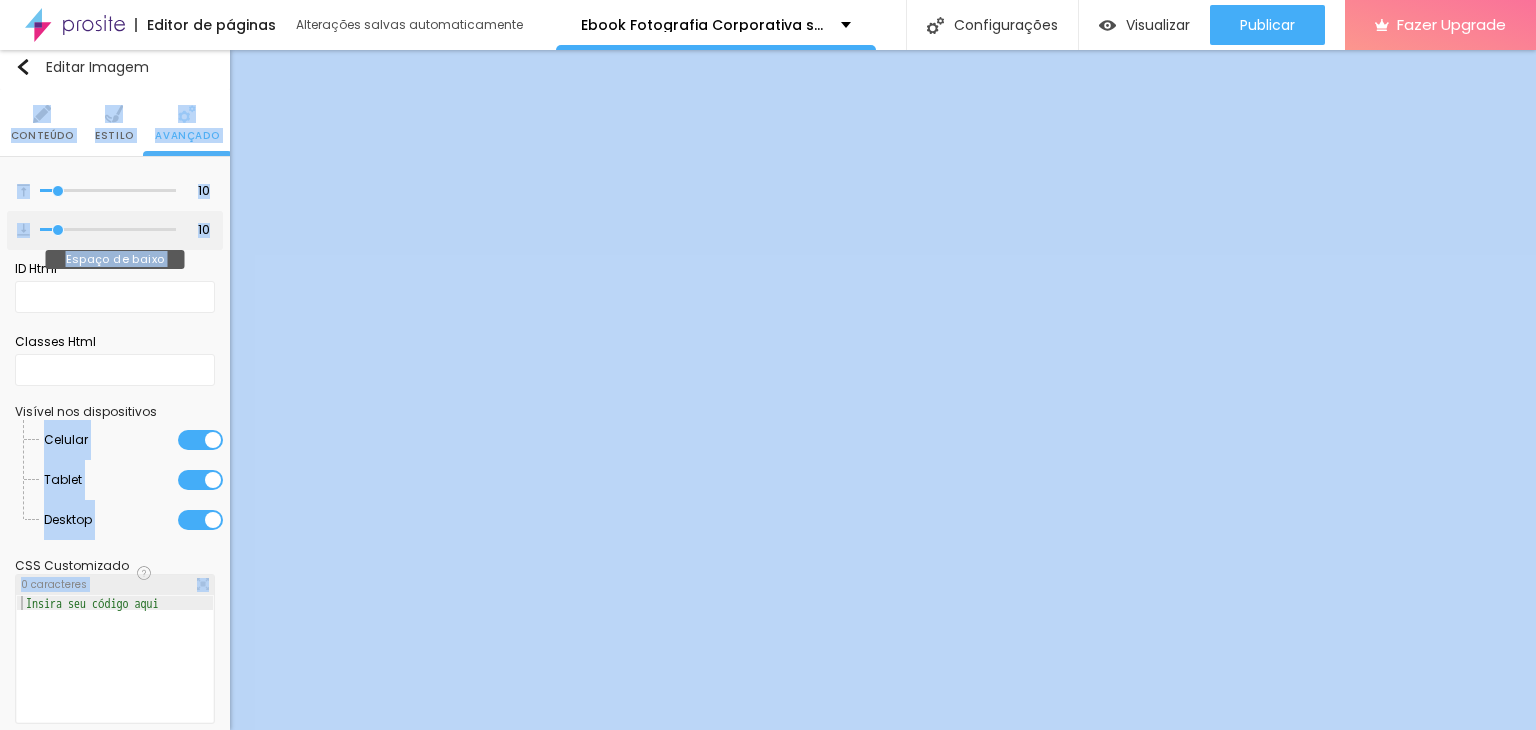 type on "4" 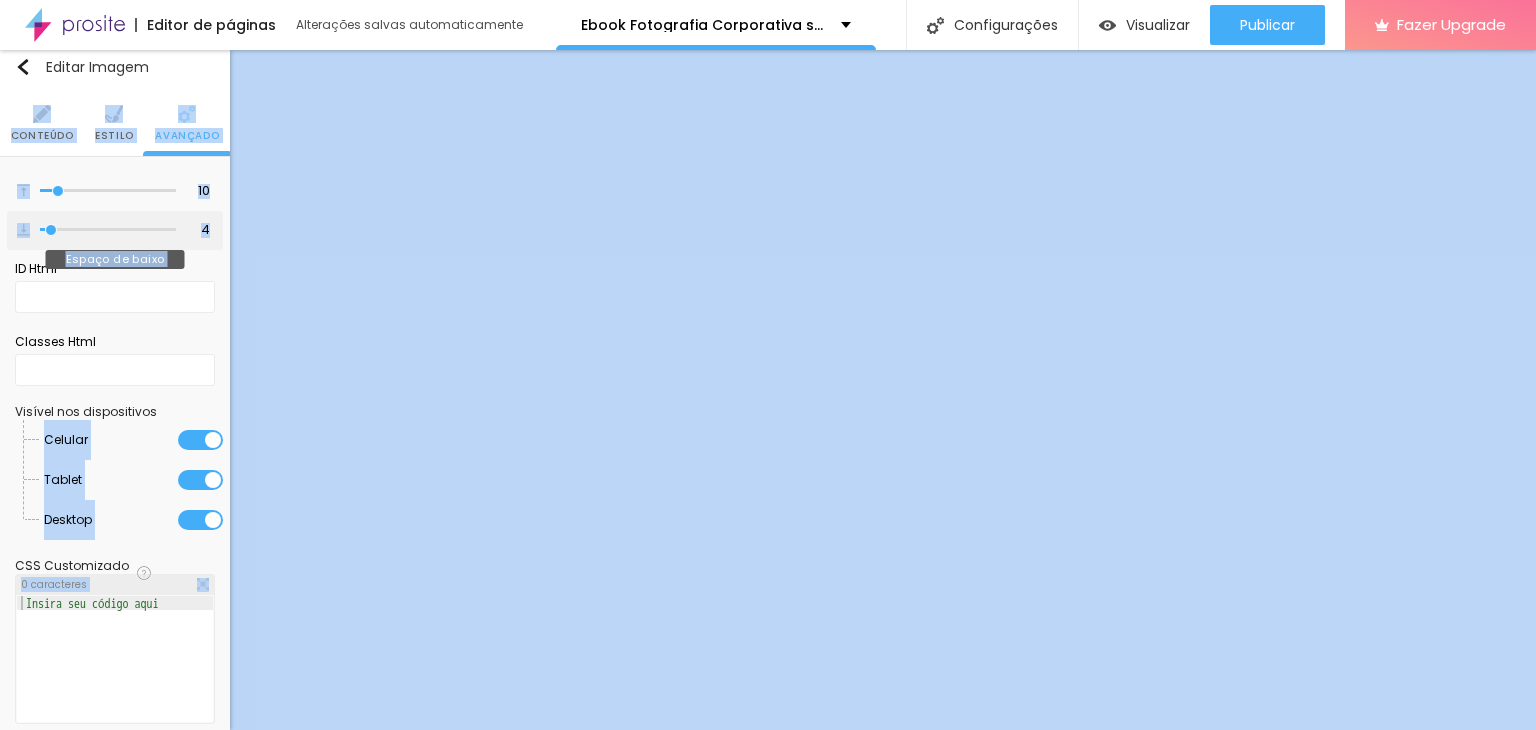 type on "0" 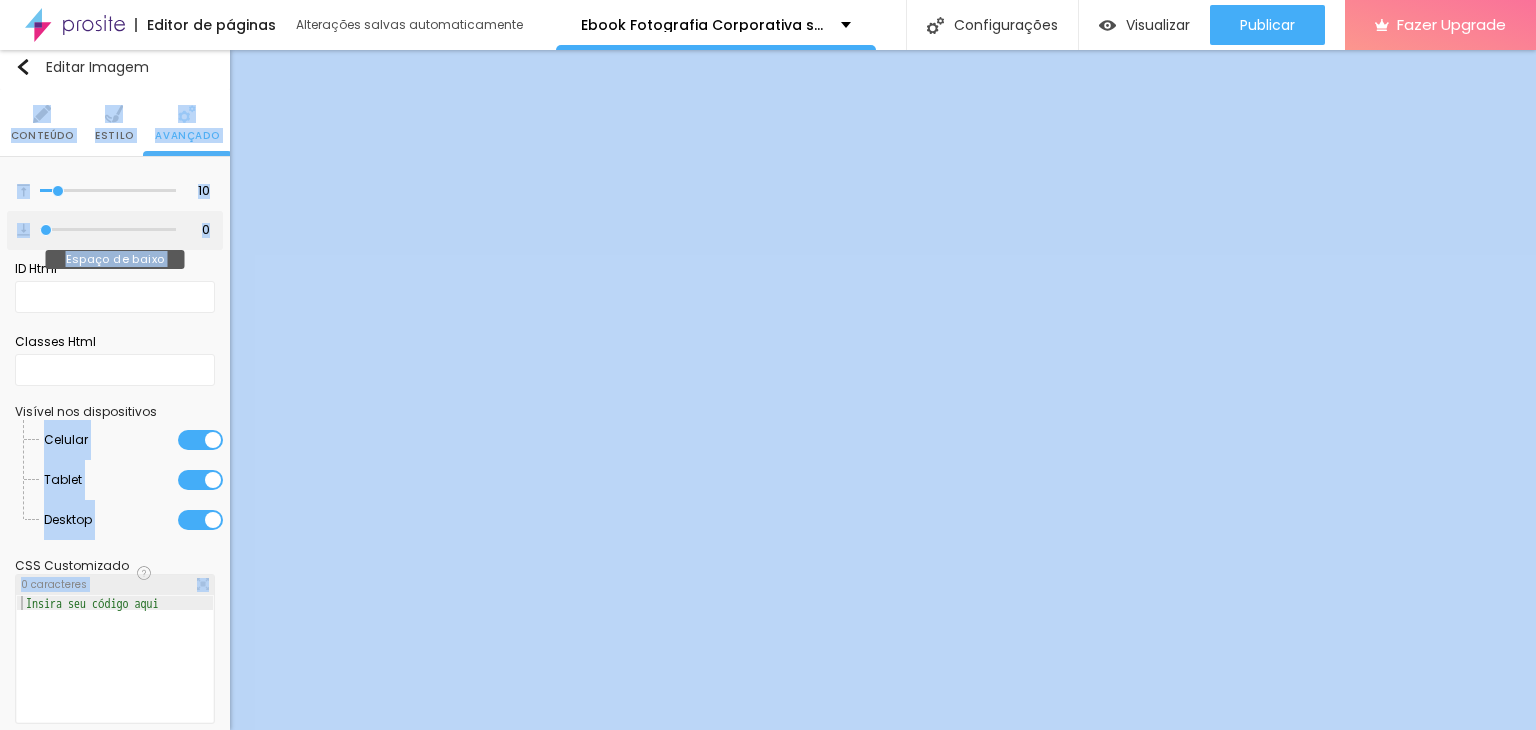 drag, startPoint x: 54, startPoint y: 227, endPoint x: 28, endPoint y: 225, distance: 26.076809 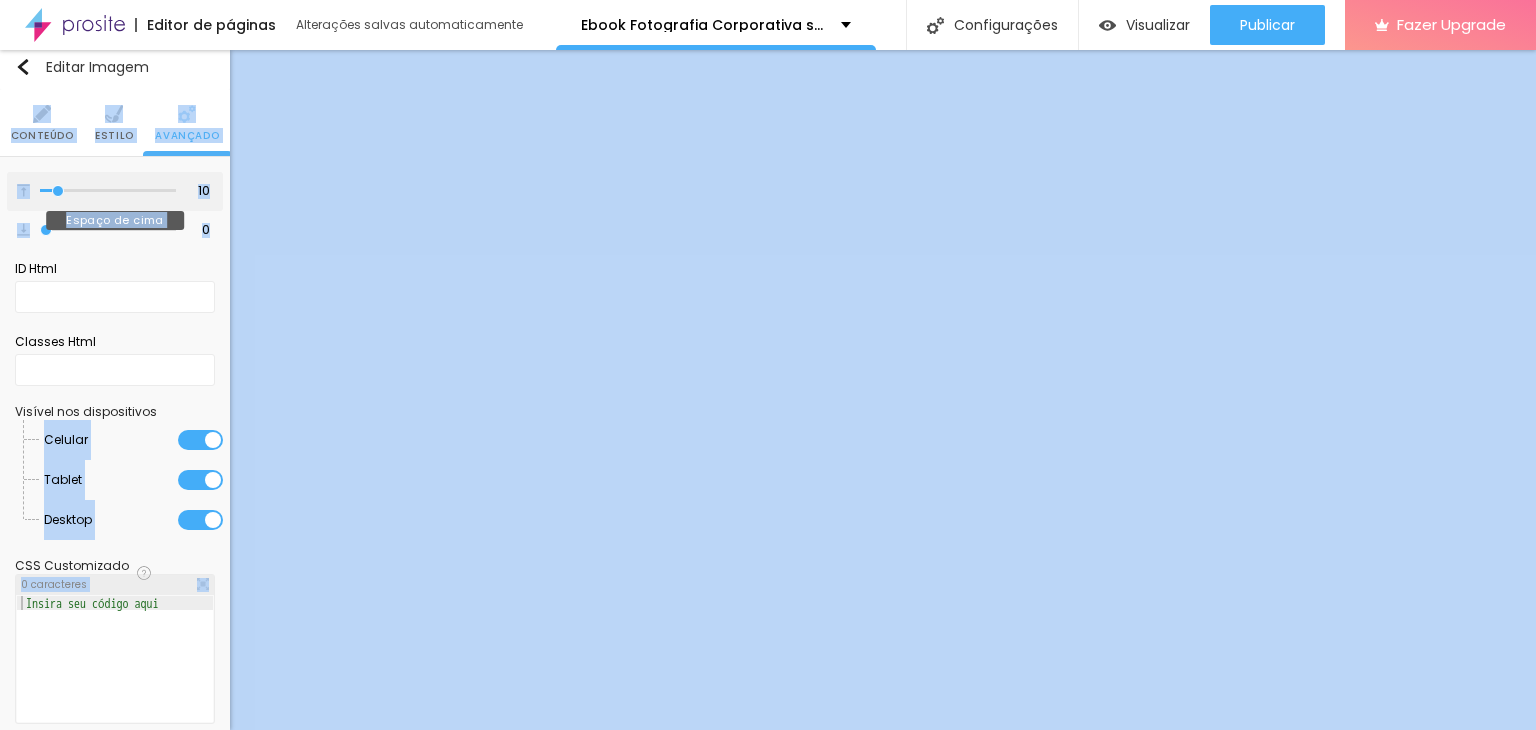 type on "0" 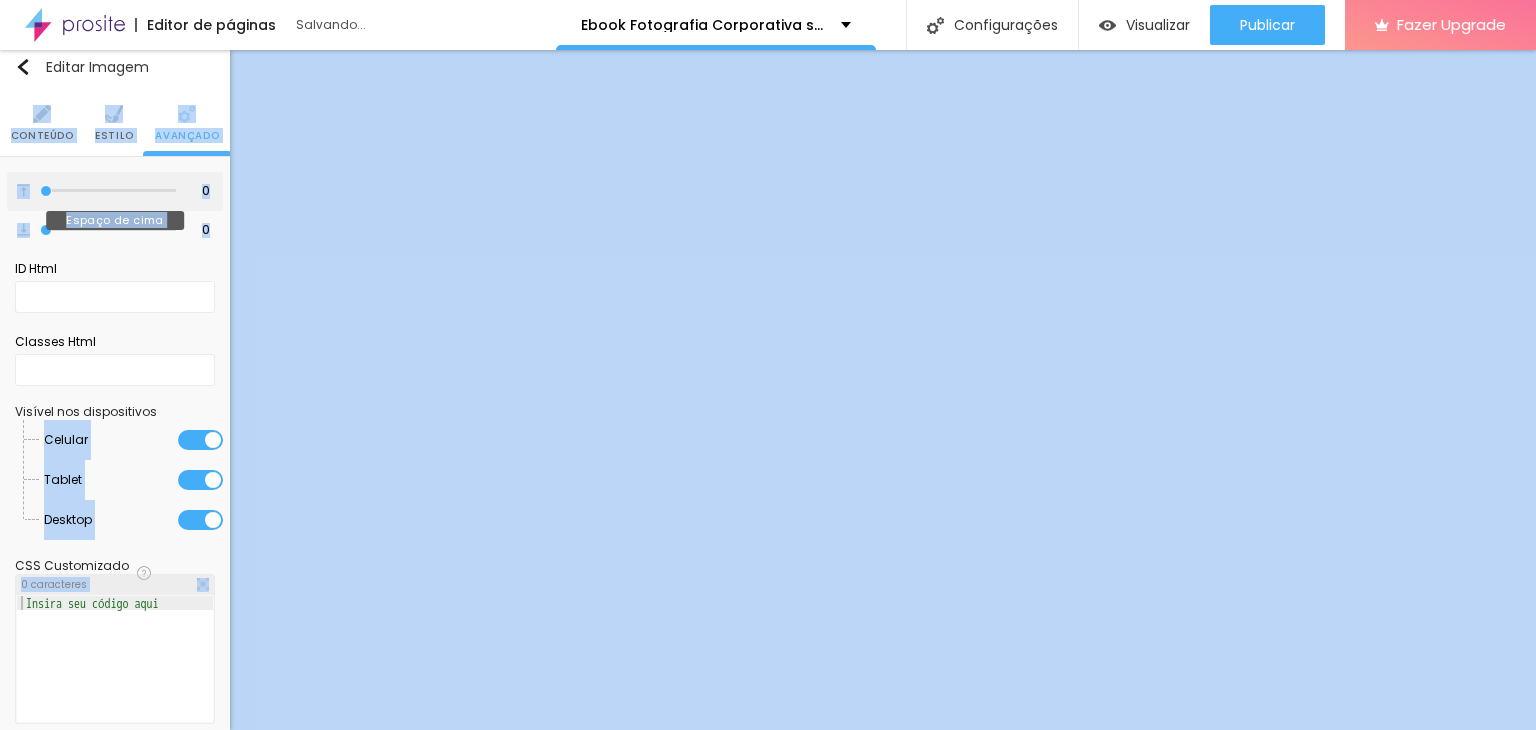 drag, startPoint x: 58, startPoint y: 189, endPoint x: 16, endPoint y: 189, distance: 42 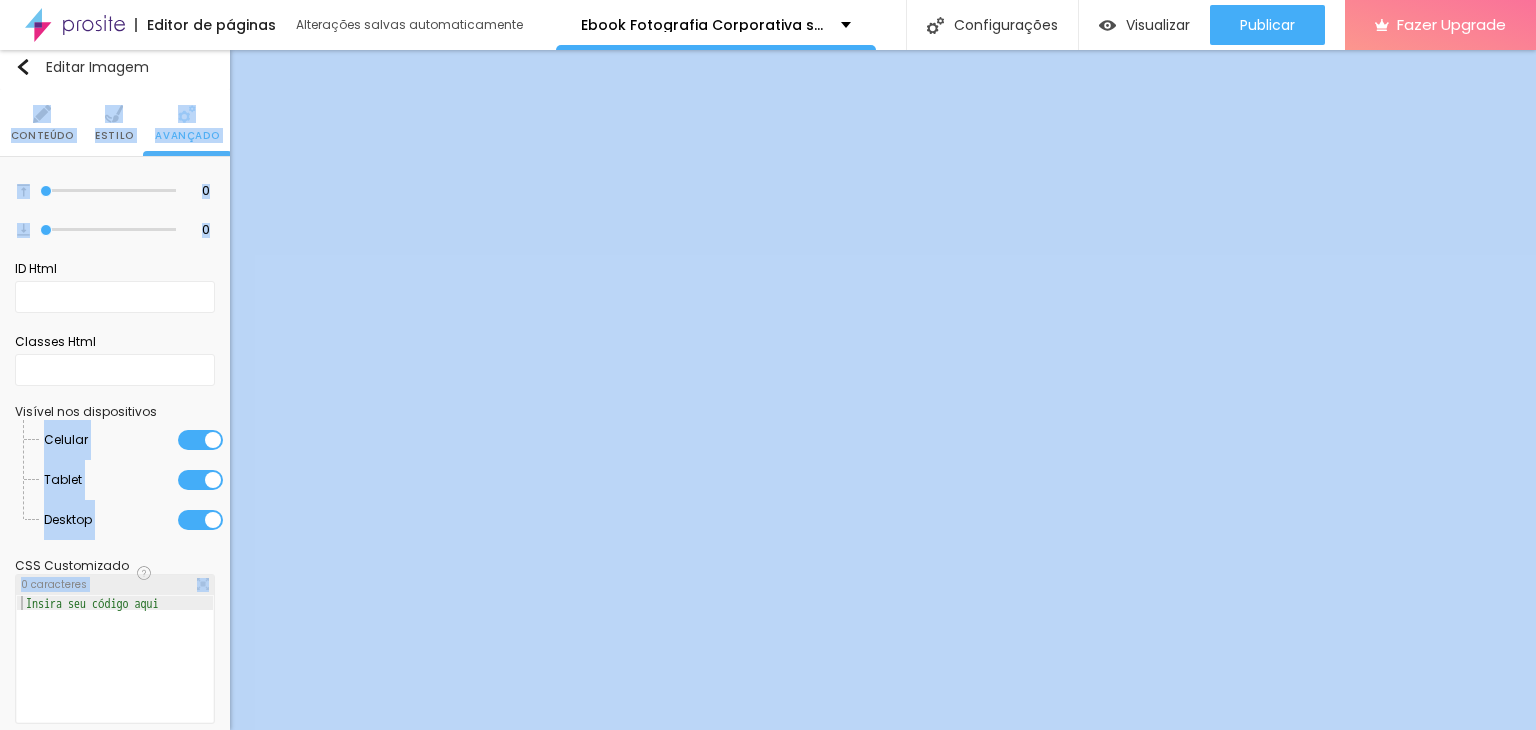 click on "Estilo" at bounding box center [114, 123] 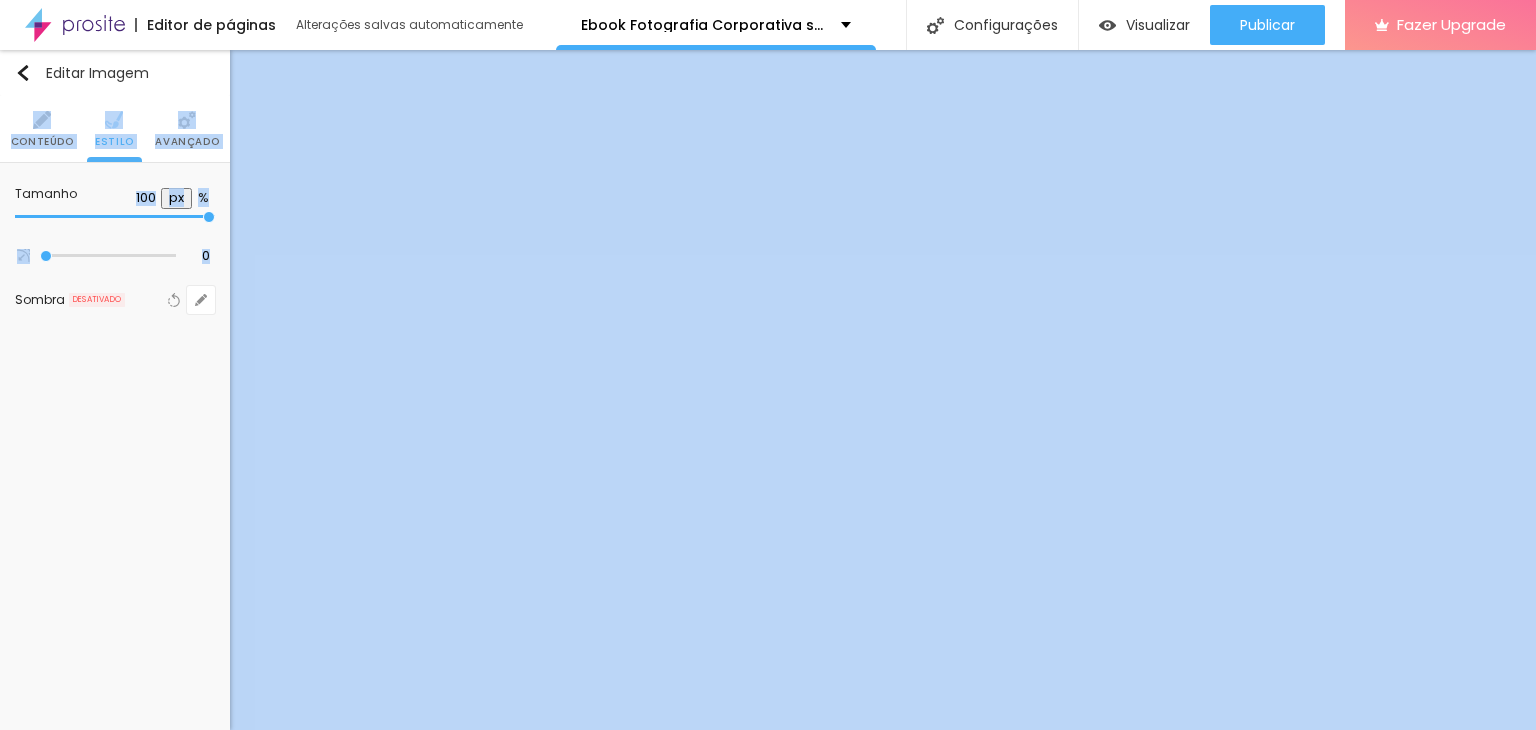 scroll, scrollTop: 0, scrollLeft: 0, axis: both 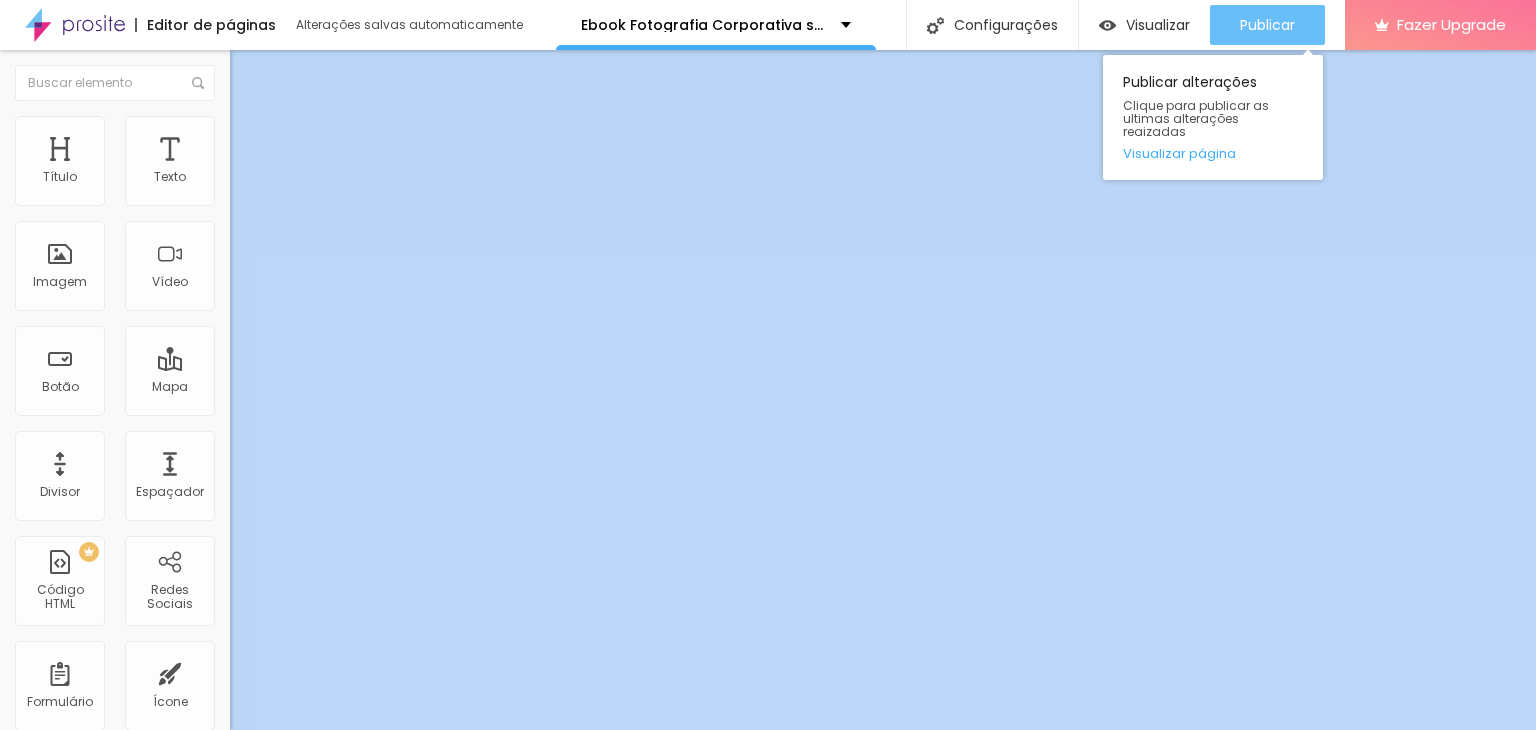 click on "Publicar" at bounding box center [1267, 25] 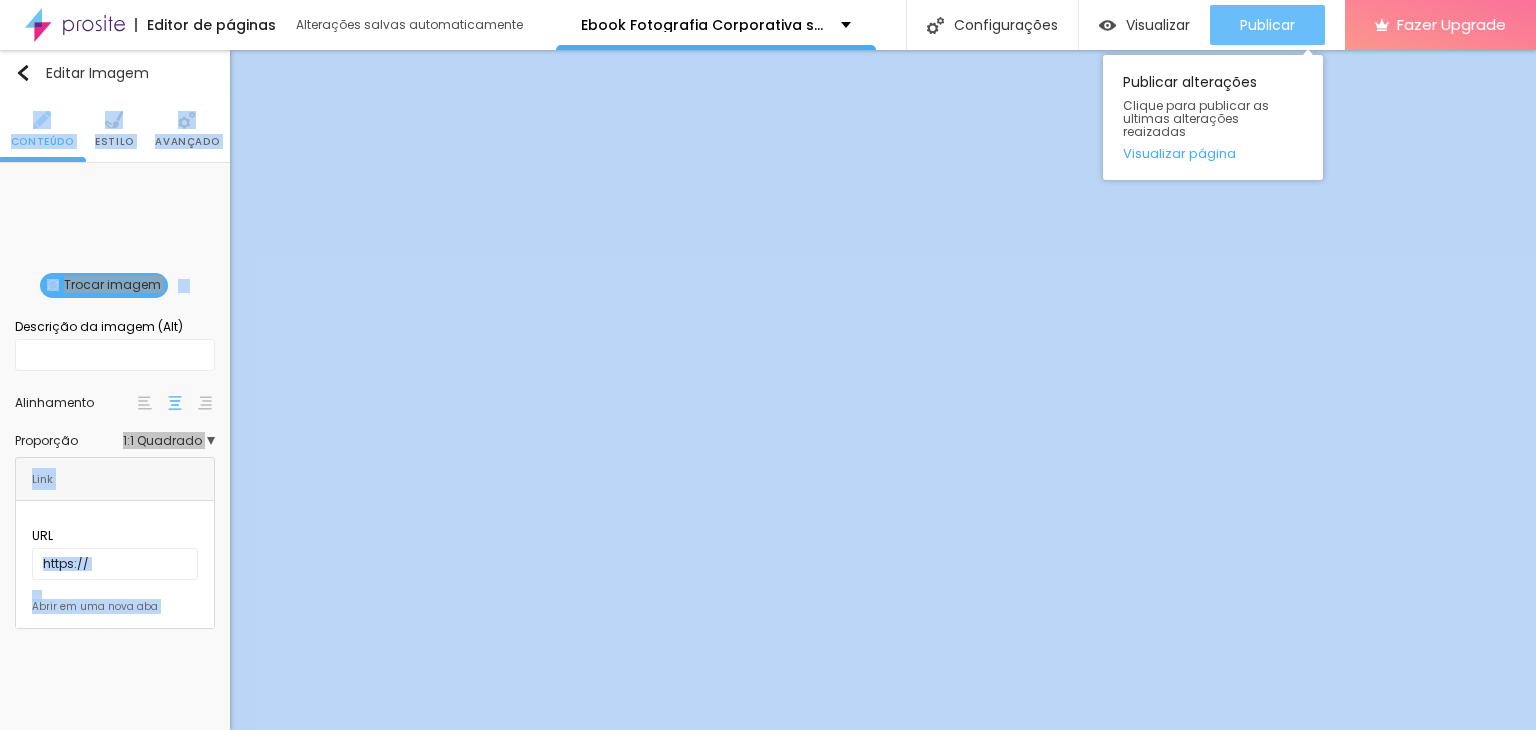 click on "Publicar" at bounding box center (1267, 25) 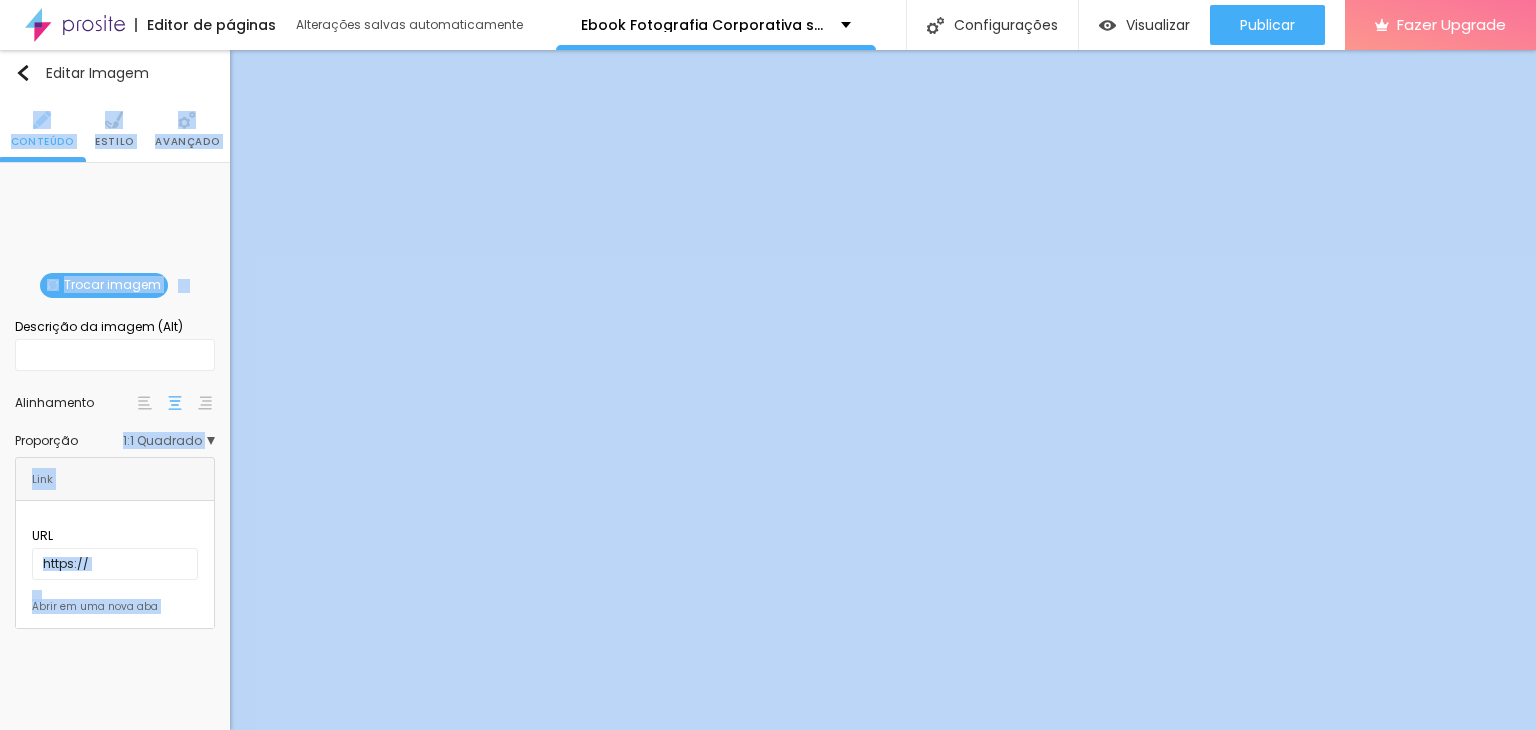click on "Trocar imagem" at bounding box center [104, 285] 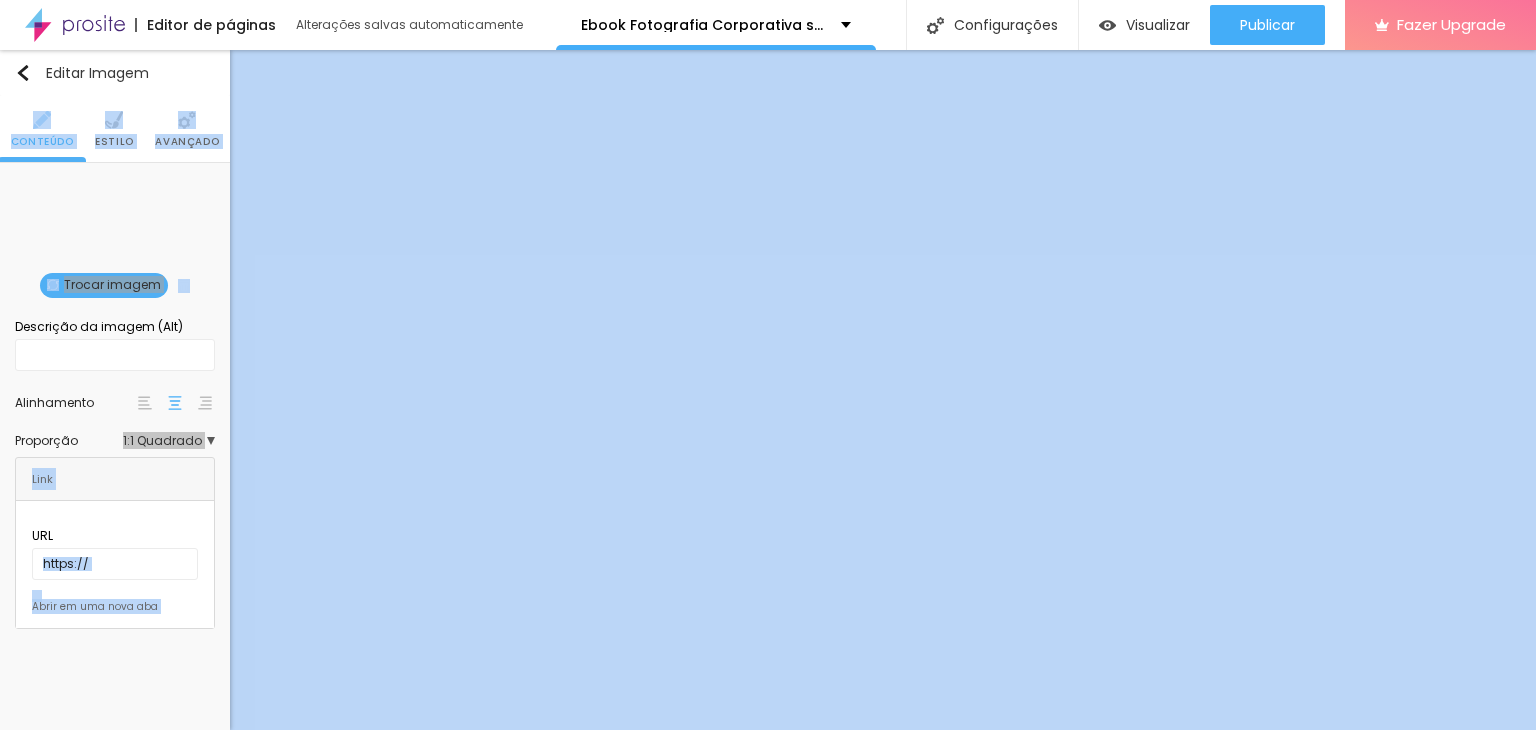 click on "Avançado" at bounding box center (187, 129) 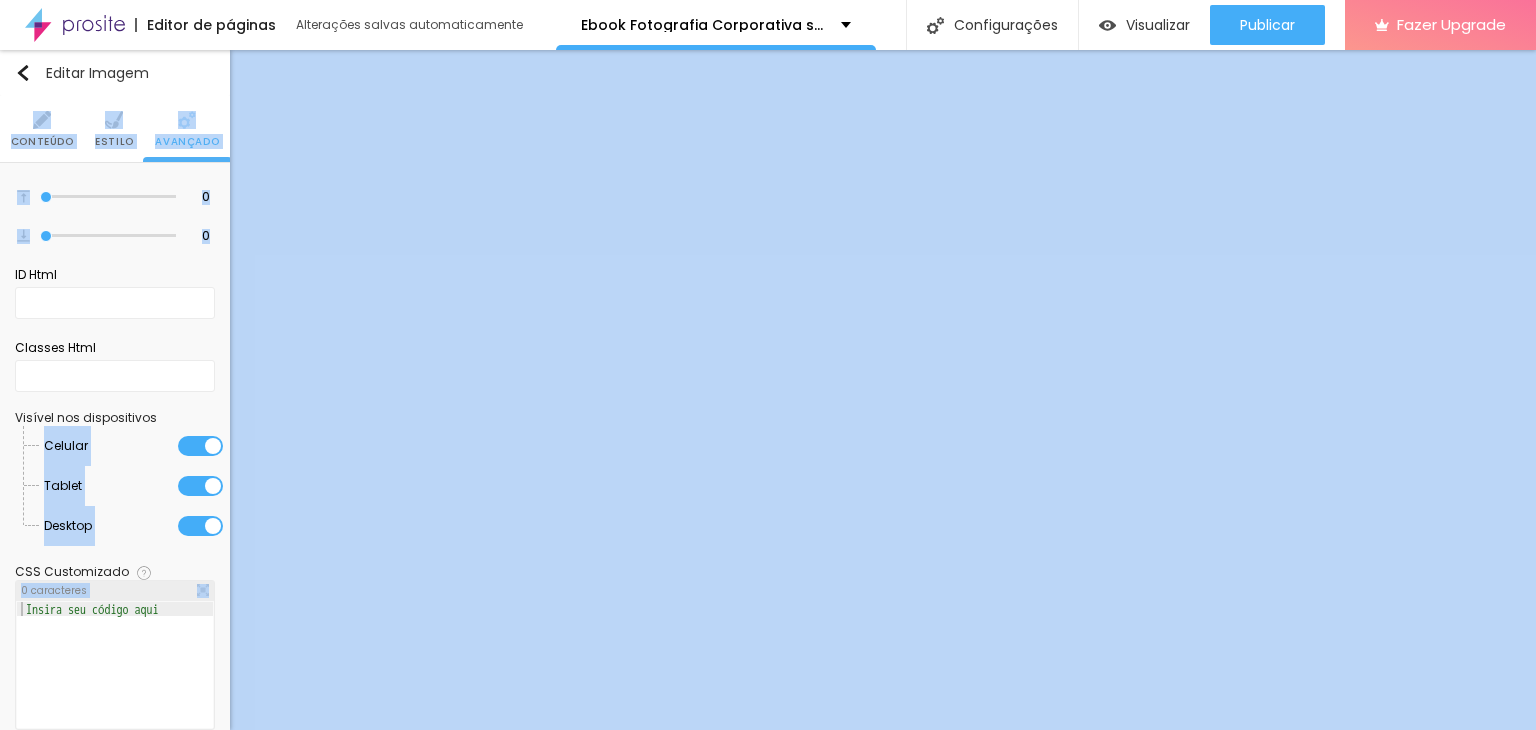click on "Estilo" at bounding box center [114, 142] 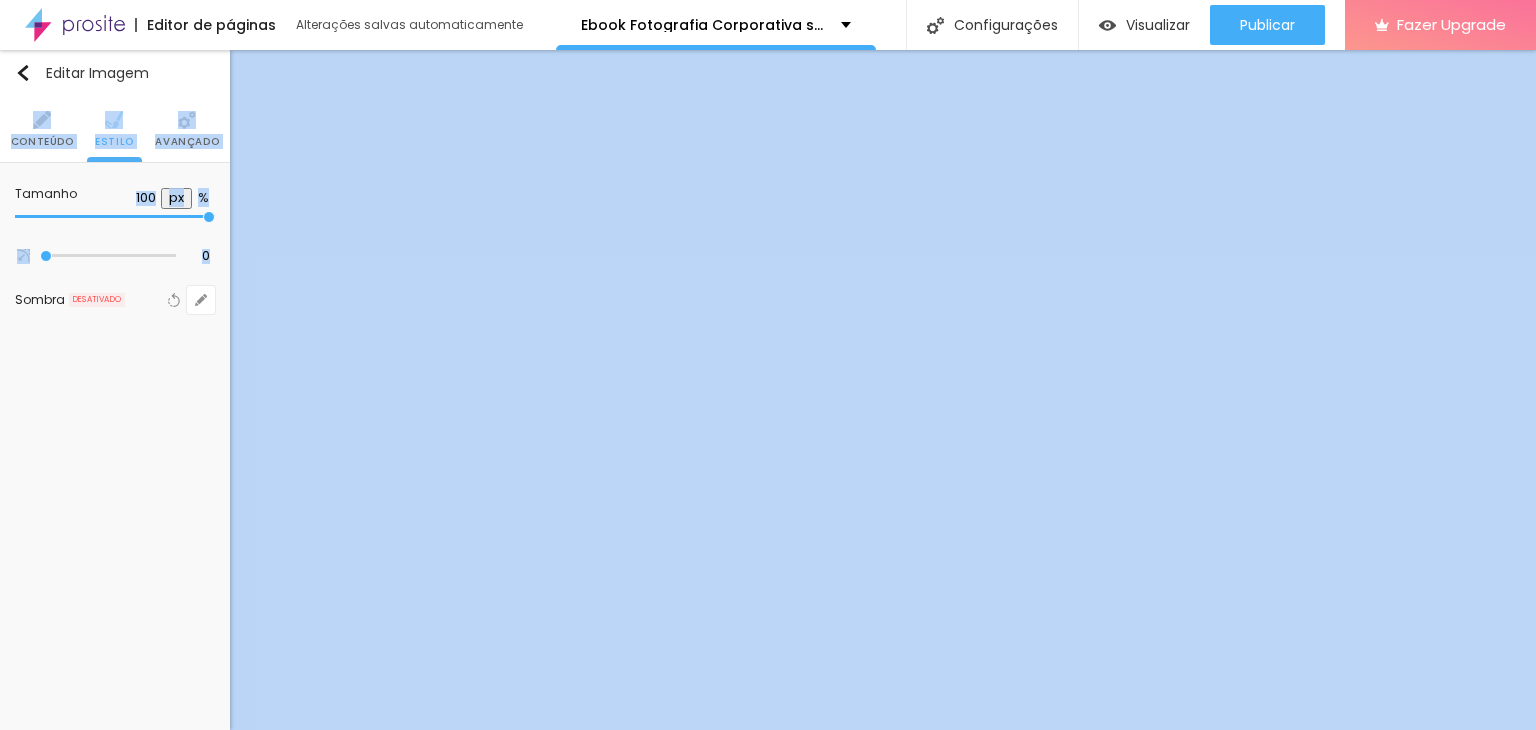 click on "Conteúdo" at bounding box center [42, 142] 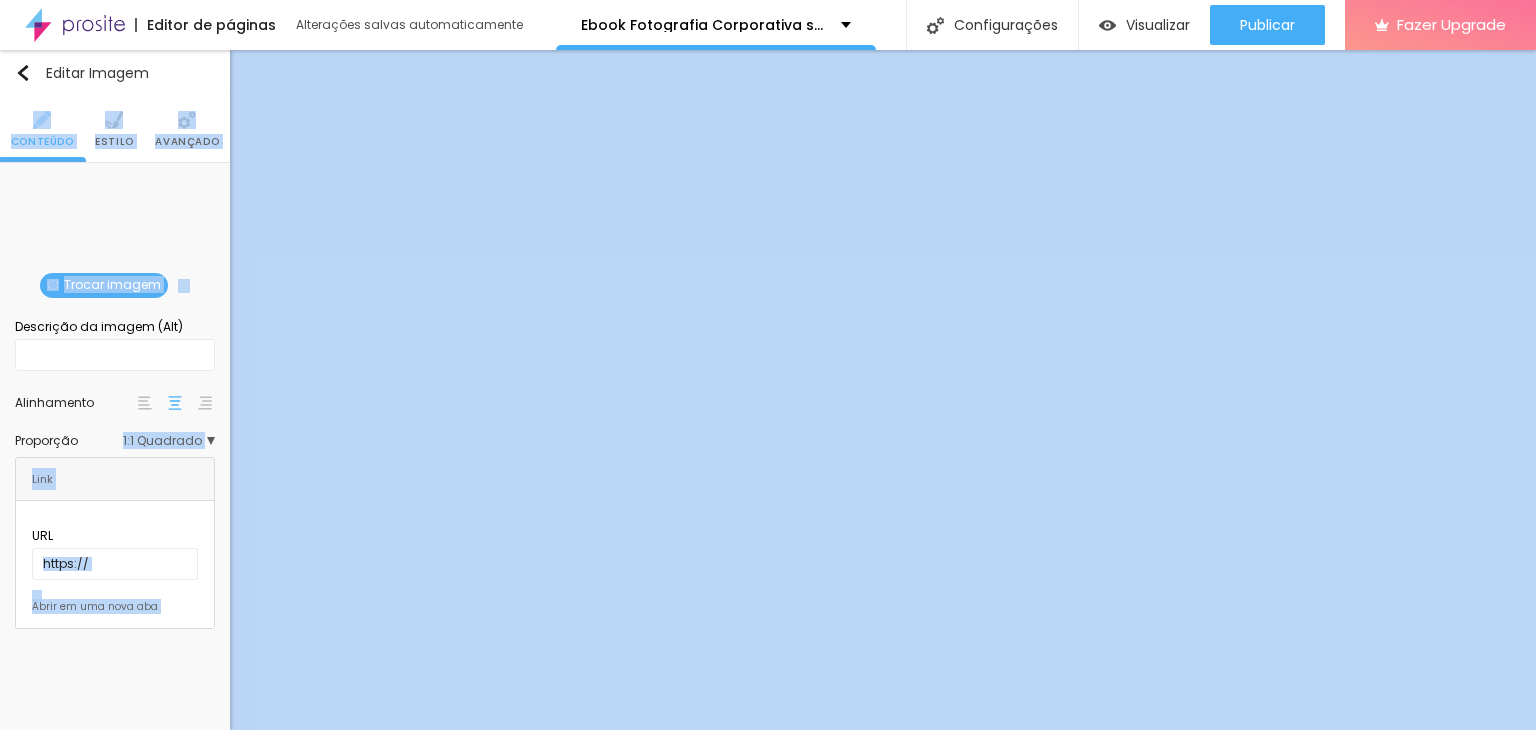 click on "Proporção 1:1 Quadrado Cinema 16:9 Padrão 4:3 Quadrado 1:1 Original" at bounding box center [115, 441] 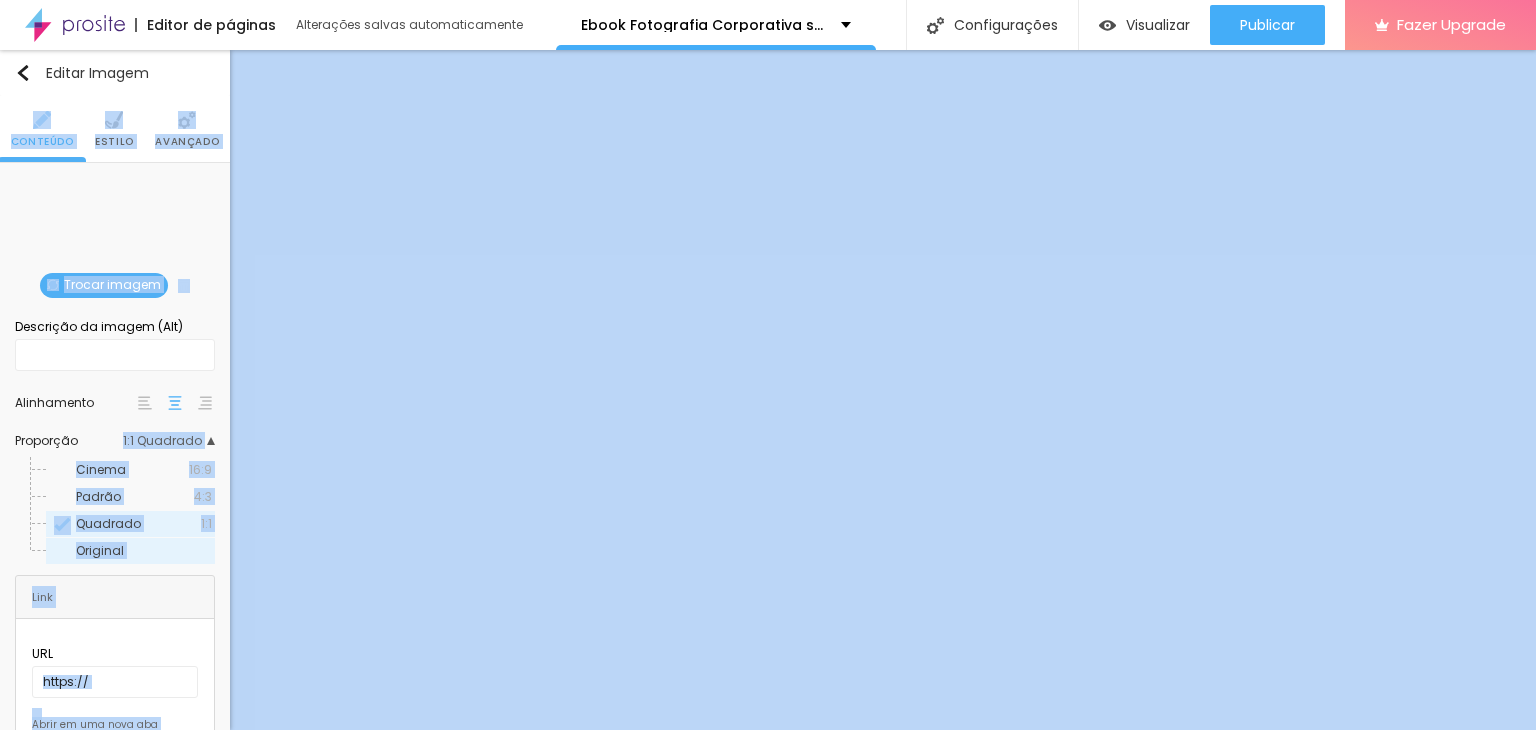 click on "Original" at bounding box center (144, 551) 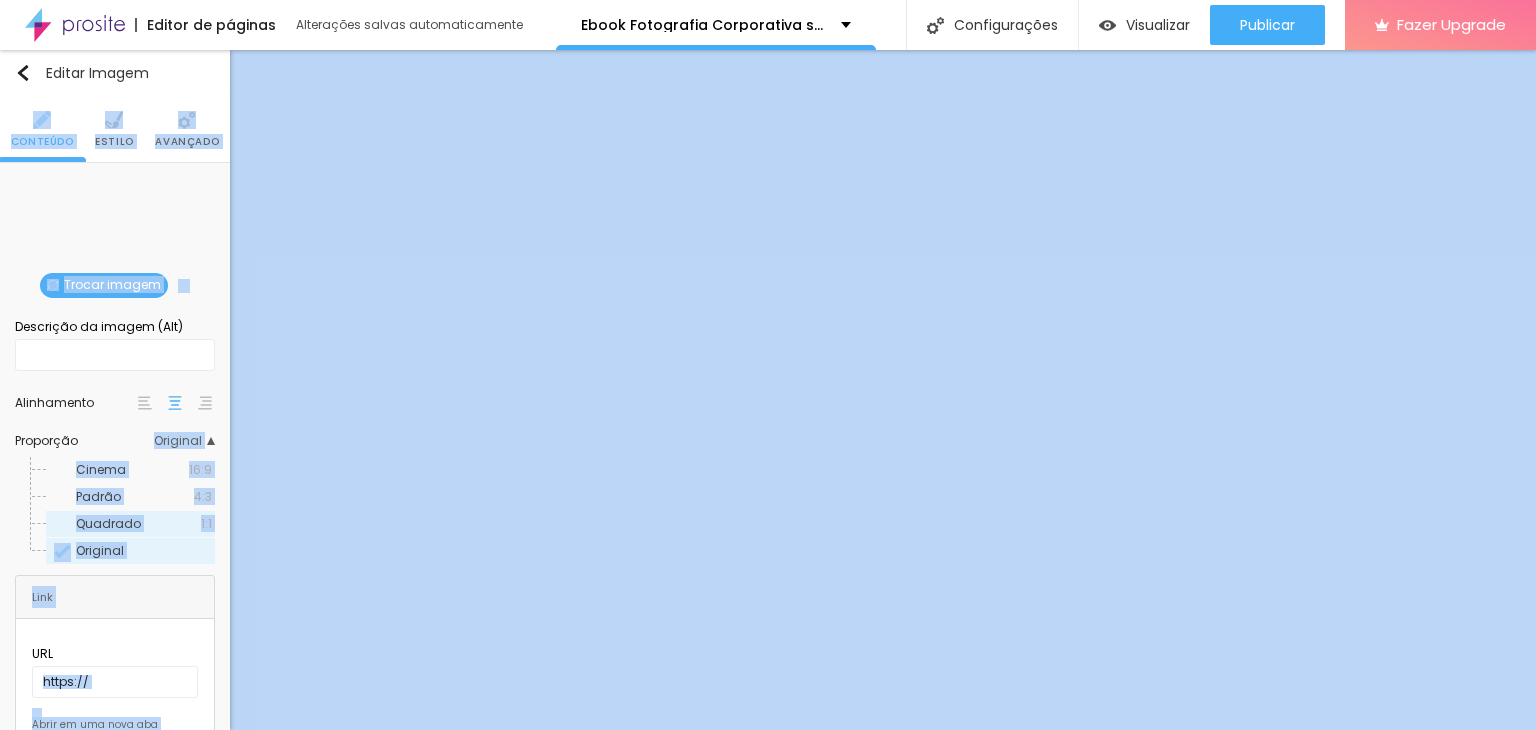 click on "Quadrado" at bounding box center (108, 523) 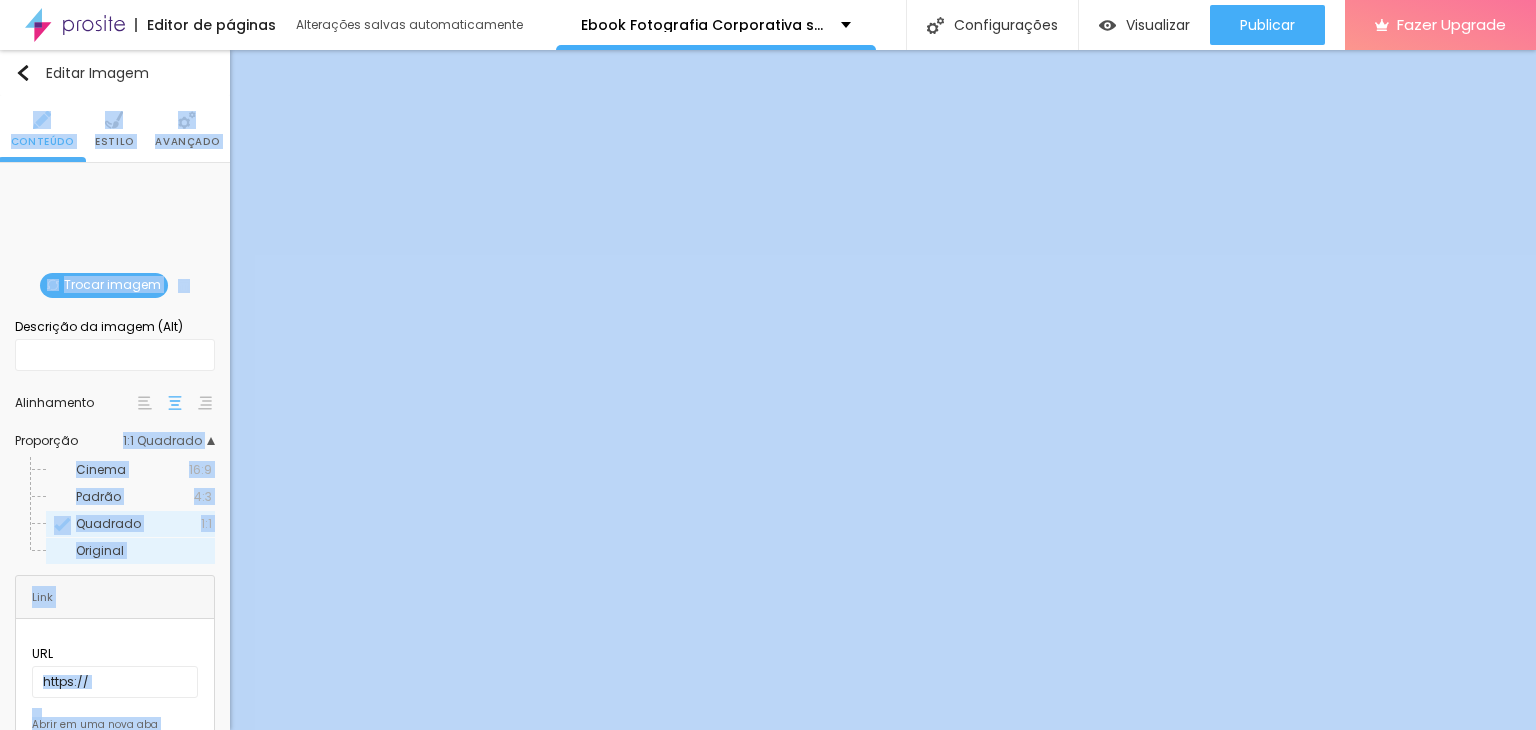click on "Original" at bounding box center (130, 551) 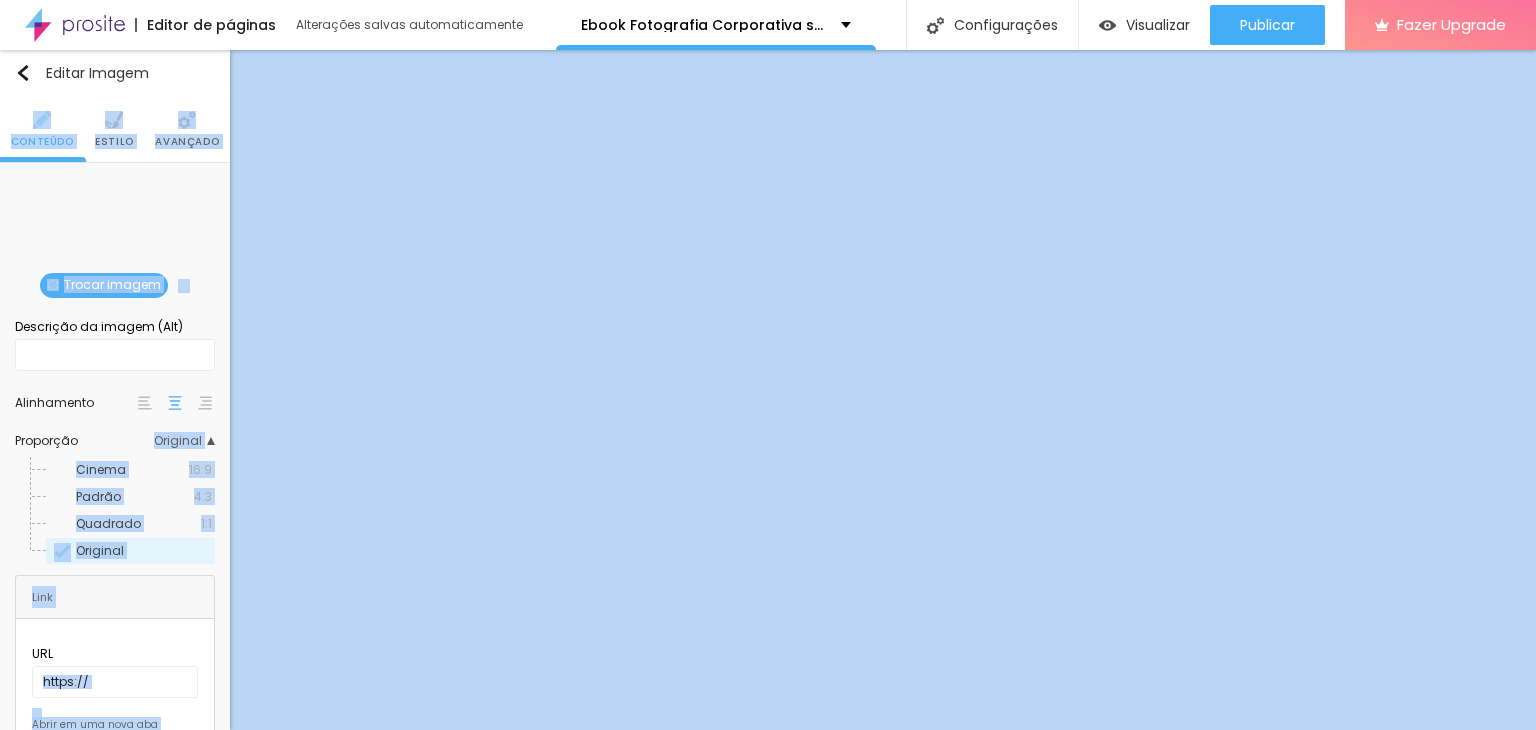 click on "Avançado" at bounding box center [187, 142] 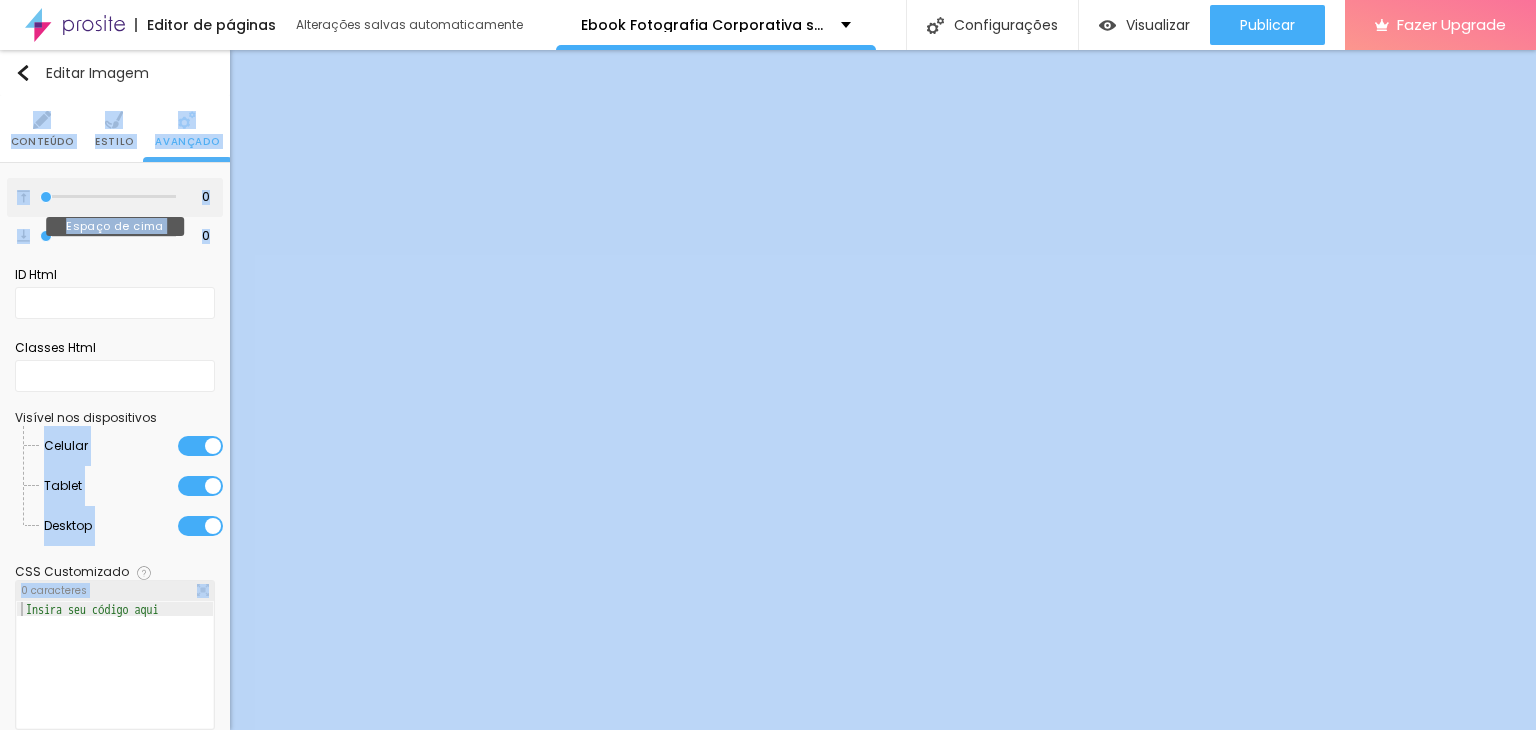 type on "47" 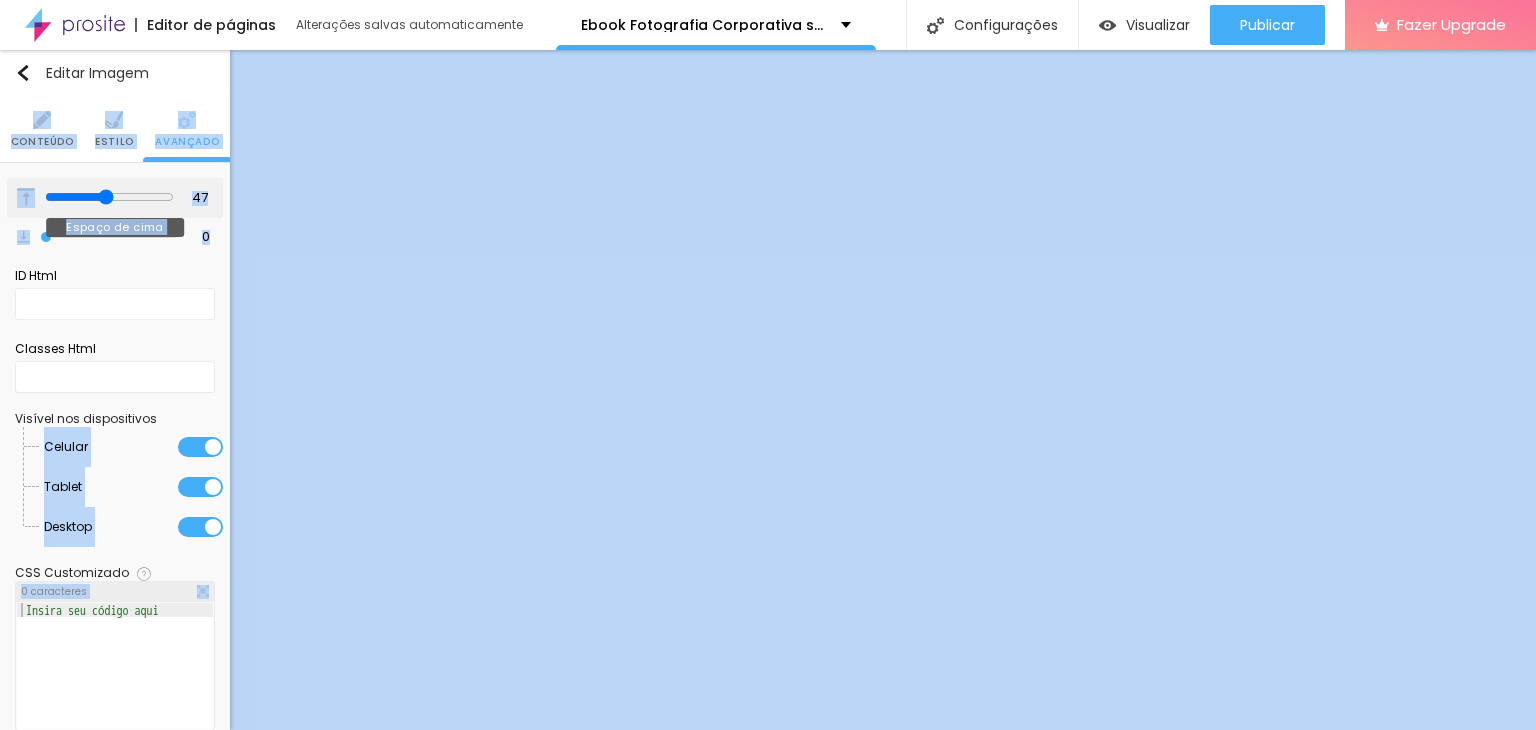 type on "48" 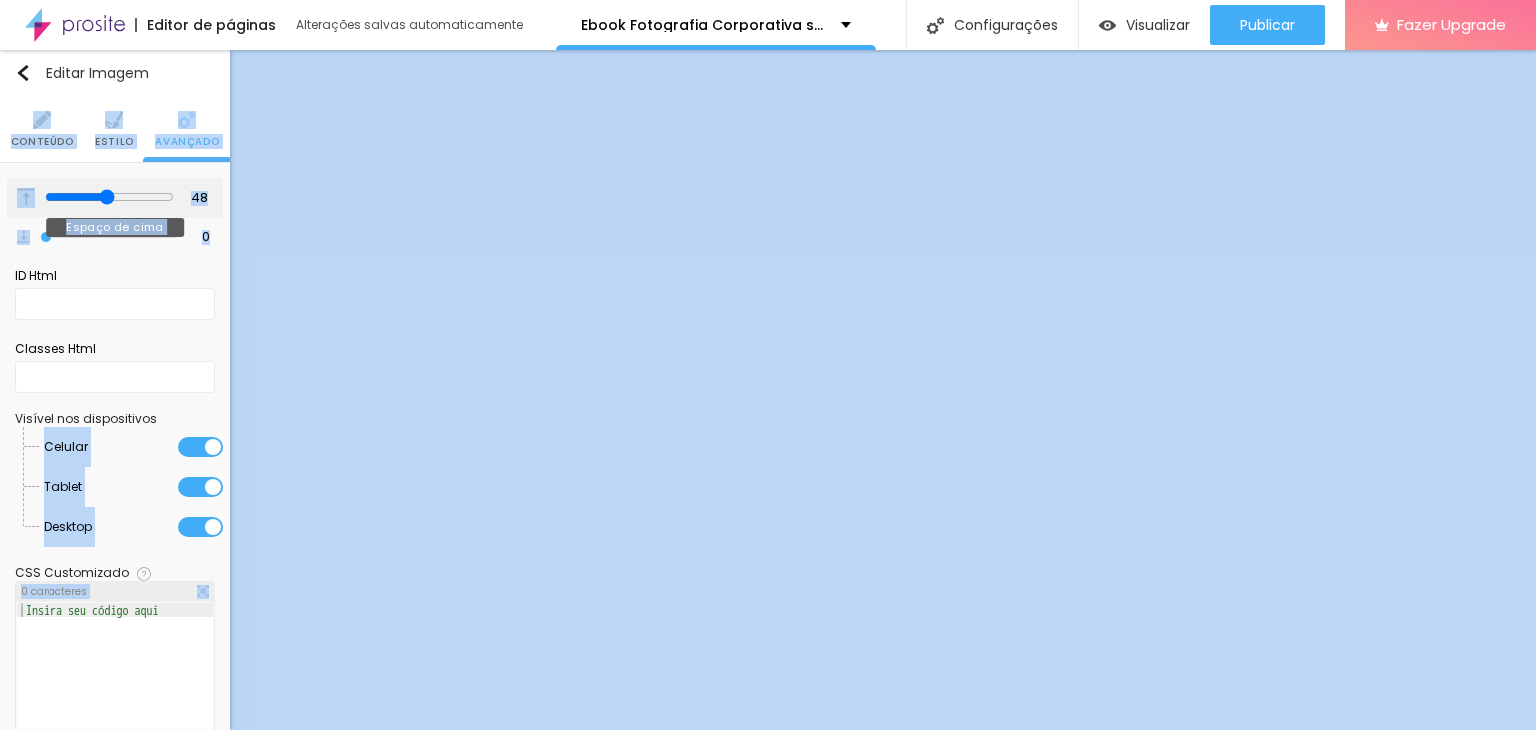 type on "0" 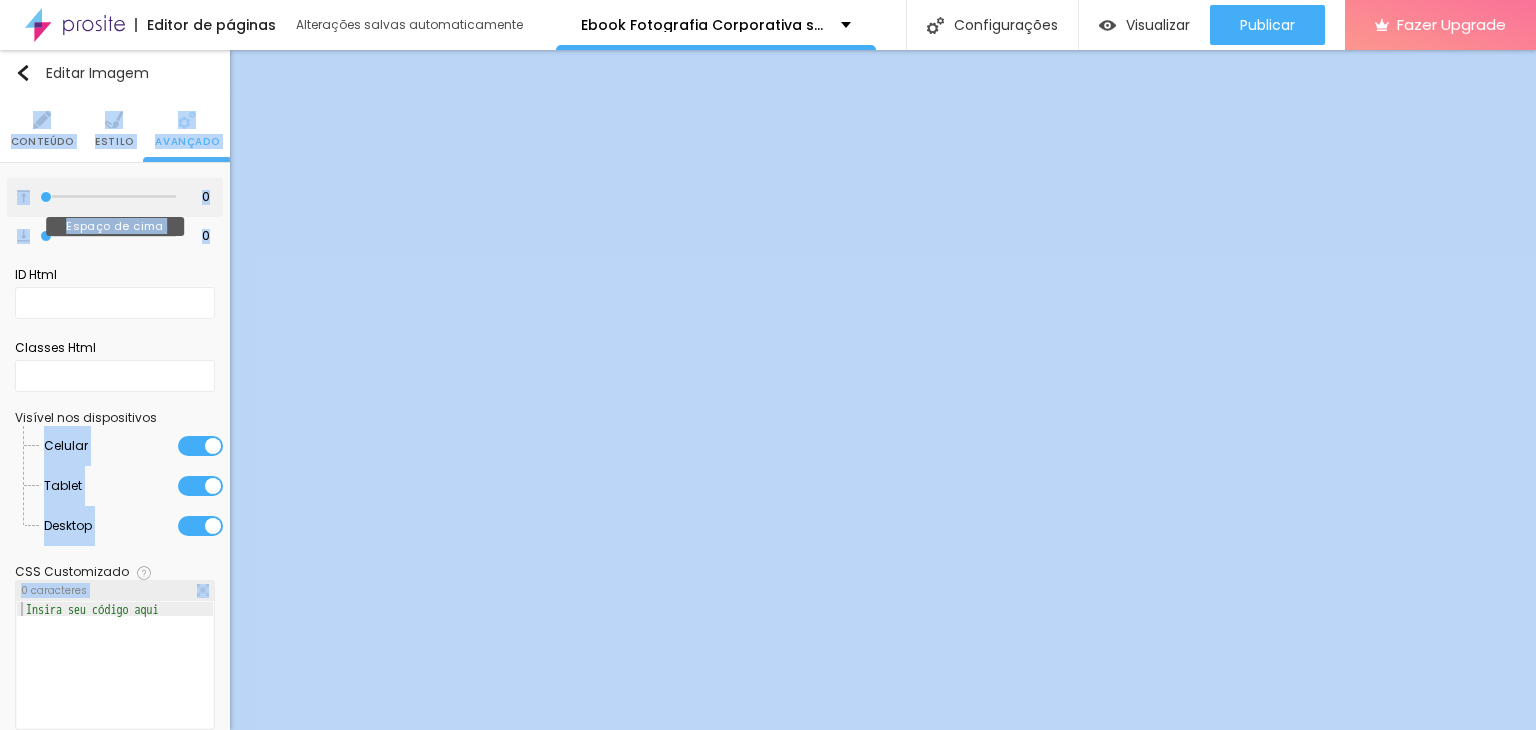drag, startPoint x: 97, startPoint y: 195, endPoint x: 0, endPoint y: 197, distance: 97.020615 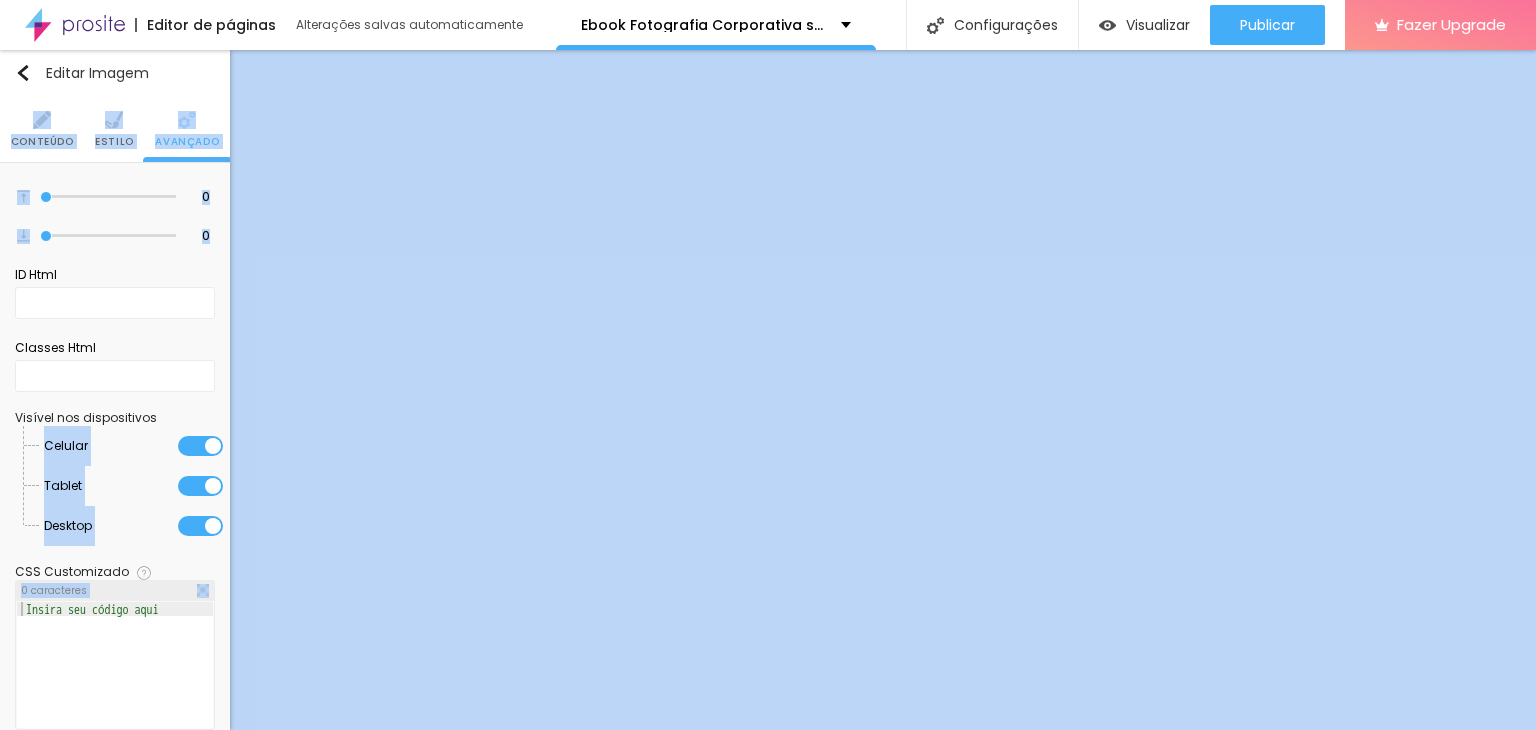 click on "Estilo" at bounding box center [114, 142] 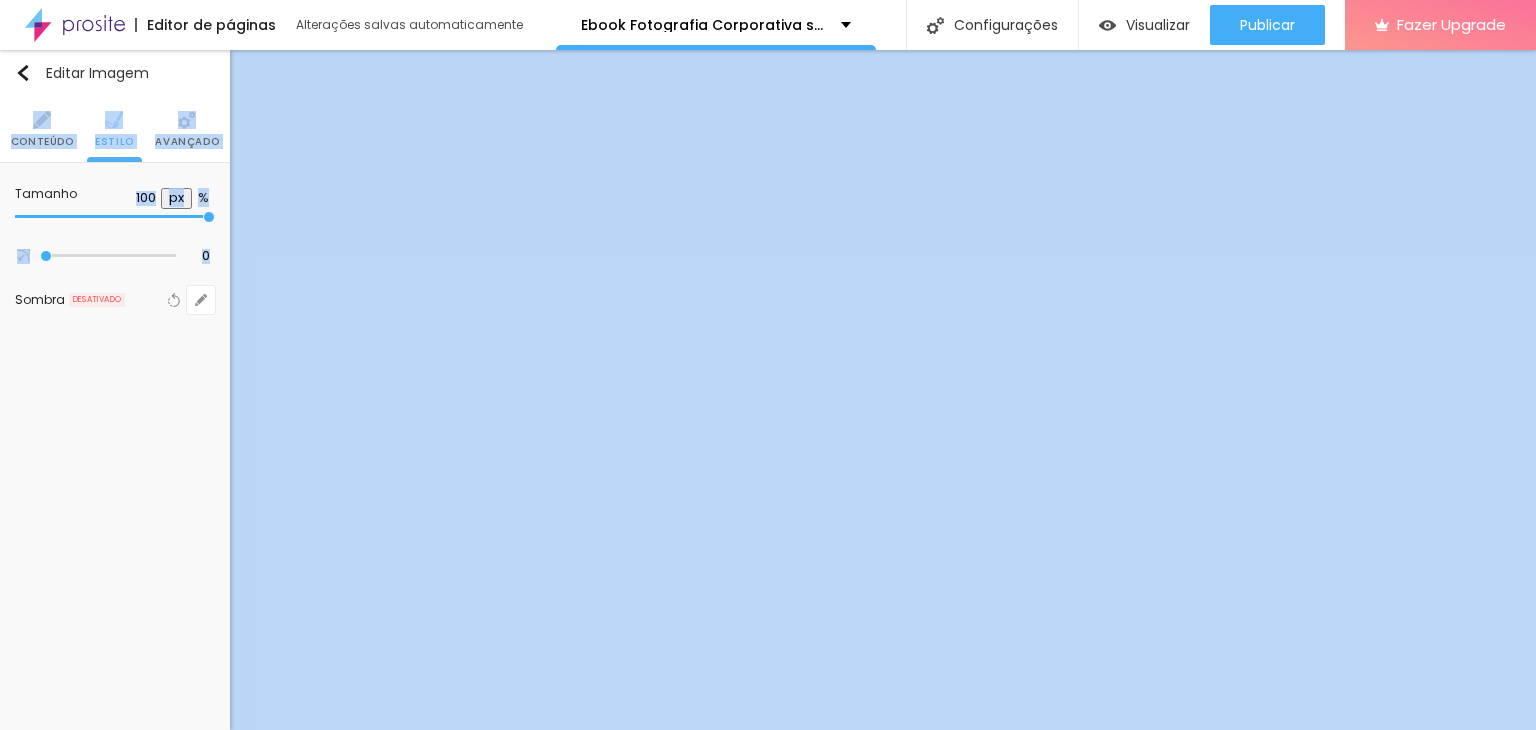 click on "Conteúdo" at bounding box center [42, 142] 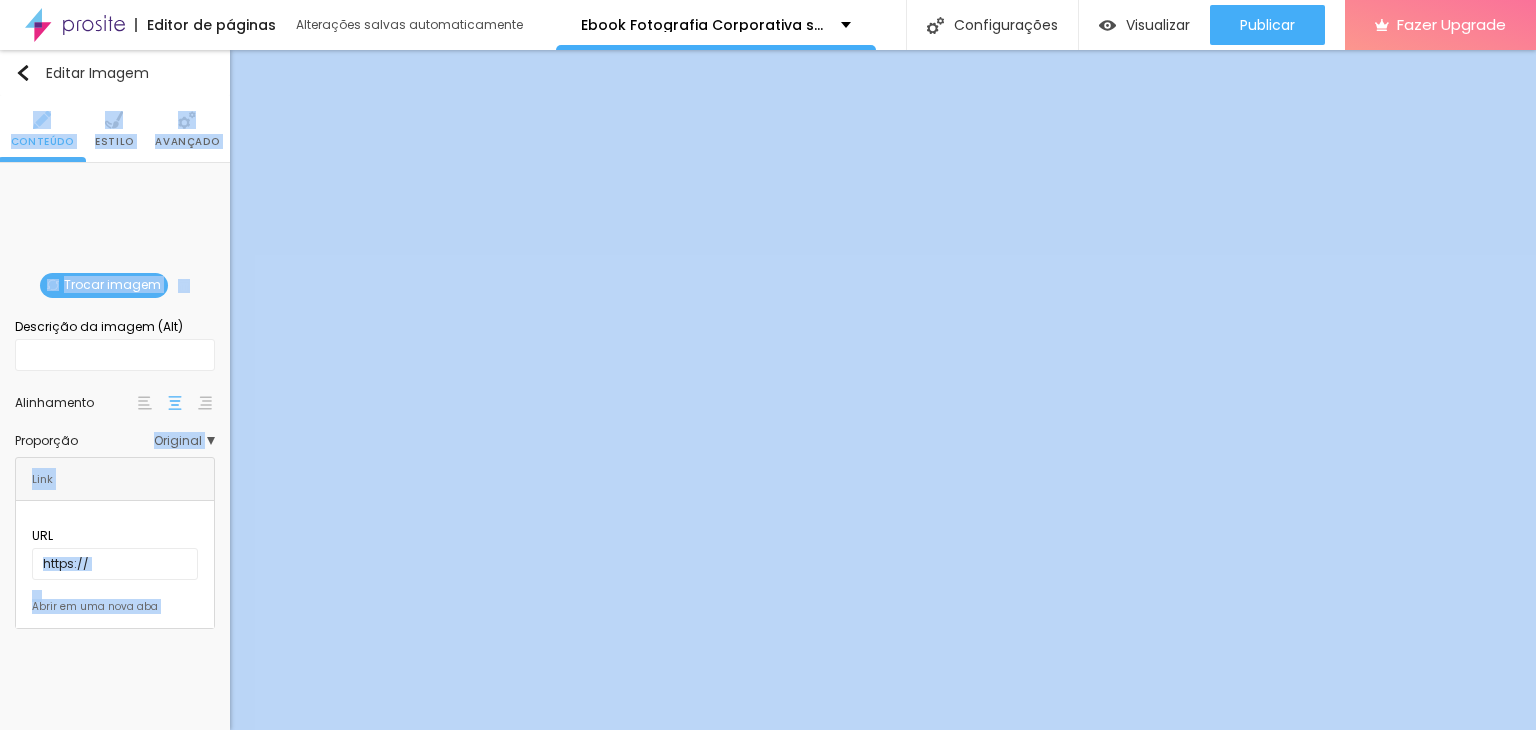 click on "Original" at bounding box center (184, 441) 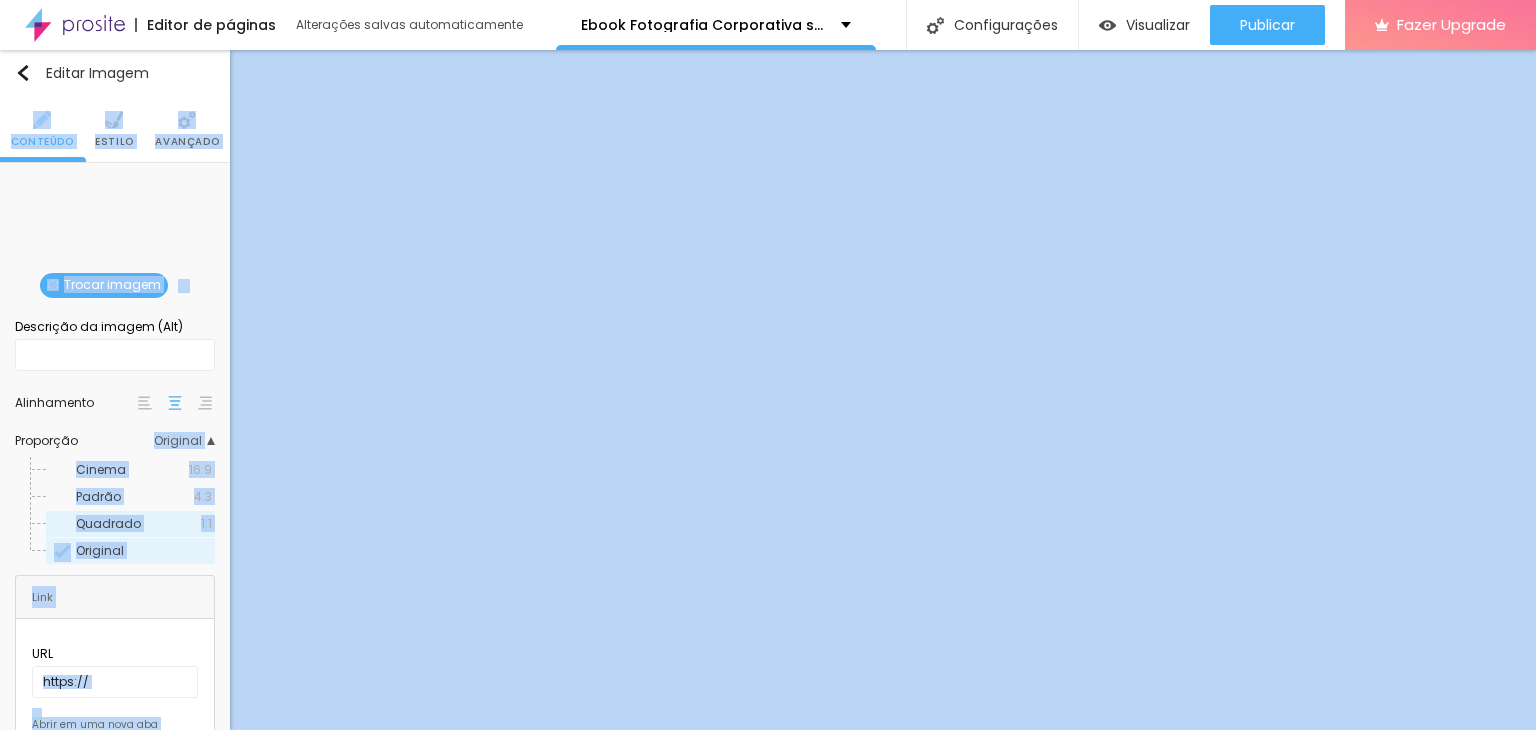 click on "Quadrado" at bounding box center (108, 523) 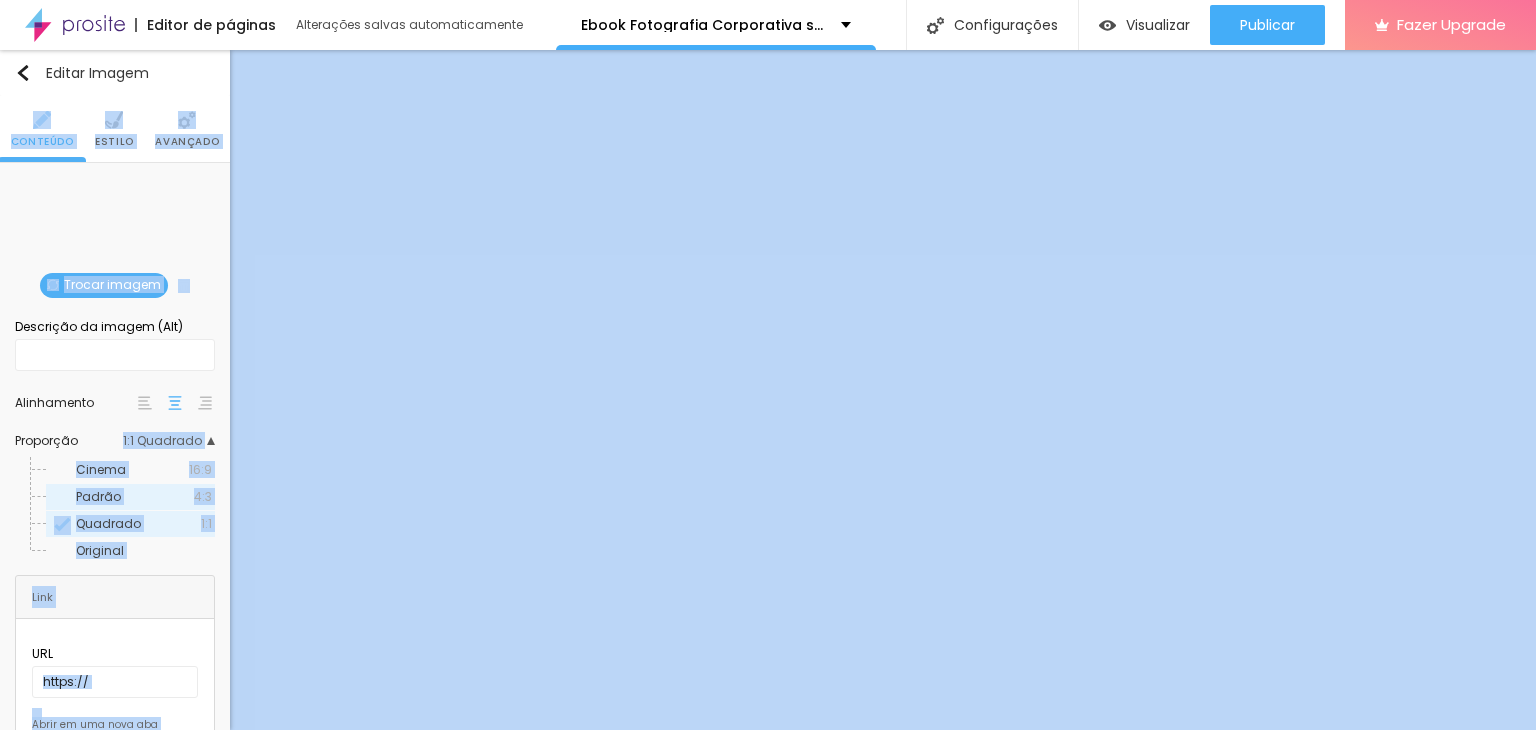 click on "Padrão" at bounding box center [135, 497] 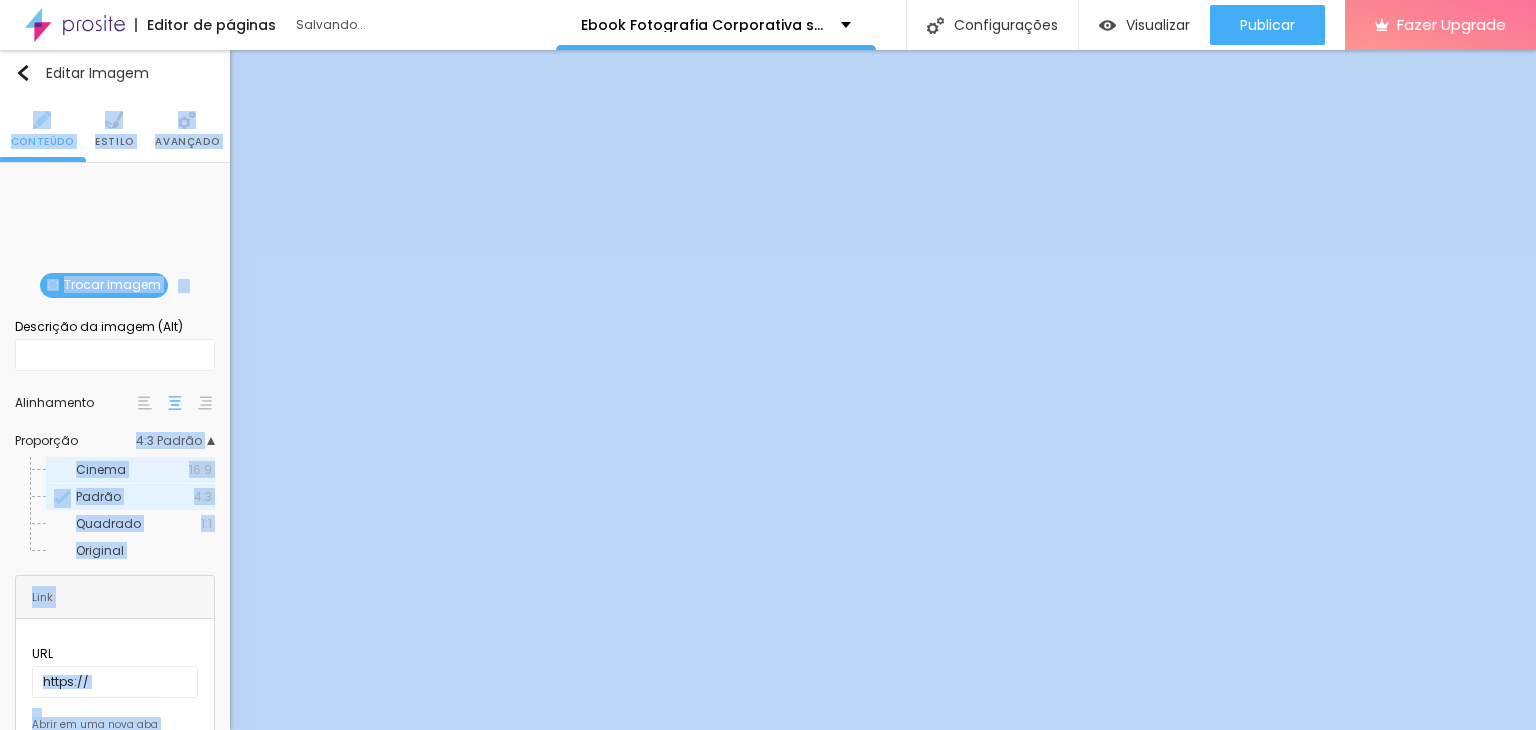 click on "Cinema" at bounding box center (132, 470) 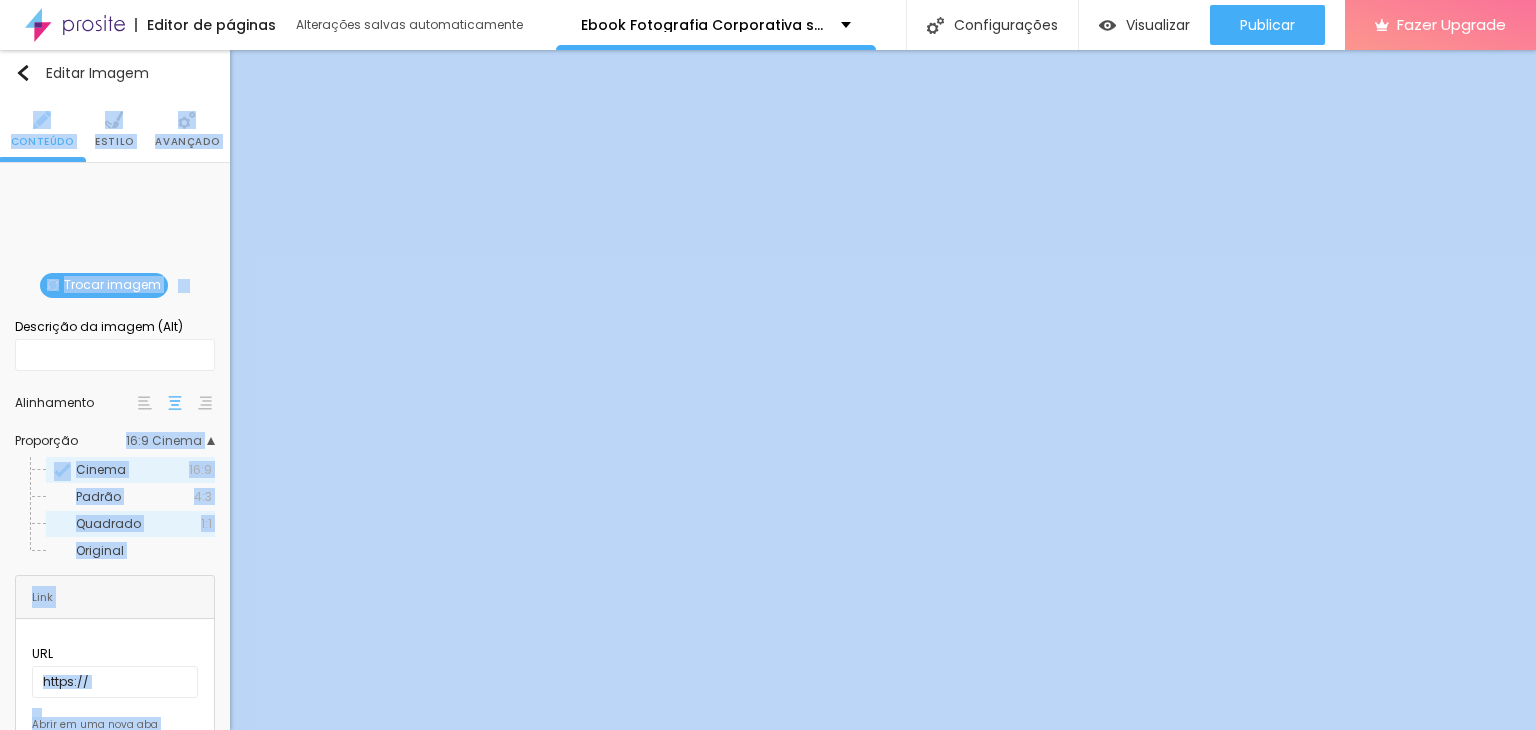 click on "Quadrado" at bounding box center (138, 524) 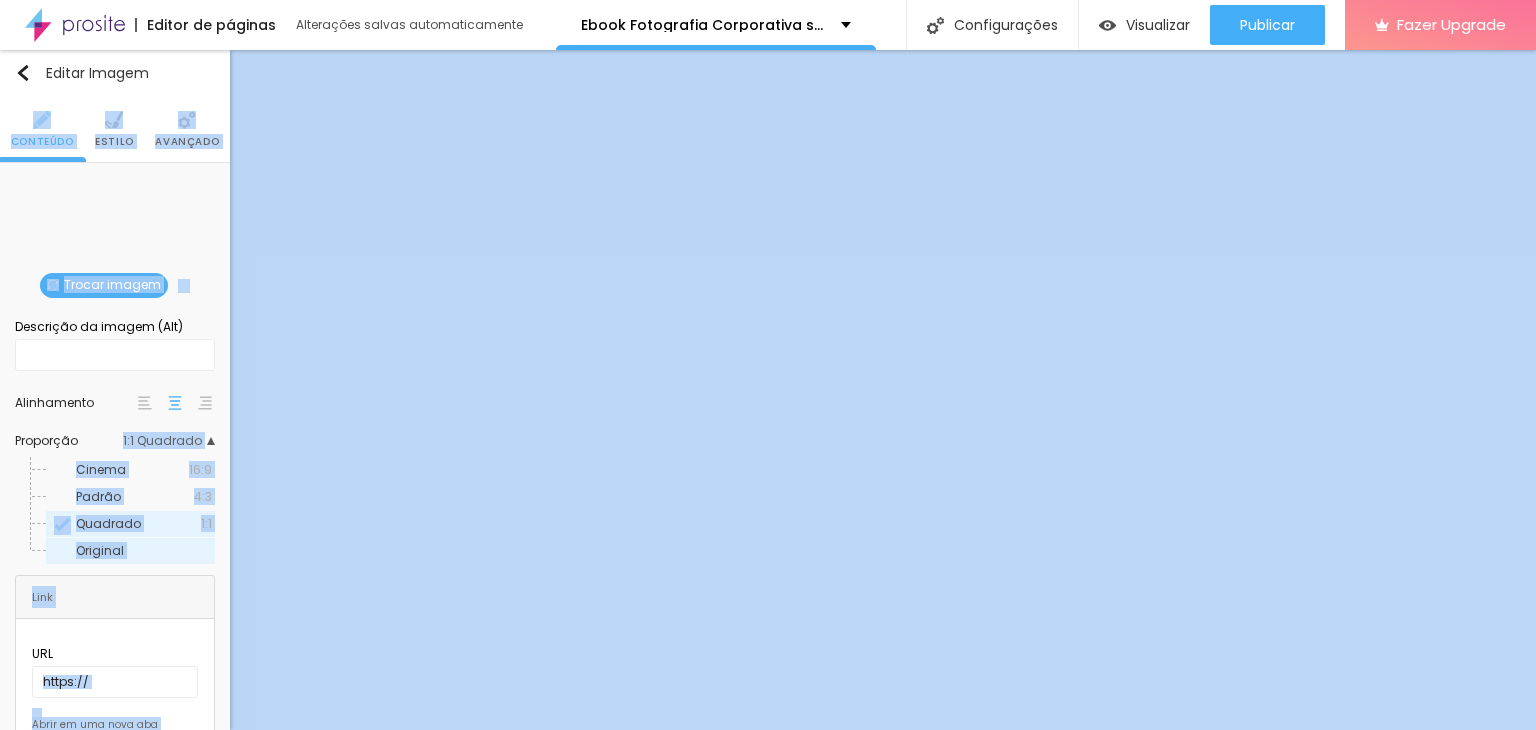 click on "Original" at bounding box center [144, 551] 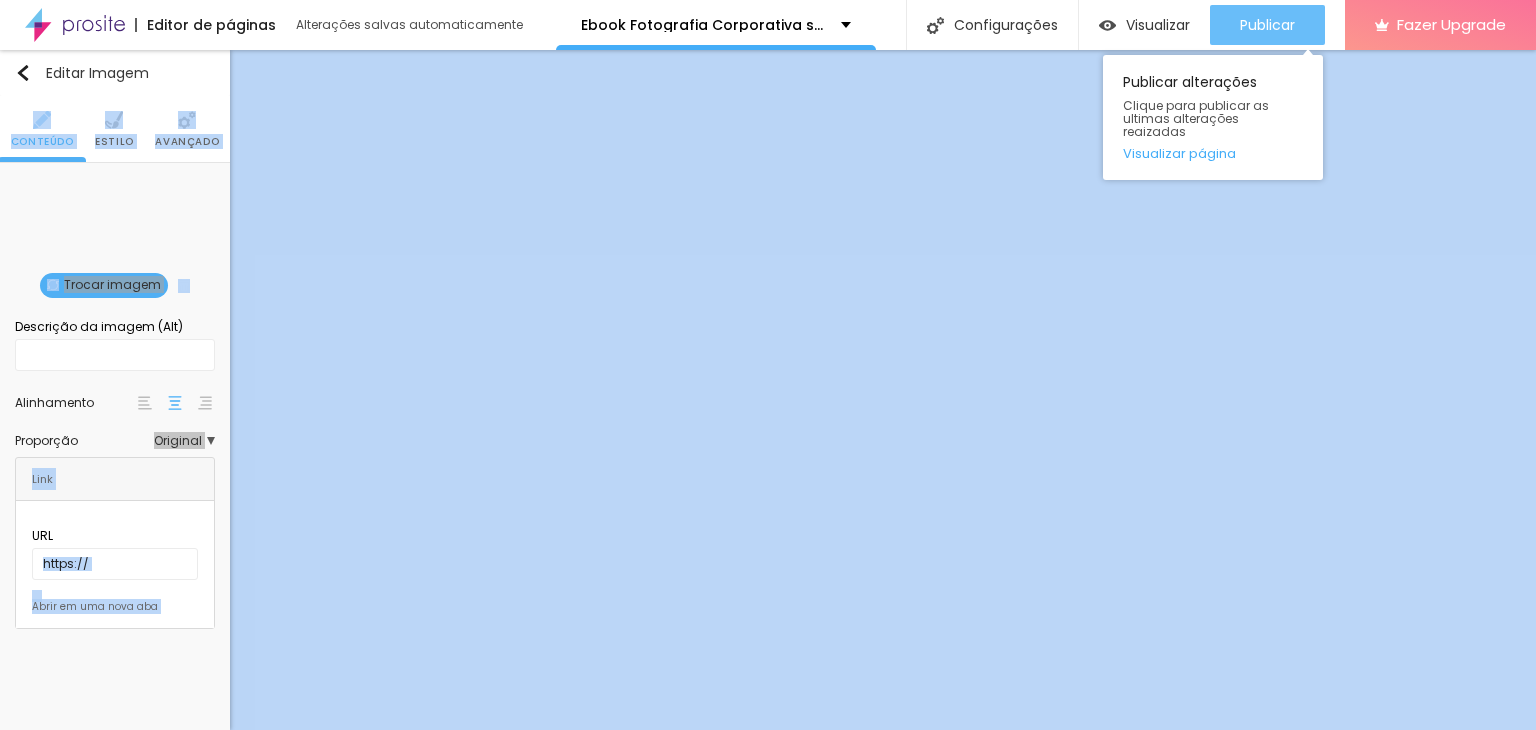 click on "Publicar" at bounding box center [1267, 25] 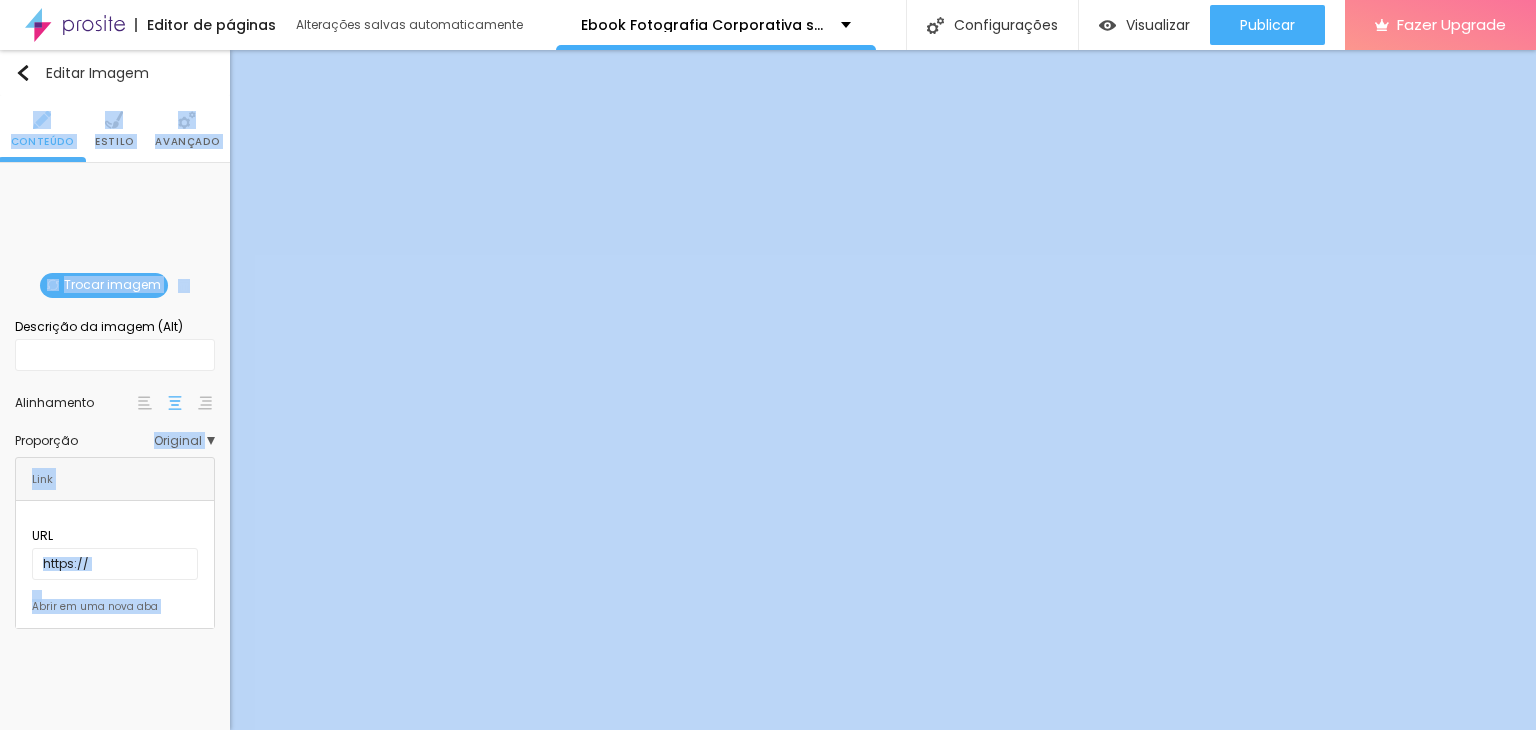 click at bounding box center [187, 120] 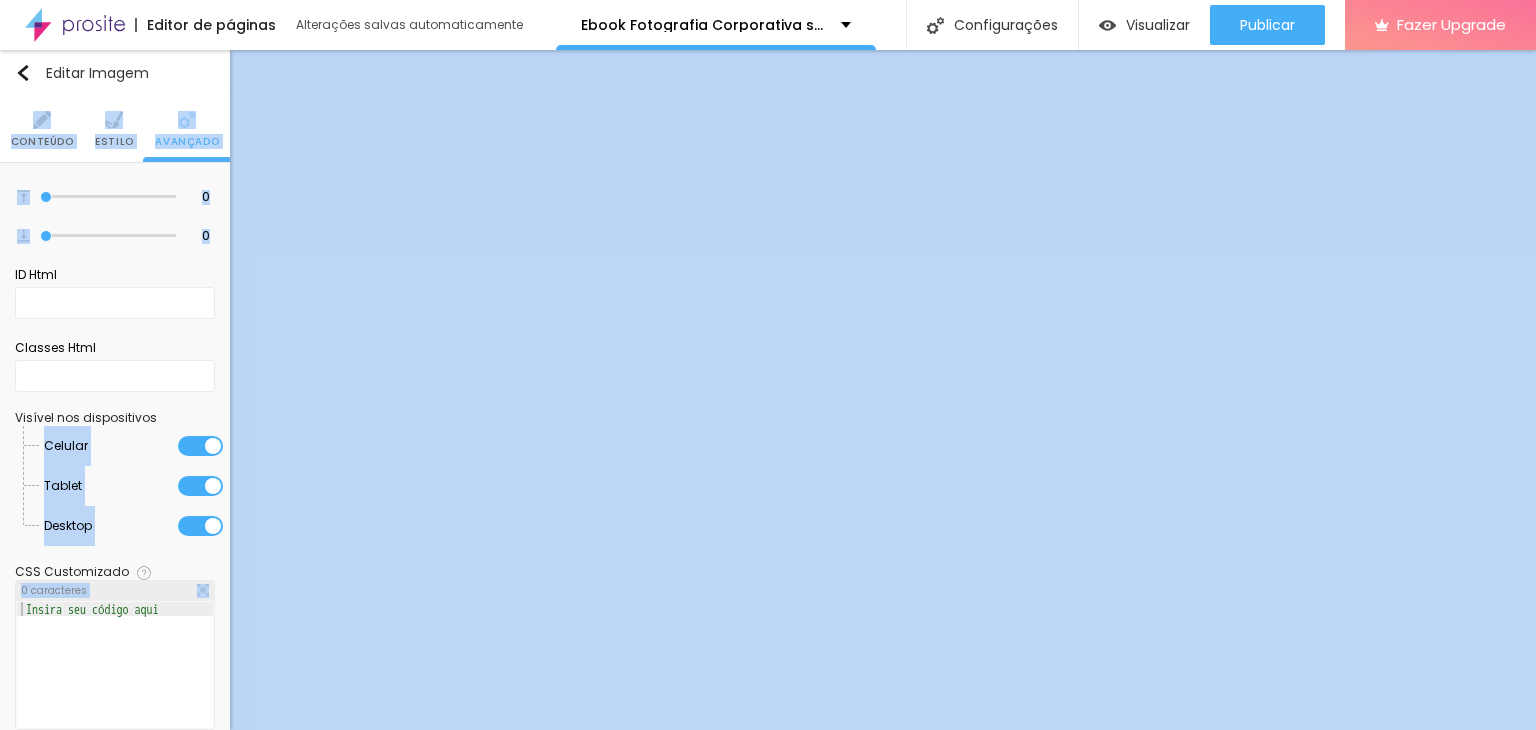 click at bounding box center [114, 120] 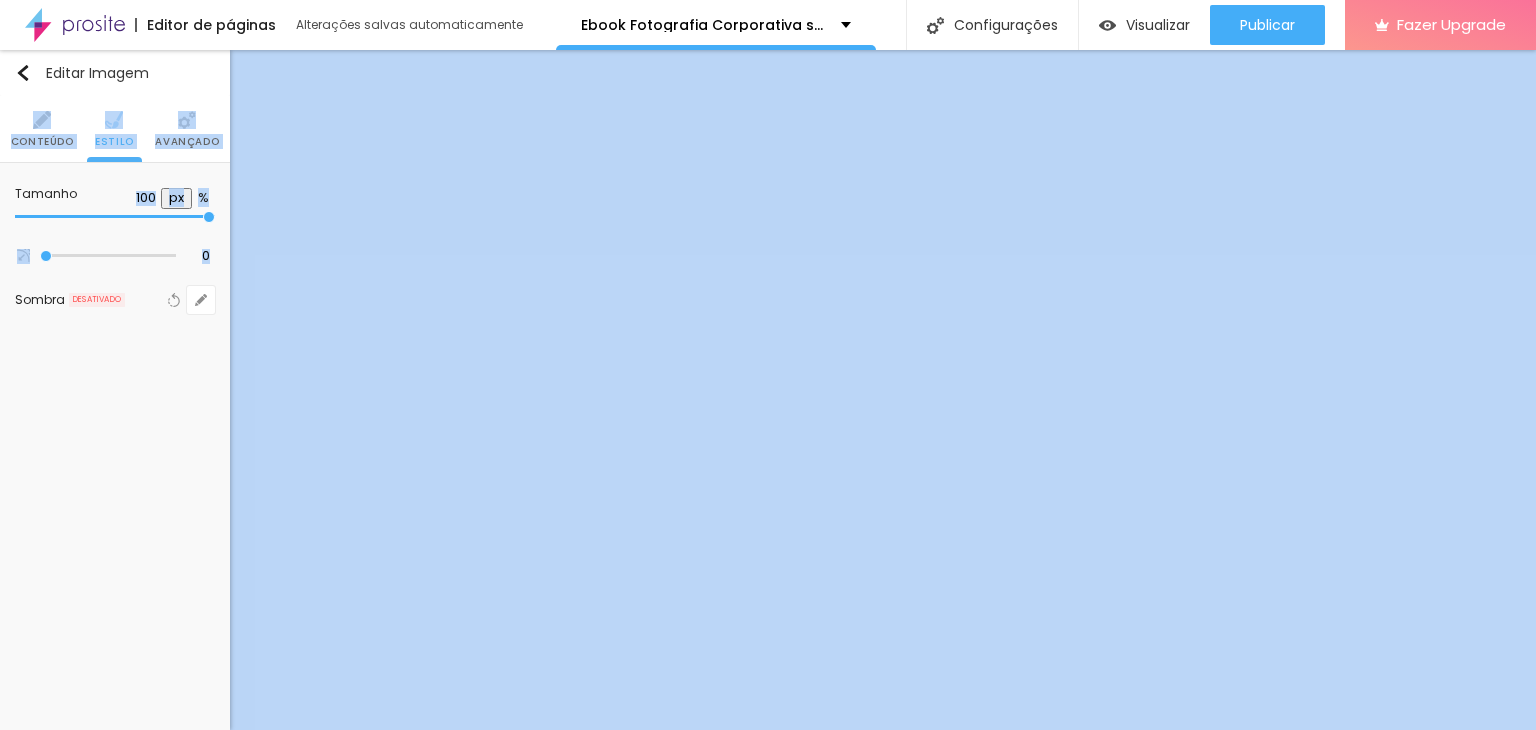 type on "75" 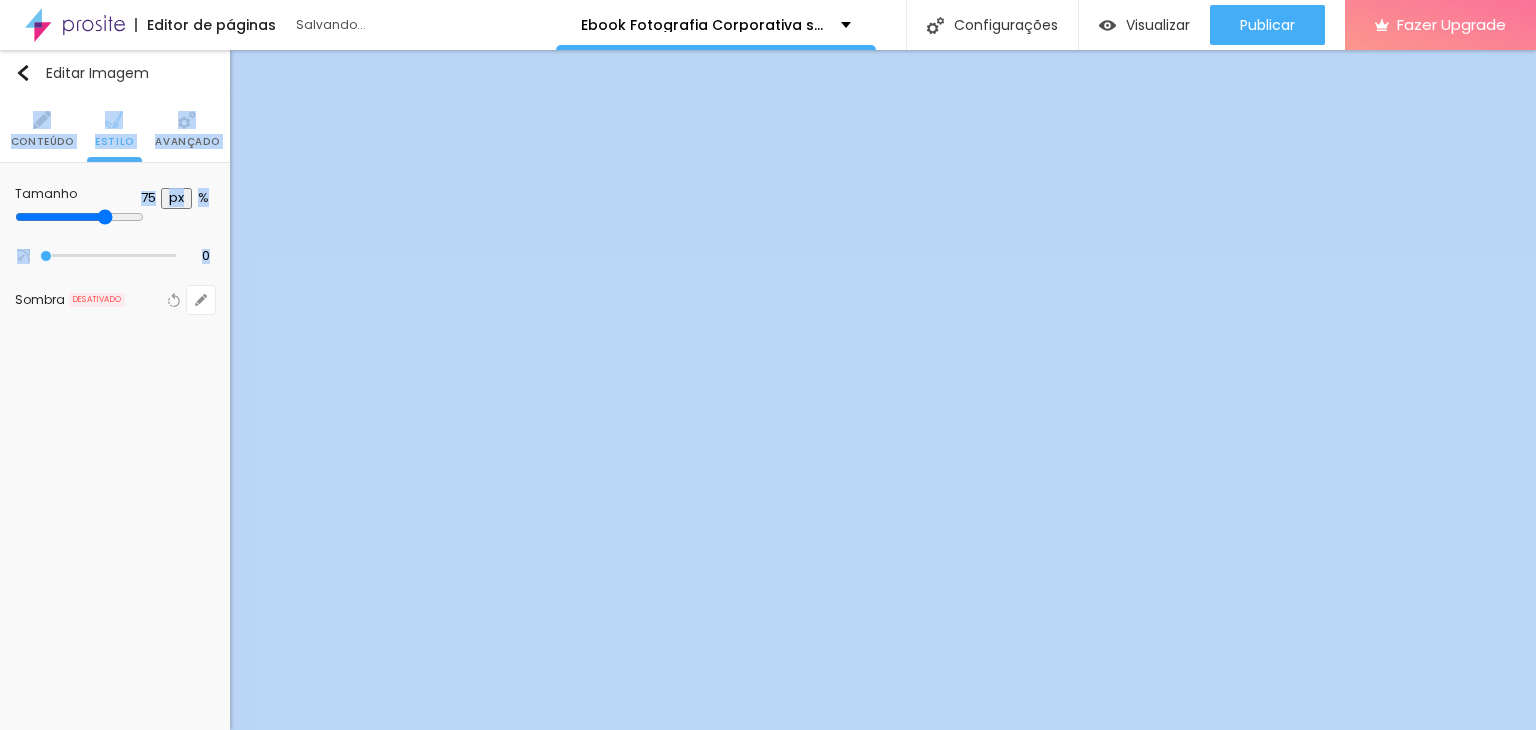 type on "100" 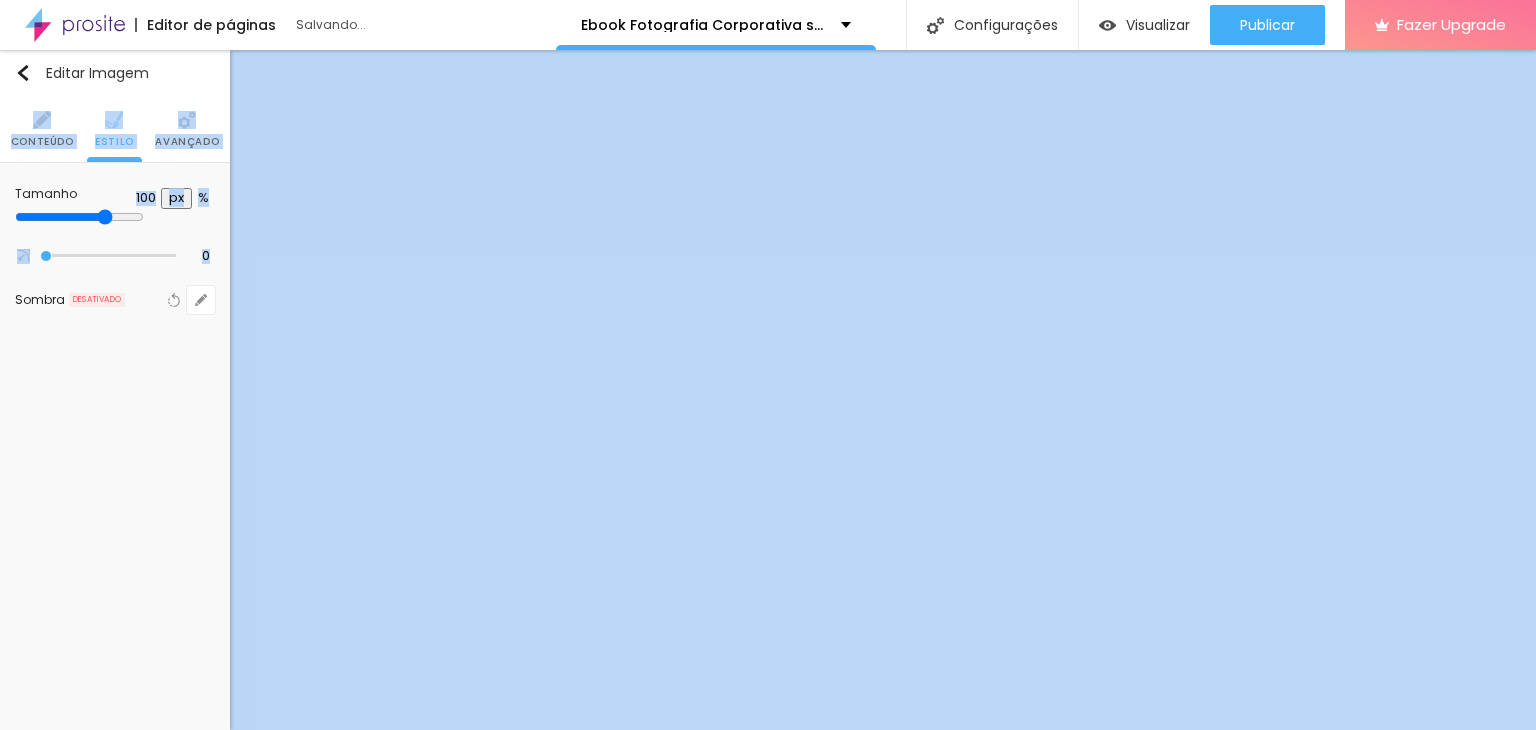 type on "100" 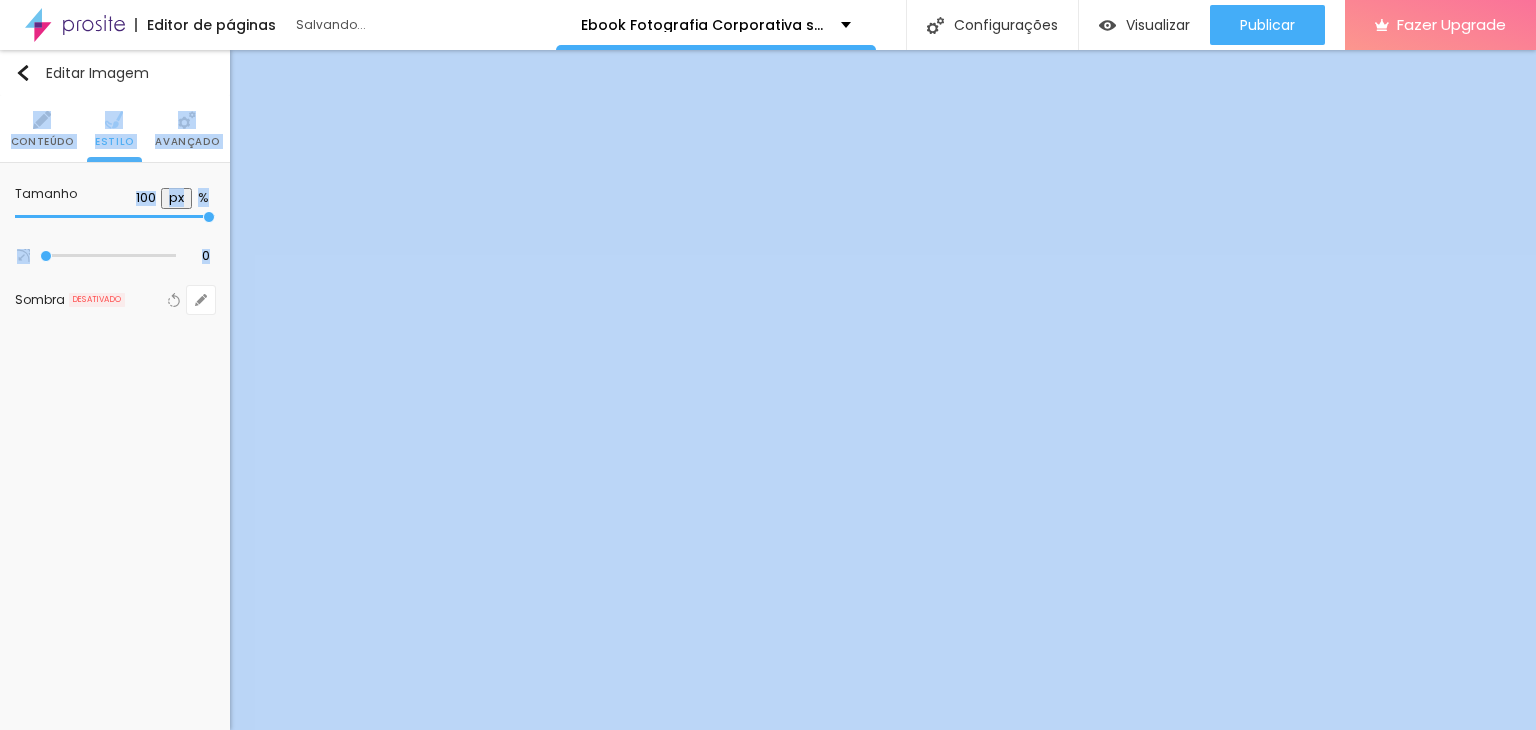 drag, startPoint x: 205, startPoint y: 211, endPoint x: 285, endPoint y: 231, distance: 82.46211 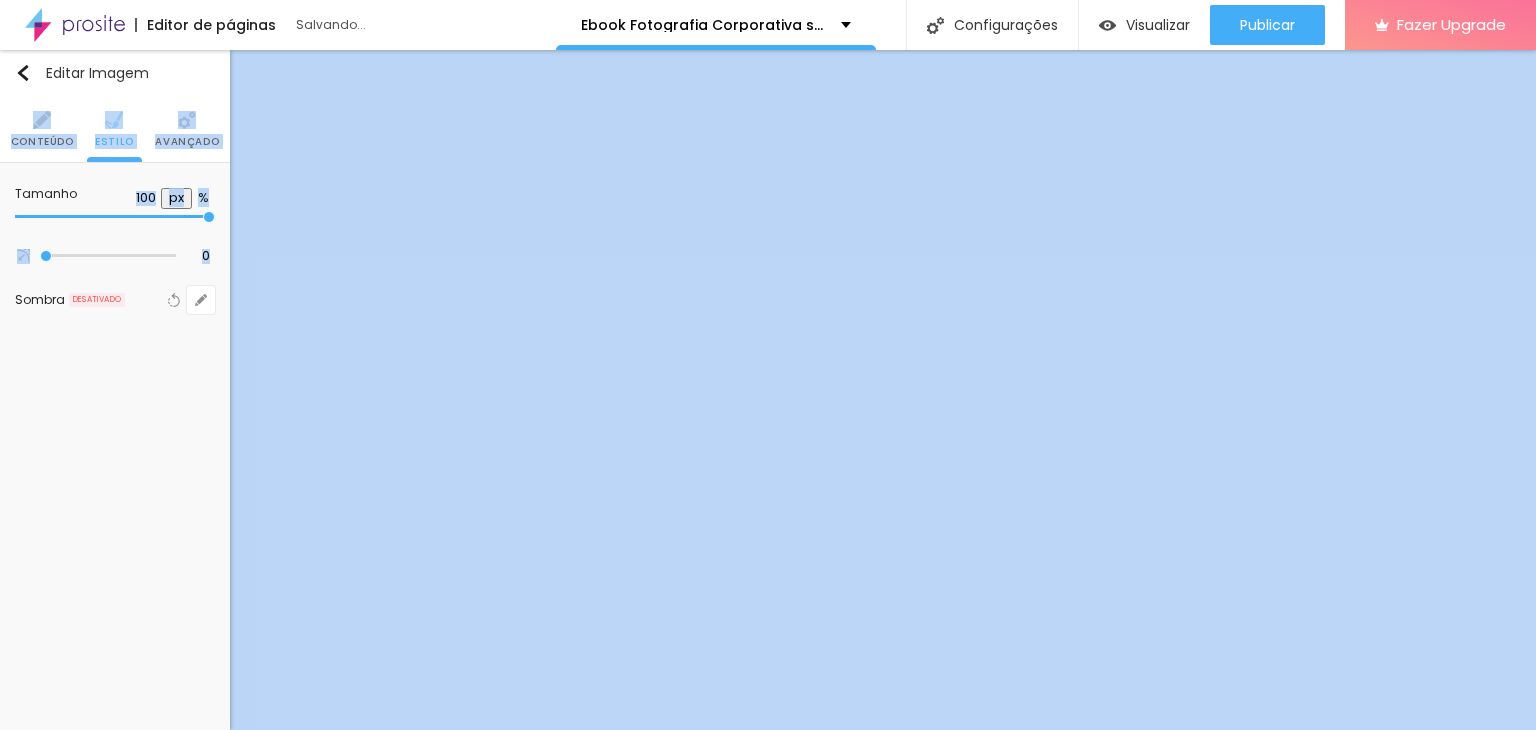 click at bounding box center (115, 217) 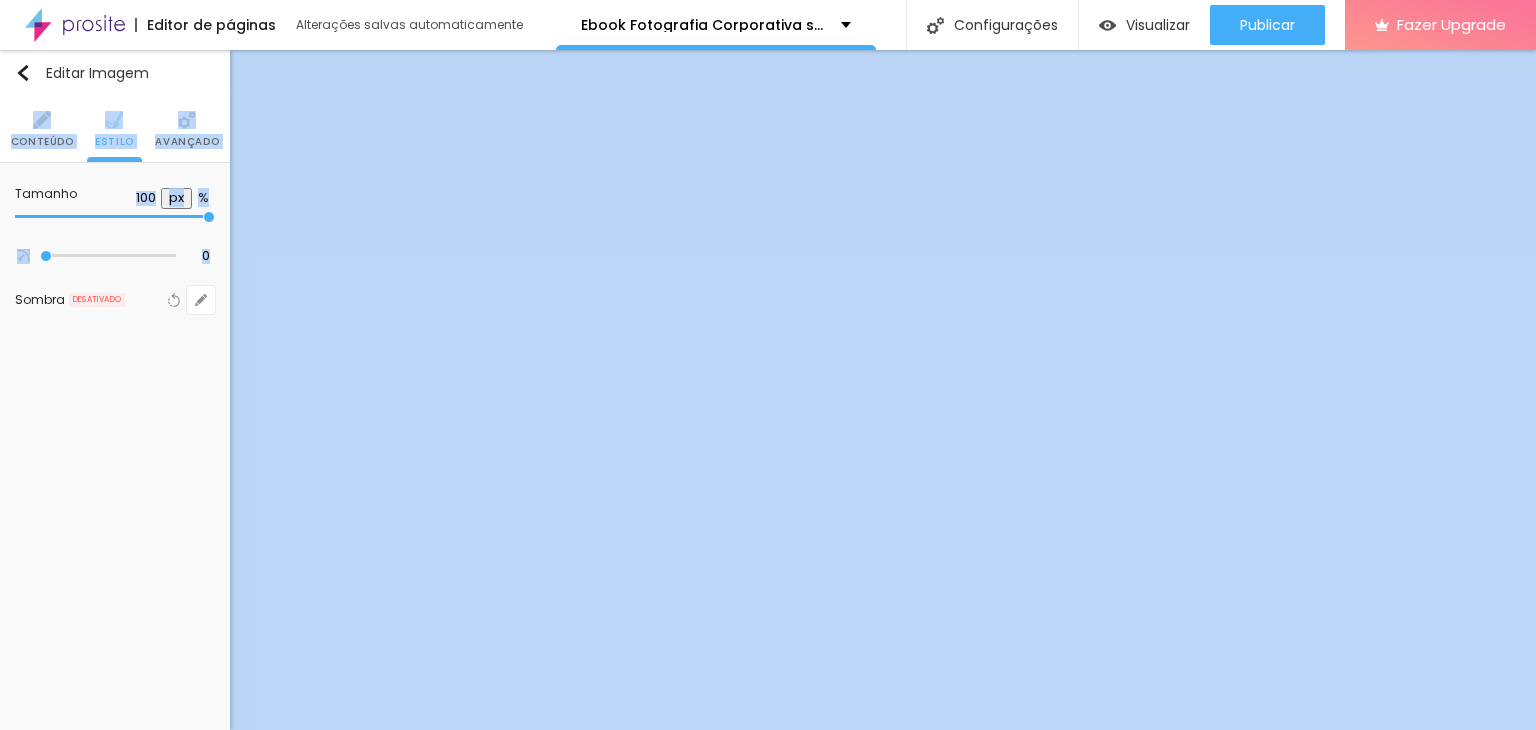 click on "Conteúdo" at bounding box center (42, 142) 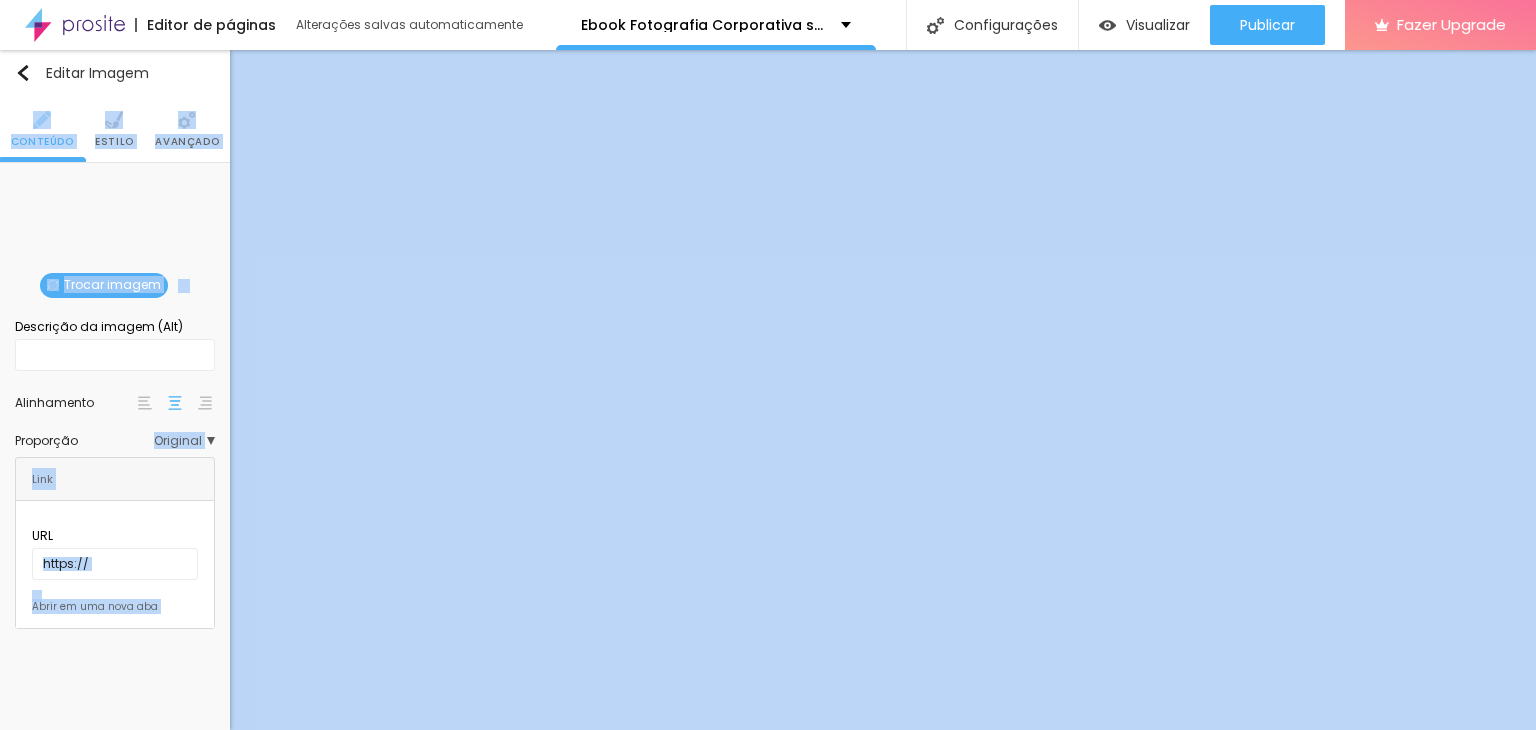 click on "Original" at bounding box center [184, 441] 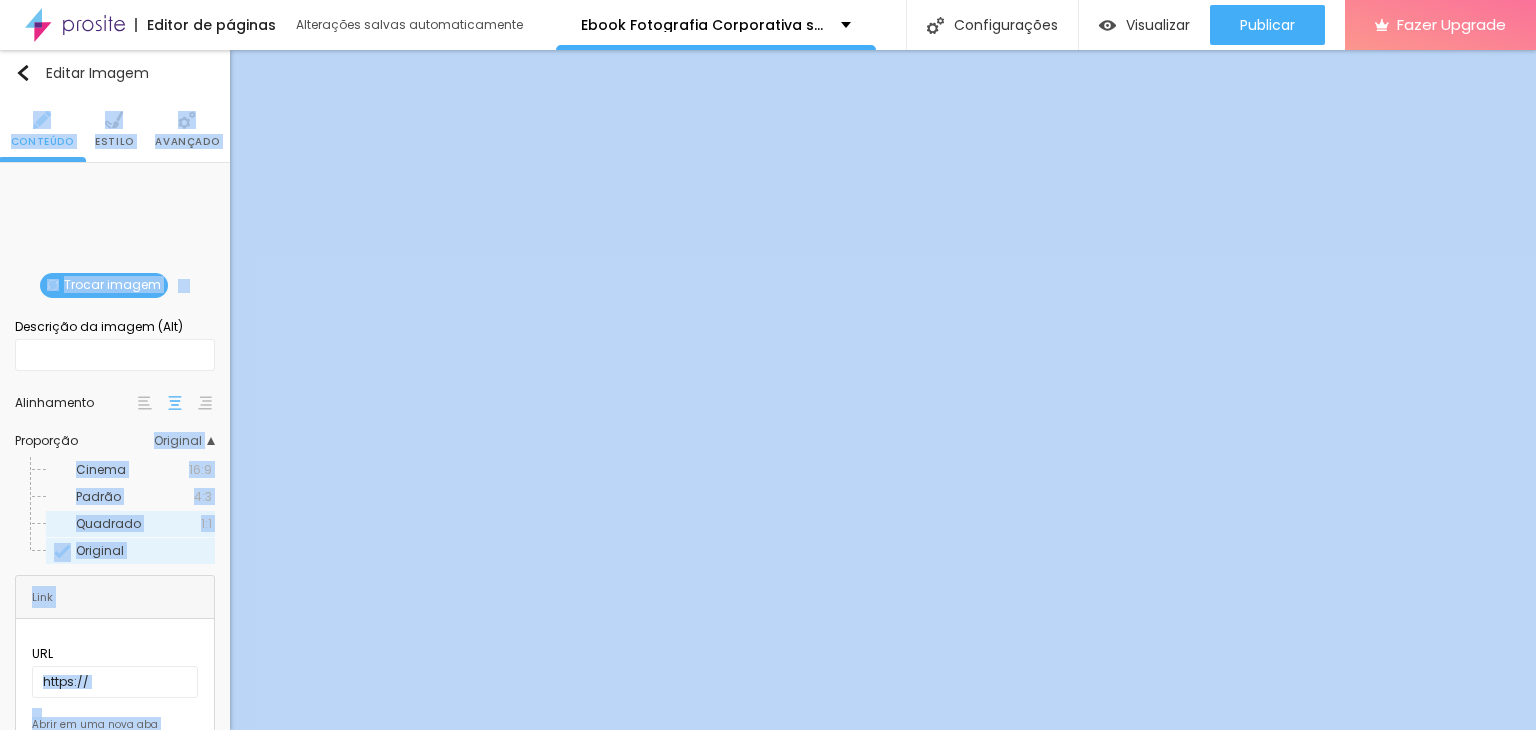 click on "Quadrado" at bounding box center [138, 524] 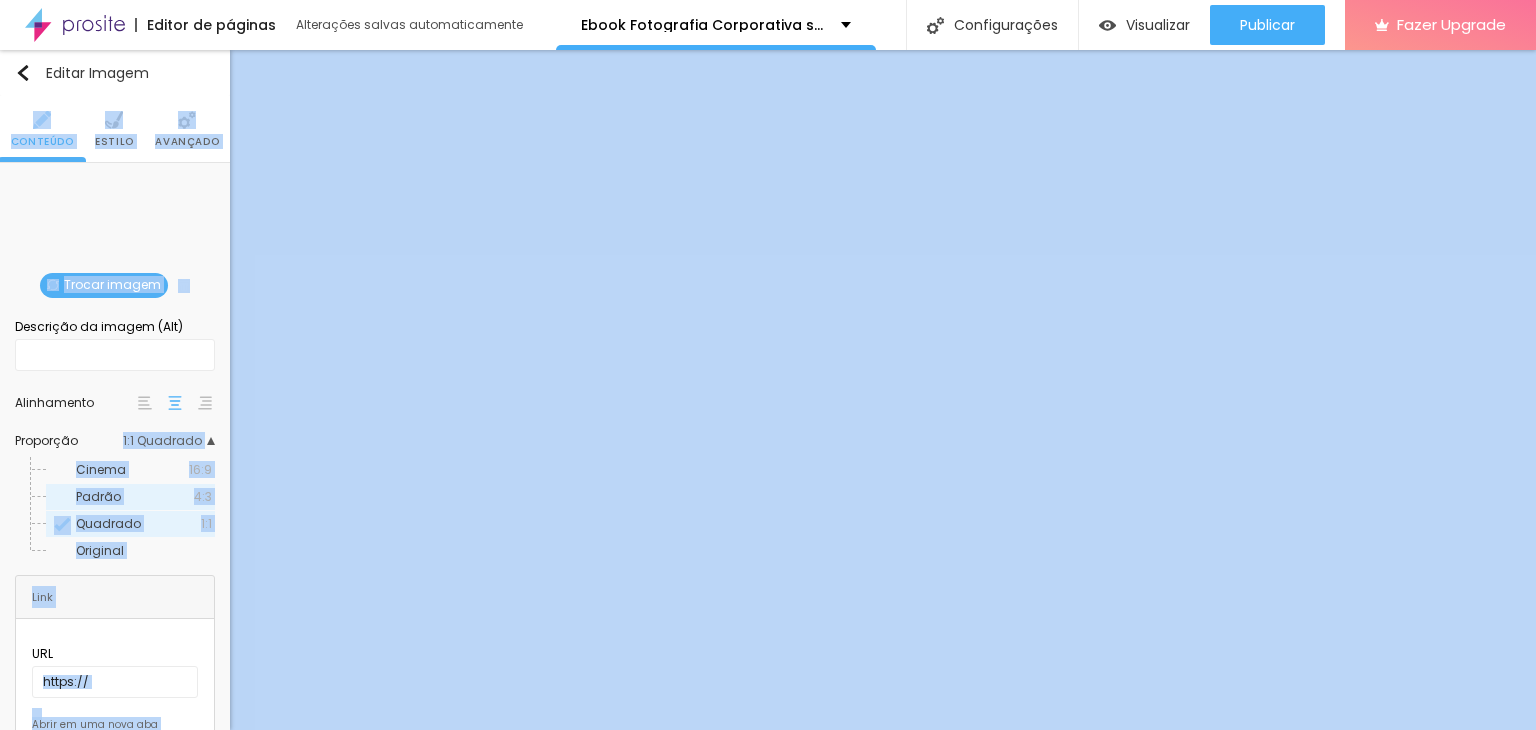 click on "Padrão" at bounding box center (135, 497) 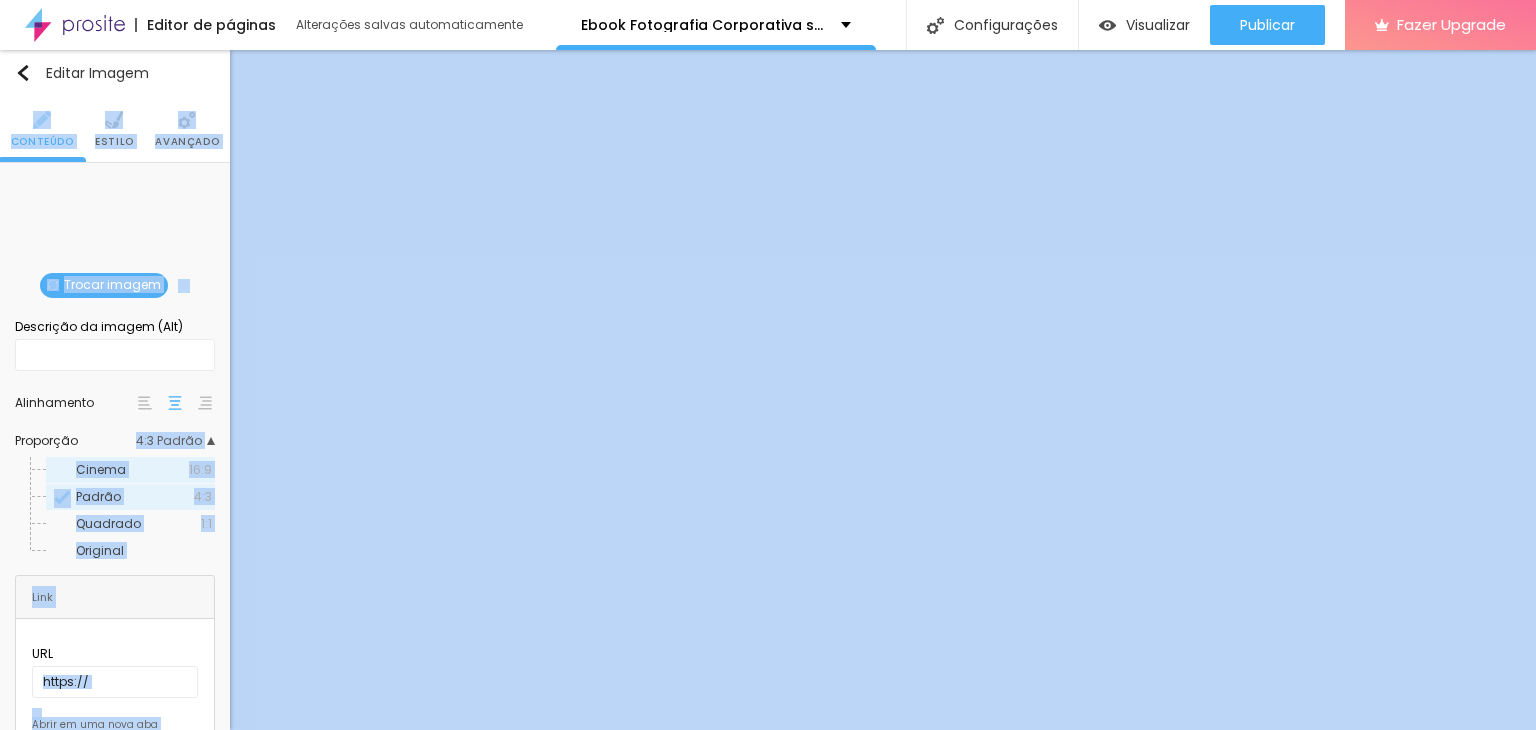 click on "Cinema" at bounding box center [132, 470] 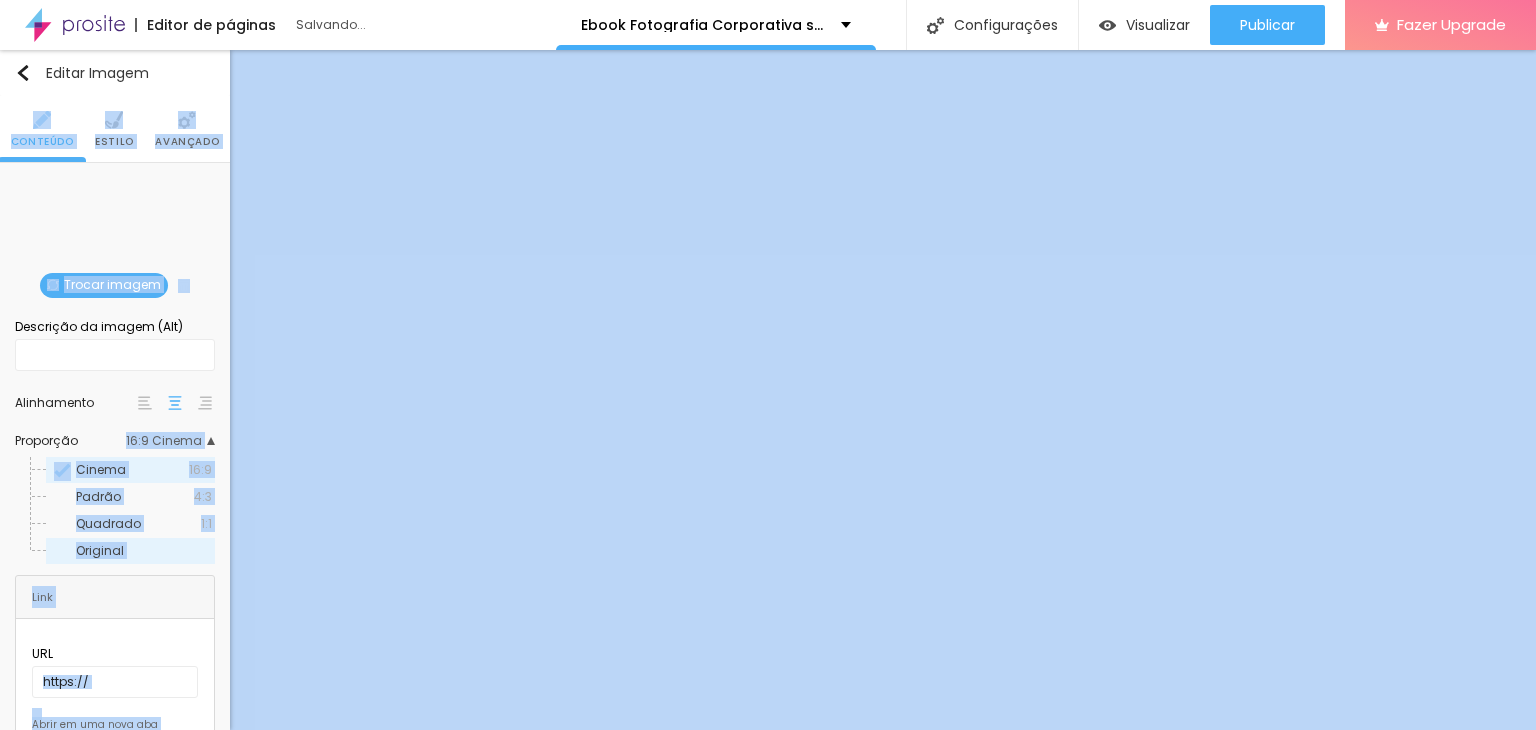 click on "Original" at bounding box center [130, 551] 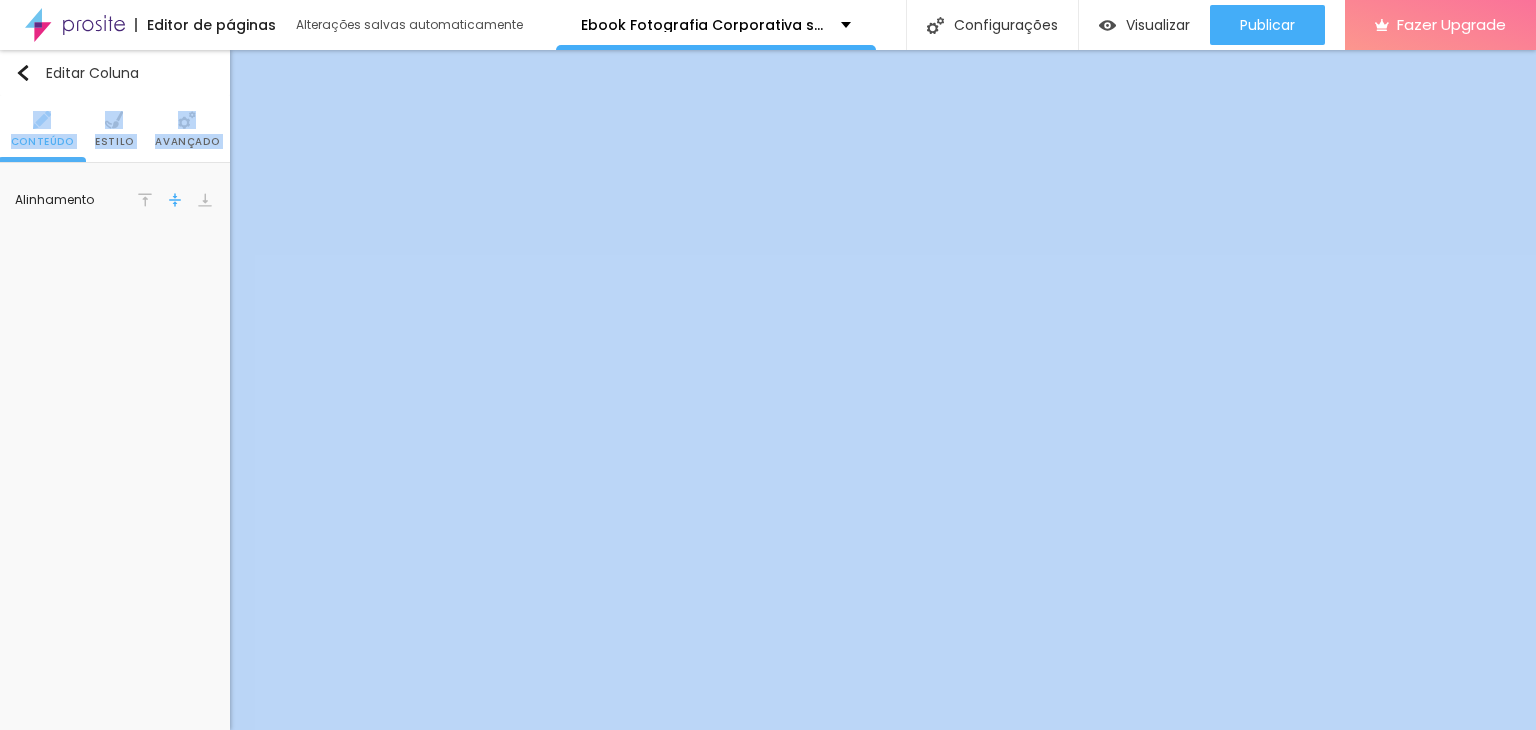 click on "Avançado" at bounding box center [187, 129] 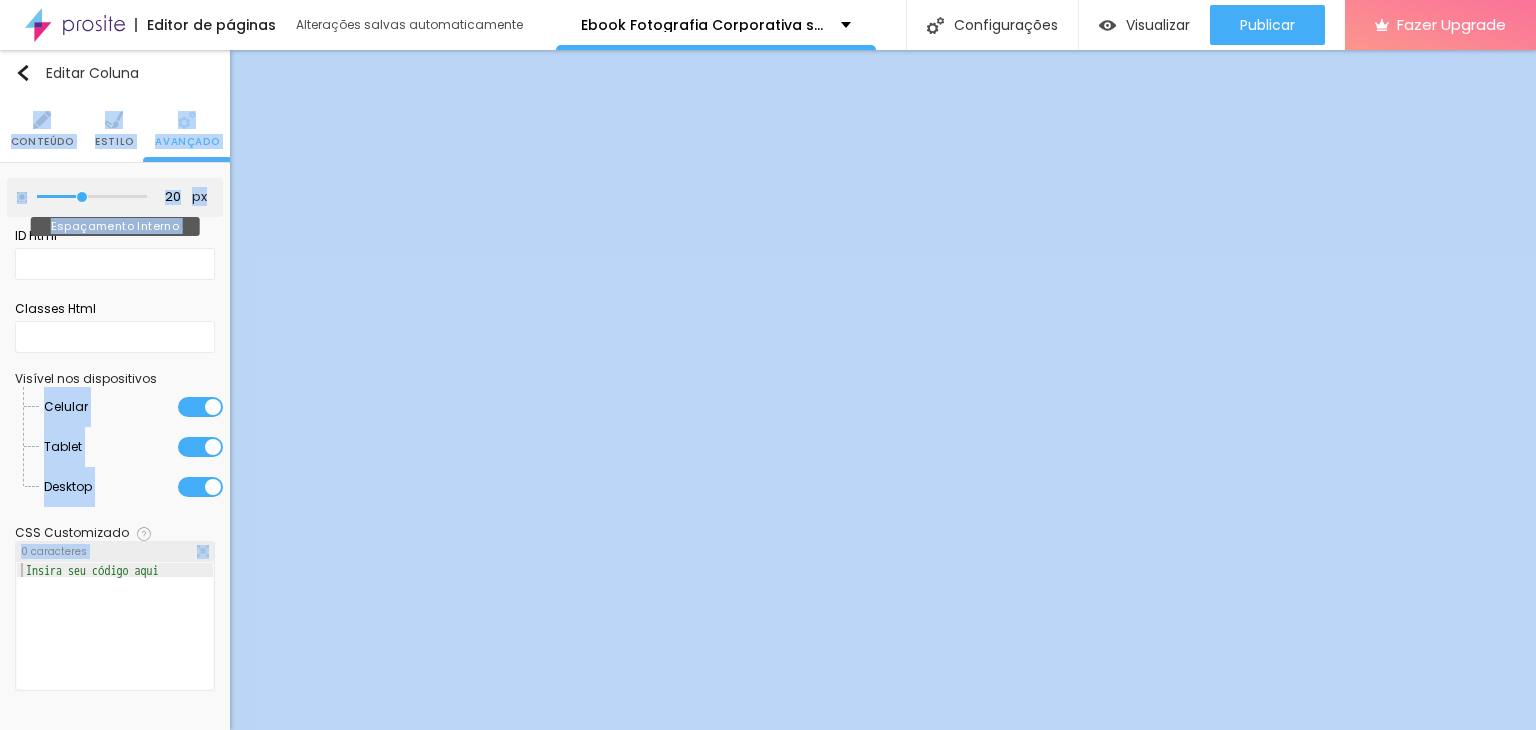 drag, startPoint x: 82, startPoint y: 203, endPoint x: 56, endPoint y: 202, distance: 26.019224 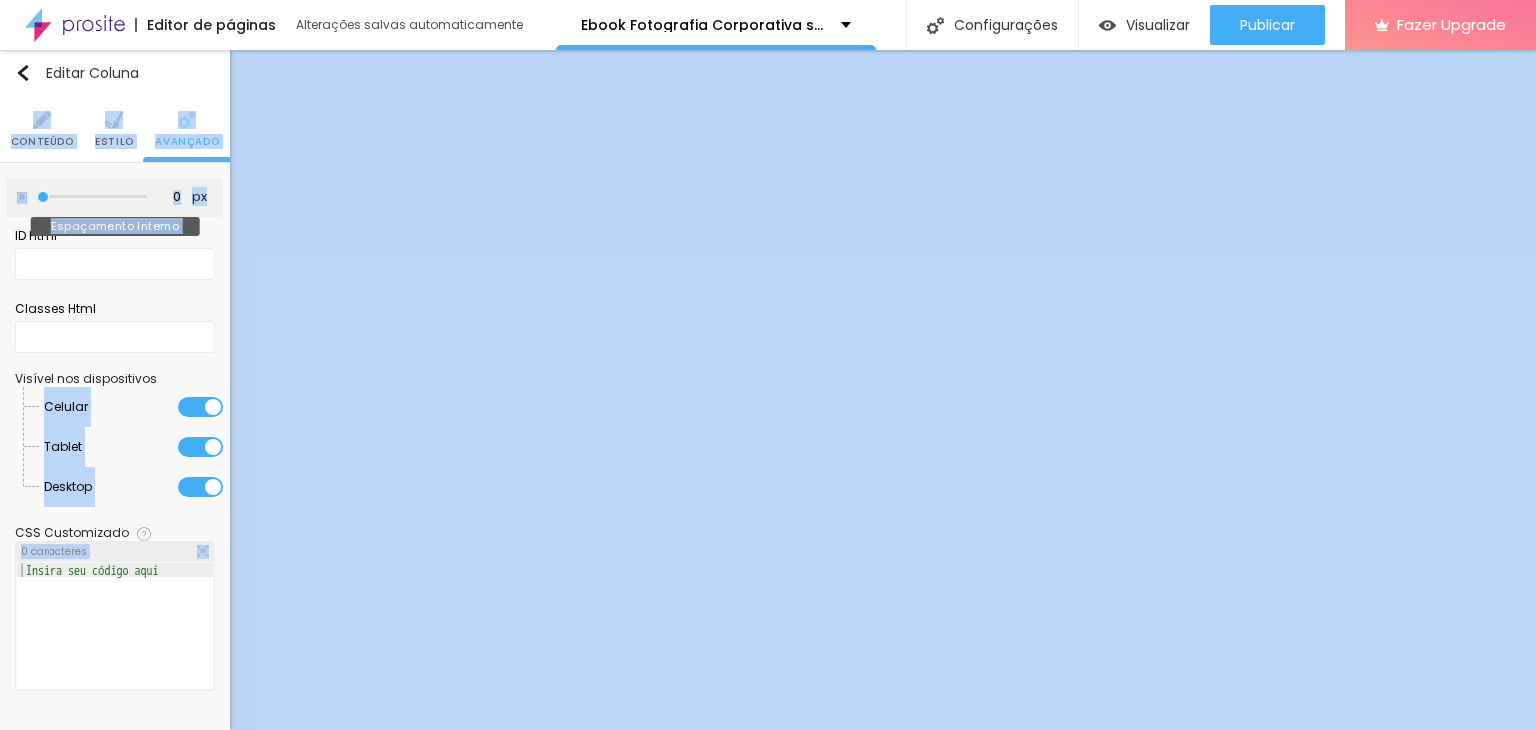 drag, startPoint x: 76, startPoint y: 195, endPoint x: 23, endPoint y: 196, distance: 53.009434 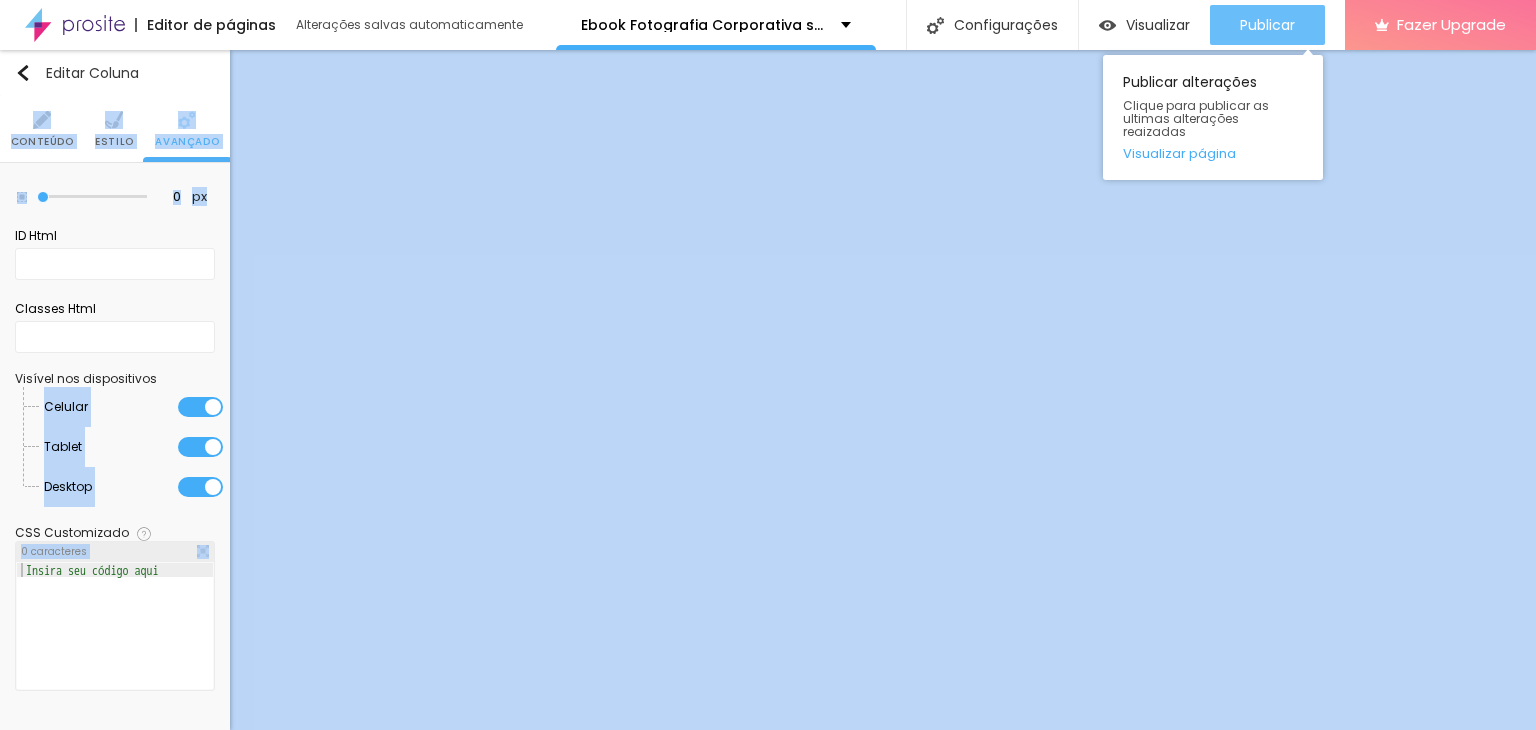 click on "Publicar" at bounding box center (1267, 25) 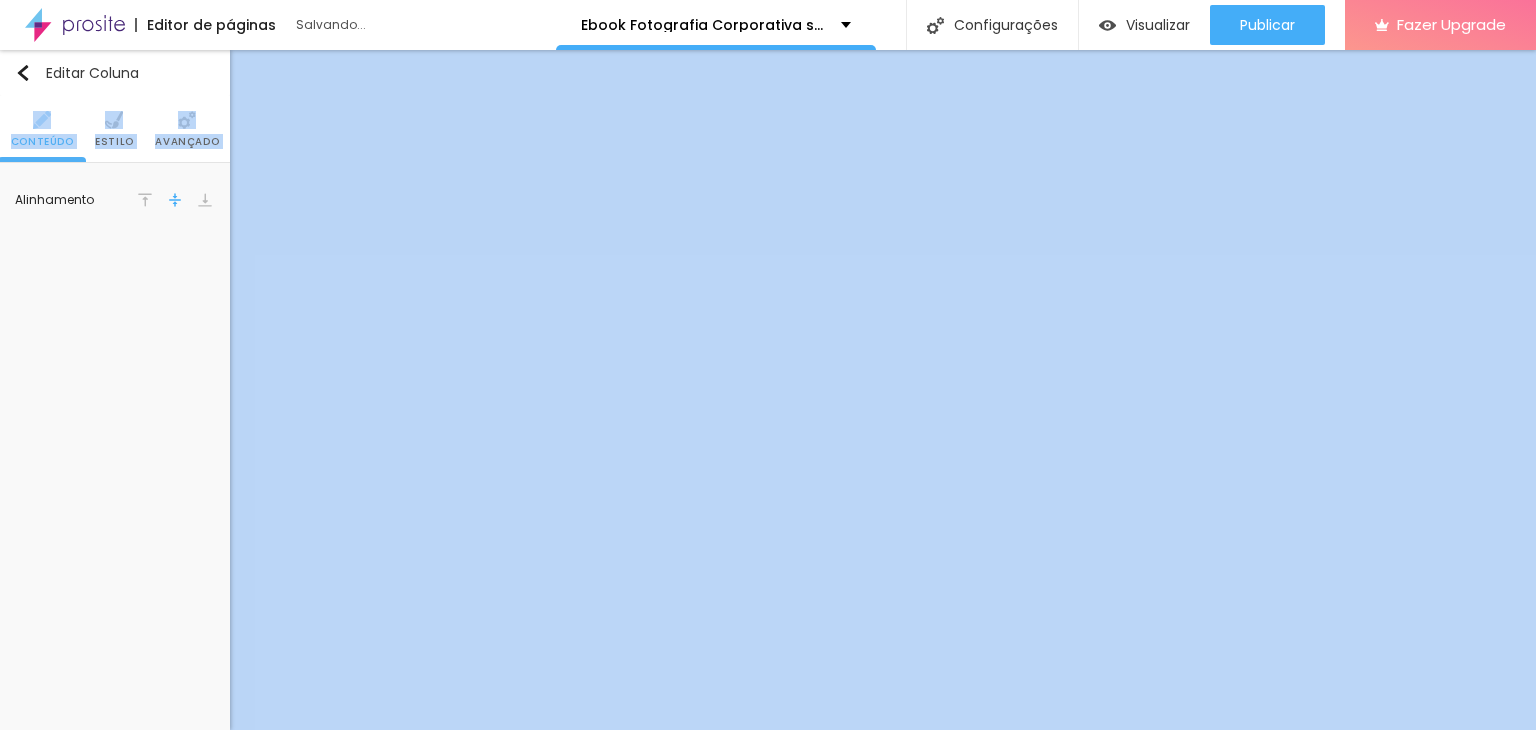click on "Avançado" at bounding box center [187, 142] 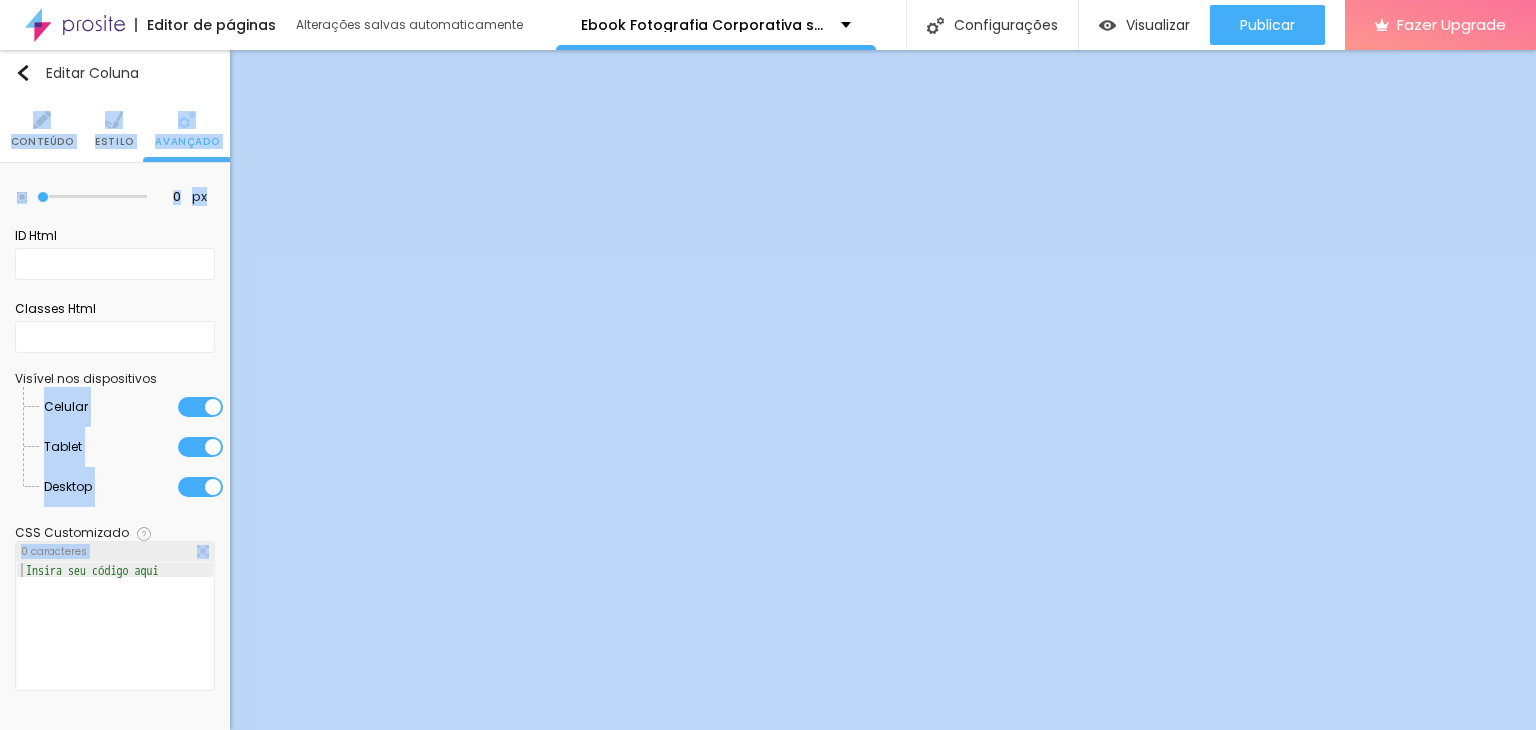 click on "Estilo" at bounding box center [114, 142] 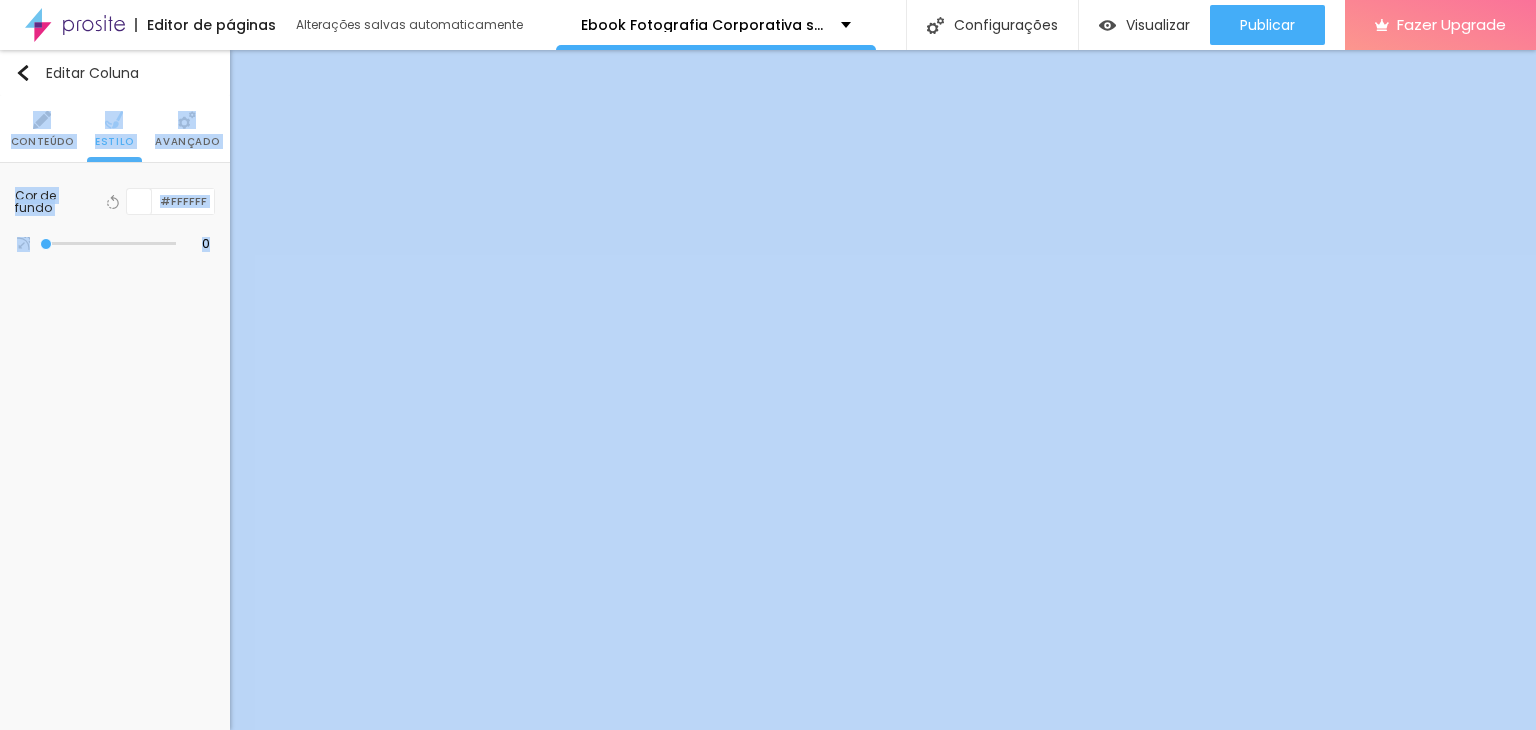 click at bounding box center [187, 120] 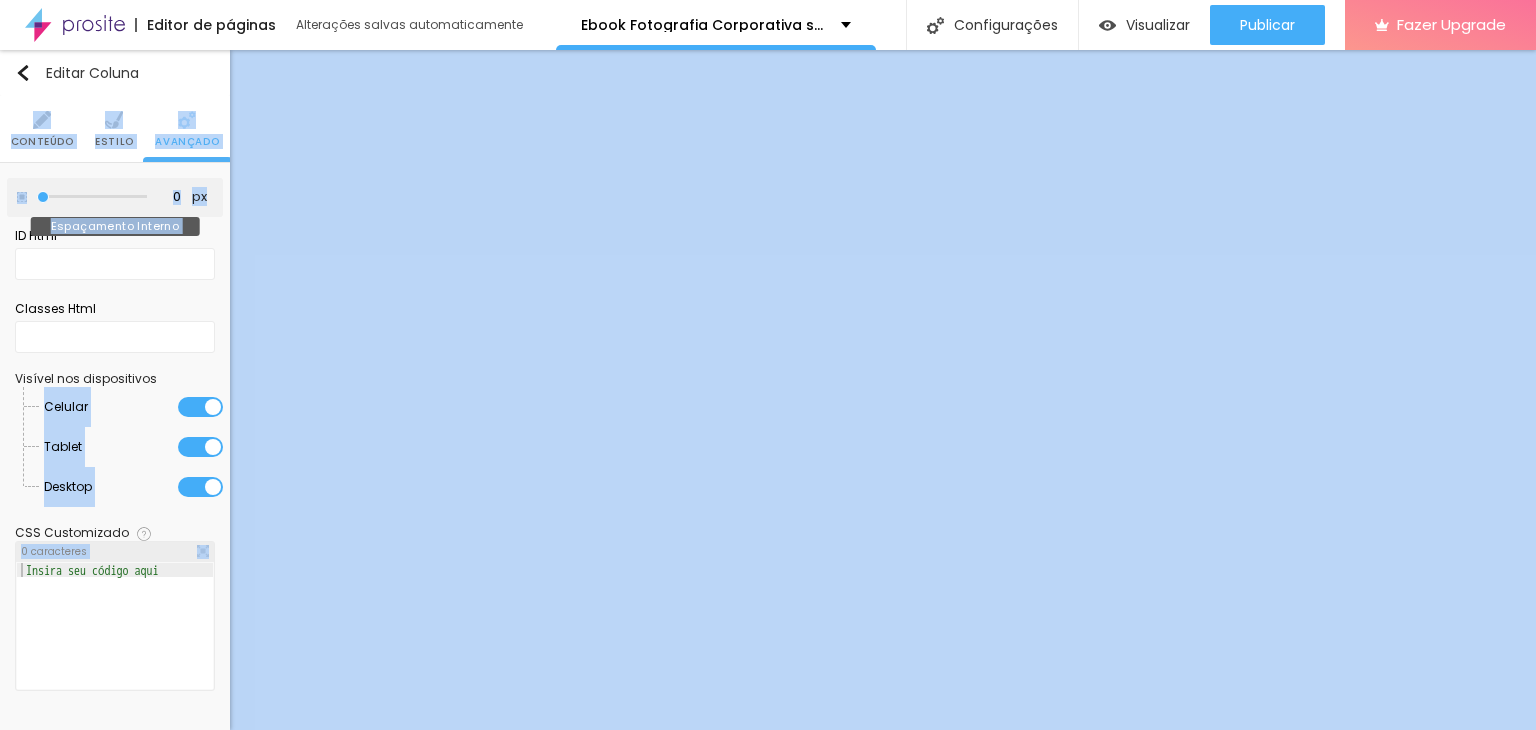 type on "20" 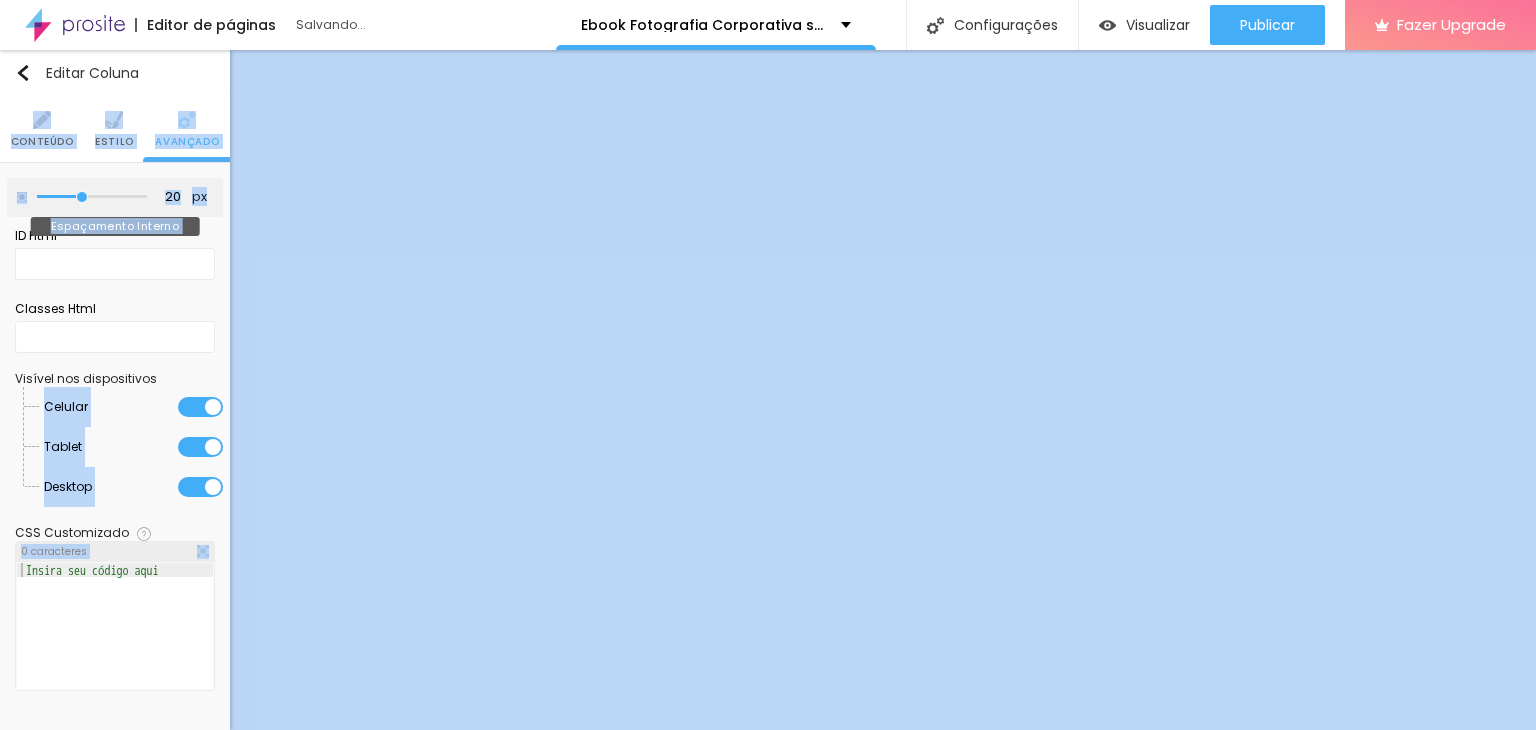 type on "15" 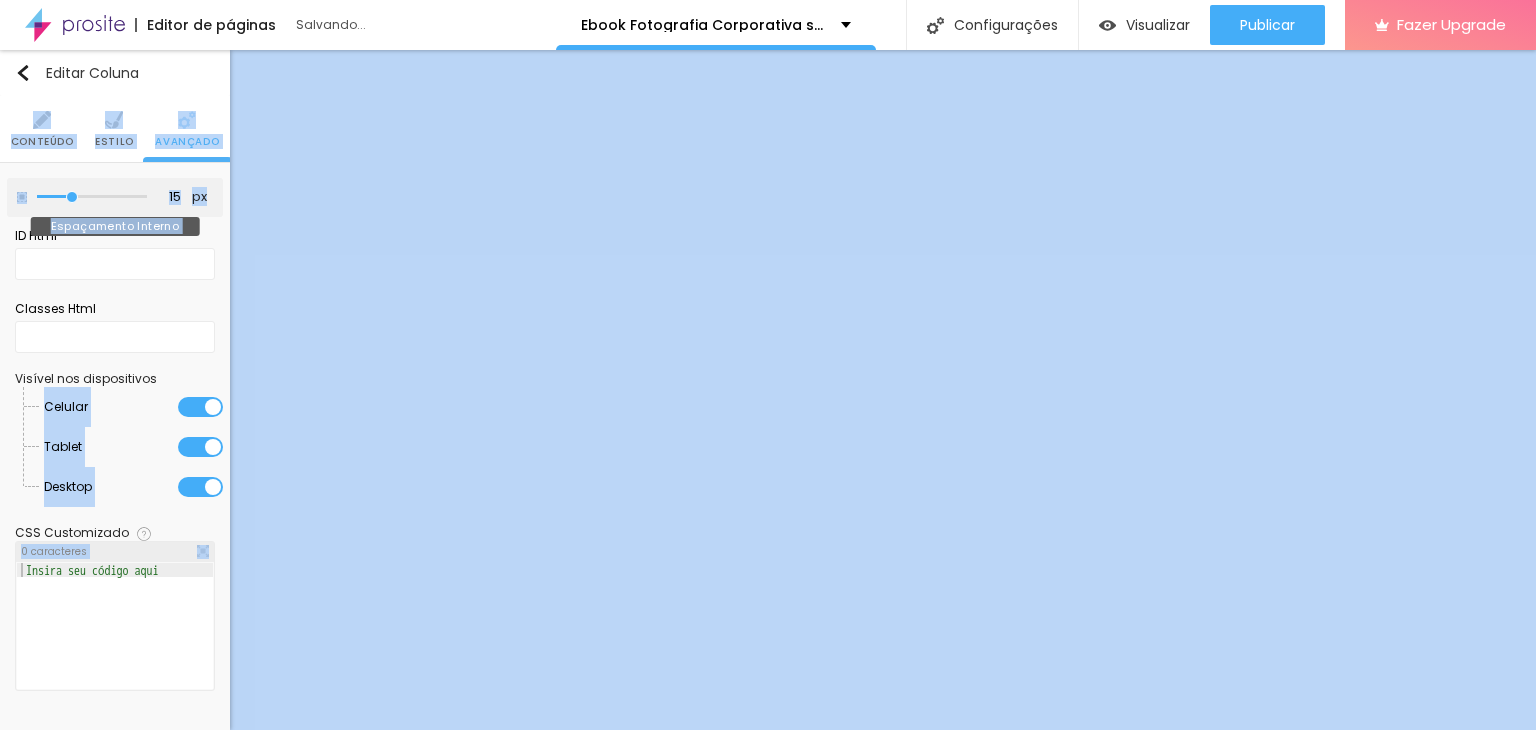 type on "10" 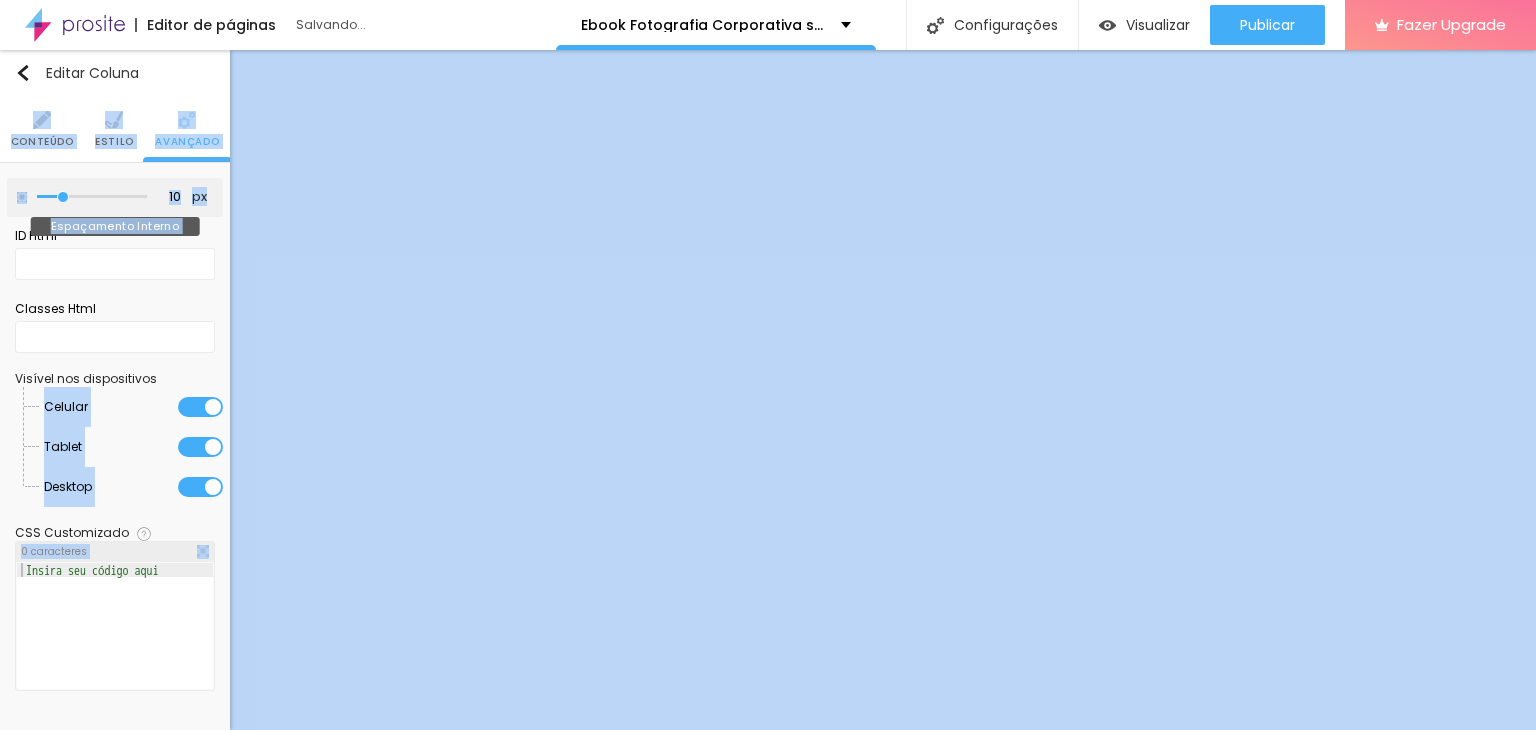 type on "5" 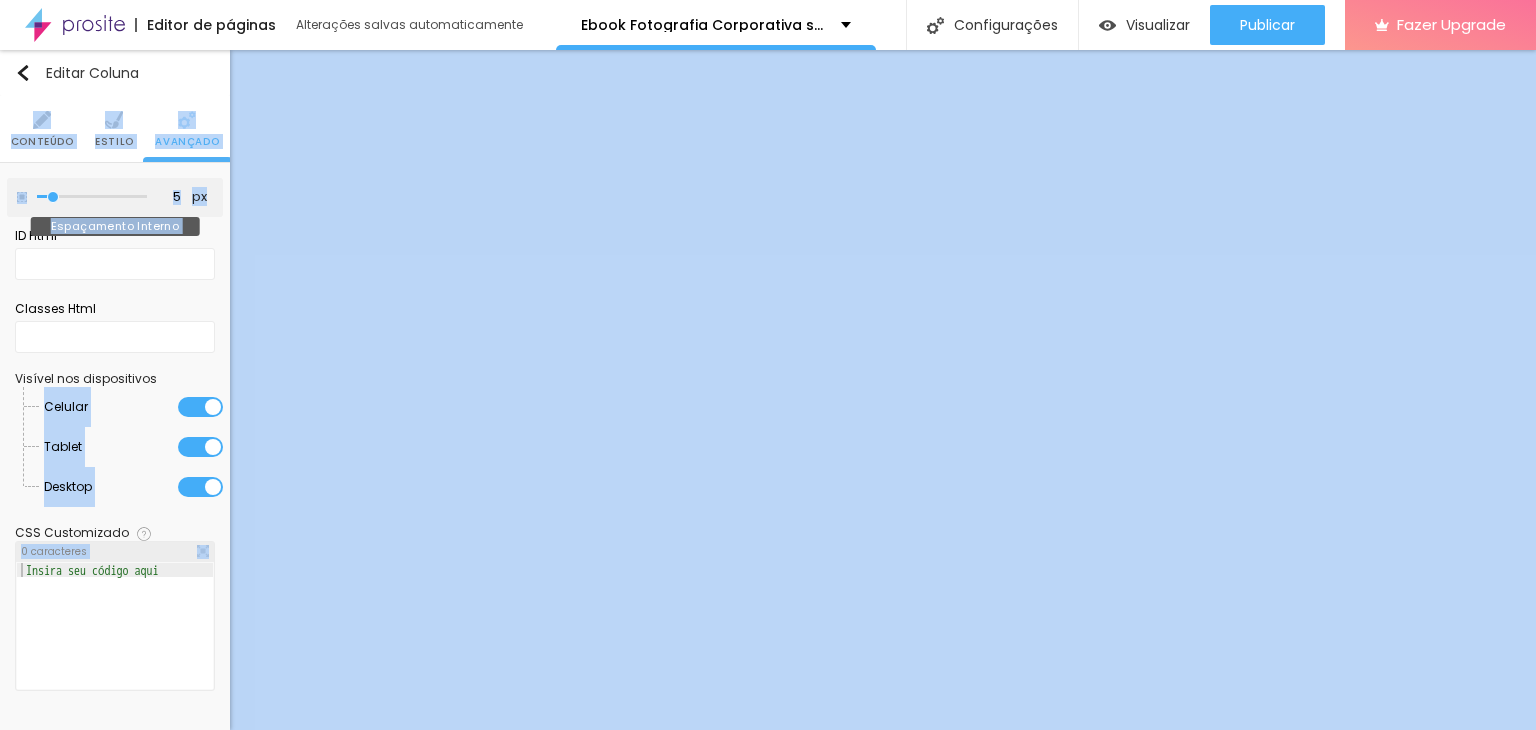 type on "0" 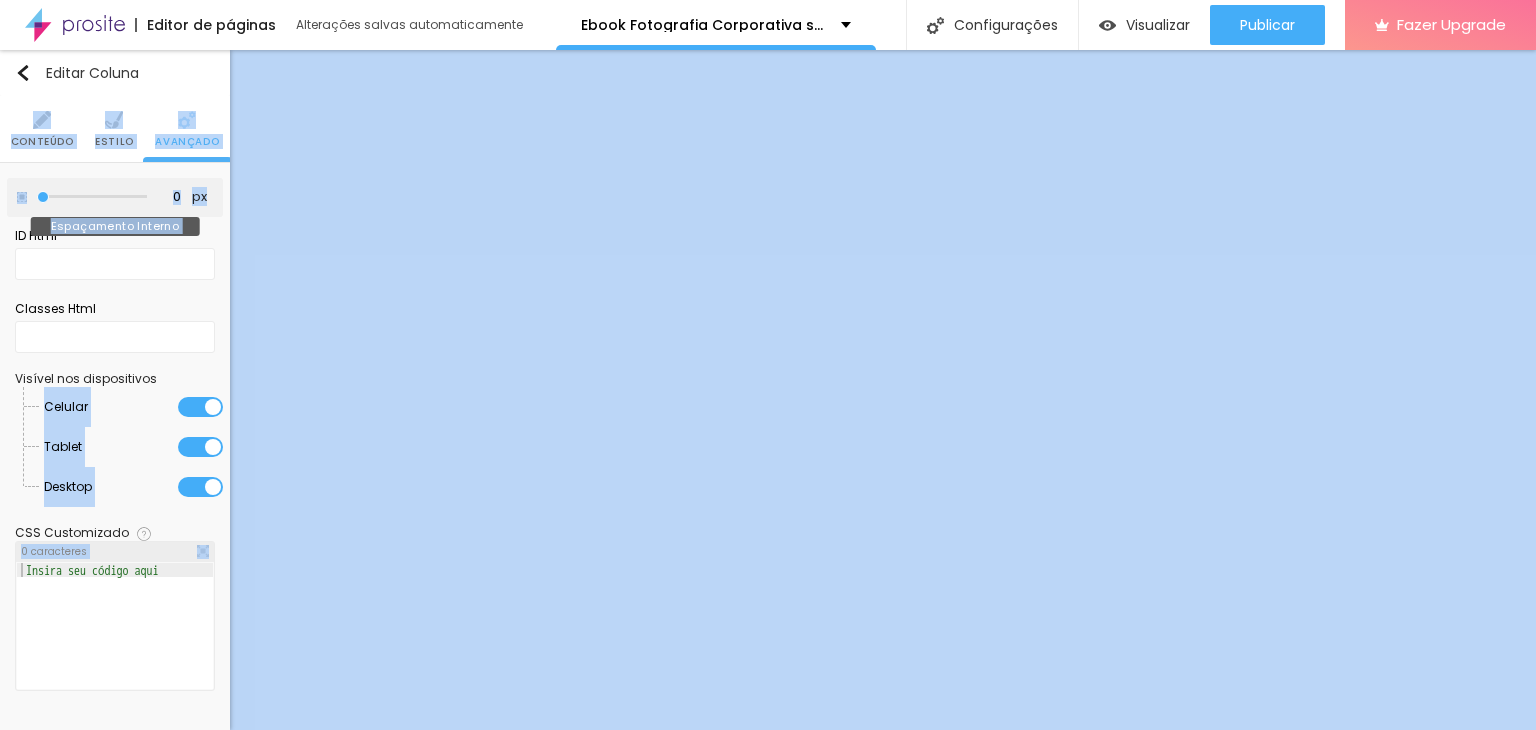 drag, startPoint x: 41, startPoint y: 197, endPoint x: 0, endPoint y: 208, distance: 42.44997 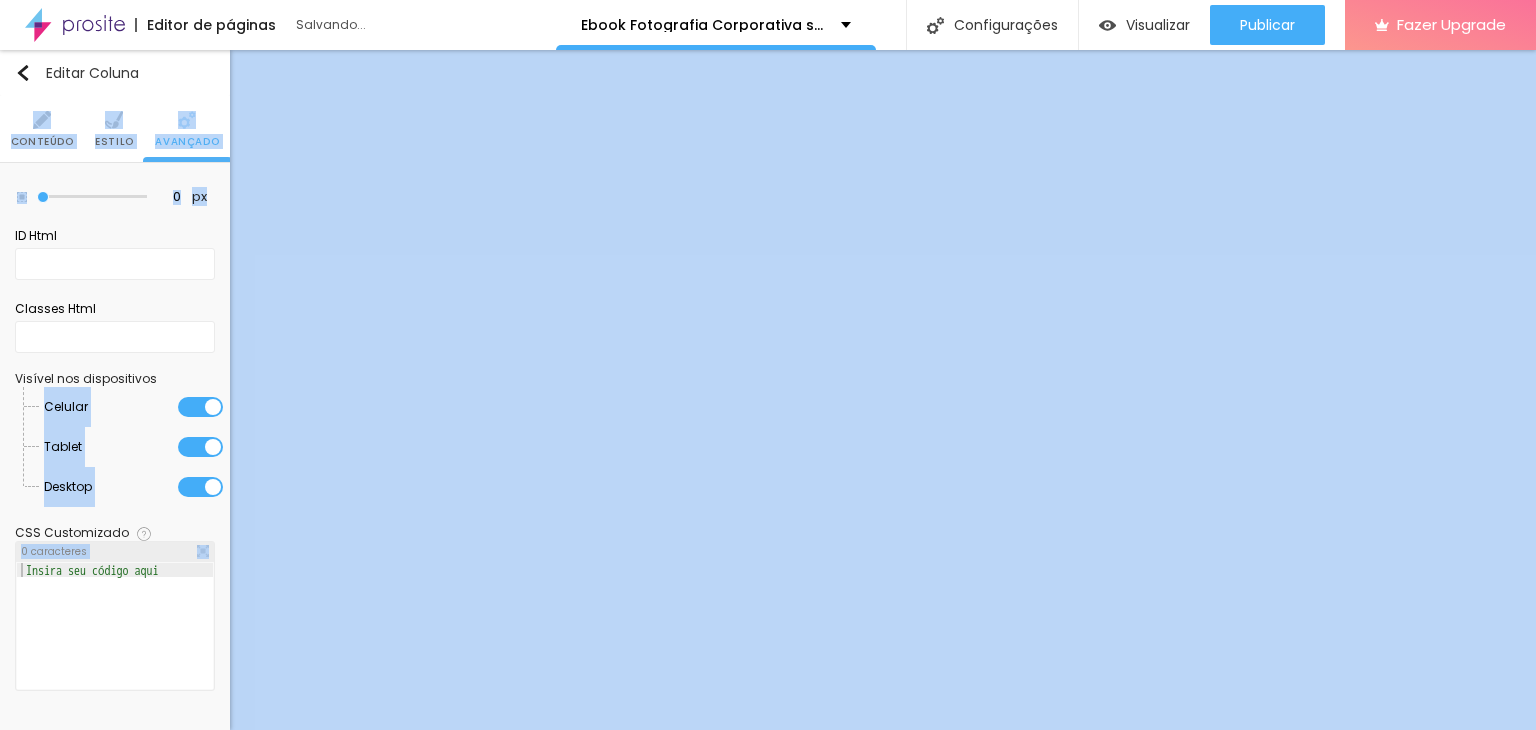 click on "Estilo" at bounding box center [114, 142] 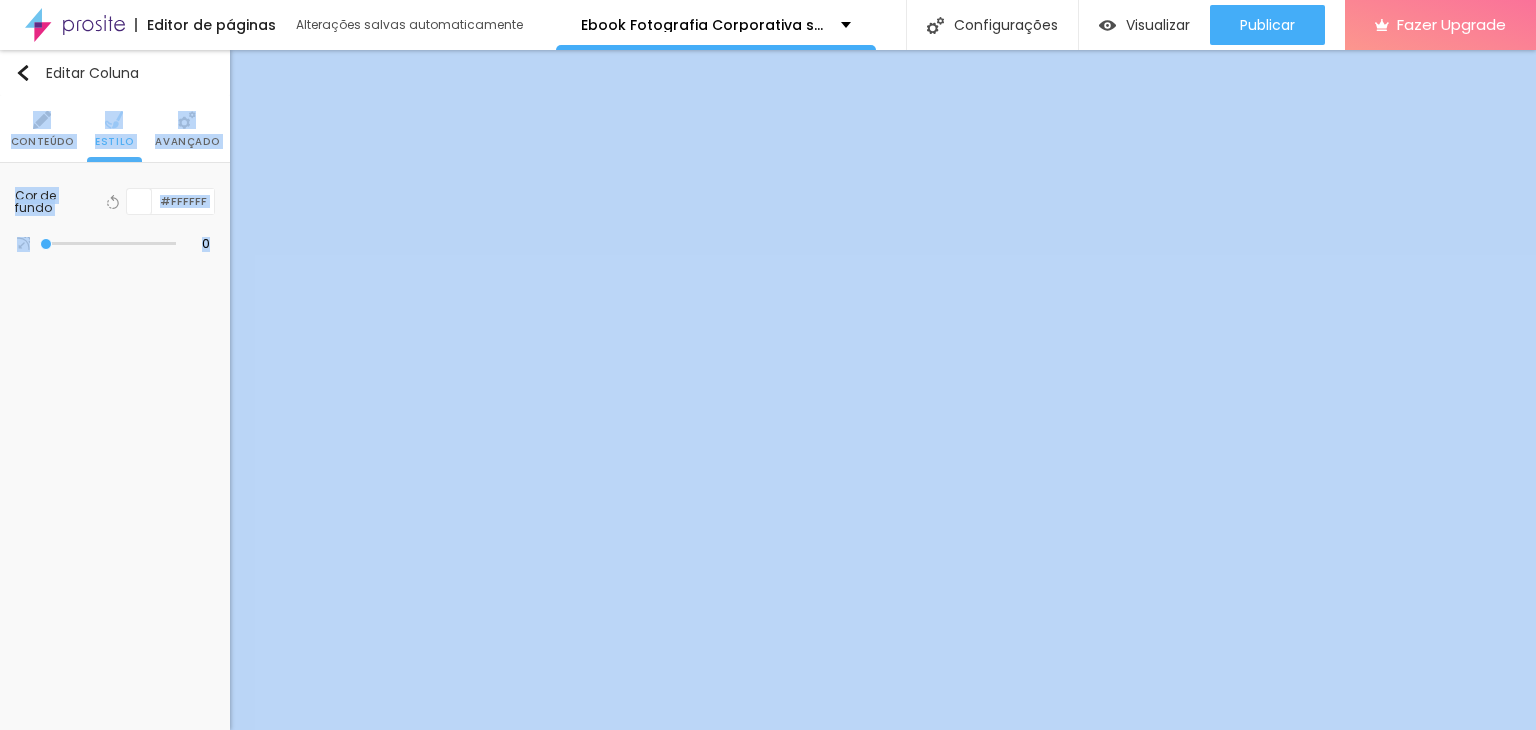 click on "Conteúdo" at bounding box center (42, 142) 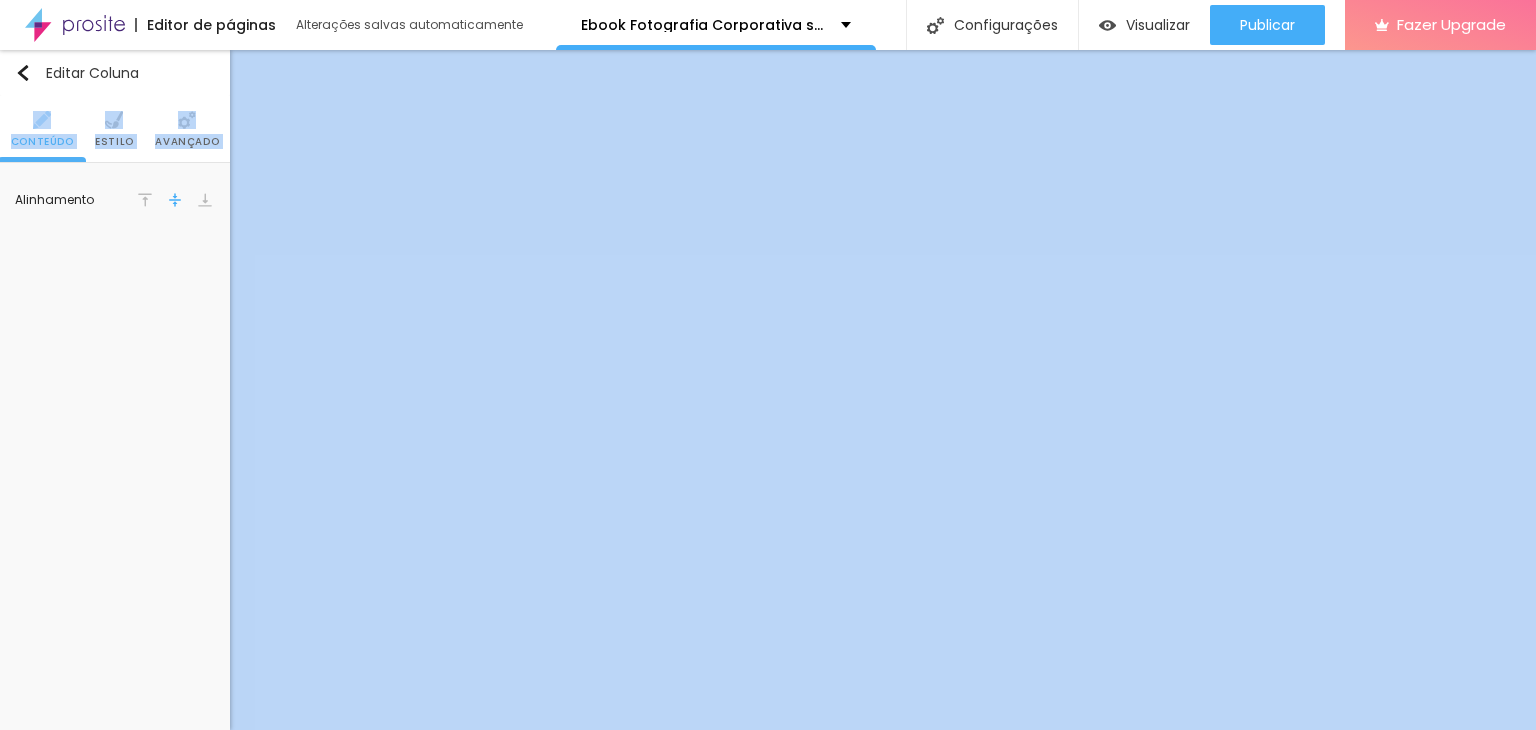 click at bounding box center (145, 200) 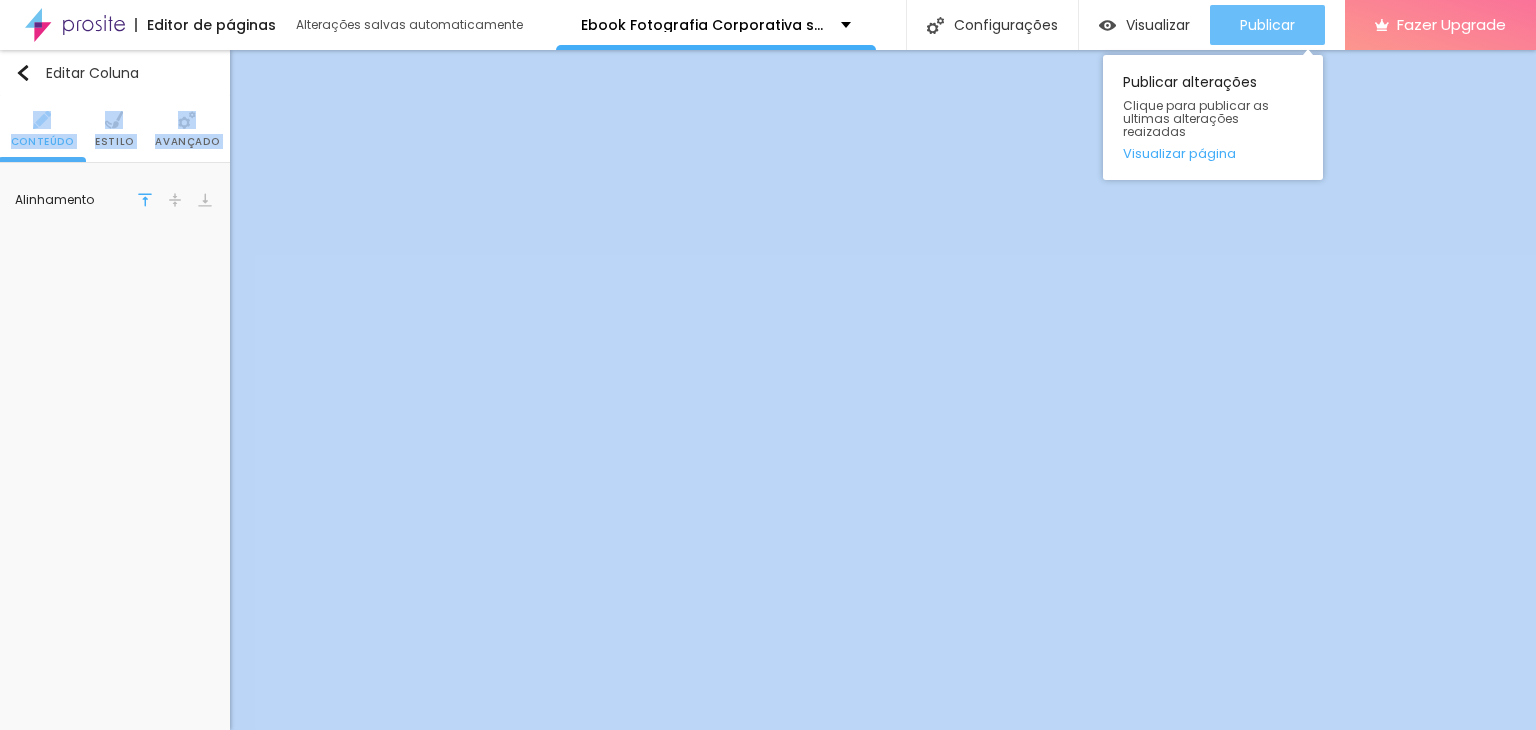 click on "Publicar" at bounding box center (1267, 25) 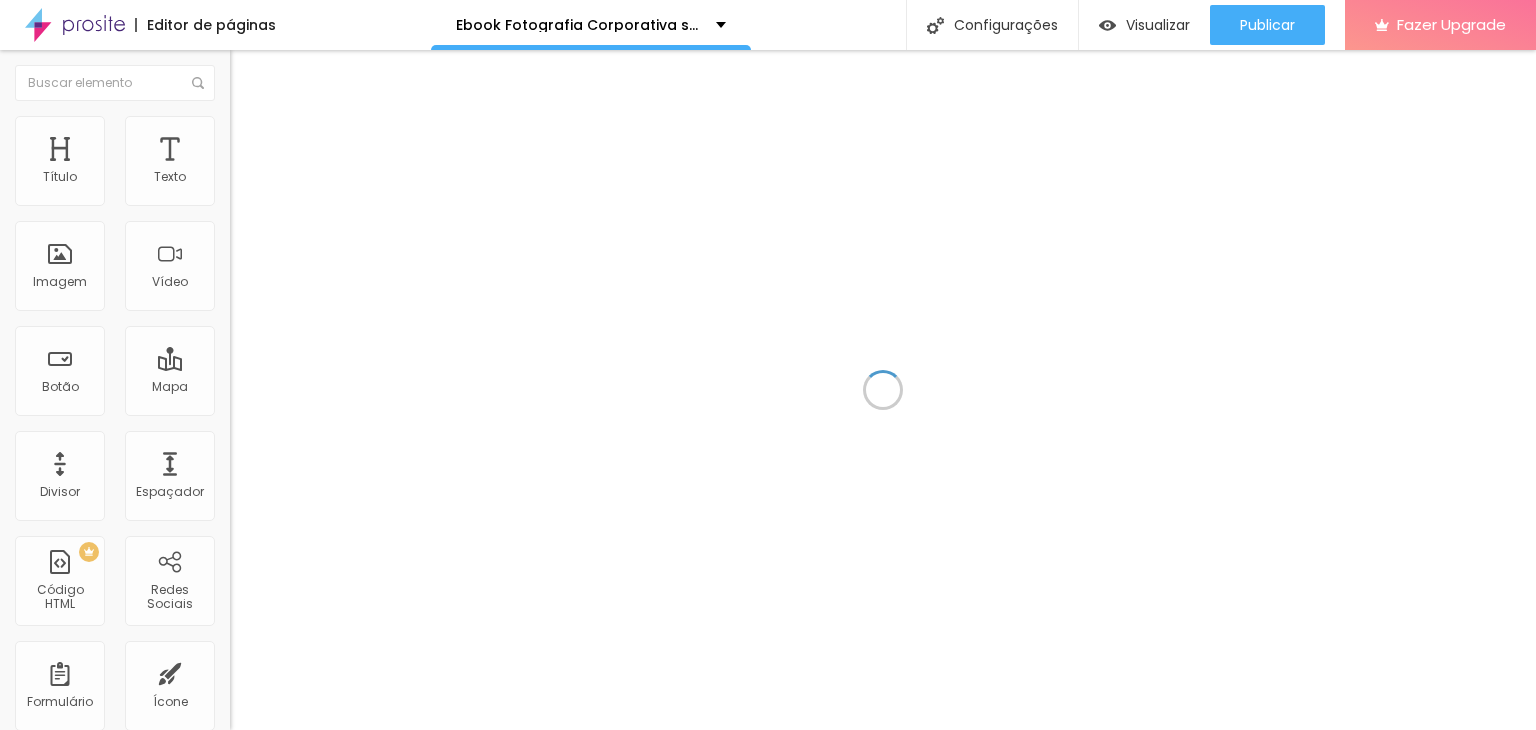 scroll, scrollTop: 0, scrollLeft: 0, axis: both 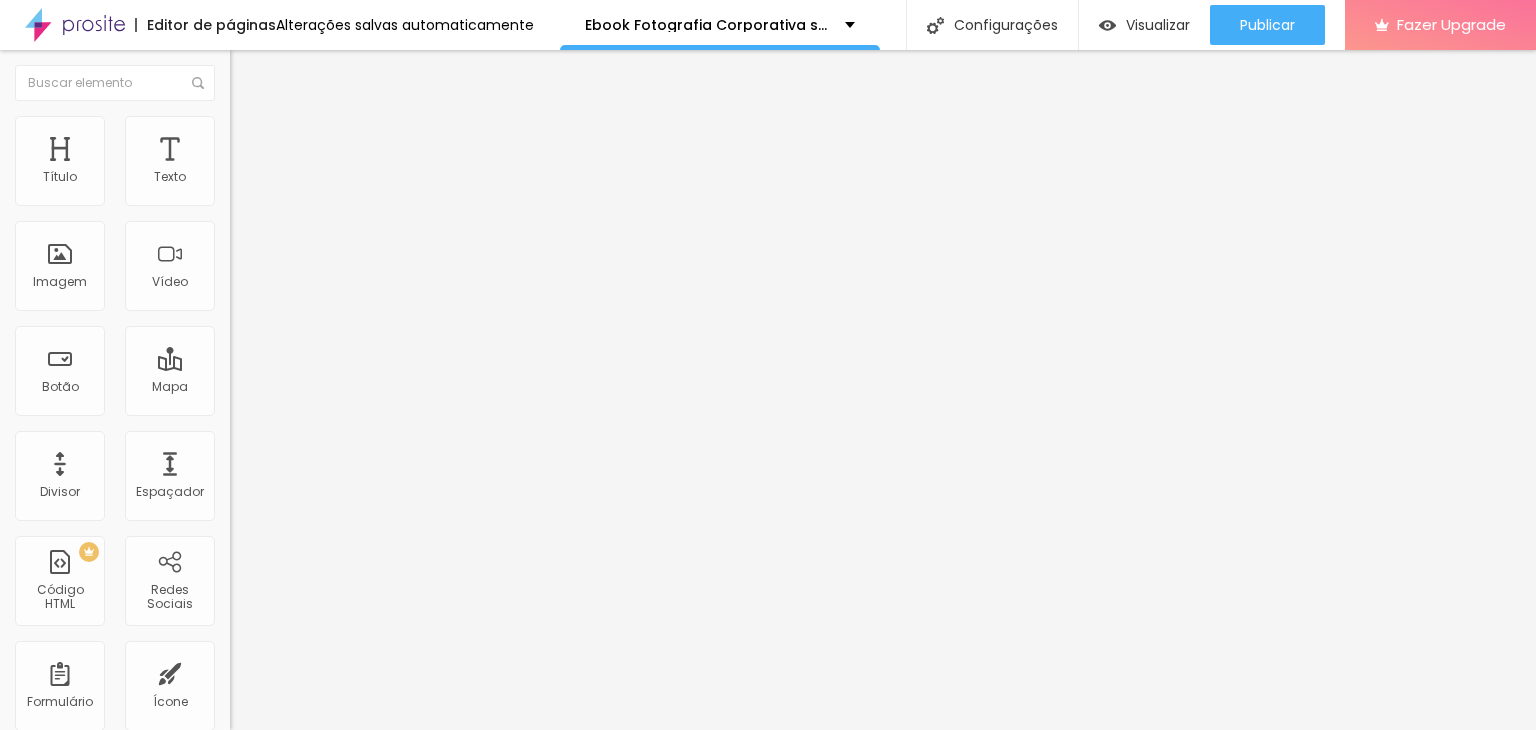 click on "Original" at bounding box center (254, 304) 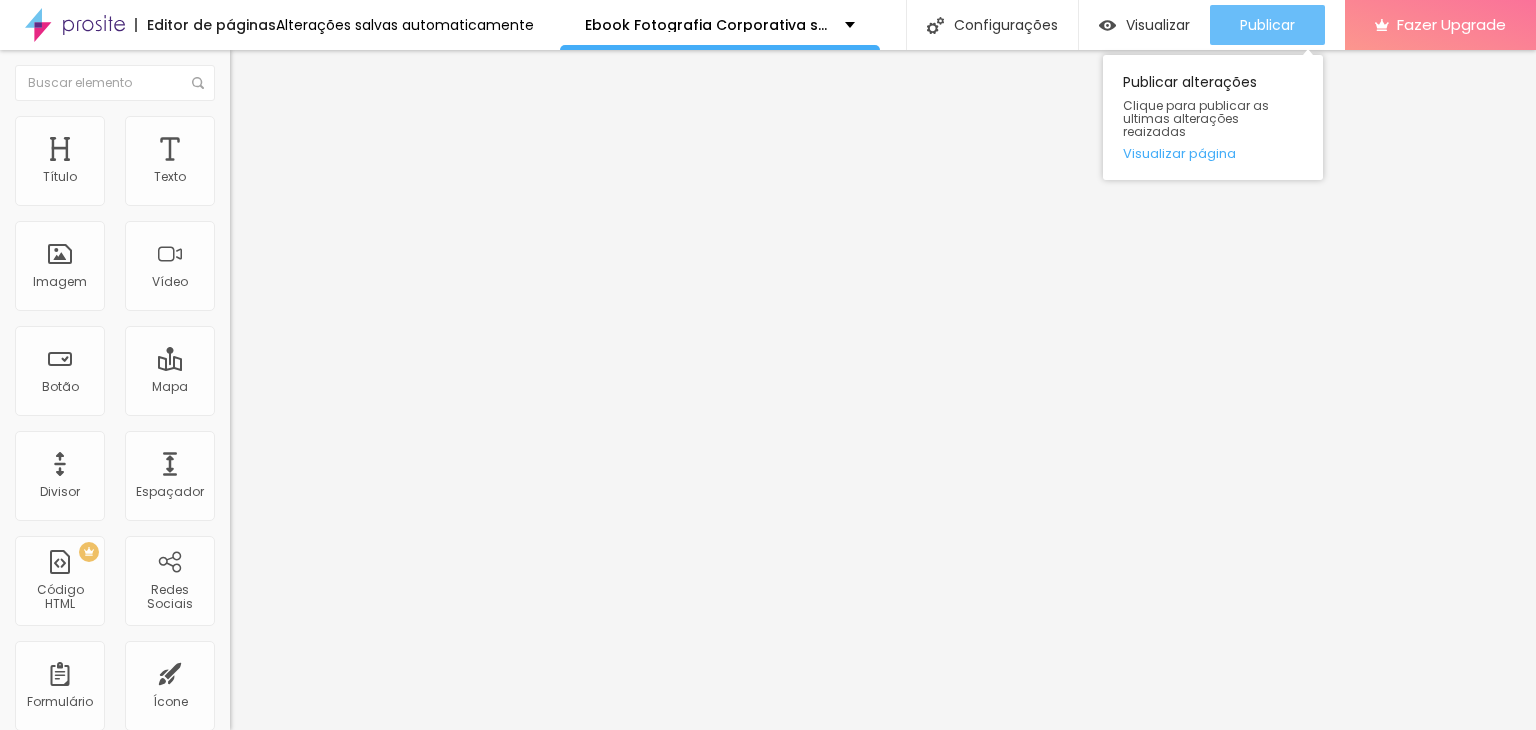 click on "Publicar" at bounding box center [1267, 25] 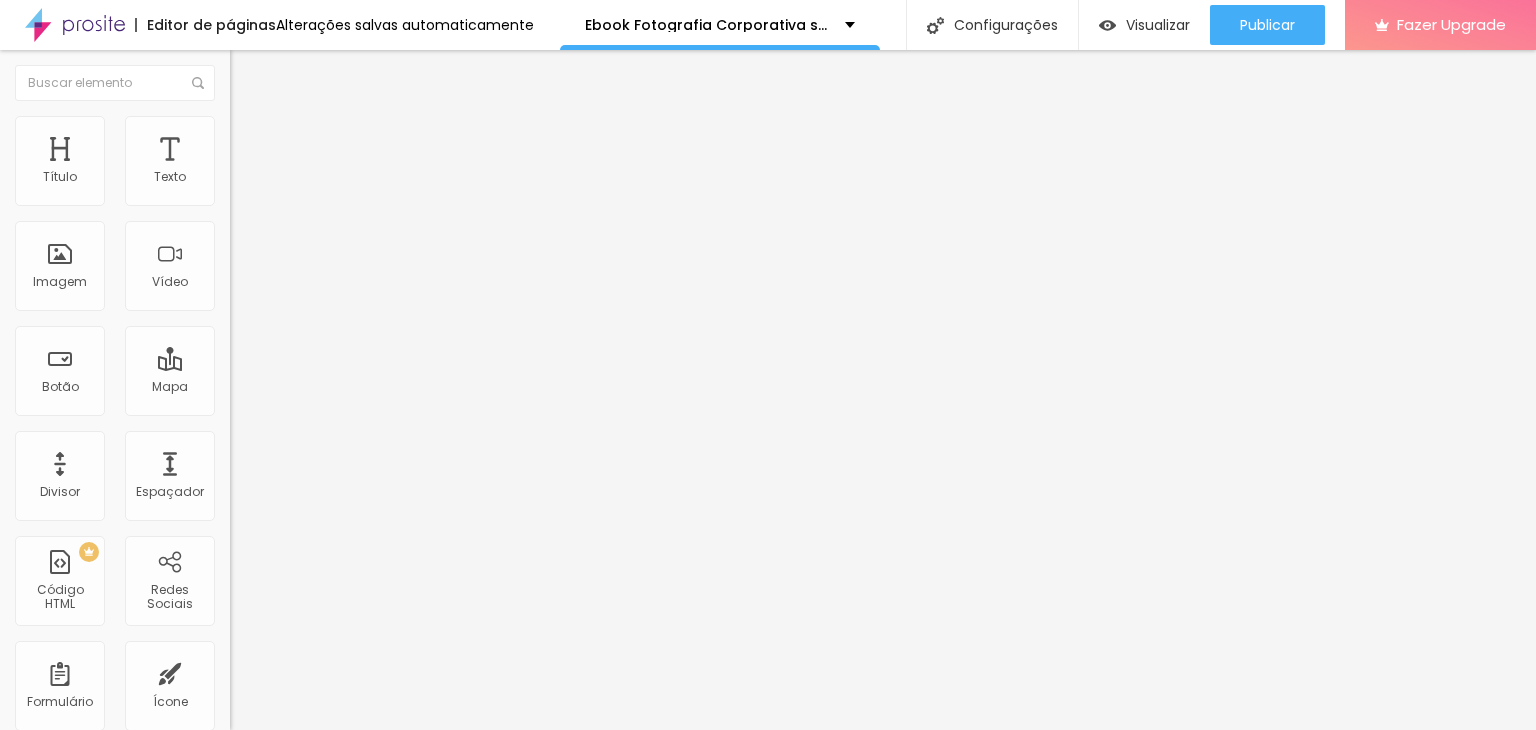 click on "Original" at bounding box center (345, 360) 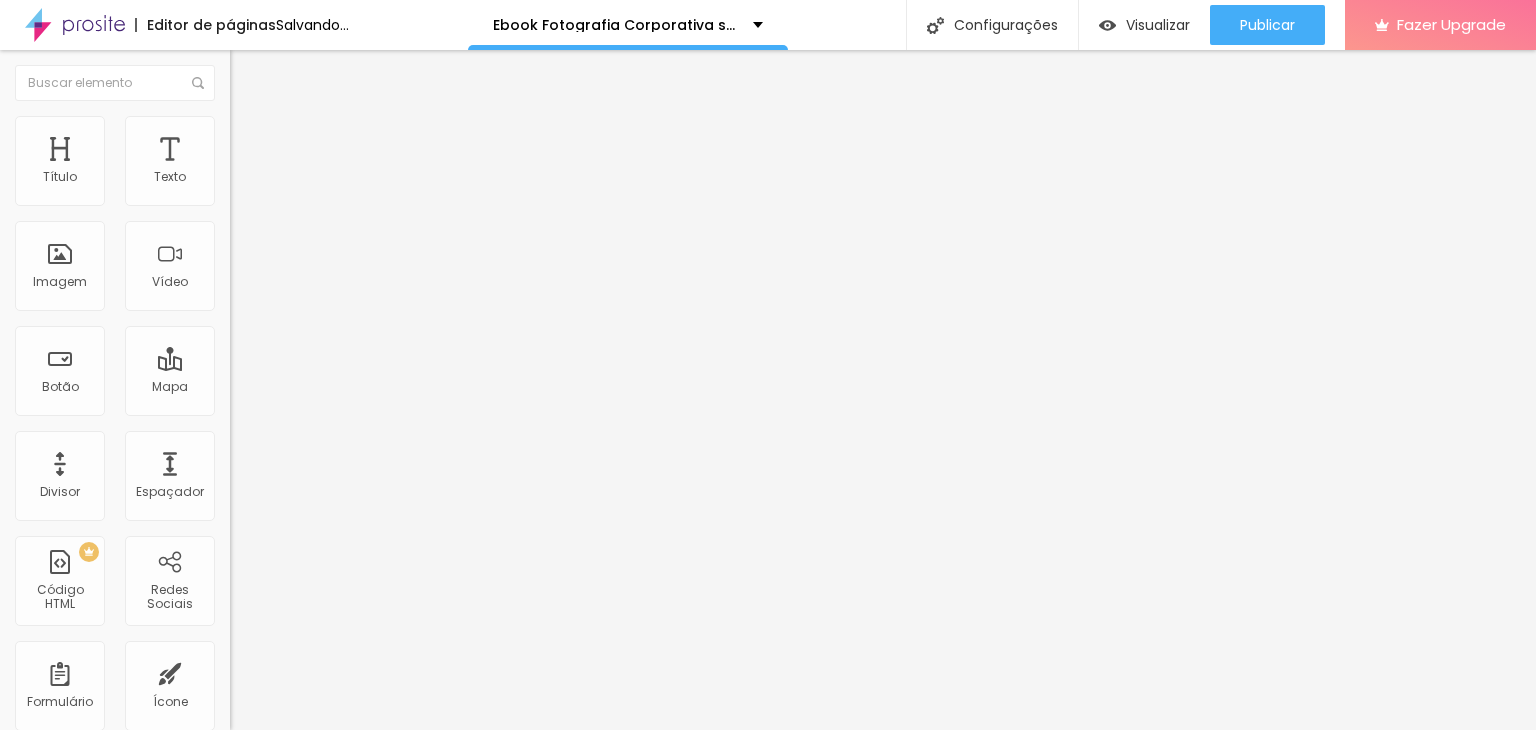 click at bounding box center [345, 163] 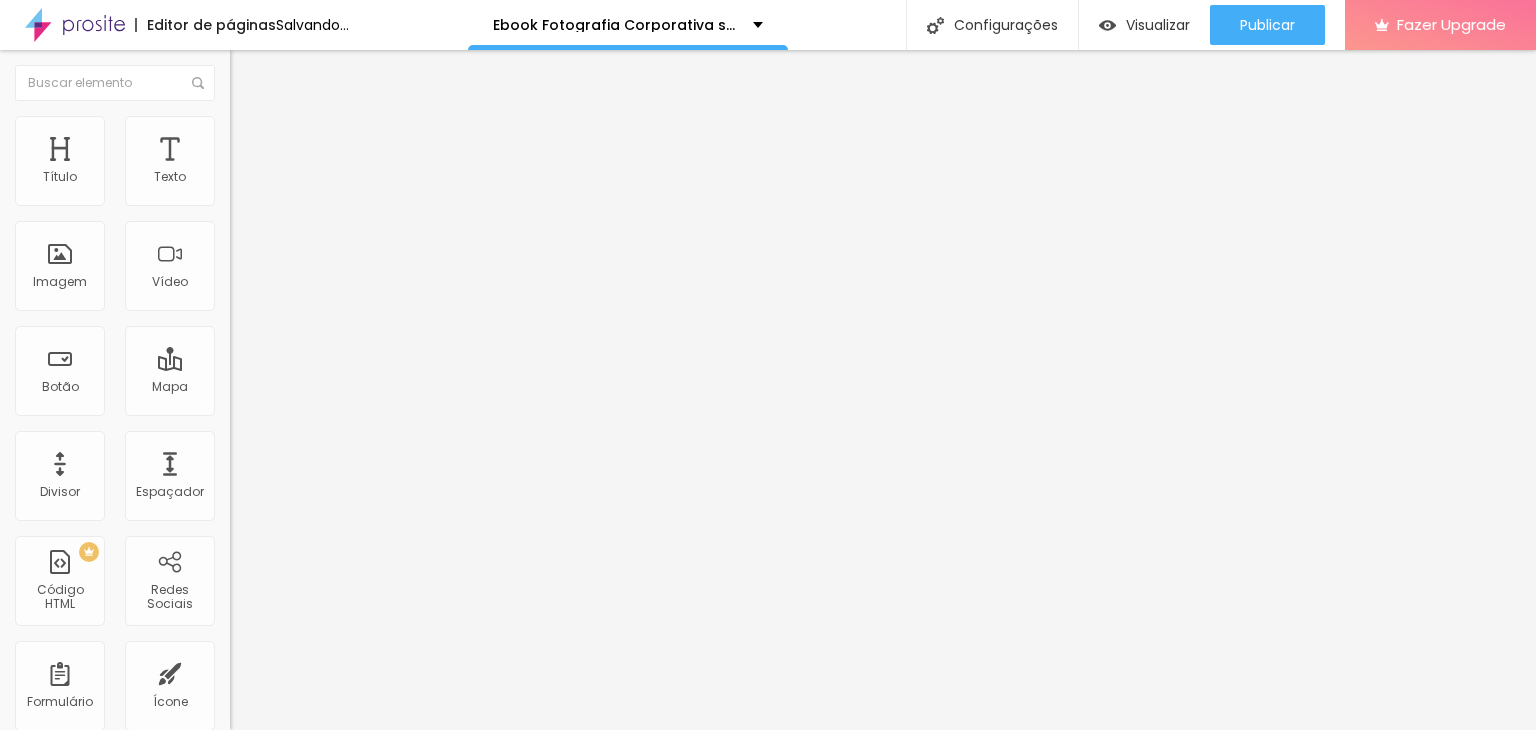 click on "Adicionar imagem" at bounding box center [294, 163] 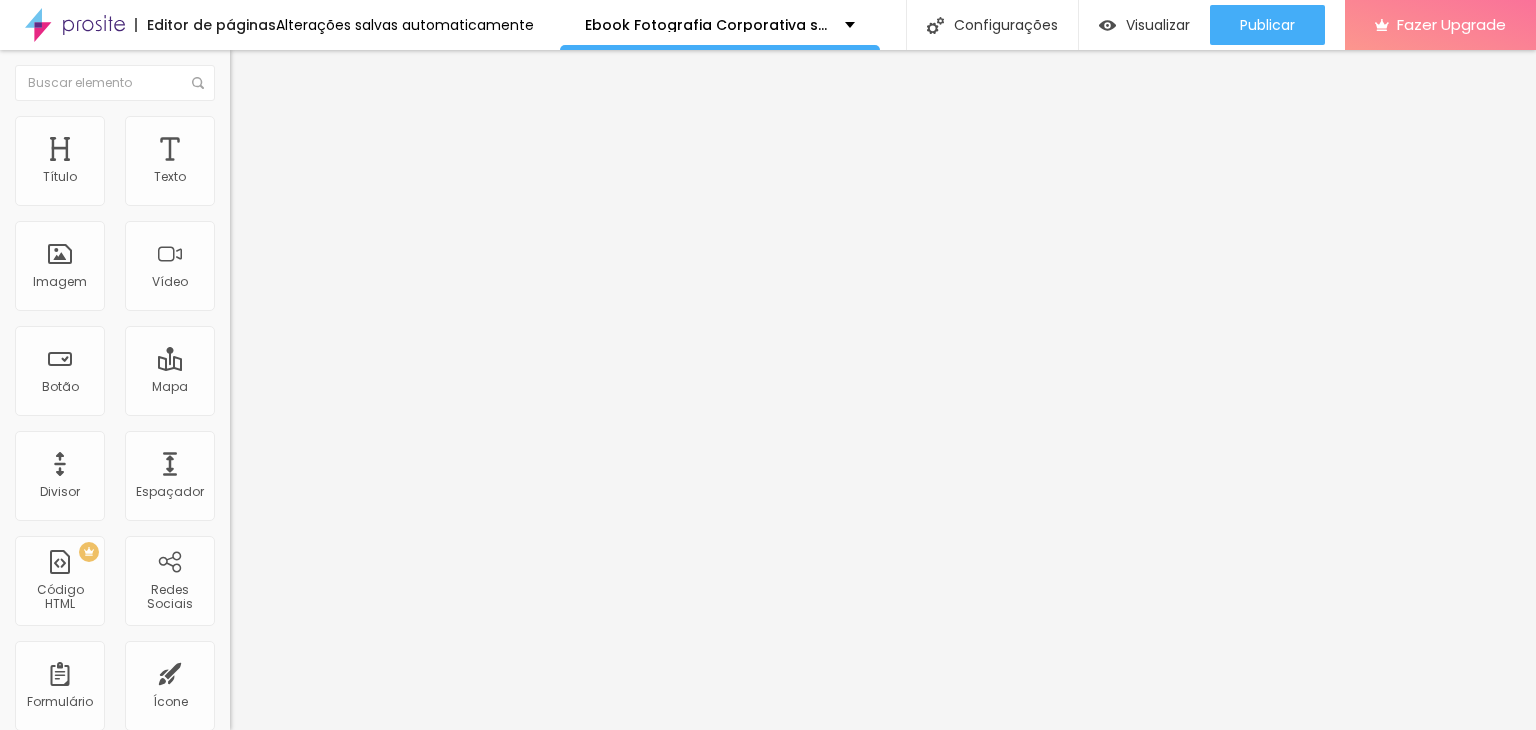 click at bounding box center (768, 857) 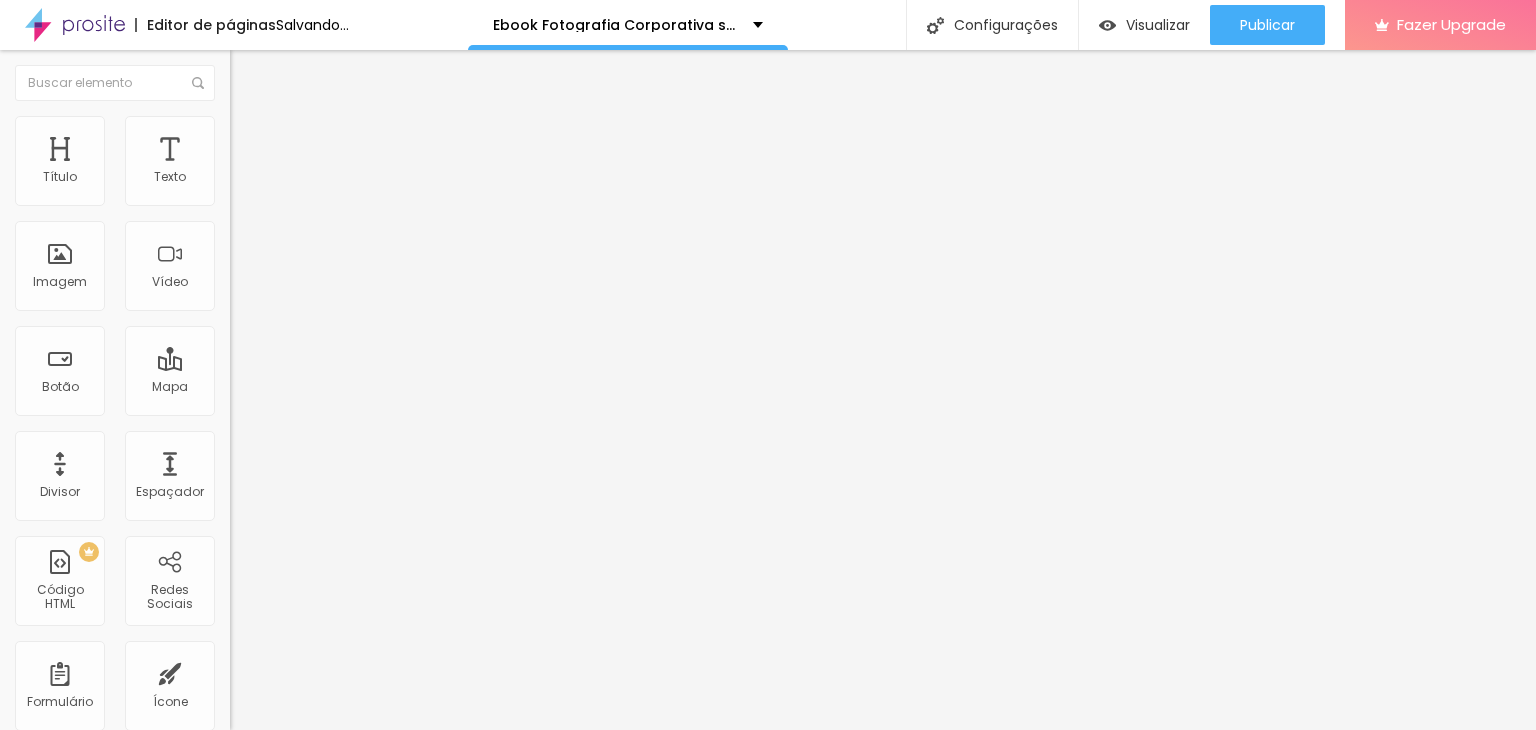 click on "Quadrado 1:1" at bounding box center (345, 341) 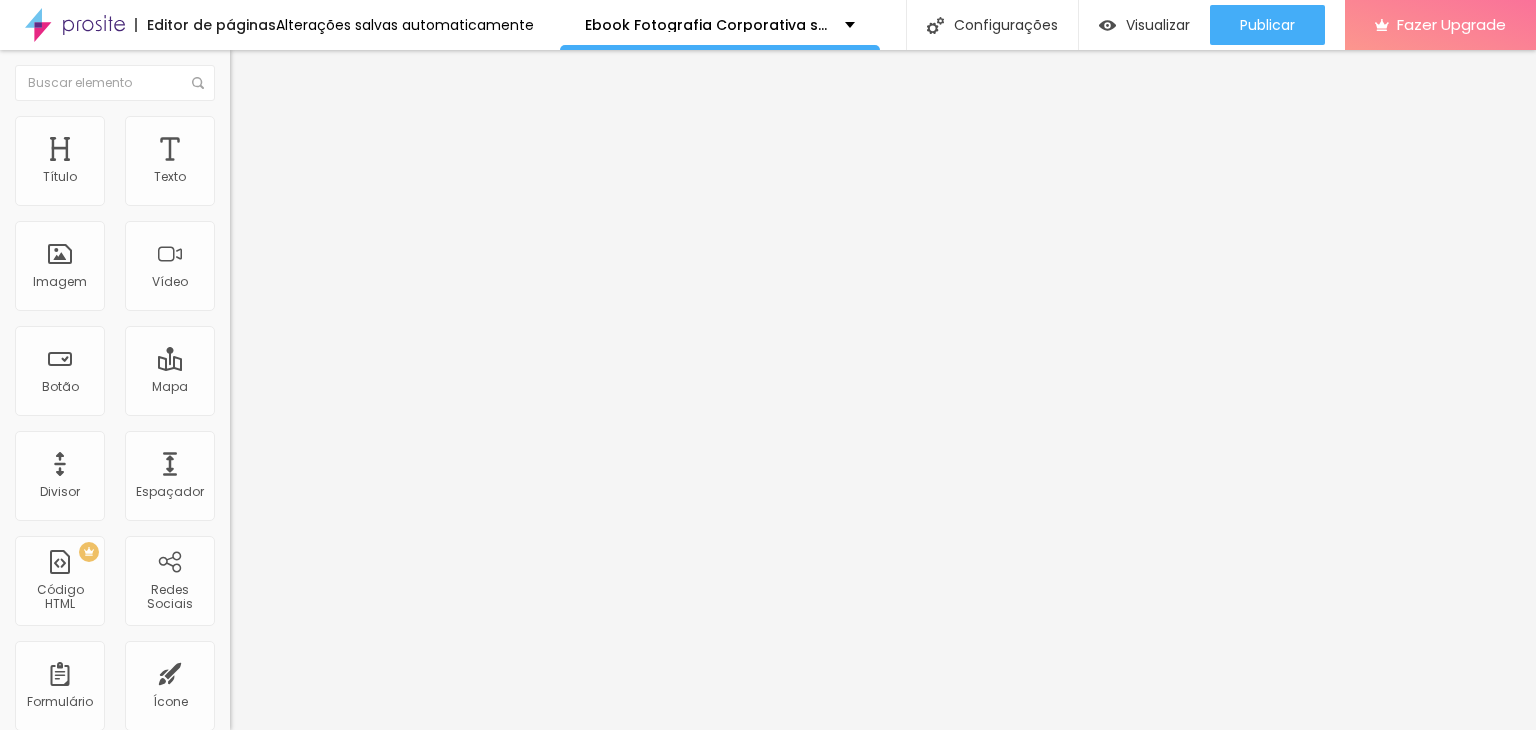 click on "Avançado" at bounding box center (281, 149) 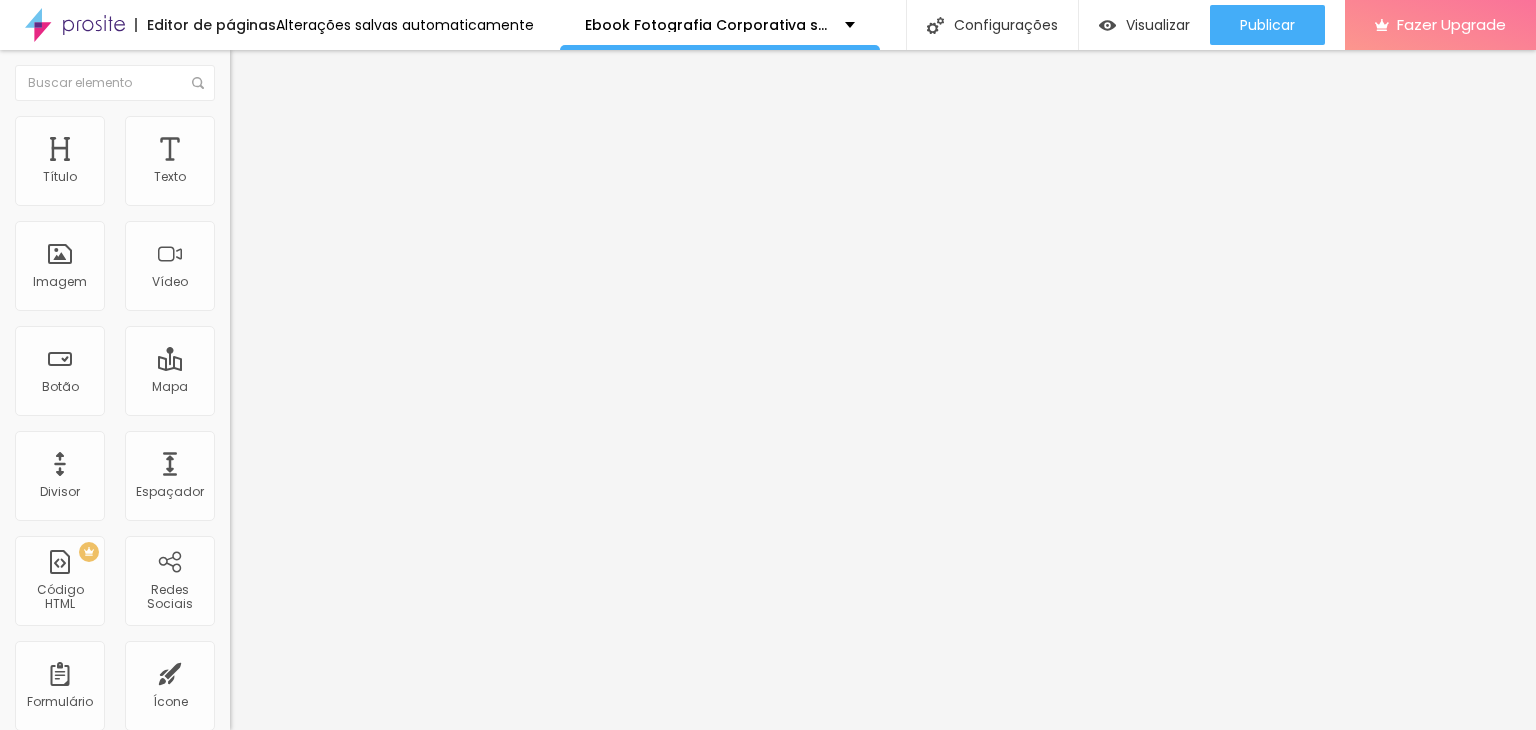 click on "Estilo" at bounding box center [345, 126] 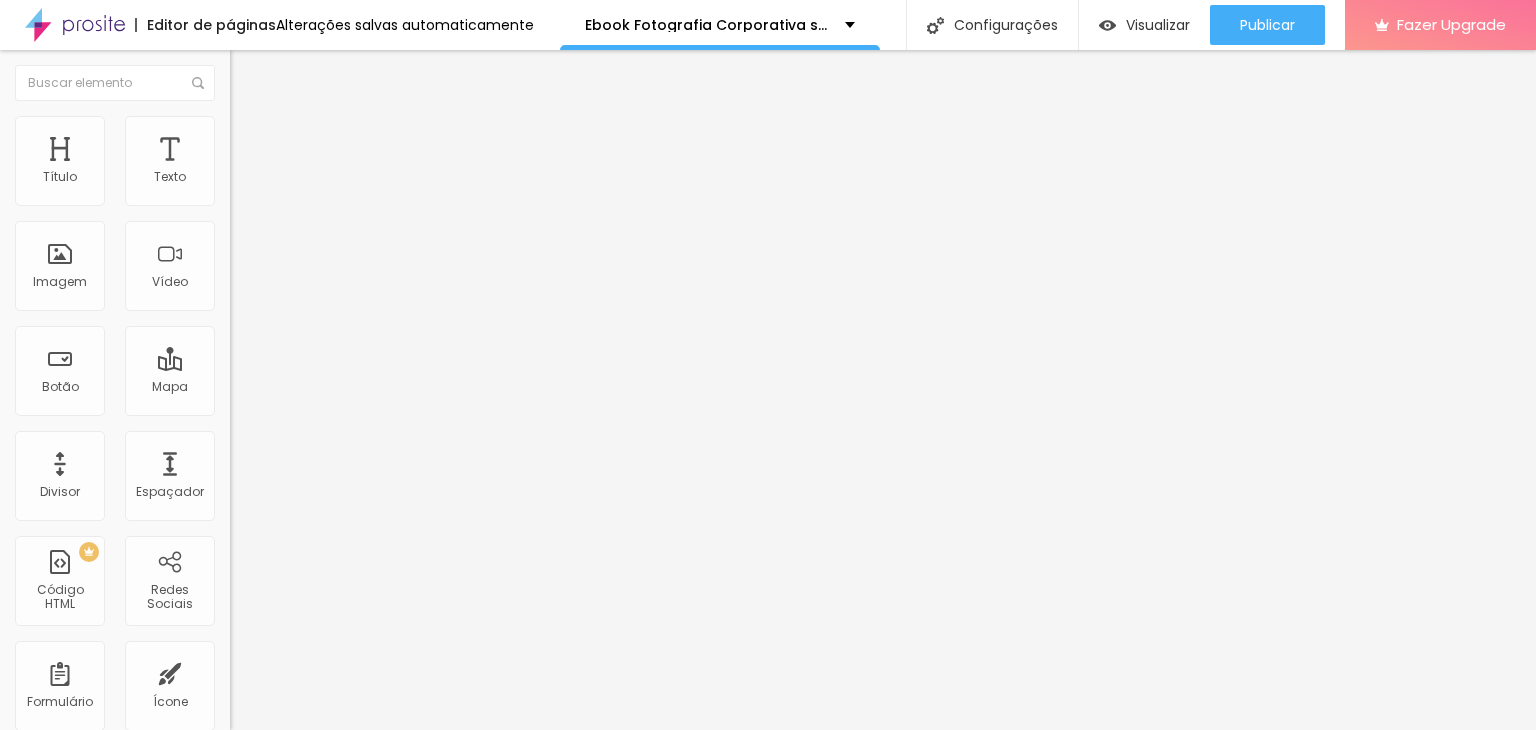 type on "90" 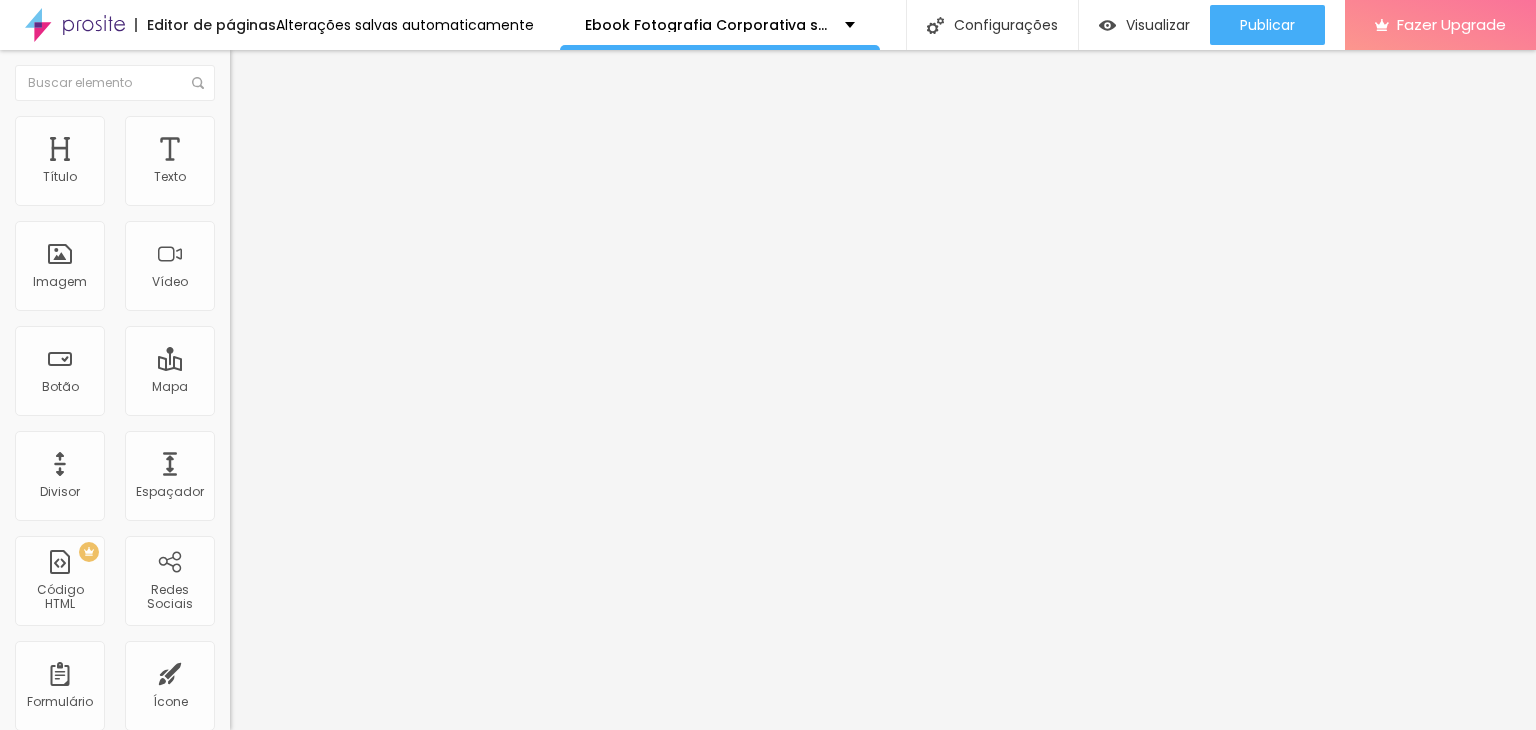 type on "85" 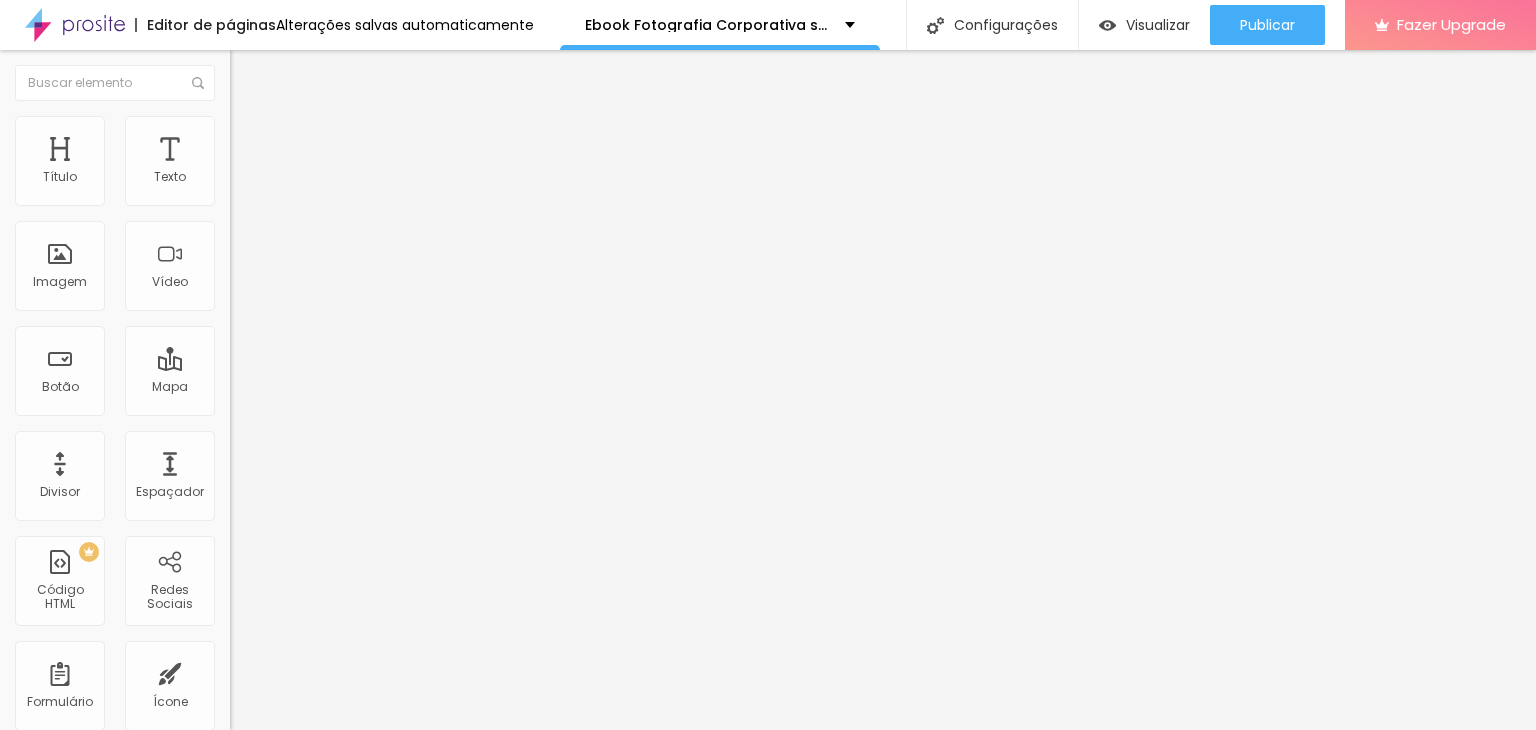 type on "85" 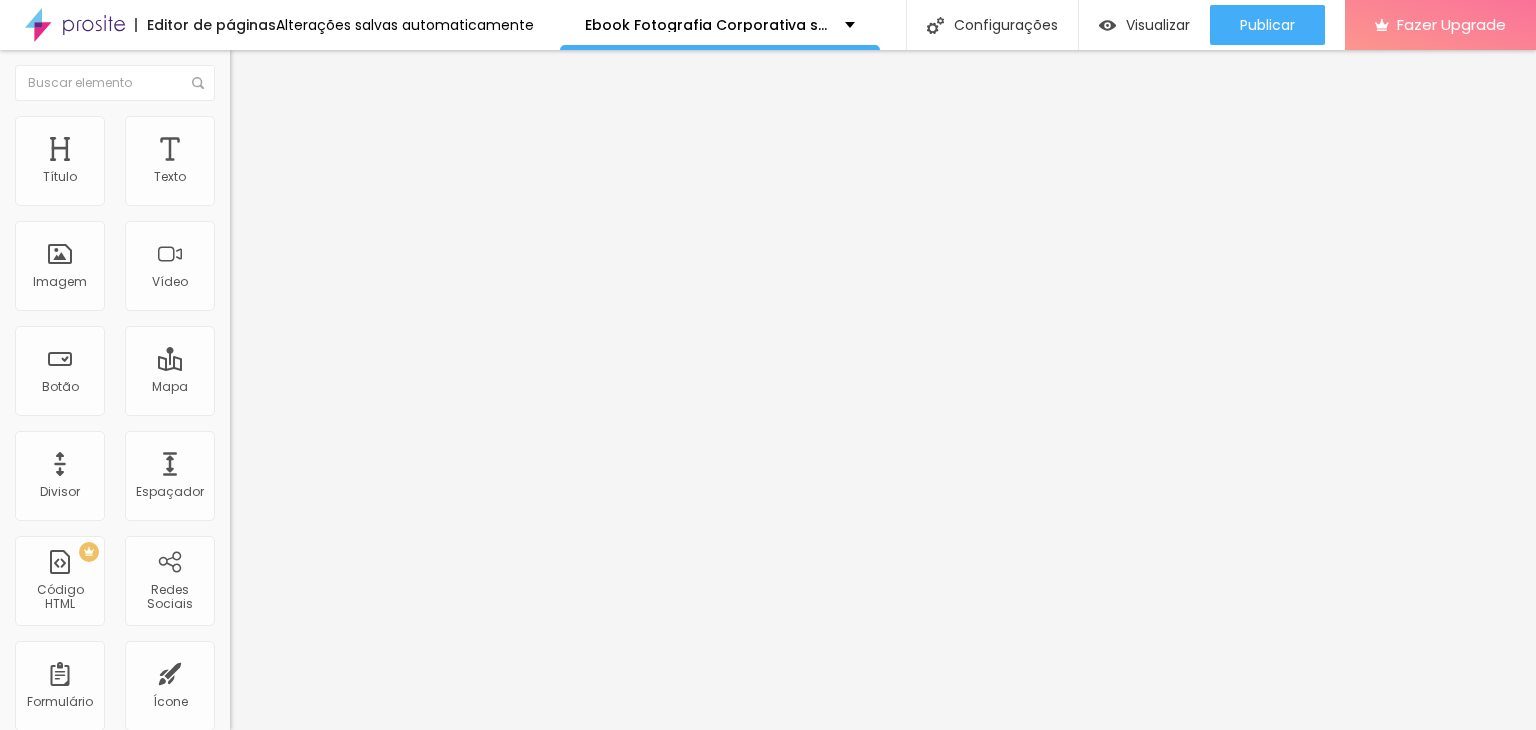 type on "80" 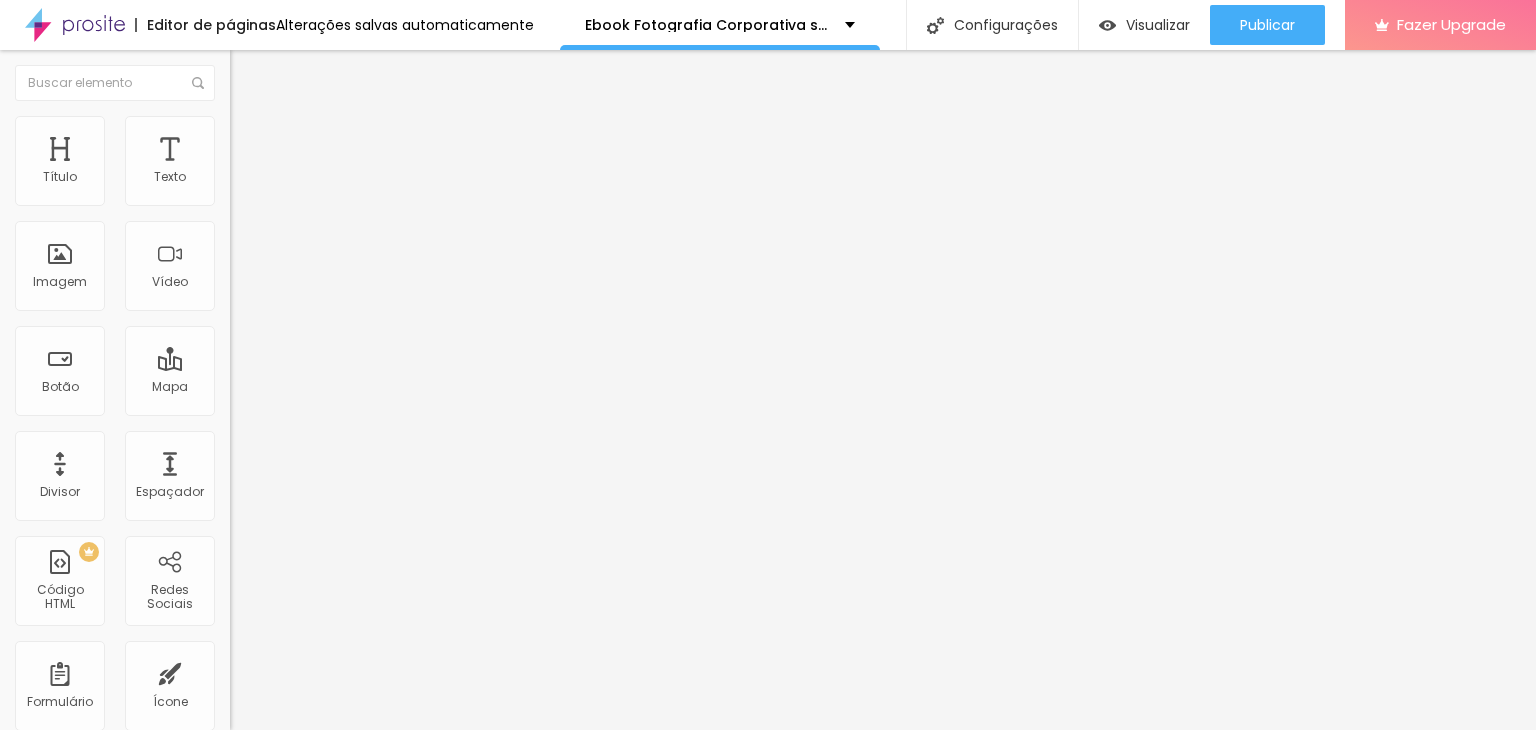 type on "80" 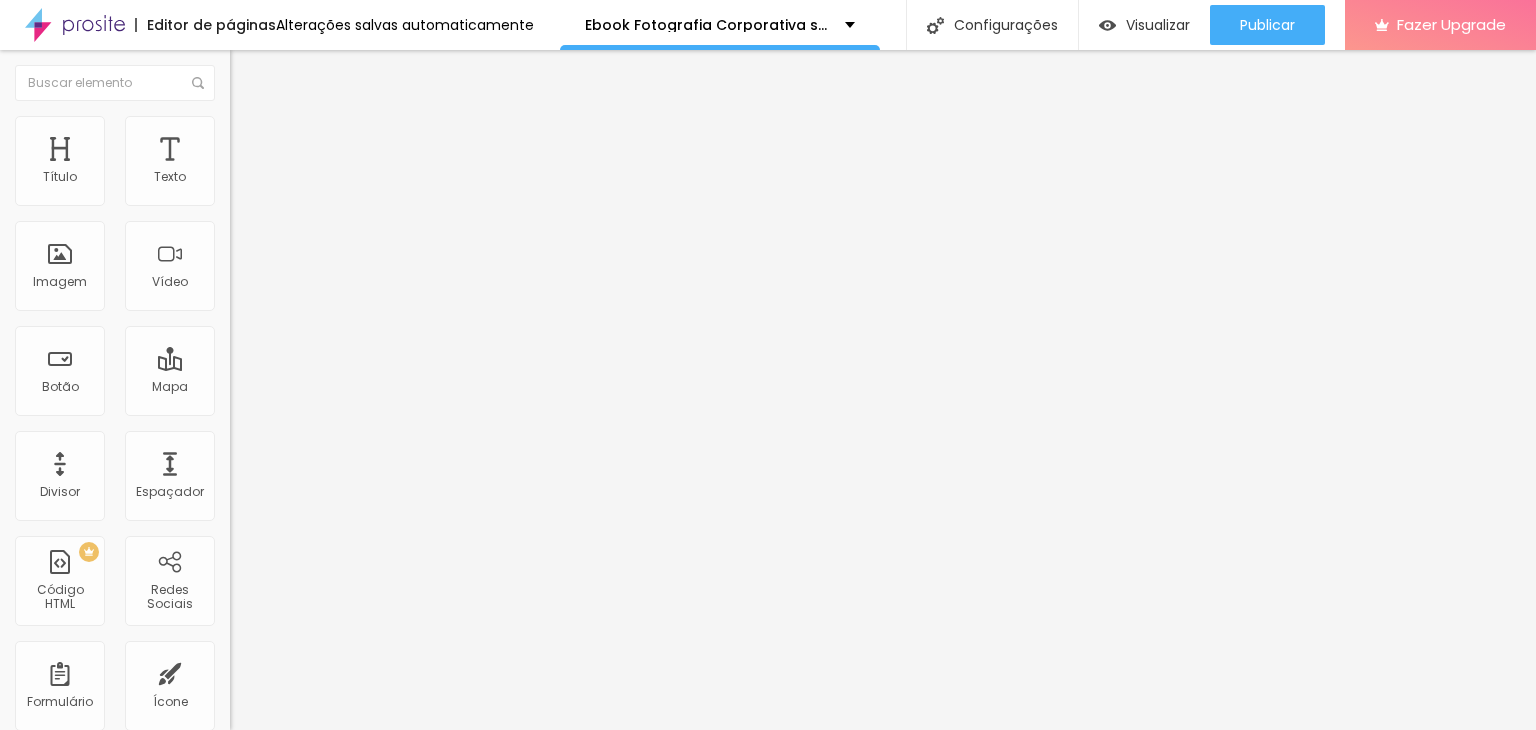 type on "75" 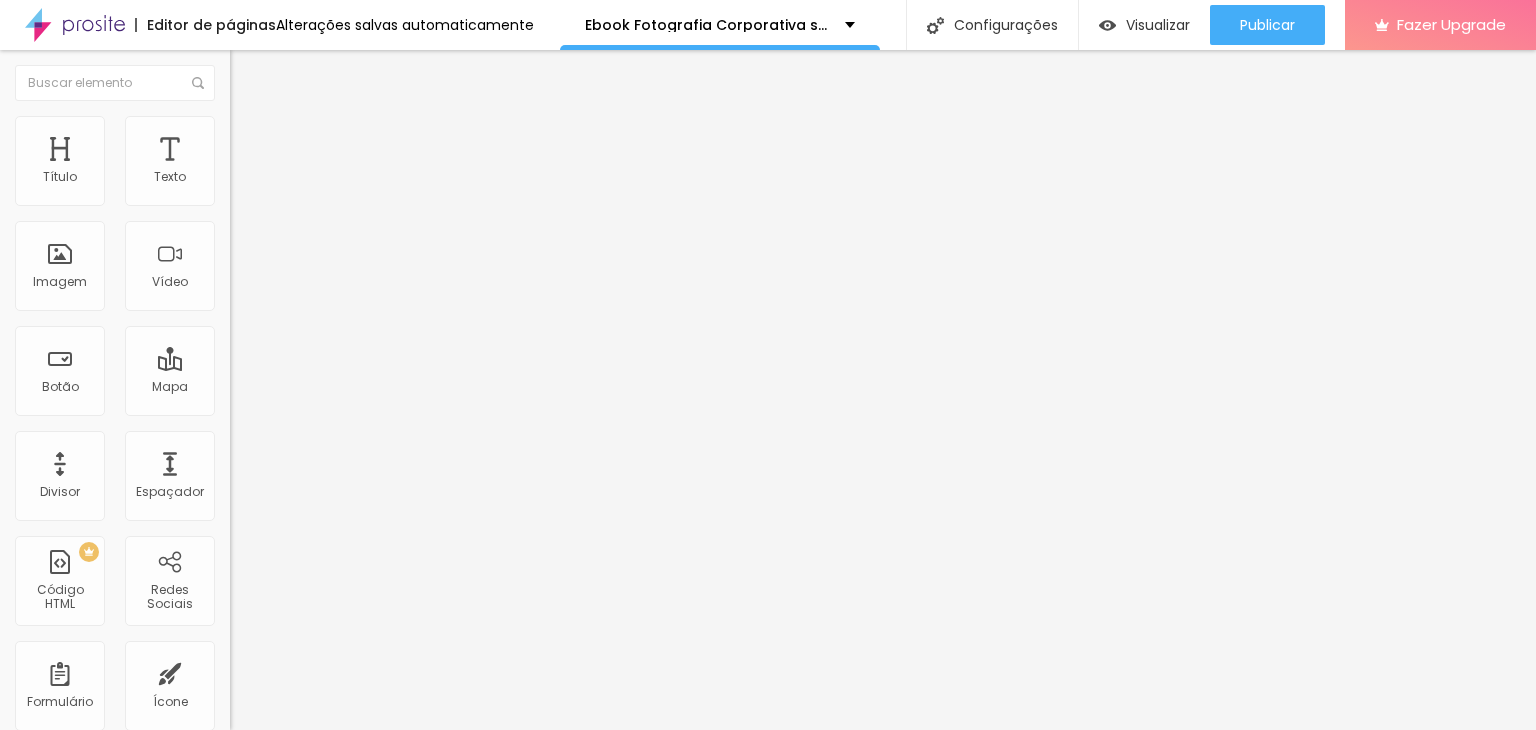 type on "75" 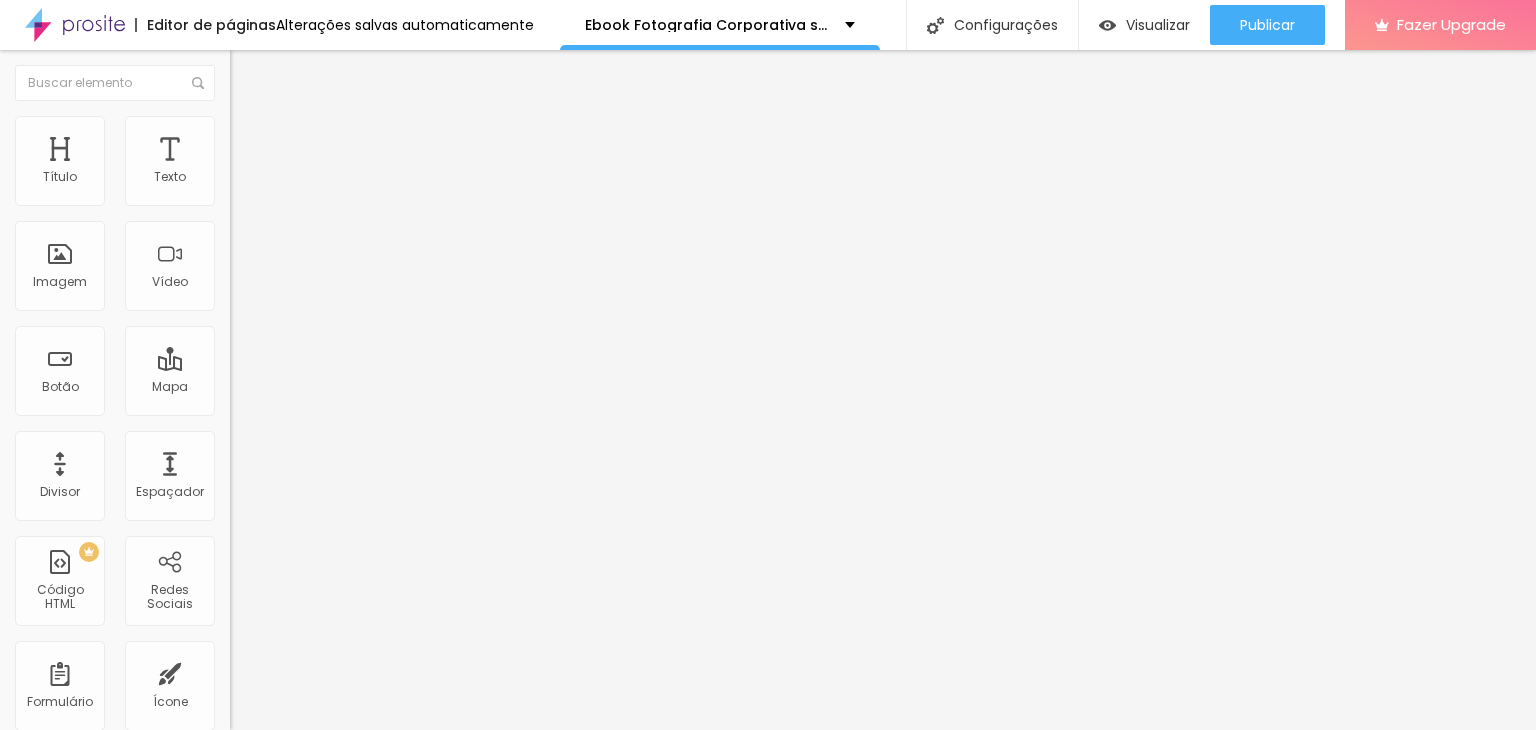 type on "70" 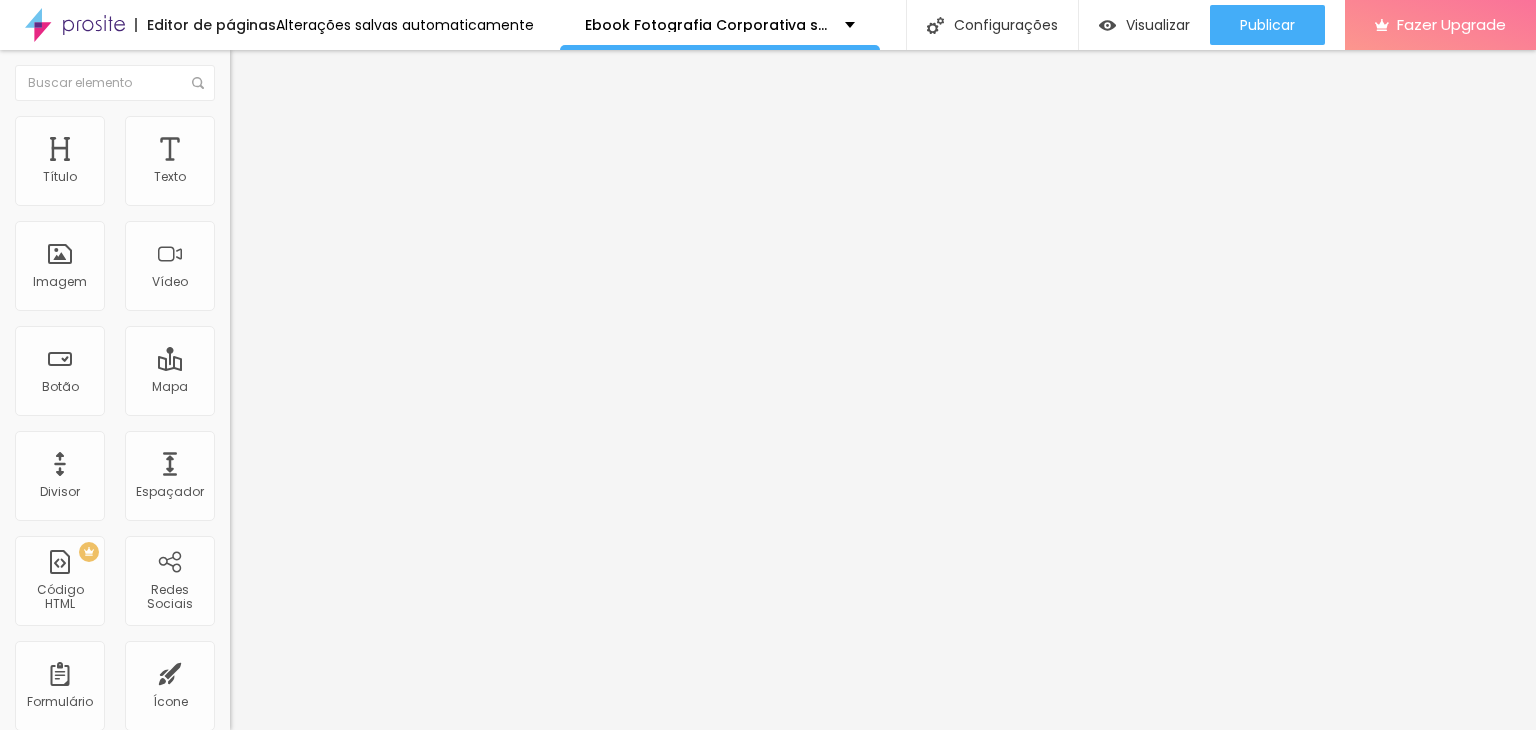 type on "55" 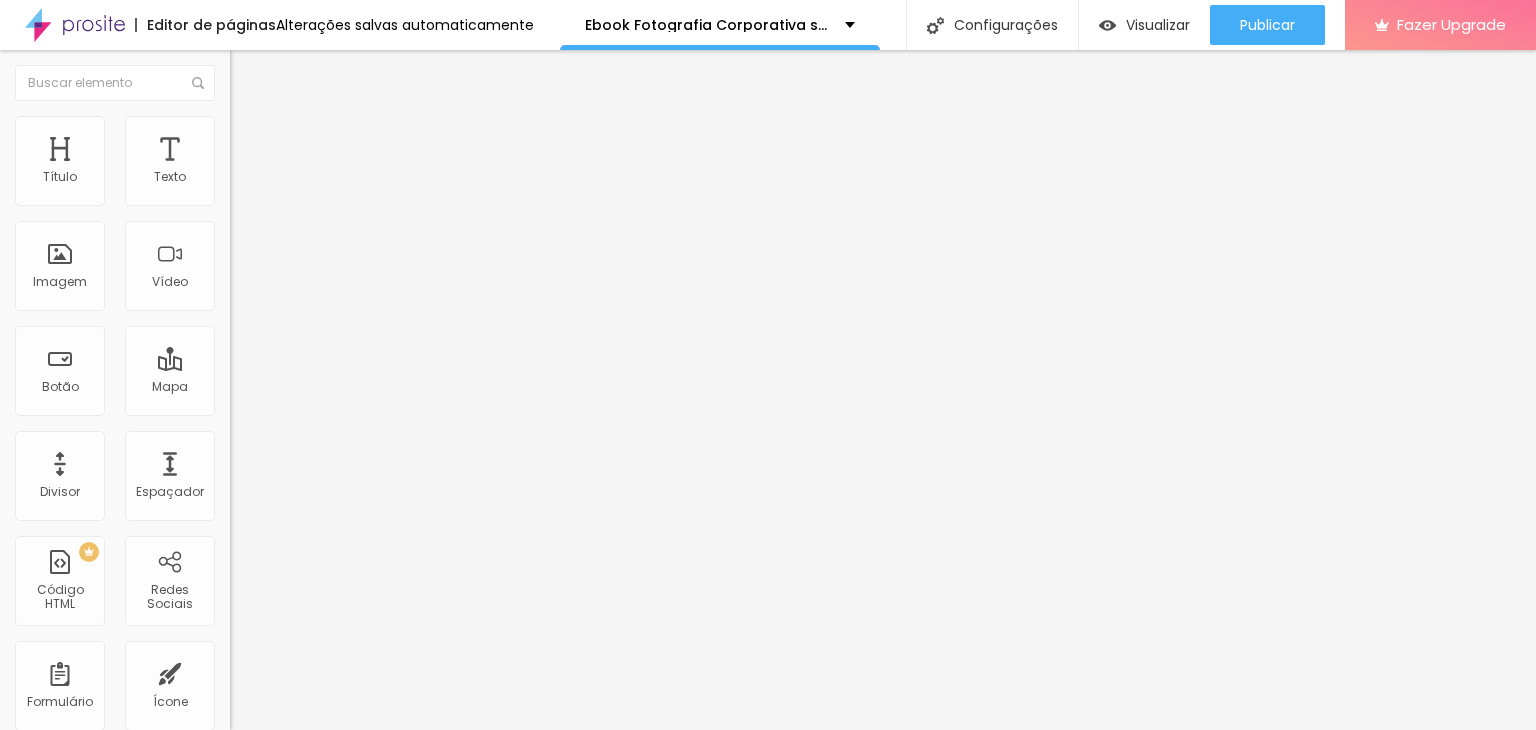 type on "65" 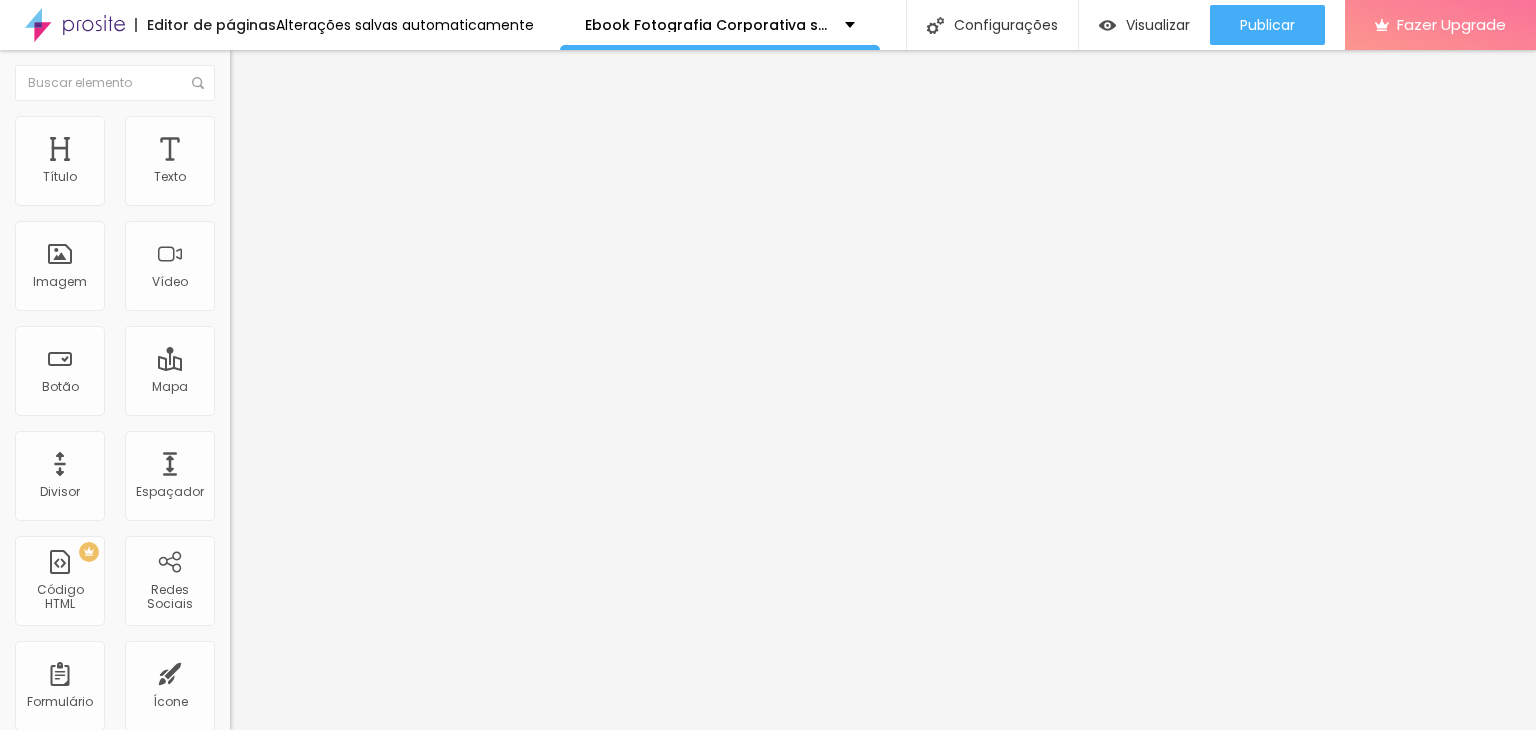 type on "65" 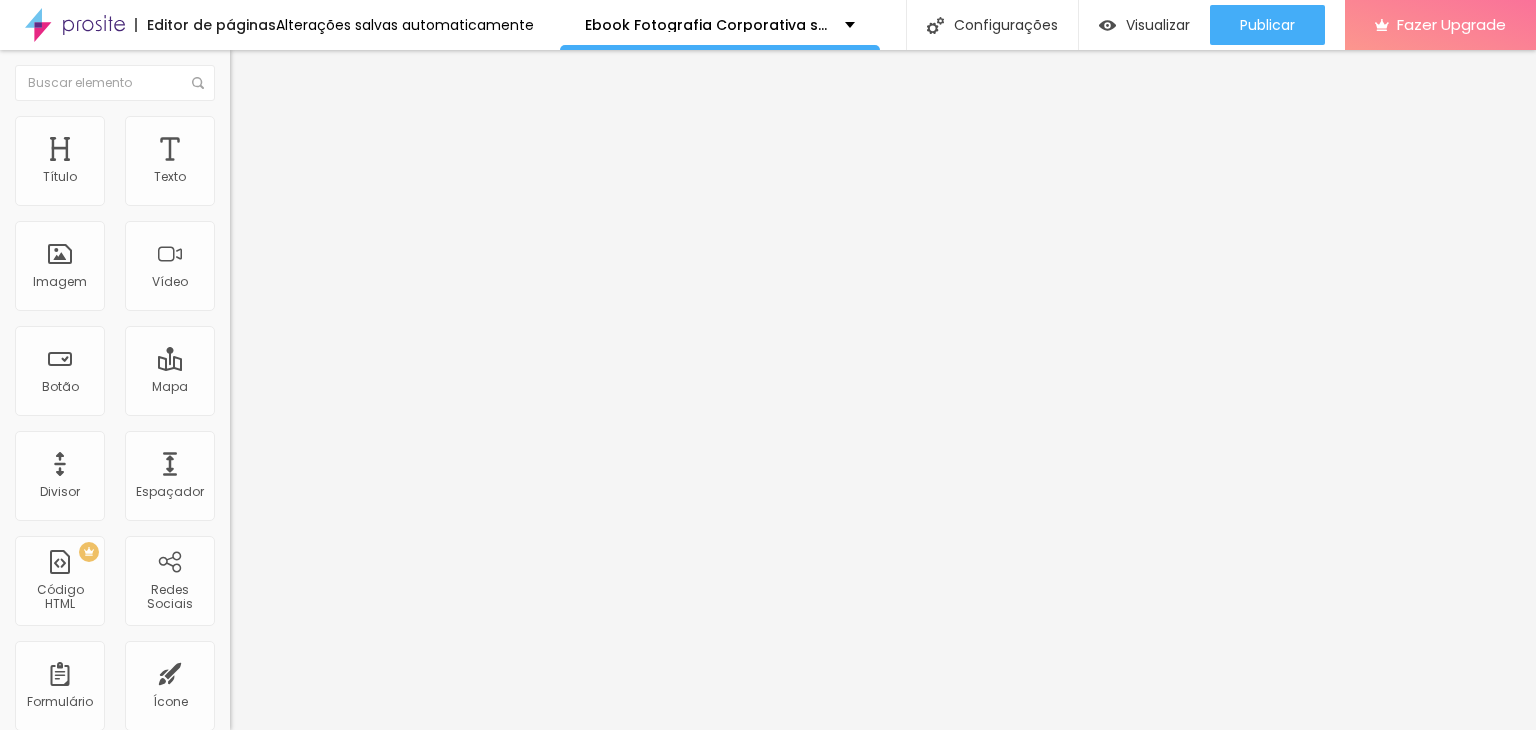type on "80" 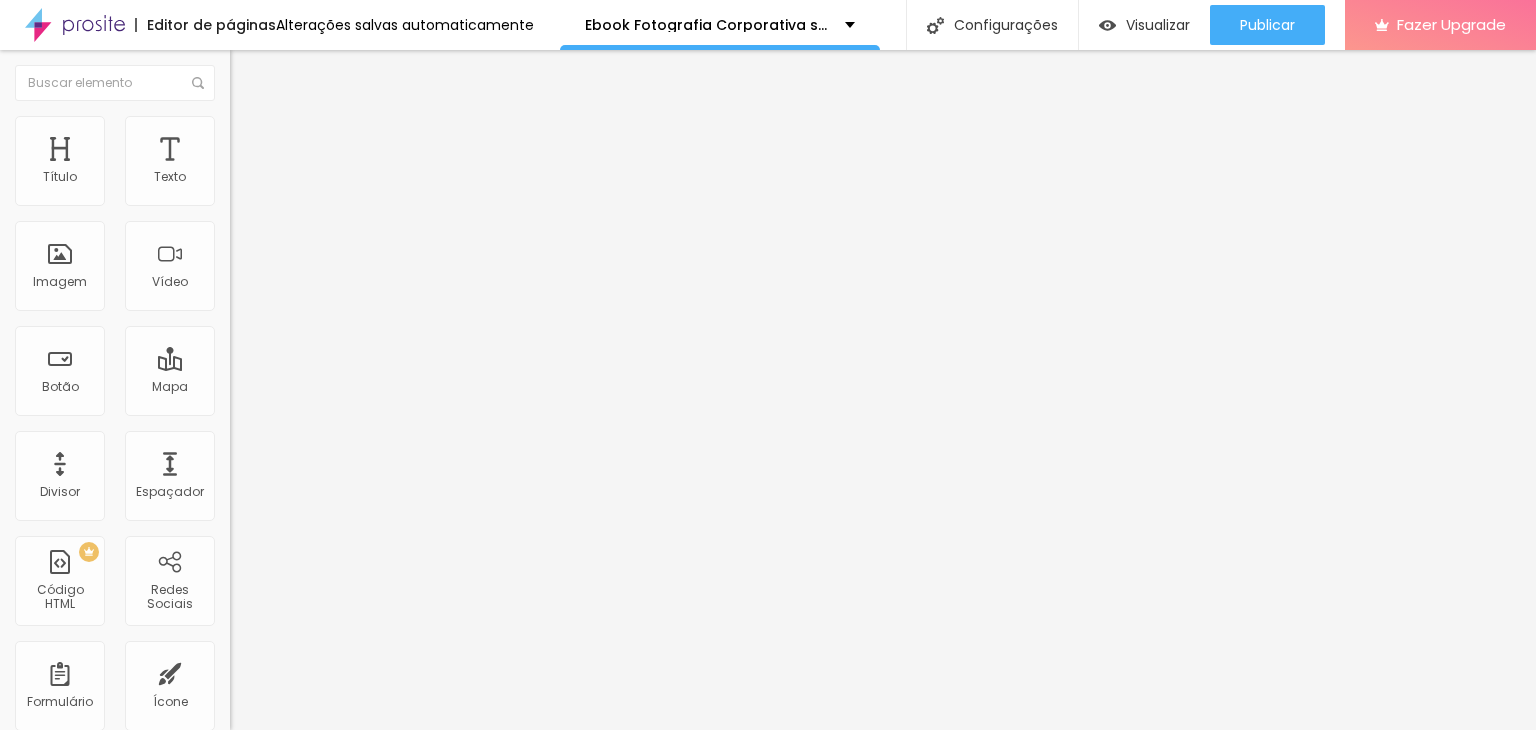 type on "80" 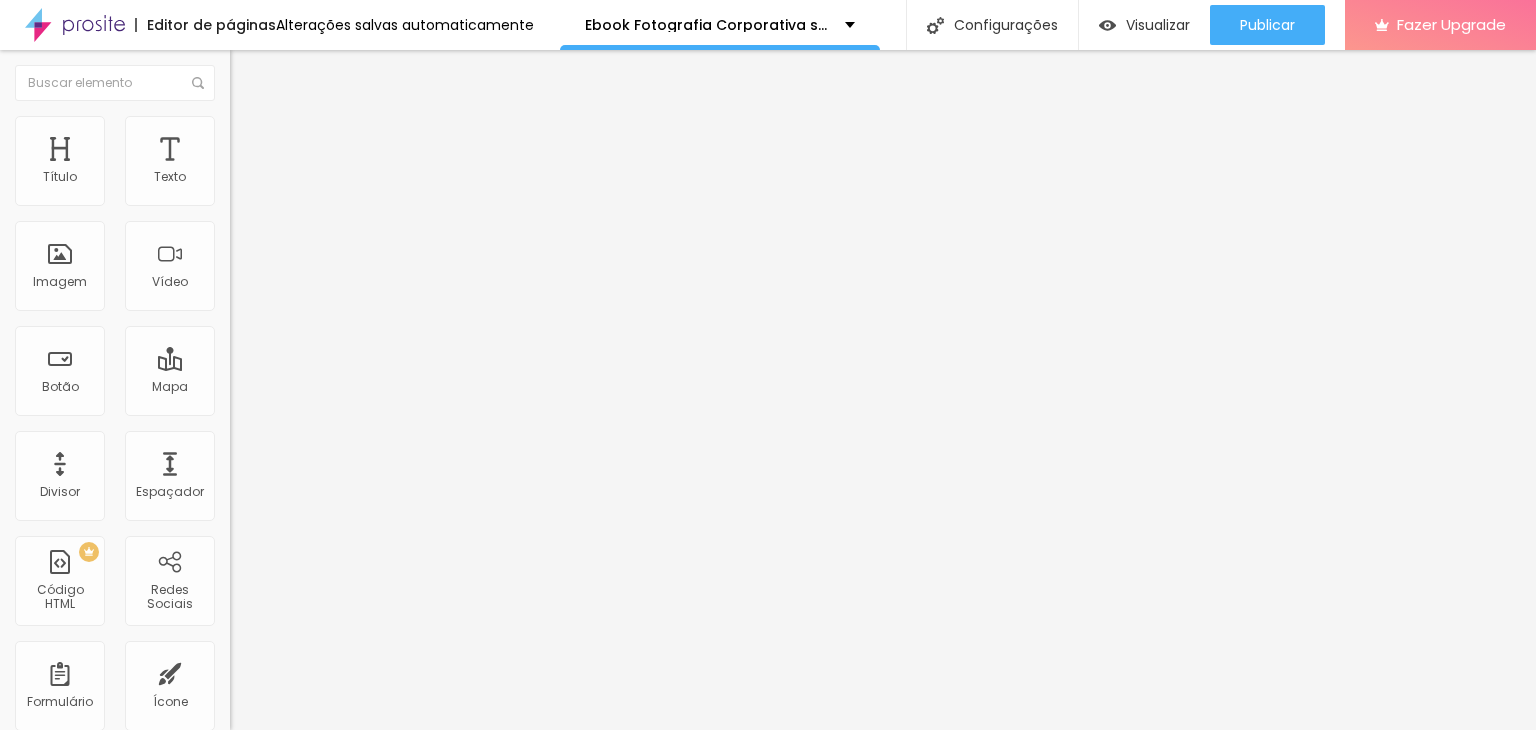 type on "55" 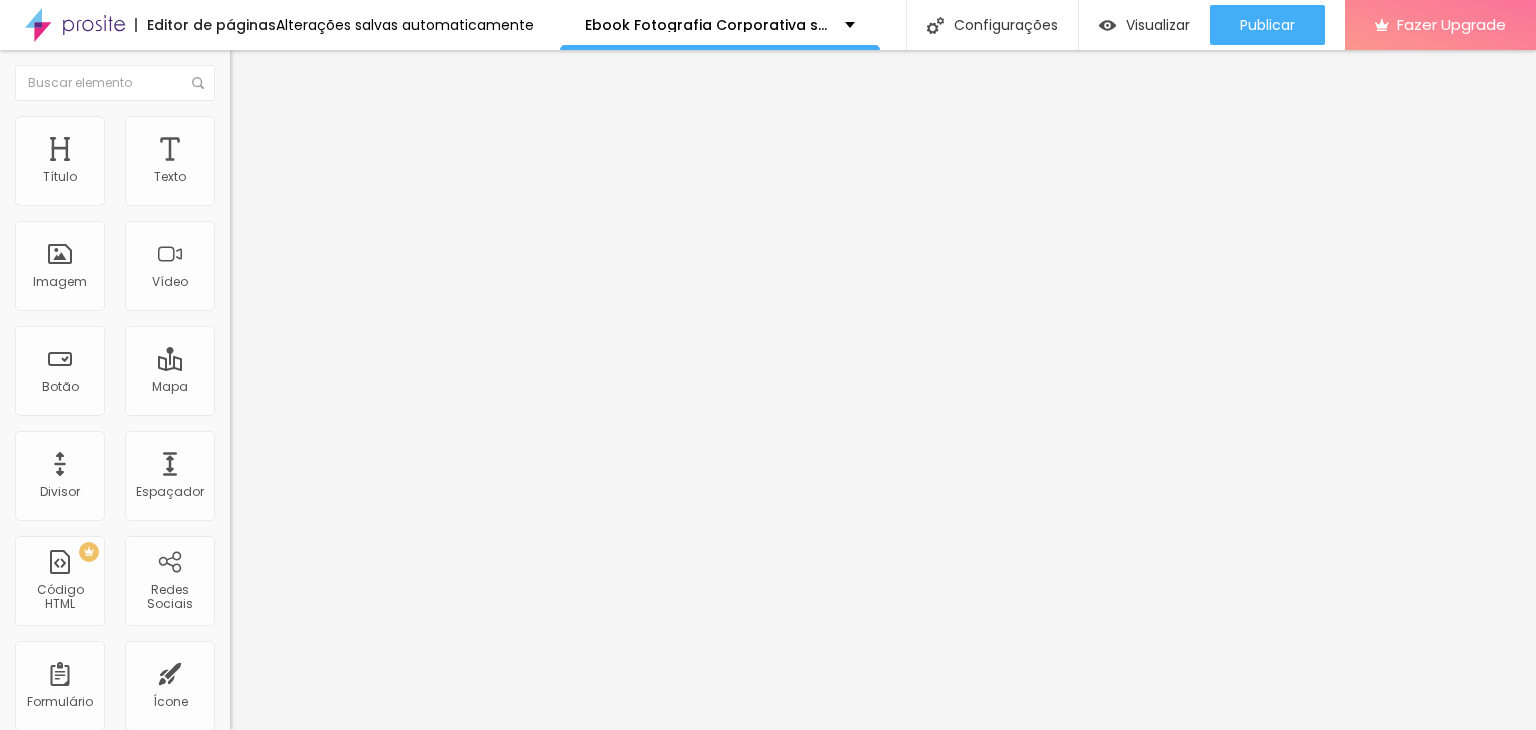 type on "55" 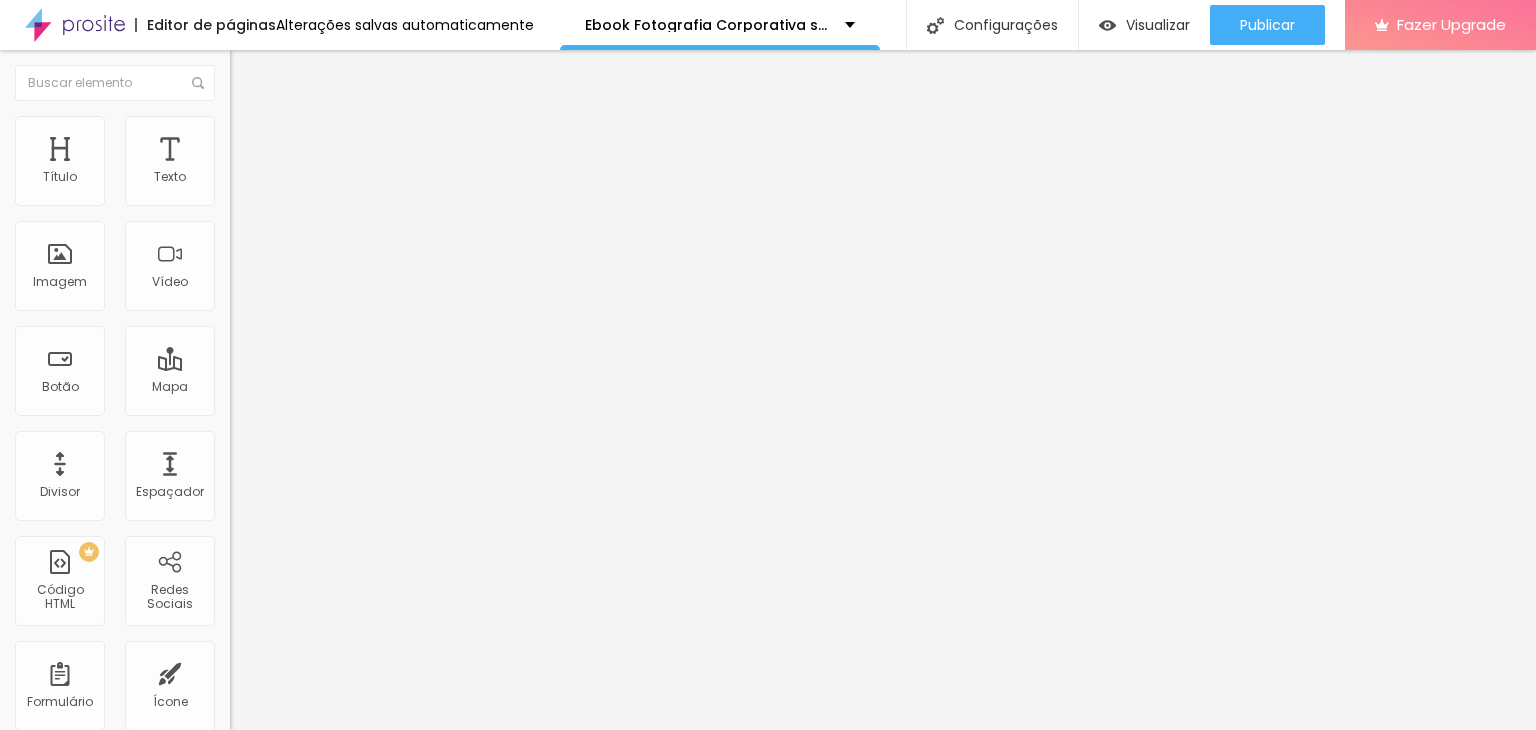 type on "50" 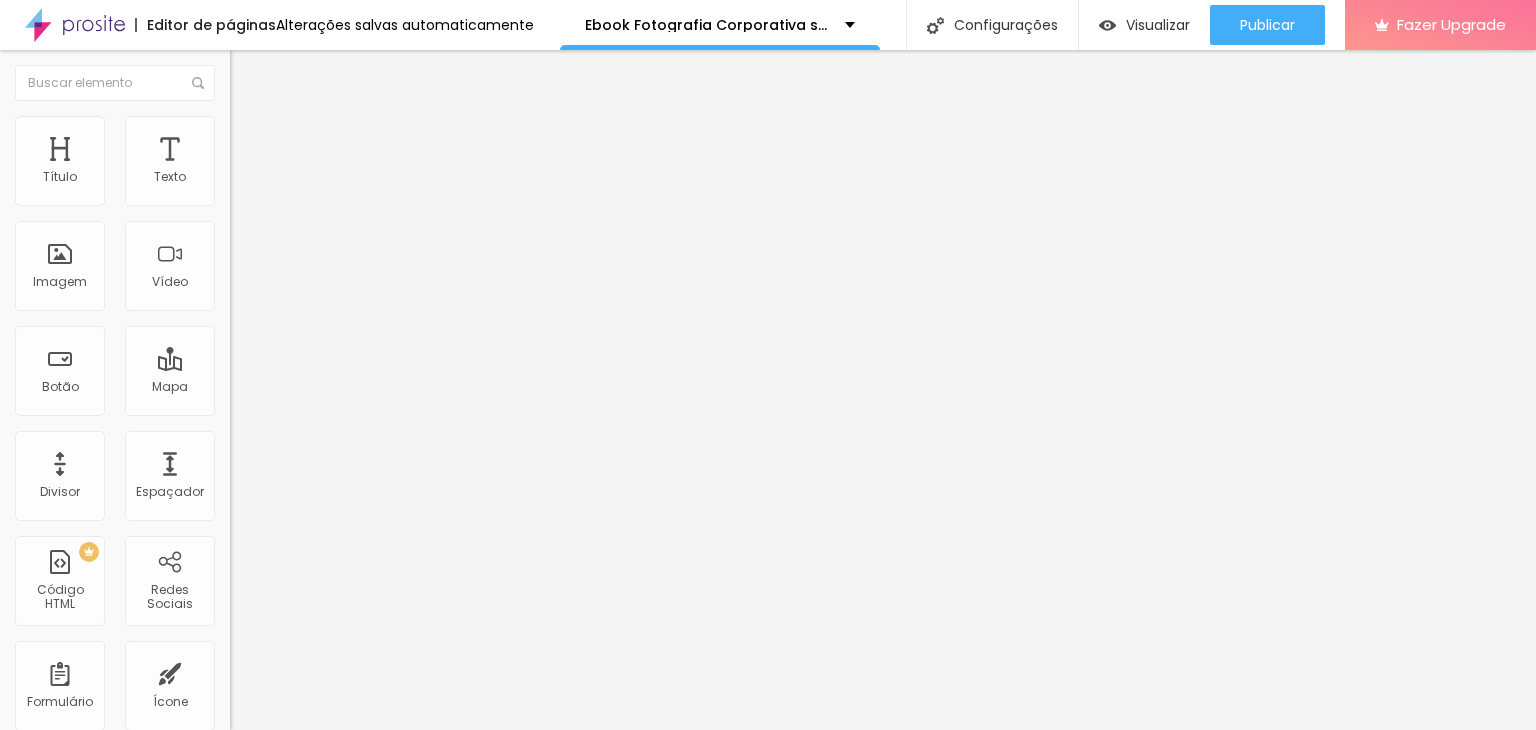 type on "50" 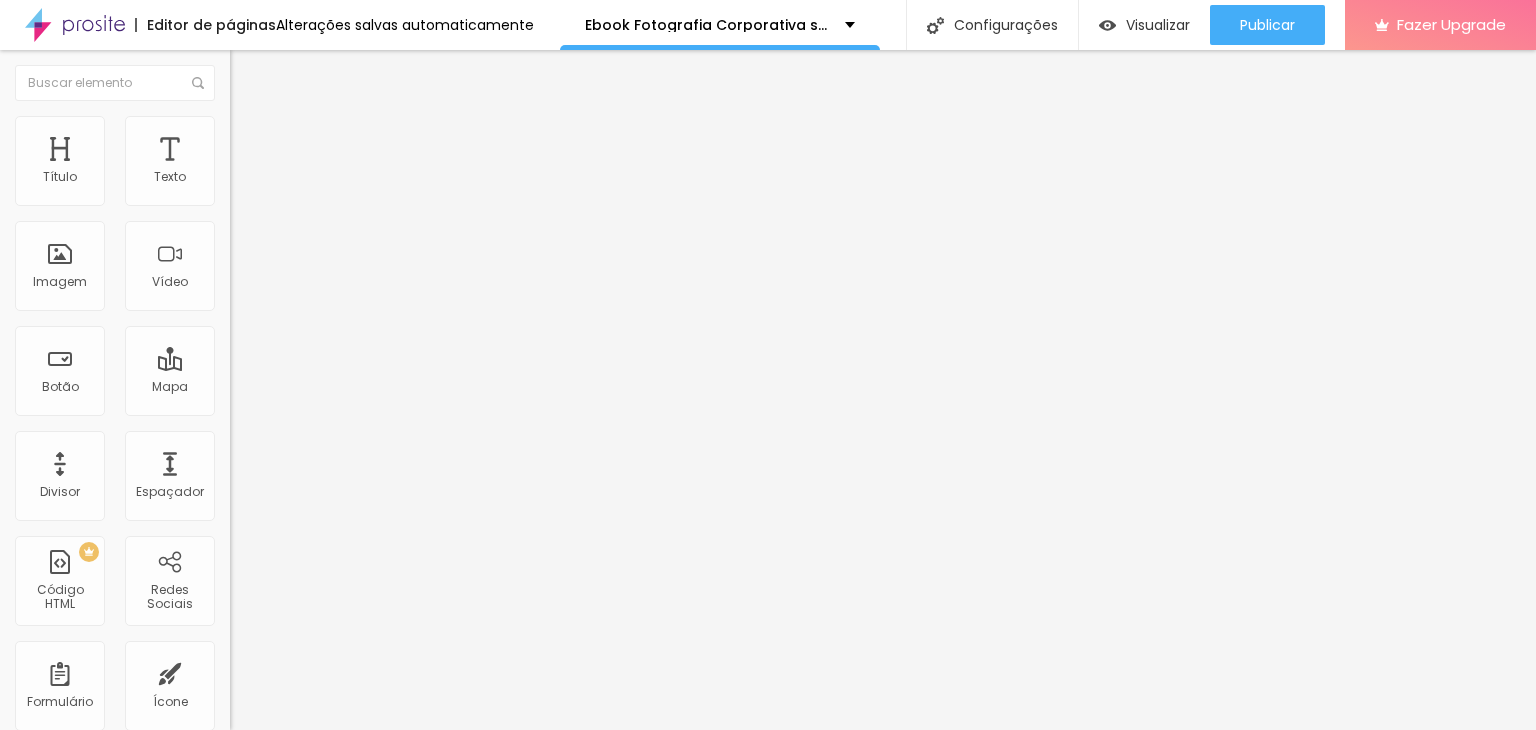 type on "40" 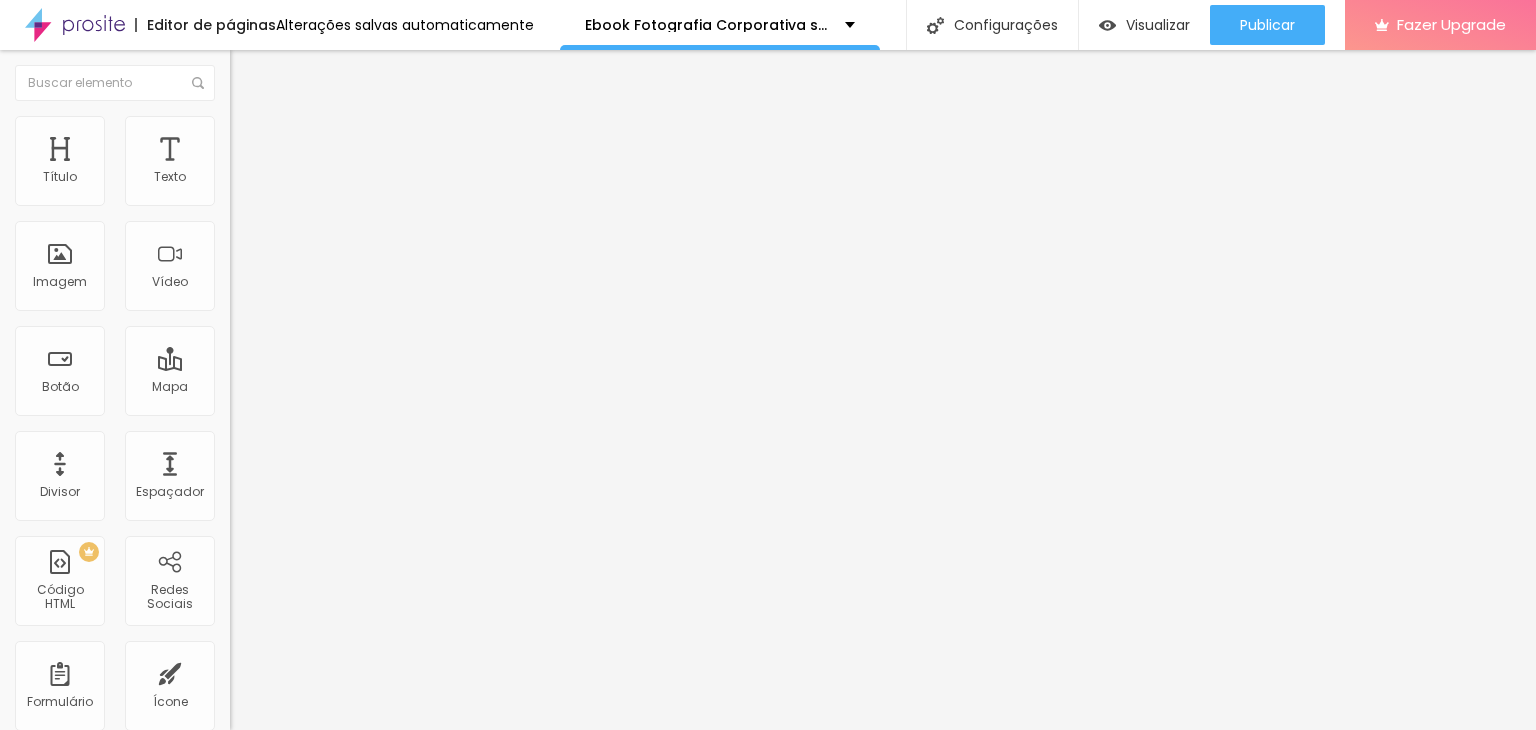 type on "40" 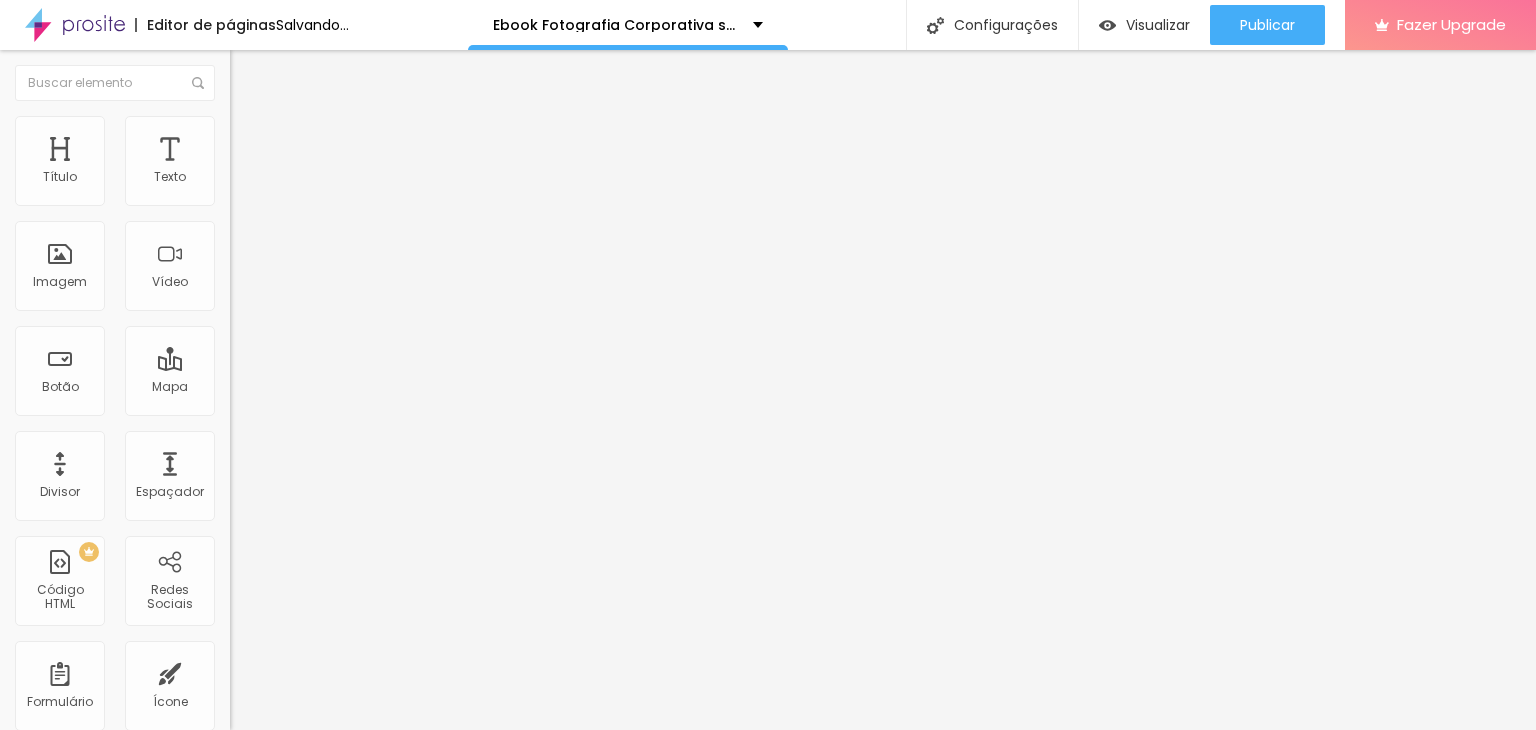 type on "45" 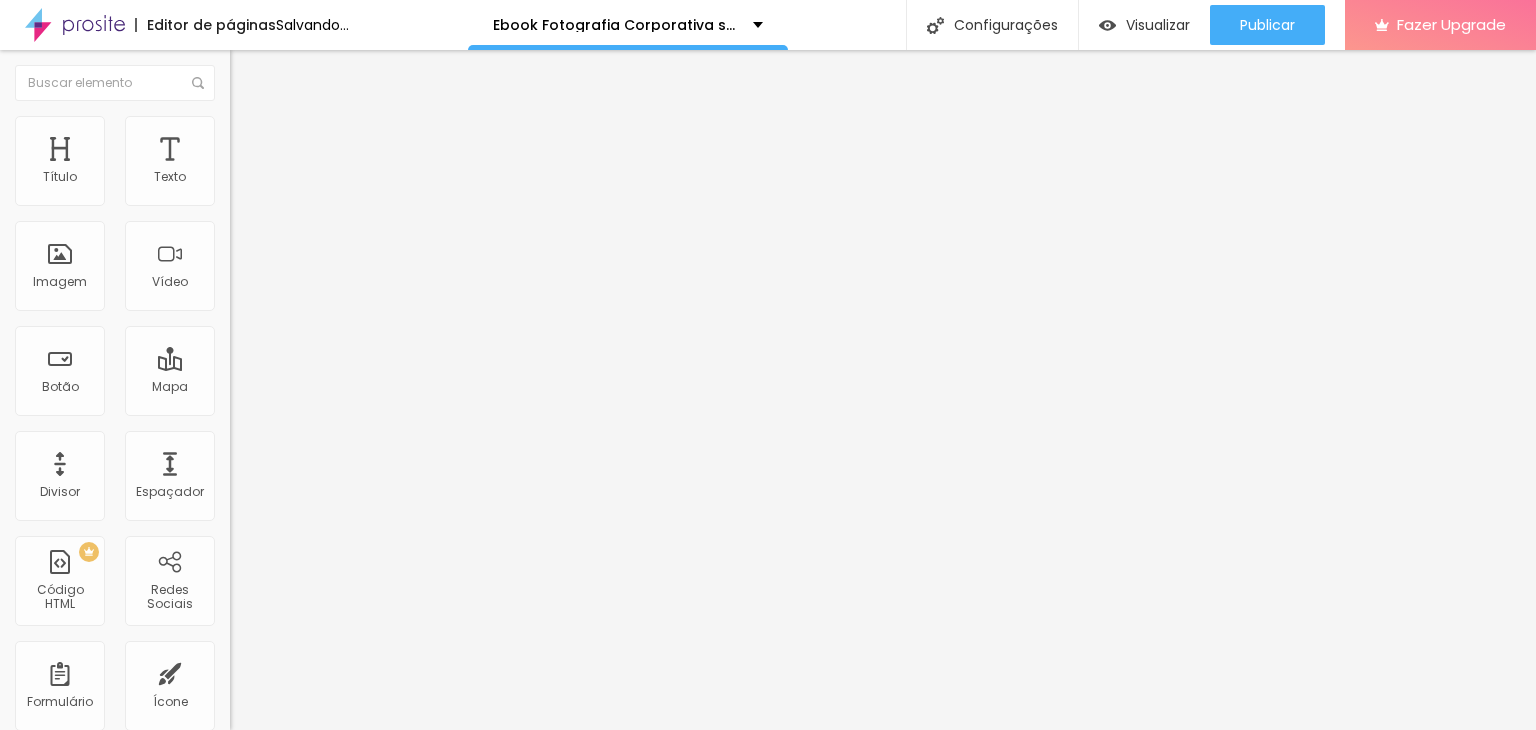type on "60" 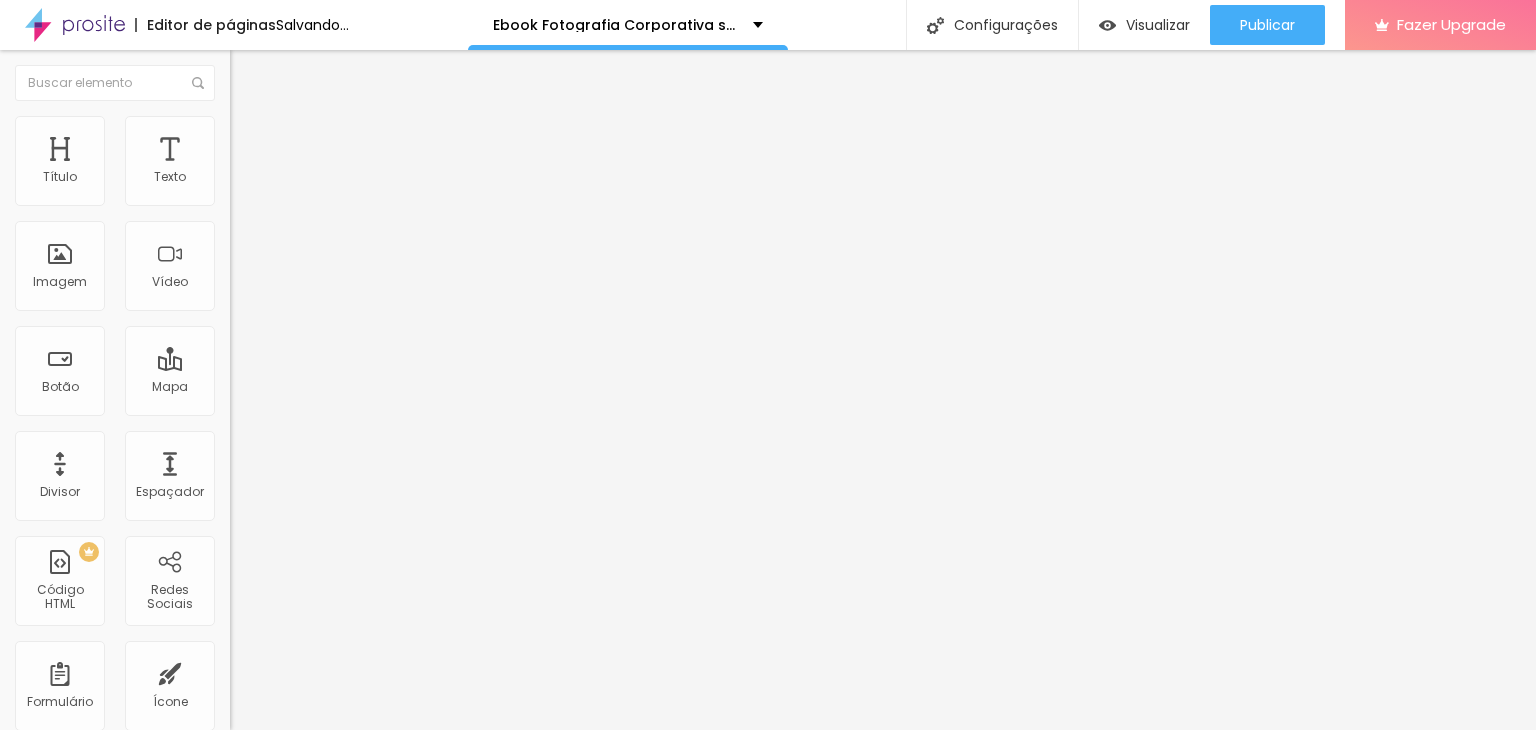 click at bounding box center (294, 197) 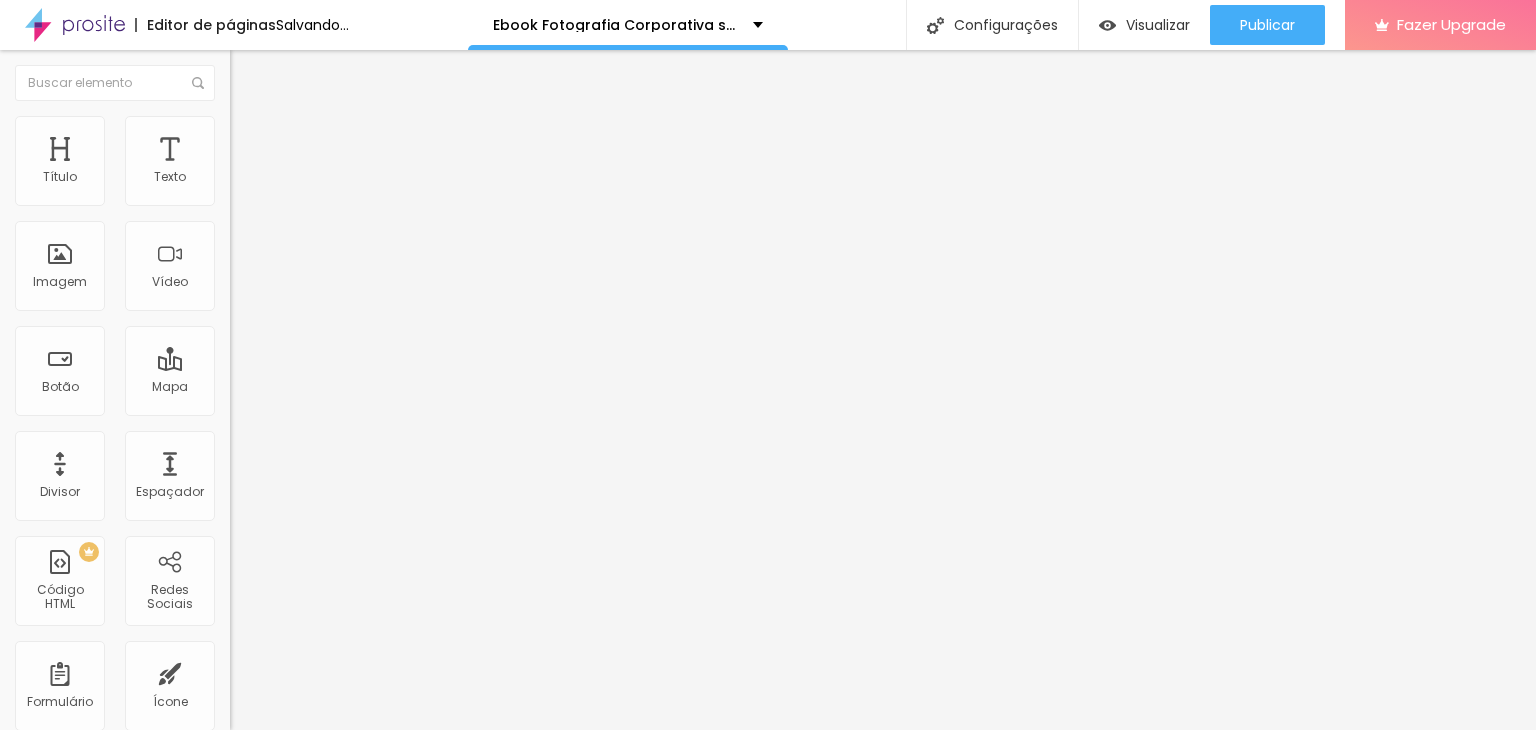 type on "60" 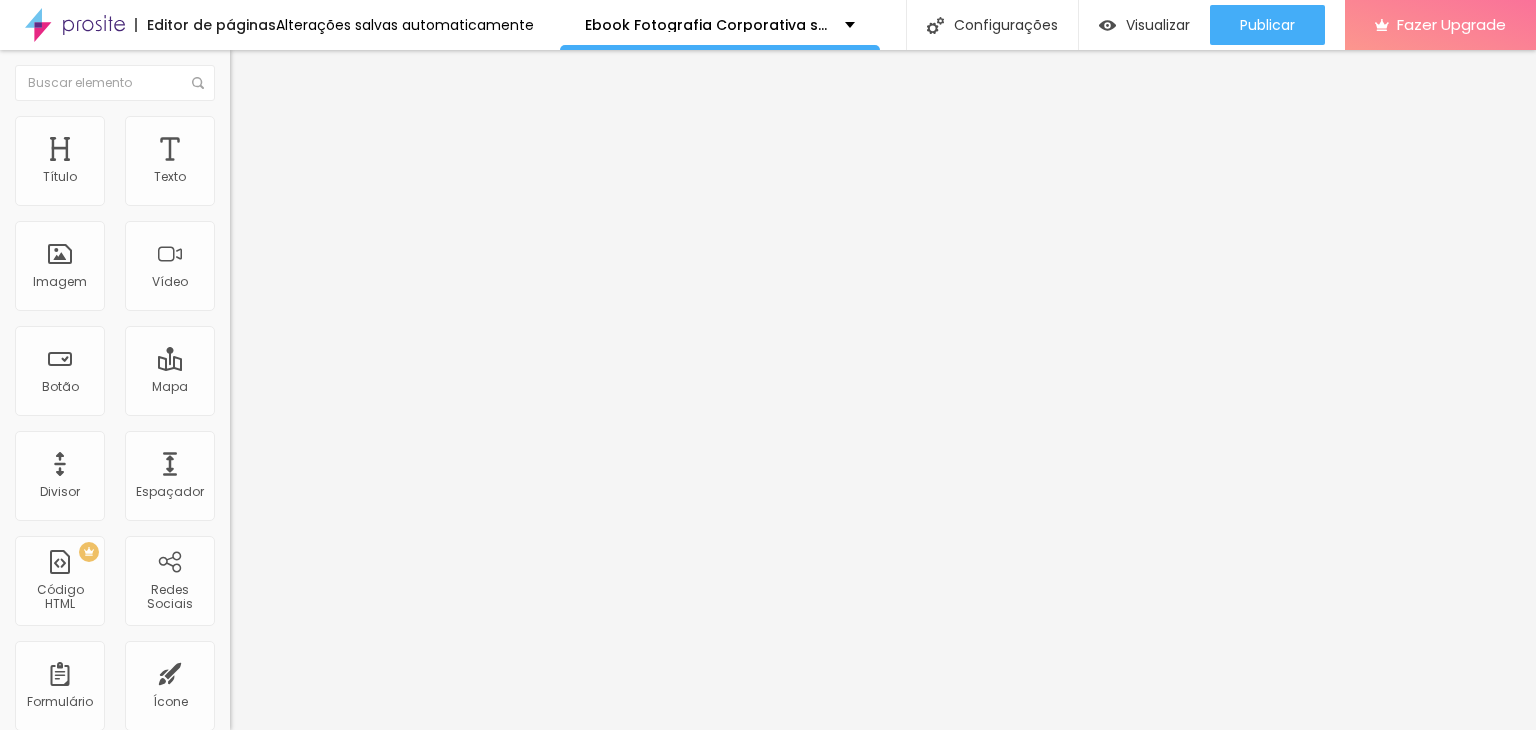click on "Conteúdo" at bounding box center [279, 109] 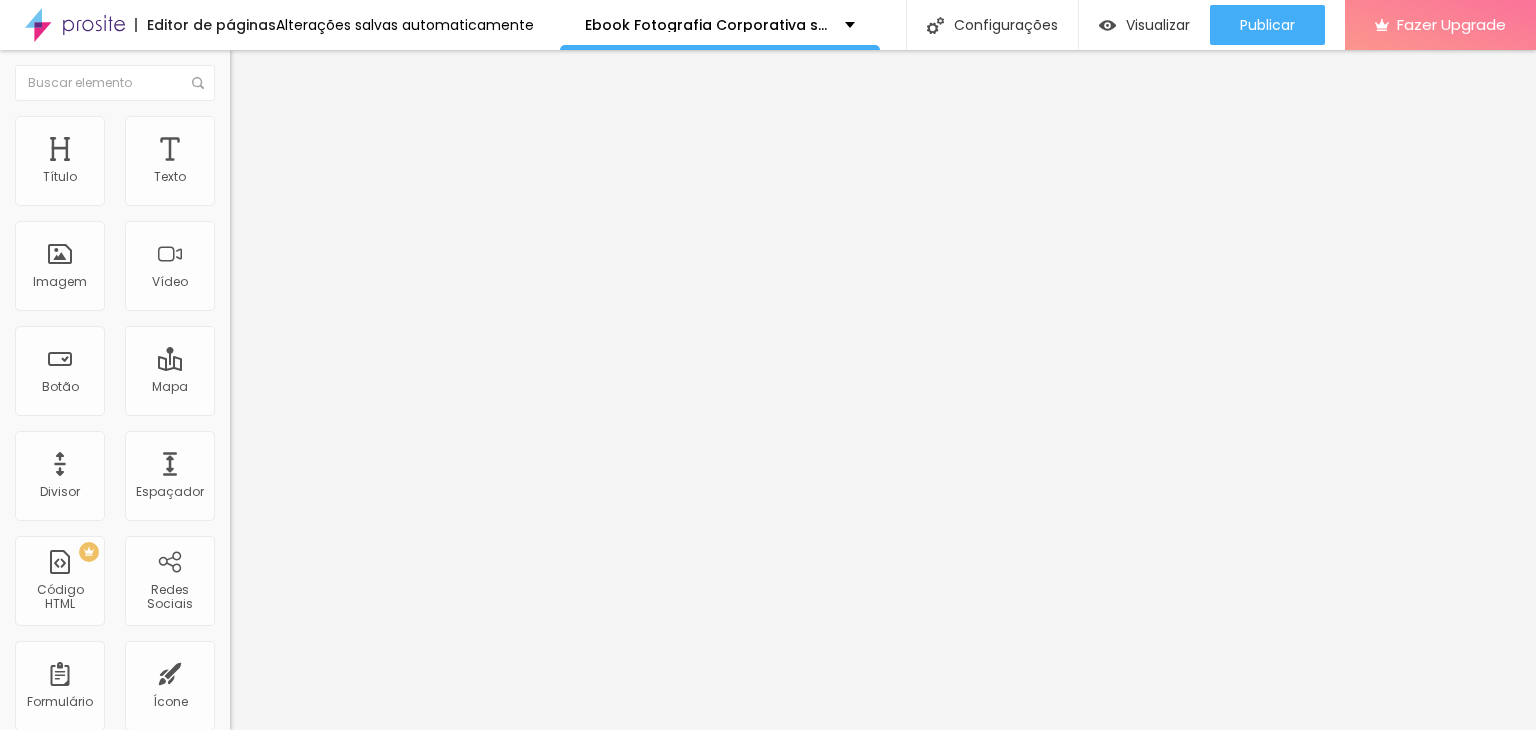 click on "Proporção 1:1 Quadrado Cinema 16:9 Padrão 4:3 Quadrado 1:1 Original" at bounding box center (345, 326) 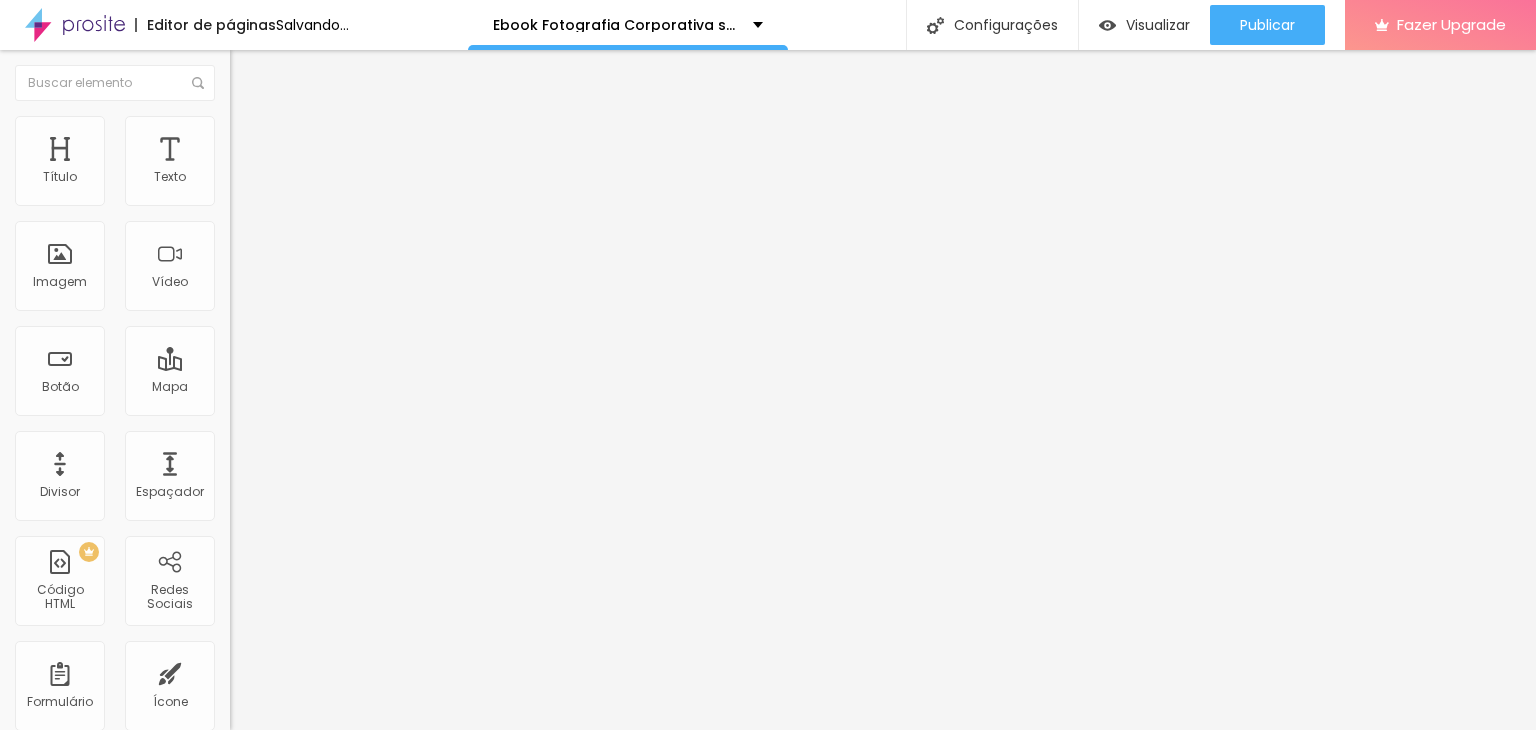 click on "Quadrado" at bounding box center [262, 340] 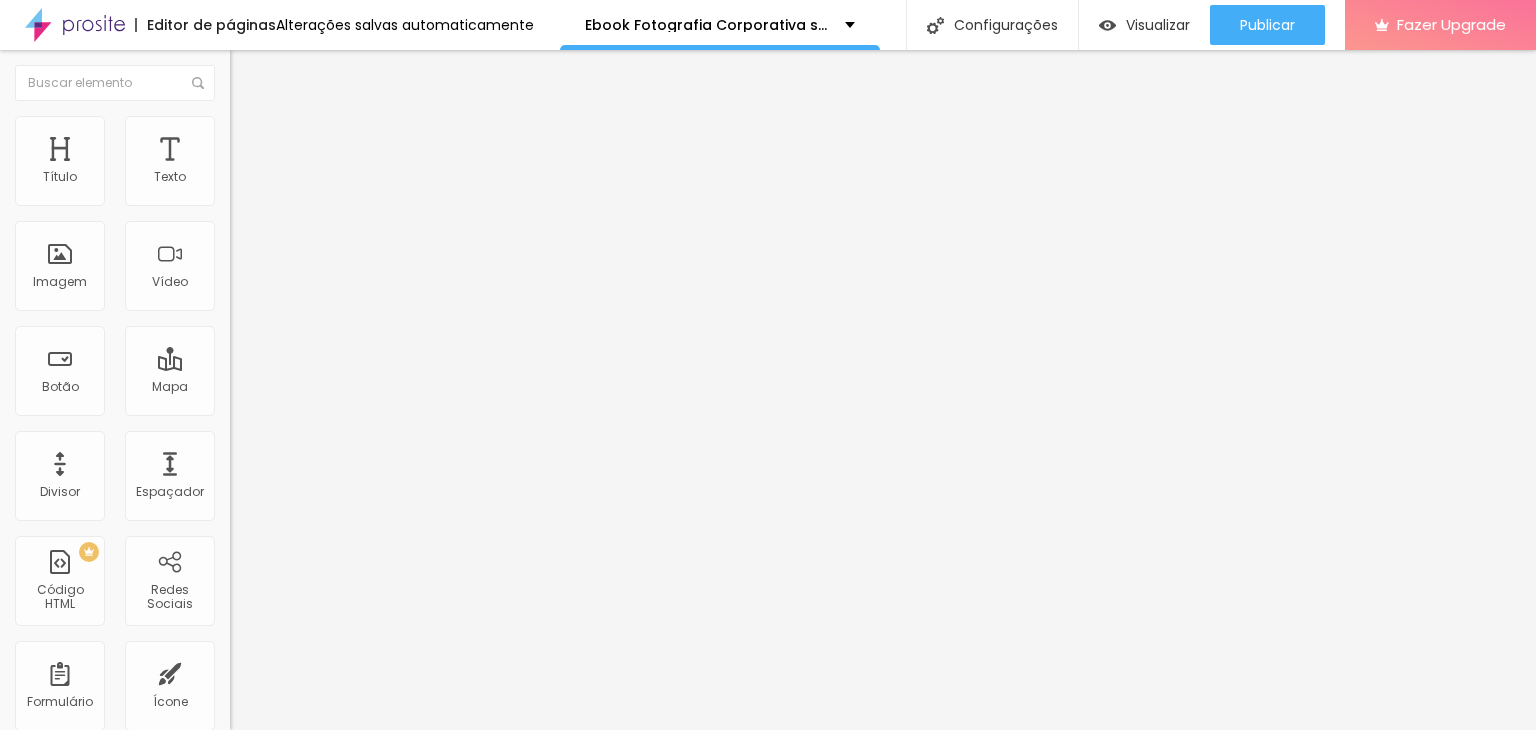 click on "Padrão 4:3" at bounding box center [345, 329] 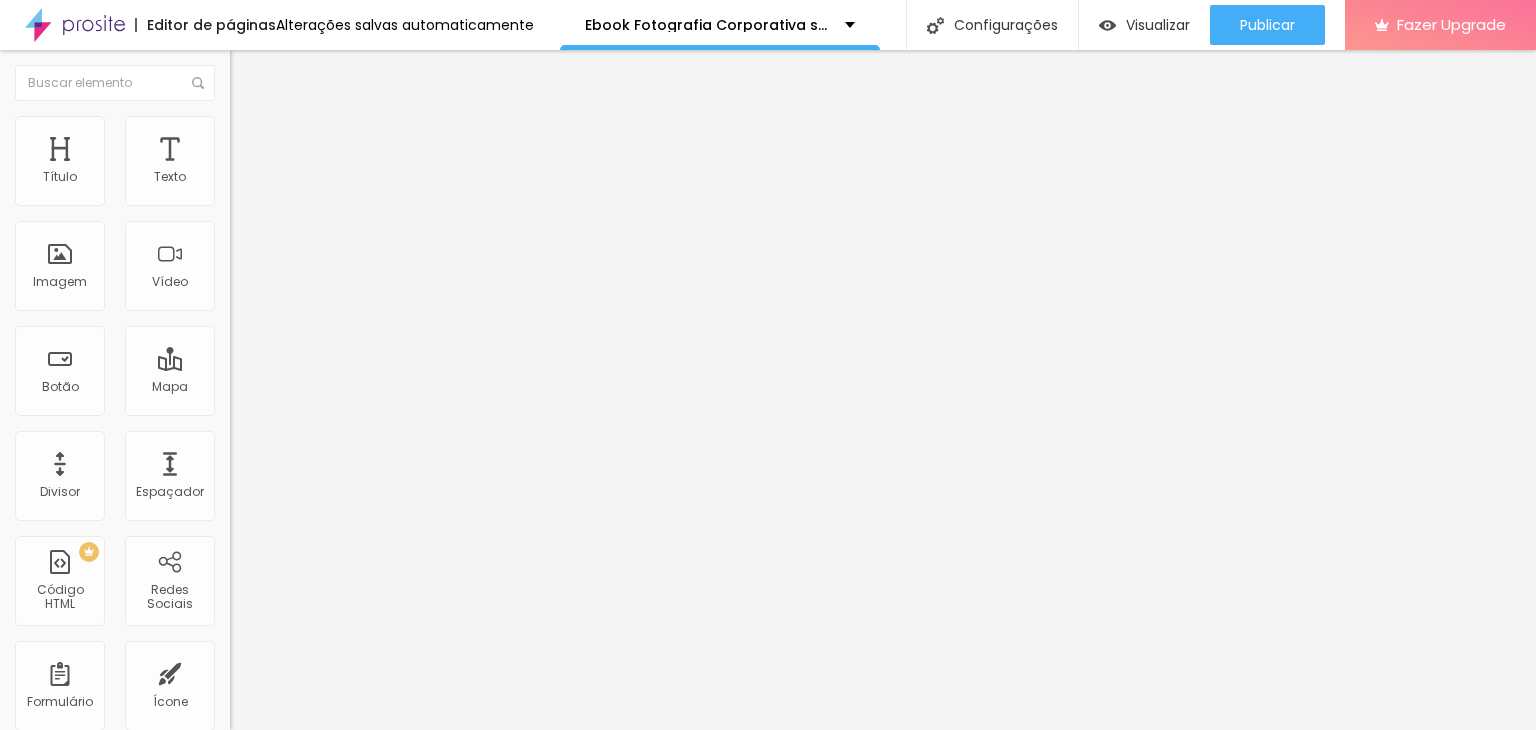 click on "Padrão 4:3" at bounding box center [345, 336] 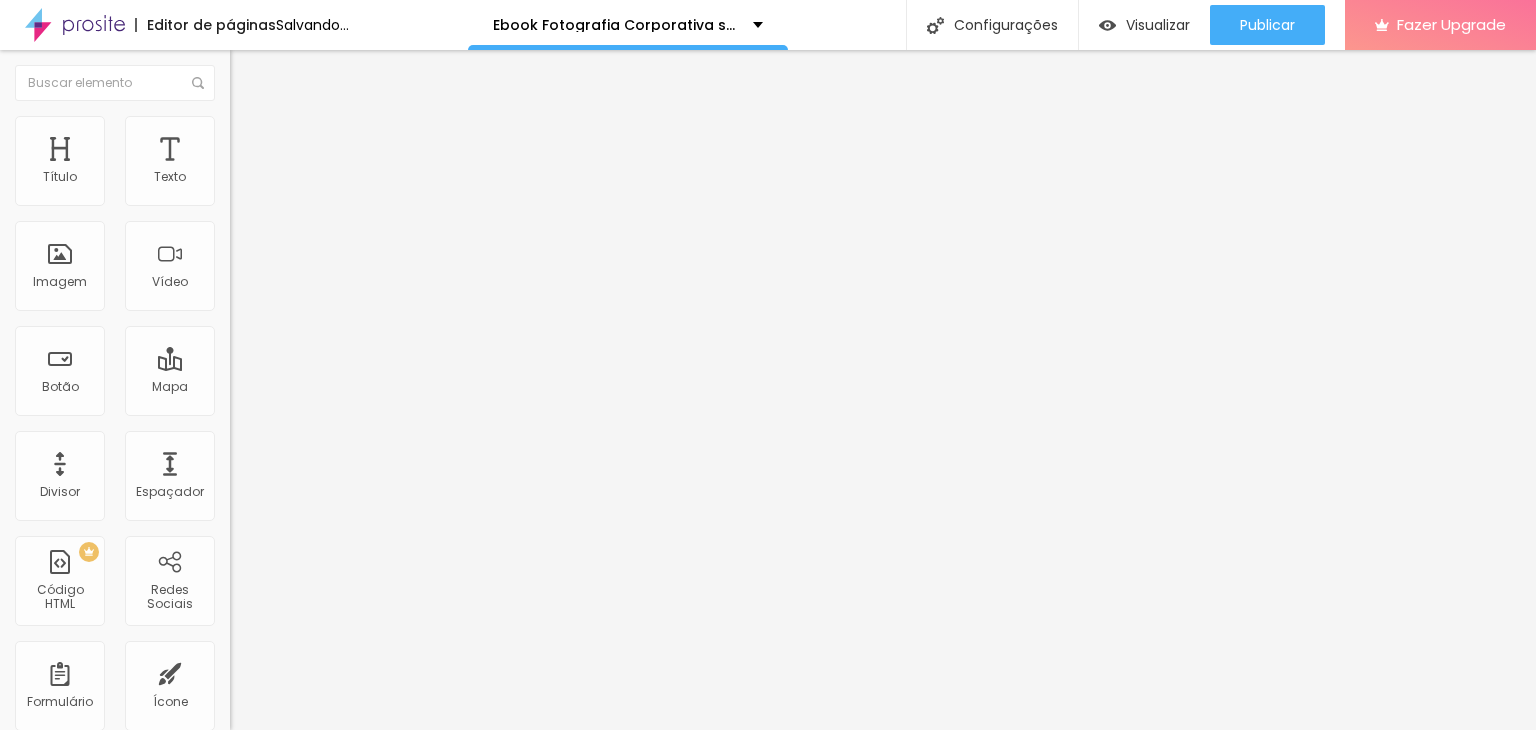 click on "Quadrado" at bounding box center (262, 340) 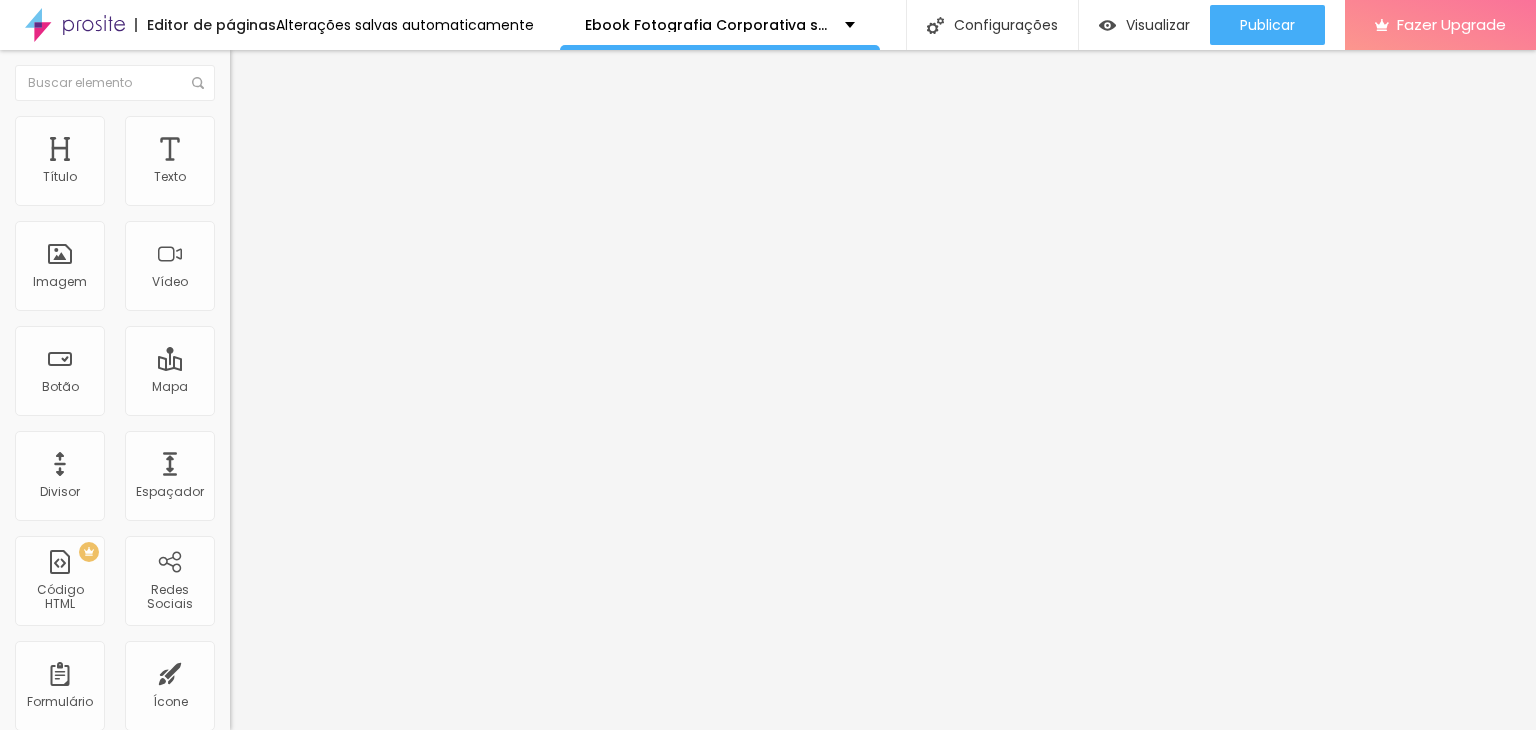 type on "55" 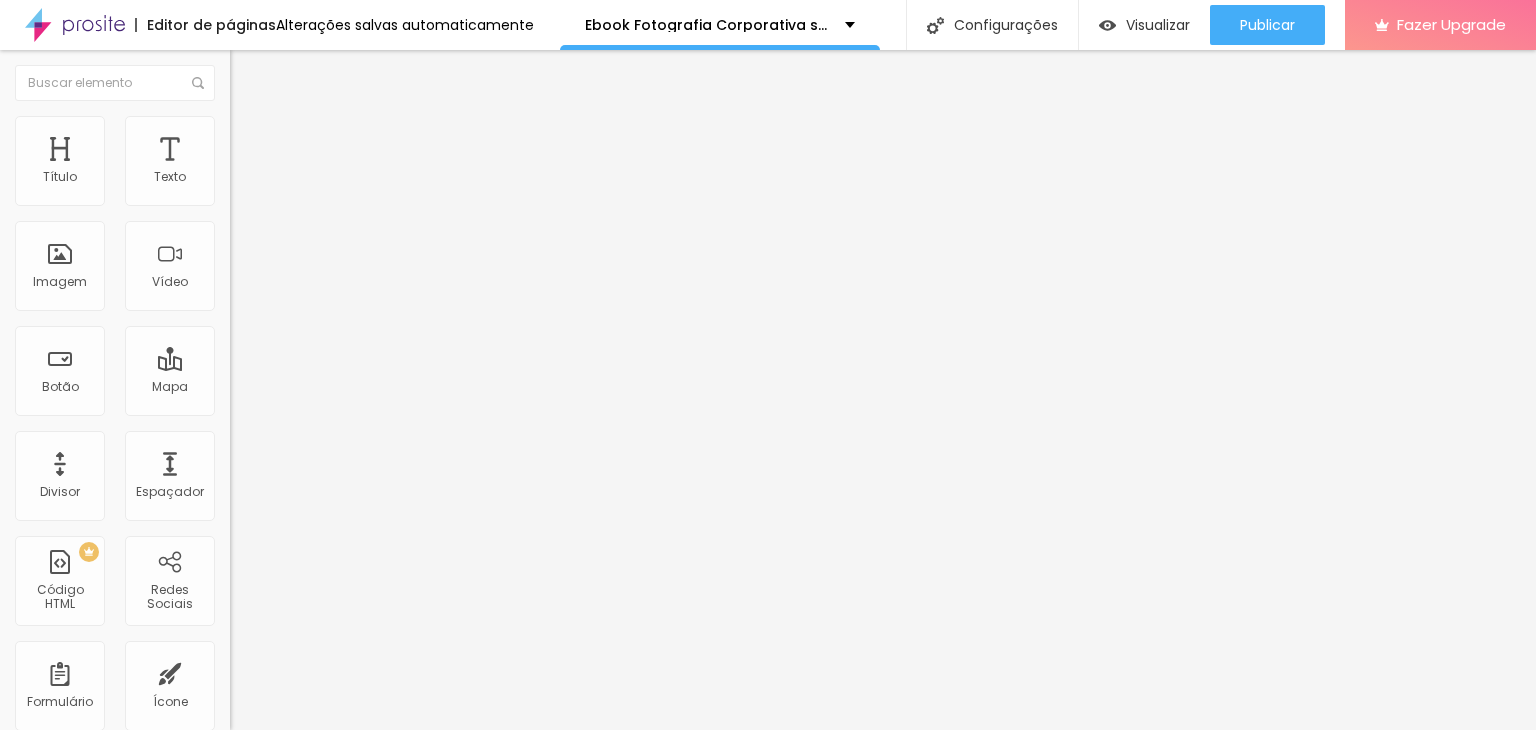 type on "20" 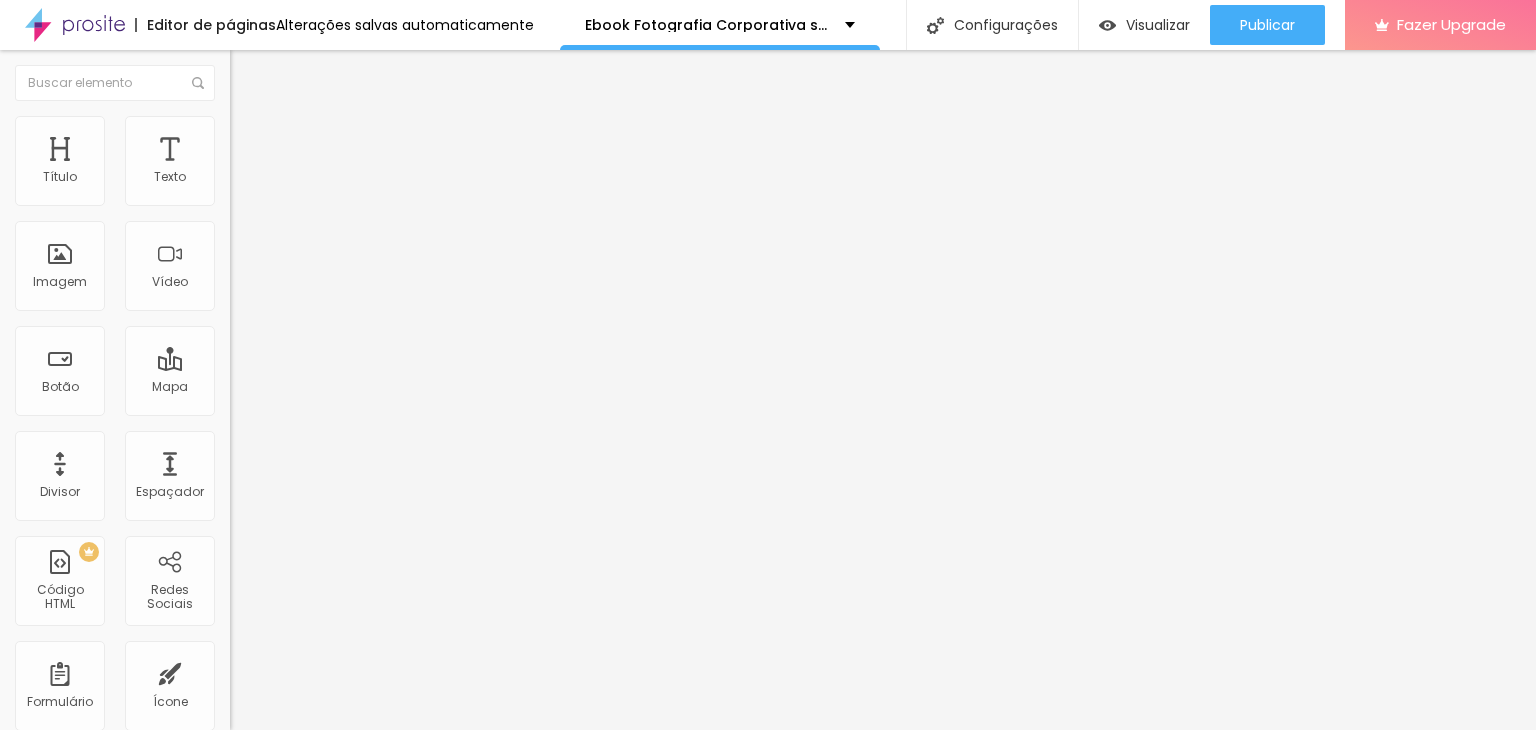 type on "20" 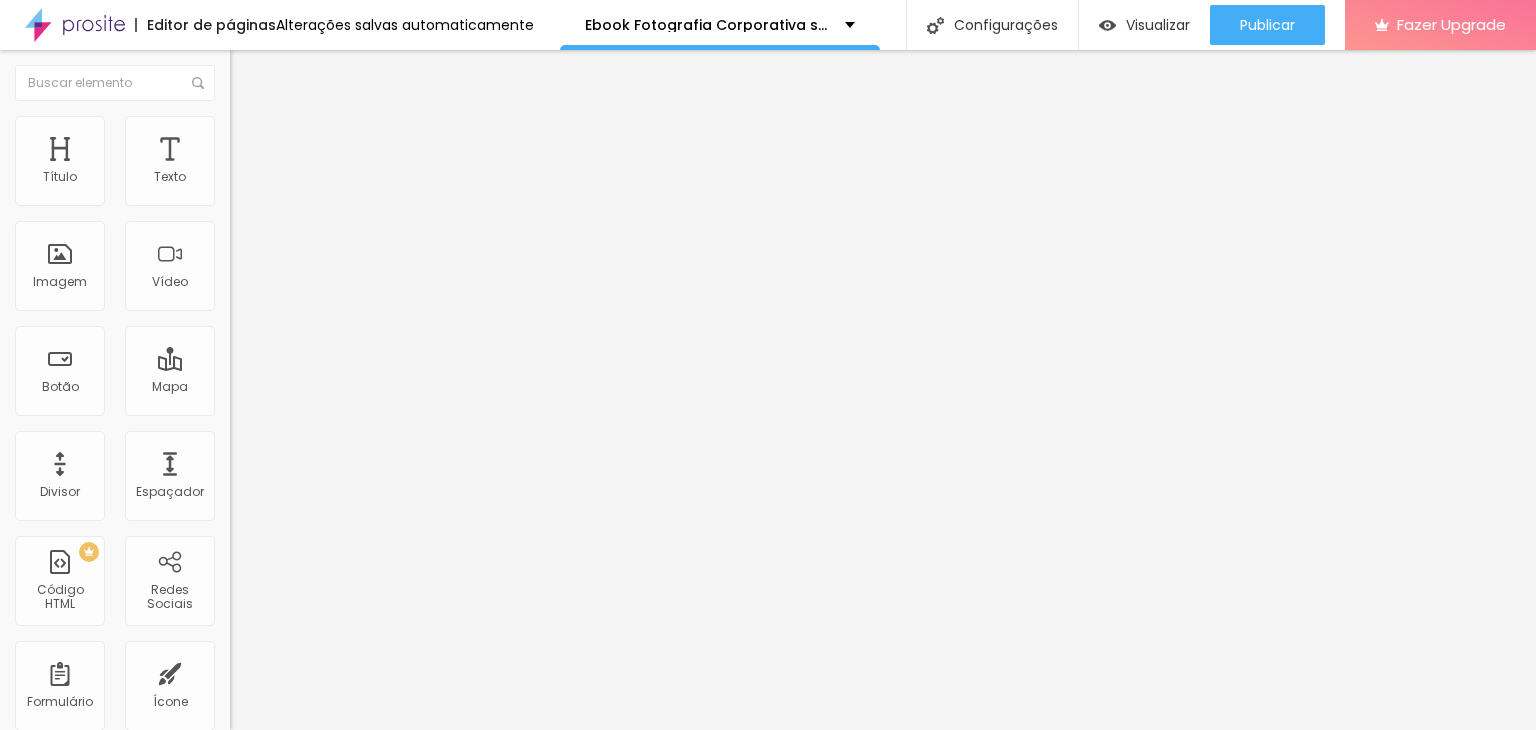 type on "10" 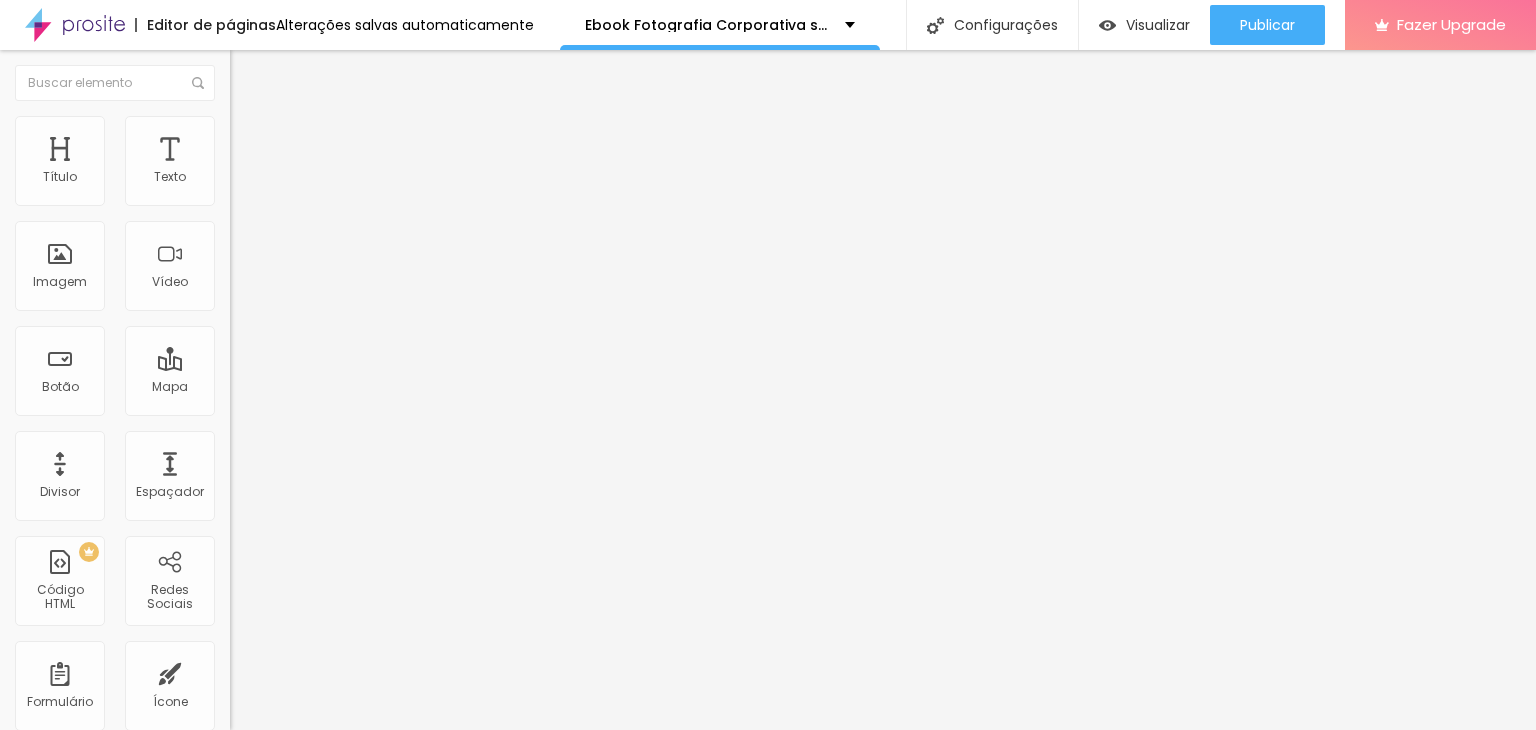 type on "10" 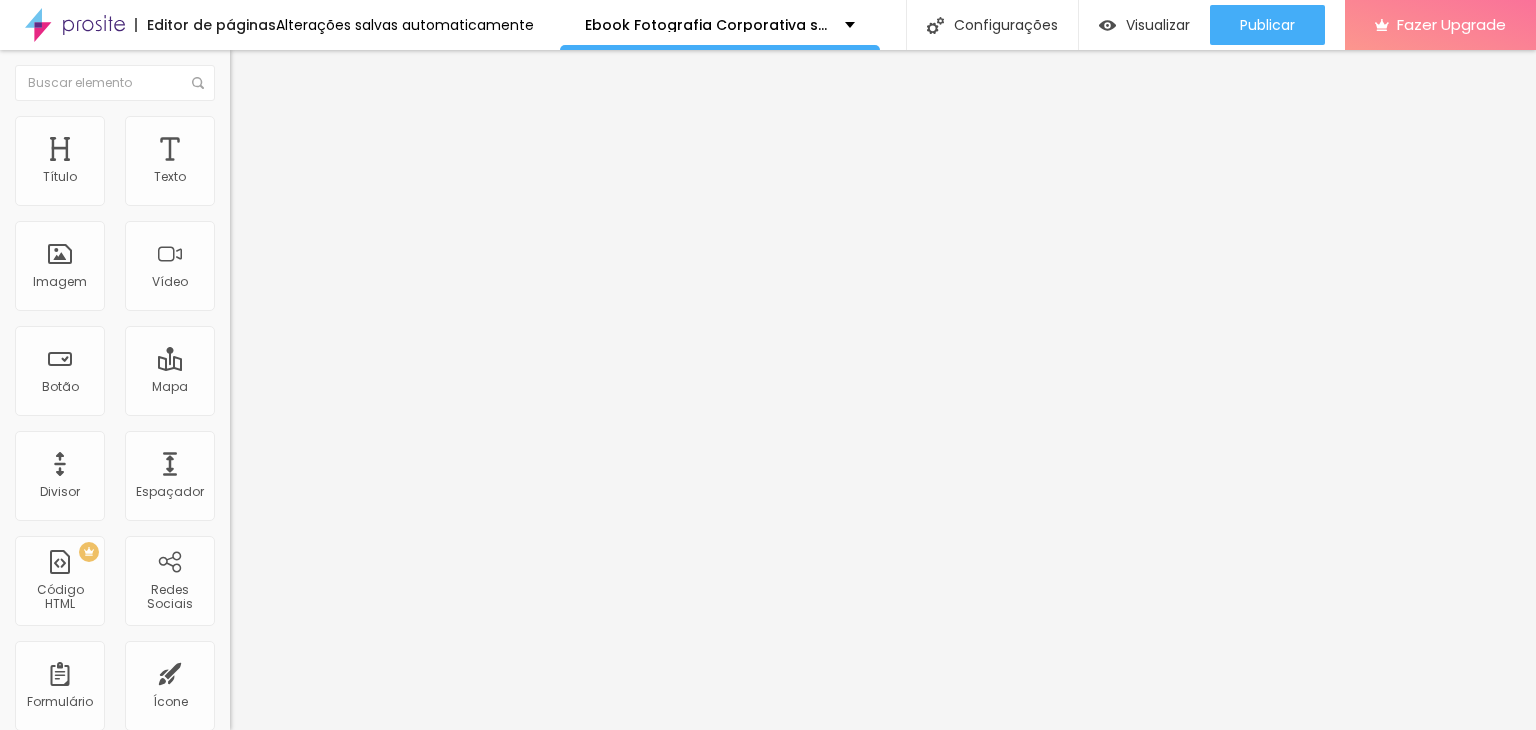 type on "15" 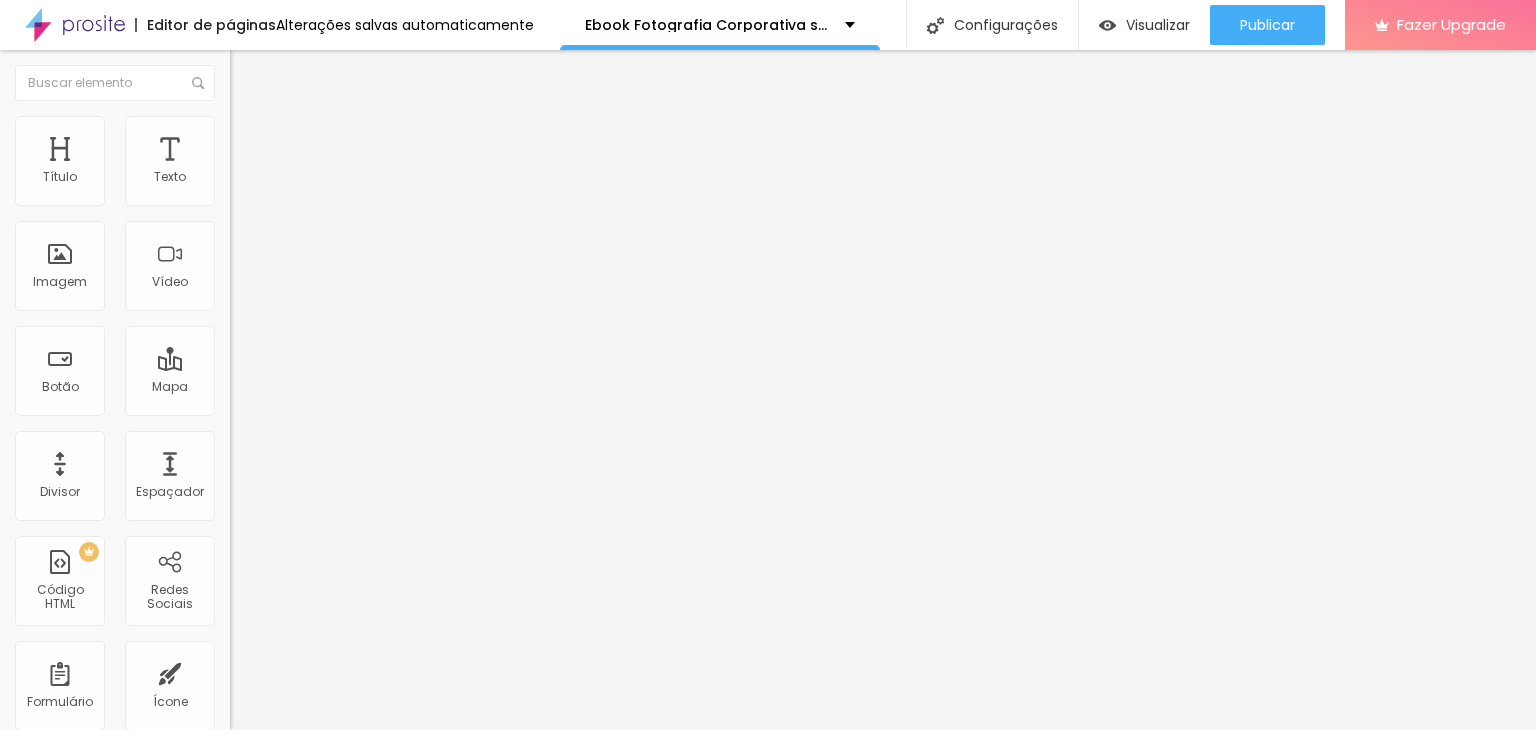 type on "15" 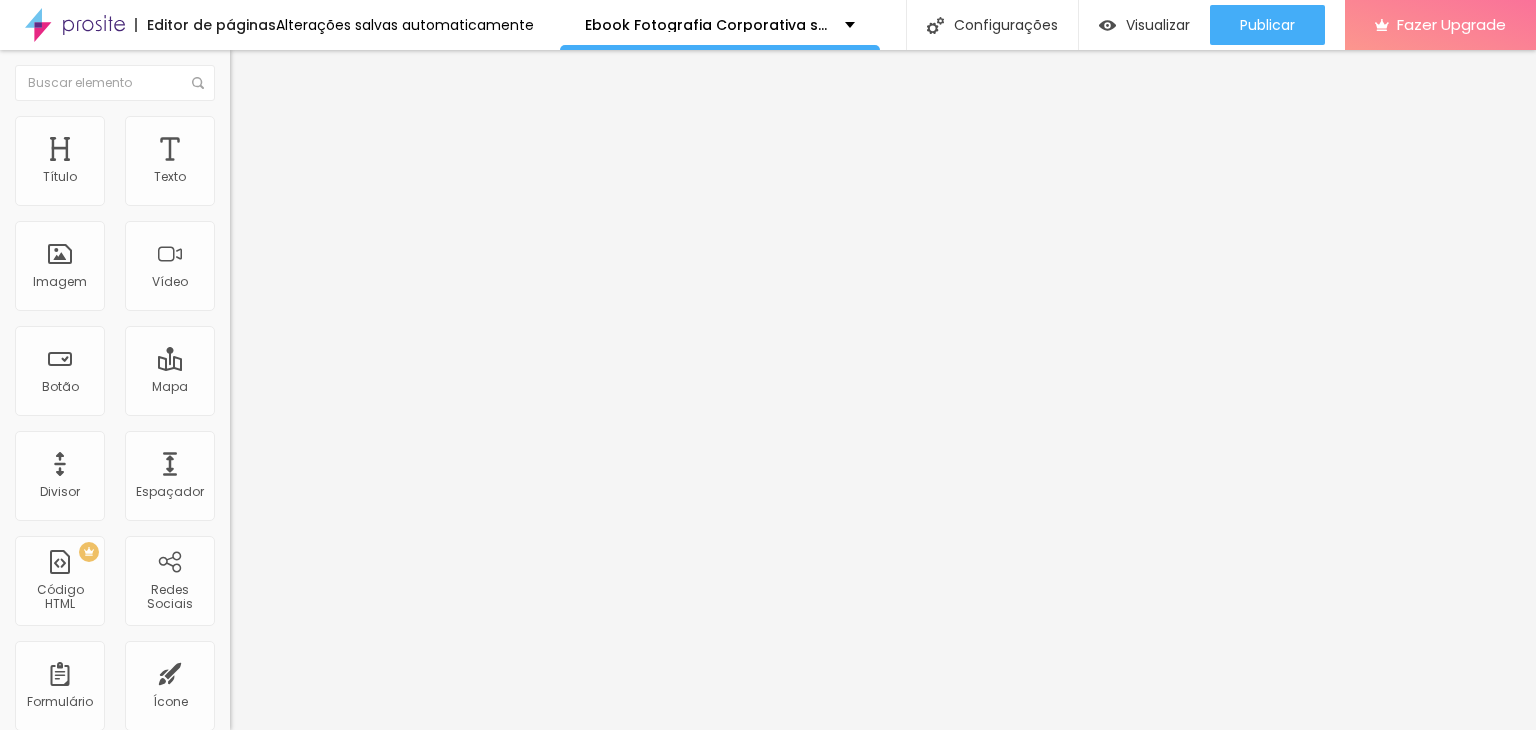 type on "20" 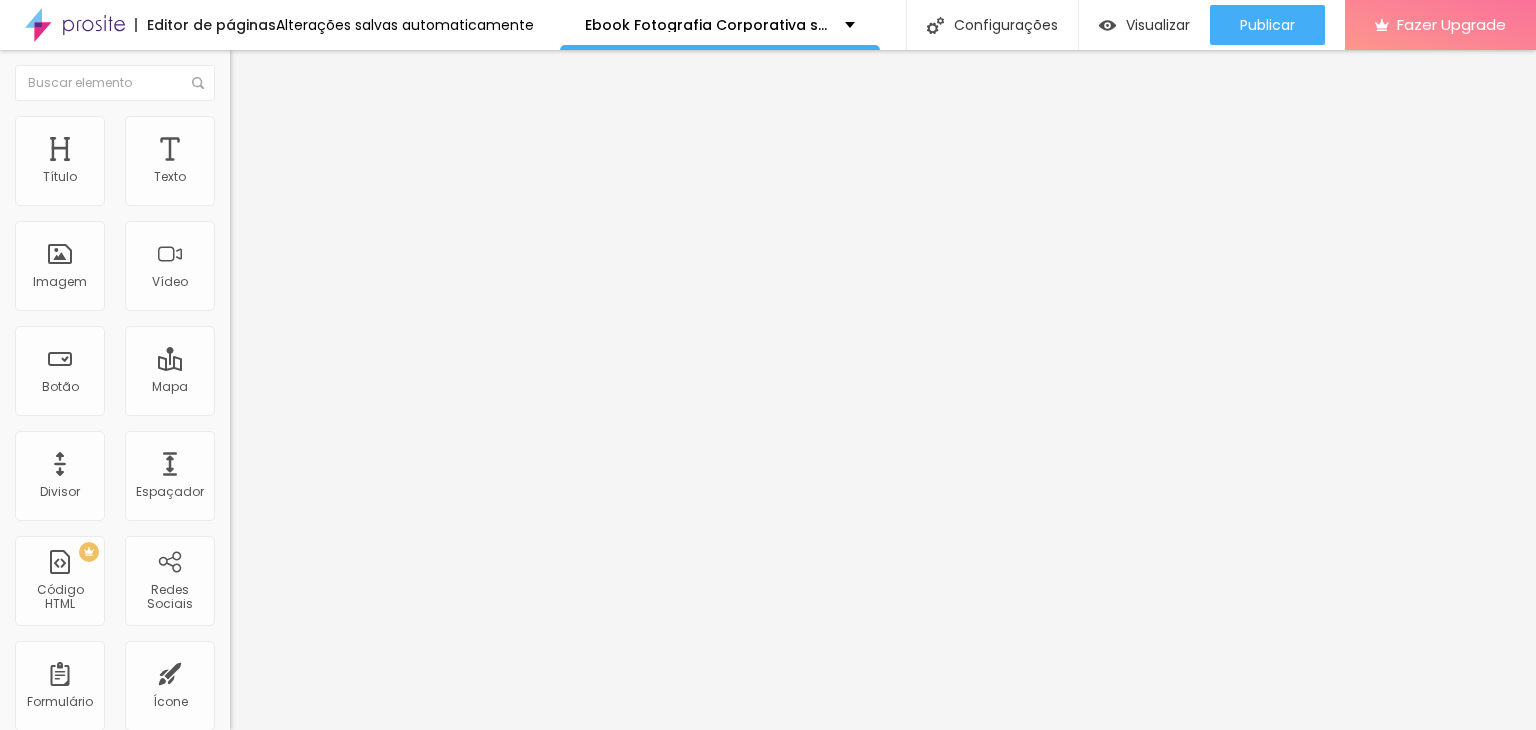 type on "20" 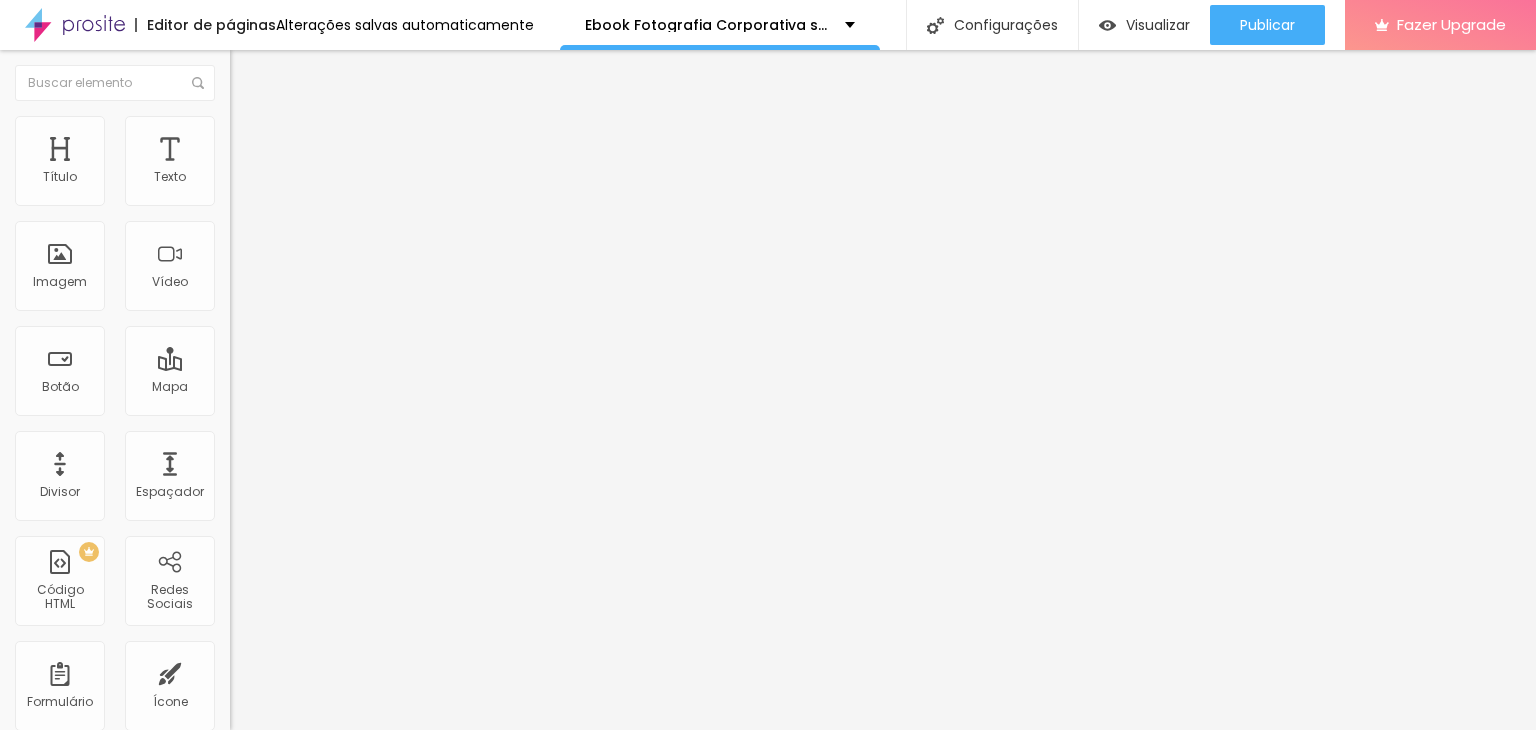 type on "25" 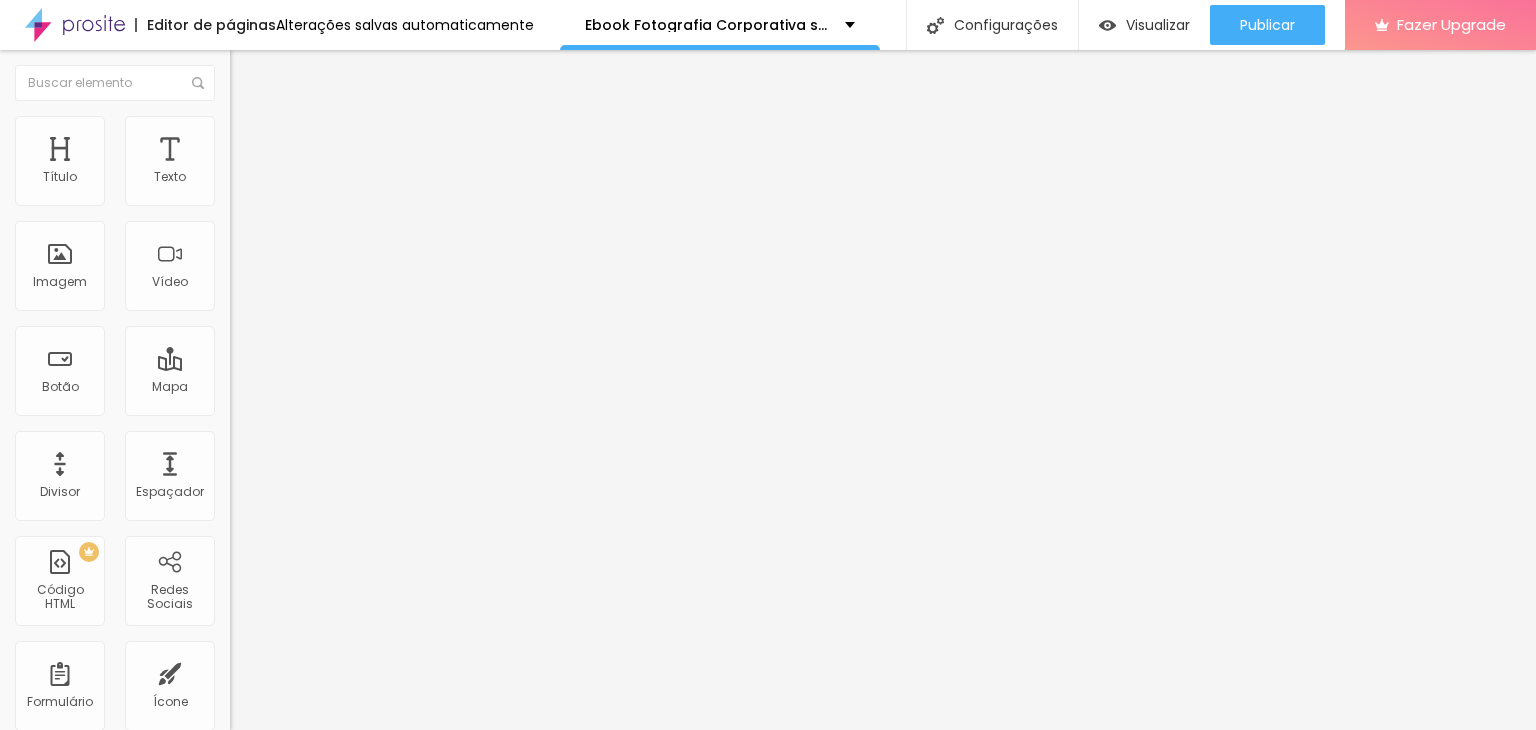 type on "25" 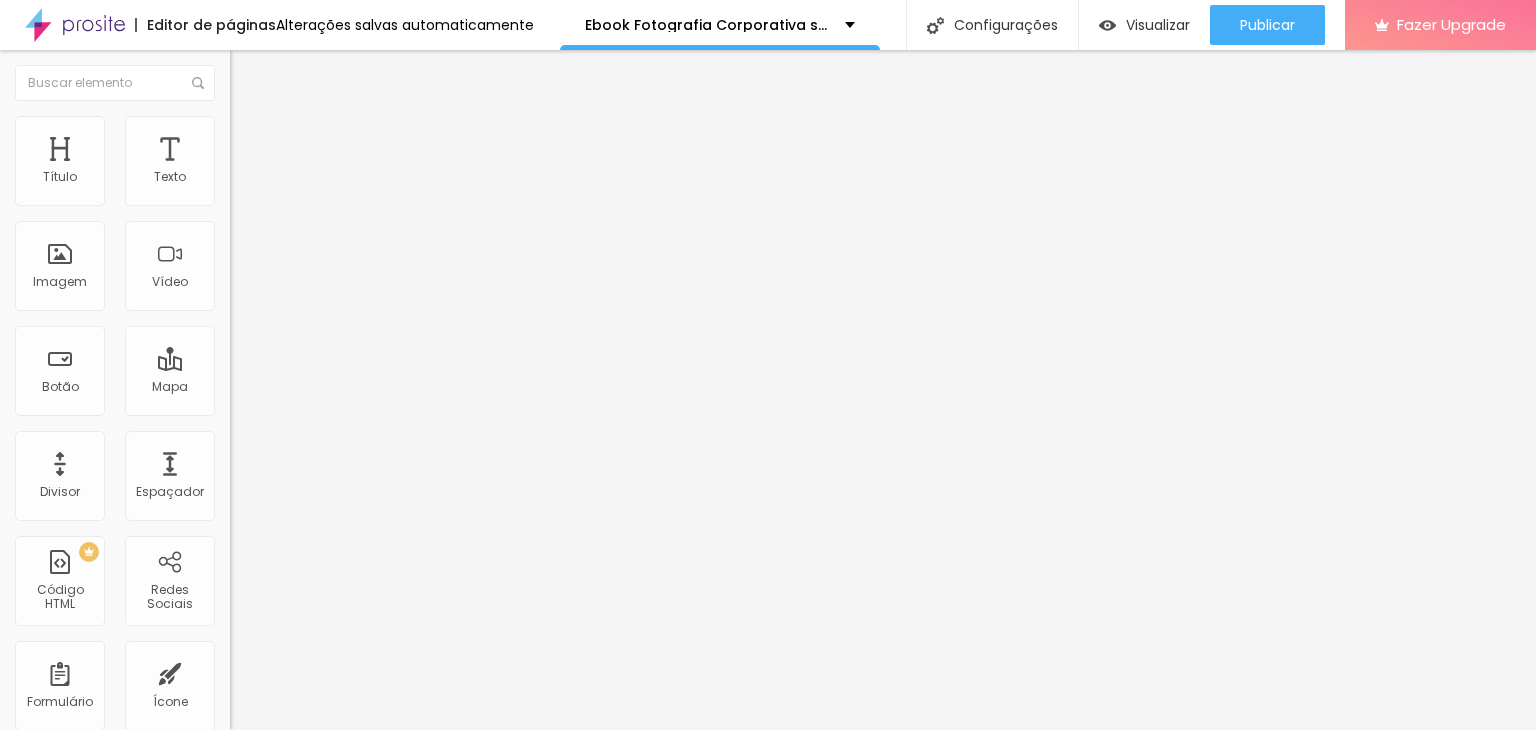 type on "30" 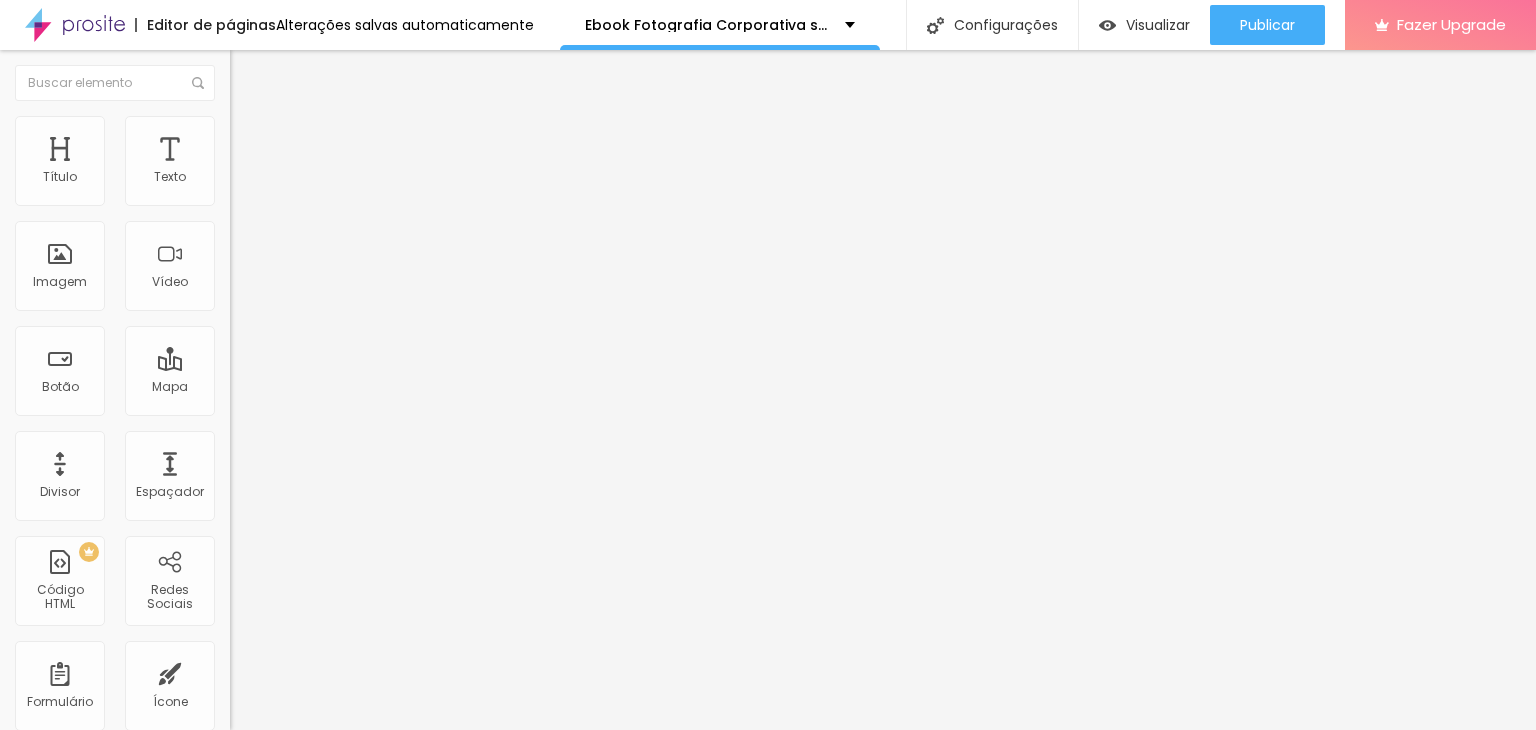 type on "30" 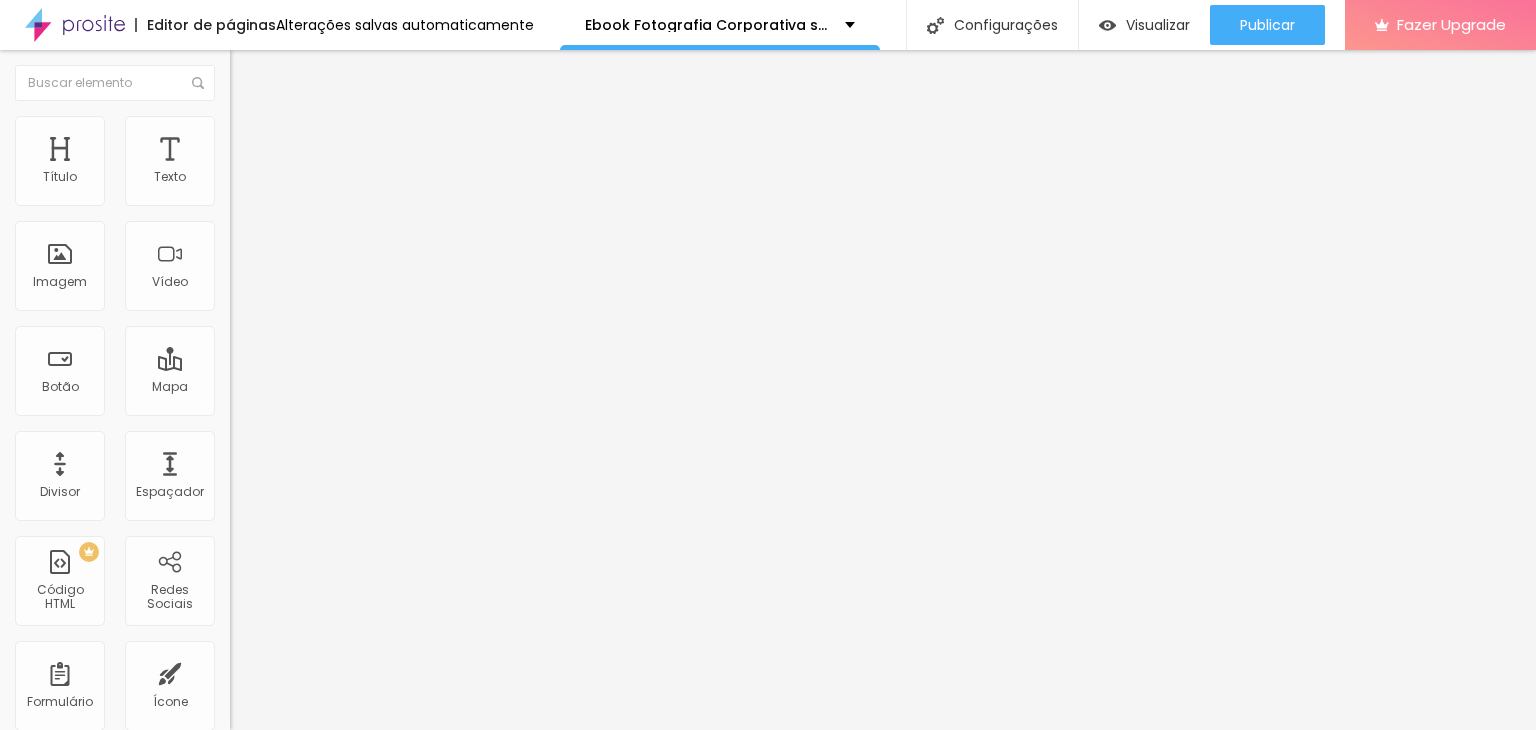 type on "40" 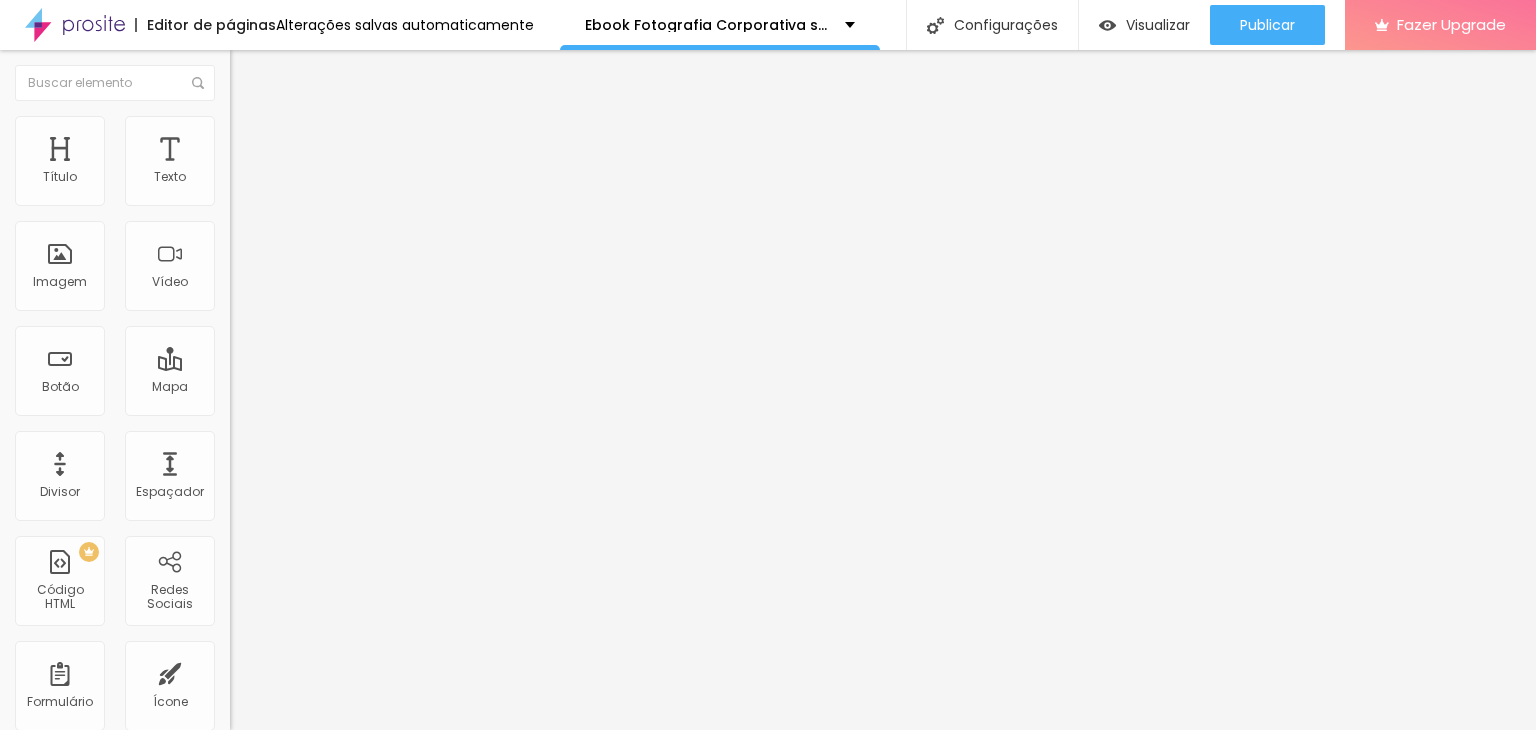 type on "40" 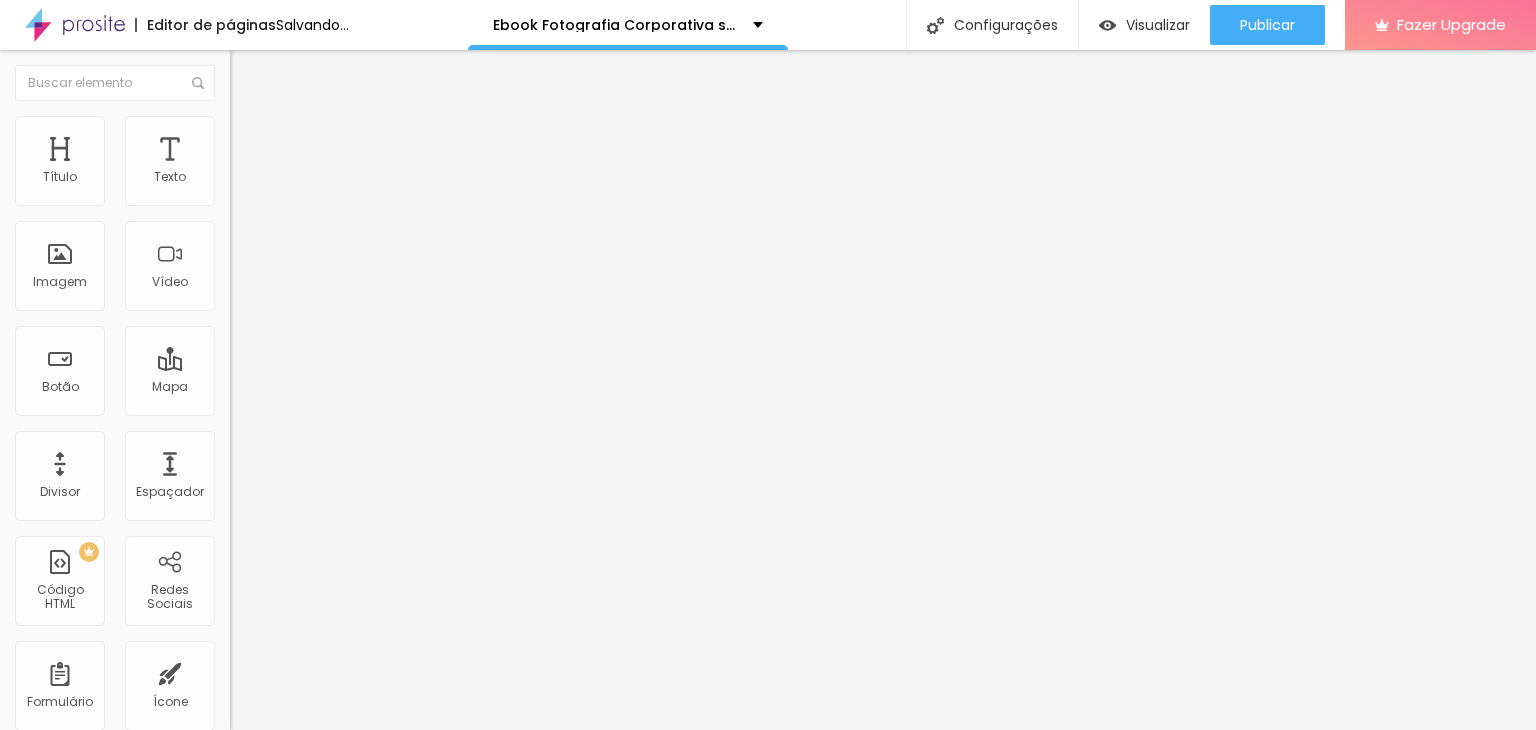 type on "50" 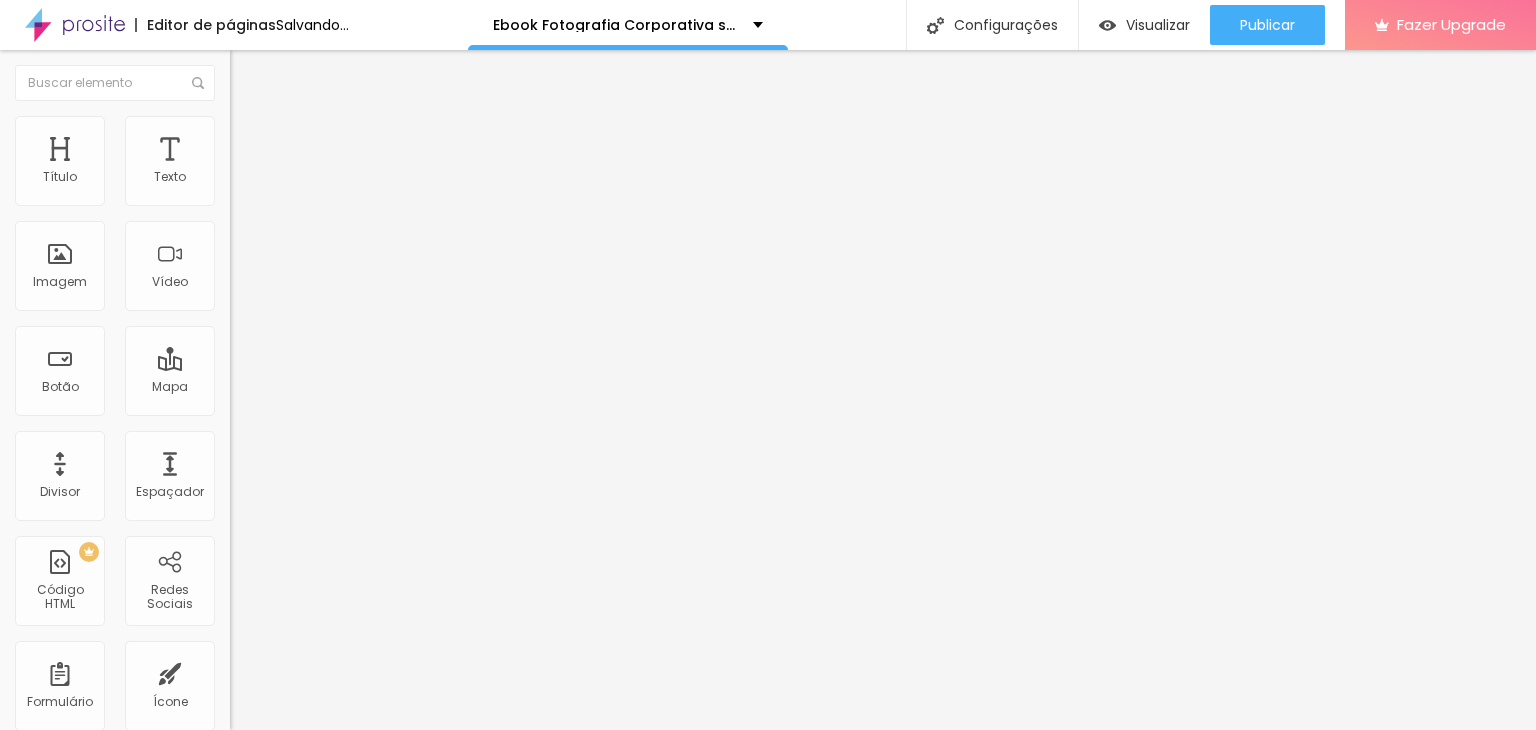 type on "50" 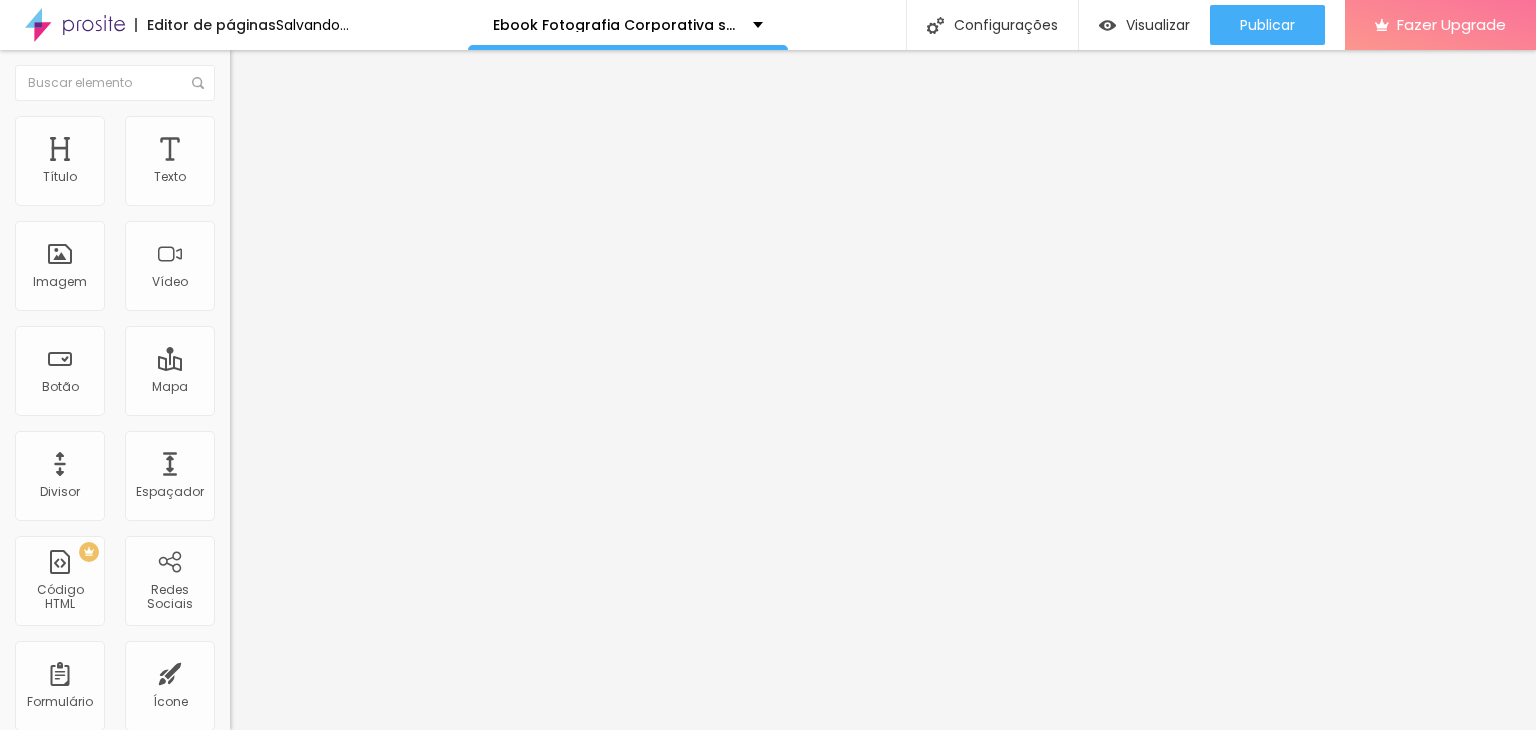 type on "65" 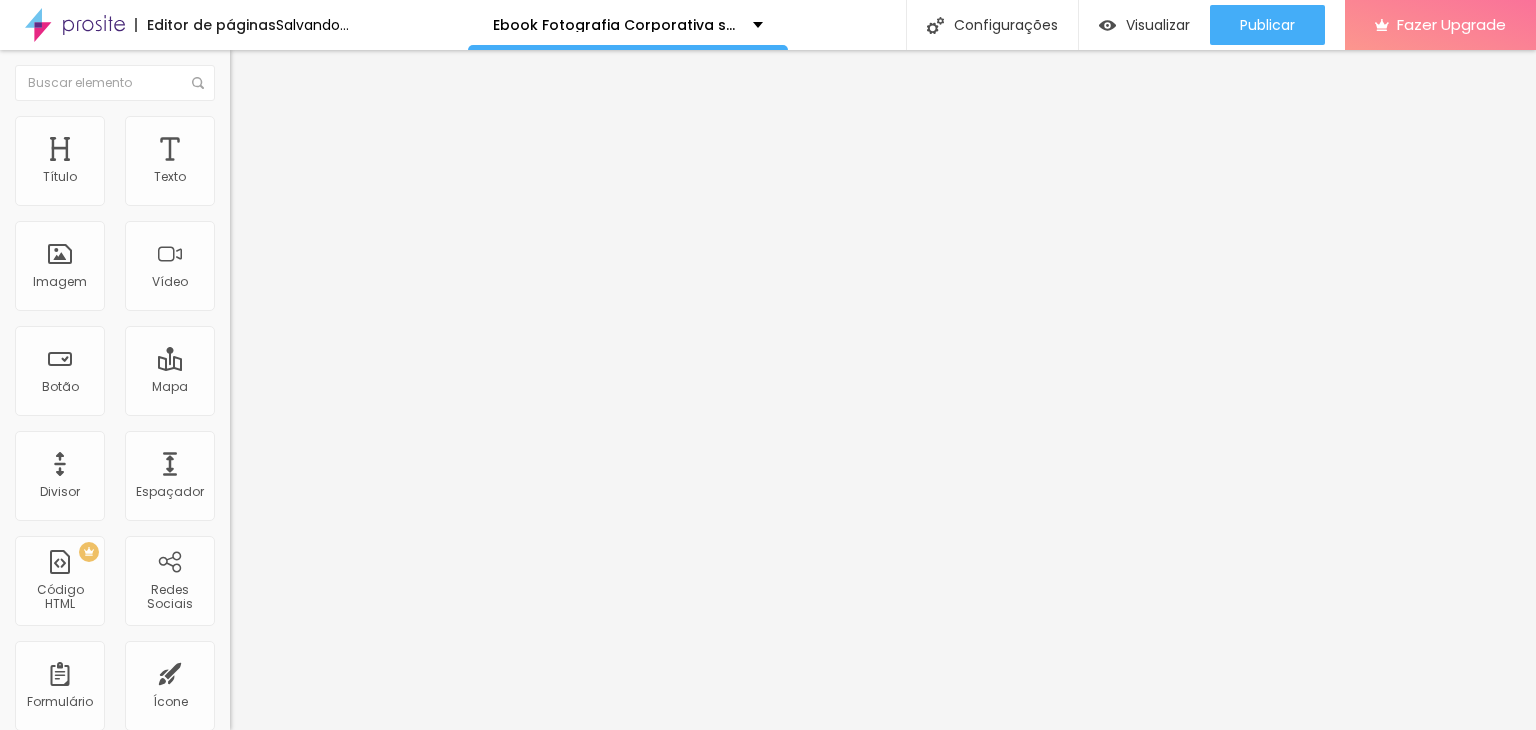 type on "75" 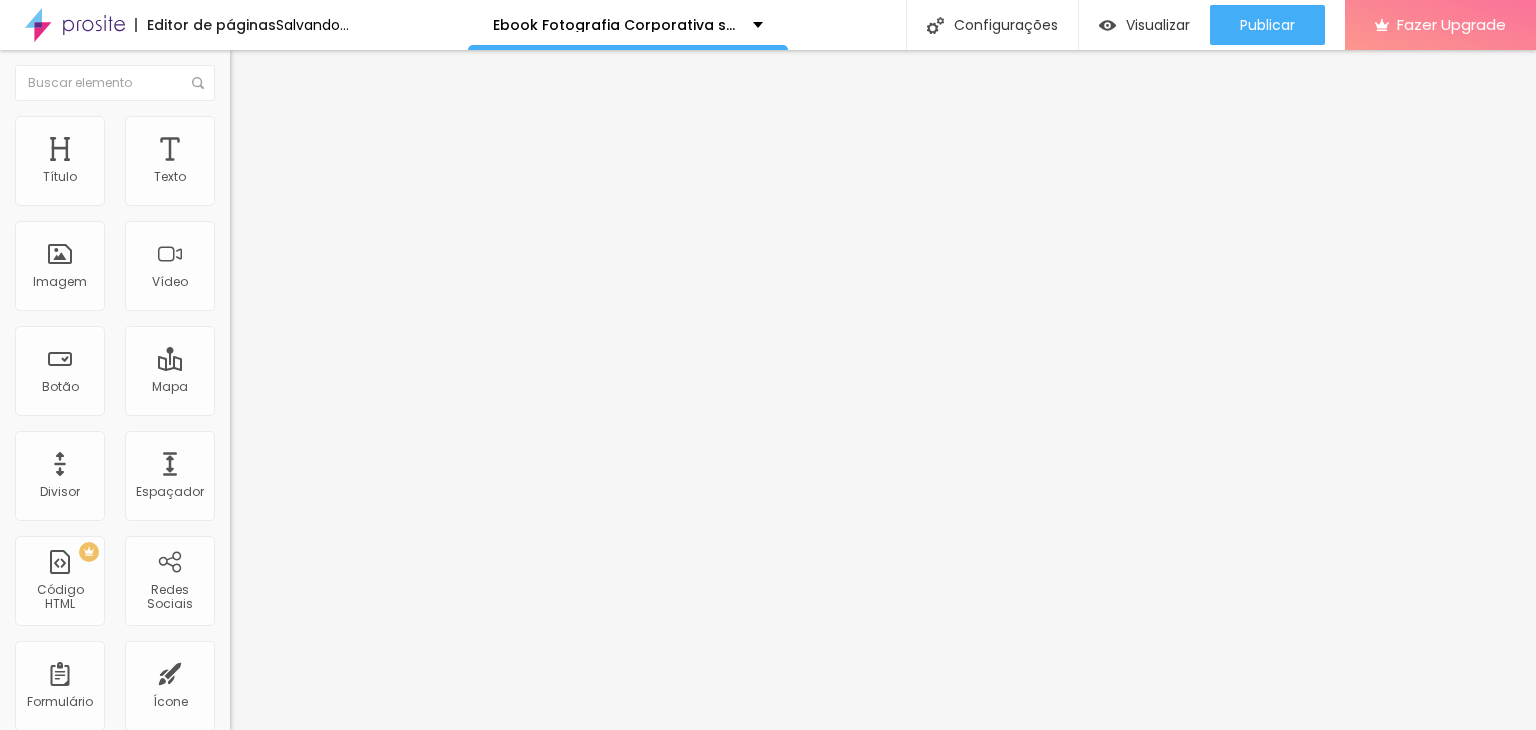 type on "80" 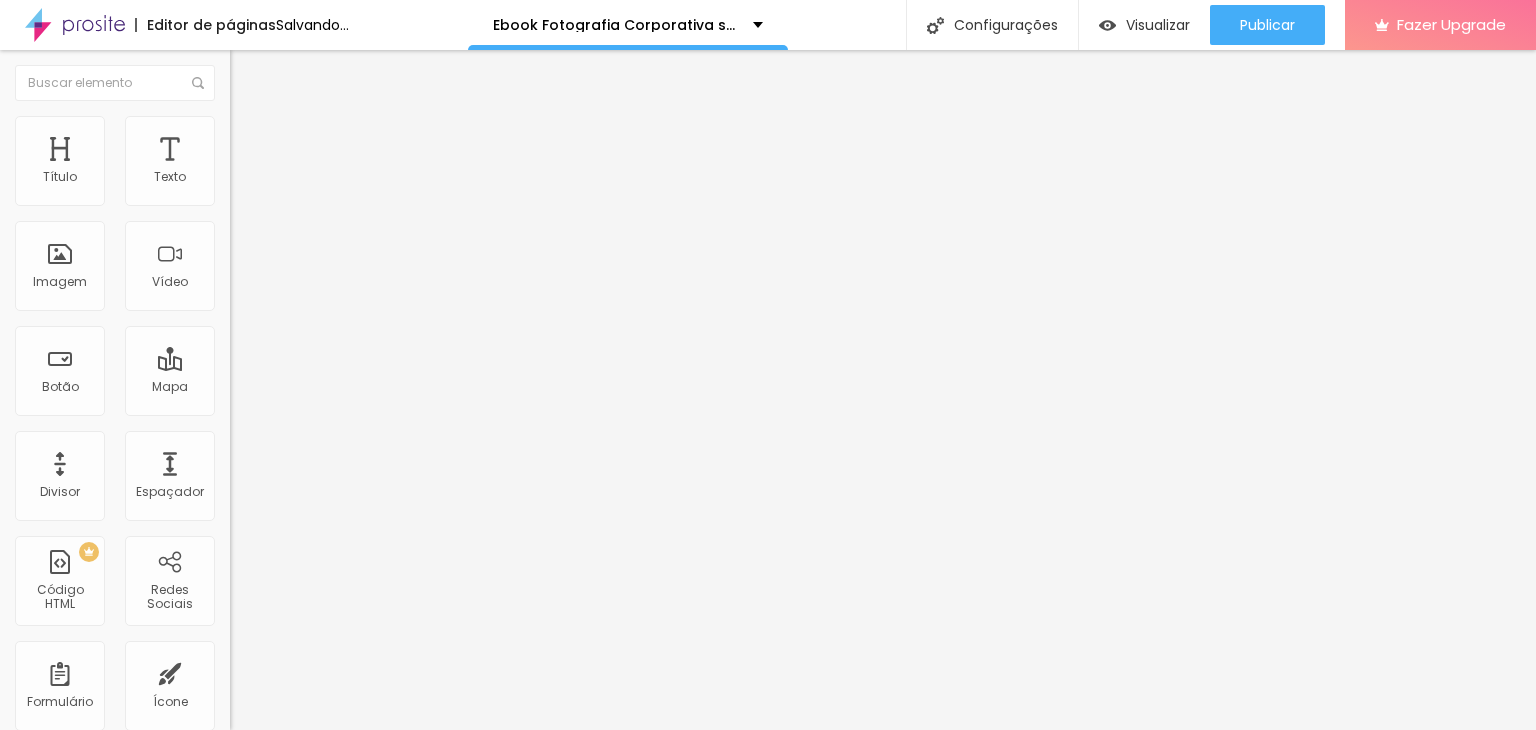 type on "80" 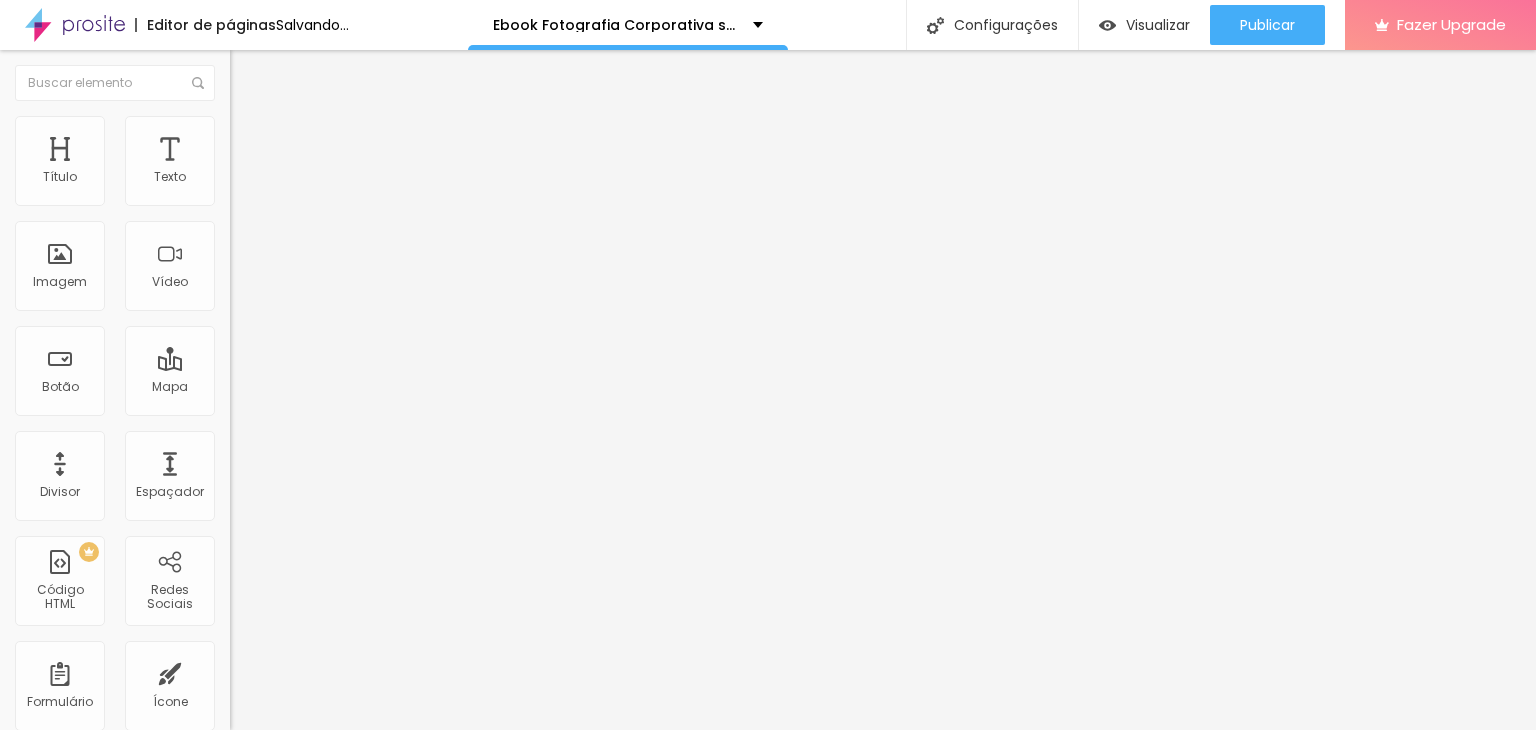 type on "85" 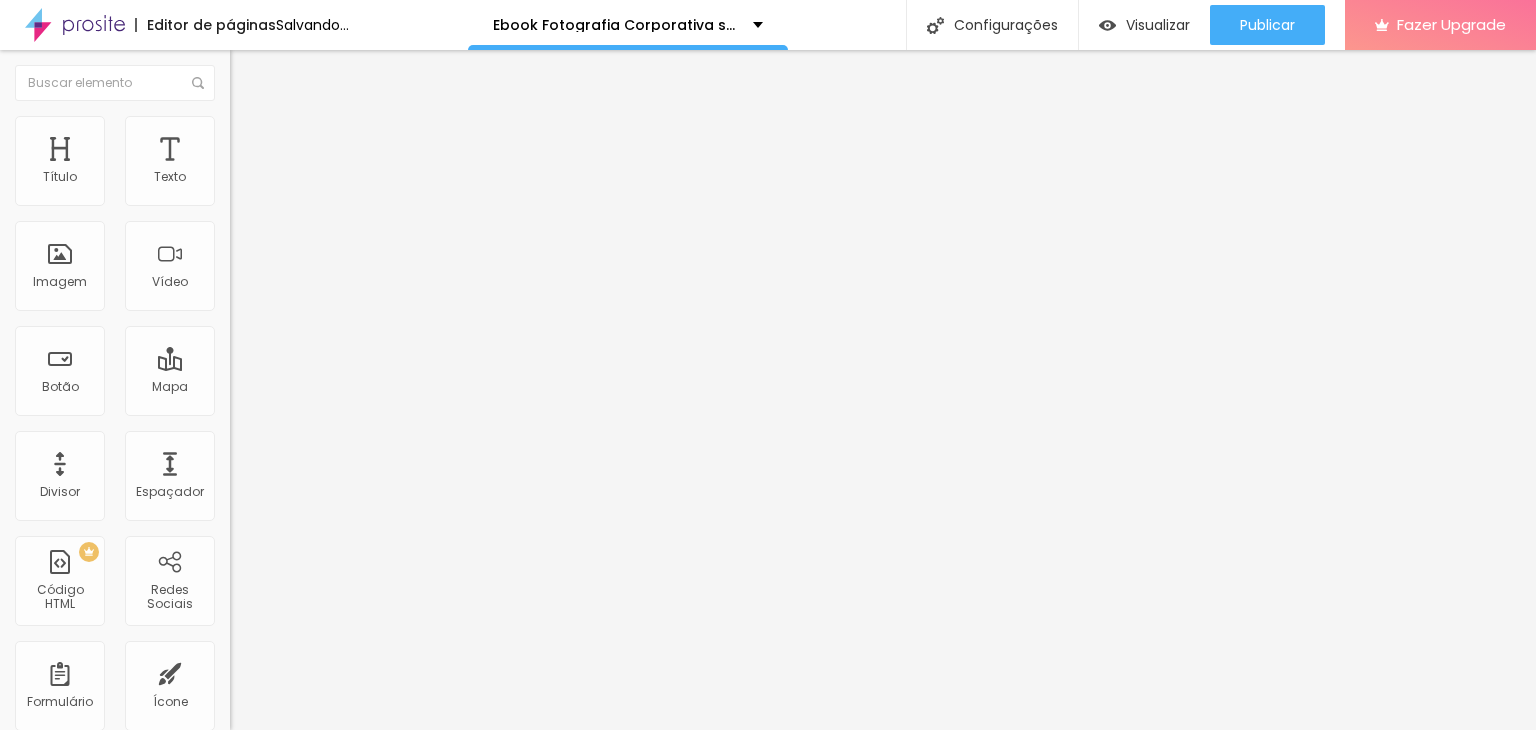 type on "90" 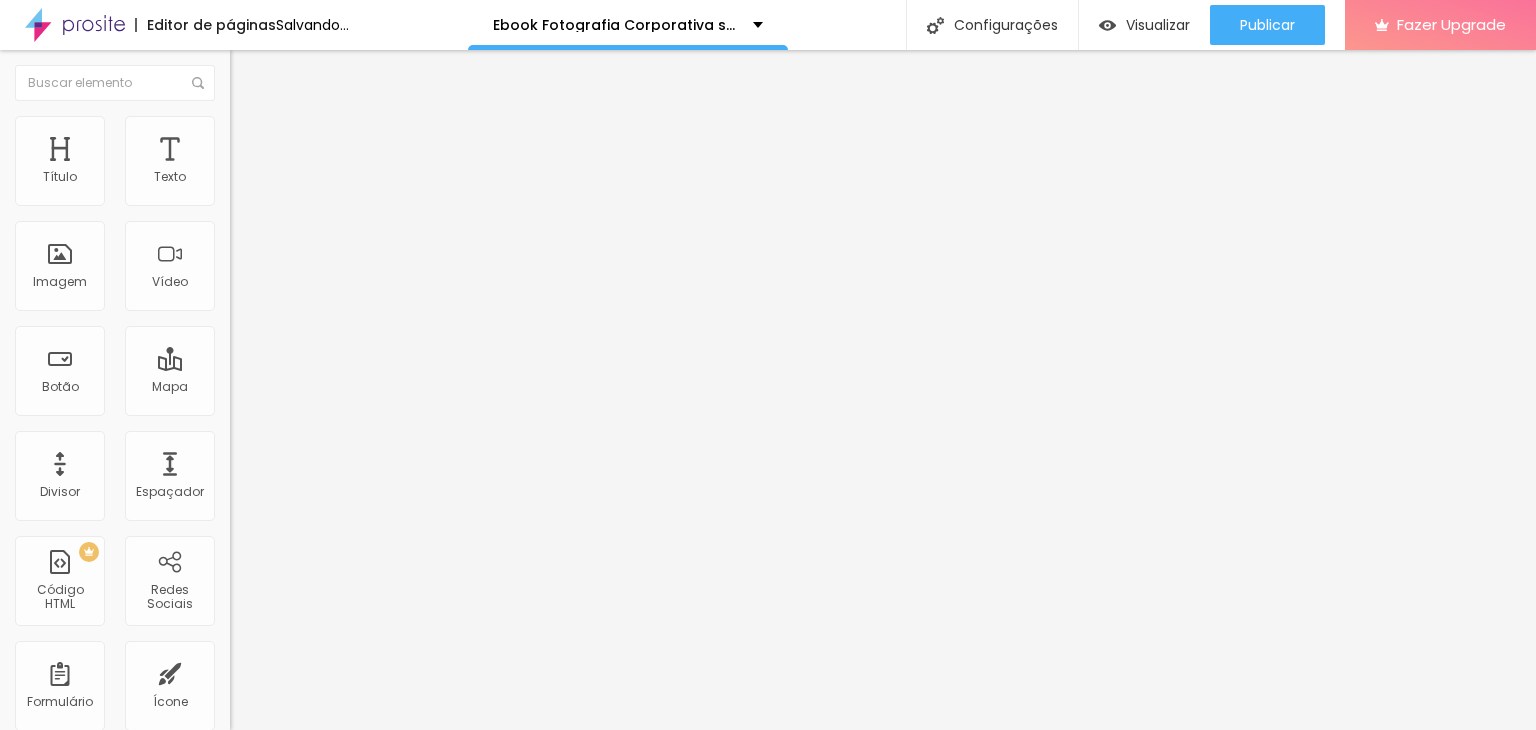 type on "90" 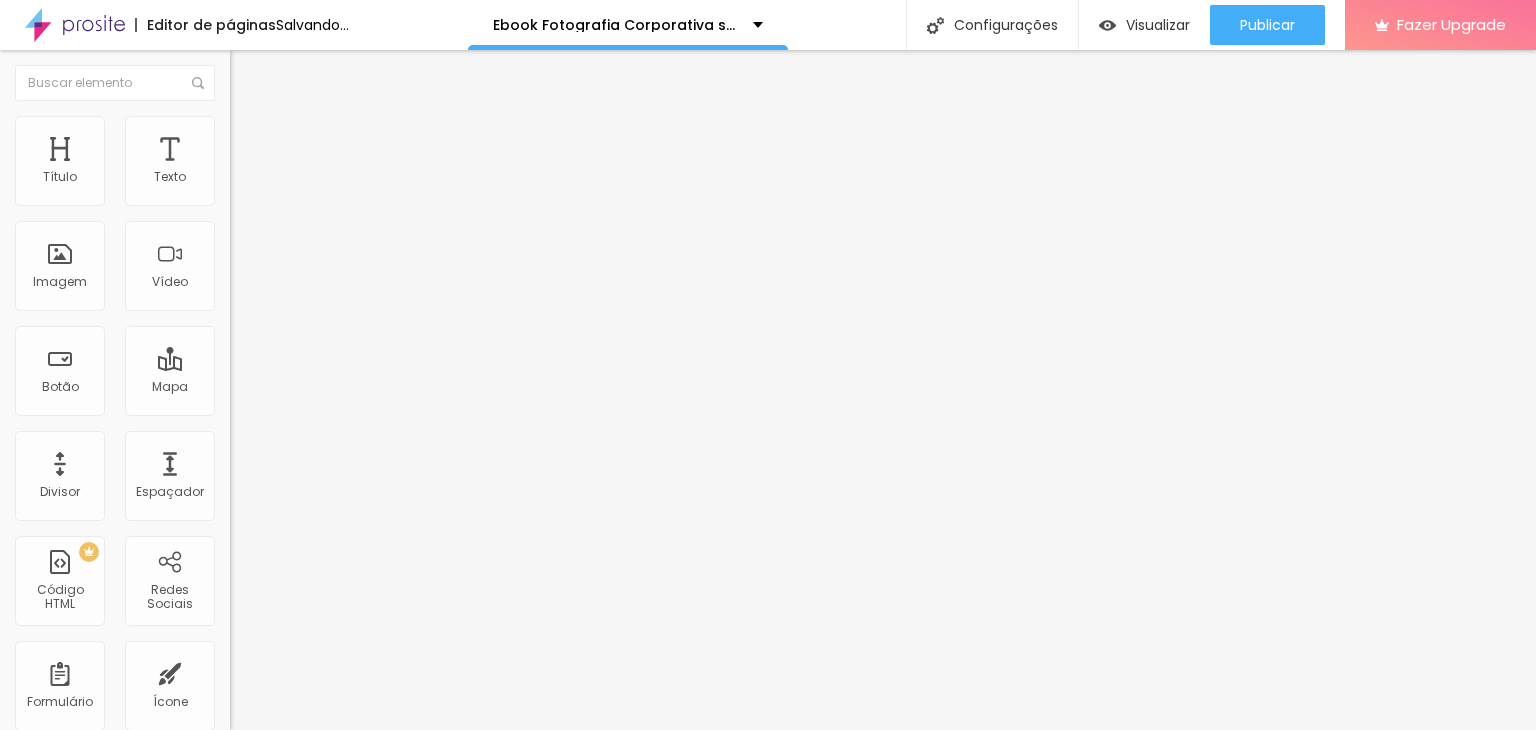 type on "95" 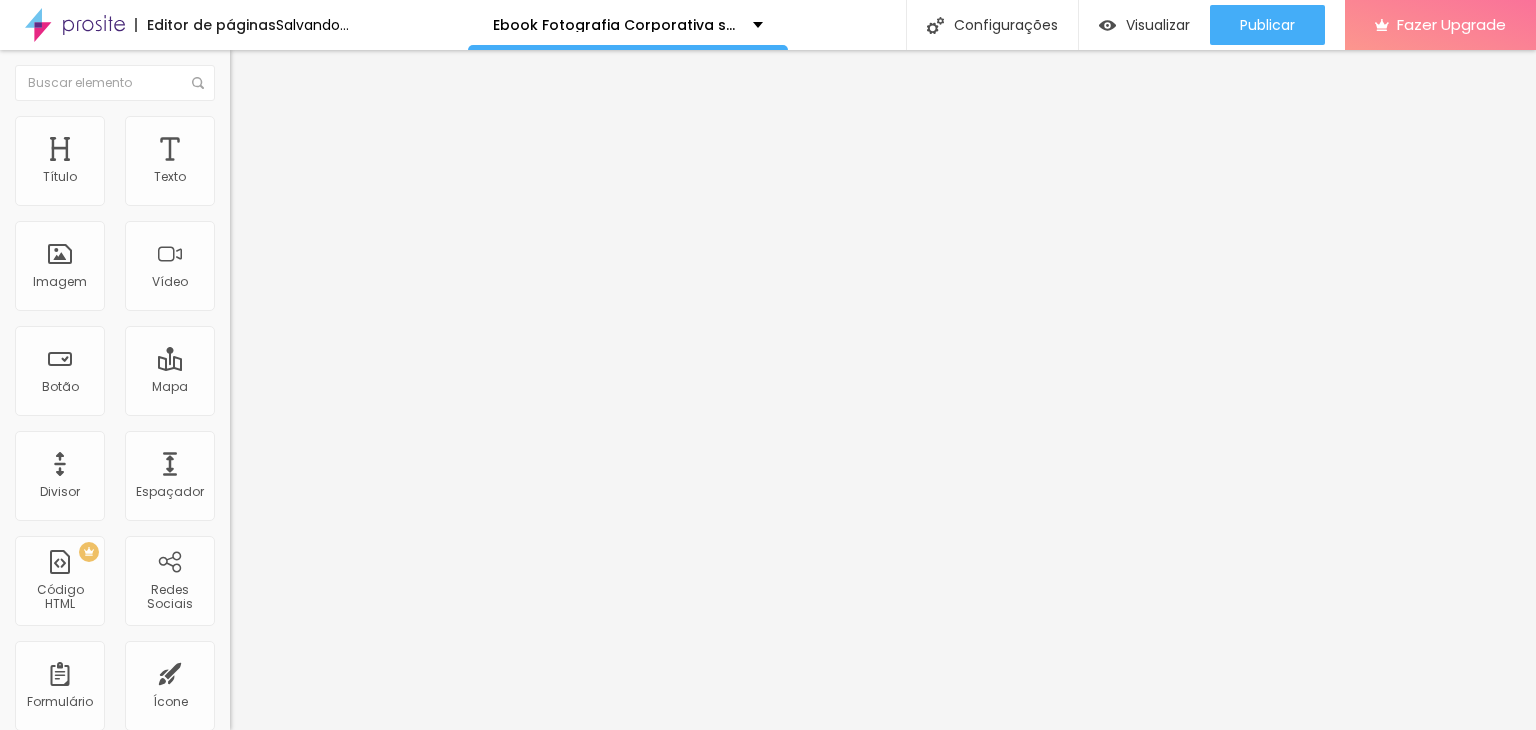 type on "95" 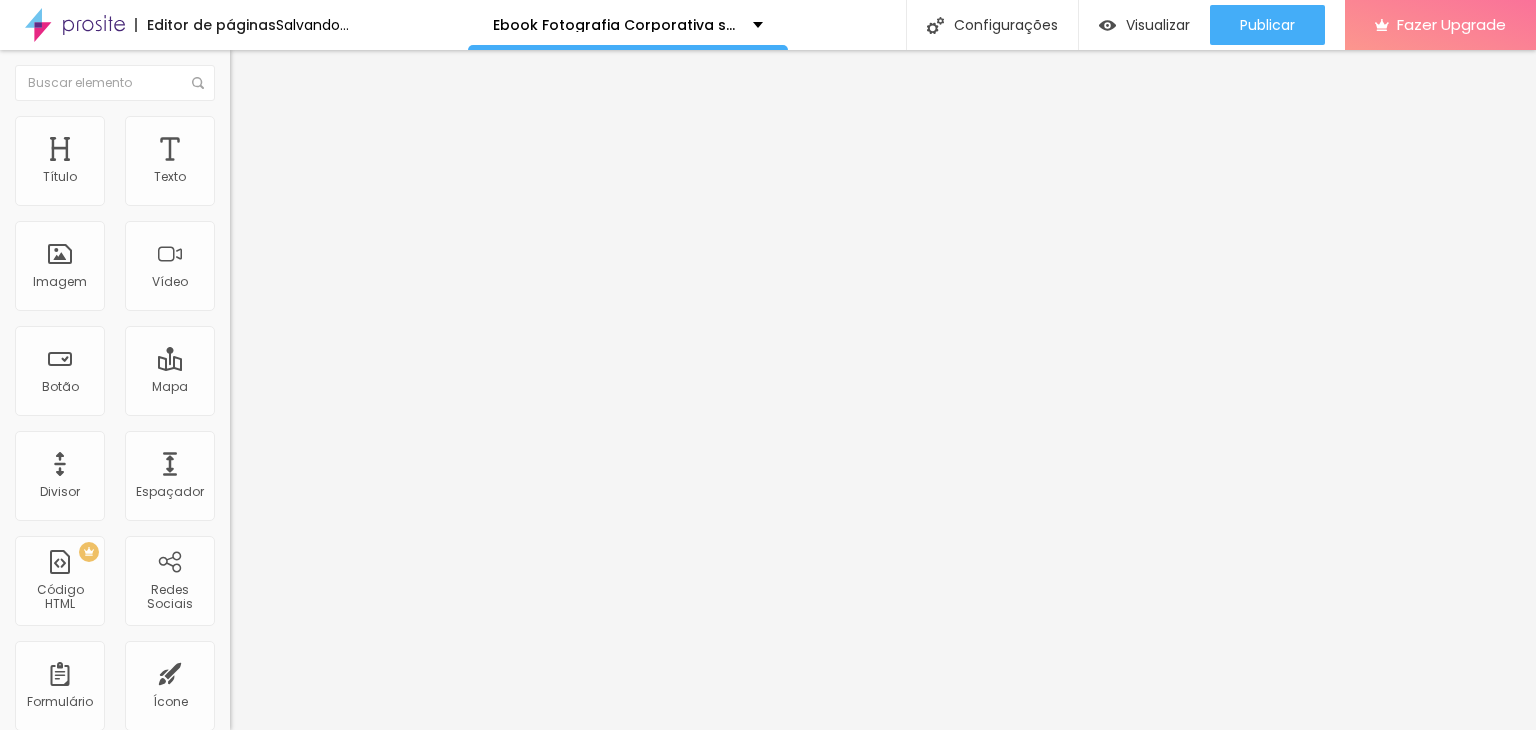 type on "100" 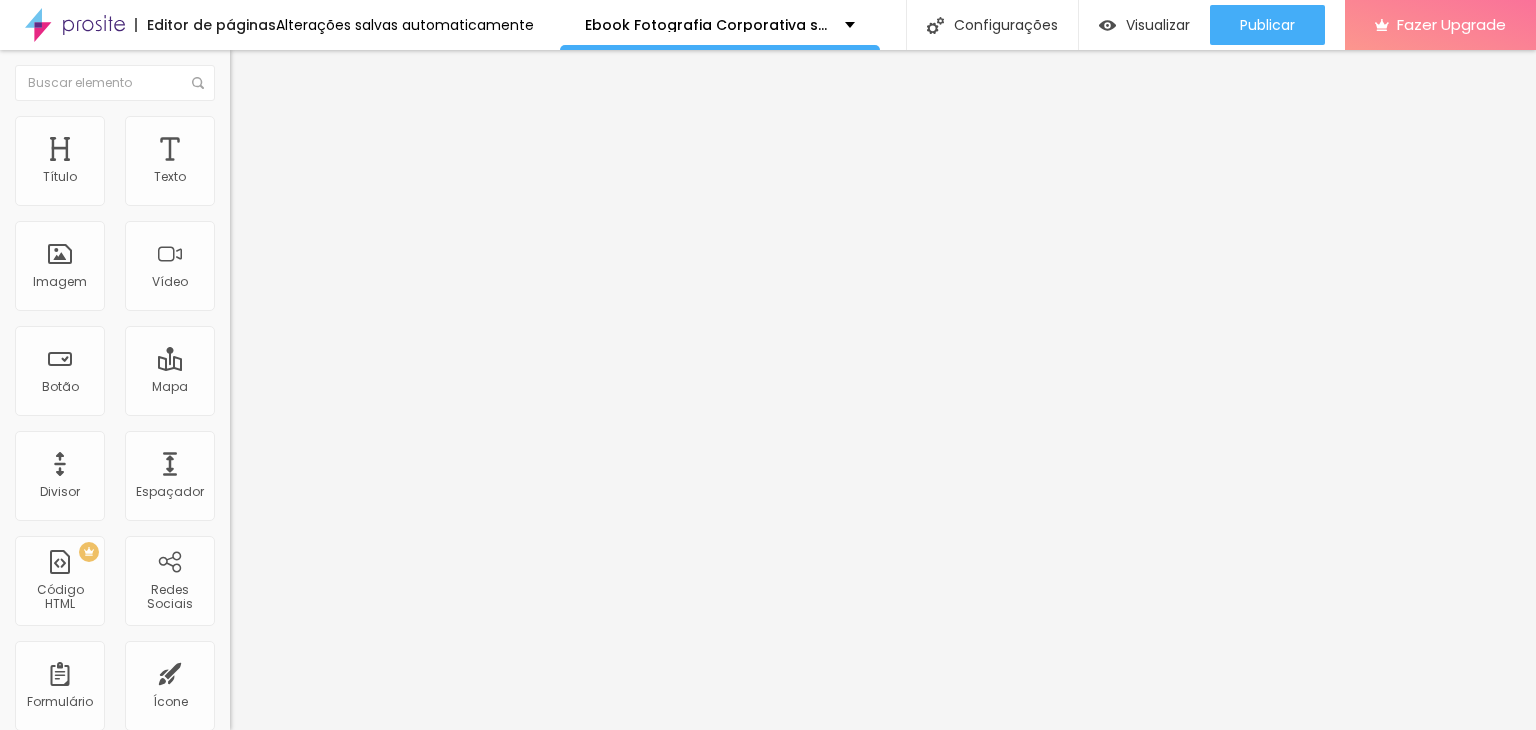 drag, startPoint x: 125, startPoint y: 214, endPoint x: 220, endPoint y: 249, distance: 101.24229 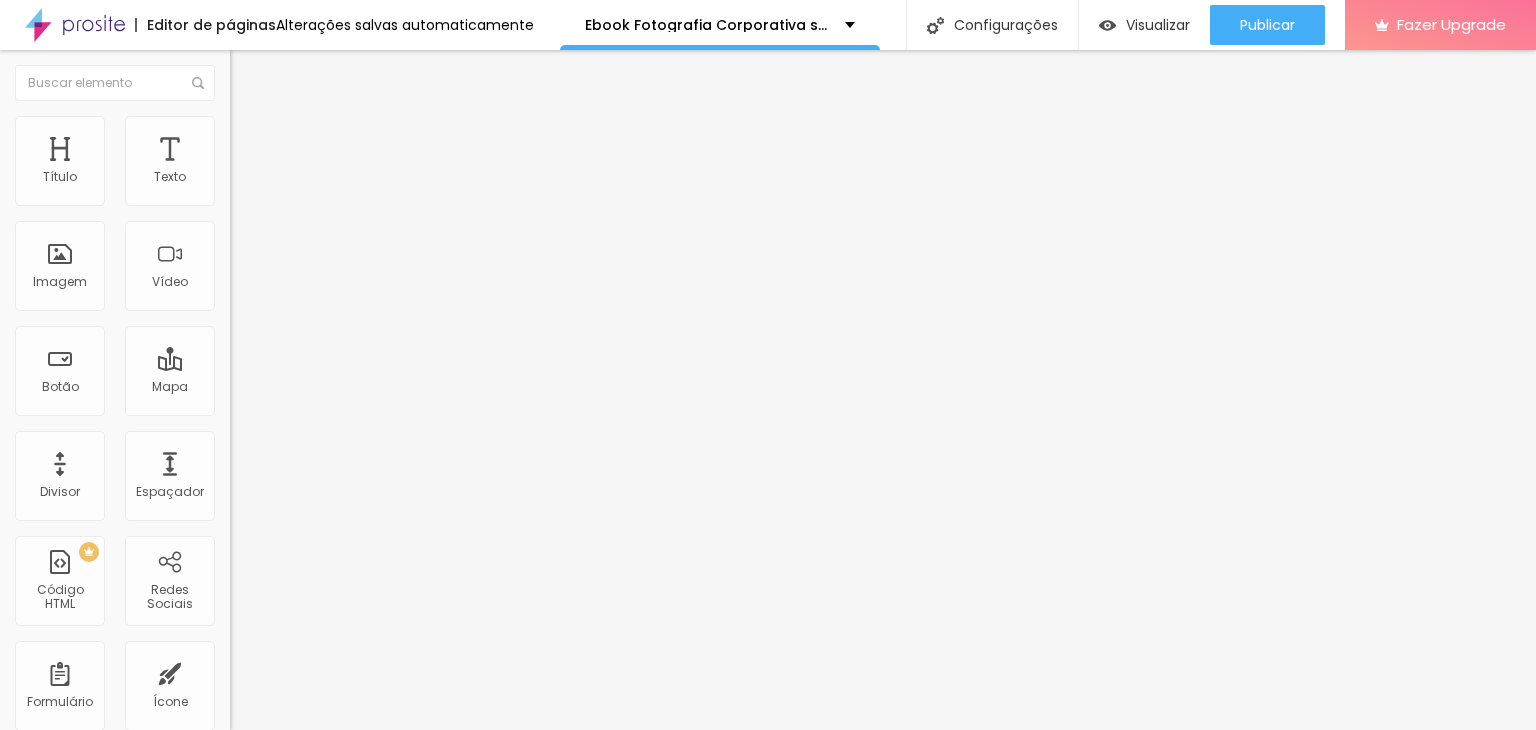 type on "100" 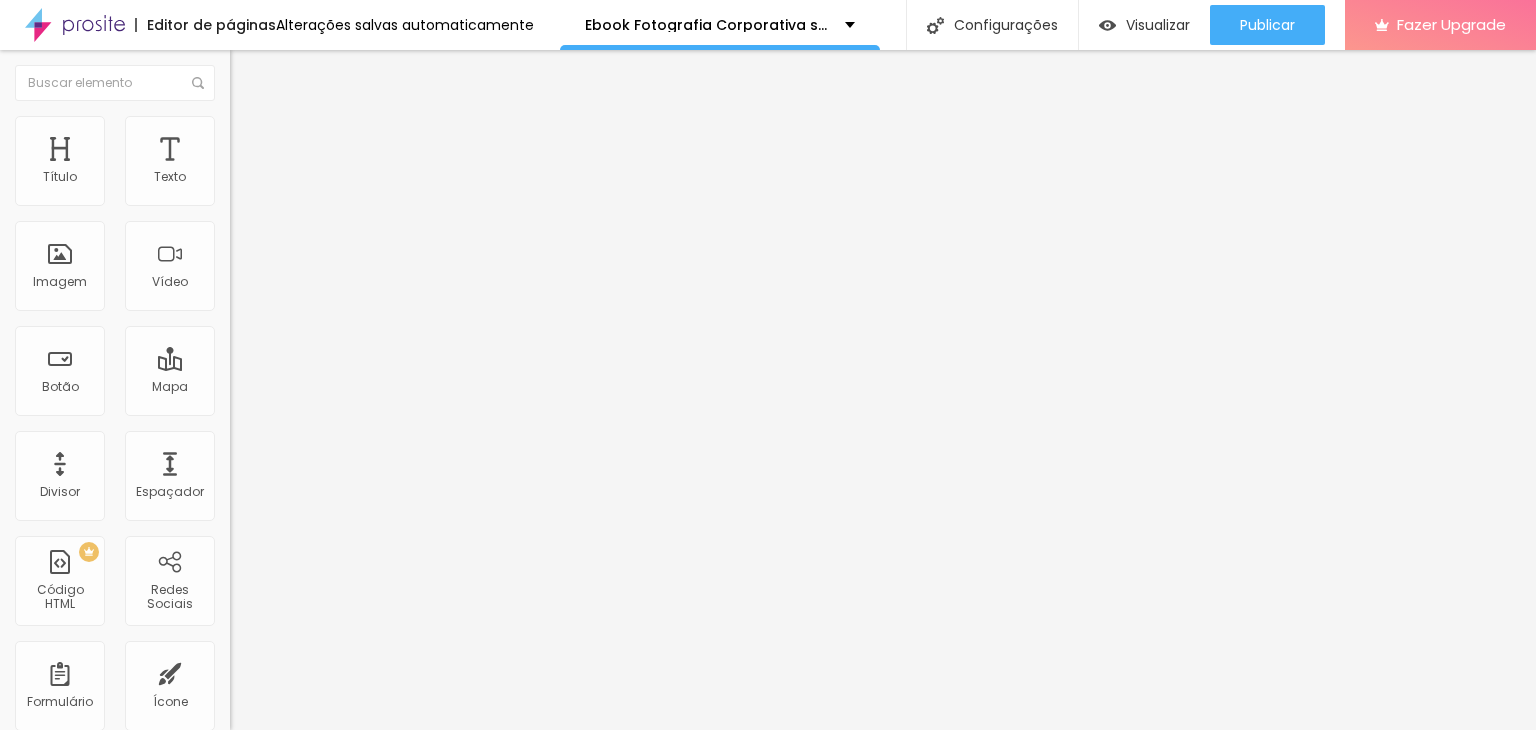 click at bounding box center [294, 197] 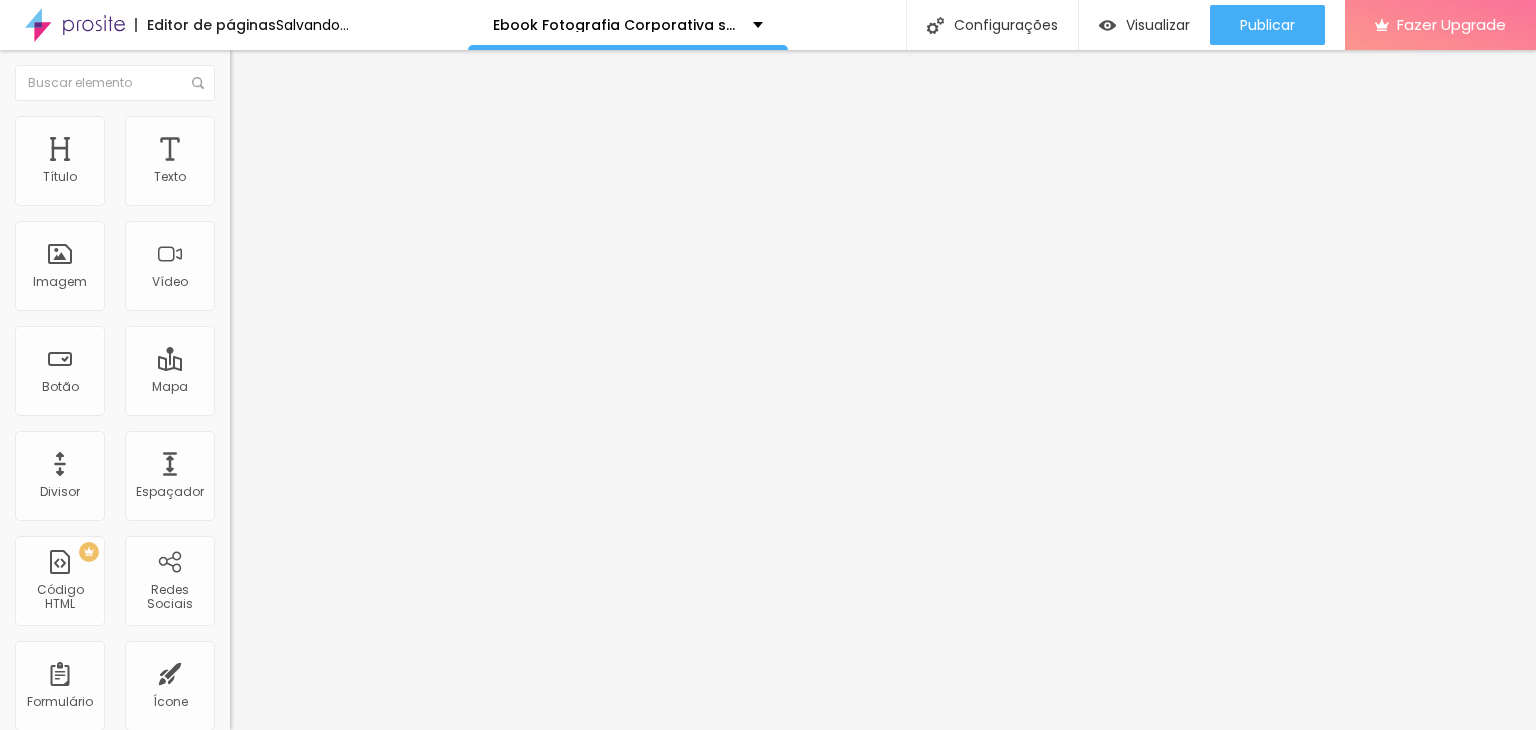 type on "110" 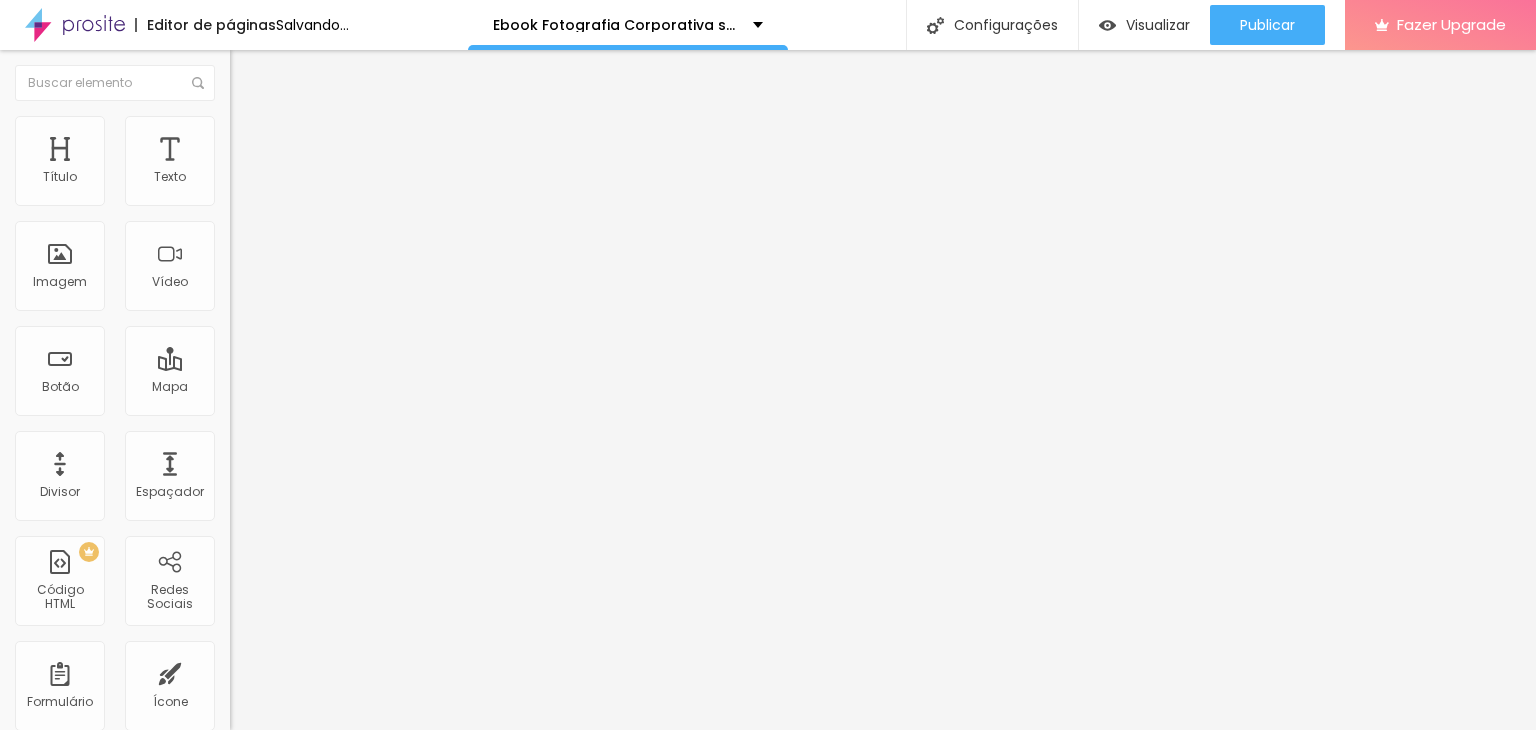 type on "118" 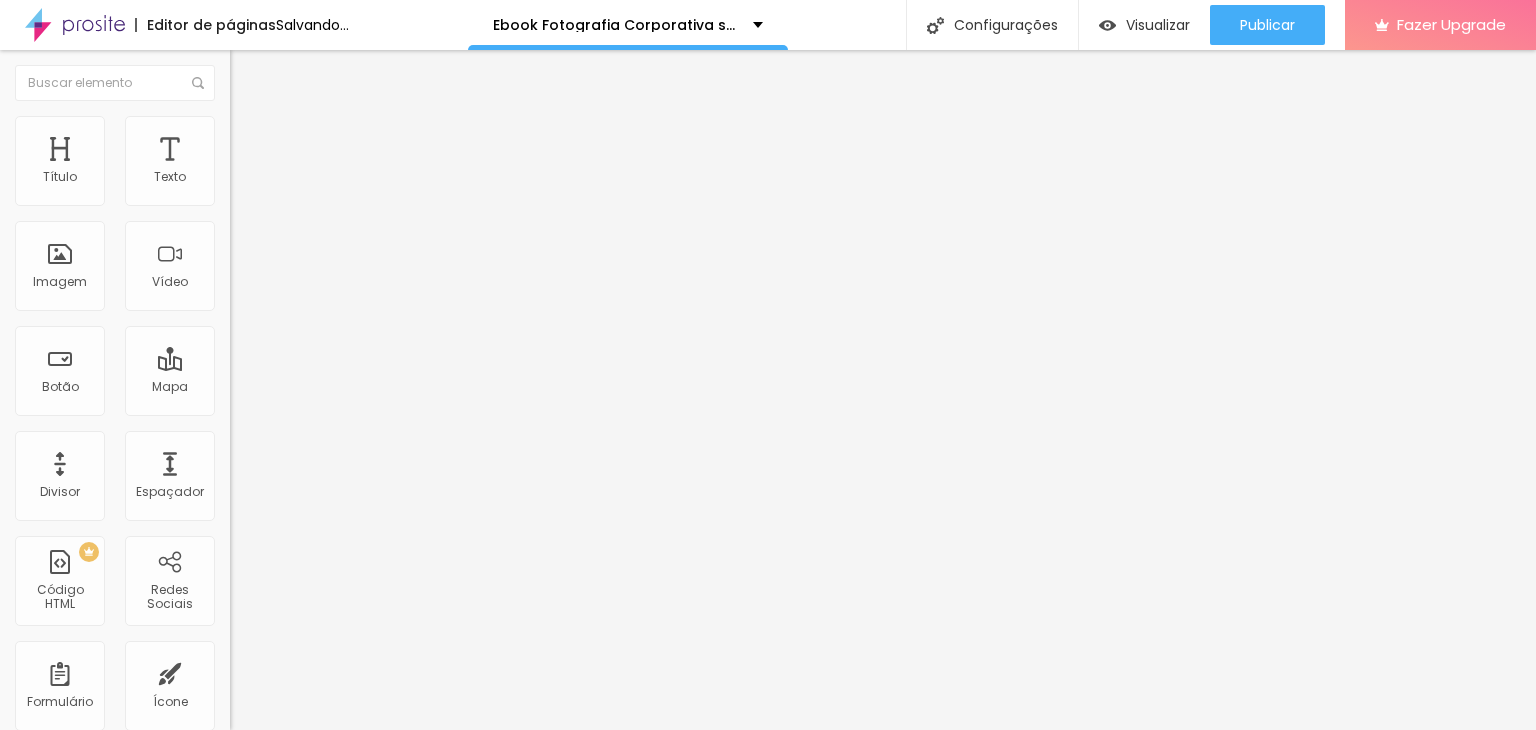 type on "0" 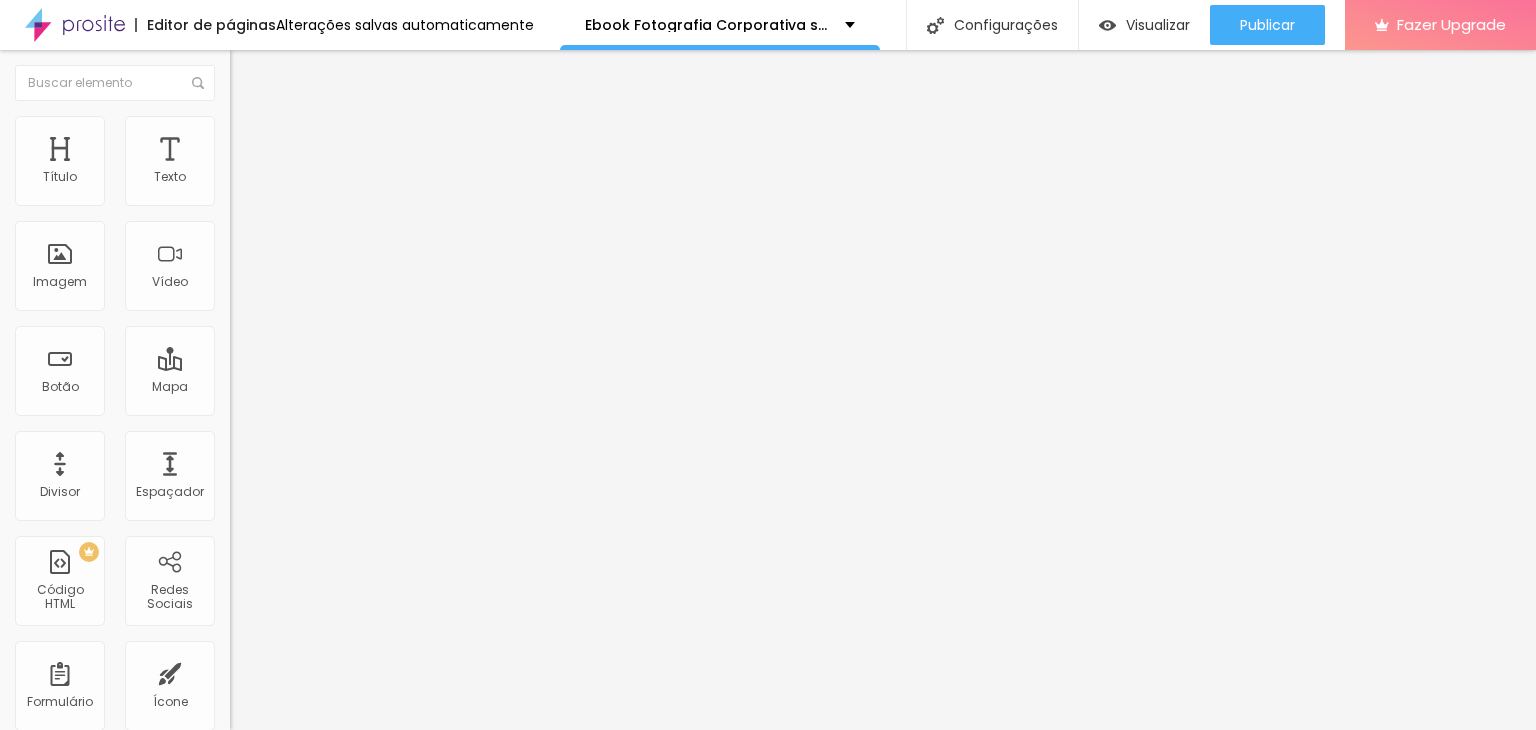 drag, startPoint x: 102, startPoint y: 252, endPoint x: 0, endPoint y: 233, distance: 103.75452 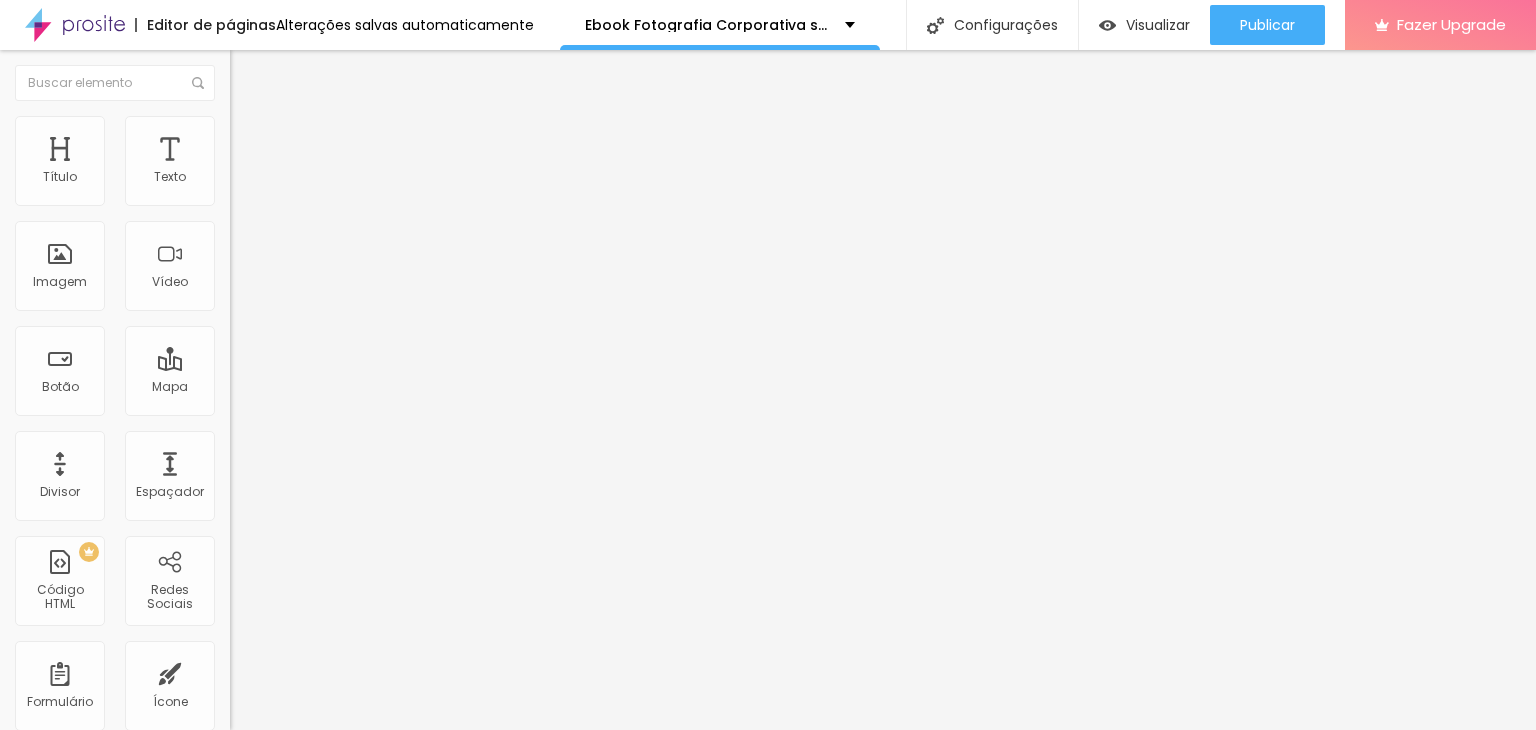 click at bounding box center (294, 447) 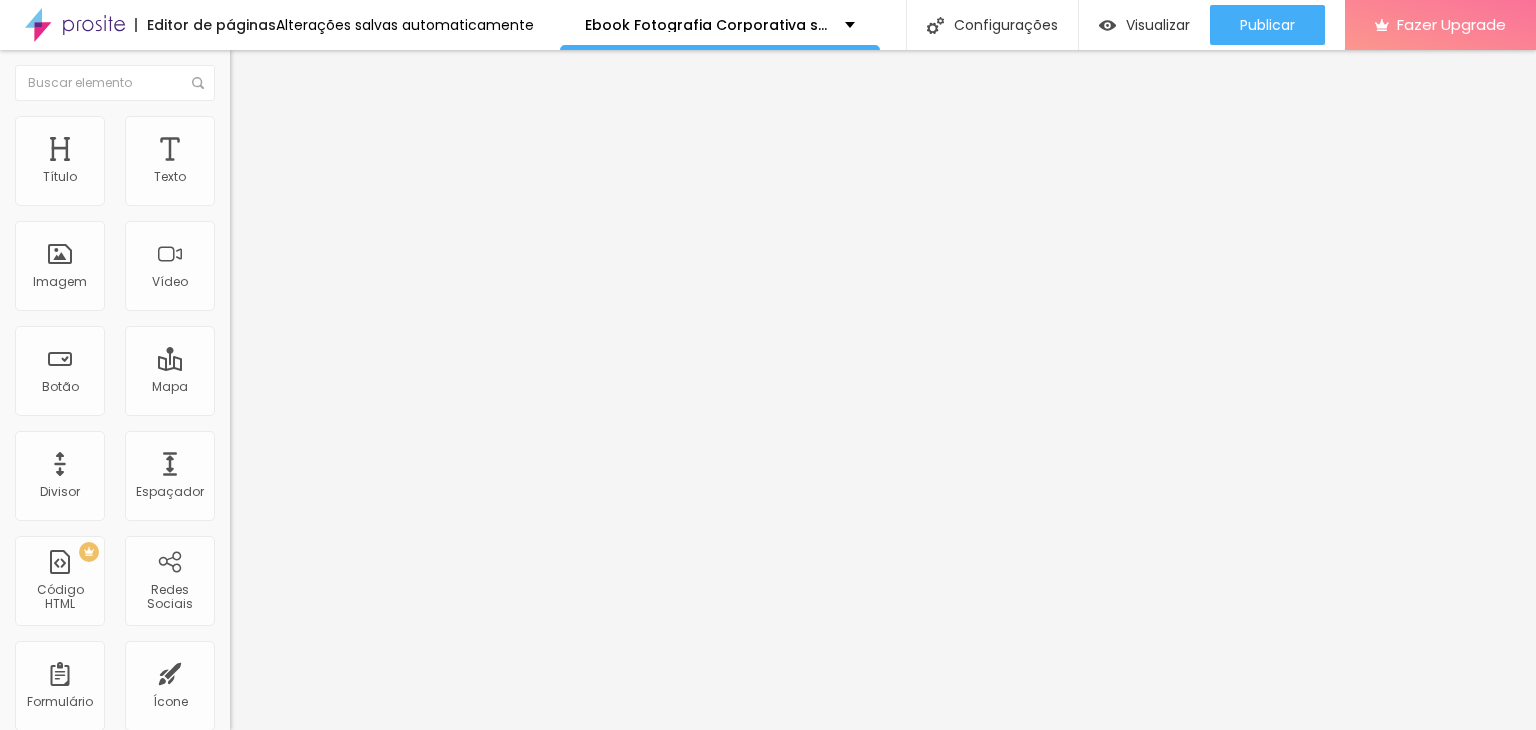 type on "41" 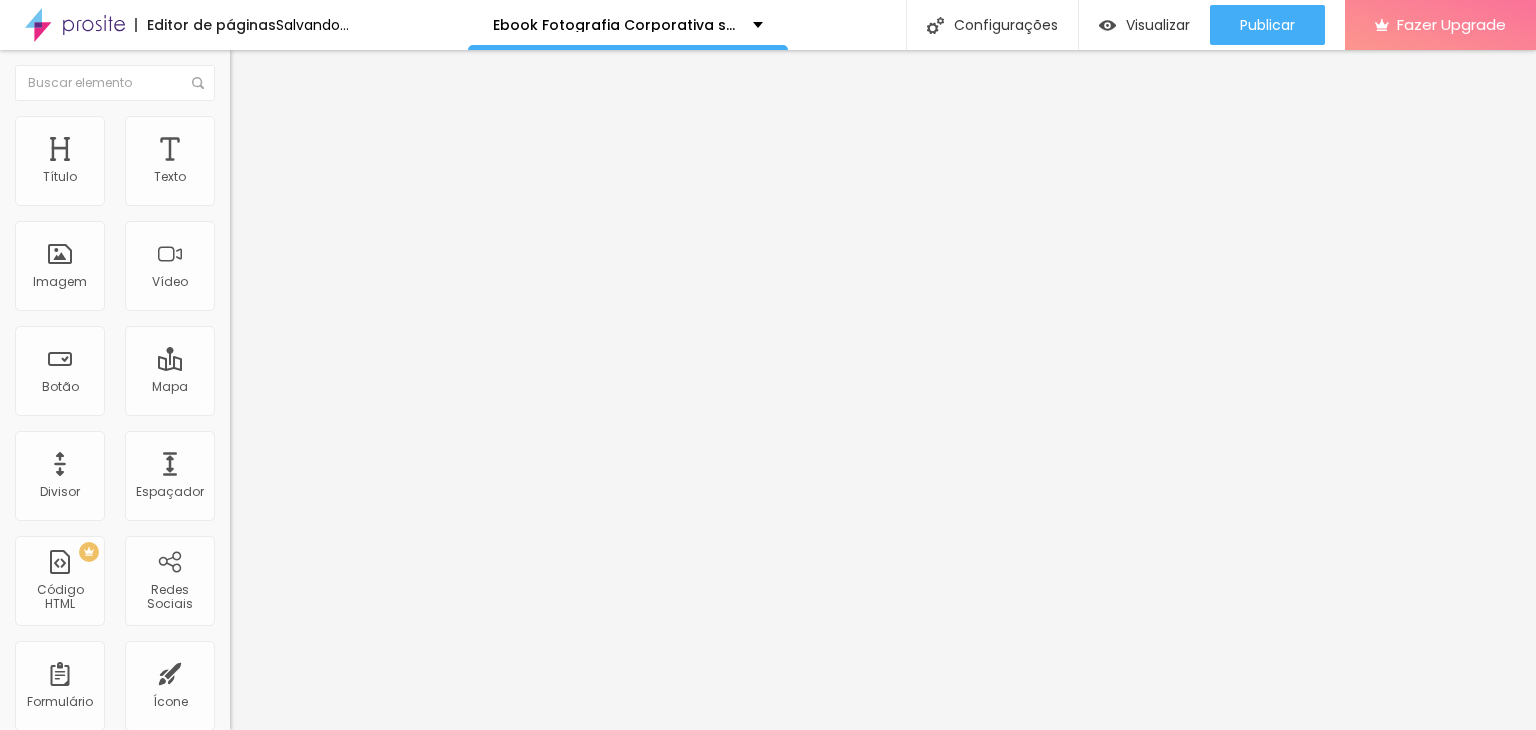type on "76" 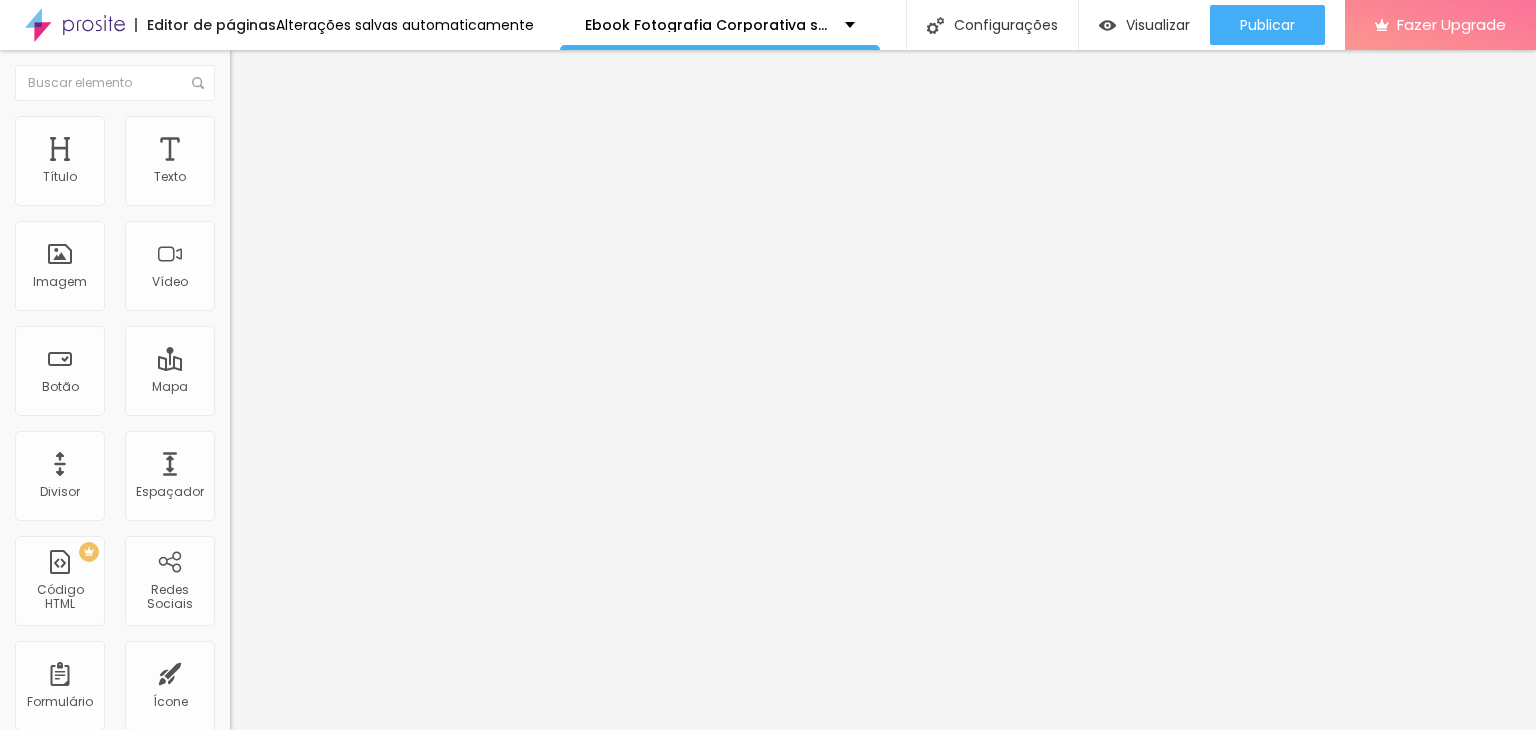drag, startPoint x: 47, startPoint y: 233, endPoint x: 148, endPoint y: 246, distance: 101.8332 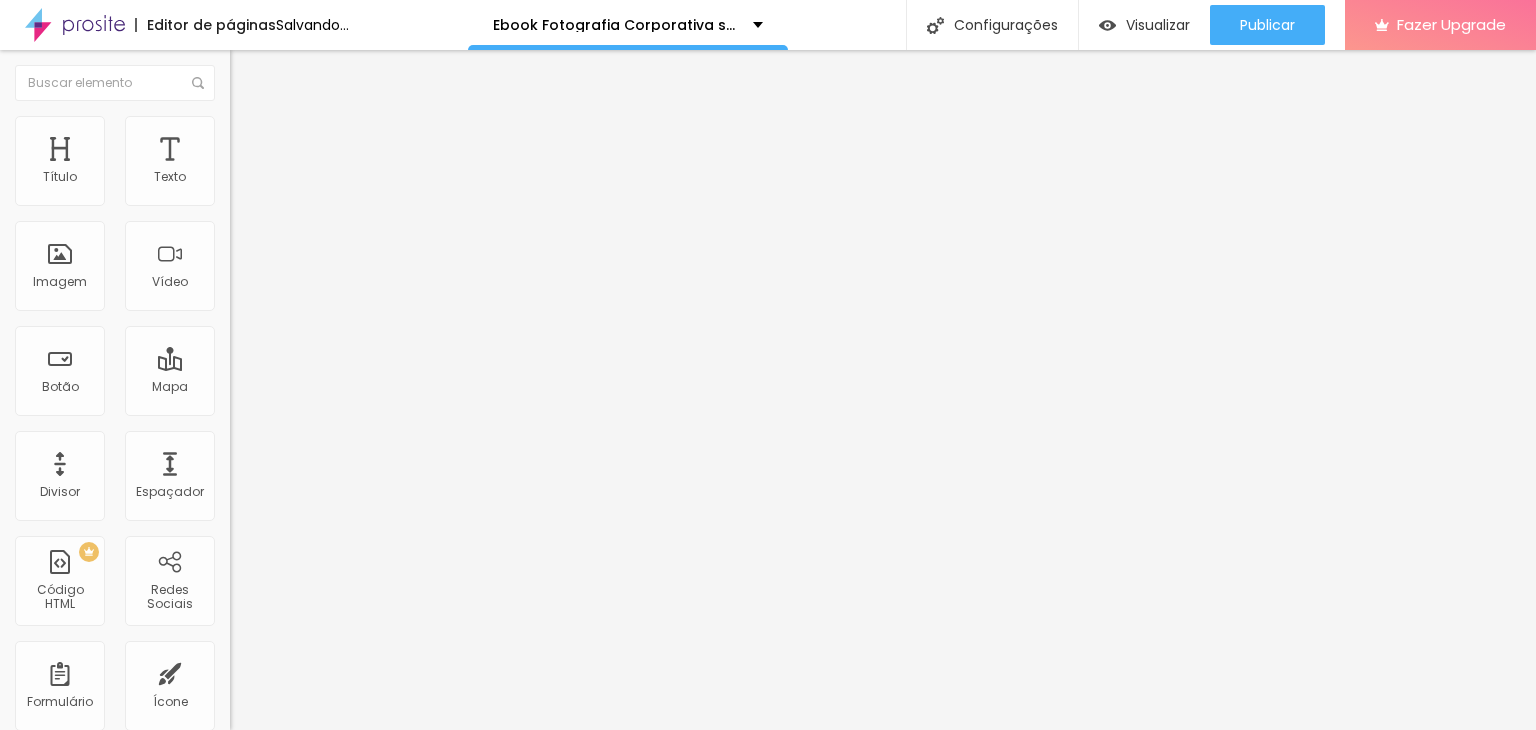 type on "75" 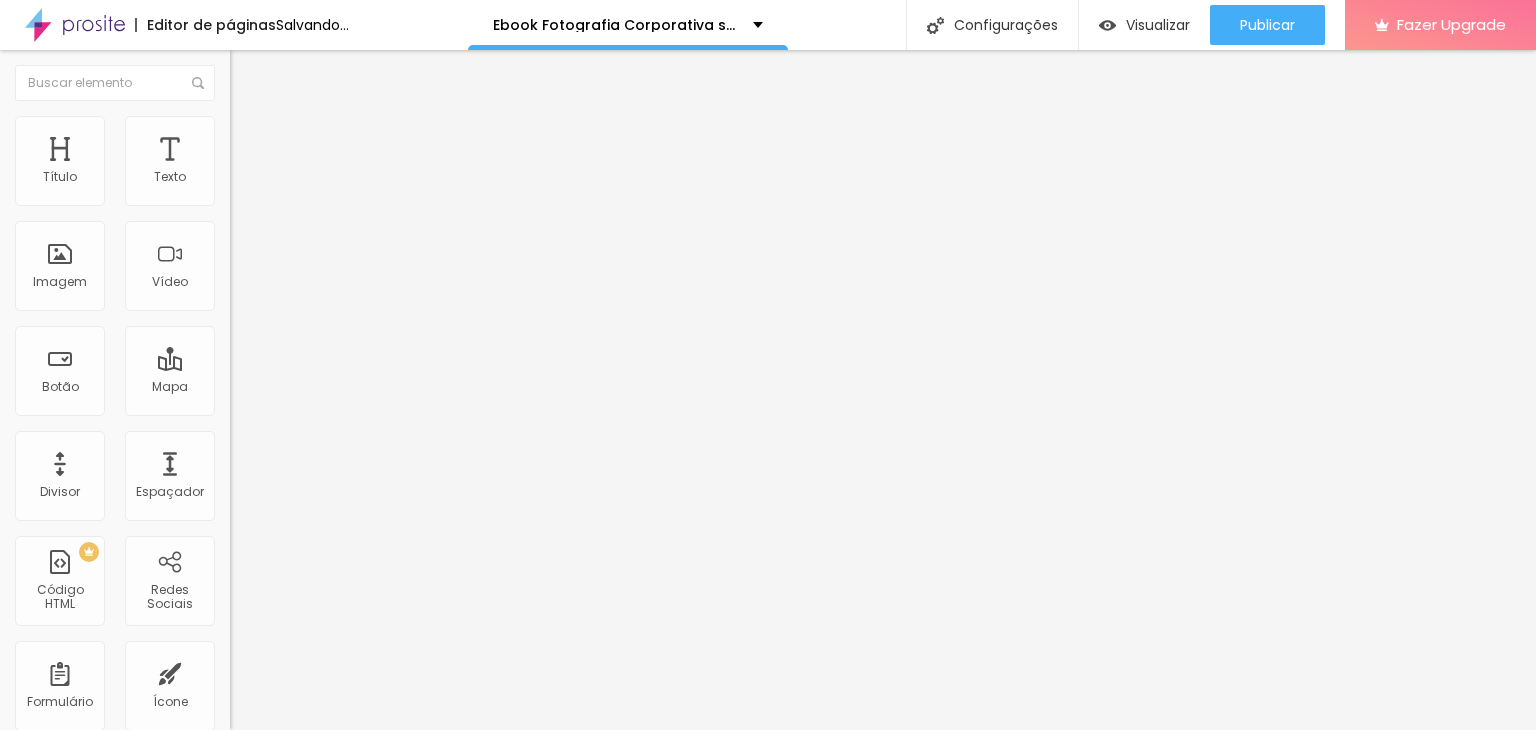 type on "80" 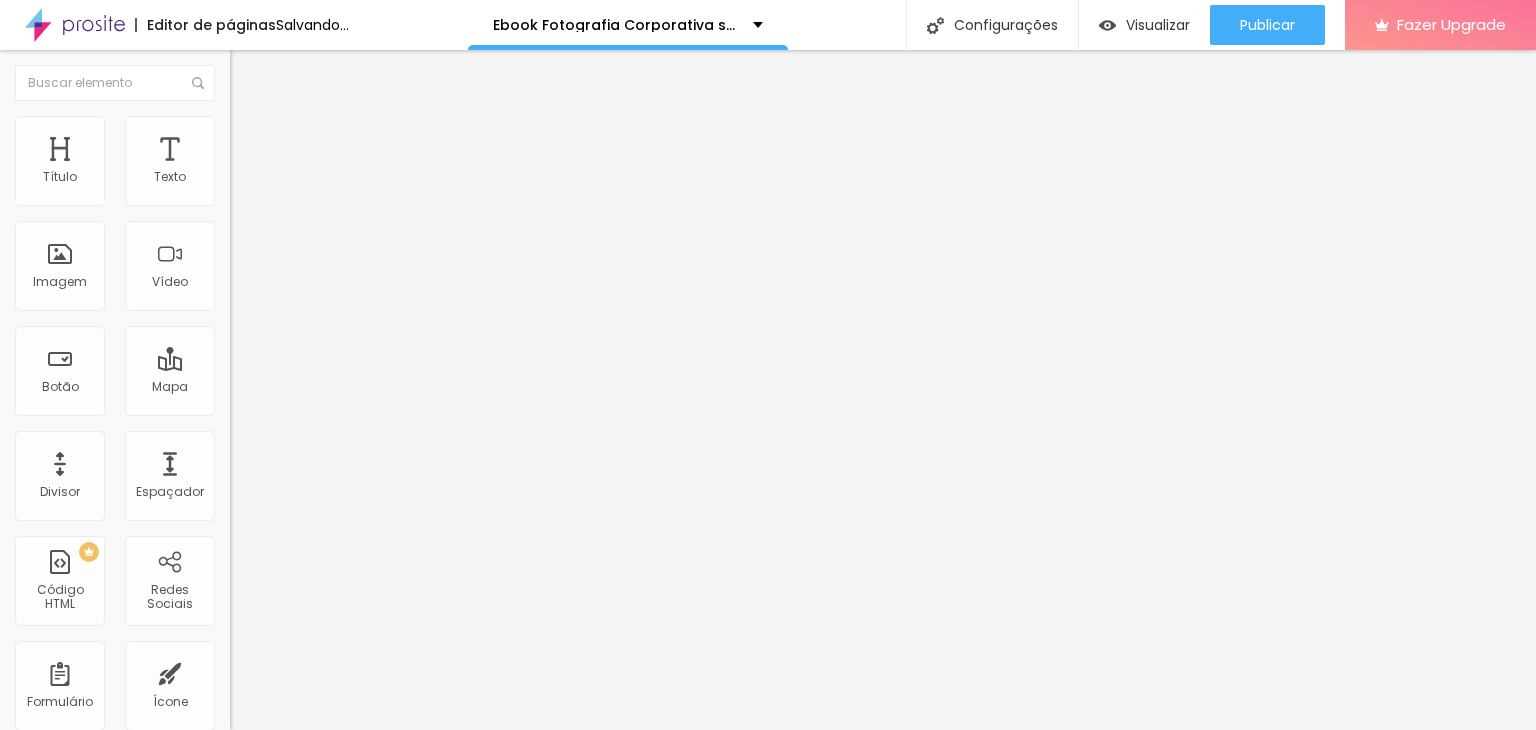 type on "80" 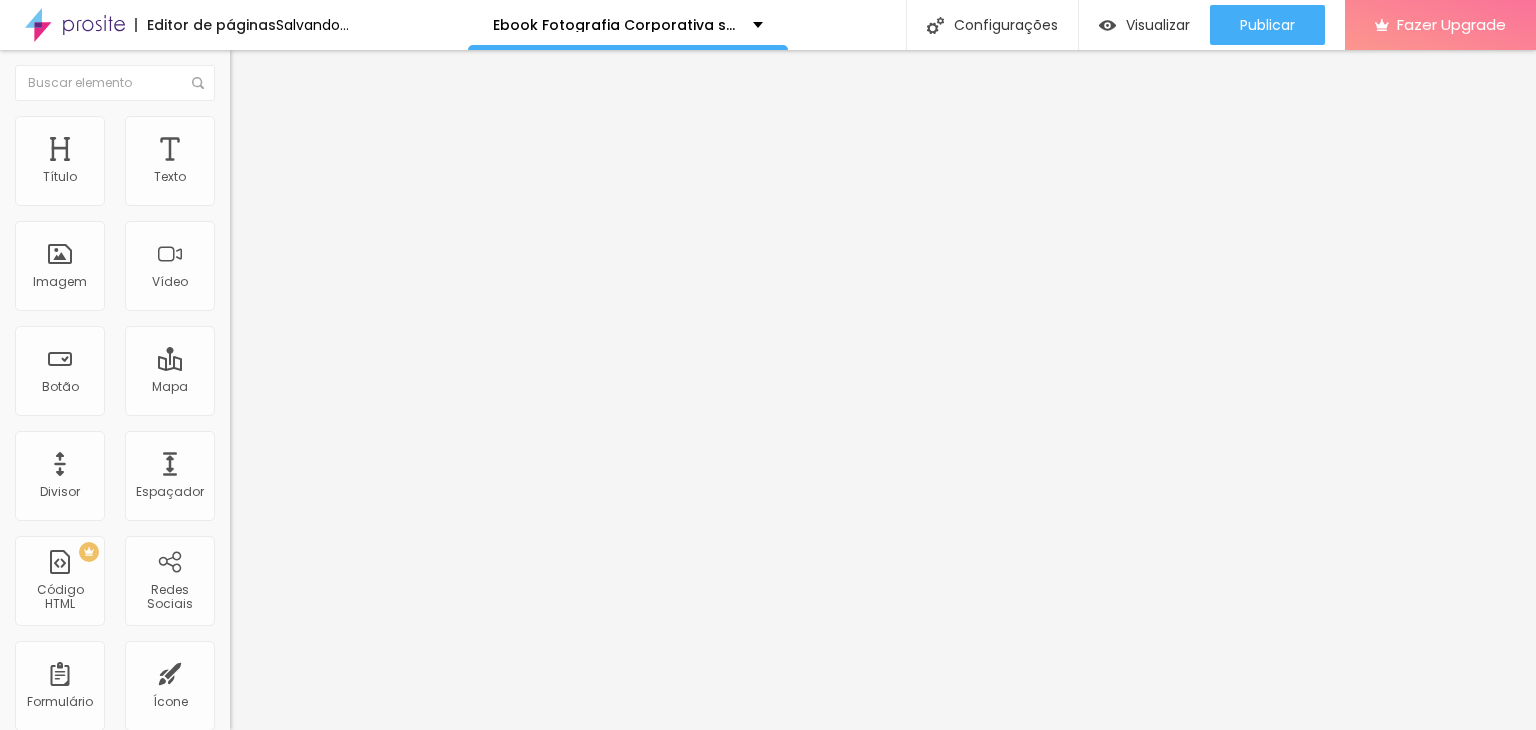 type on "85" 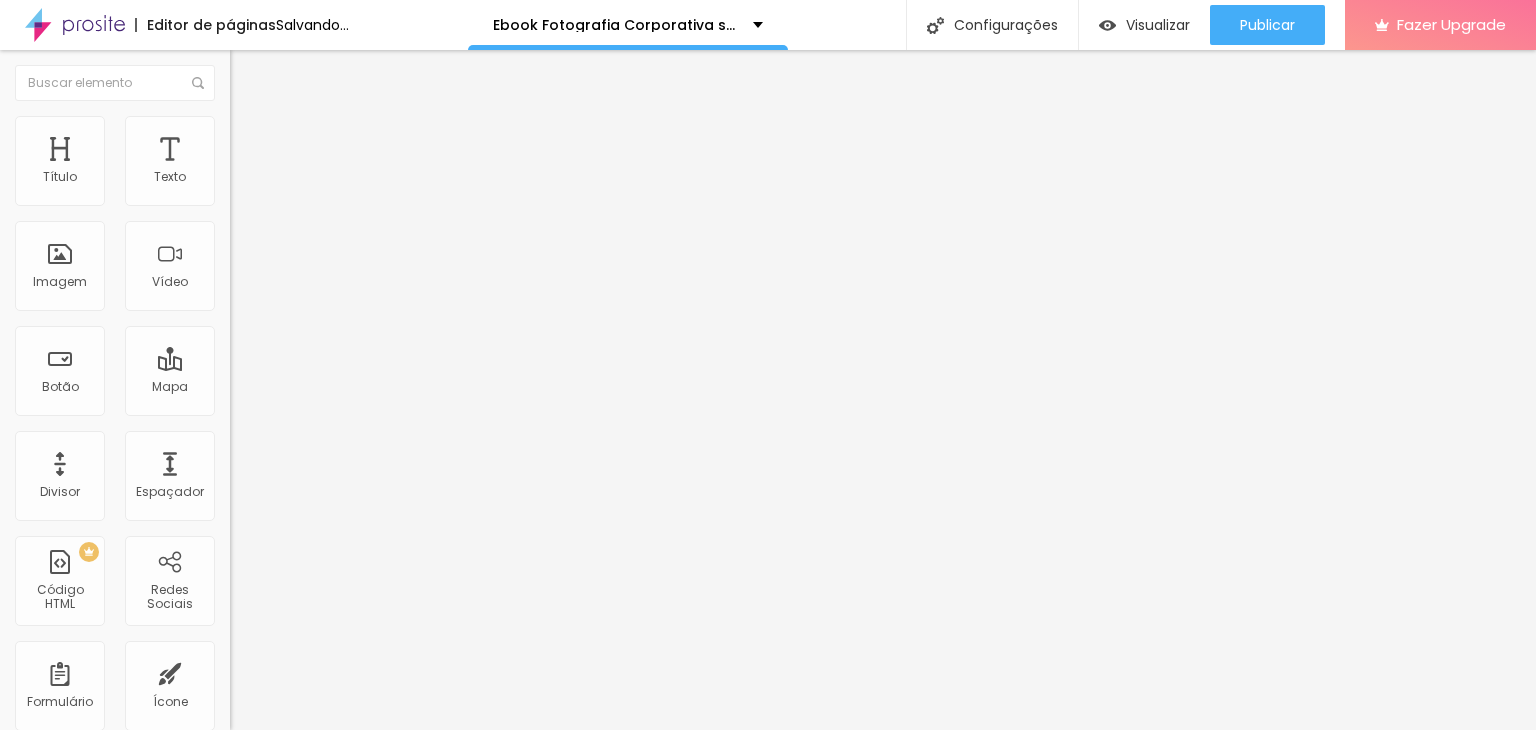 type on "100" 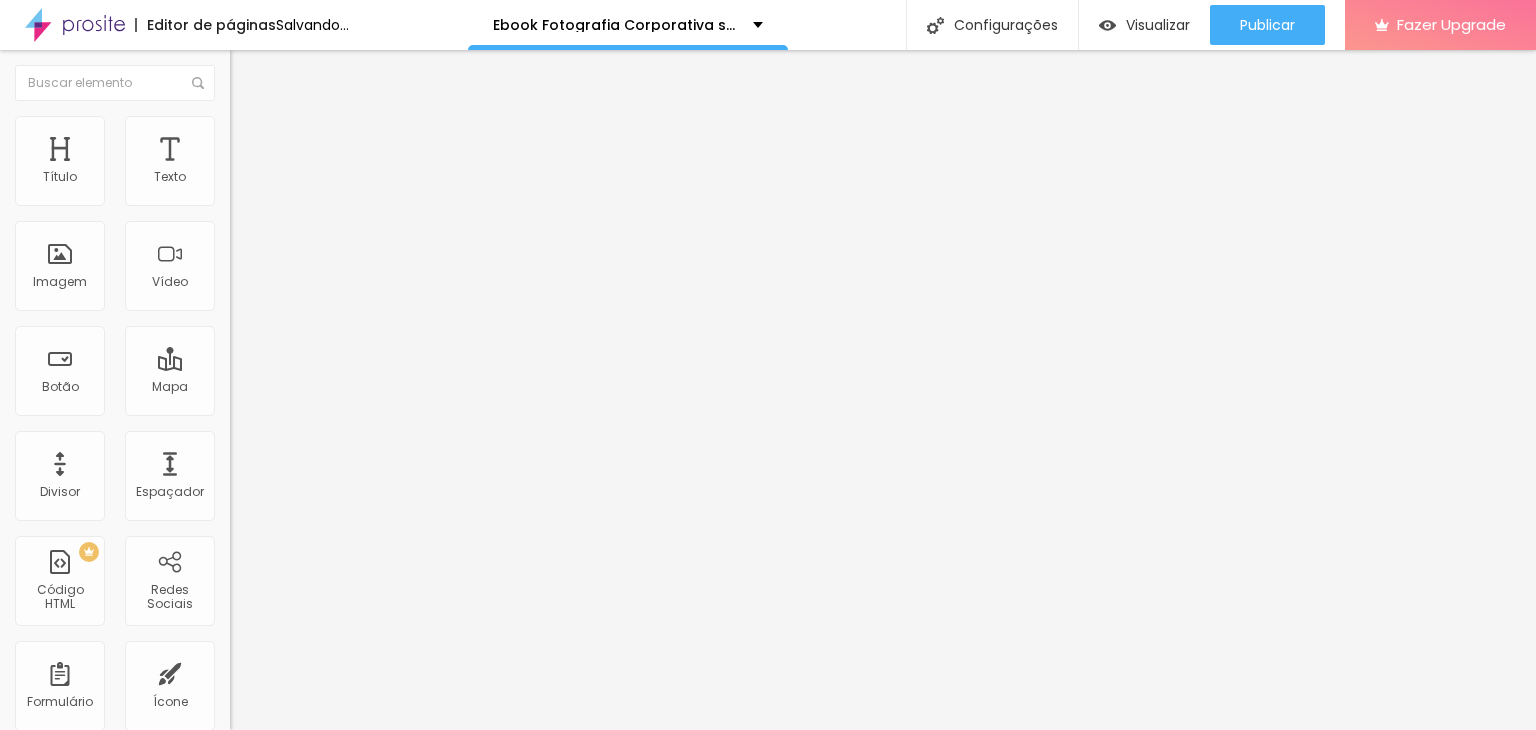 drag, startPoint x: 152, startPoint y: 215, endPoint x: 232, endPoint y: 225, distance: 80.622574 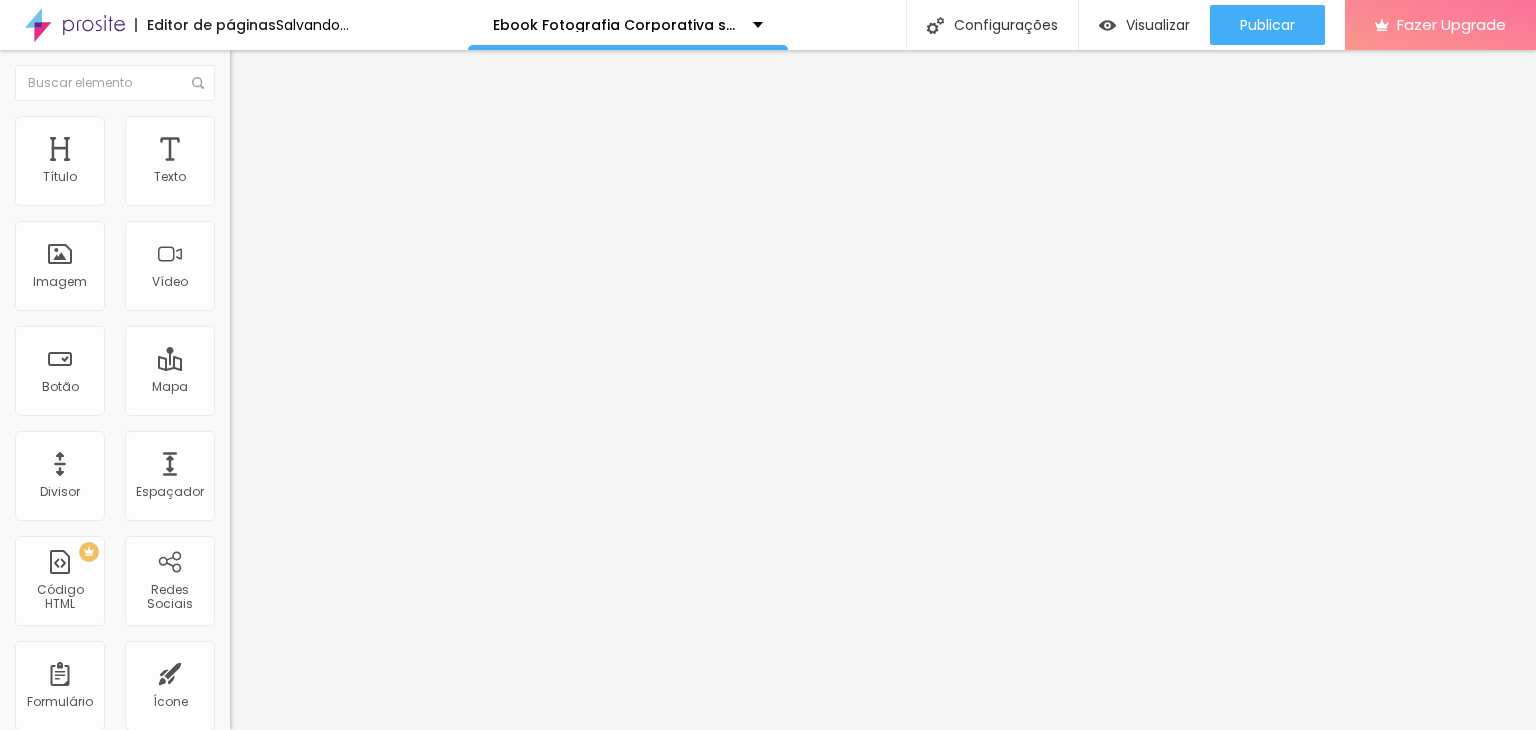 click at bounding box center (294, 197) 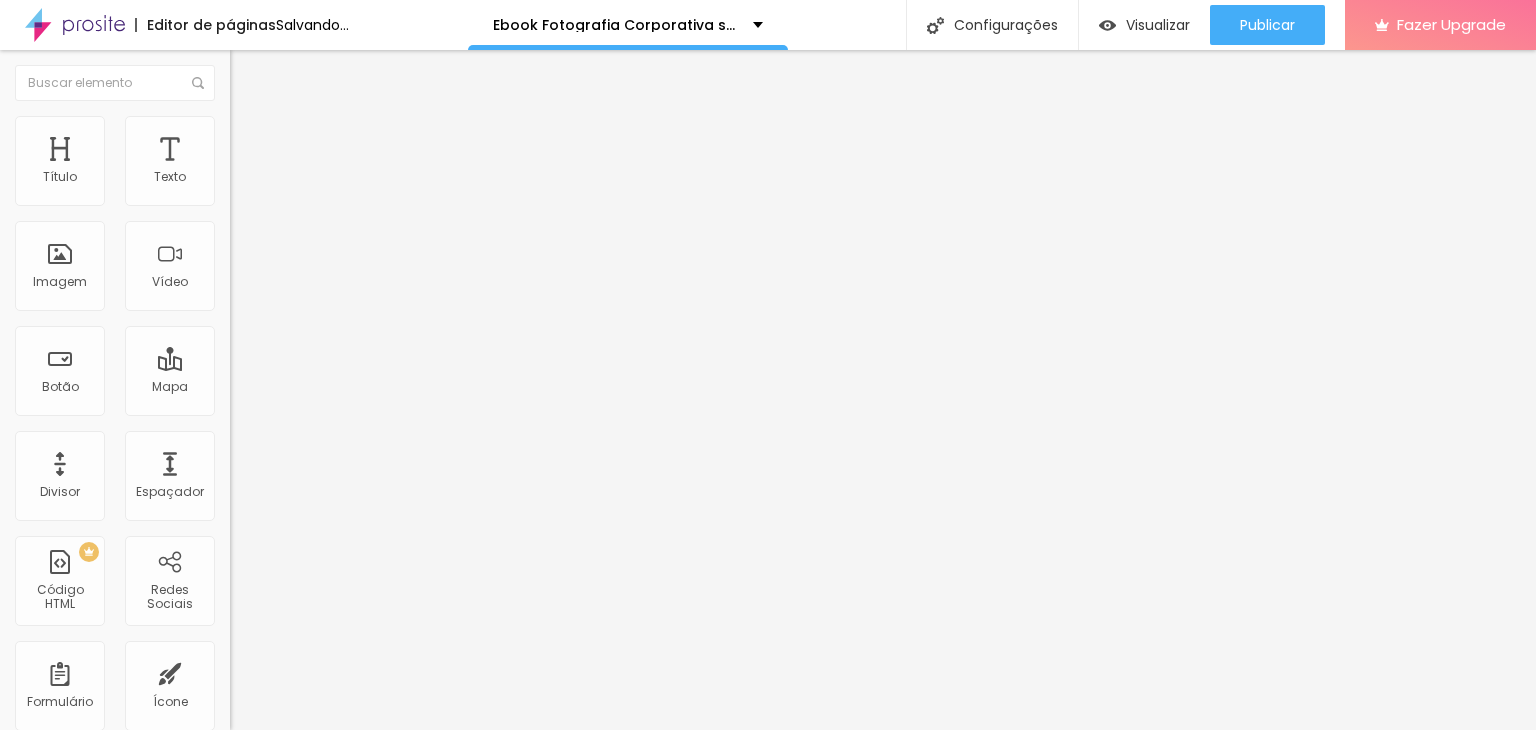 click on "Avançado" at bounding box center [345, 146] 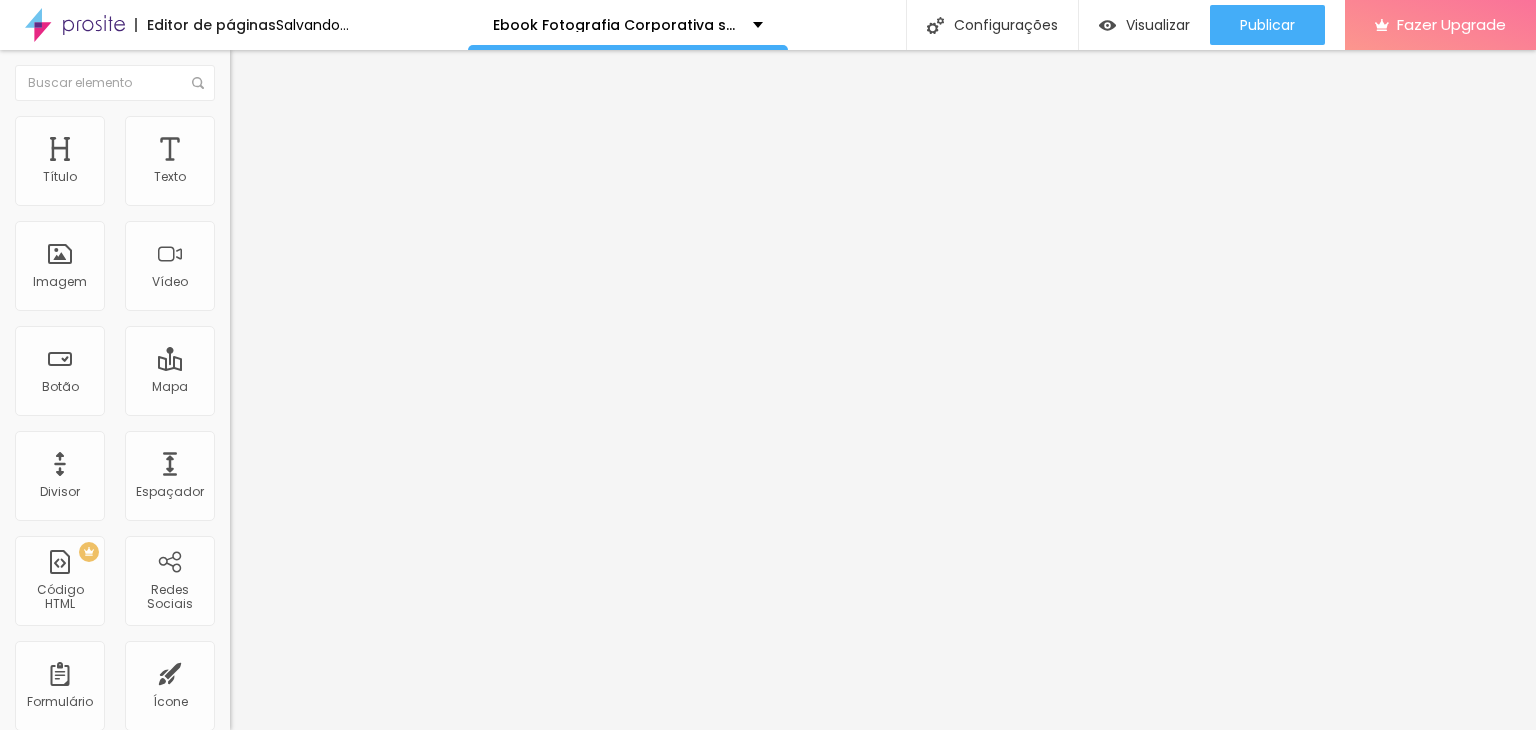 type on "75" 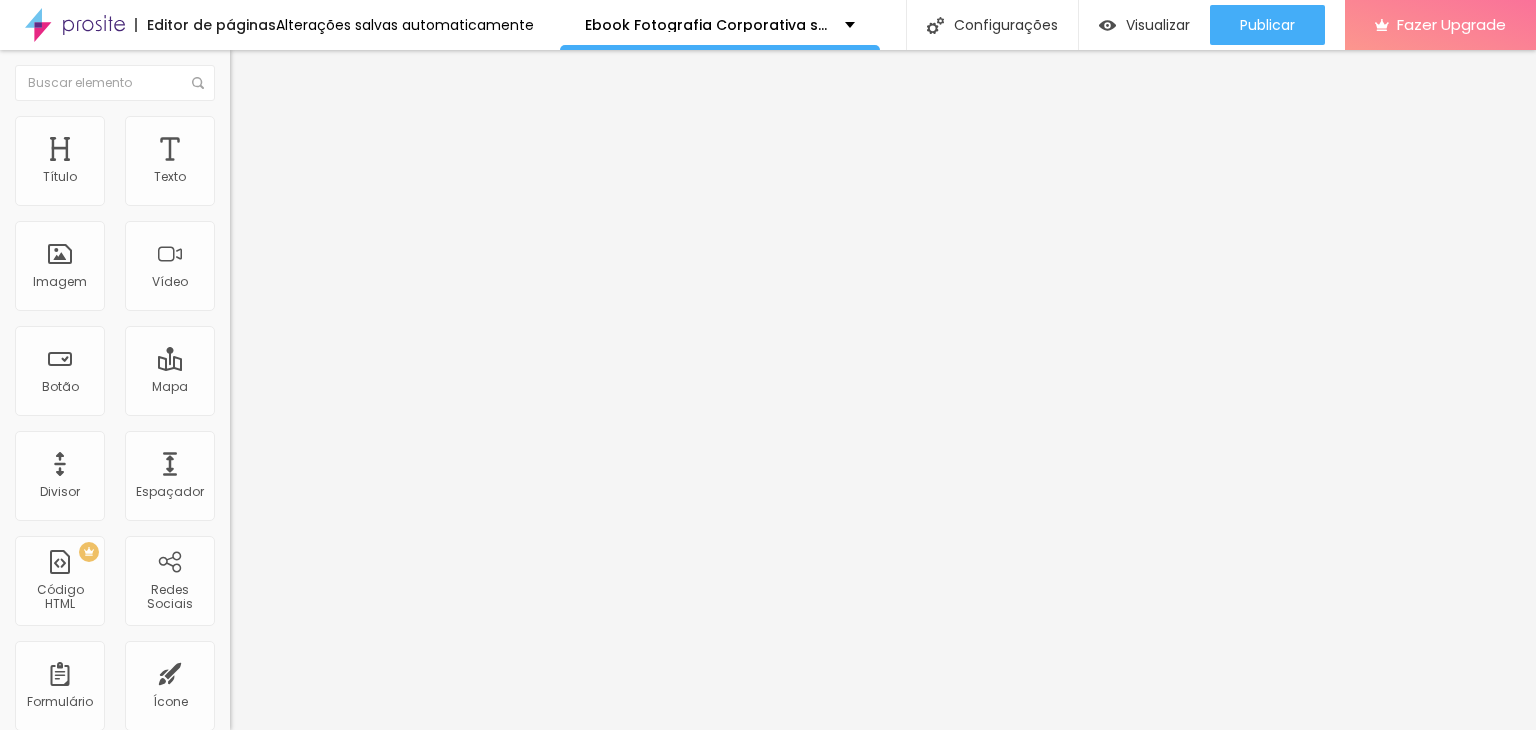 click at bounding box center [239, 125] 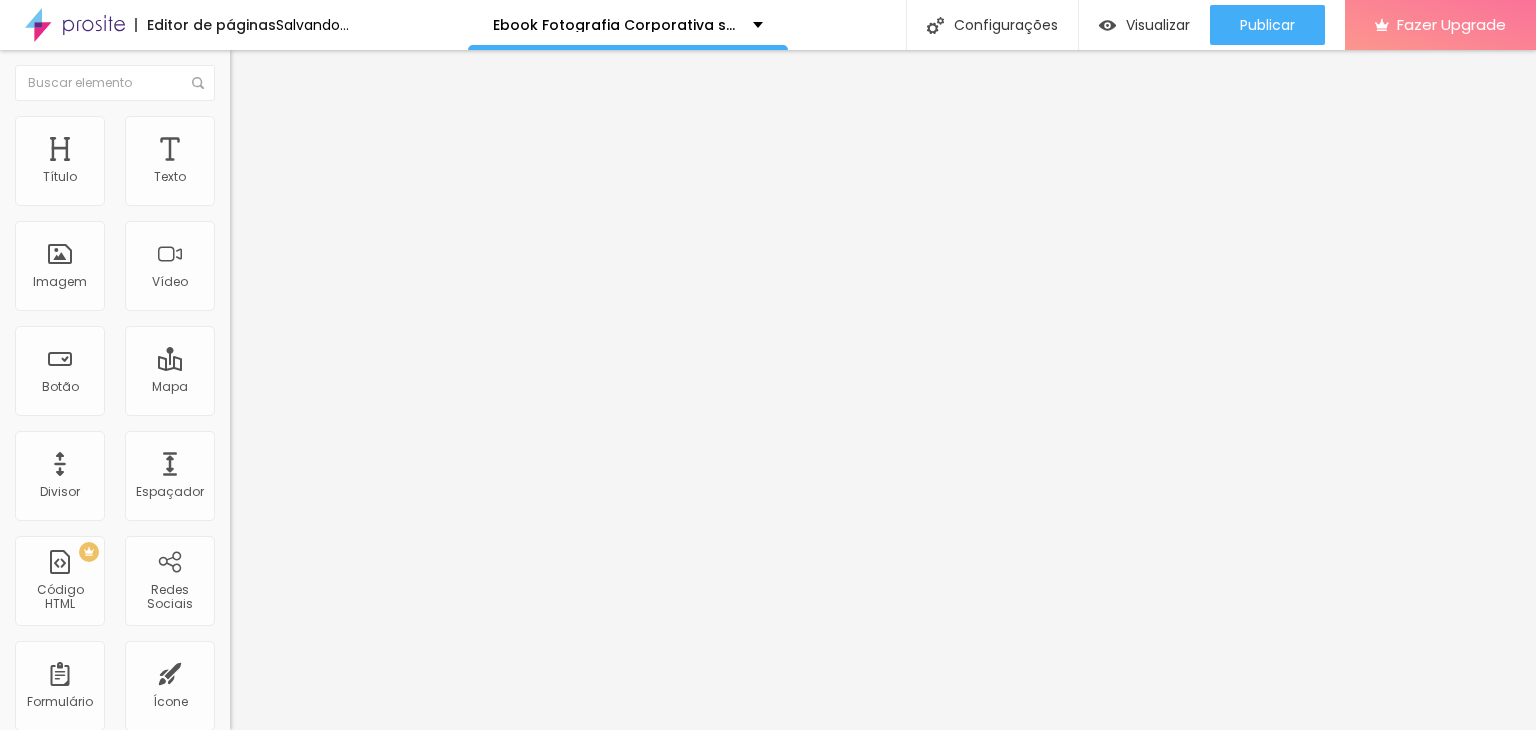 click on "Conteúdo" at bounding box center [345, 106] 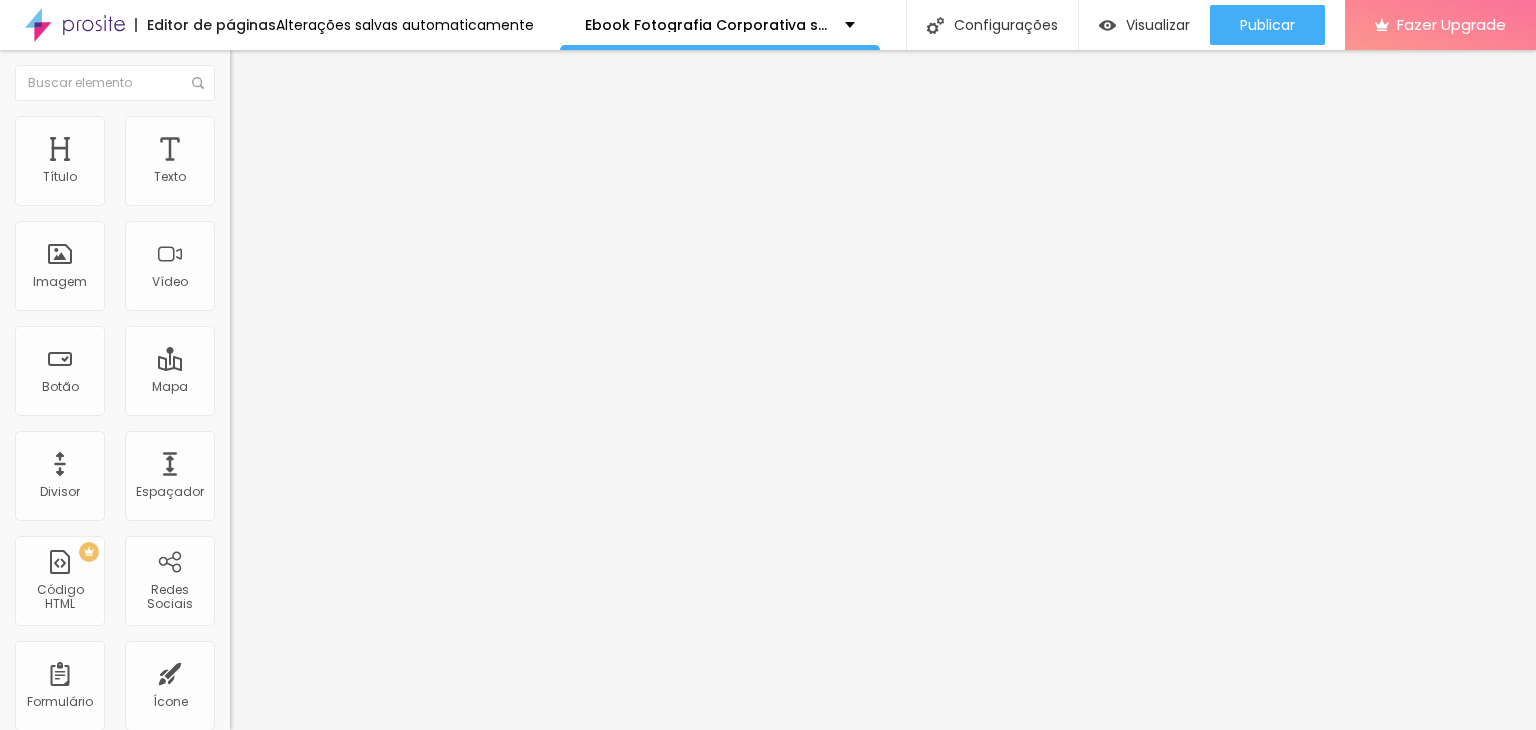 click on "Quadrado" at bounding box center (279, 347) 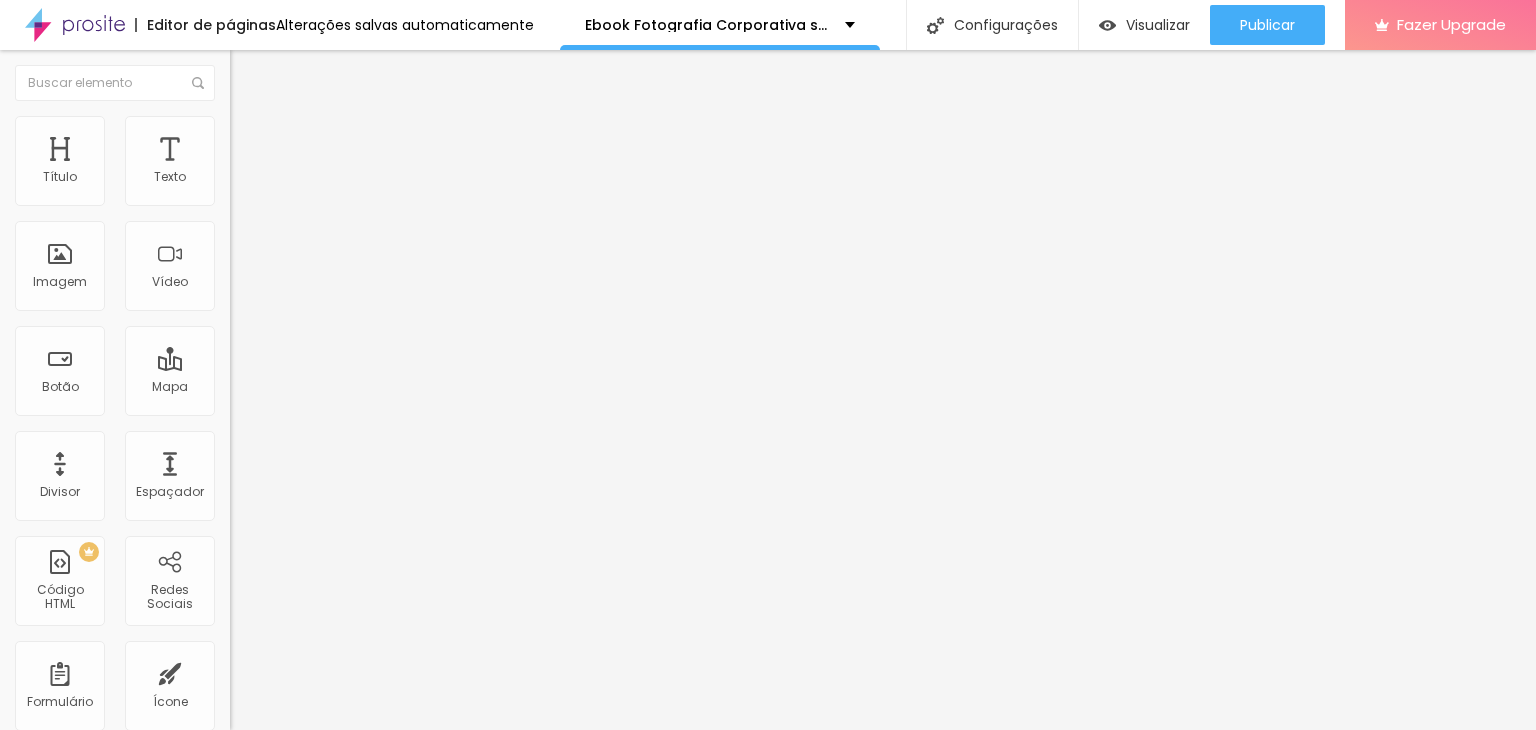 type on "0" 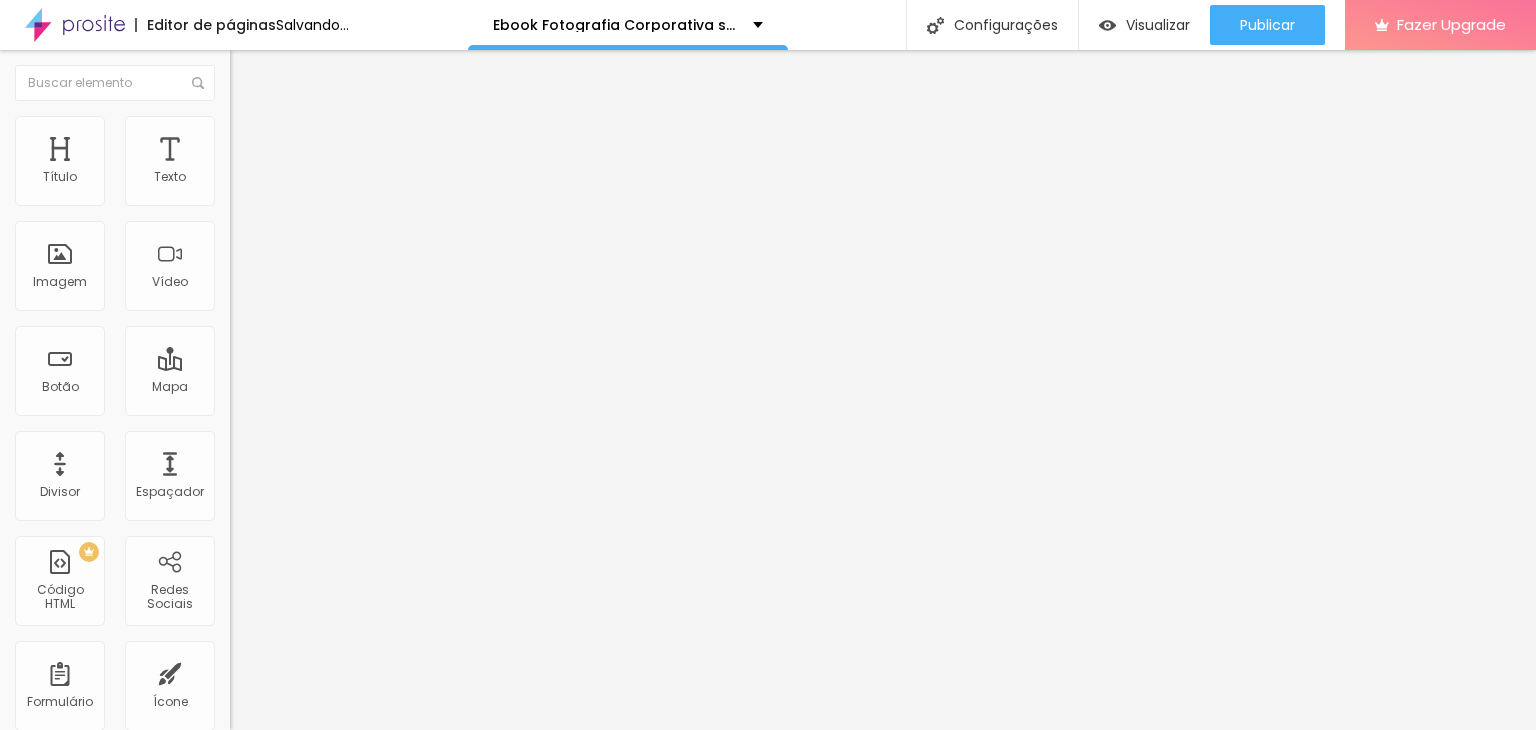 type on "0" 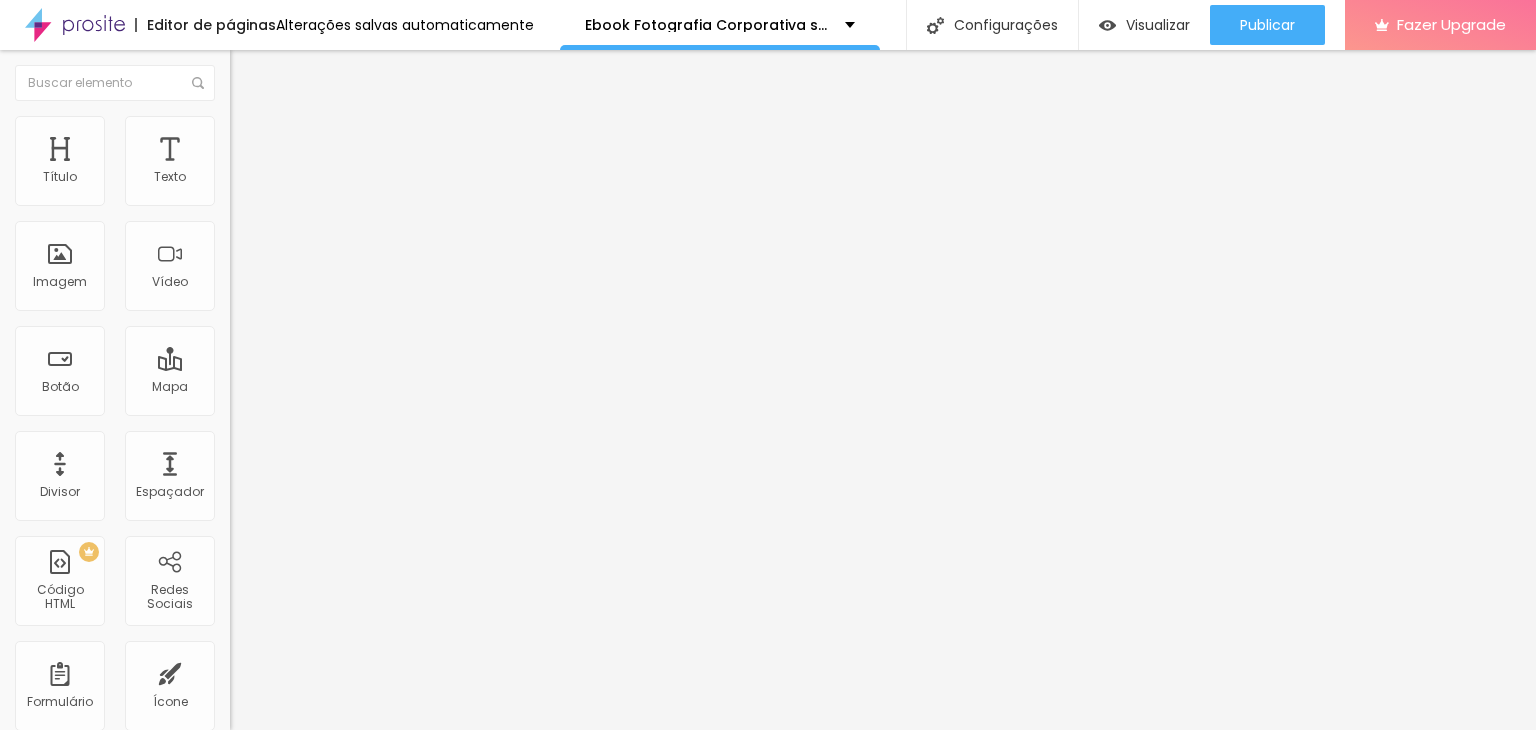 click at bounding box center [239, 105] 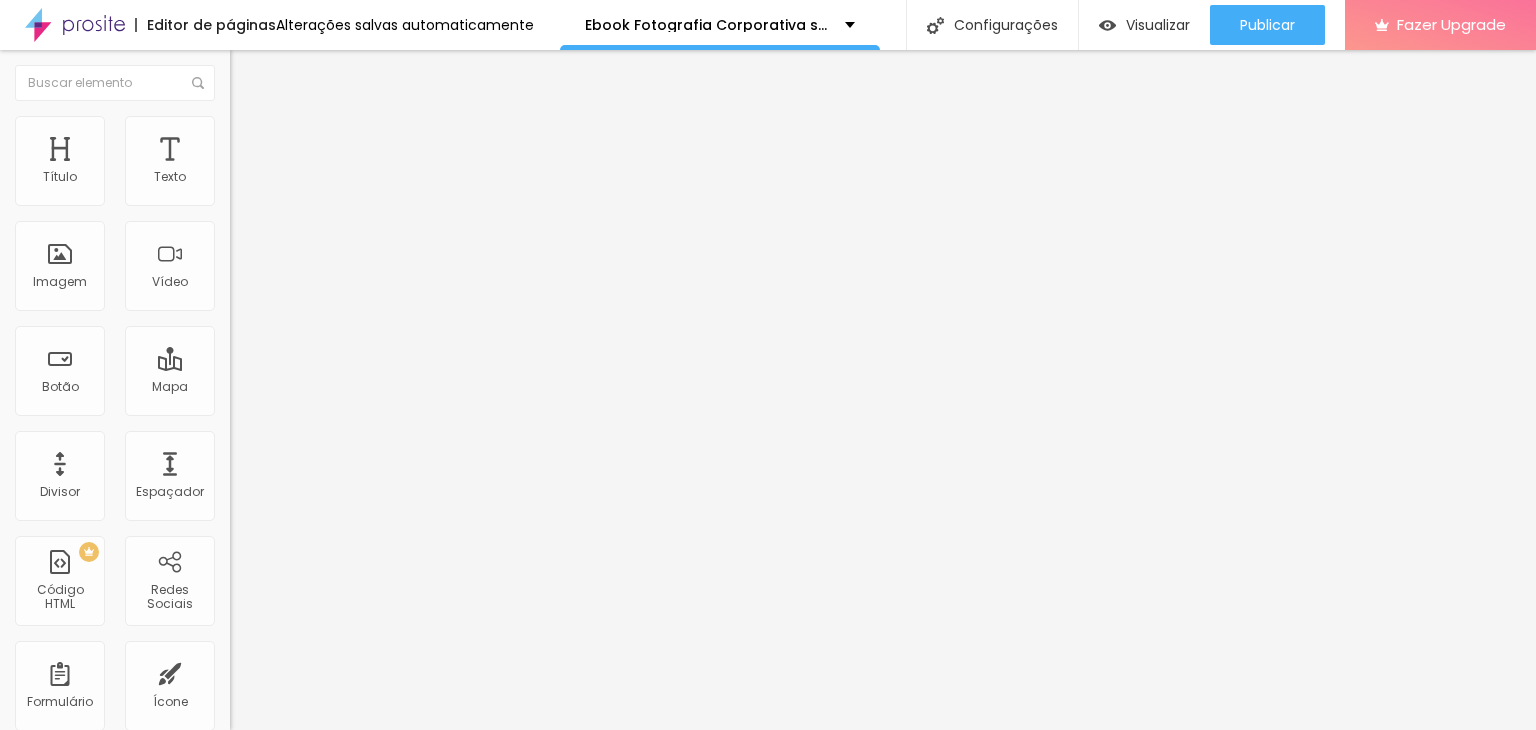 click on "Original" at bounding box center [254, 304] 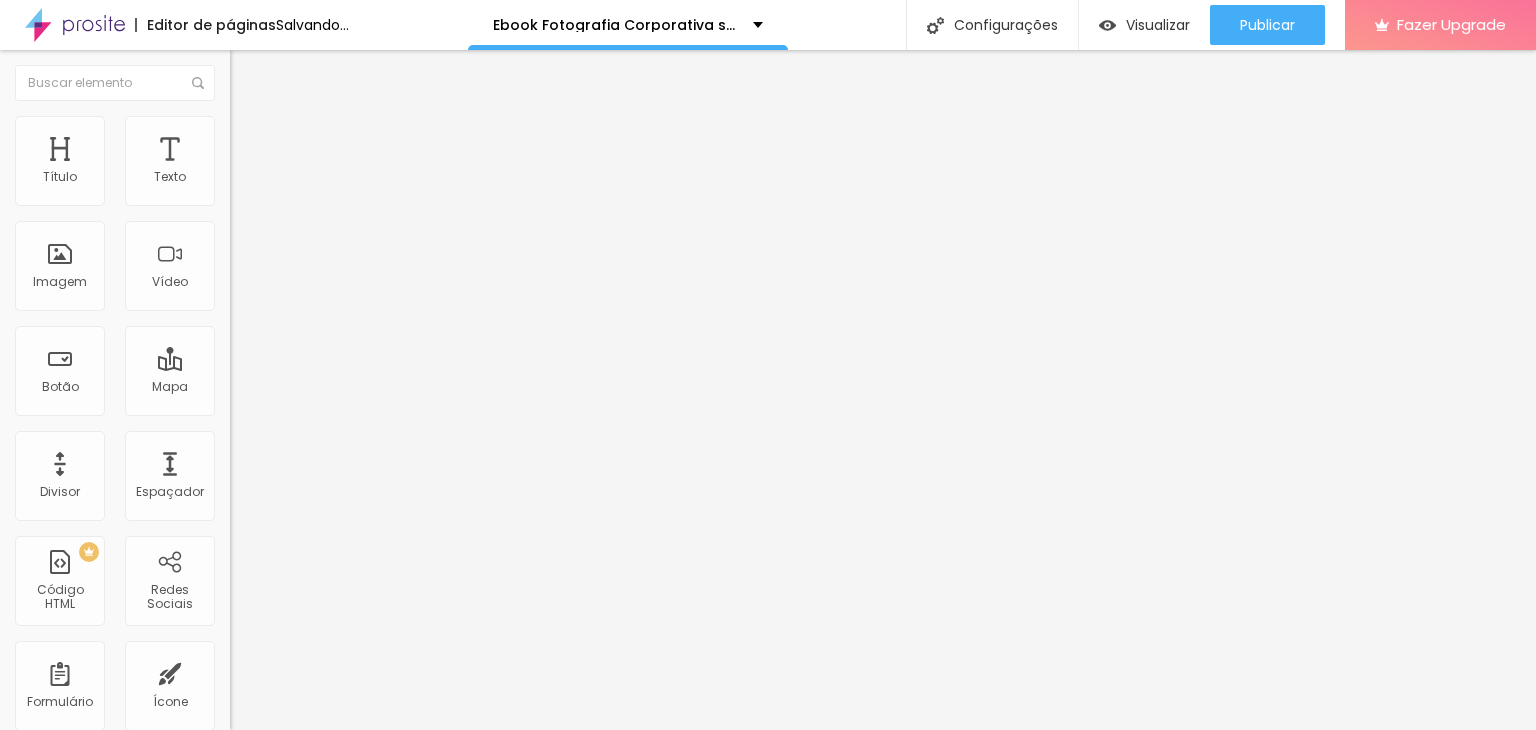 click on "Quadrado" at bounding box center [262, 340] 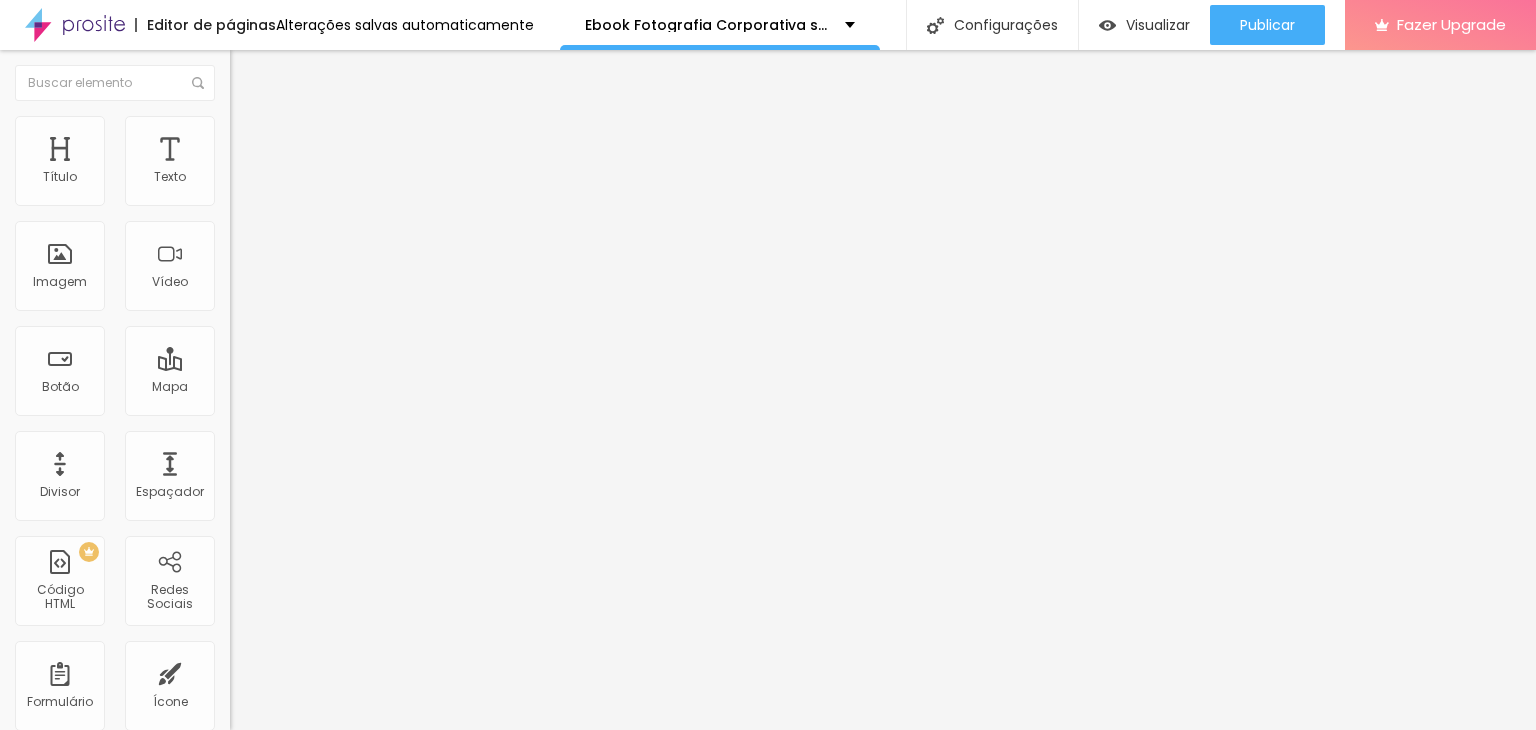 click at bounding box center (345, 162) 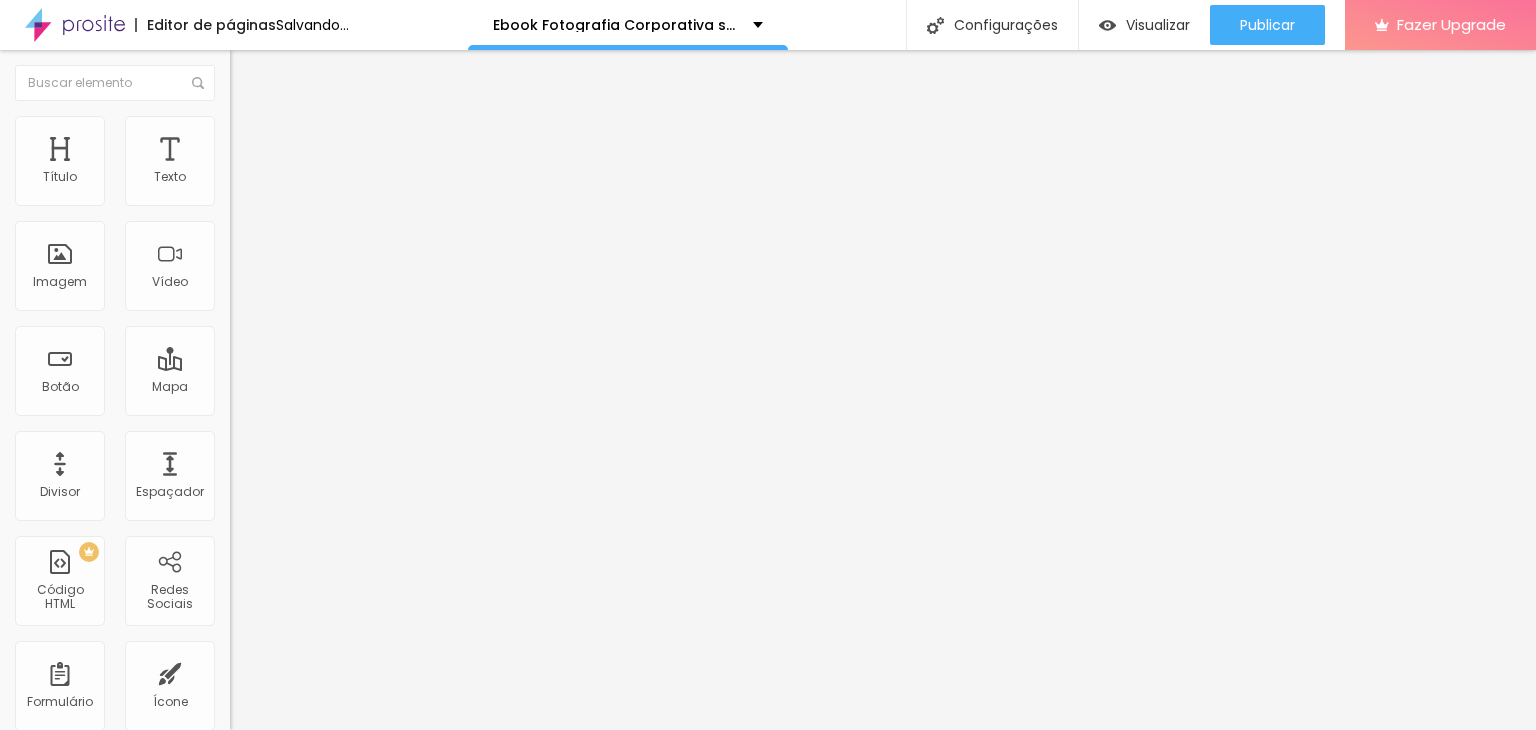click on "Original" at bounding box center (345, 356) 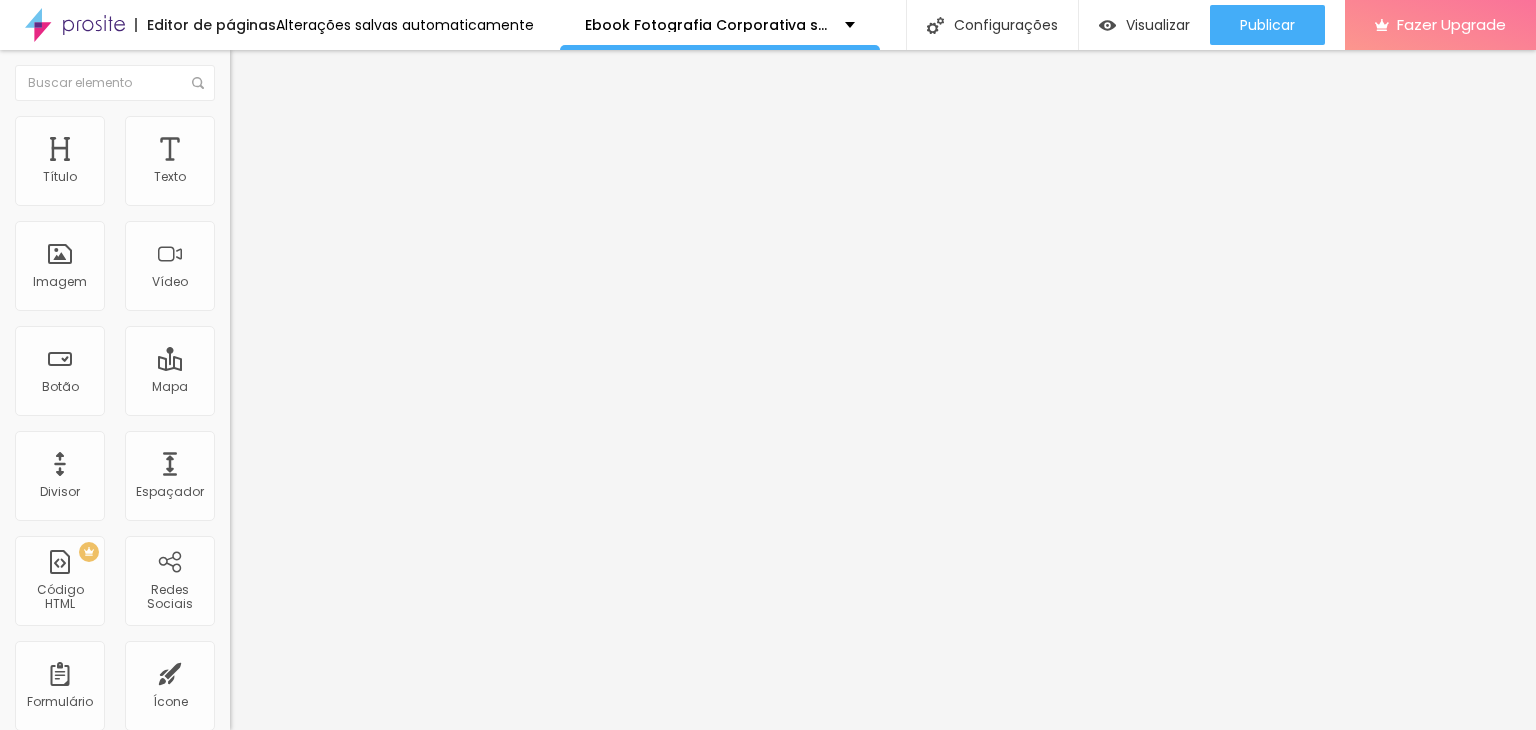 click on "Quadrado 1:1" at bounding box center (345, 341) 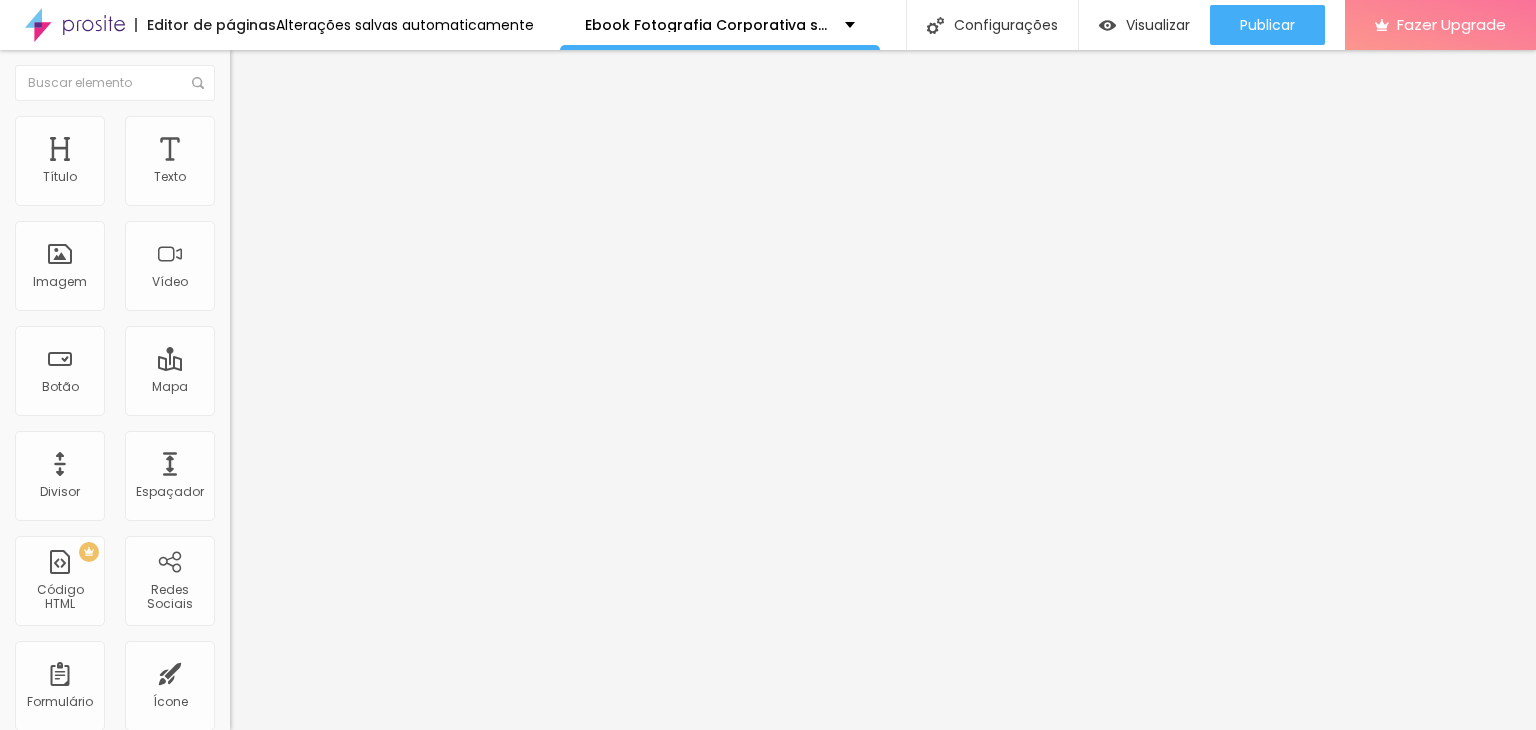 drag, startPoint x: 208, startPoint y: 213, endPoint x: 157, endPoint y: 211, distance: 51.0392 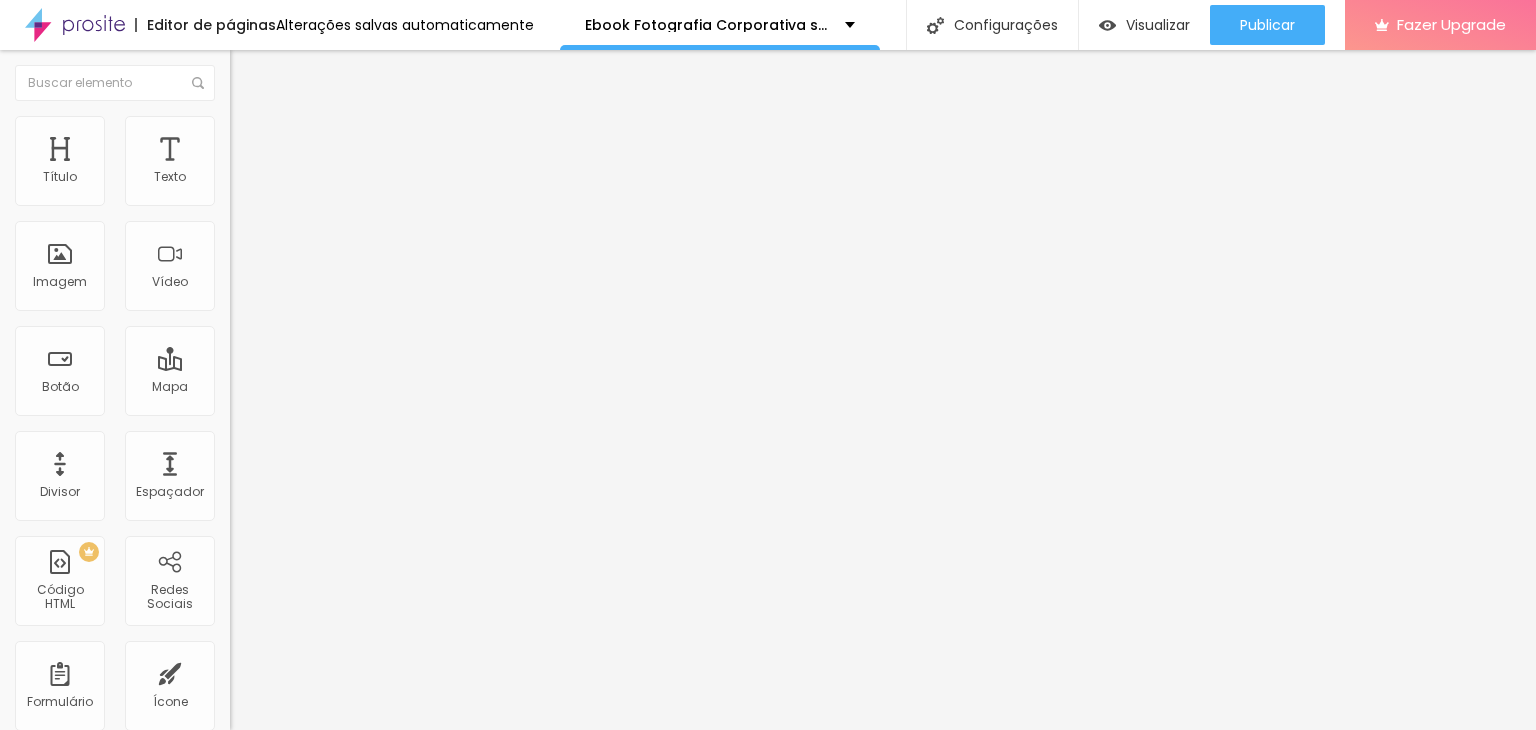 type on "85" 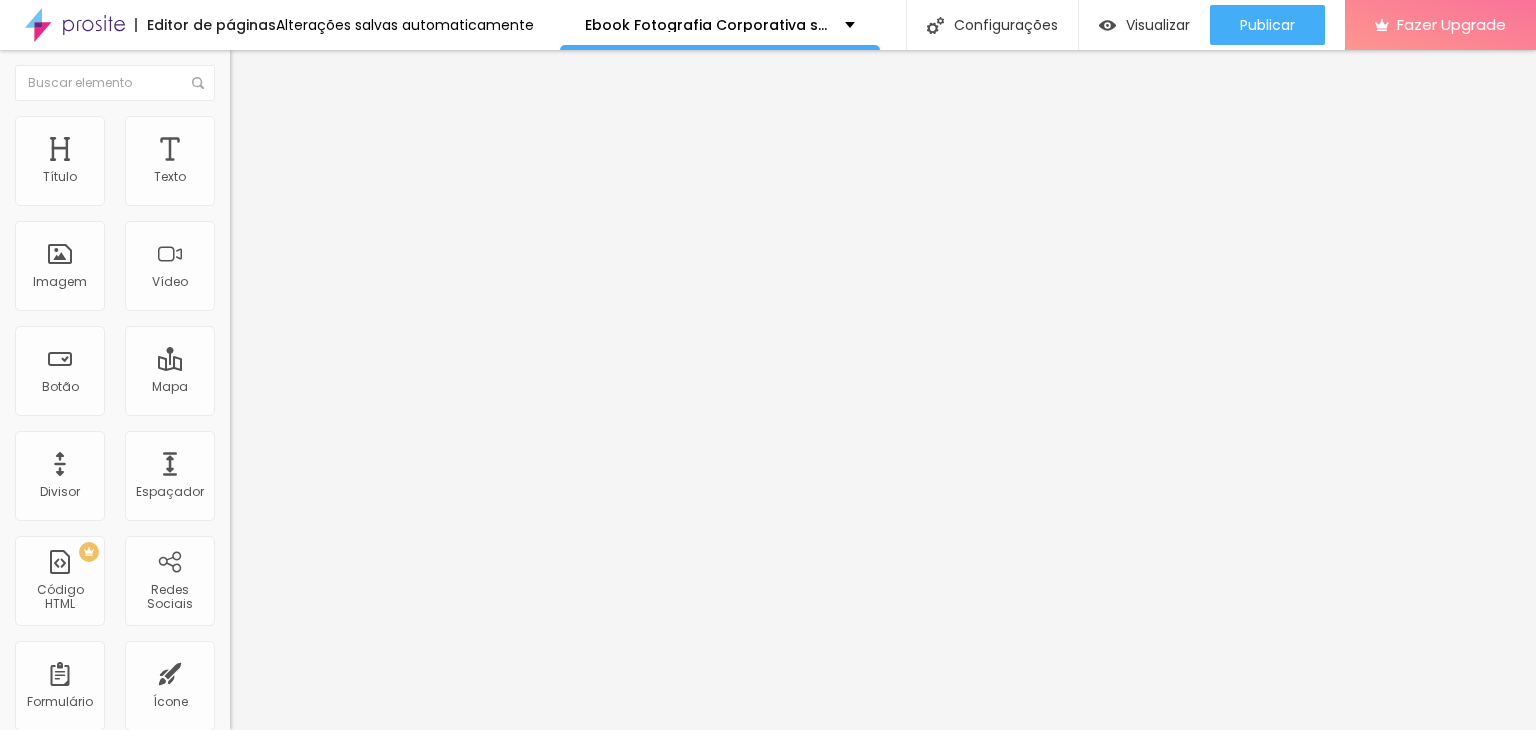 type on "75" 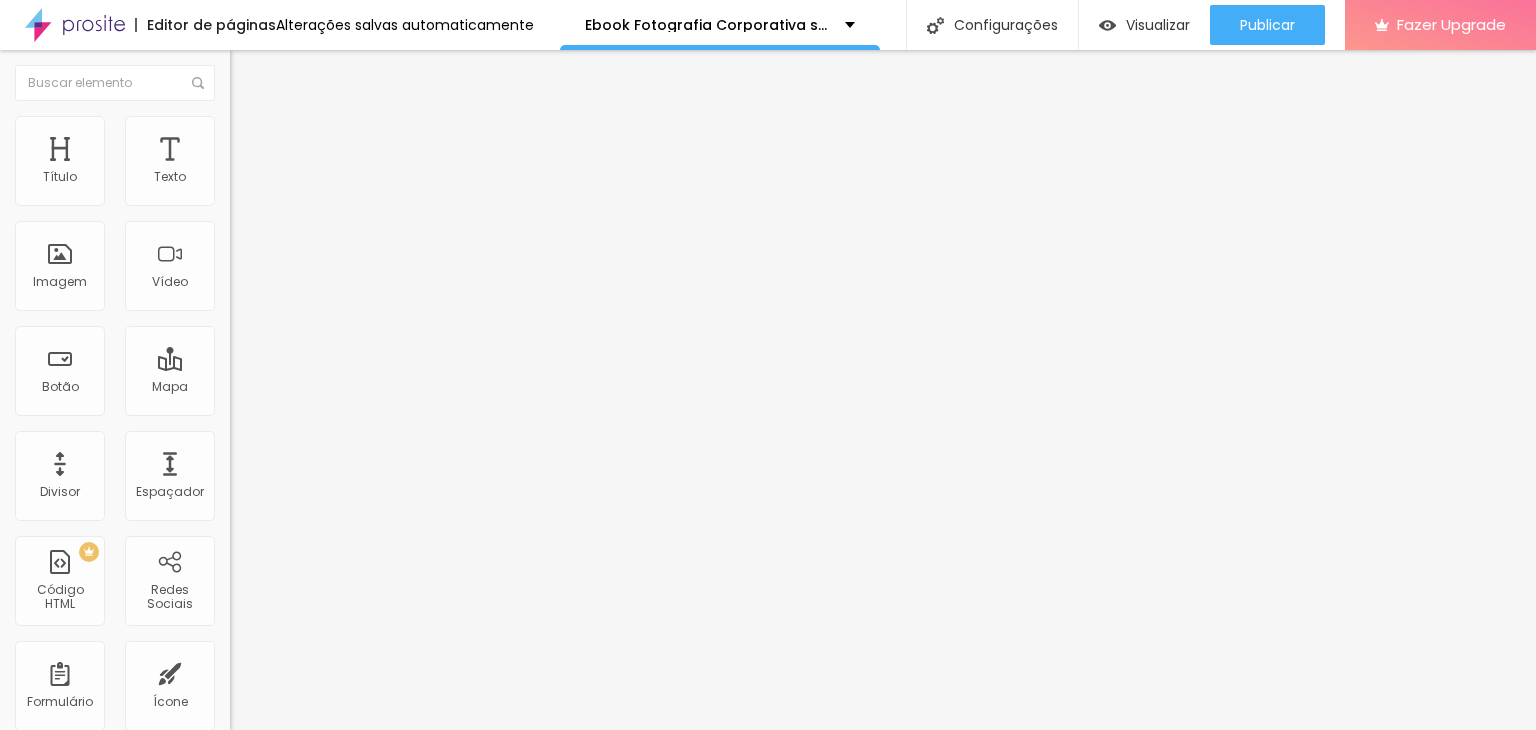 type on "100" 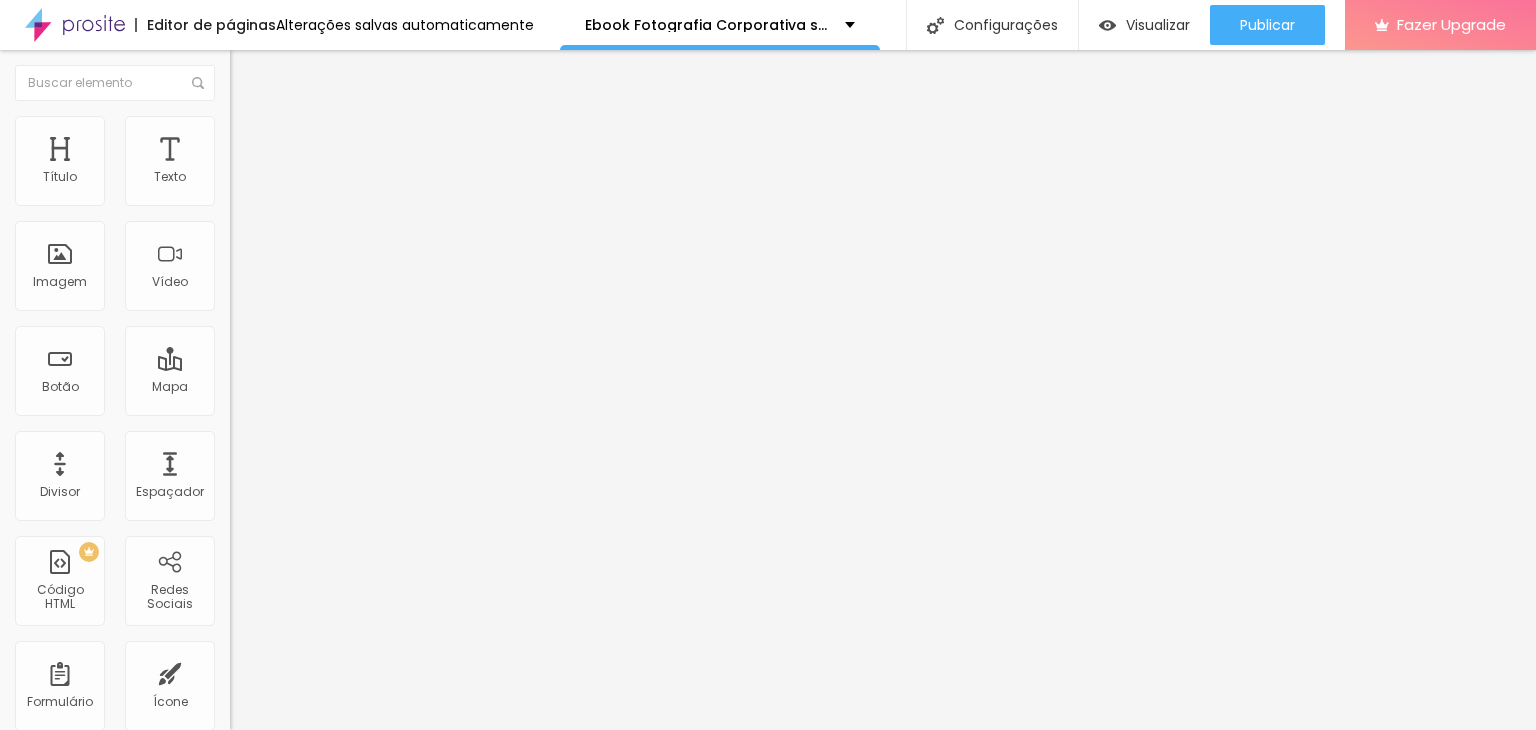 type on "100" 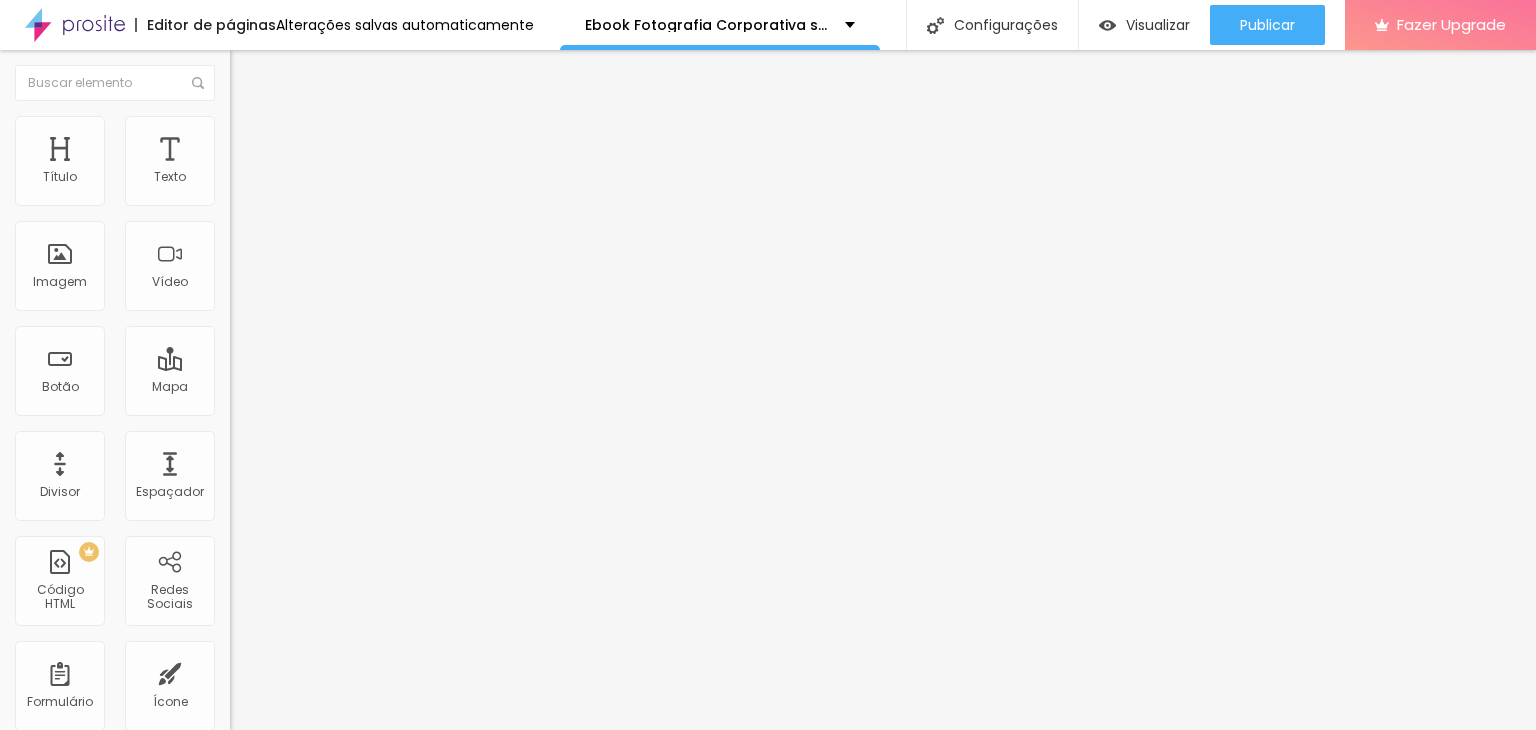 click on "1:1 Quadrado" at bounding box center (269, 304) 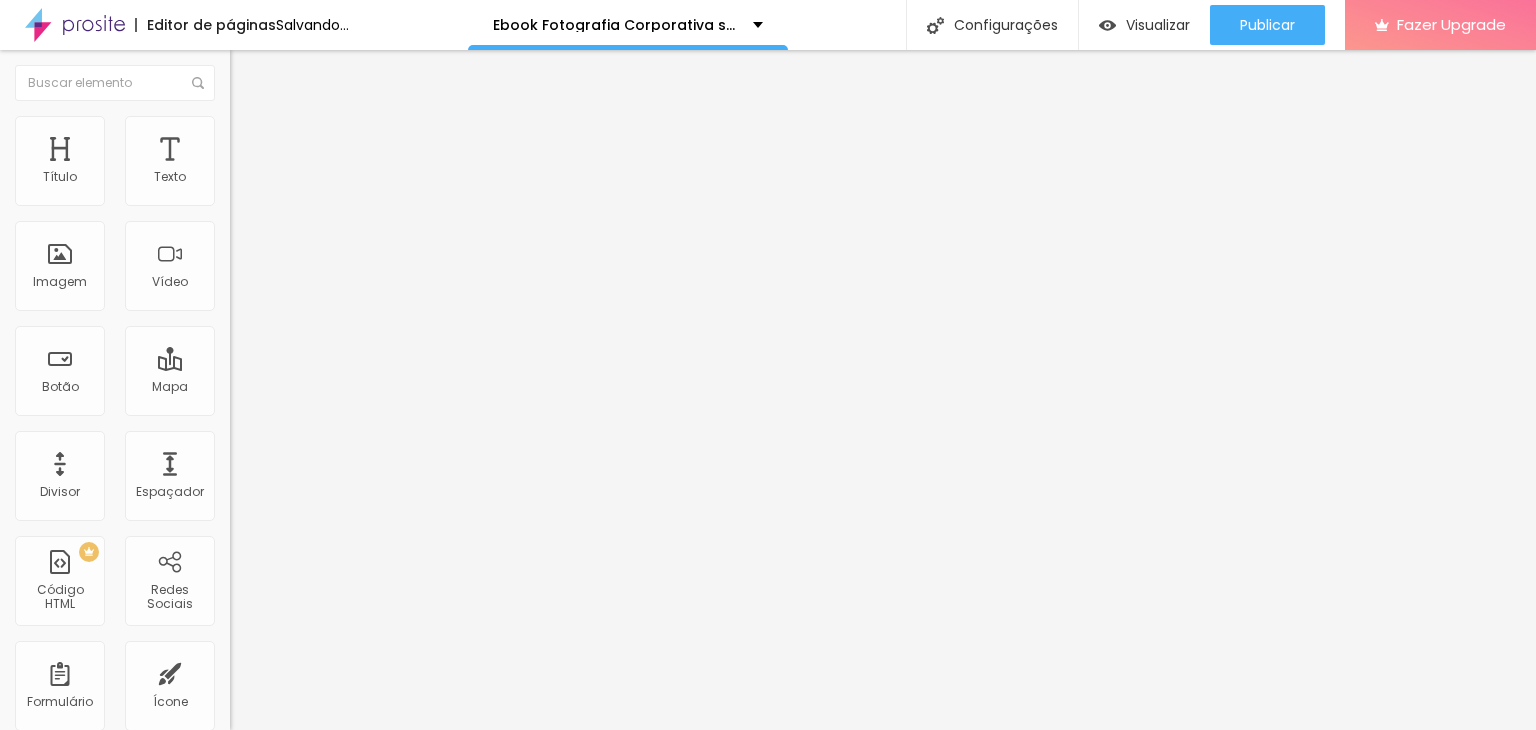 click on "Original" at bounding box center [254, 359] 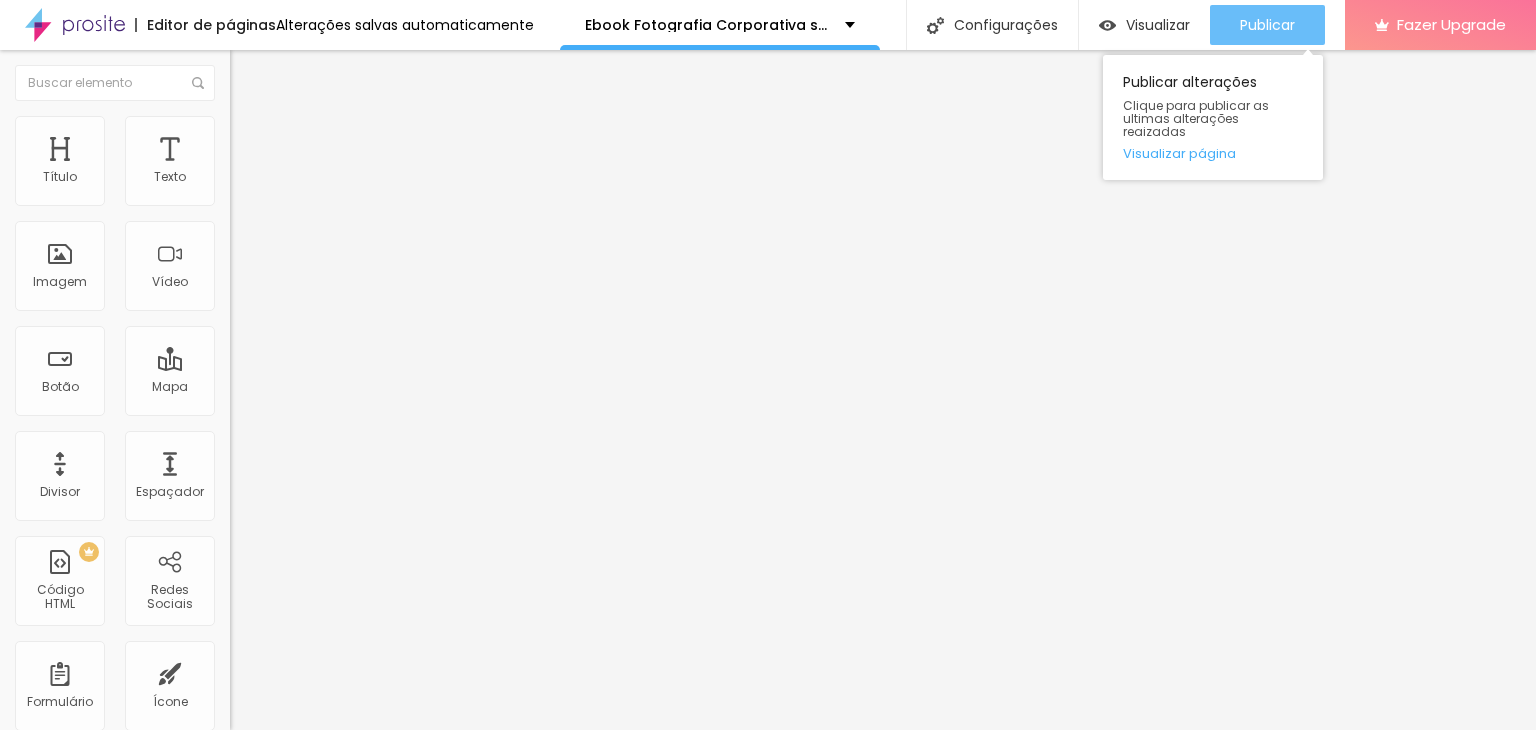 click on "Publicar" at bounding box center (1267, 25) 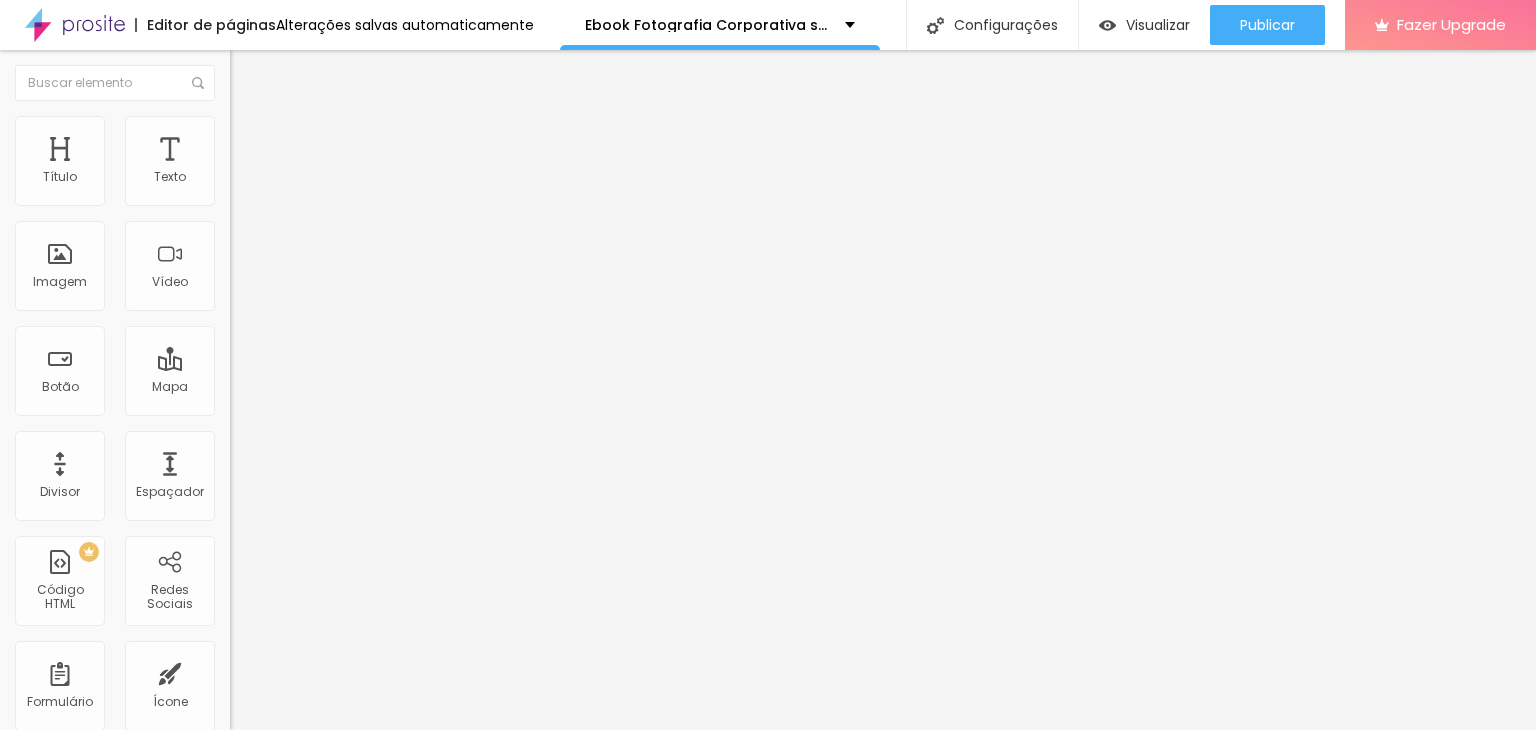 click on "Avançado" at bounding box center [281, 129] 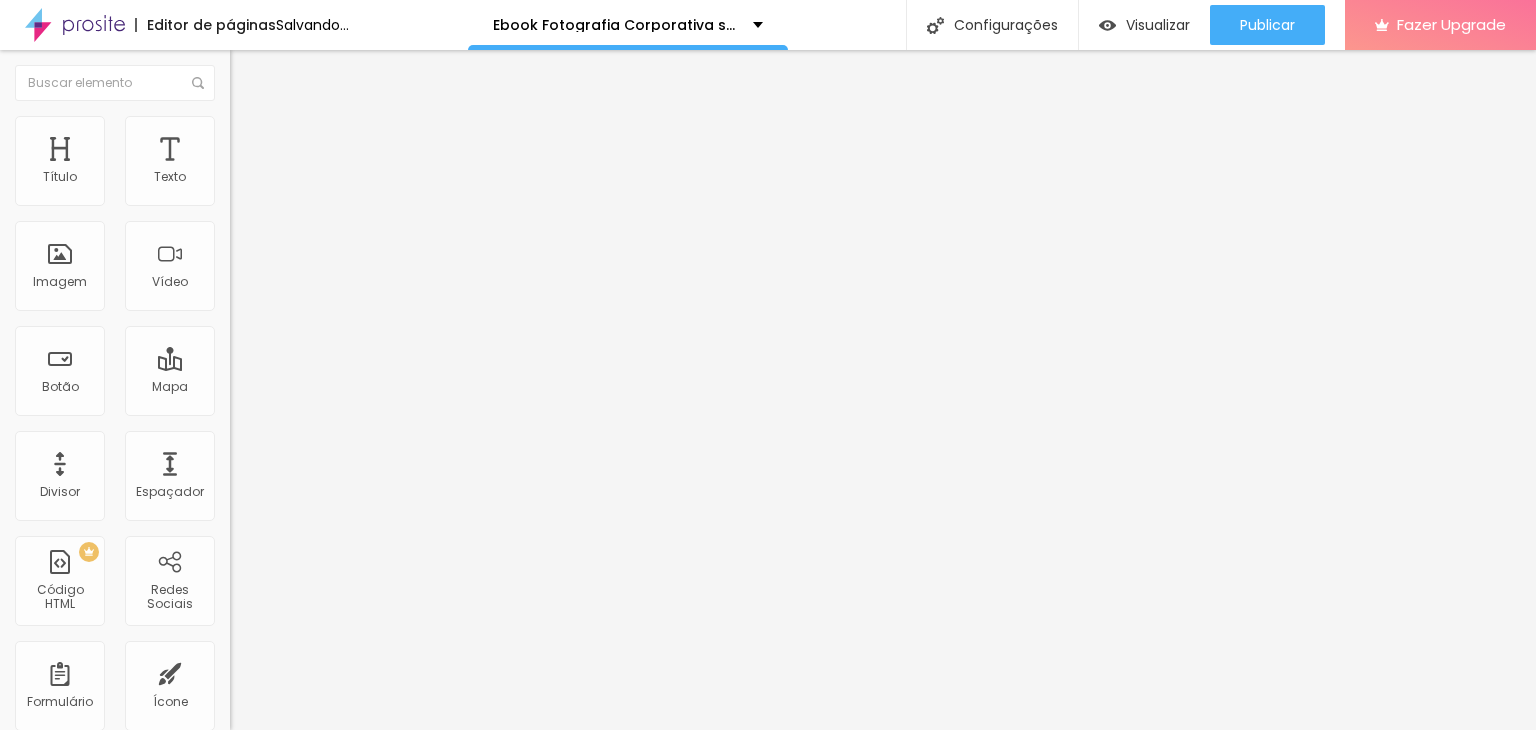 click at bounding box center (768, 869) 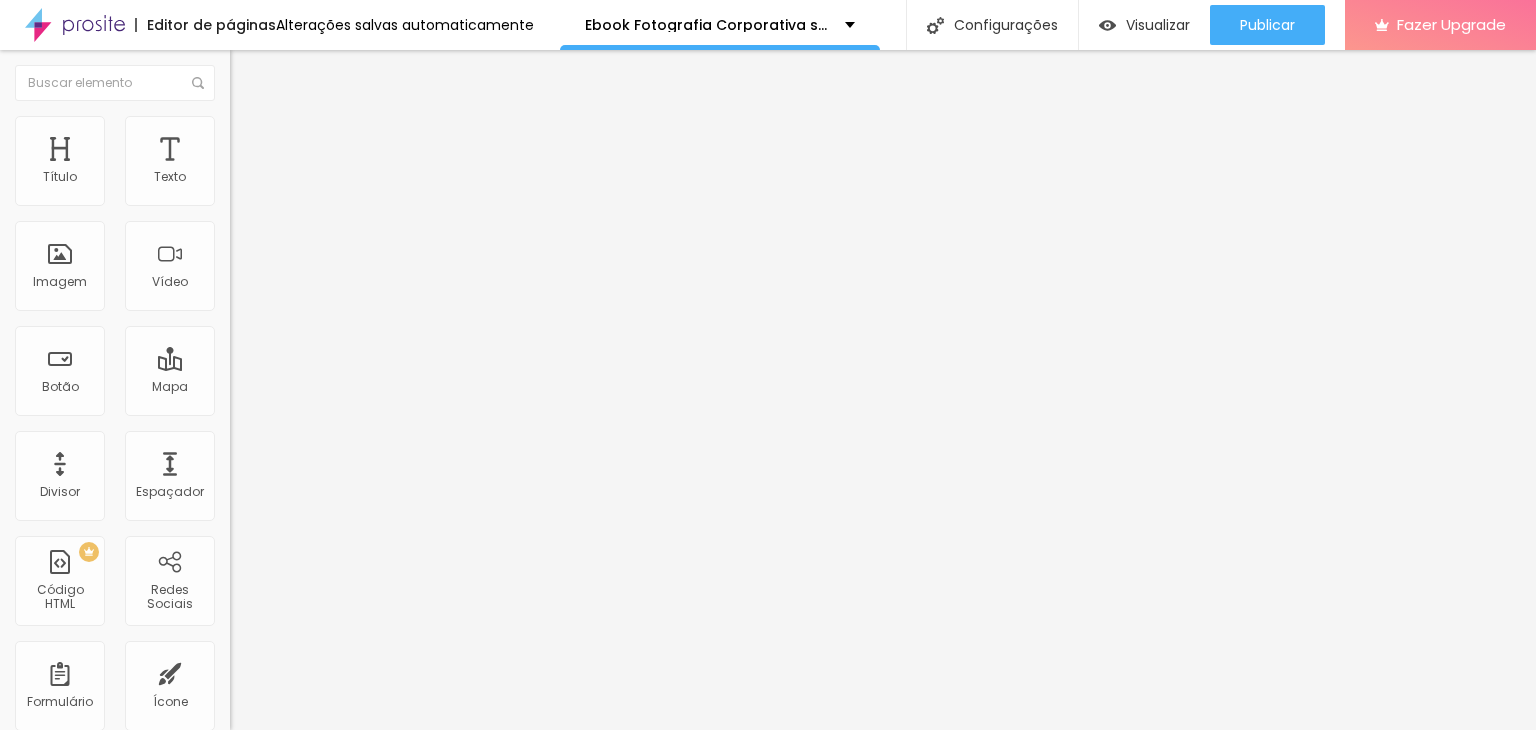 click on "Original" at bounding box center (254, 304) 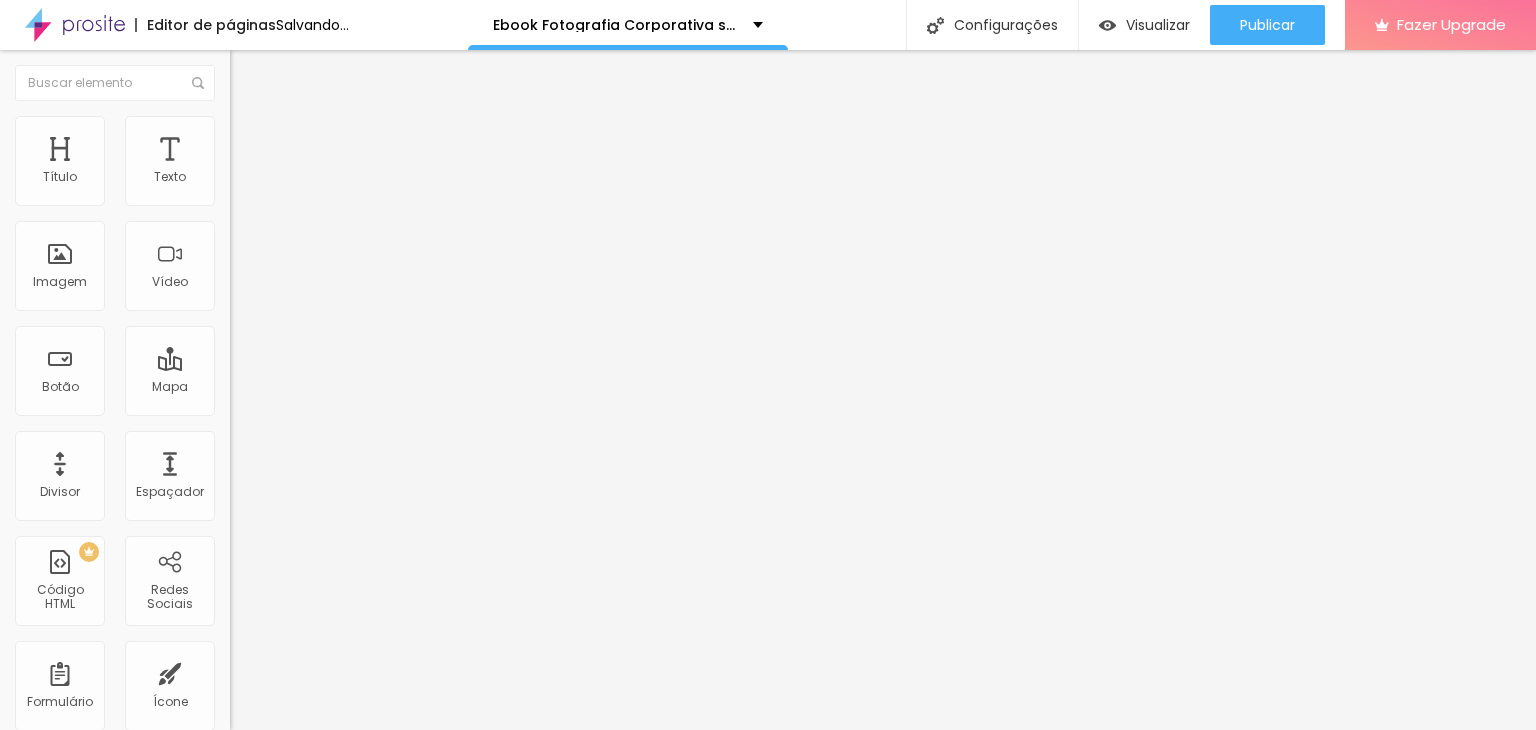 click on "Quadrado" at bounding box center [262, 347] 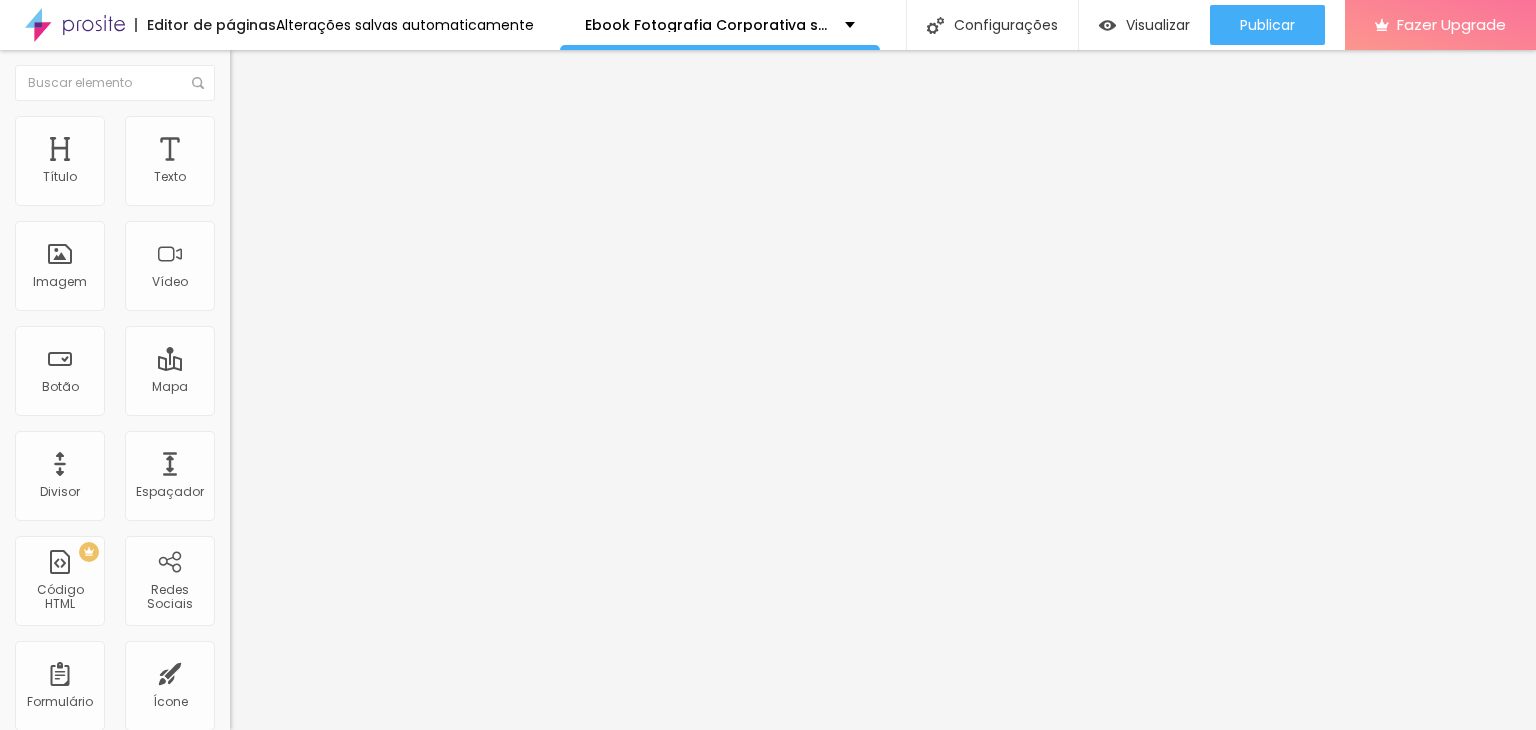 click on "Original" at bounding box center [254, 359] 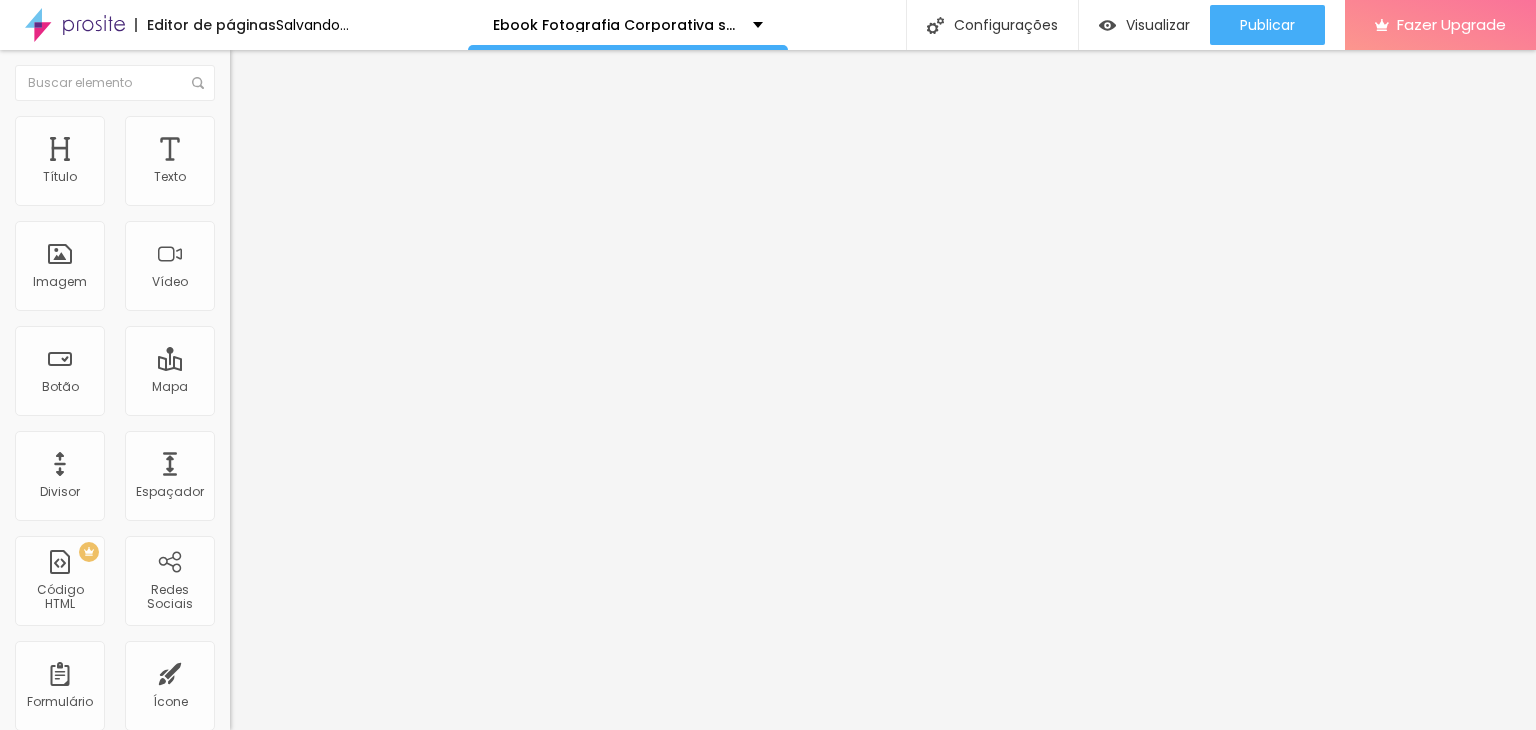 click on "Quadrado" at bounding box center (262, 340) 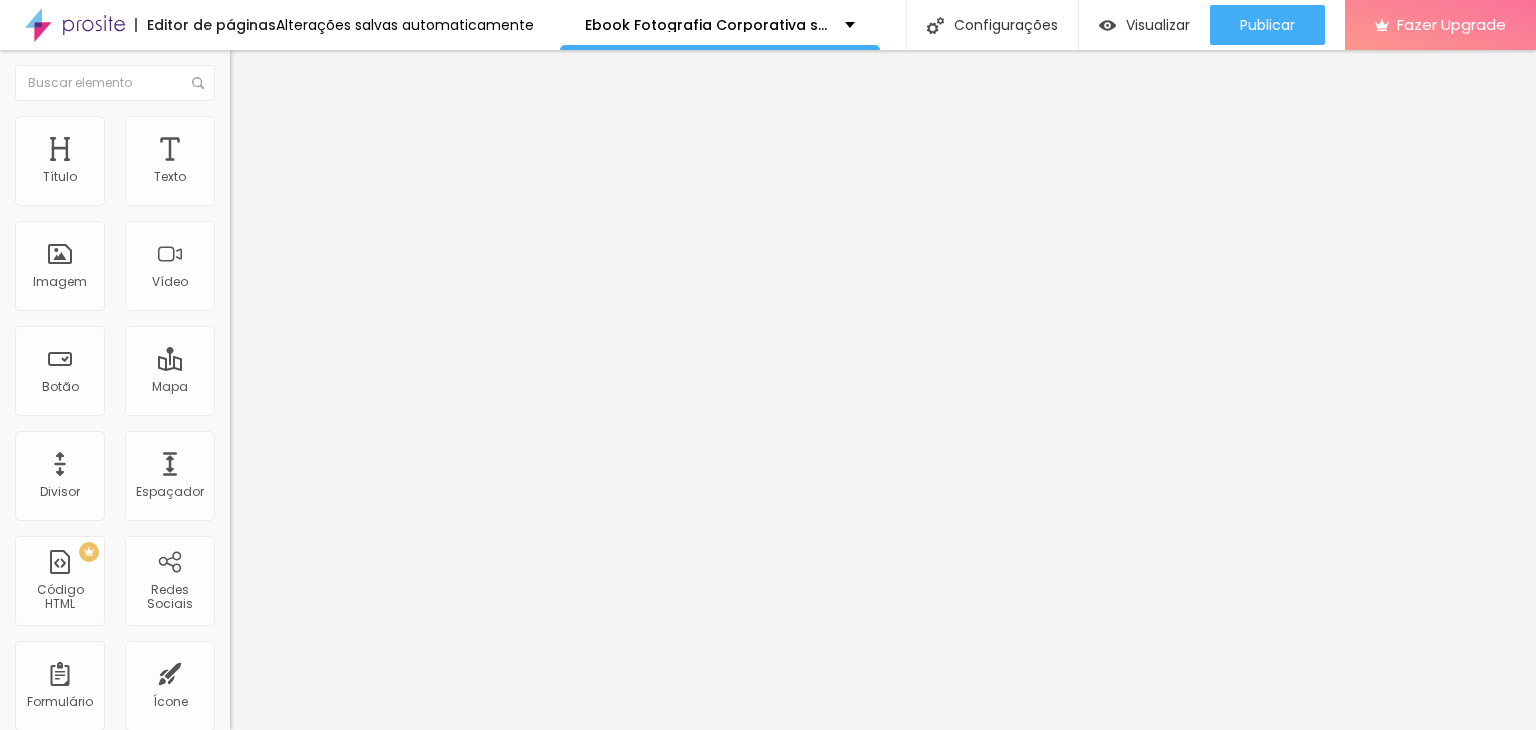 click on "Original" at bounding box center [254, 359] 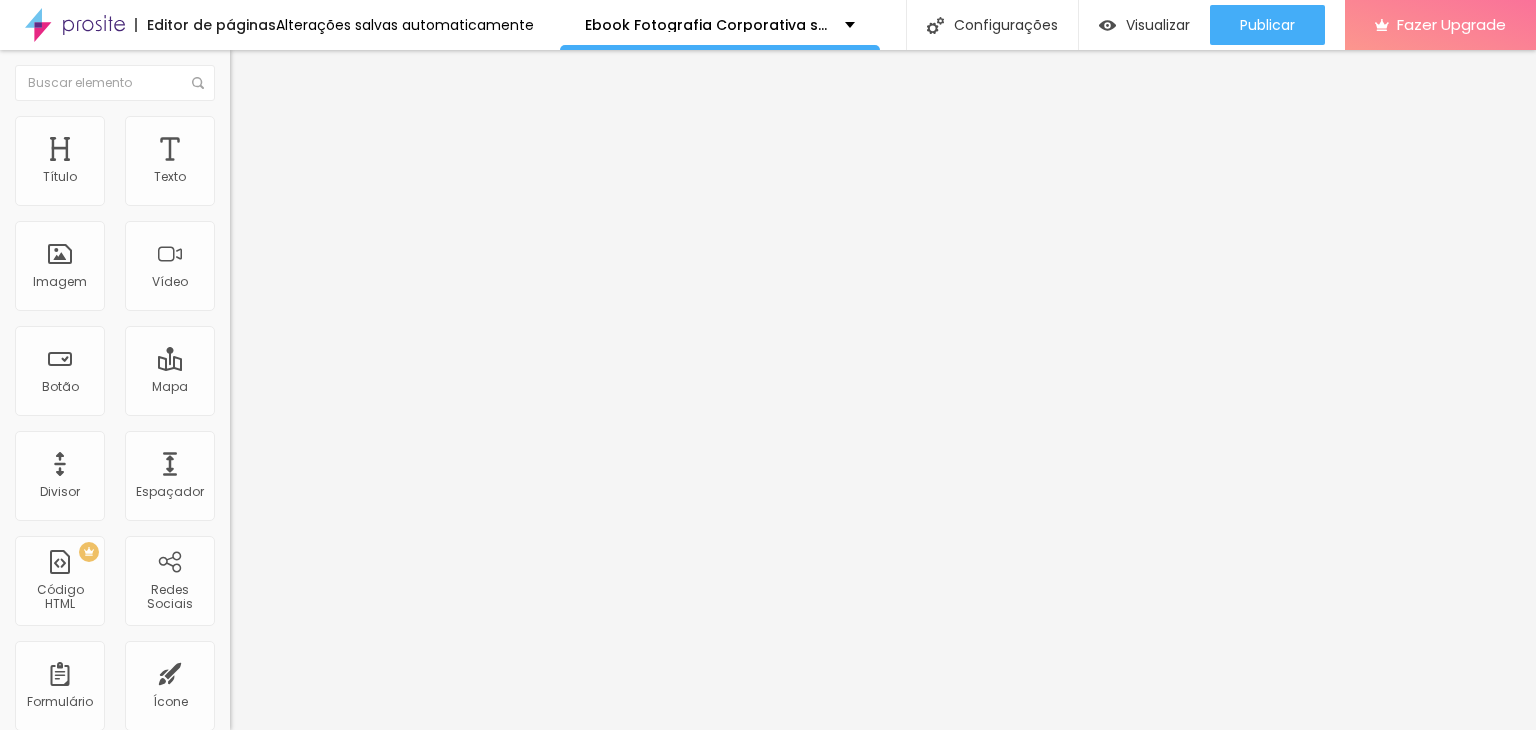 click on "Quadrado" at bounding box center (262, 340) 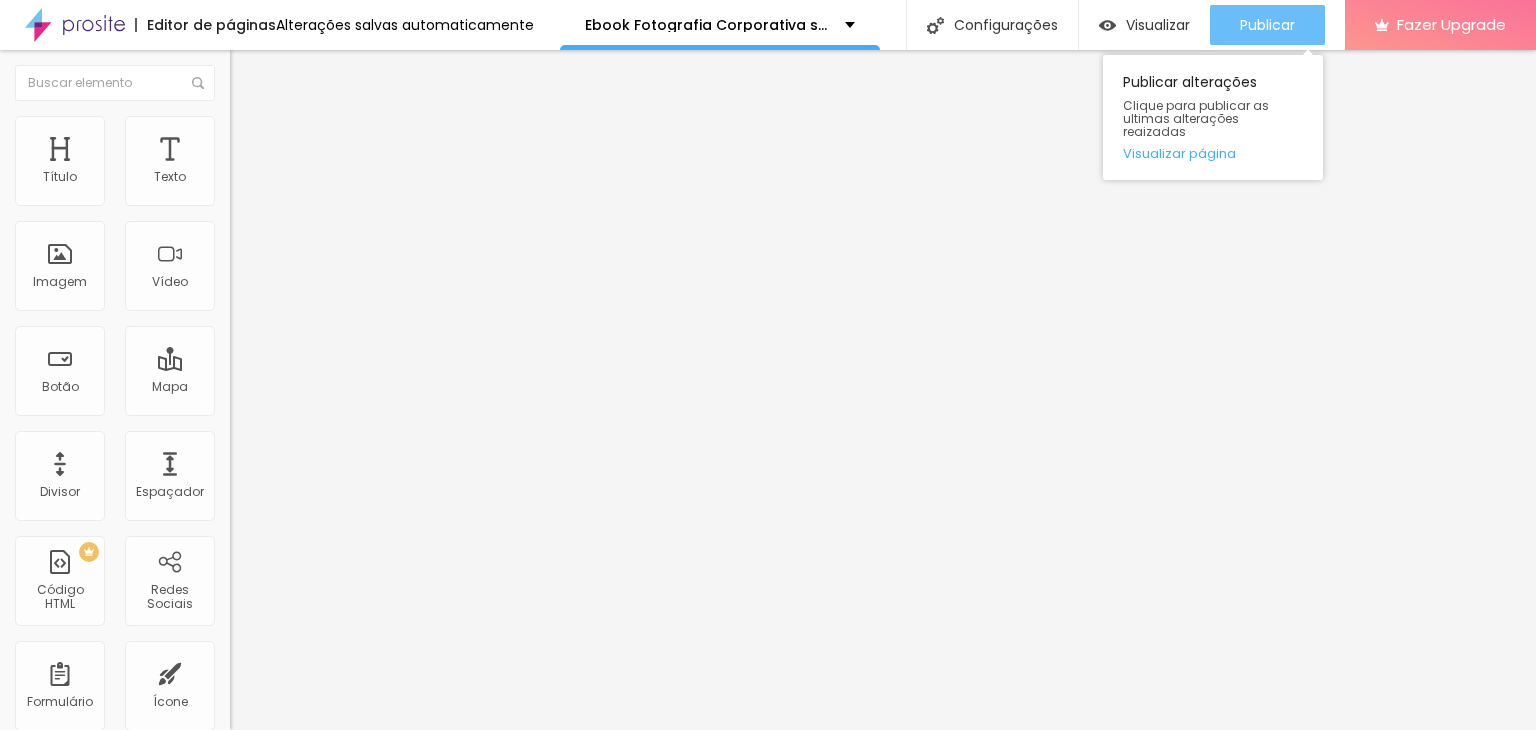 click on "Publicar" at bounding box center [1267, 25] 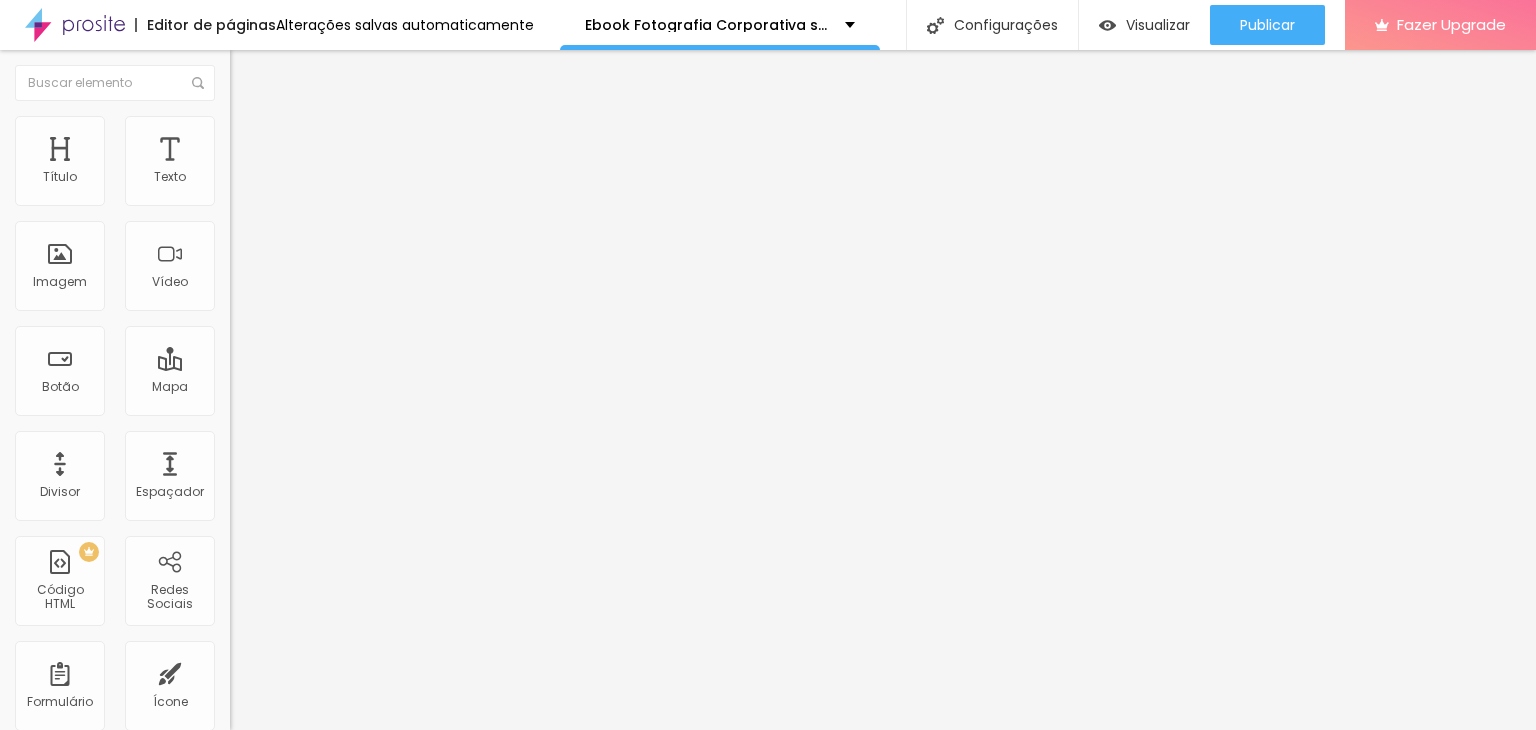 click on "Avançado" at bounding box center [281, 149] 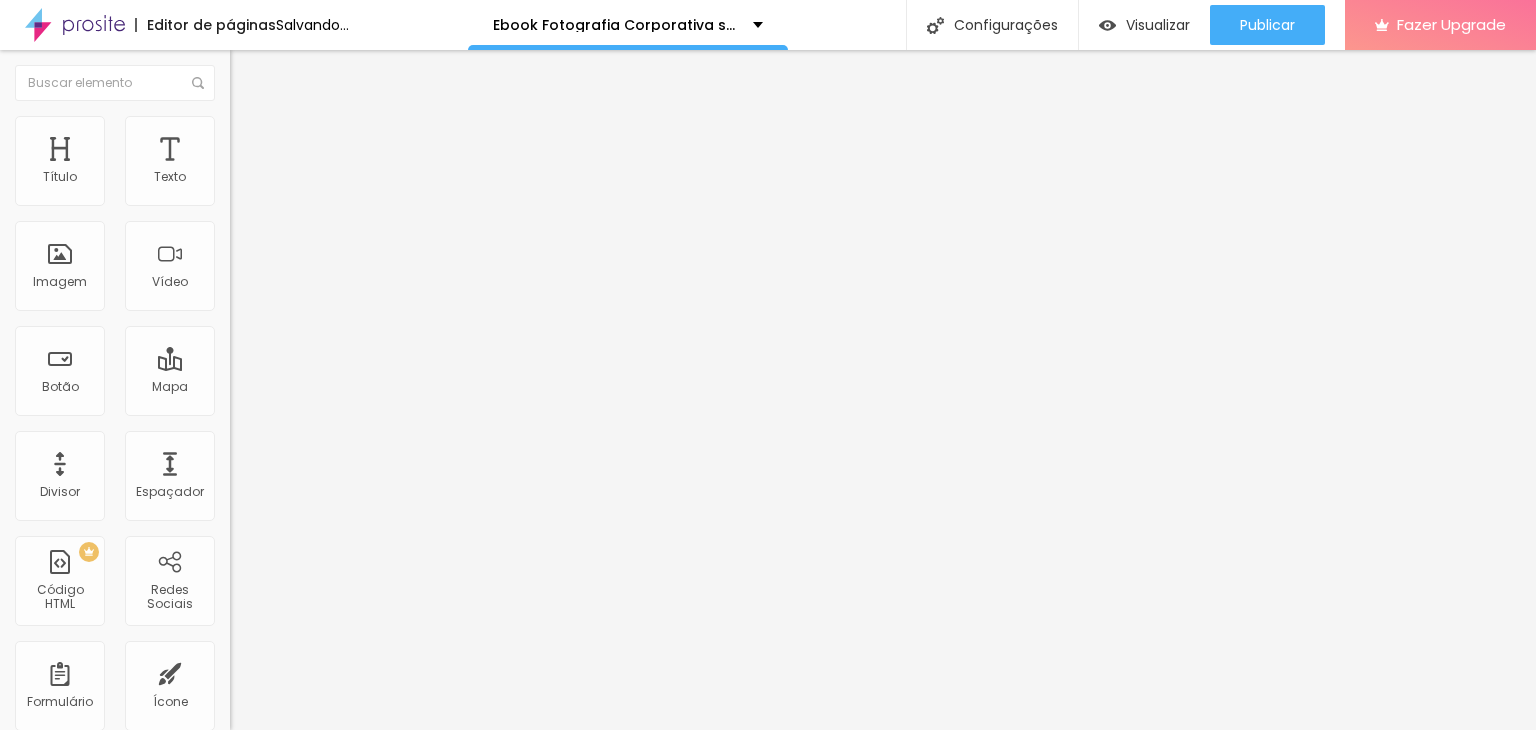 drag, startPoint x: 44, startPoint y: 193, endPoint x: 71, endPoint y: 194, distance: 27.018513 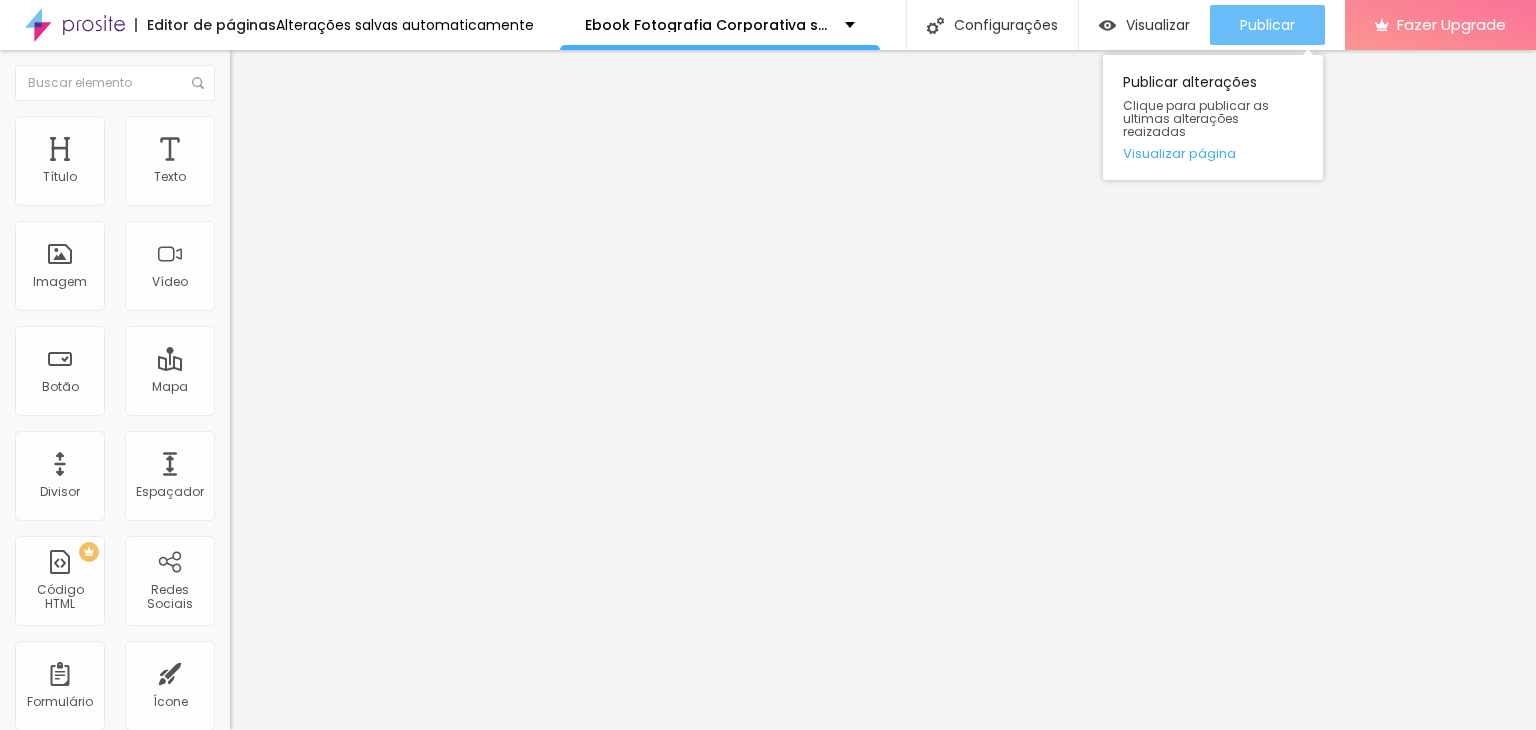 click on "Publicar" at bounding box center (1267, 25) 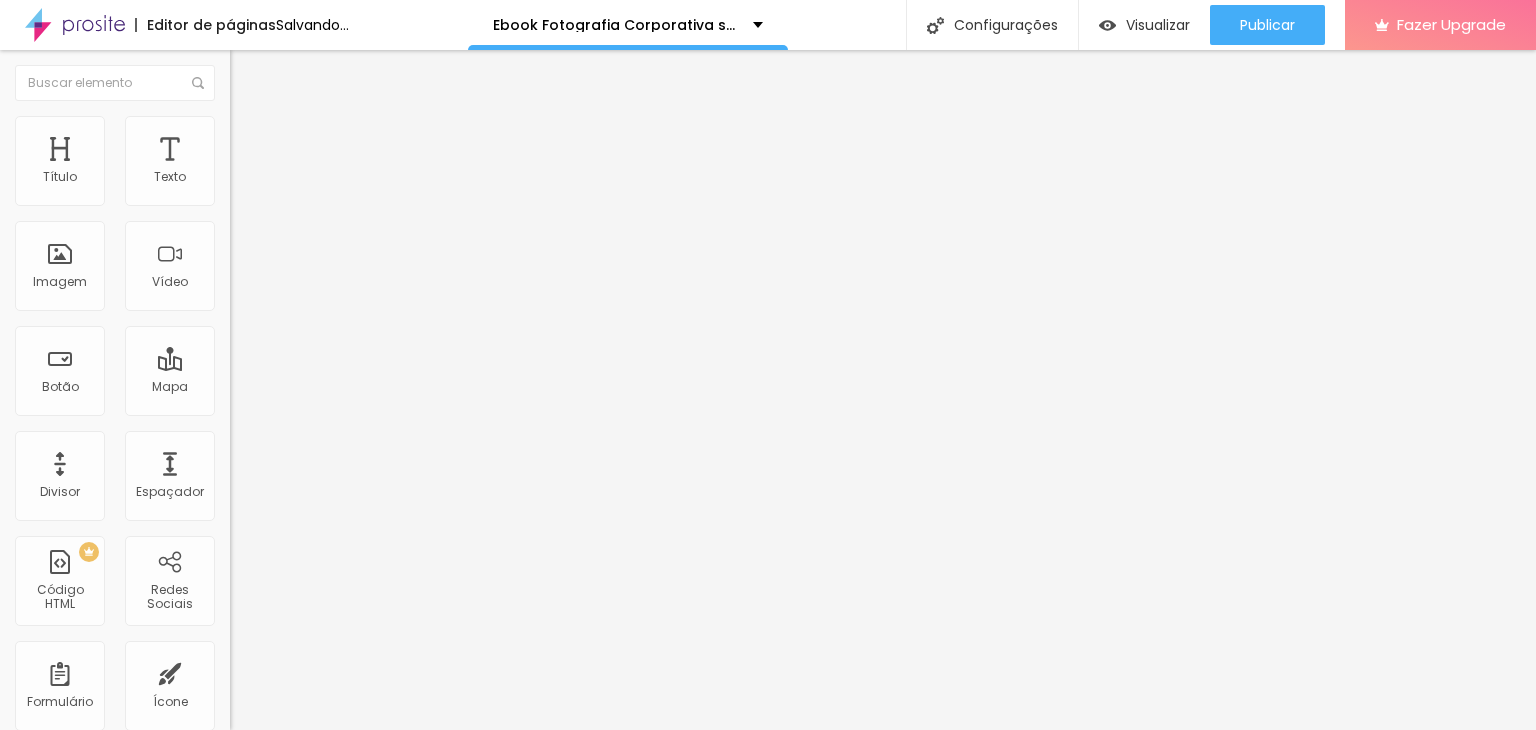 click on "Trocar imagem" at bounding box center (284, 163) 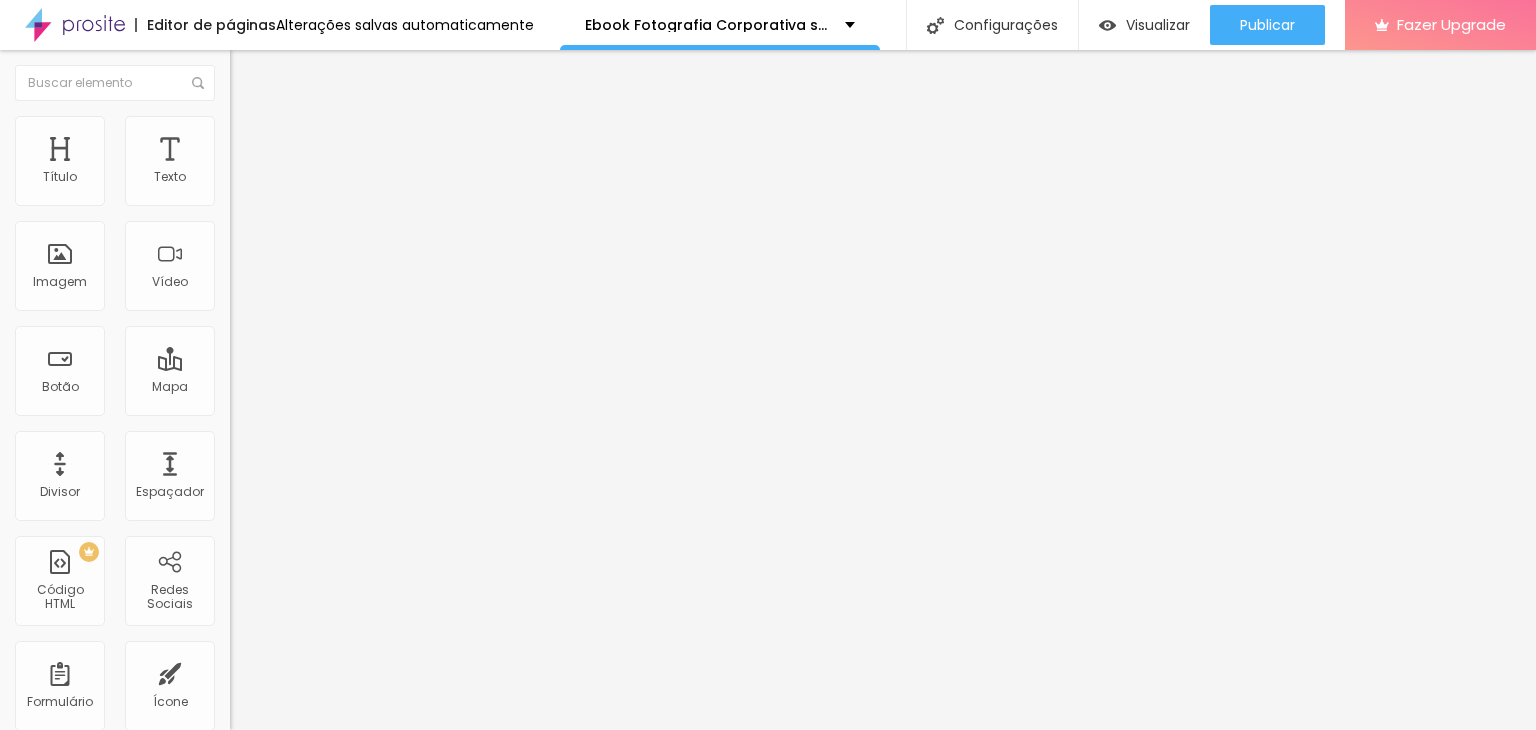 click at bounding box center (768, 924) 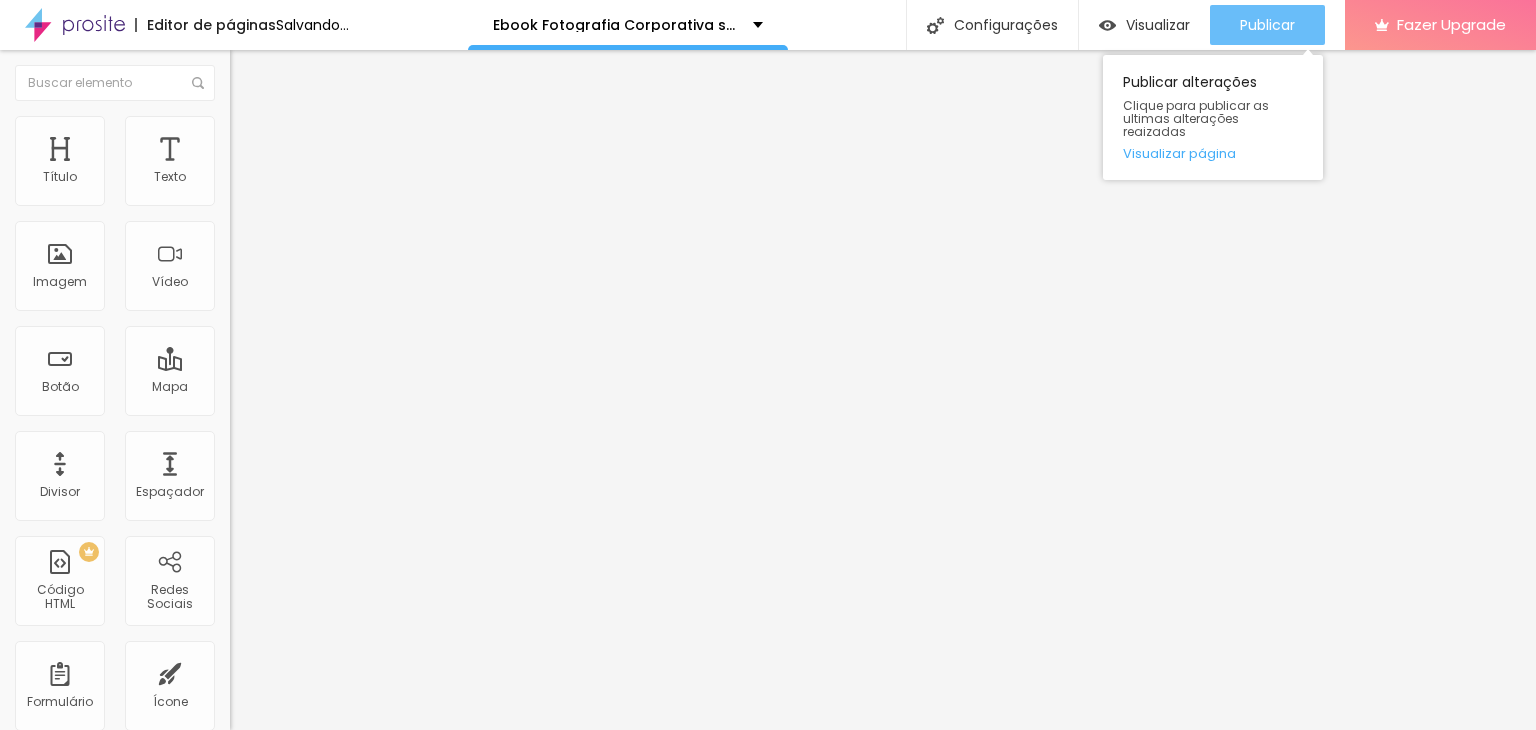 click on "Publicar" at bounding box center [1267, 25] 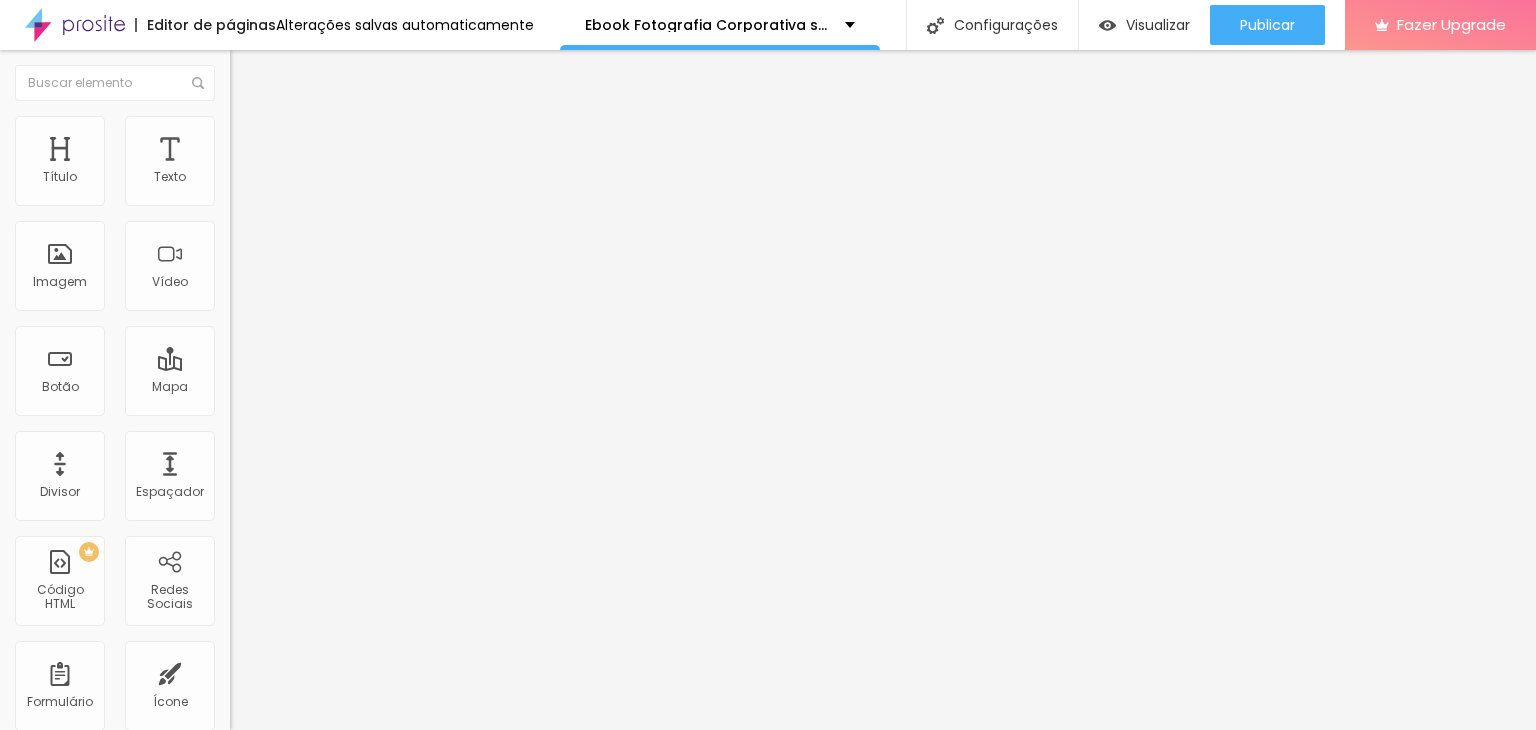 click on "Estilo" at bounding box center (345, 126) 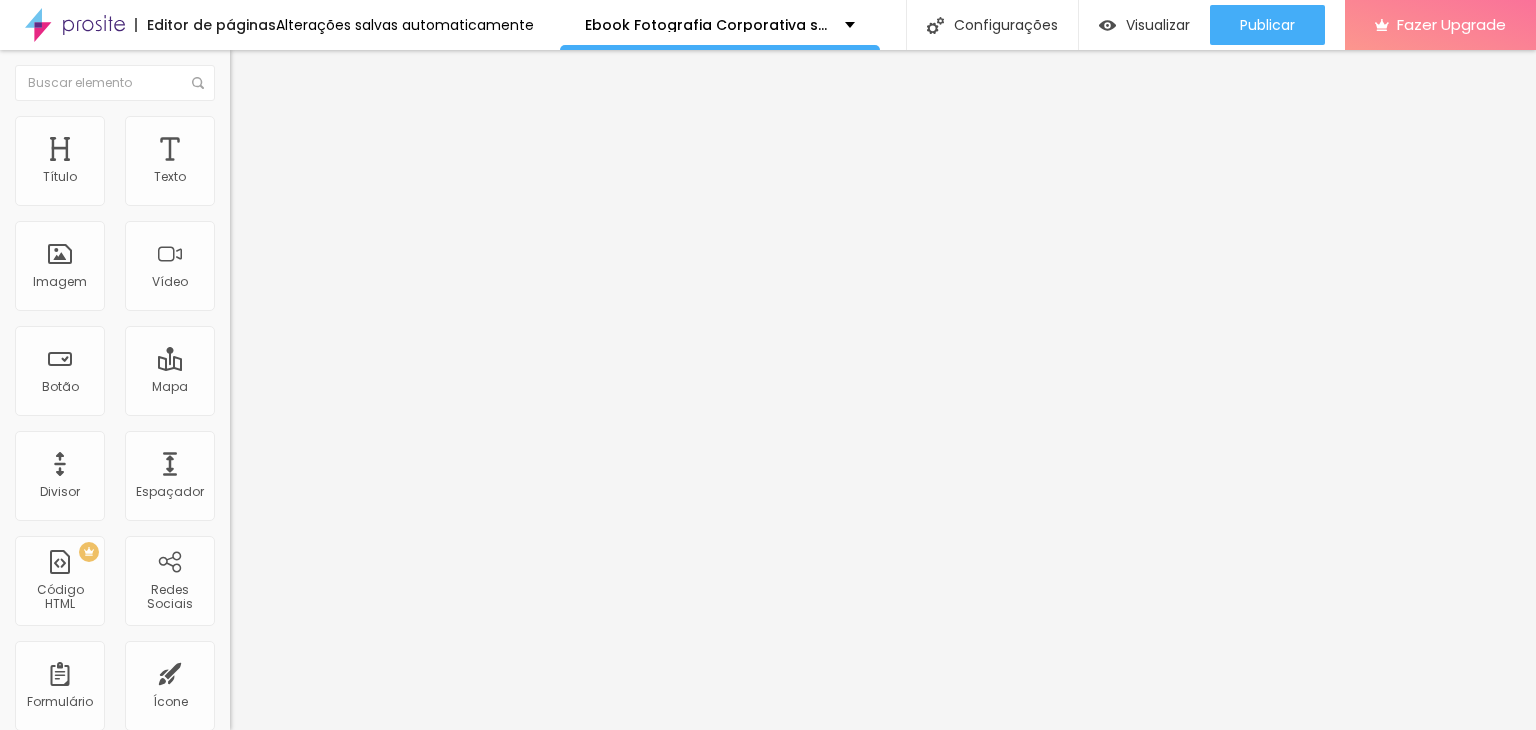 click on "Avançado" at bounding box center (281, 149) 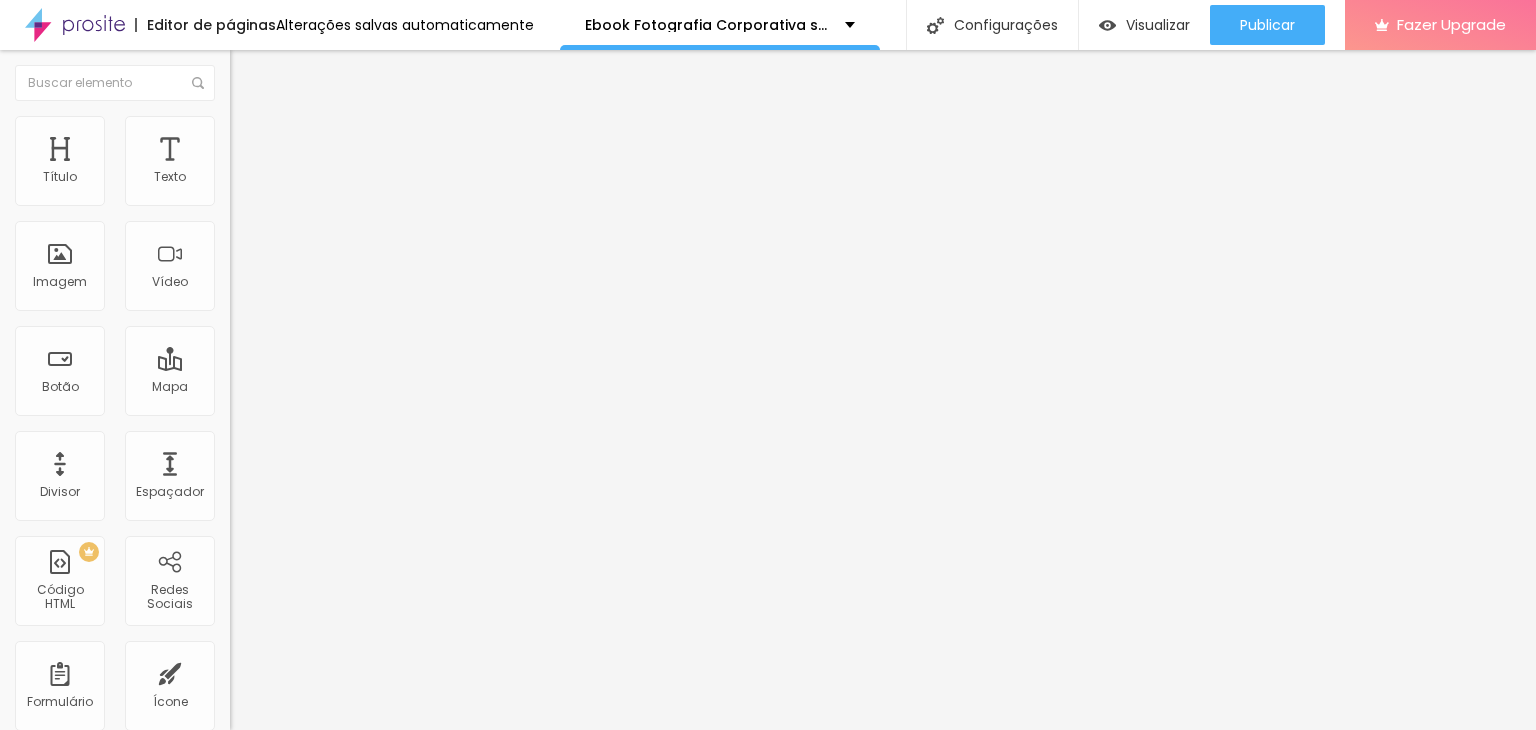 click at bounding box center (239, 105) 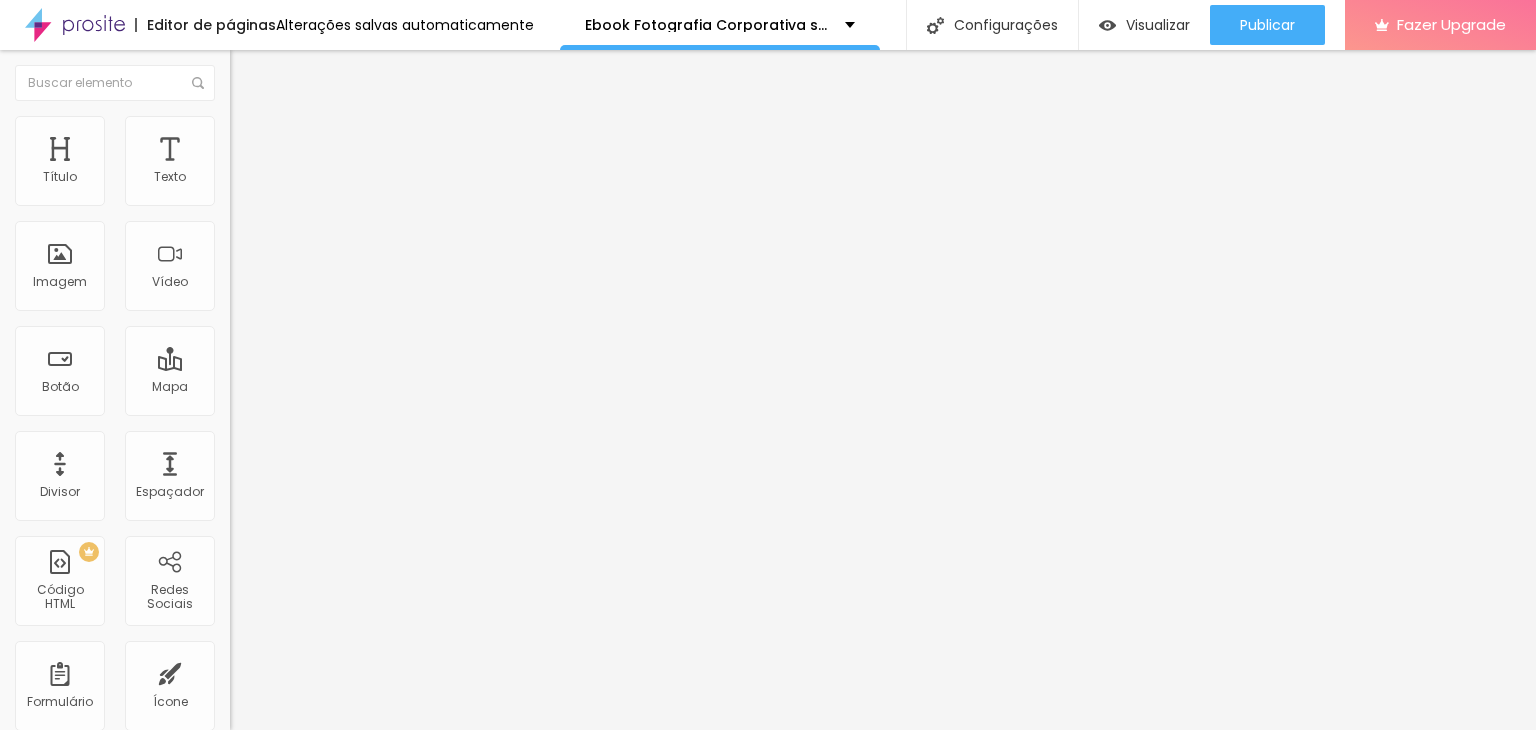 click at bounding box center [239, 145] 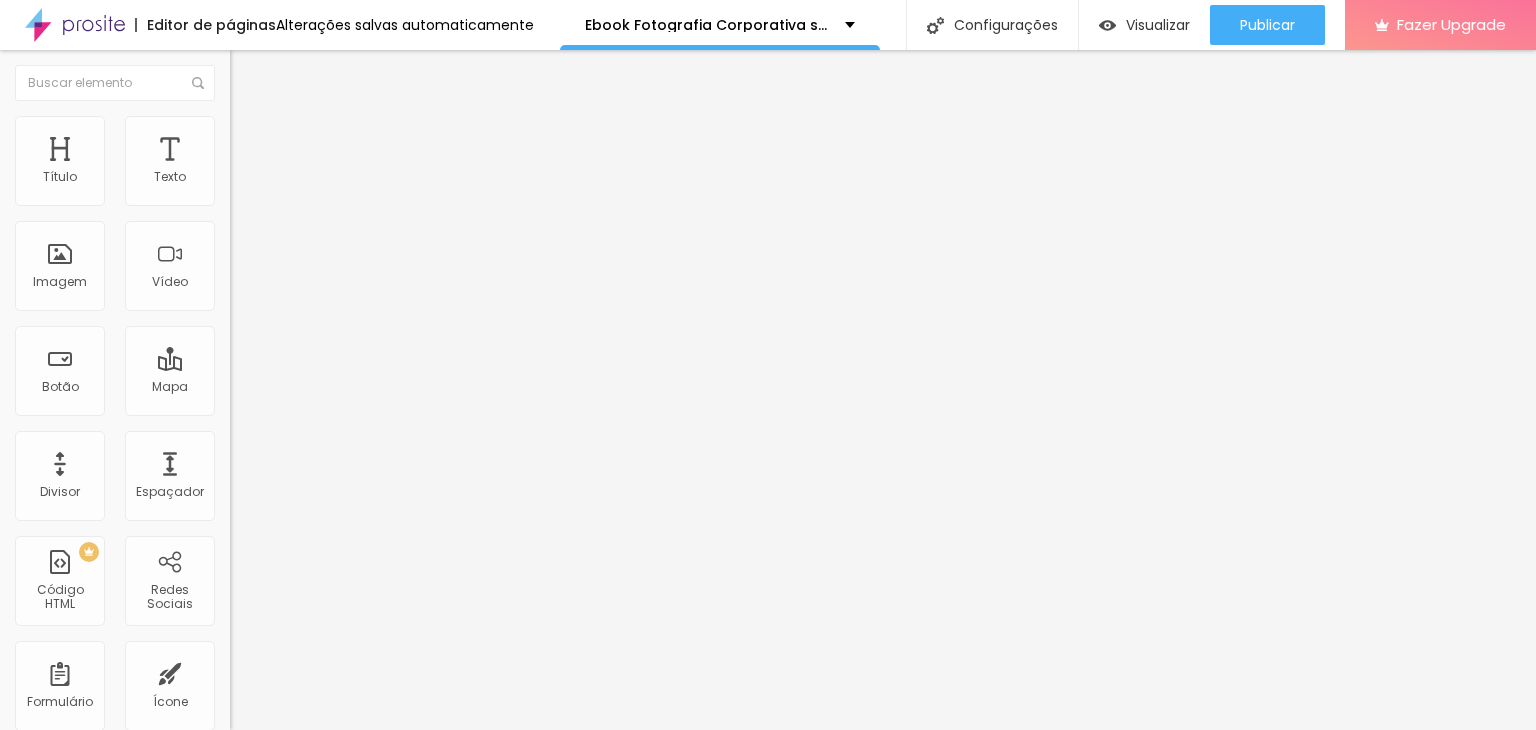 type on "0" 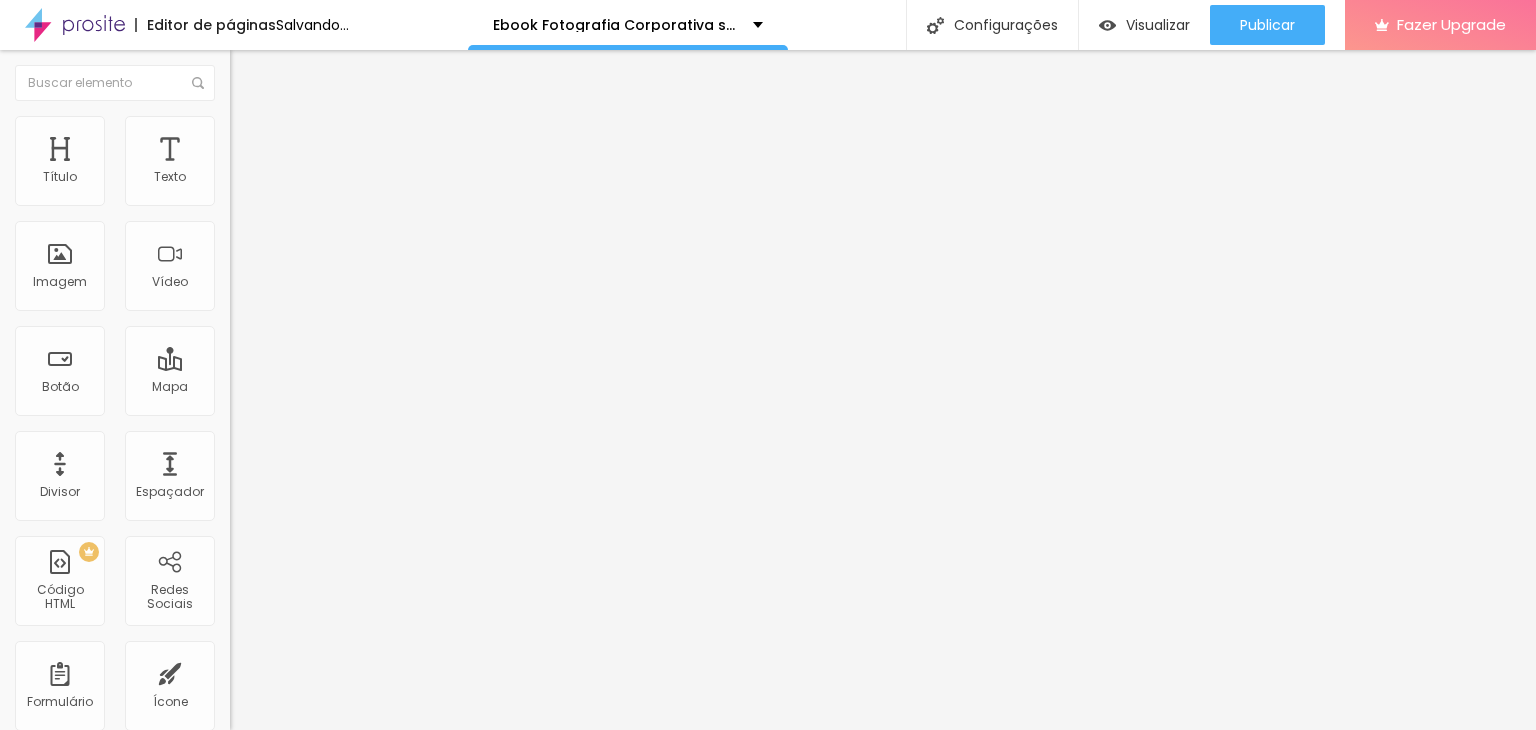 click on "Original" at bounding box center [254, 304] 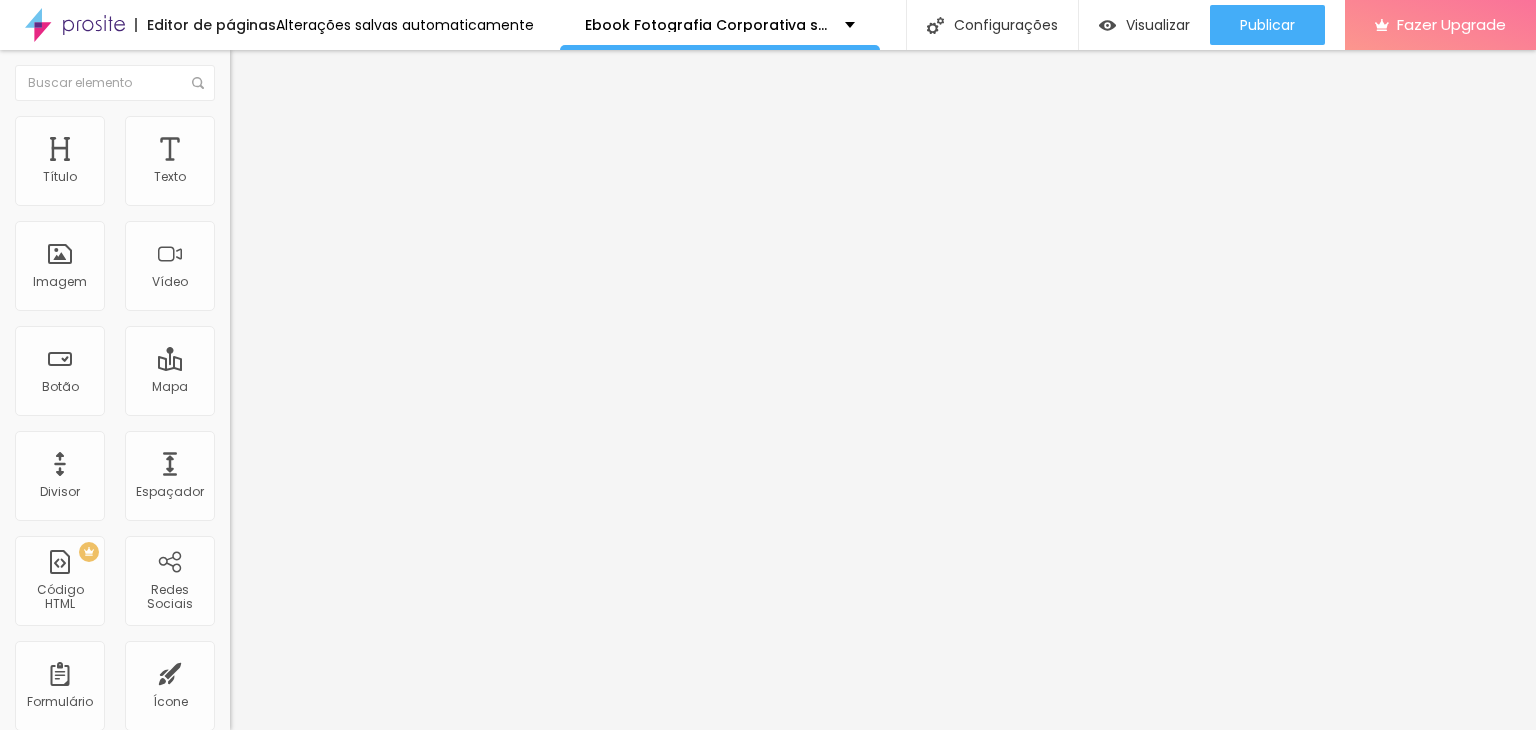 click on "Original" at bounding box center [254, 304] 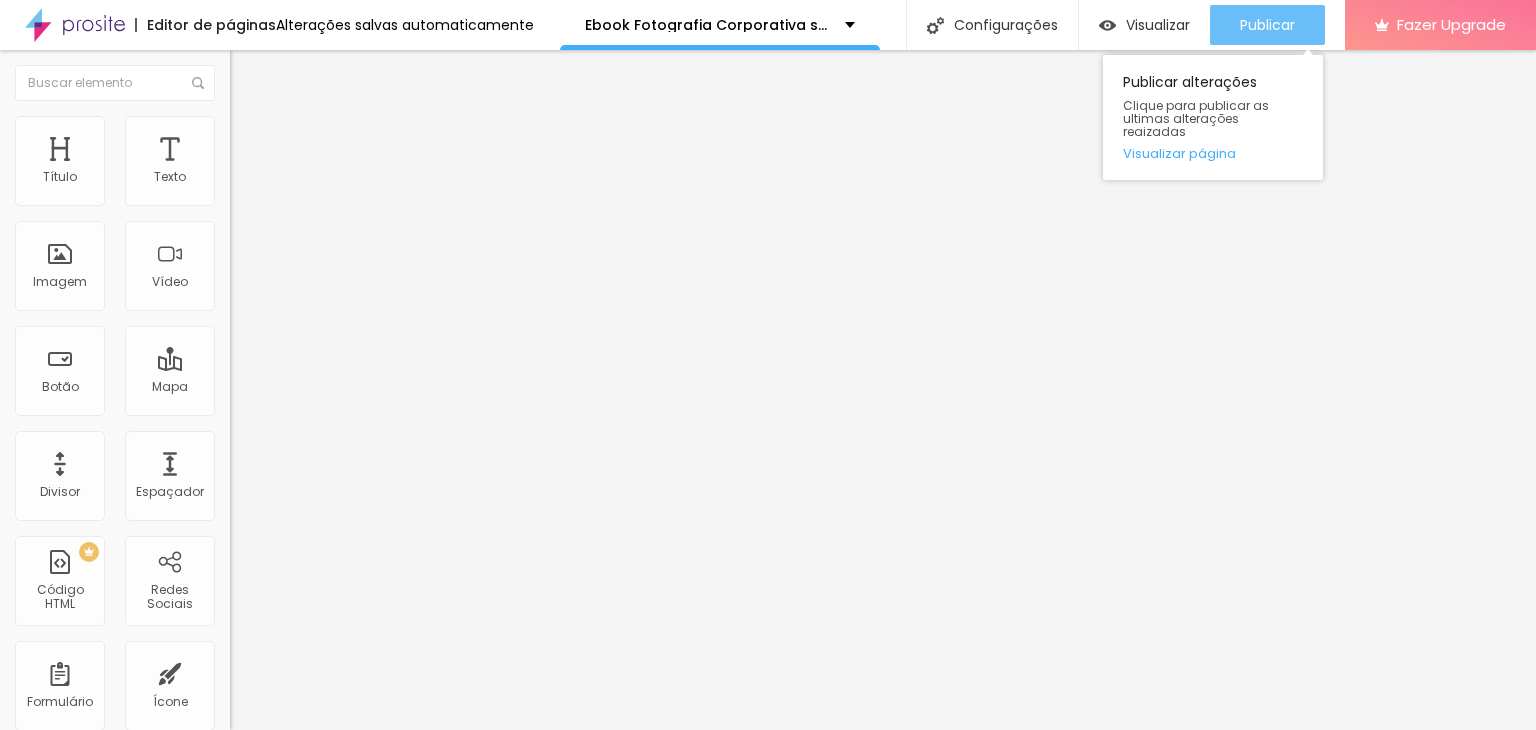 click on "Publicar" at bounding box center [1267, 25] 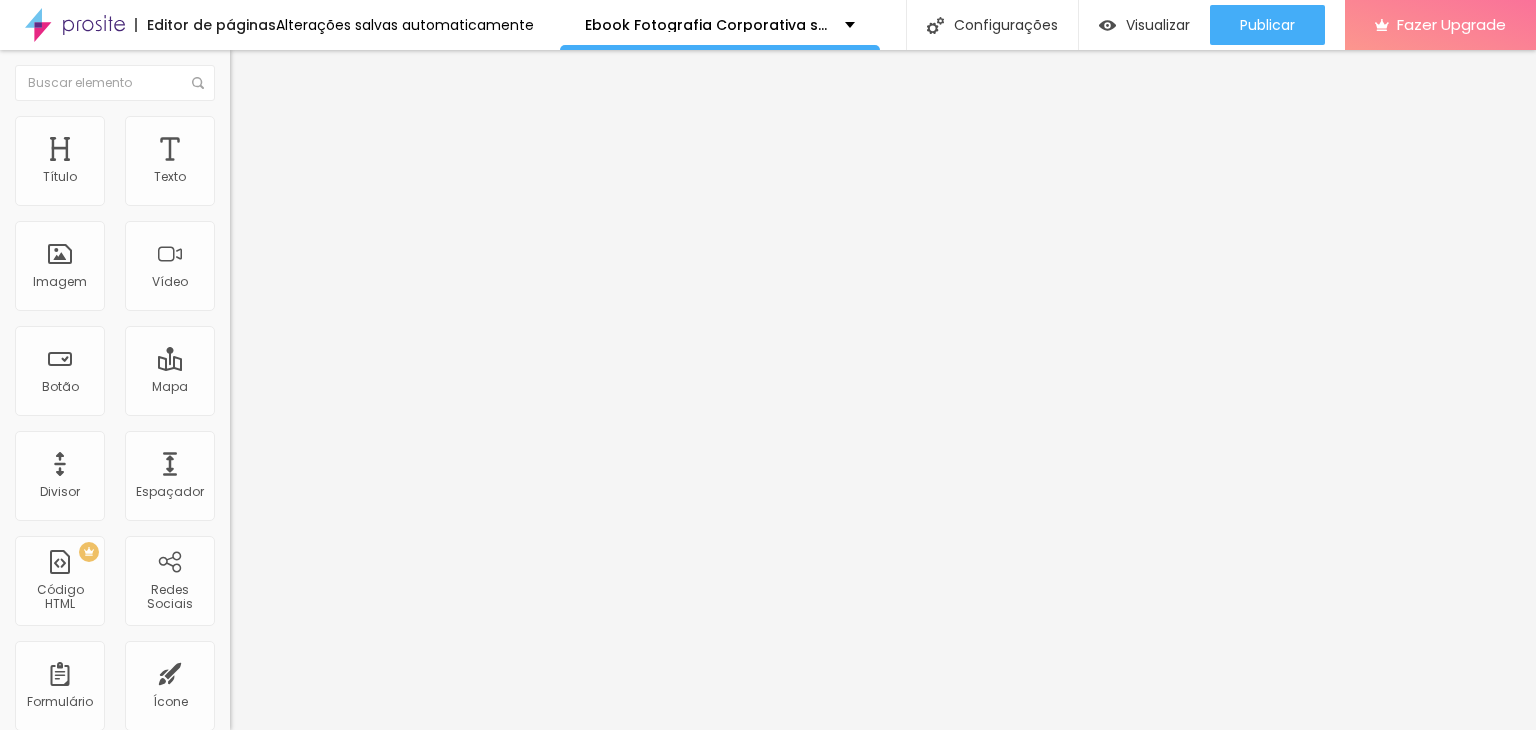 click on "Trocar imagem" at bounding box center [284, 163] 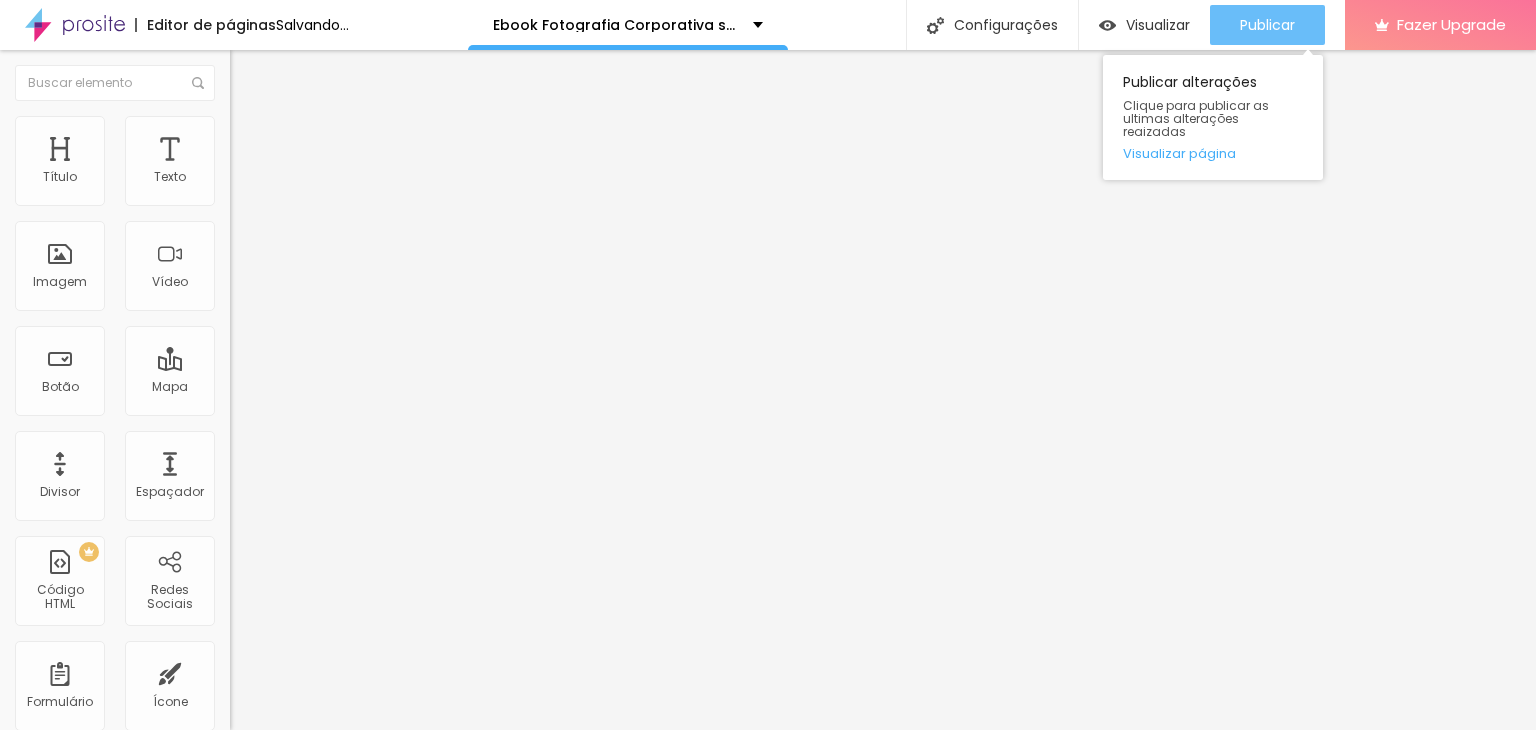 click on "Publicar" at bounding box center (1267, 25) 